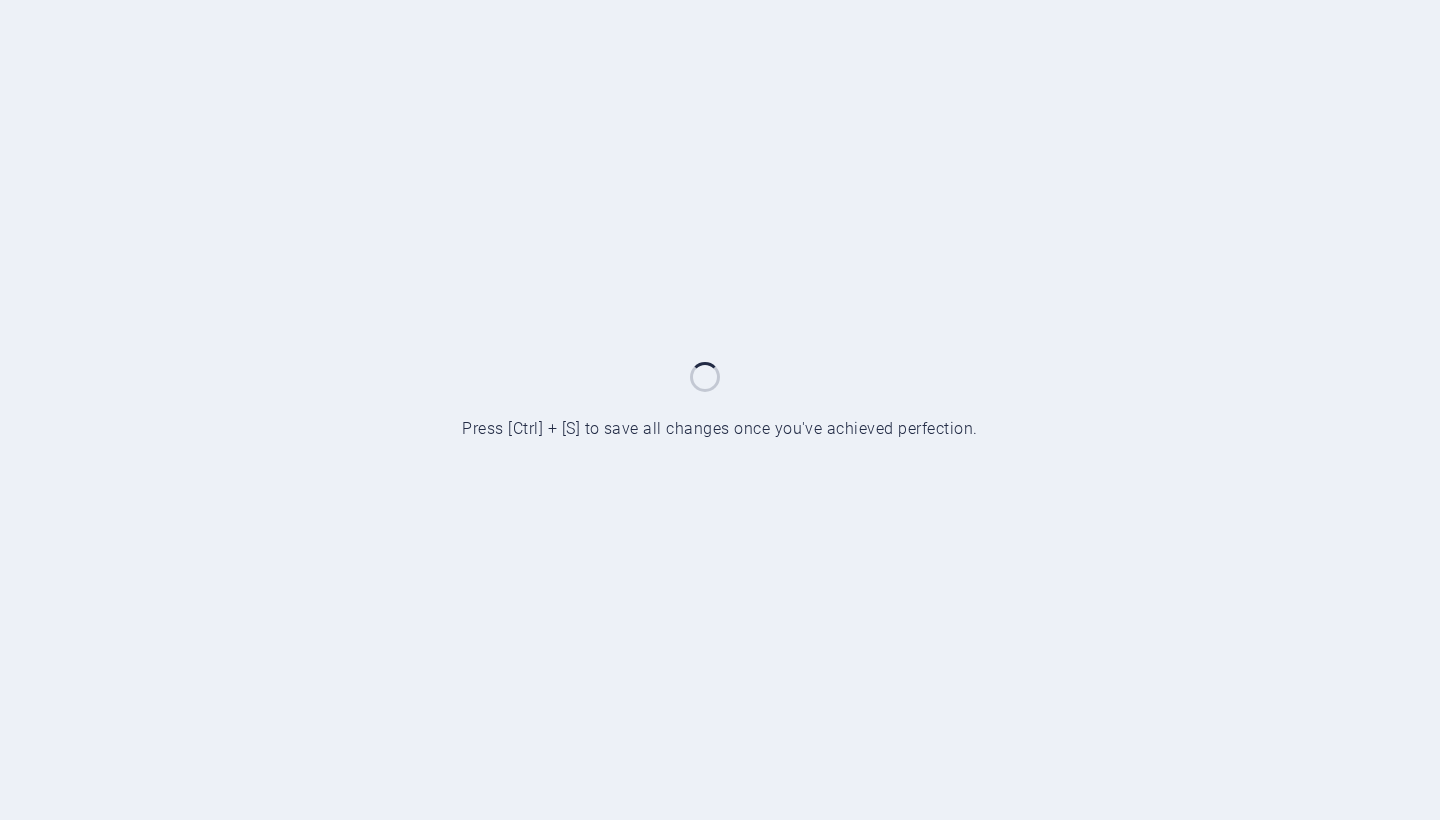 scroll, scrollTop: 0, scrollLeft: 0, axis: both 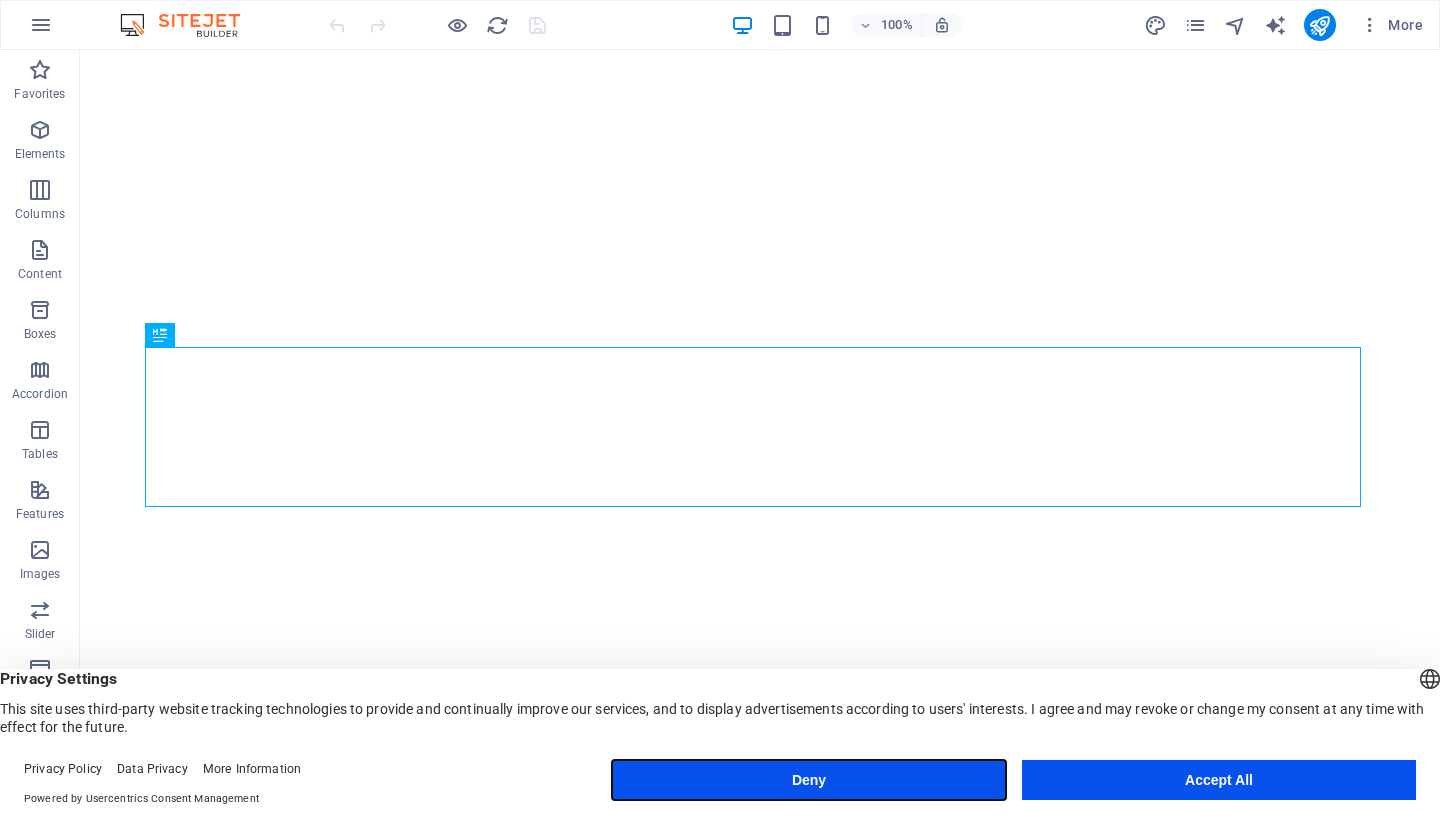 click on "Deny" at bounding box center (809, 780) 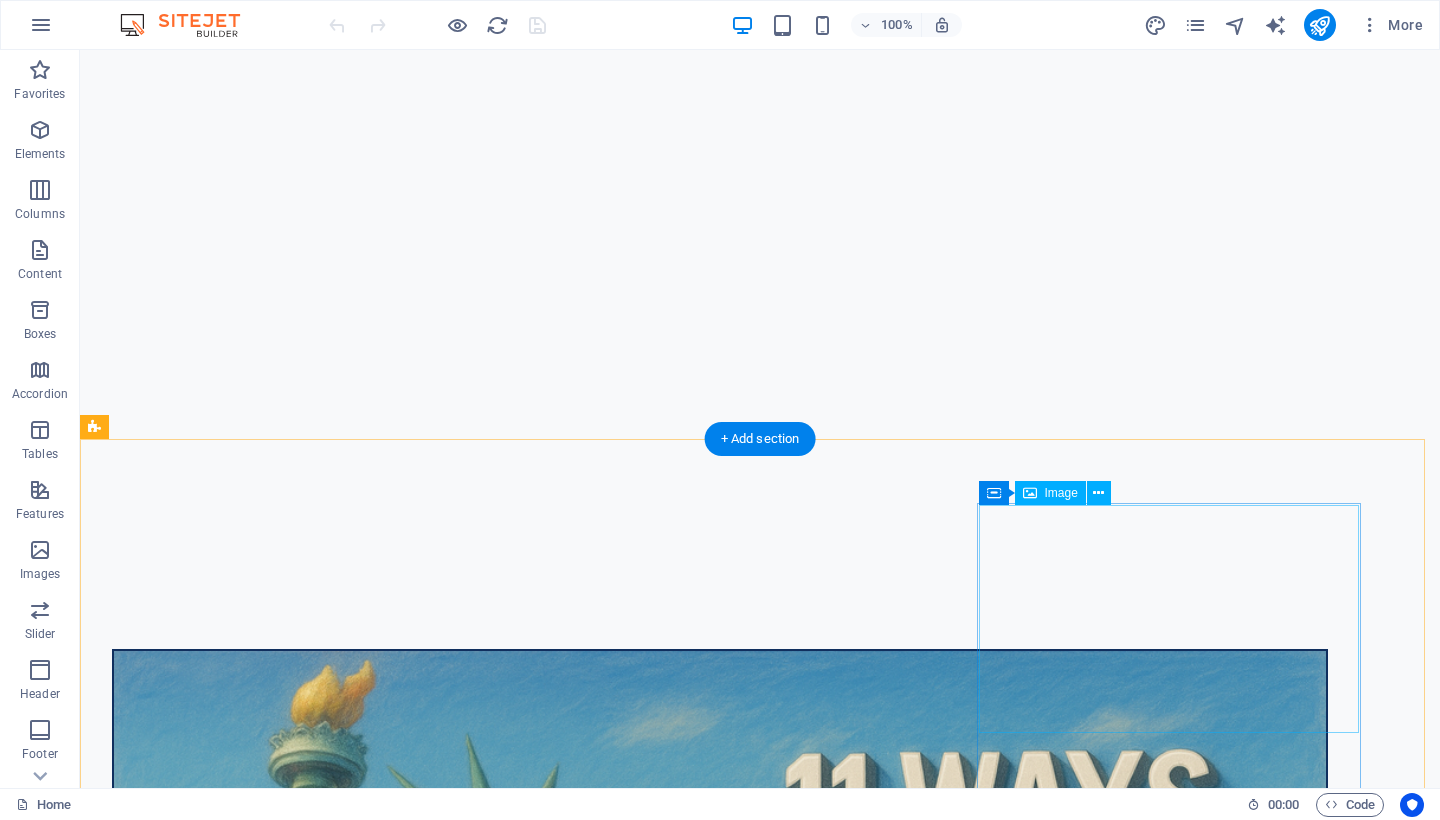 scroll, scrollTop: 1377, scrollLeft: 0, axis: vertical 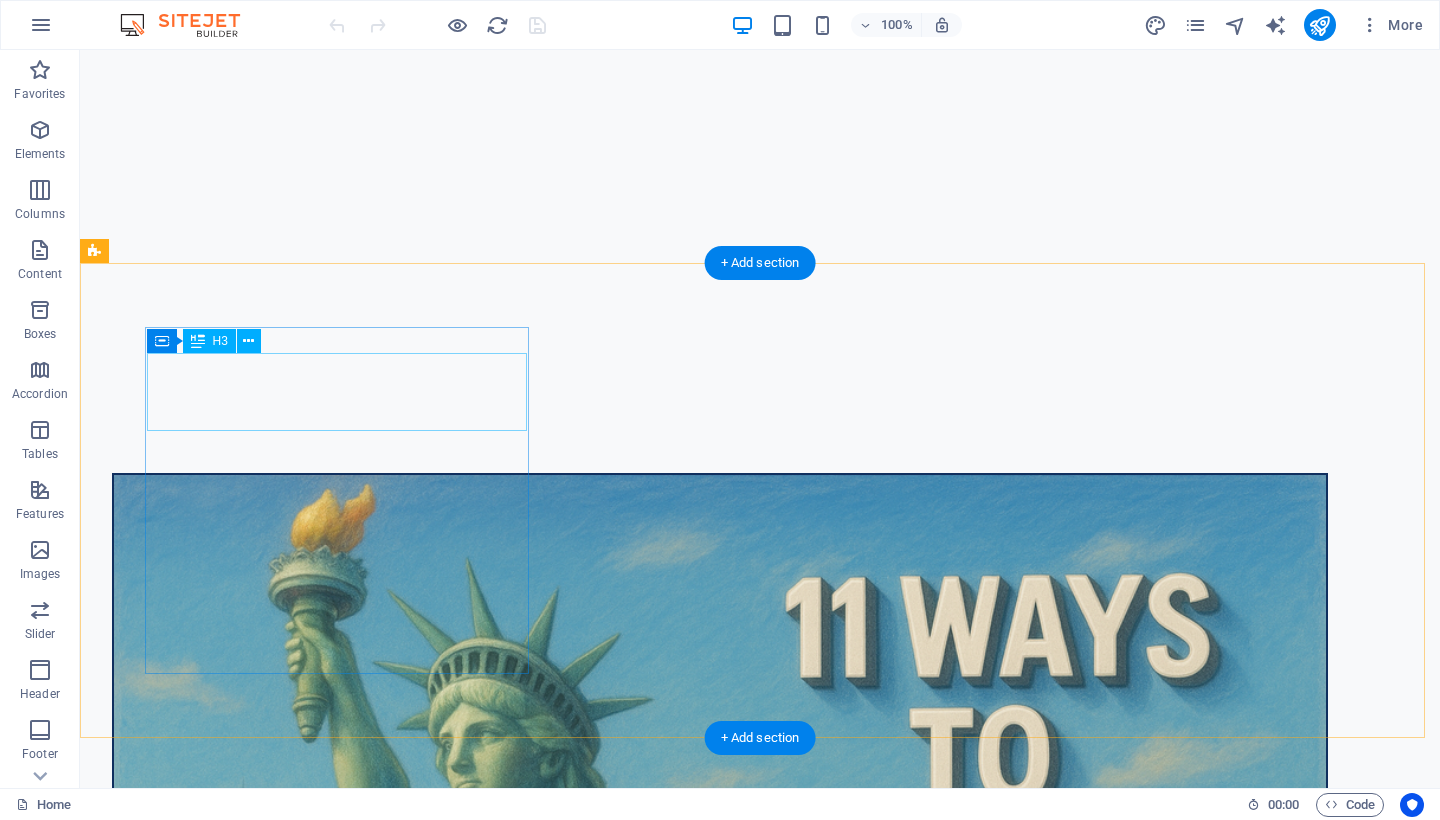 click on "11 Ways to Protect Democracy" at bounding box center [720, 5830] 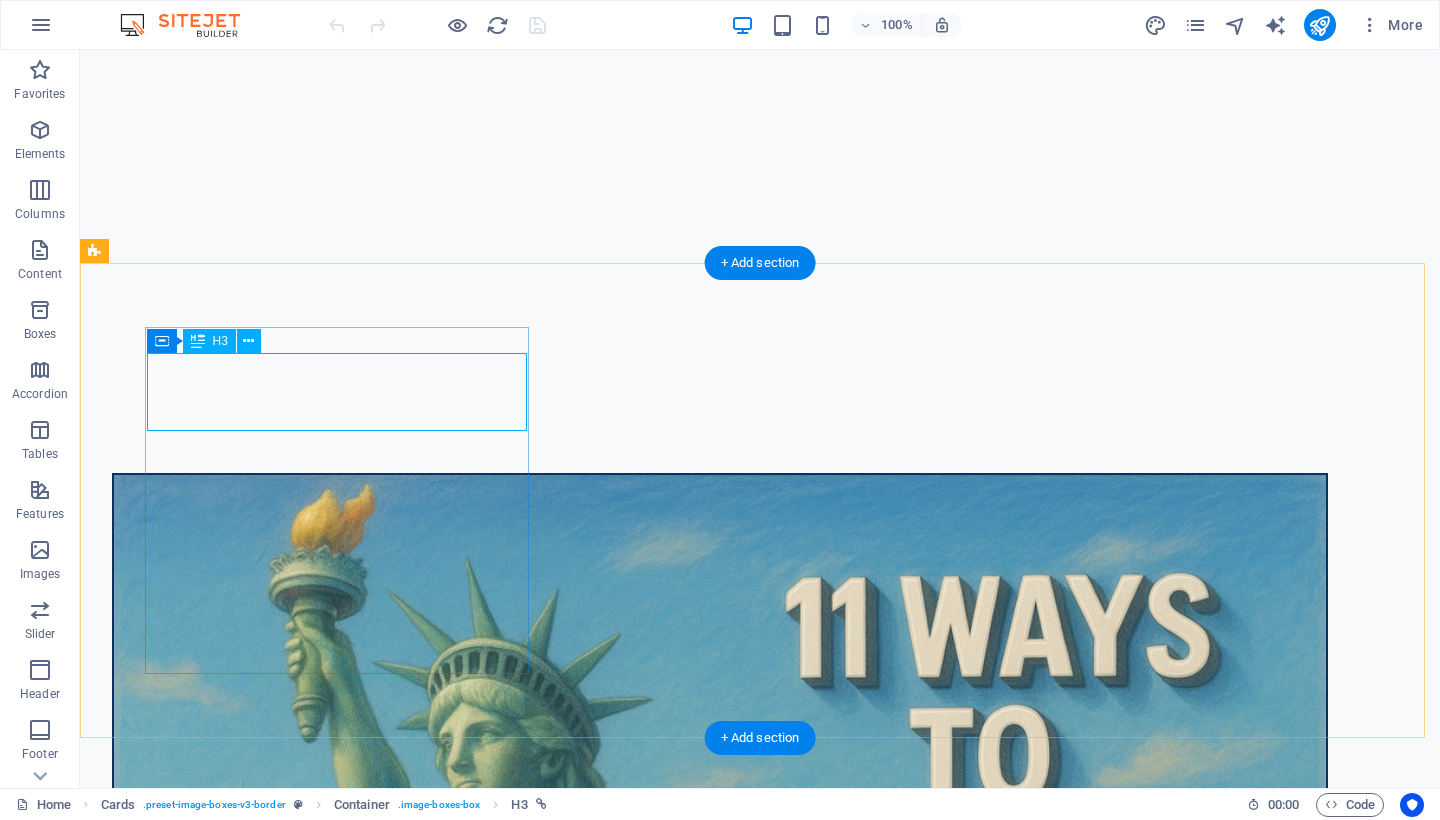 click on "11 Ways to Protect Democracy" at bounding box center (720, 5830) 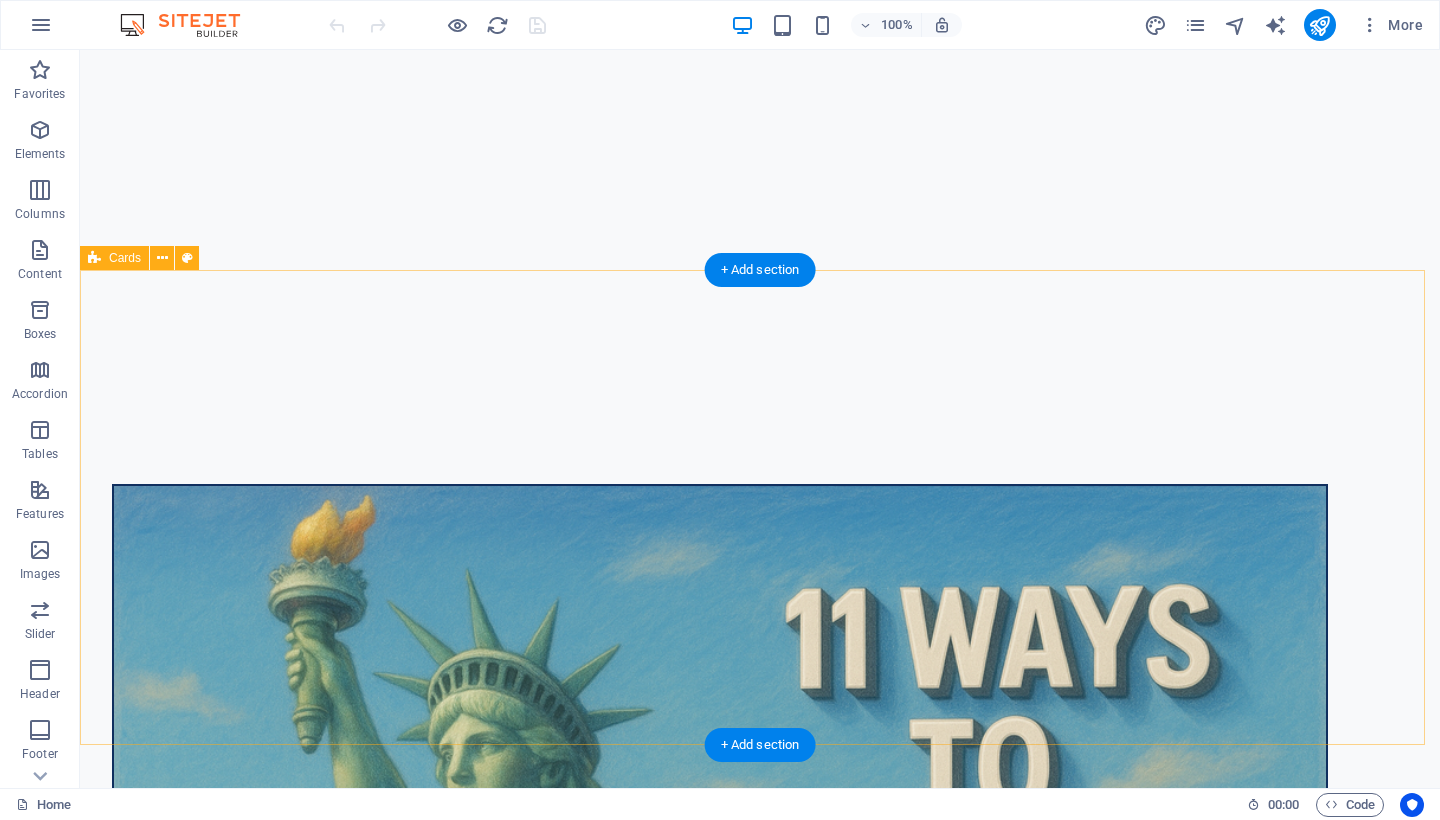 scroll, scrollTop: 1773, scrollLeft: 0, axis: vertical 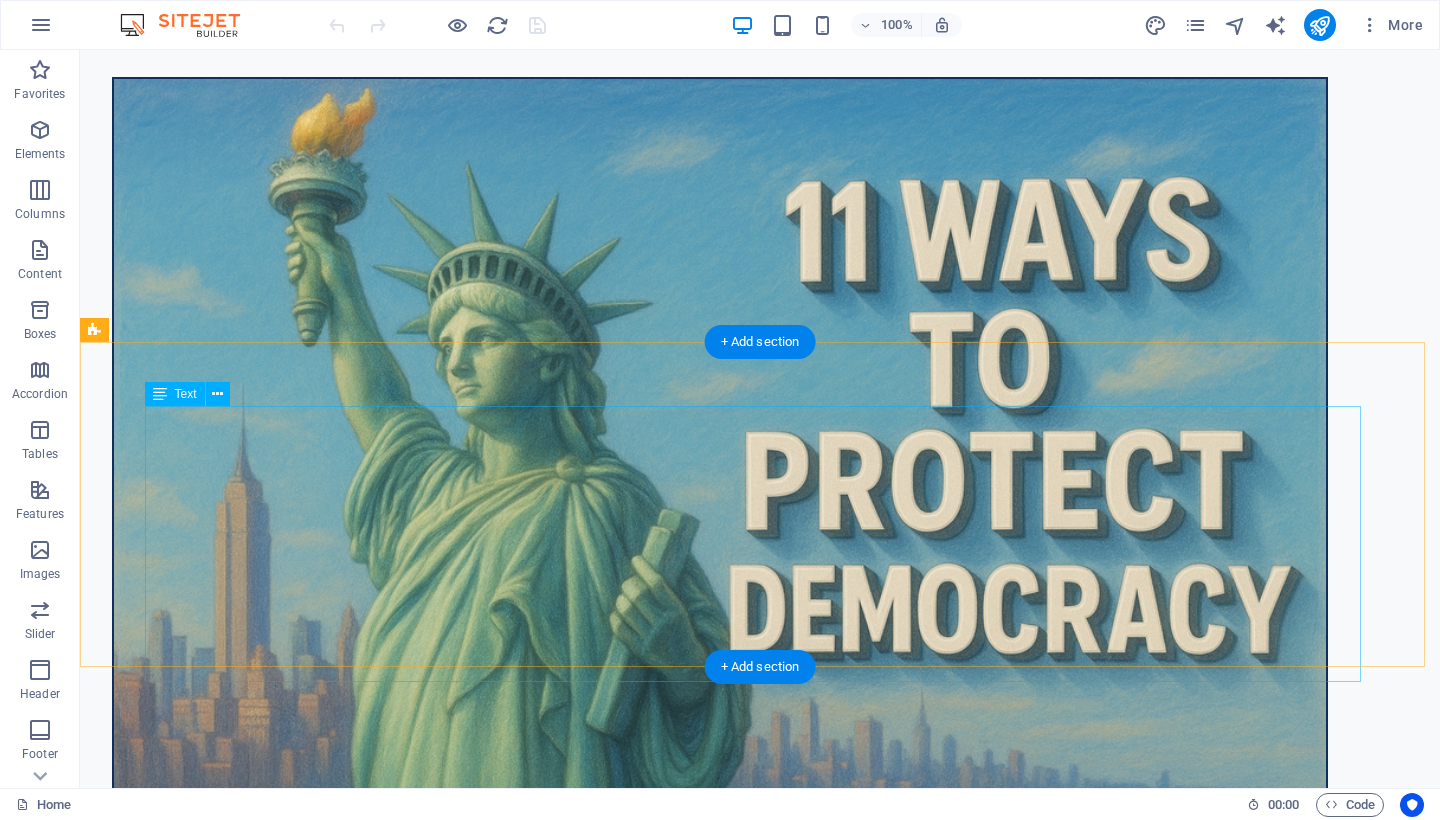 click on "─•──── ─•──── DISCLOSURE:  This page was written by Mary Ann Kirby with the assistance of AI (ChatGPT) to improve clarity, structure, and flow. Although the content is based on factual information, readers are encouraged to verify it and reflect with discernment. ─•──── ─•──── DISCLAIMER:  The content provided on CivicInsights.US reflects the independent views, observations, and research-based interpretations of the author, Mary Ann Kirby. While sources are cited where applicable, this website is intended for educational and civic awareness purposes only. Readers are encouraged to conduct their own verification and form conclusions based on independent investigation. No content herein is meant to serve as legal, financial, or official governmental advice. By using this site, you acknowledge and accept that the  content is not intended to defame, harm, or mislead, but to  inform through protected free speech and spiritual-civic  inquiry." at bounding box center [760, 7382] 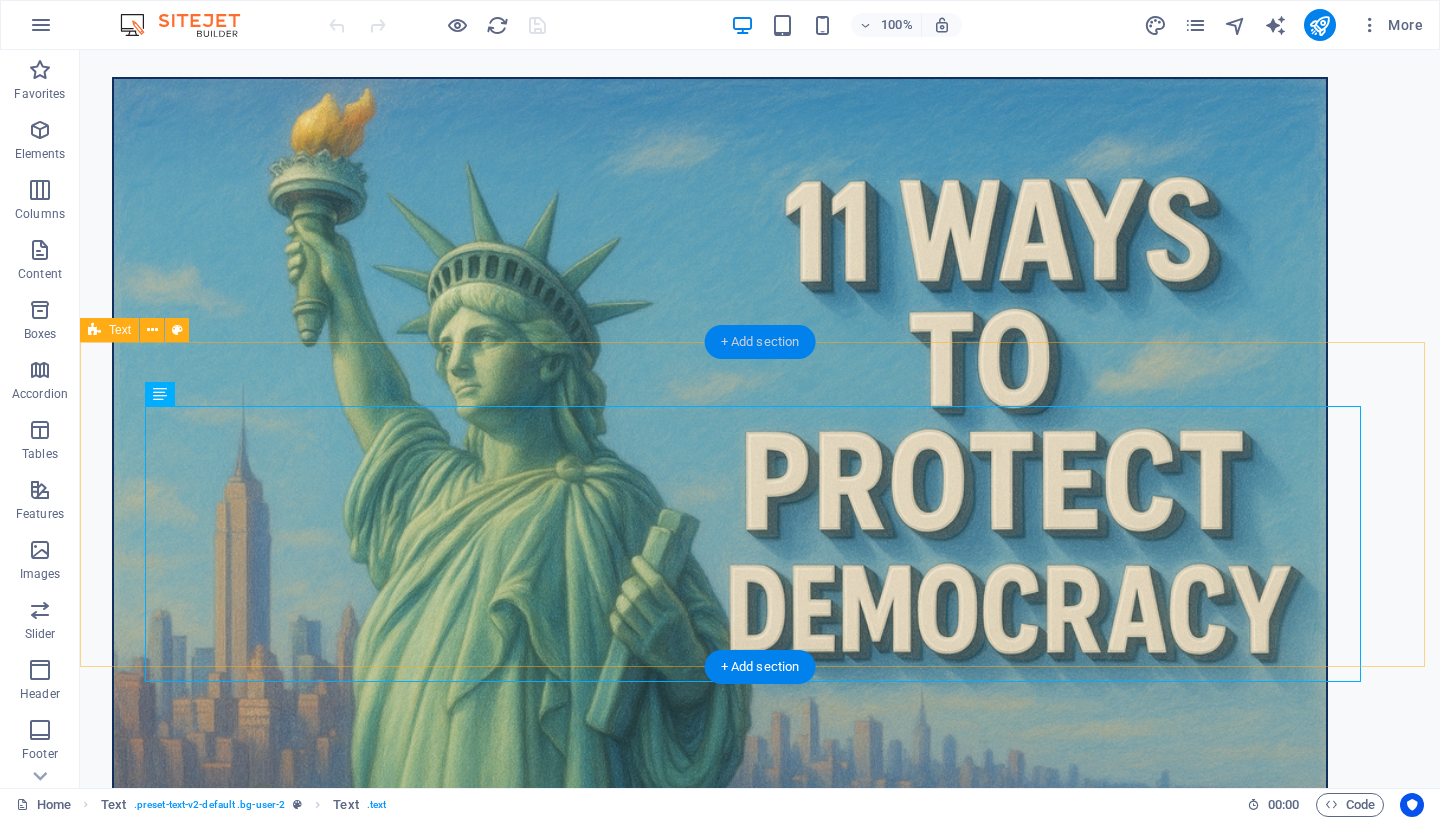 click on "+ Add section" at bounding box center (760, 342) 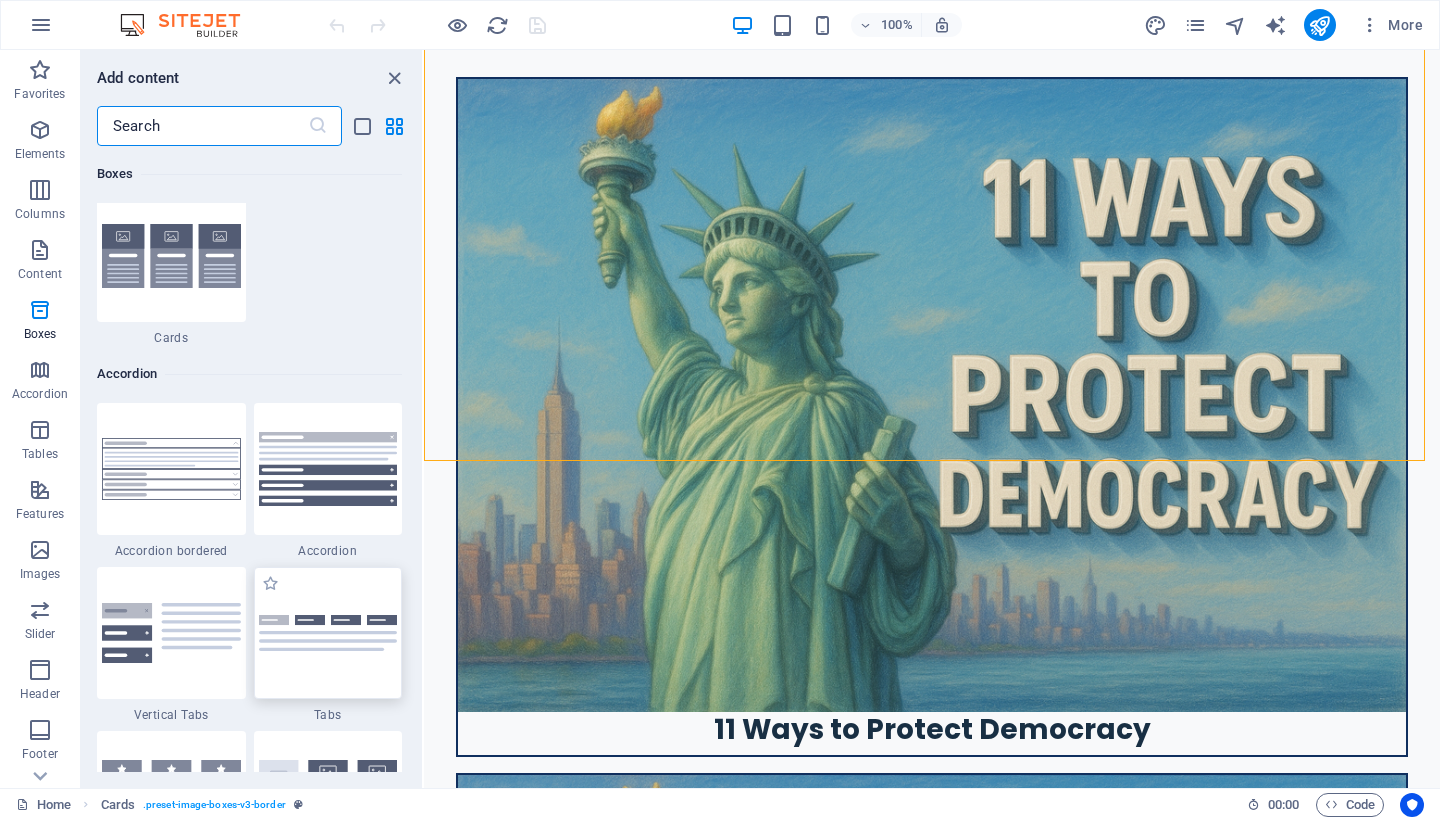 scroll, scrollTop: 6515, scrollLeft: 0, axis: vertical 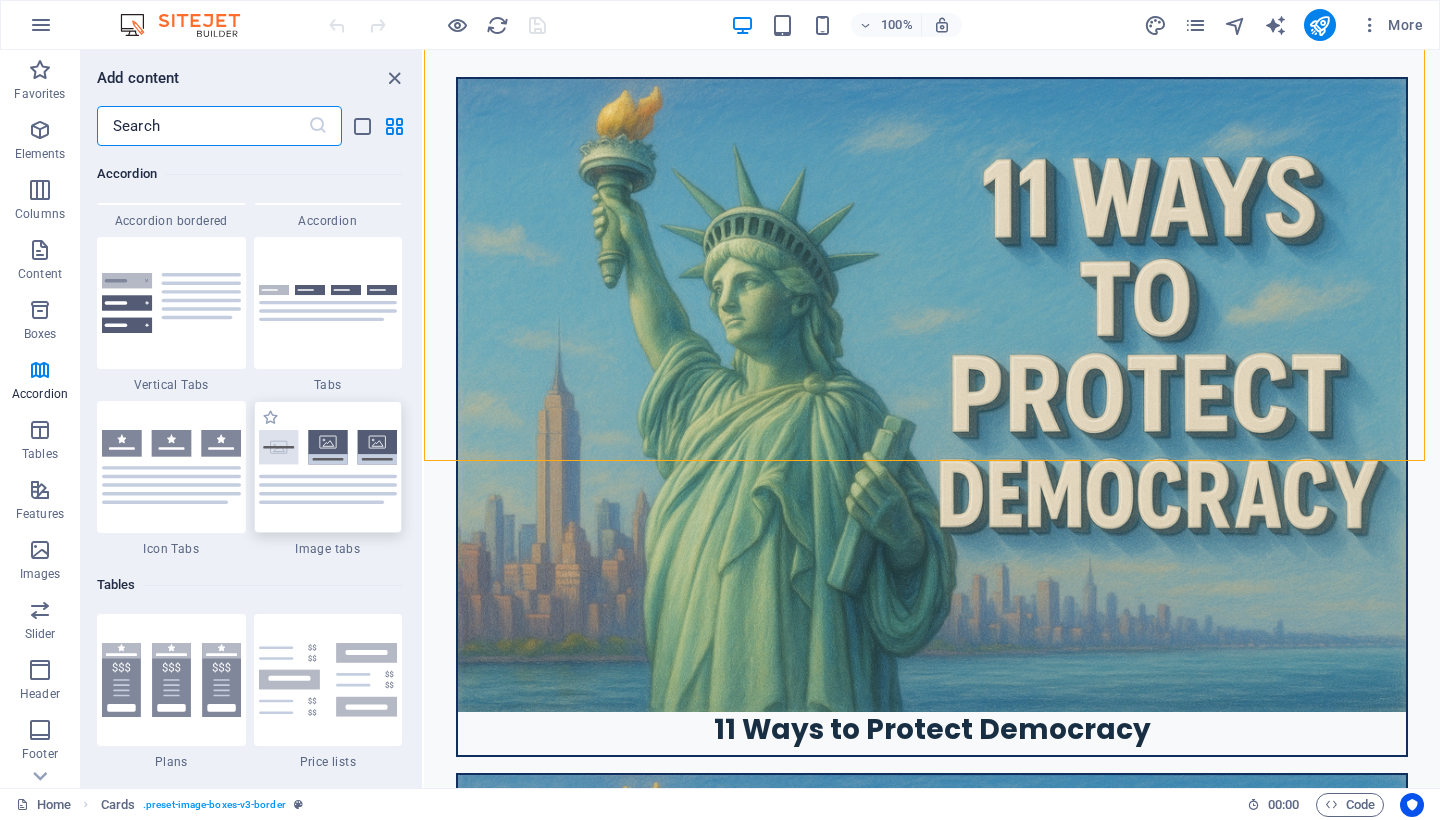 click at bounding box center (328, 467) 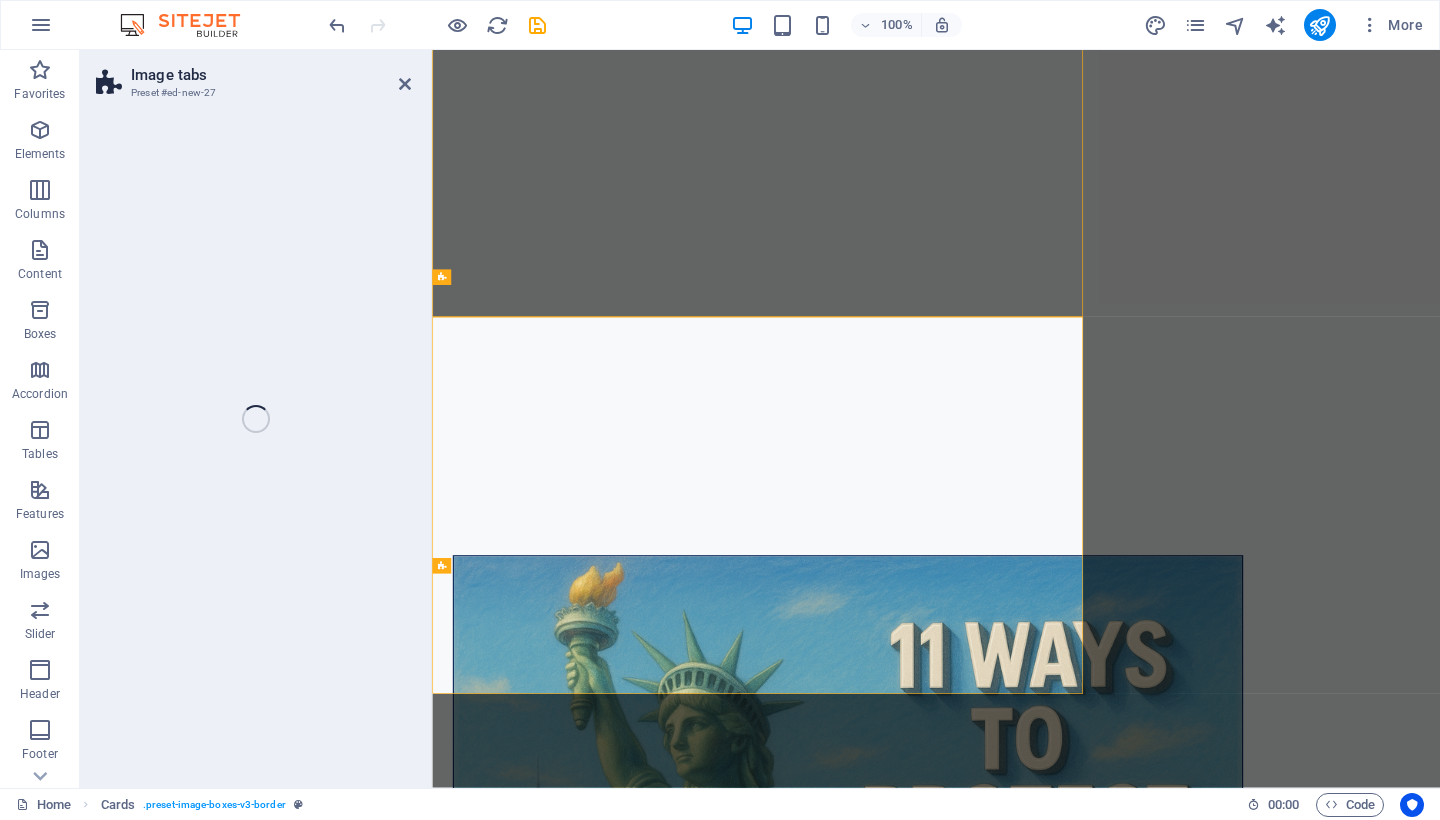 select on "rem" 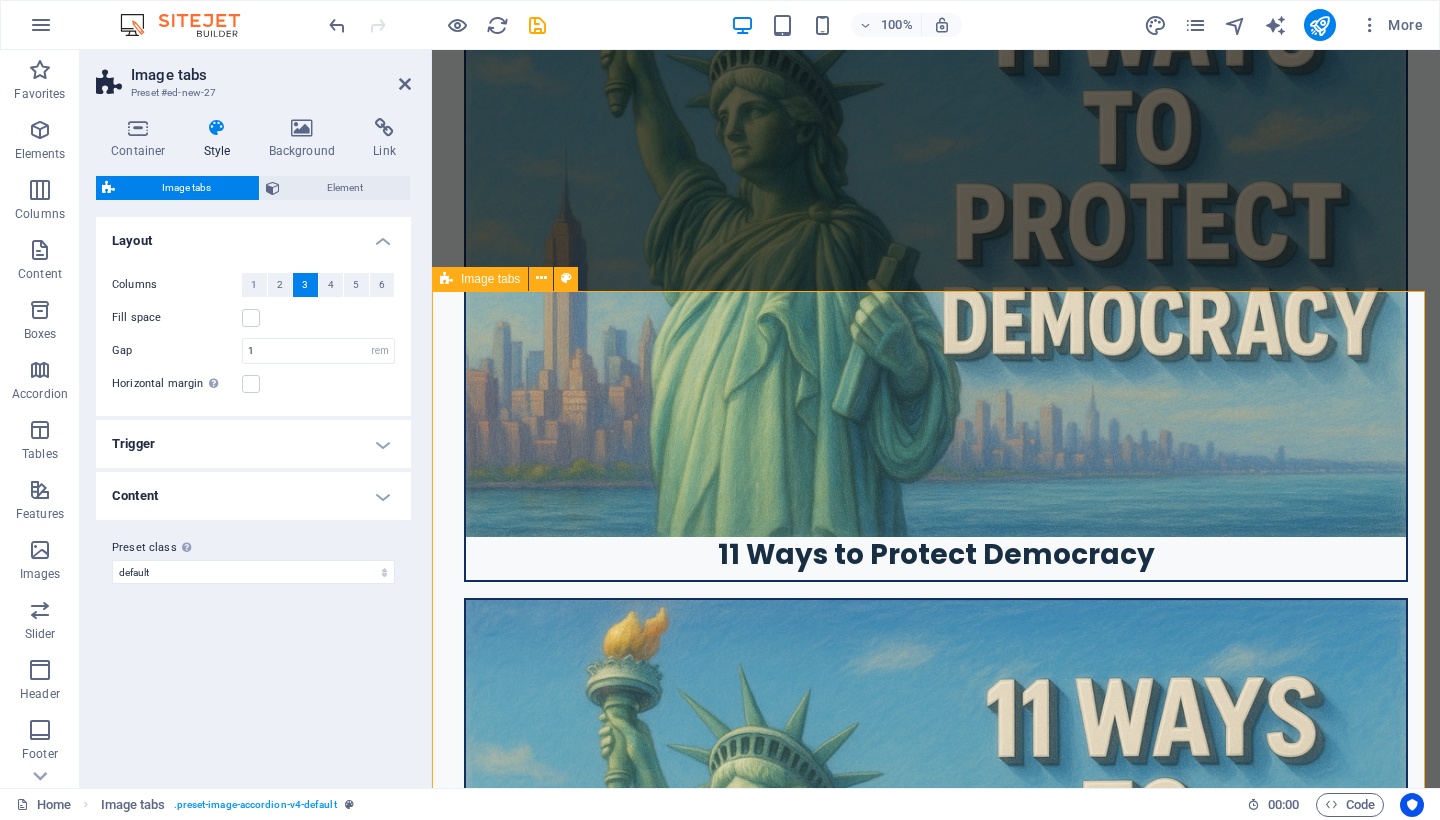 scroll, scrollTop: 2100, scrollLeft: 0, axis: vertical 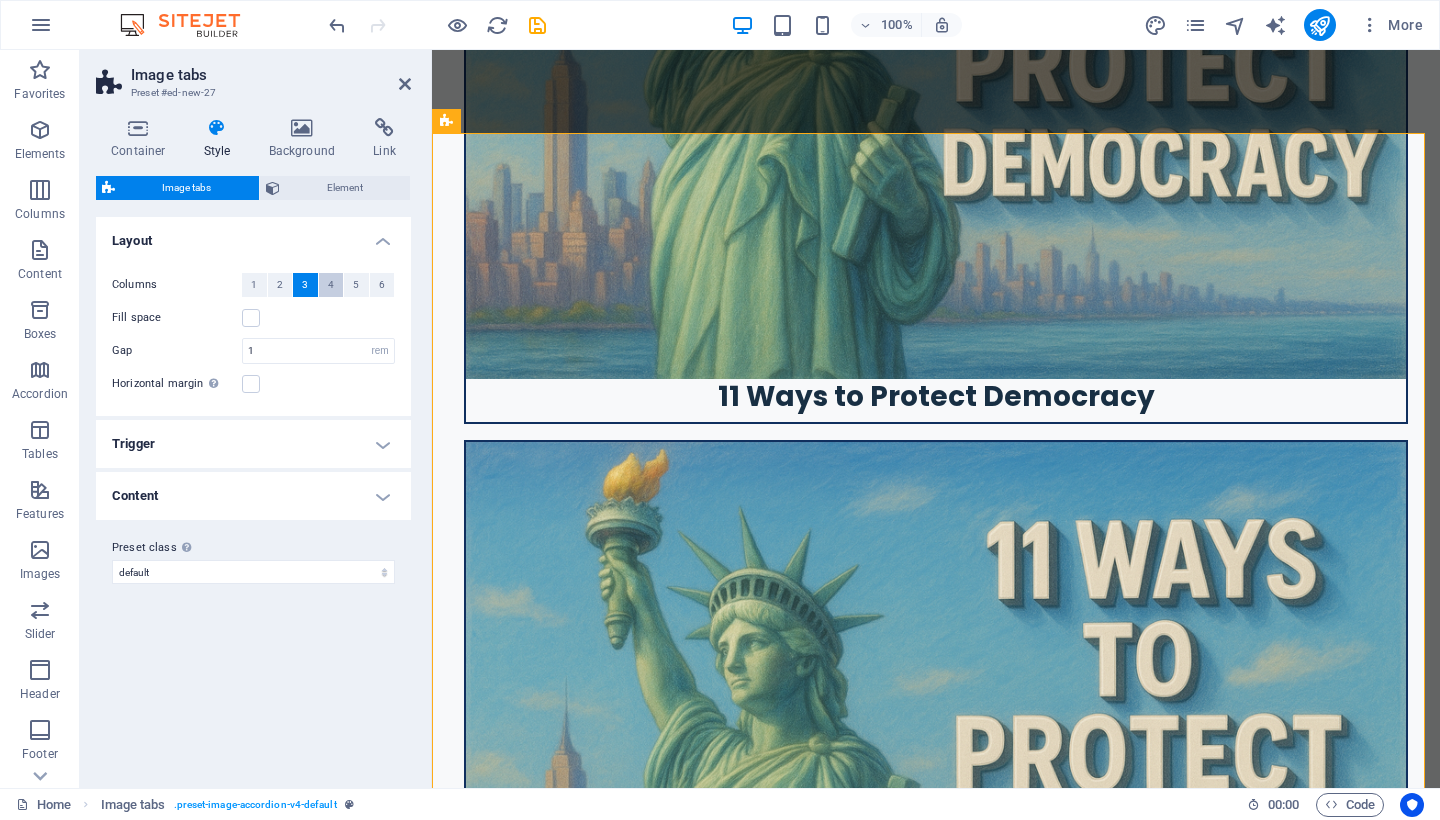 click on "4" at bounding box center (331, 285) 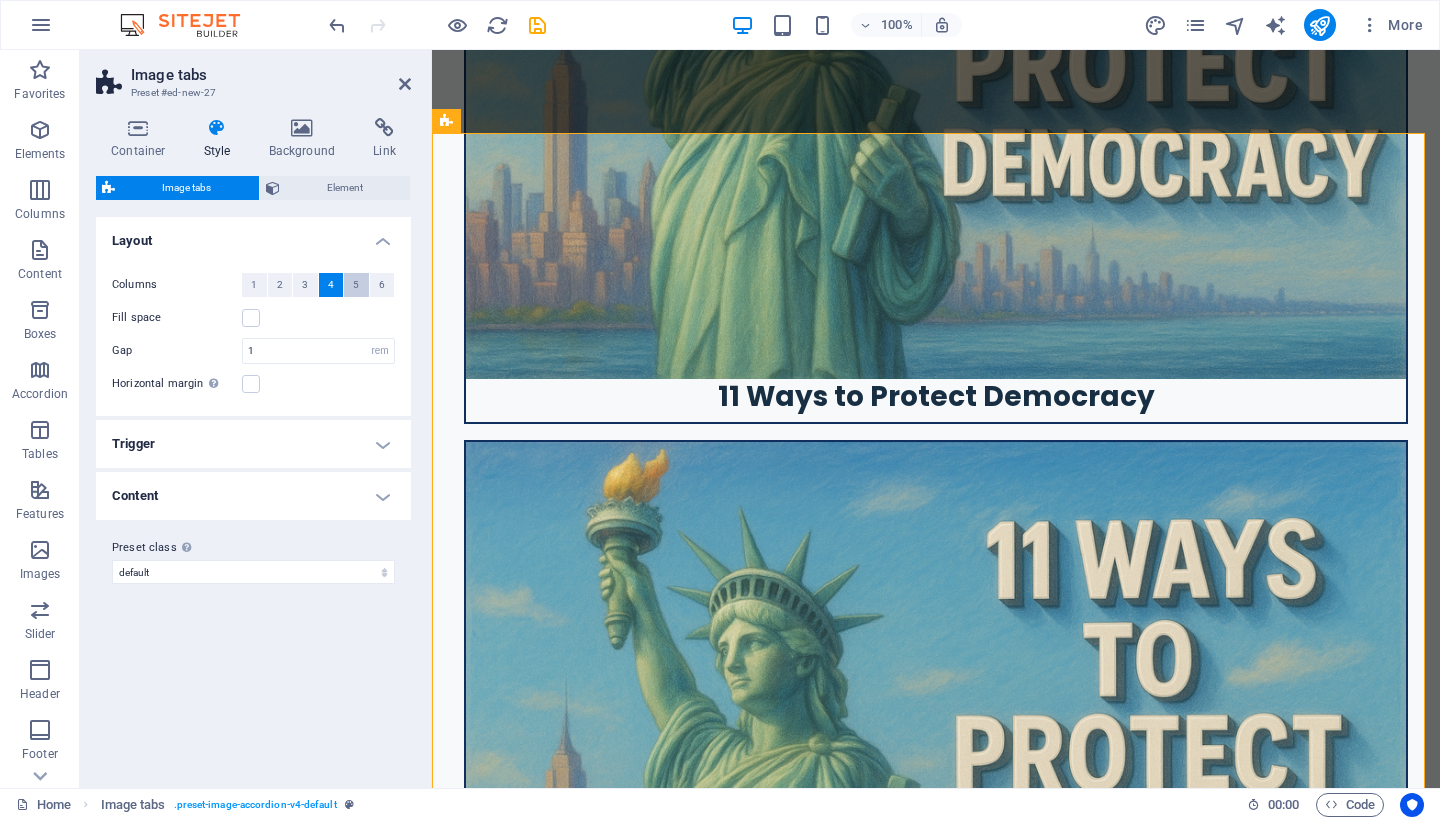 click on "5" at bounding box center (356, 285) 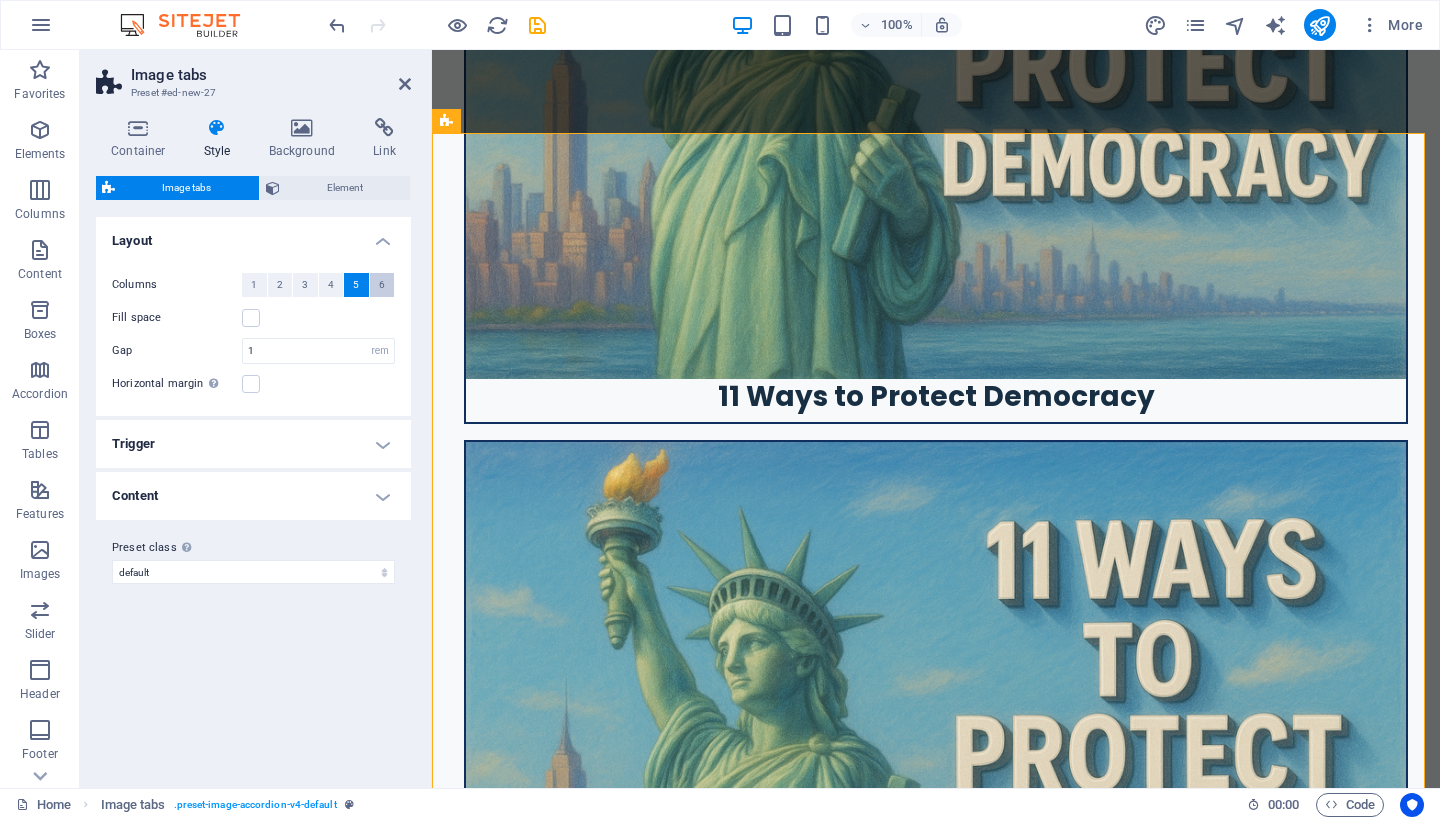 click on "6" at bounding box center [382, 285] 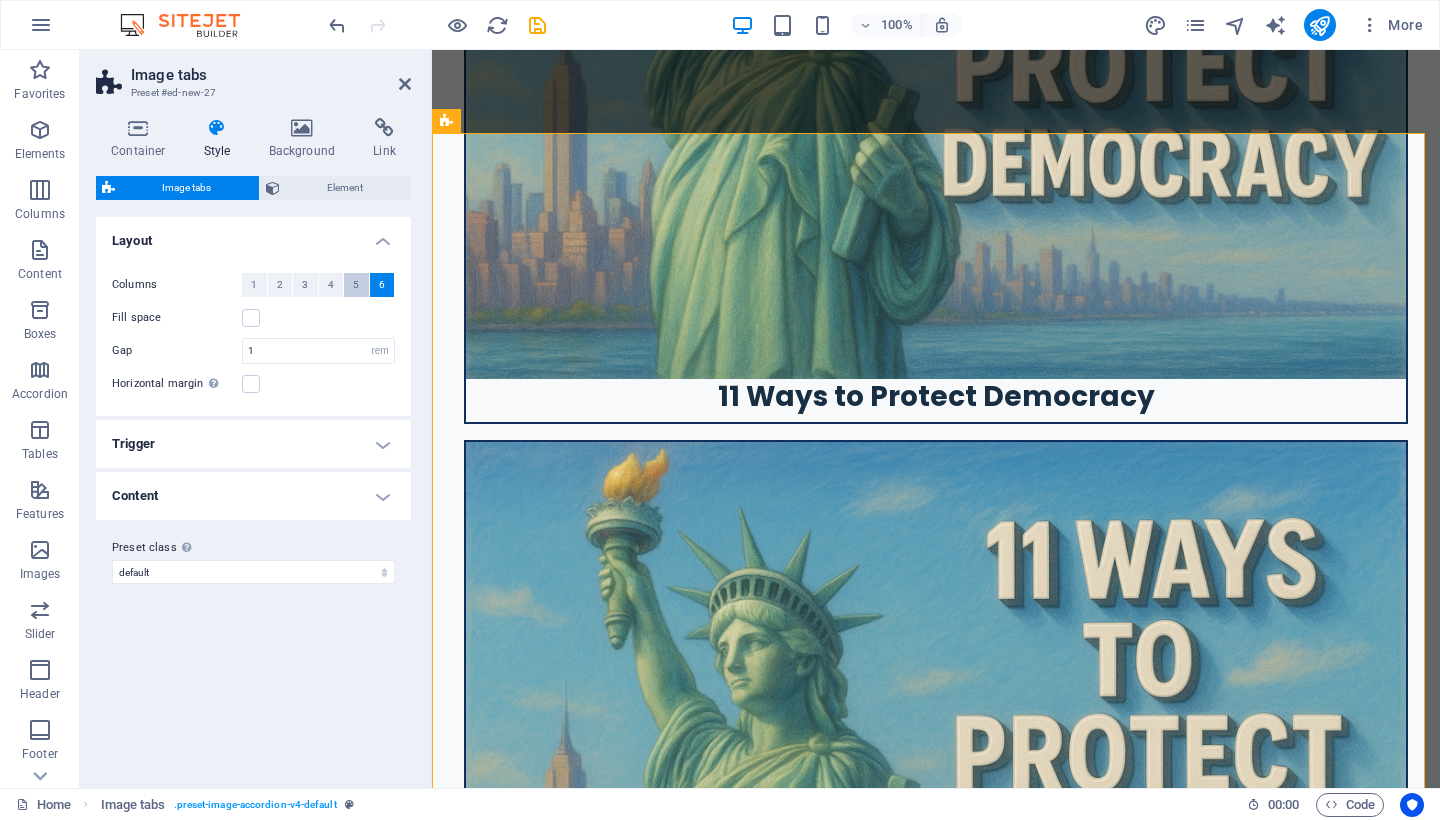 click on "5" at bounding box center [356, 285] 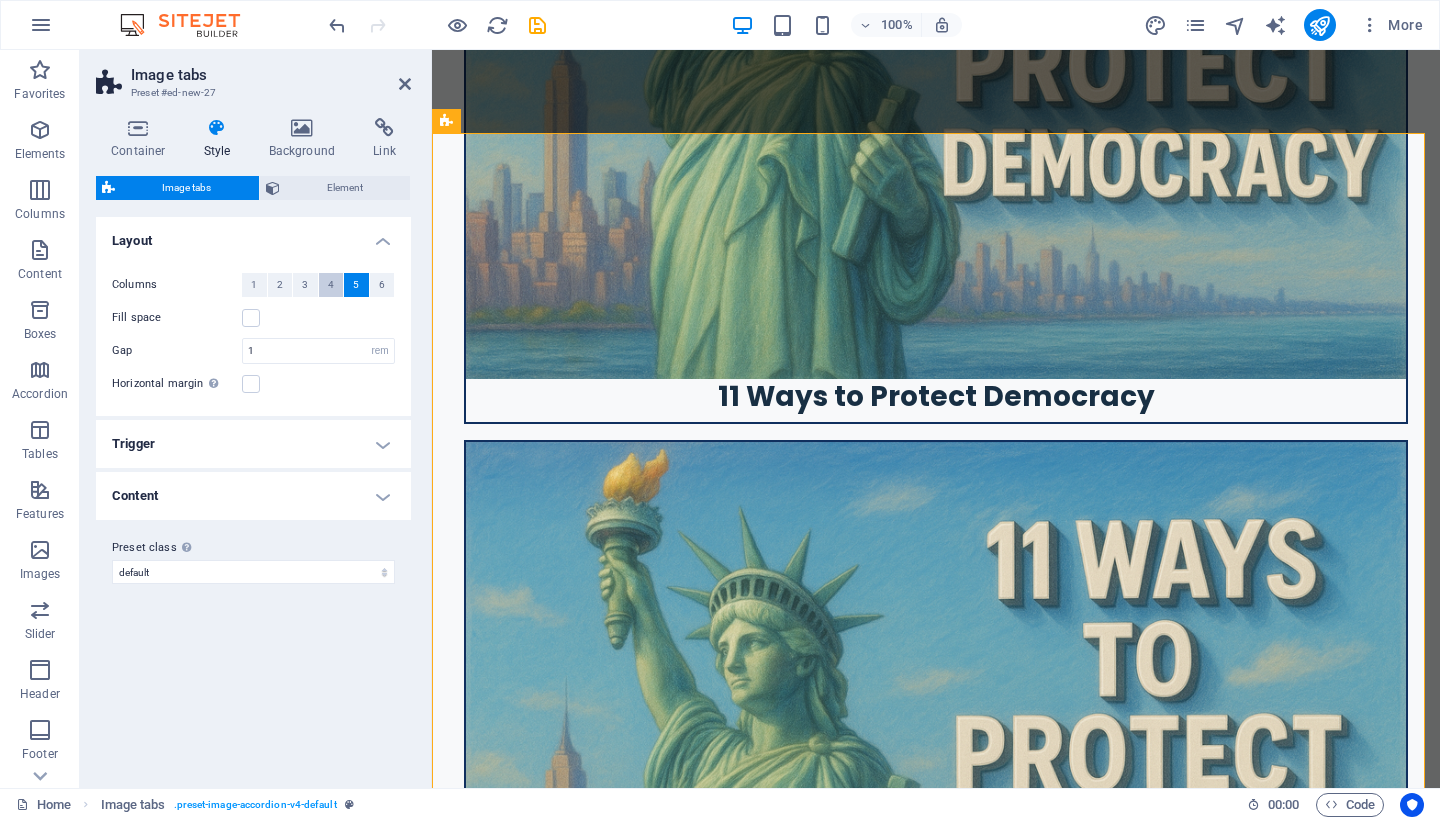 click on "4" at bounding box center (331, 285) 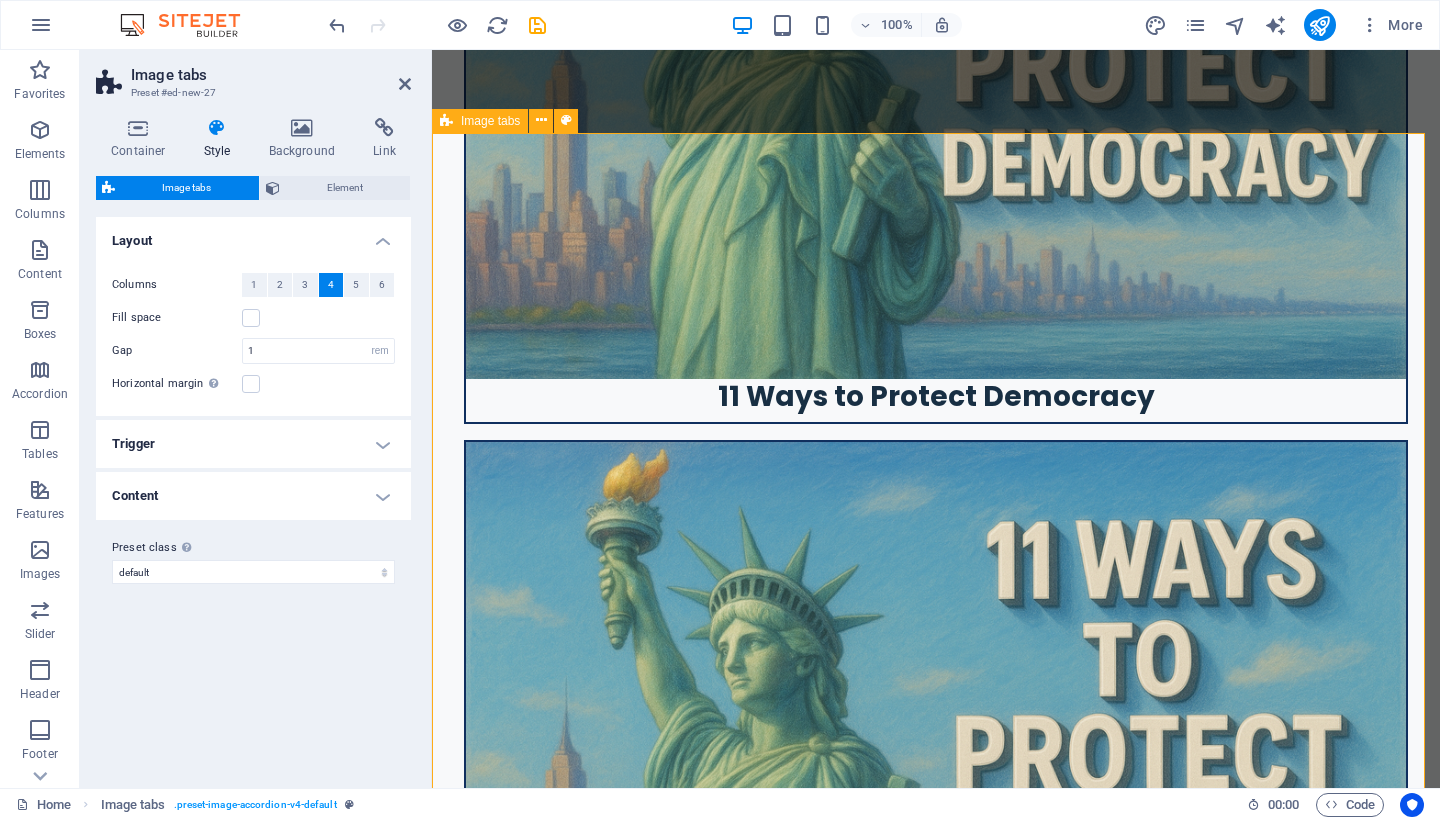 click on "Headline Lorem ipsum dolor sit amet, consectetur adipisicing elit. Natus, dolores, at, nisi eligendi repellat voluptatem minima officia veritatis quasi animi porro laudantium dicta dolor voluptate non maiores ipsum reprehenderit odio fugiat reiciendis consectetur fuga pariatur libero accusantium quod minus odit debitis cumque quo adipisci vel vitae aliquid corrupti perferendis voluptates. Headline Lorem ipsum dolor sit amet, consectetur adipisicing elit. Natus, dolores, at, nisi eligendi repellat voluptatem minima officia veritatis quasi animi porro laudantium dicta dolor voluptate non maiores ipsum reprehenderit odio fugiat reiciendis consectetur fuga pariatur libero accusantium quod minus odit debitis cumque quo adipisci vel vitae aliquid corrupti perferendis voluptates. Headline" at bounding box center [936, 6262] 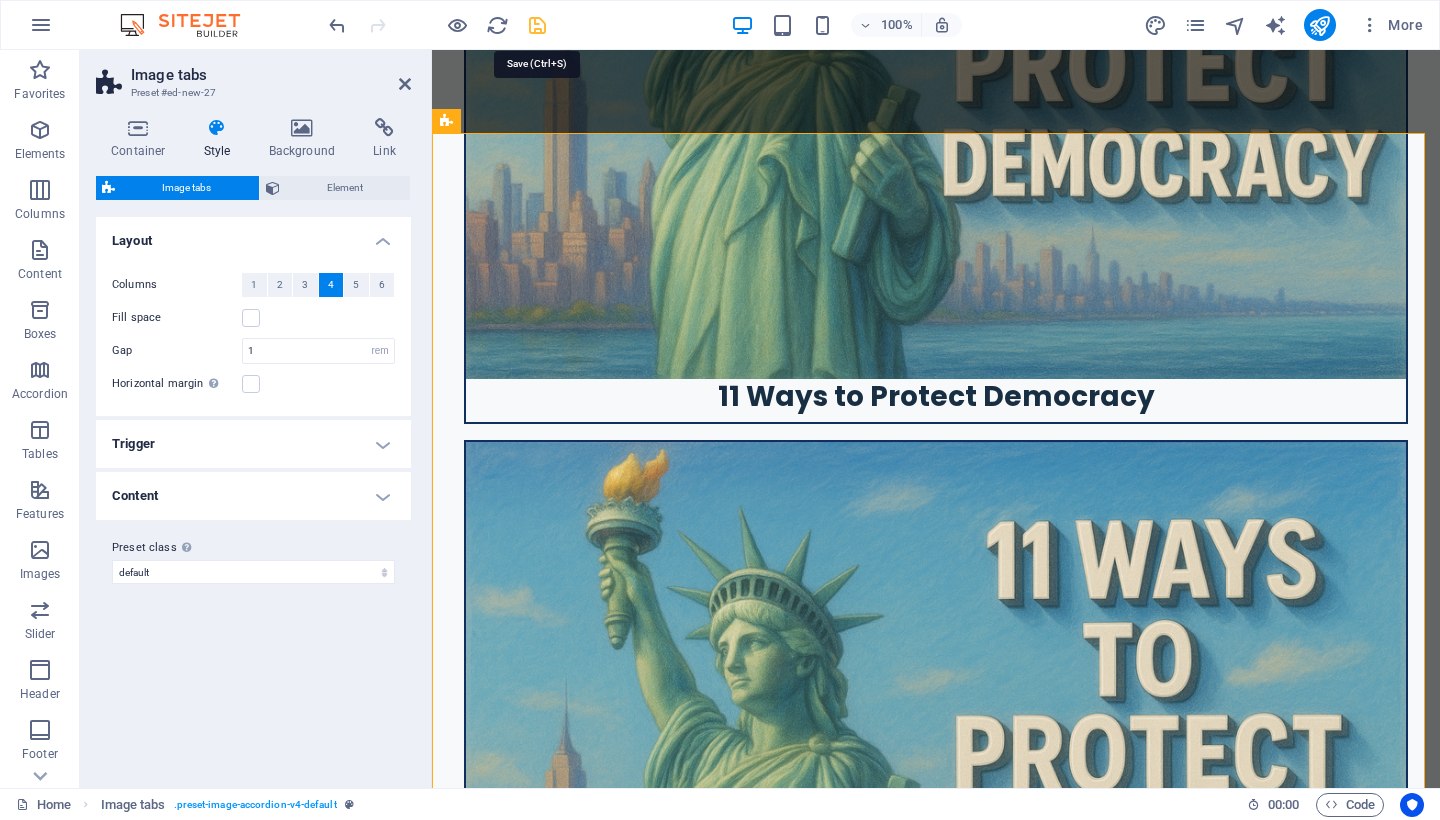 click at bounding box center [537, 25] 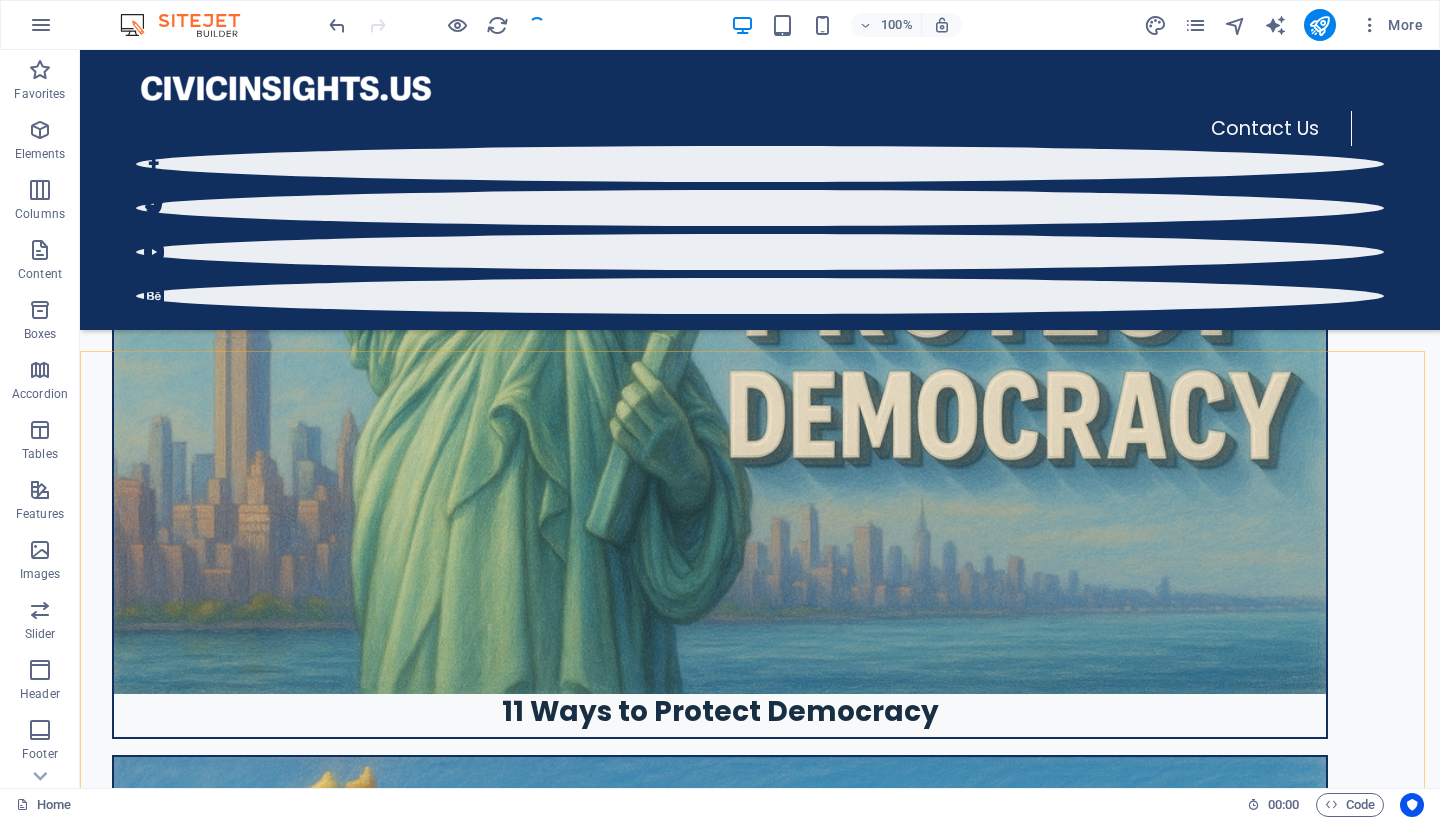 scroll, scrollTop: 757, scrollLeft: 0, axis: vertical 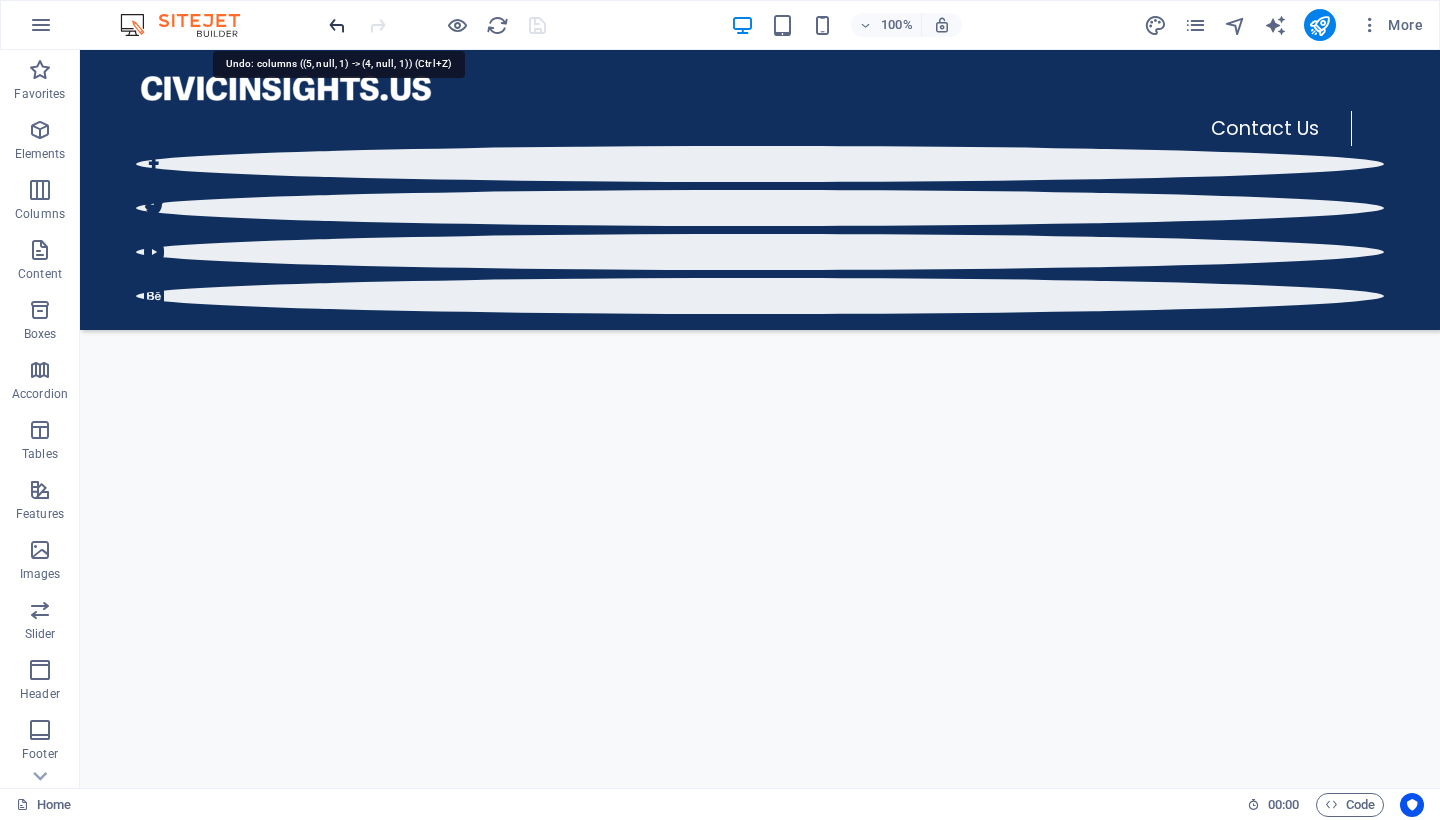 click at bounding box center [337, 25] 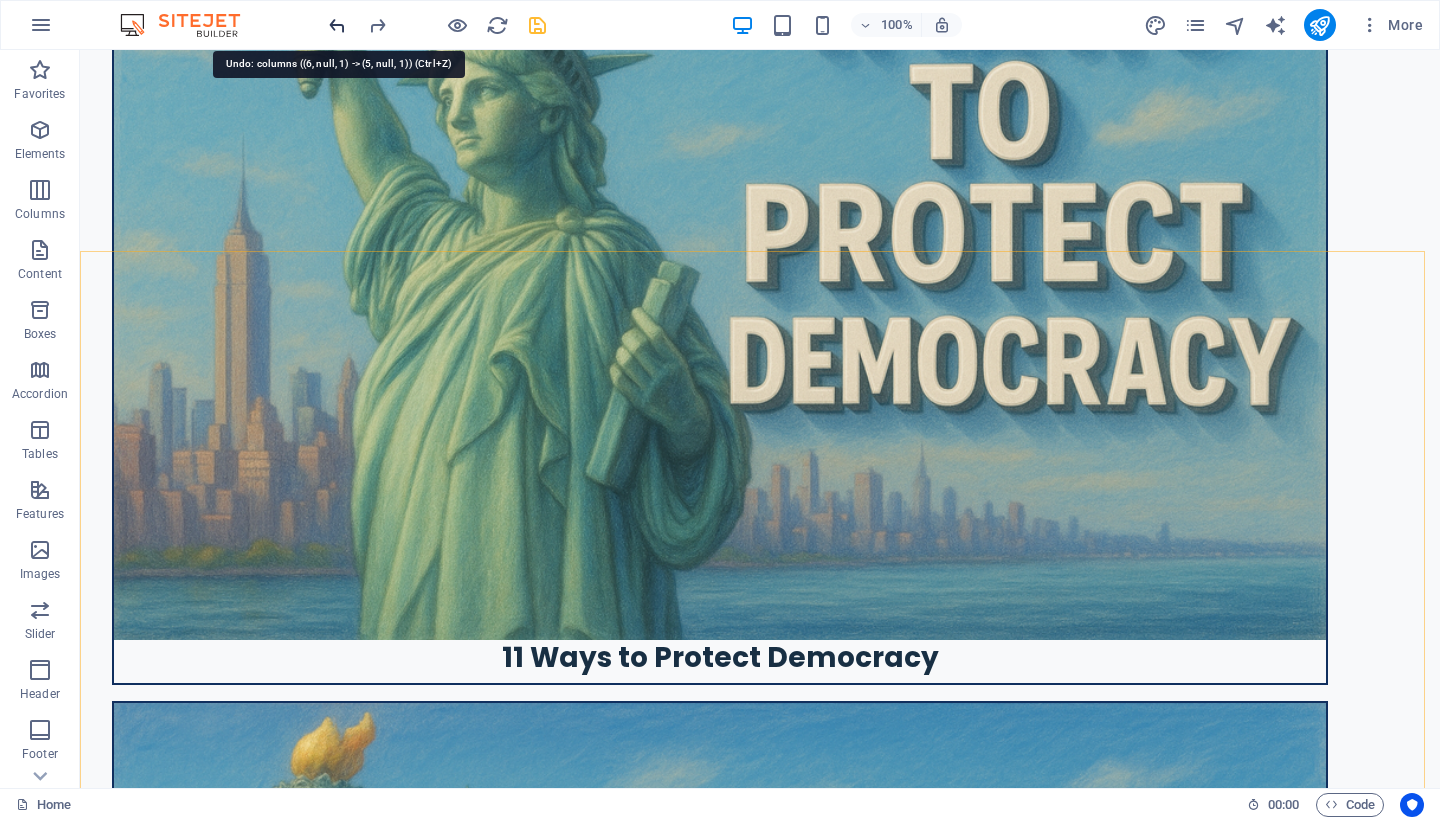 scroll, scrollTop: 2175, scrollLeft: 0, axis: vertical 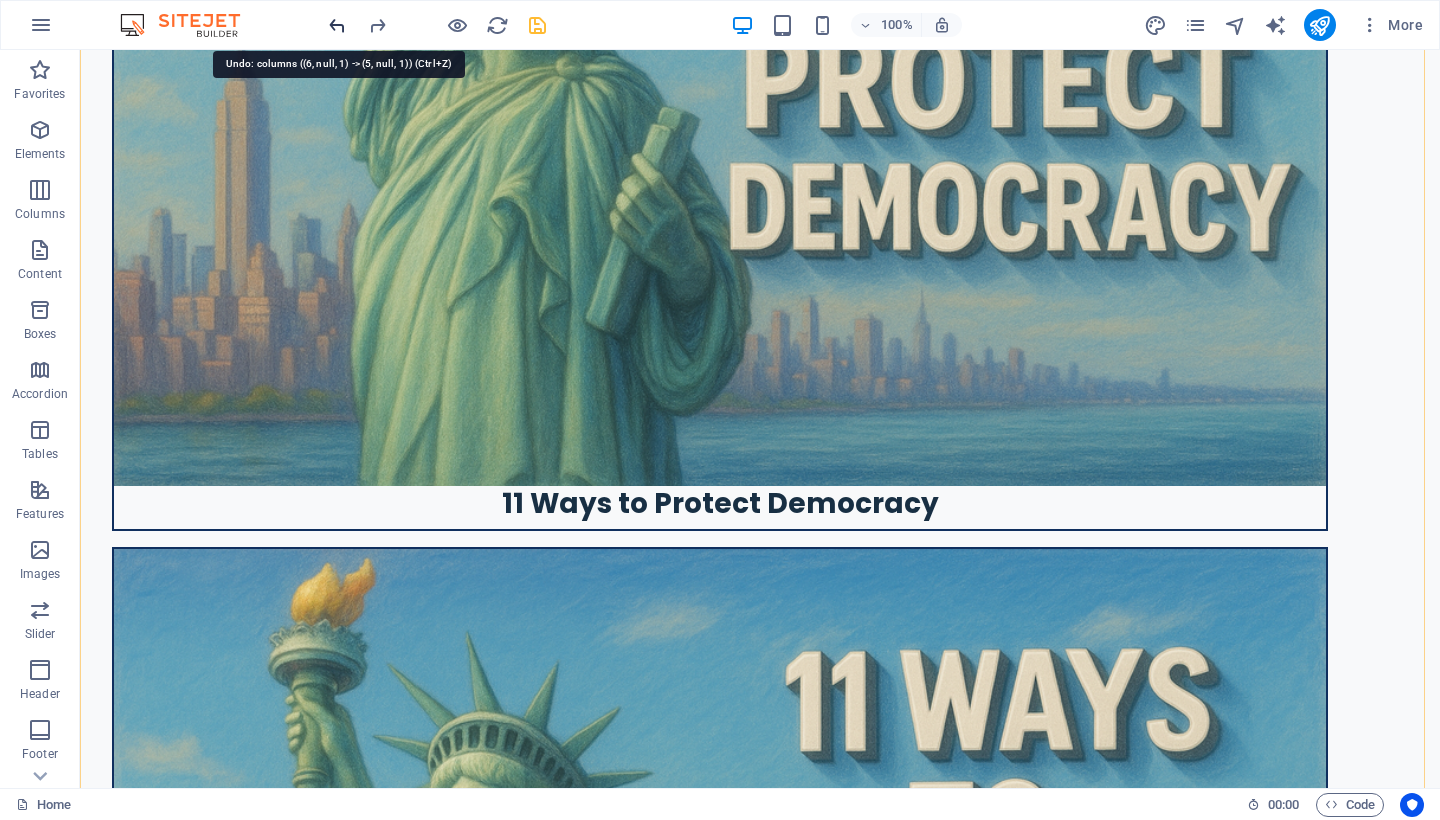 click at bounding box center (337, 25) 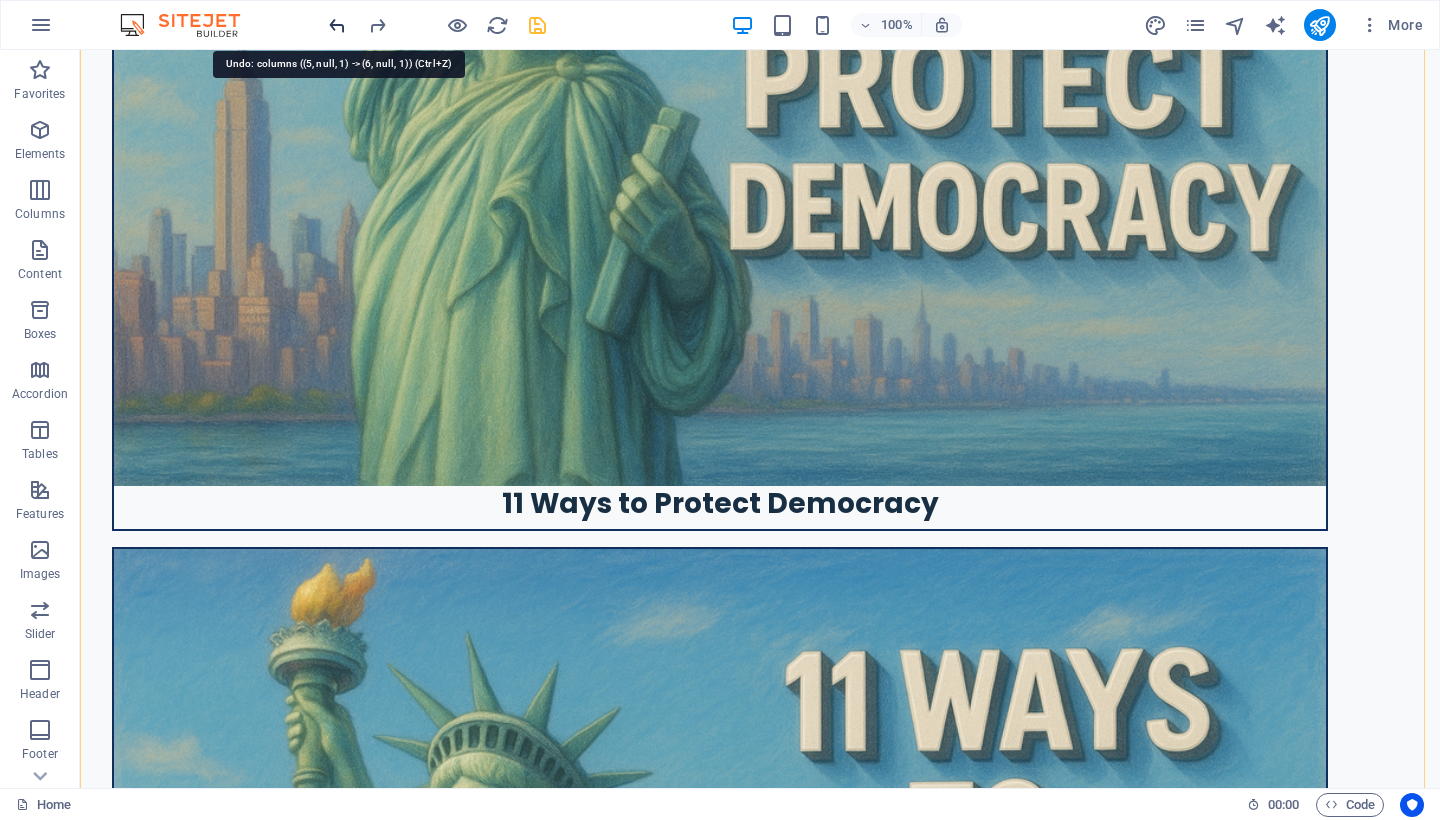 click at bounding box center [337, 25] 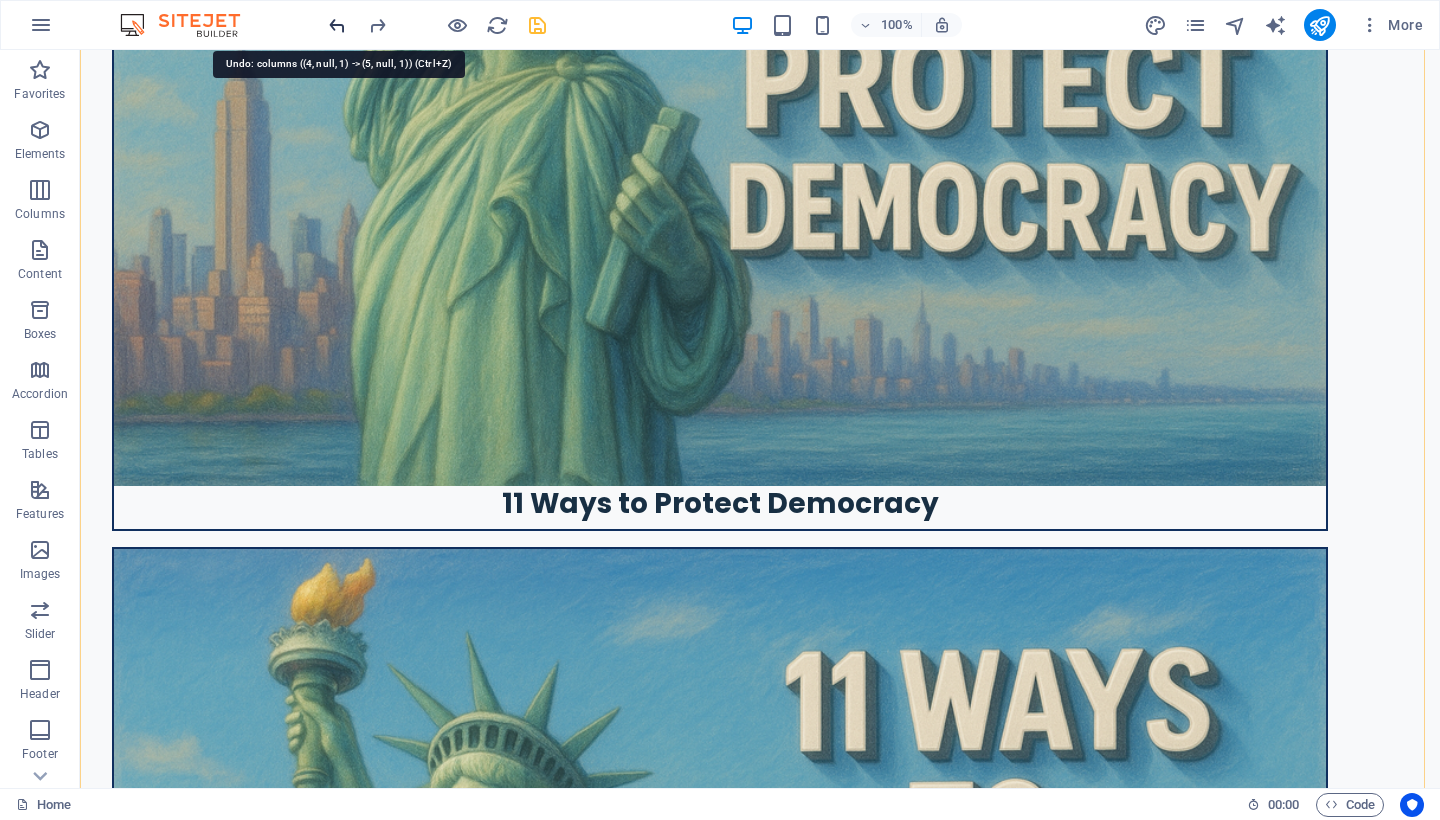 click at bounding box center (337, 25) 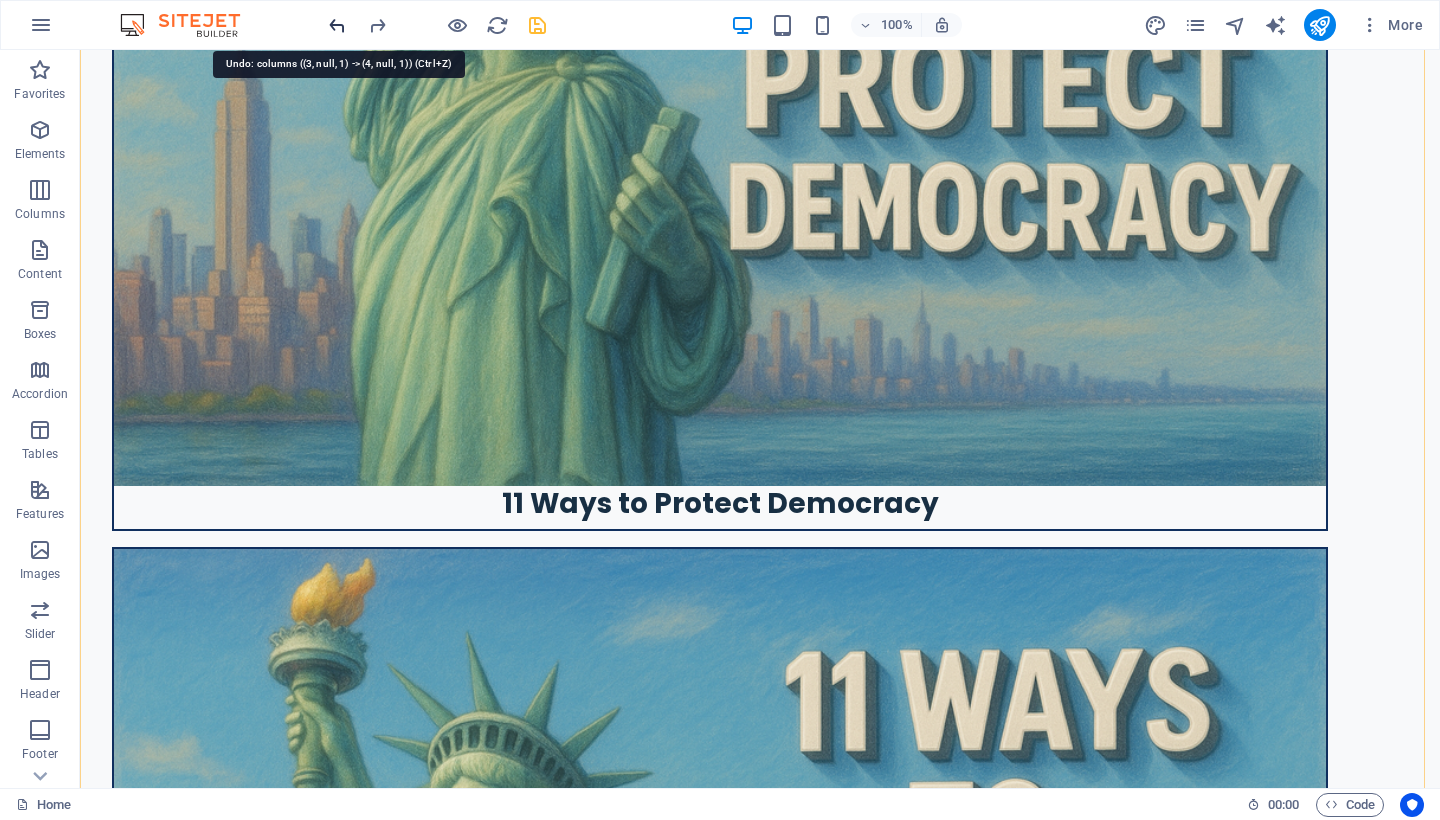 click at bounding box center [337, 25] 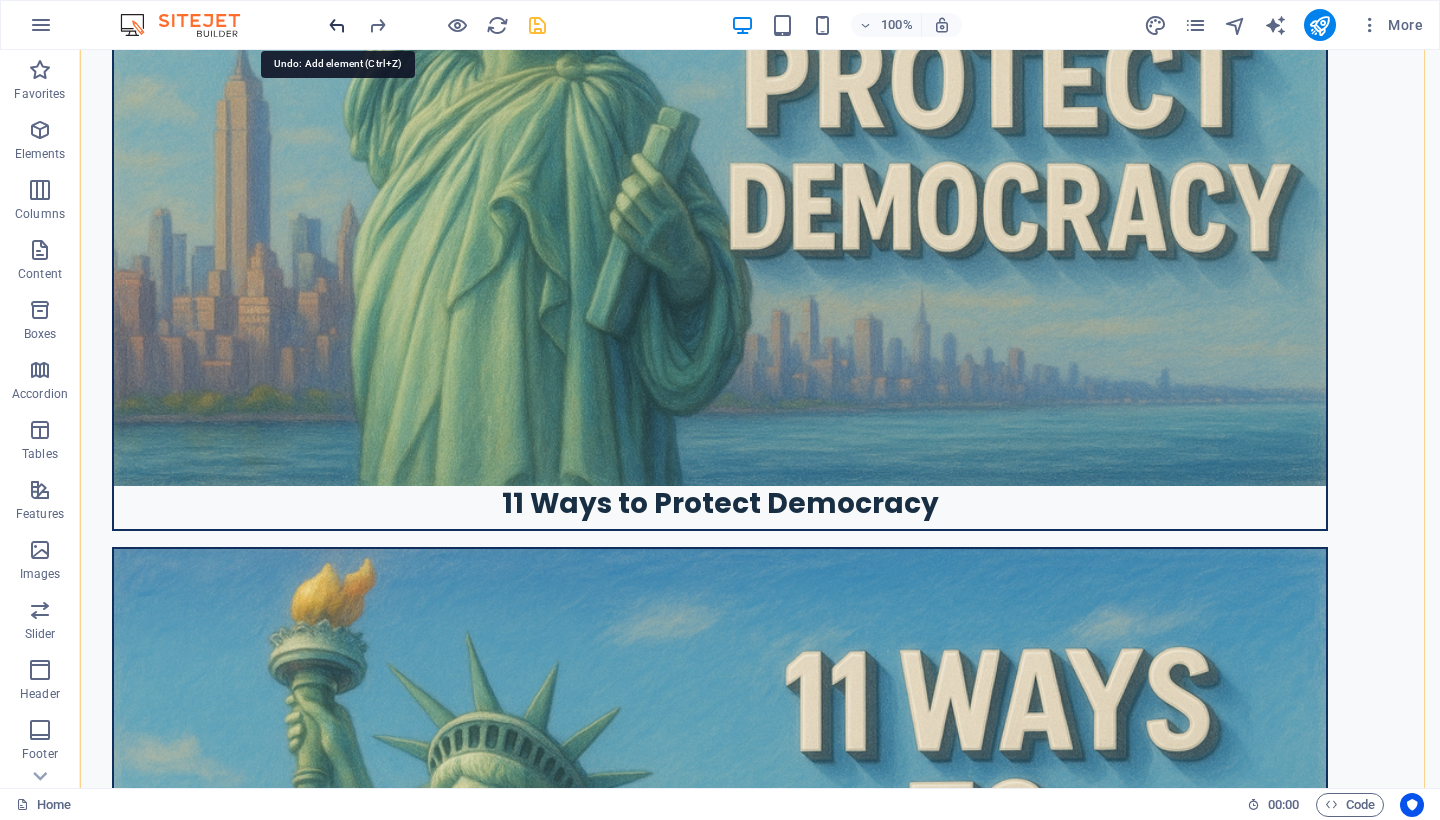 click at bounding box center (337, 25) 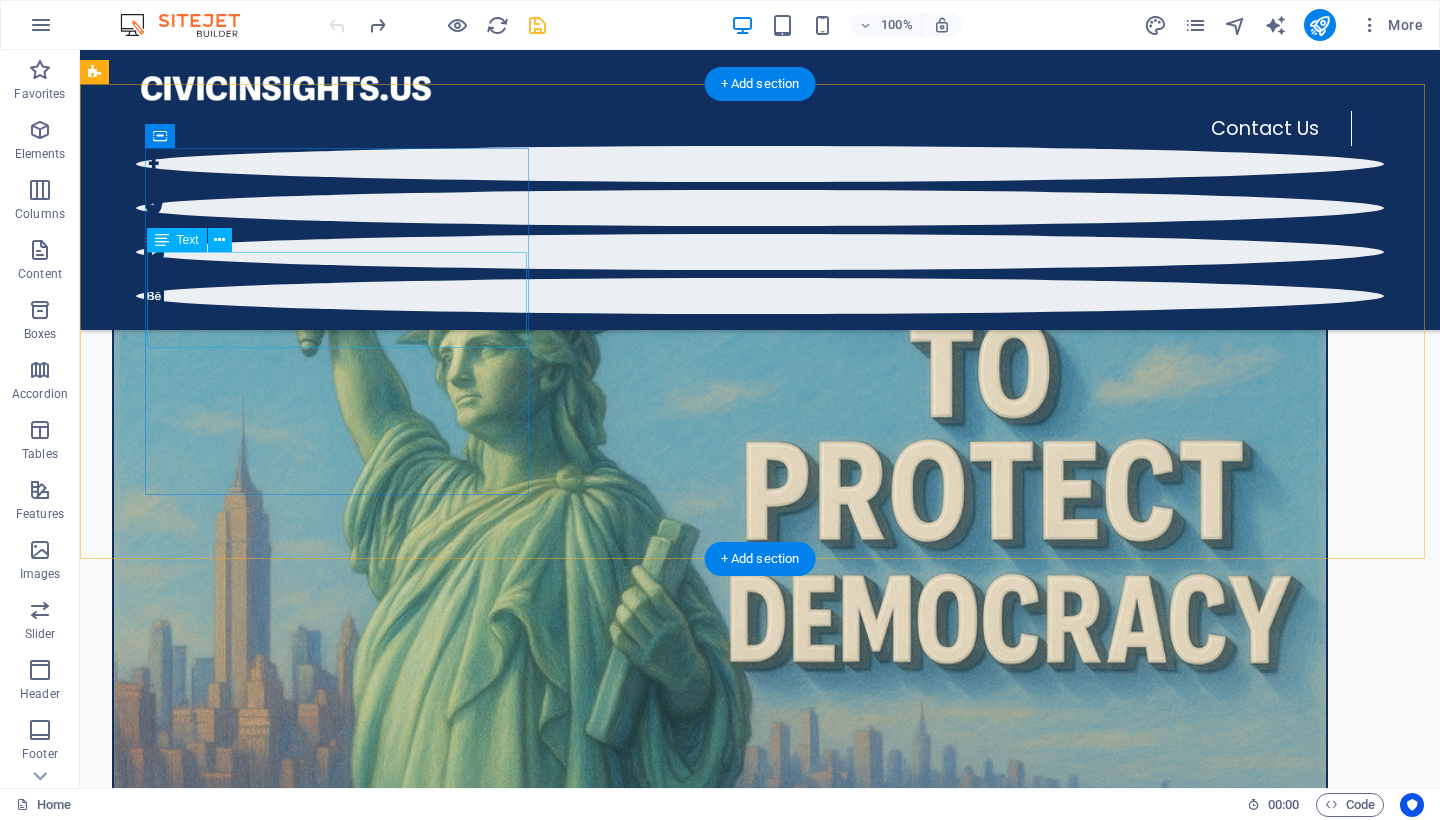 scroll, scrollTop: 1556, scrollLeft: 0, axis: vertical 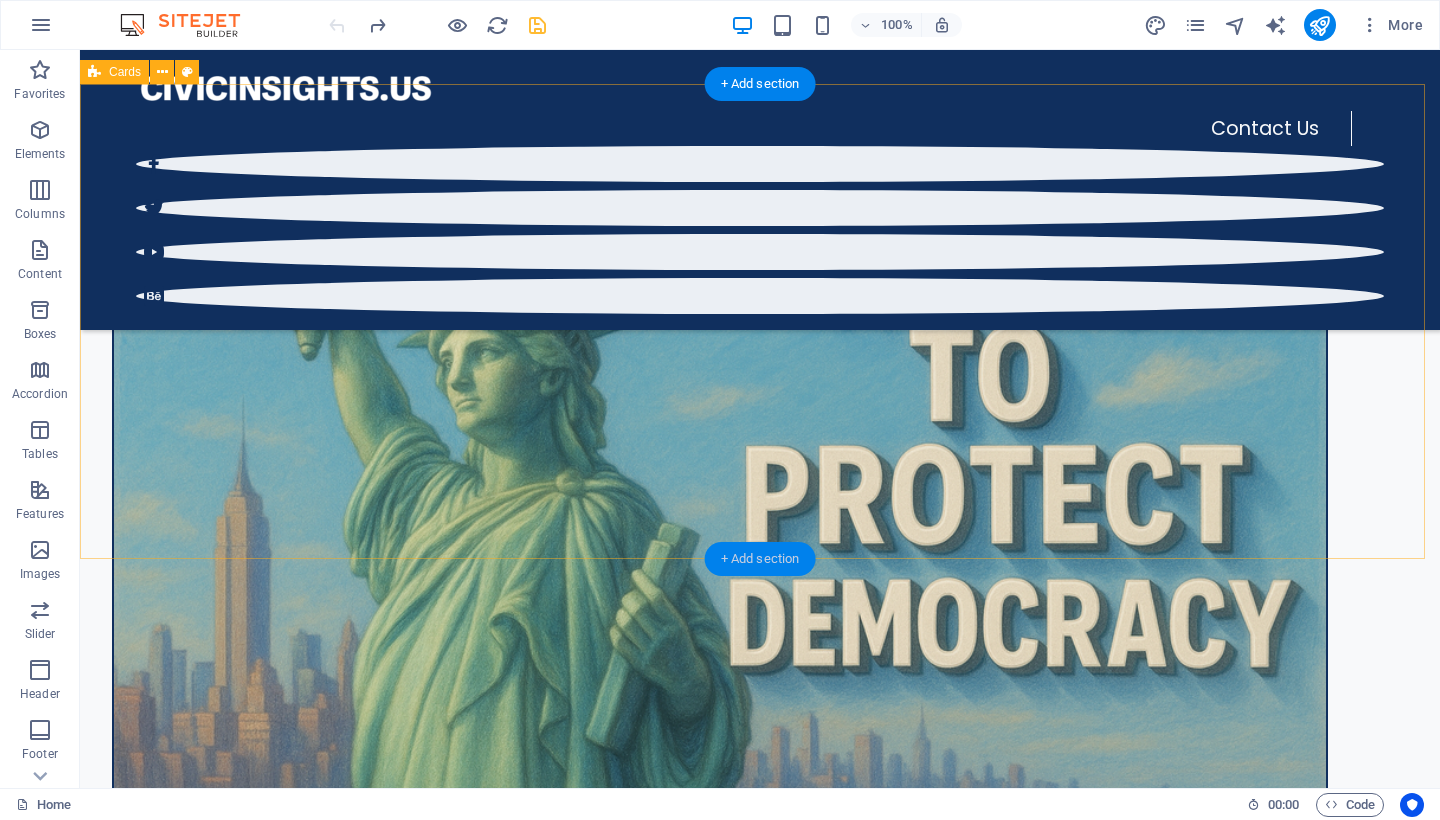 click on "+ Add section" at bounding box center [760, 559] 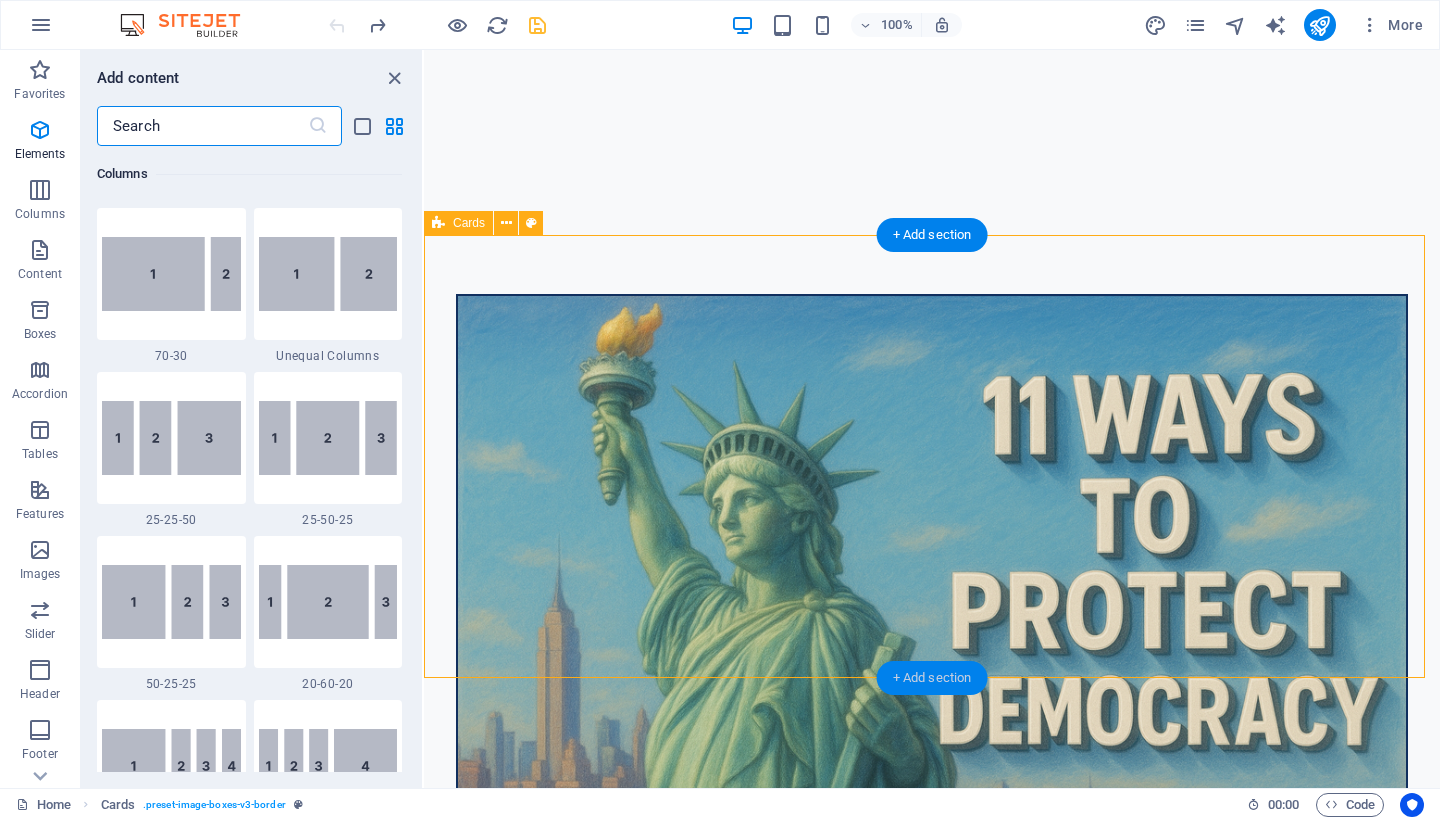 scroll, scrollTop: 3499, scrollLeft: 0, axis: vertical 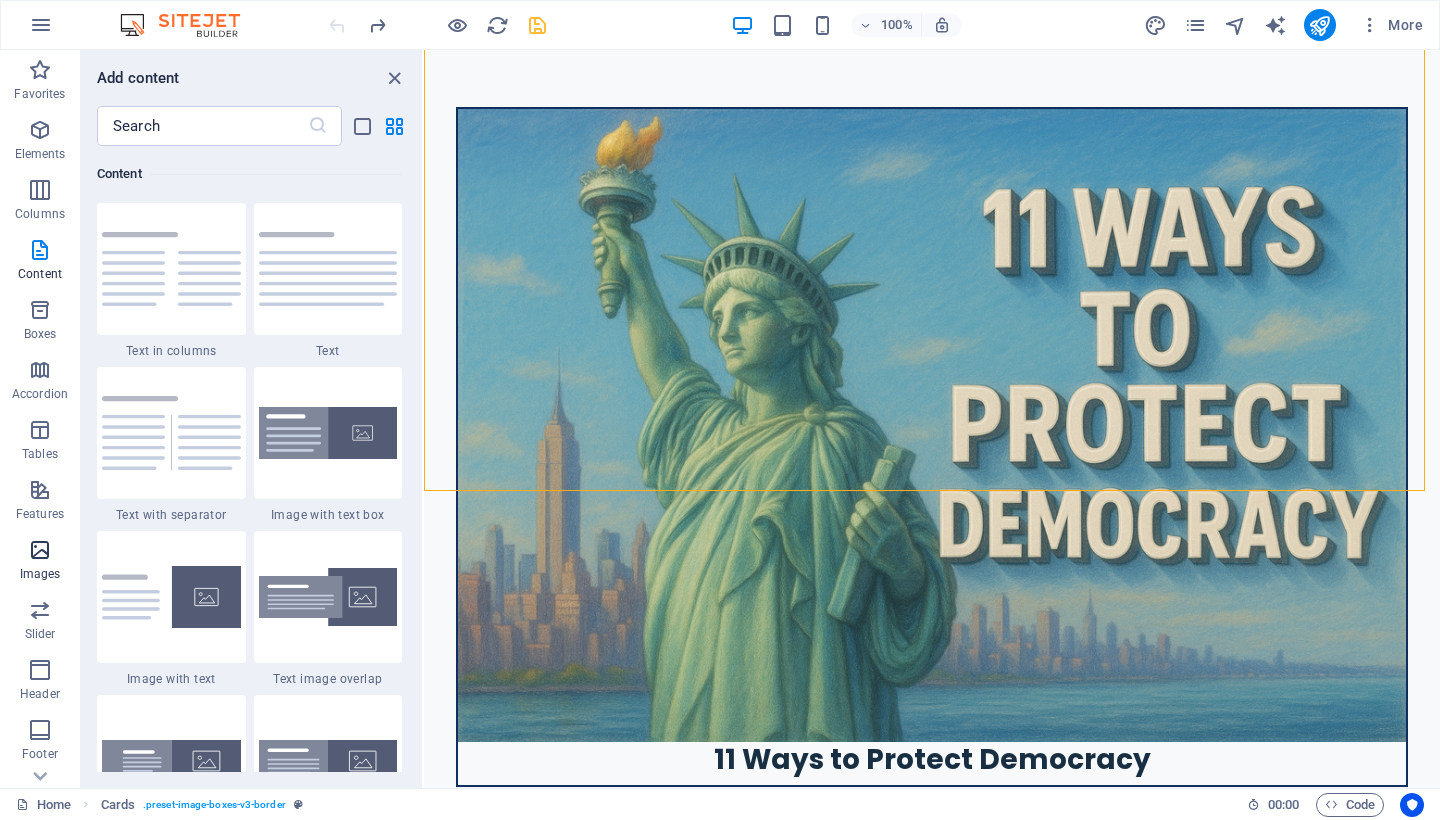 click at bounding box center [40, 550] 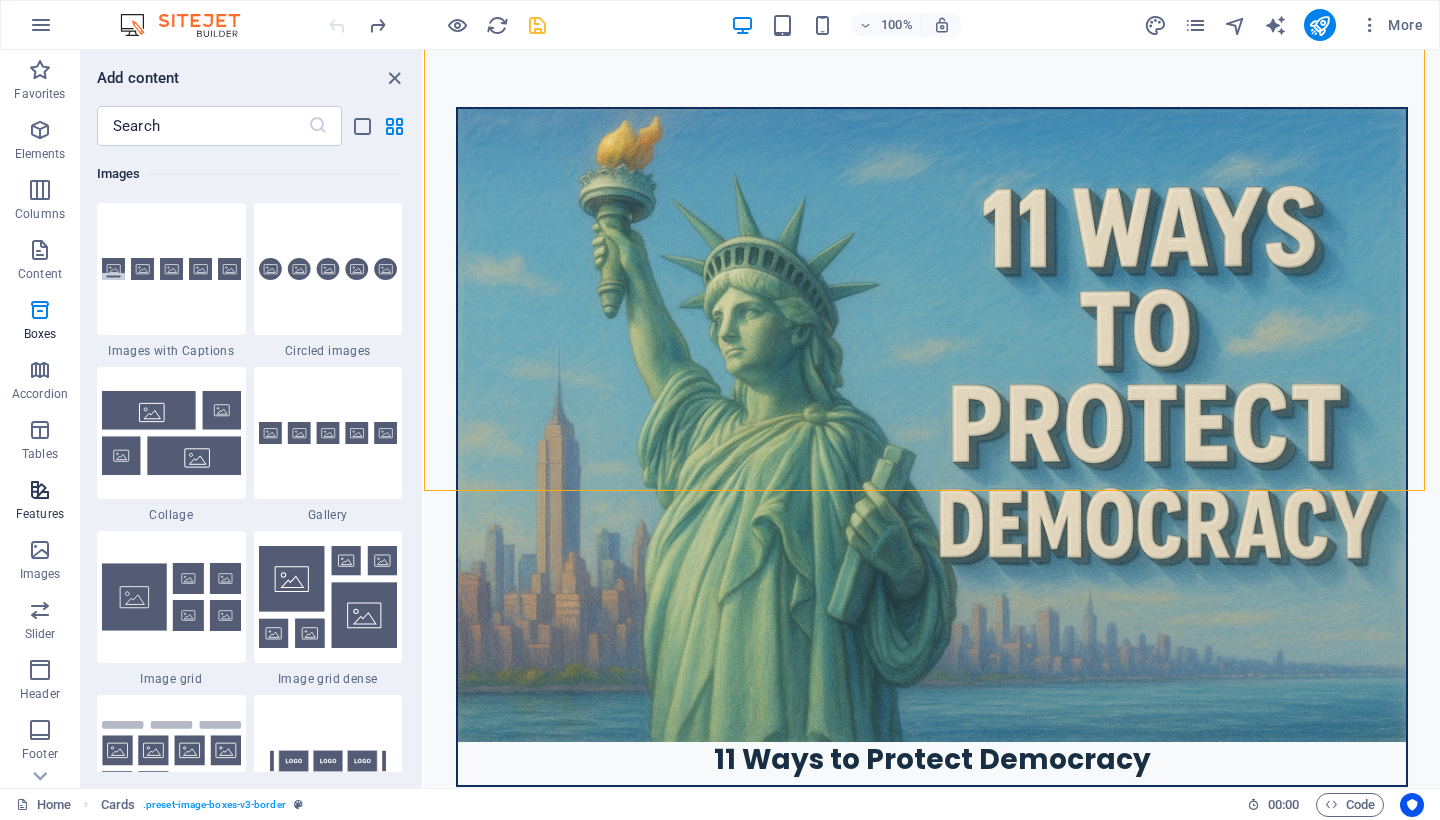 scroll, scrollTop: 10140, scrollLeft: 0, axis: vertical 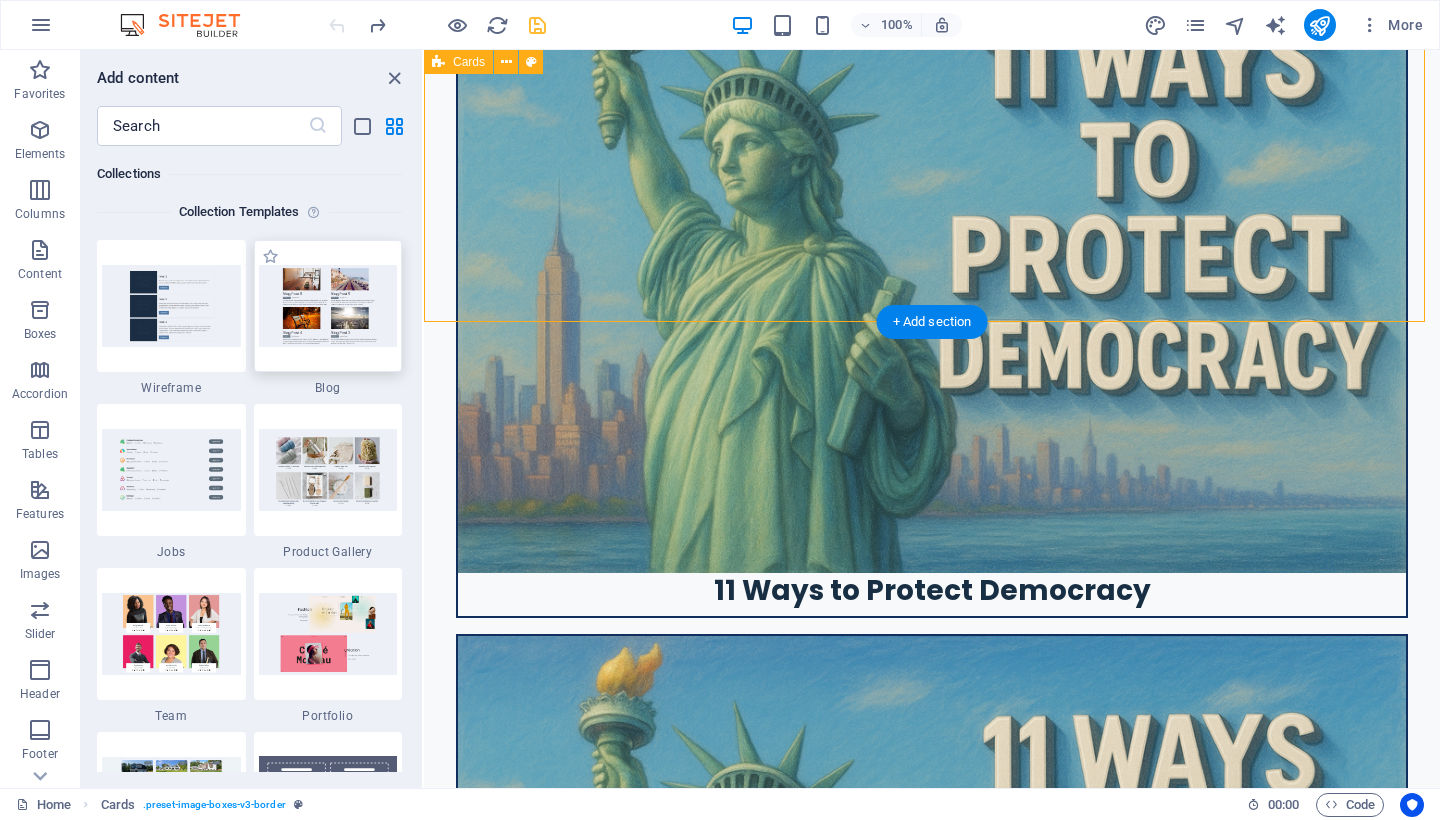 click at bounding box center [328, 305] 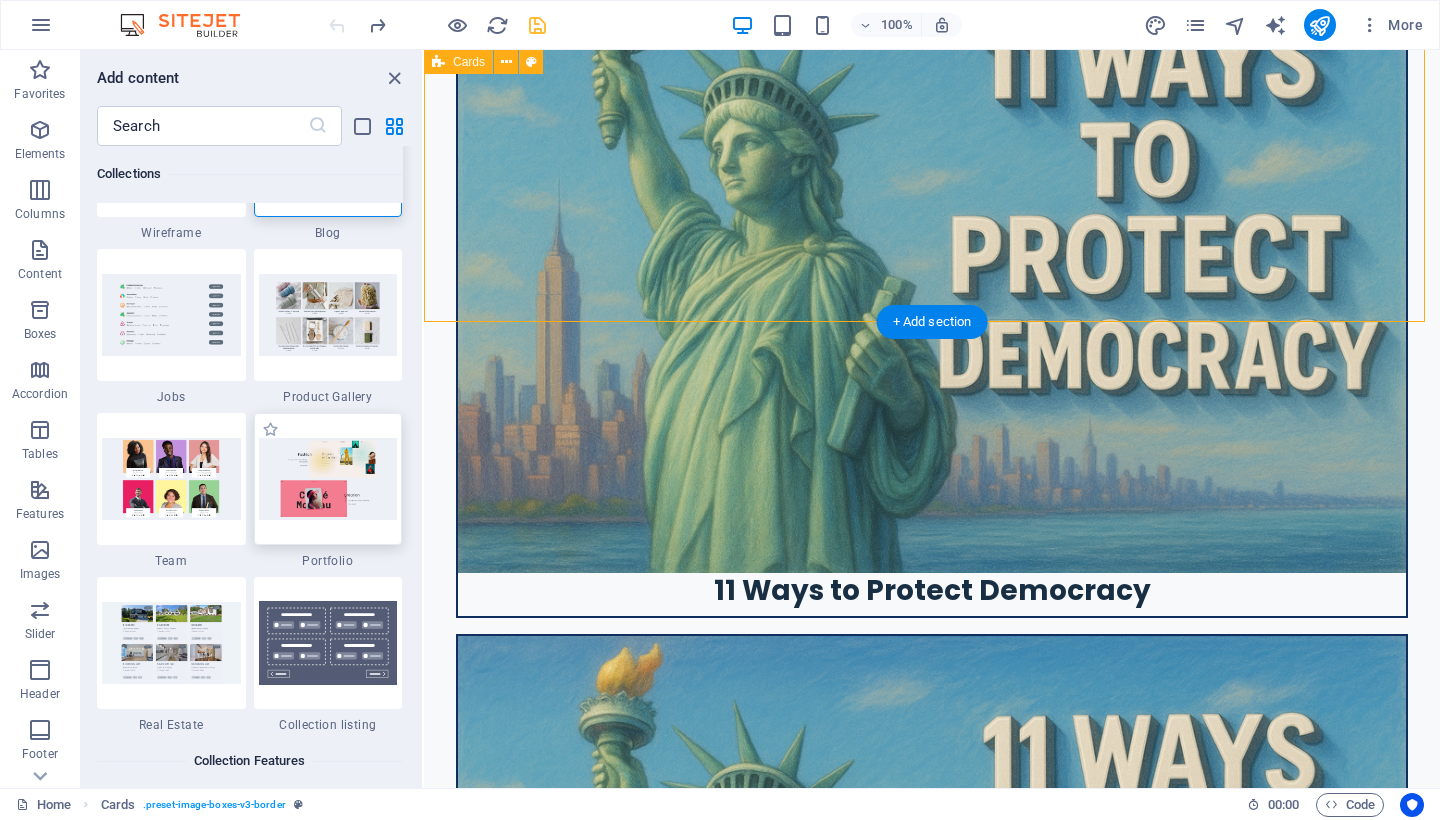 scroll, scrollTop: 18288, scrollLeft: 0, axis: vertical 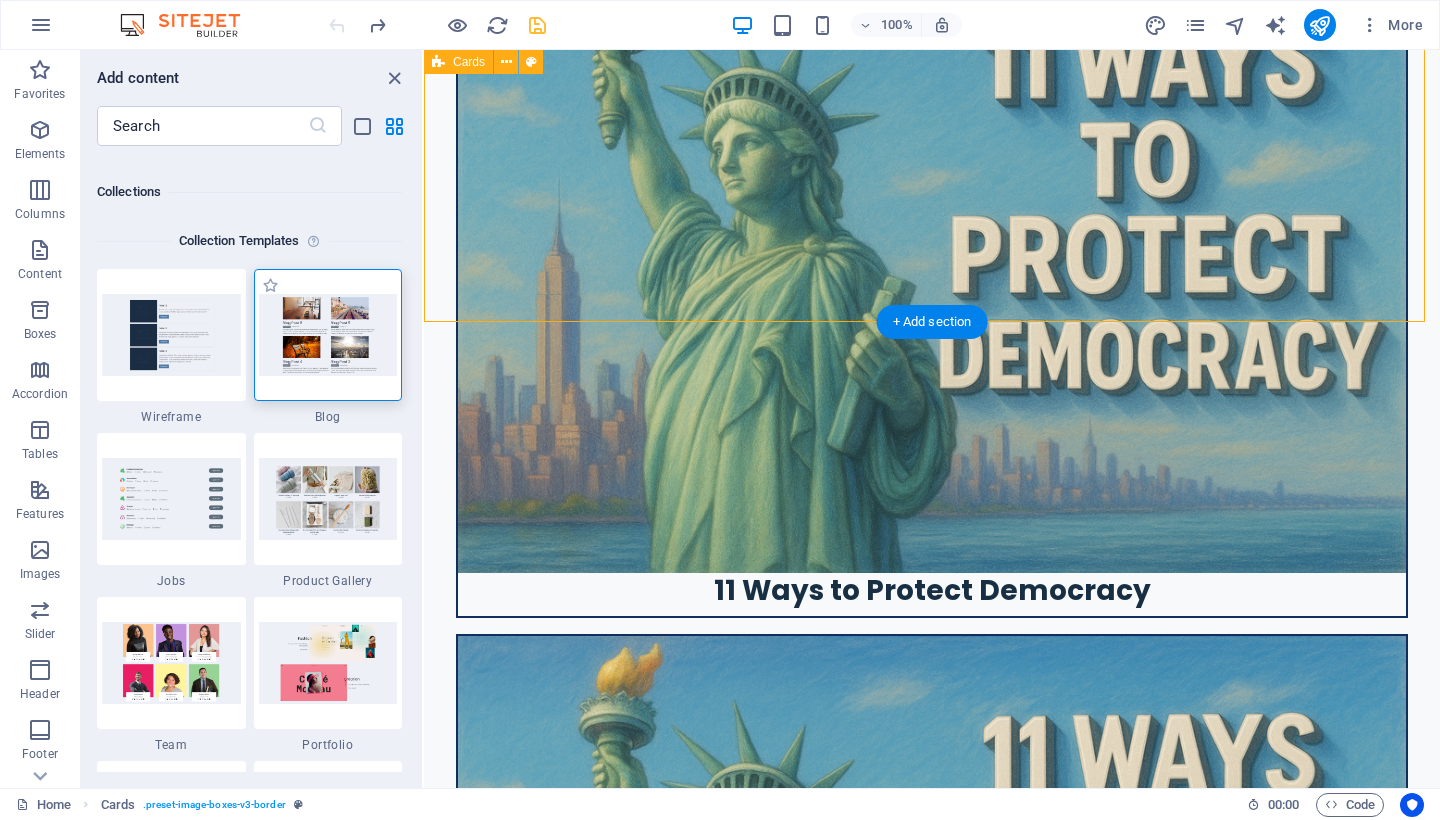 click at bounding box center [328, 334] 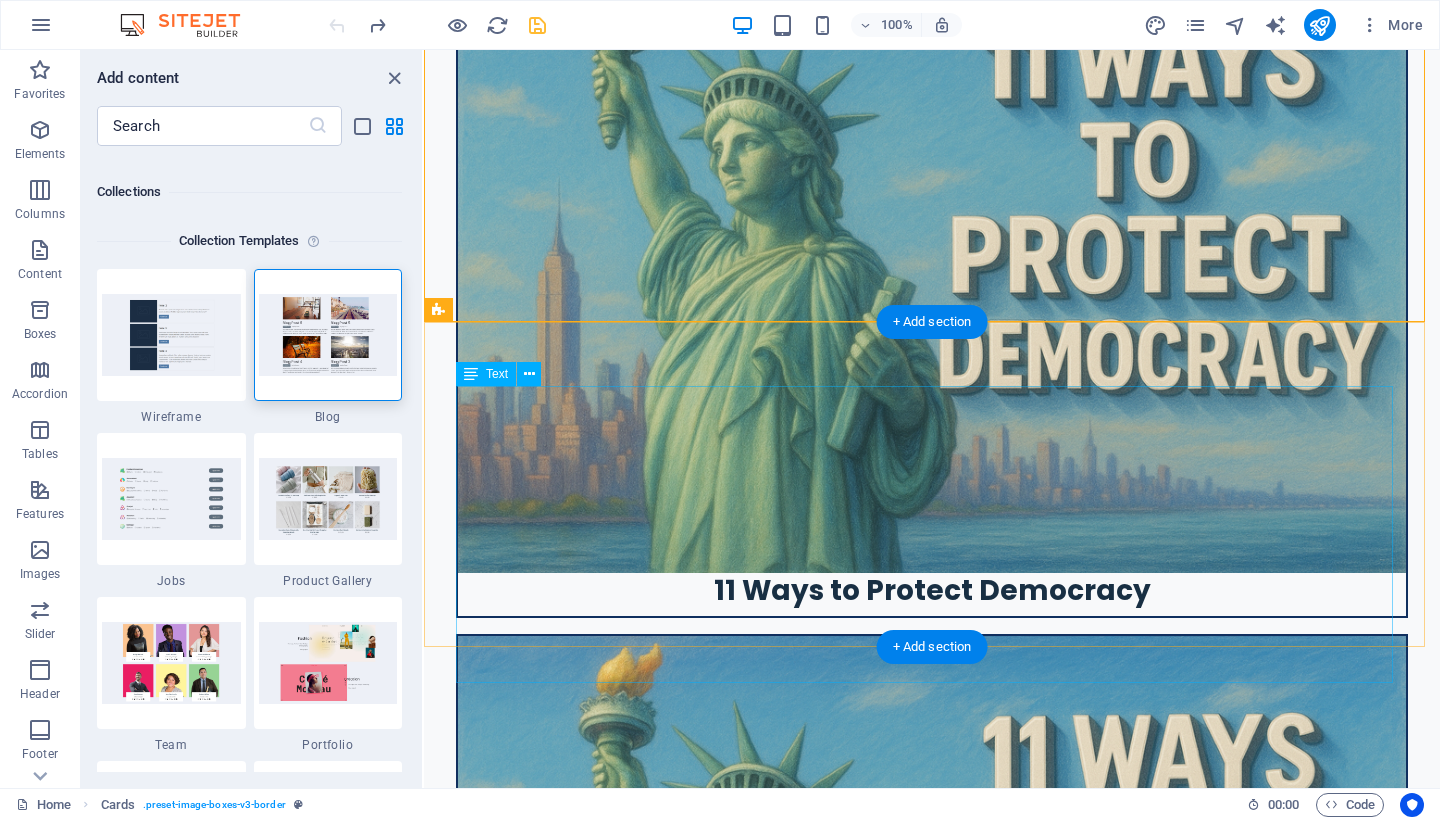 scroll, scrollTop: 2078, scrollLeft: 0, axis: vertical 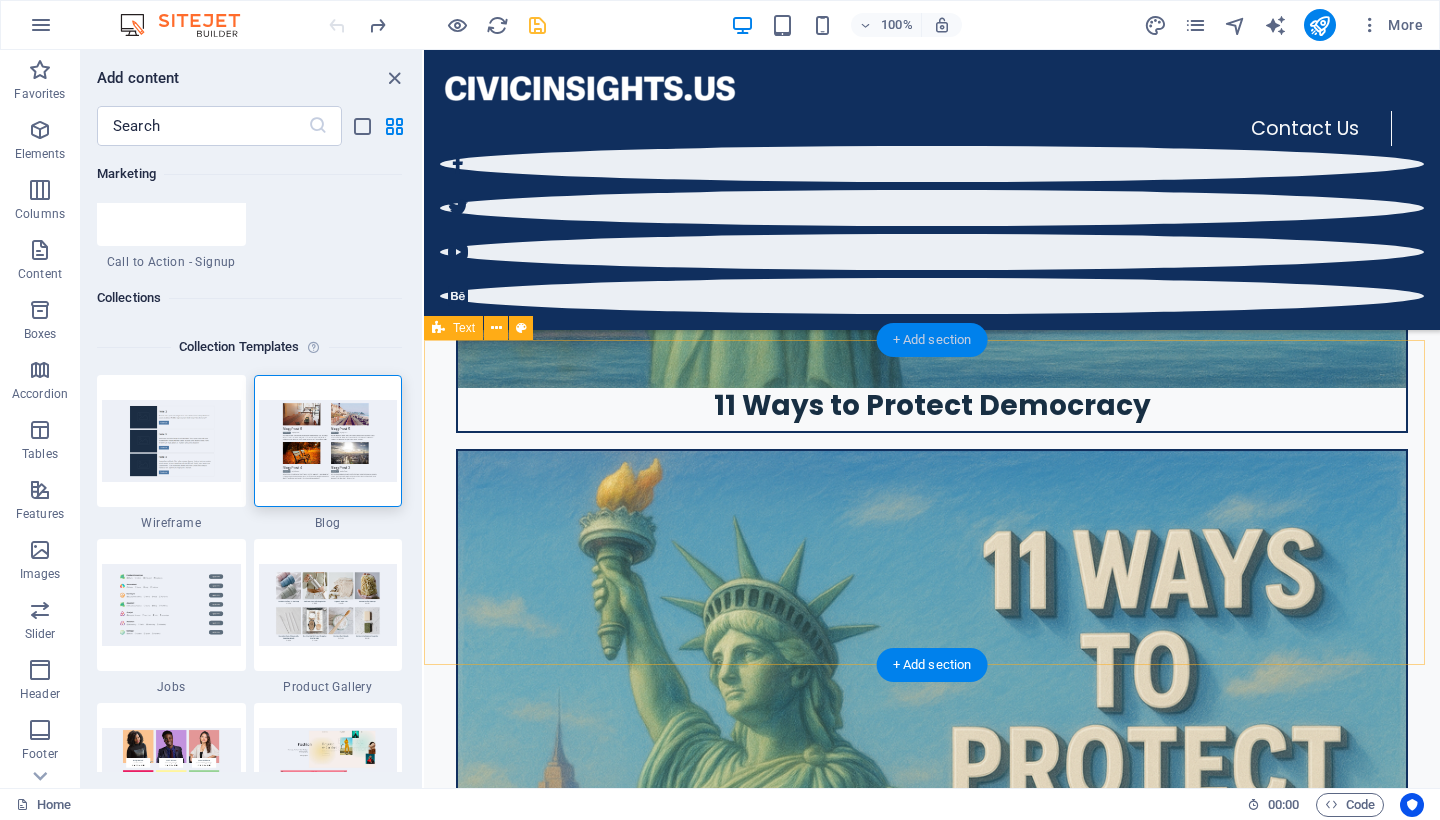 click on "+ Add section" at bounding box center [932, 340] 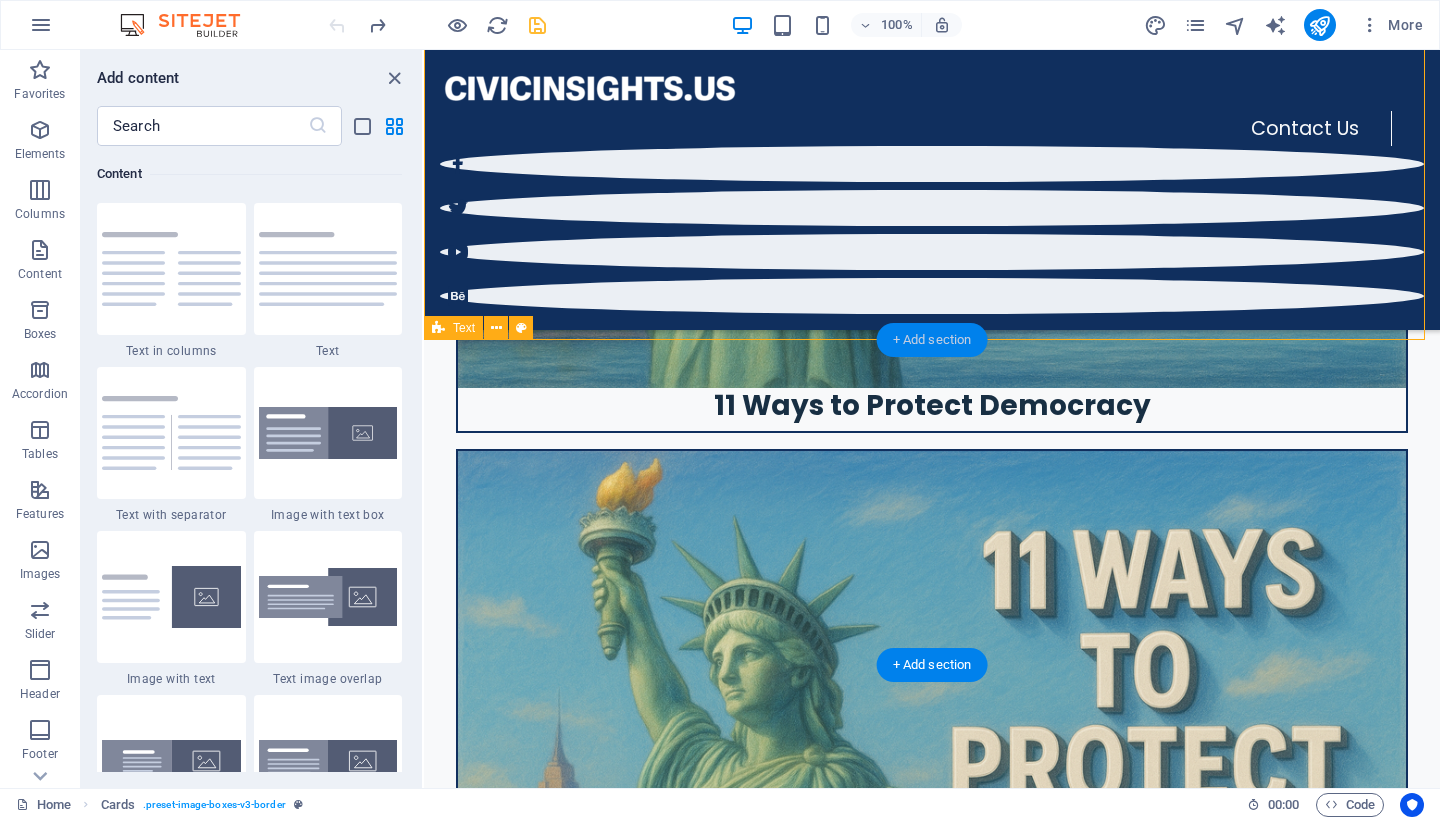 scroll, scrollTop: 3499, scrollLeft: 0, axis: vertical 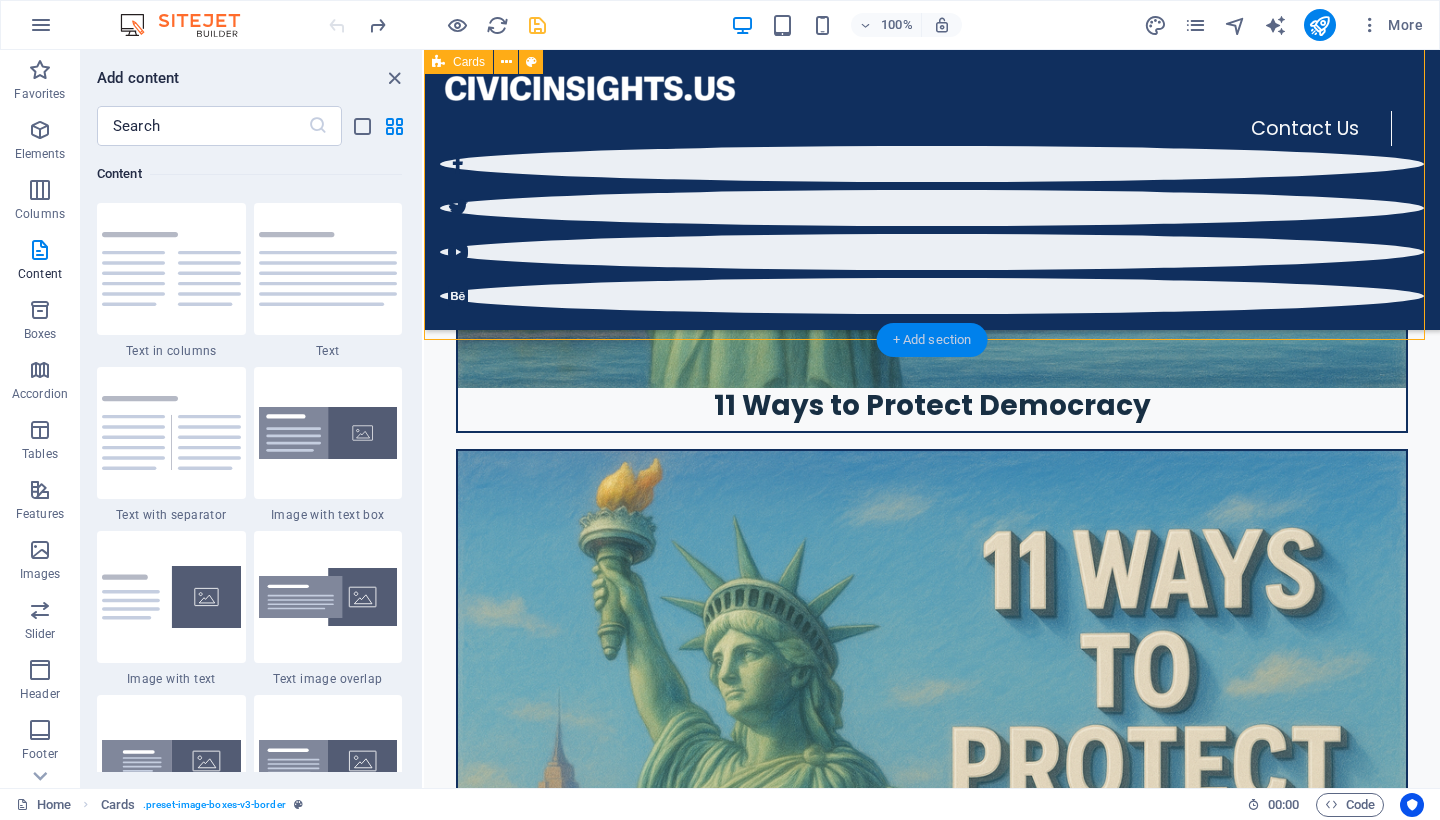 click on "+ Add section" at bounding box center [932, 340] 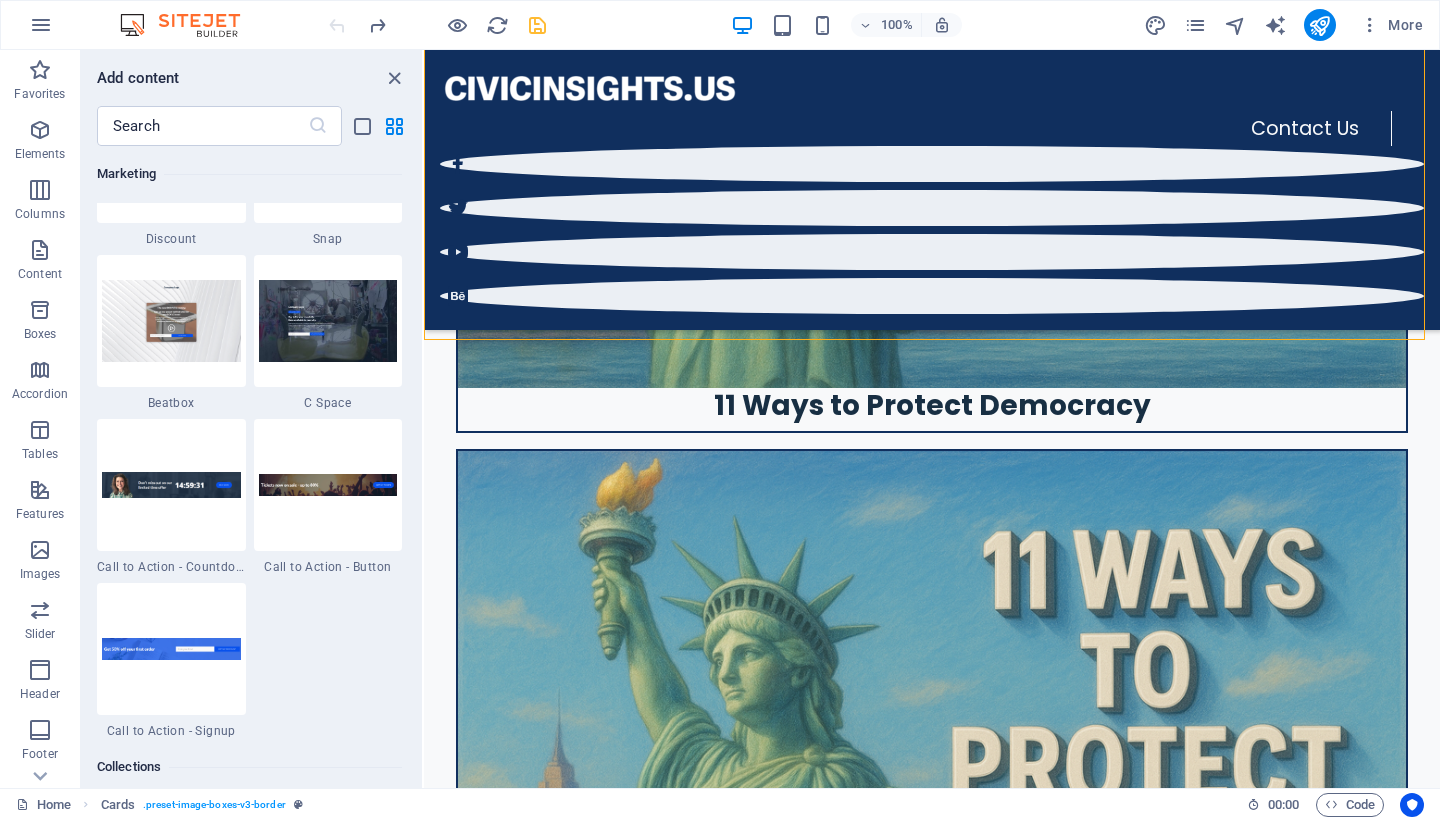 scroll, scrollTop: 18354, scrollLeft: 0, axis: vertical 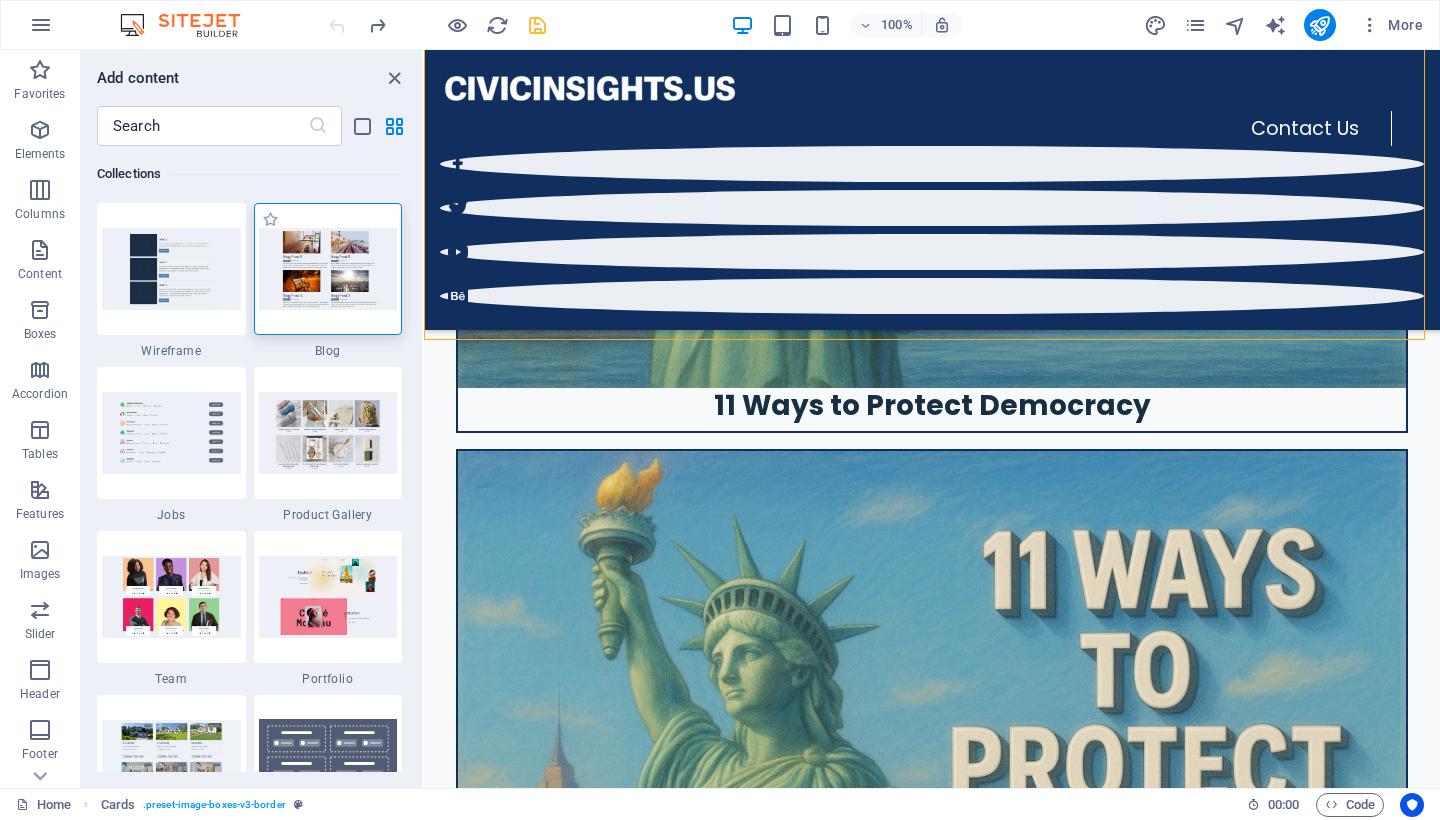 click at bounding box center [328, 268] 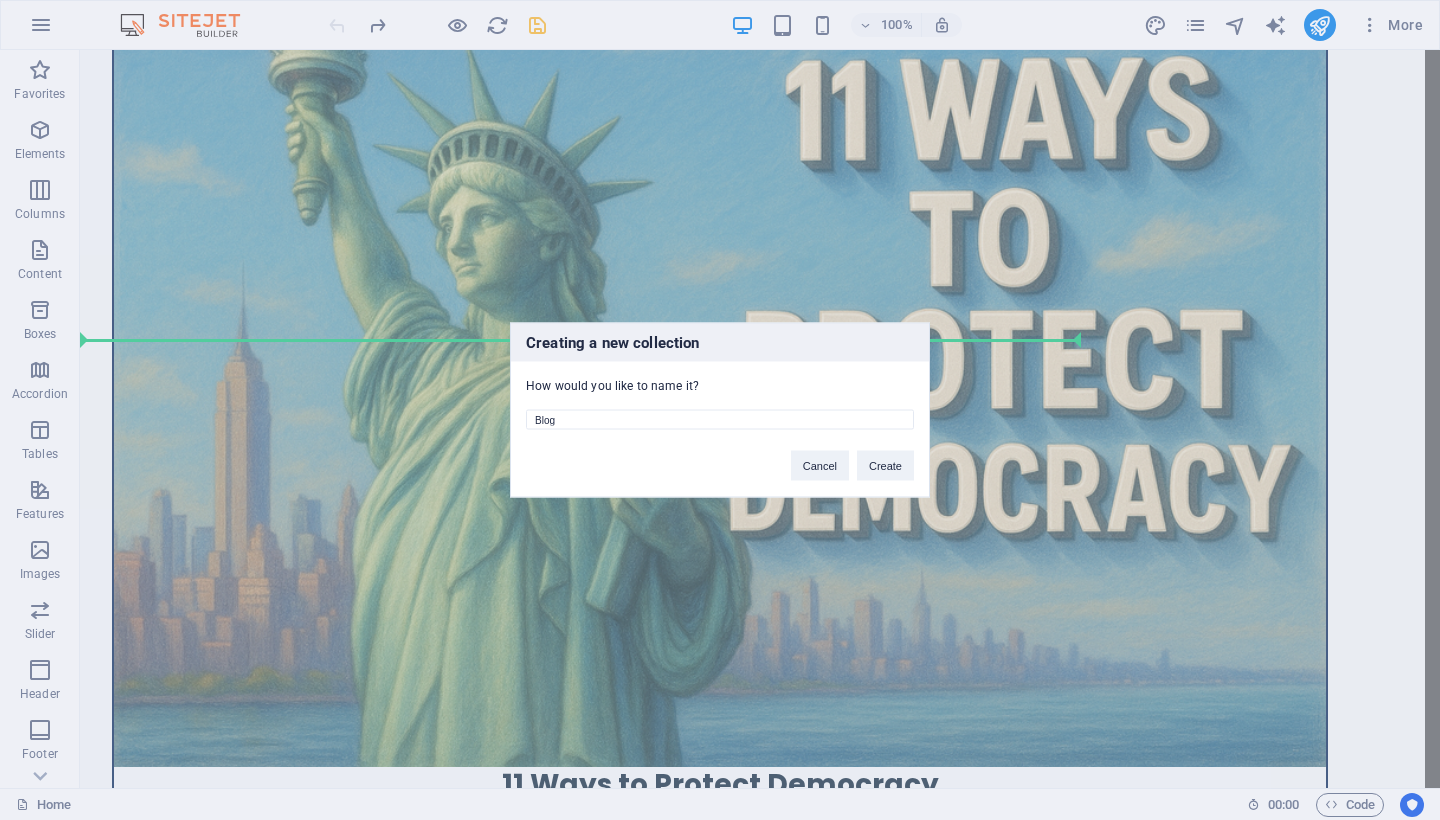 drag, startPoint x: 593, startPoint y: 421, endPoint x: 427, endPoint y: 426, distance: 166.07529 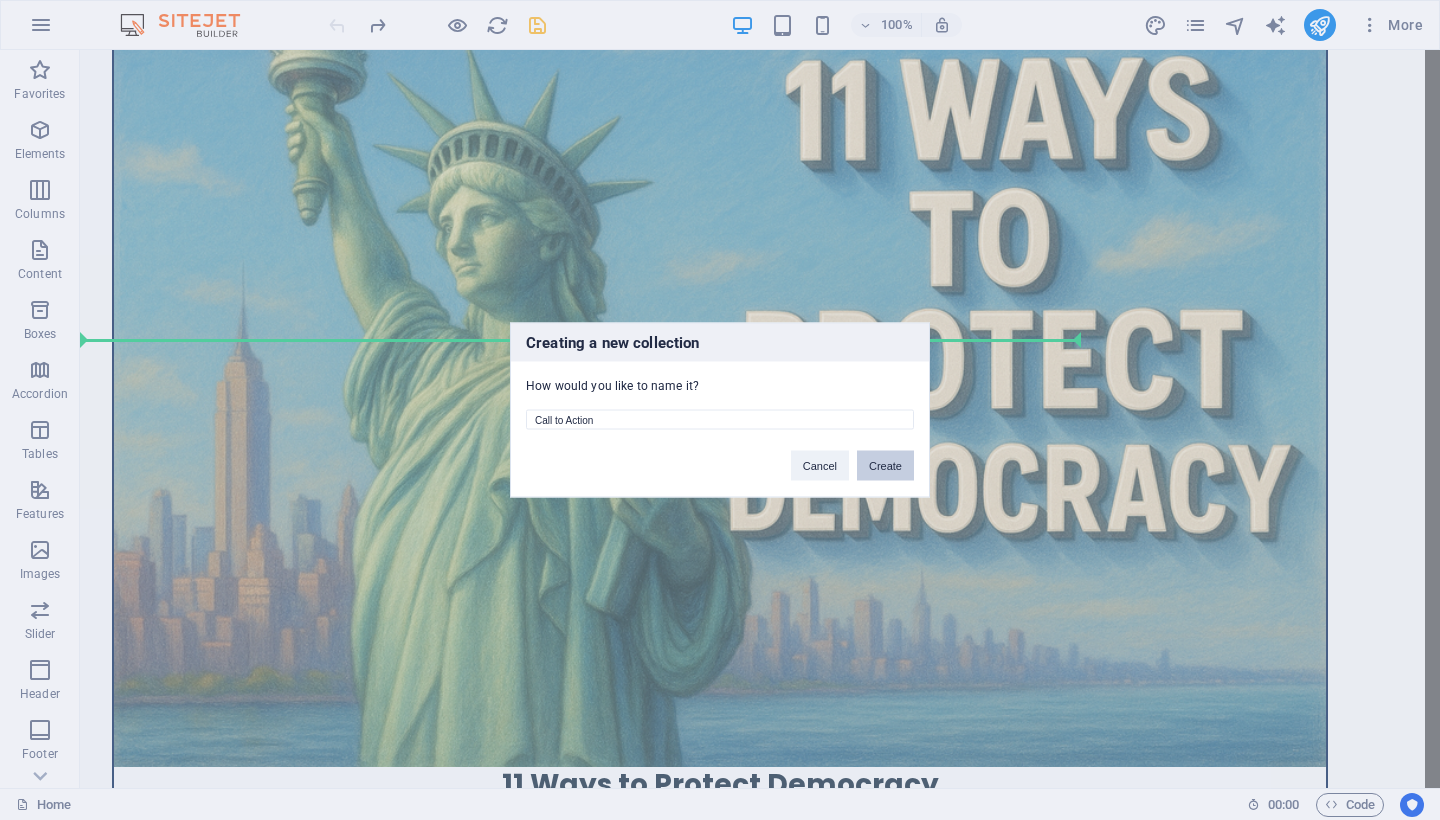 type on "Call to Action" 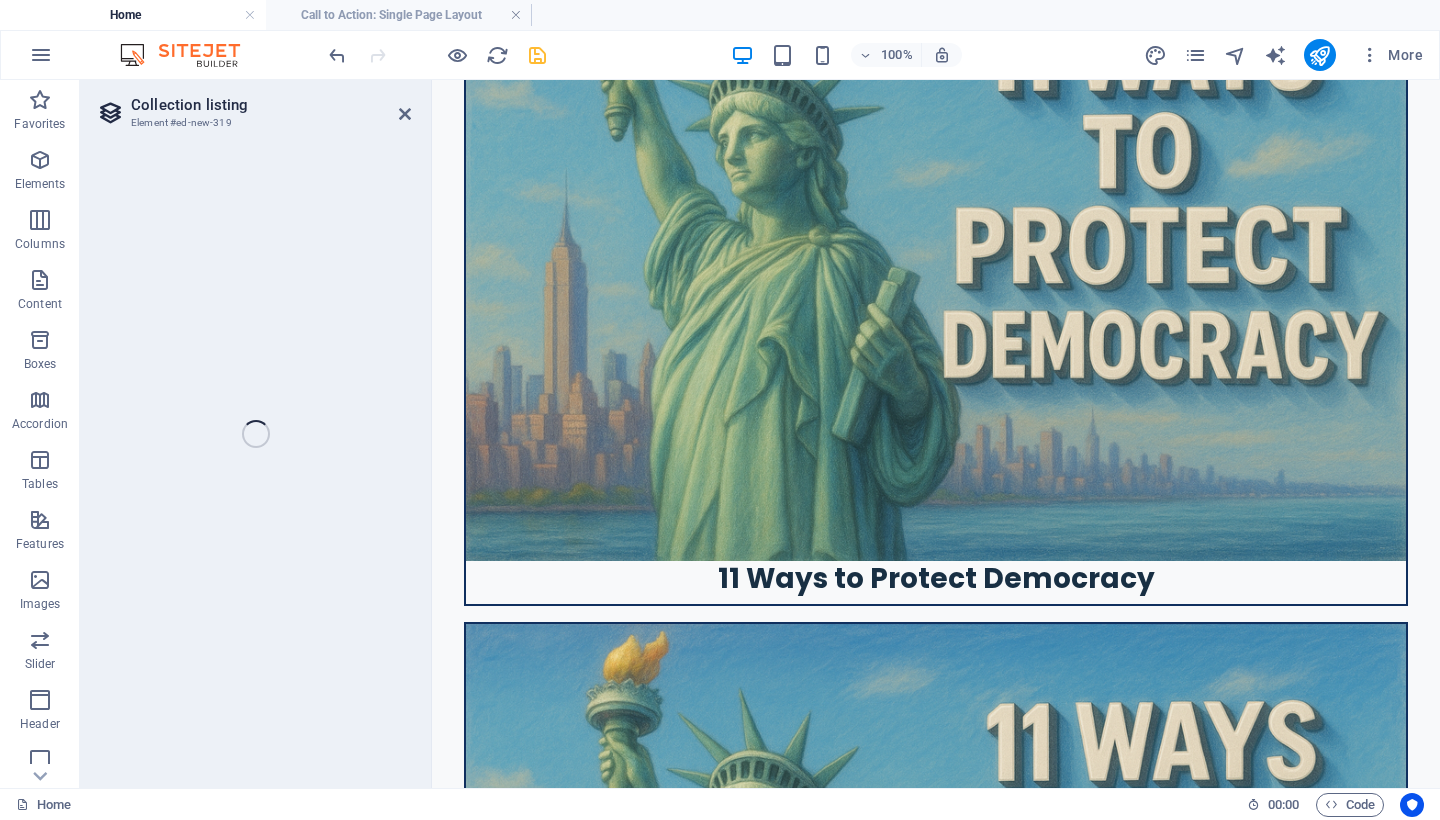select on "688fa5233d10ac075c02fecc" 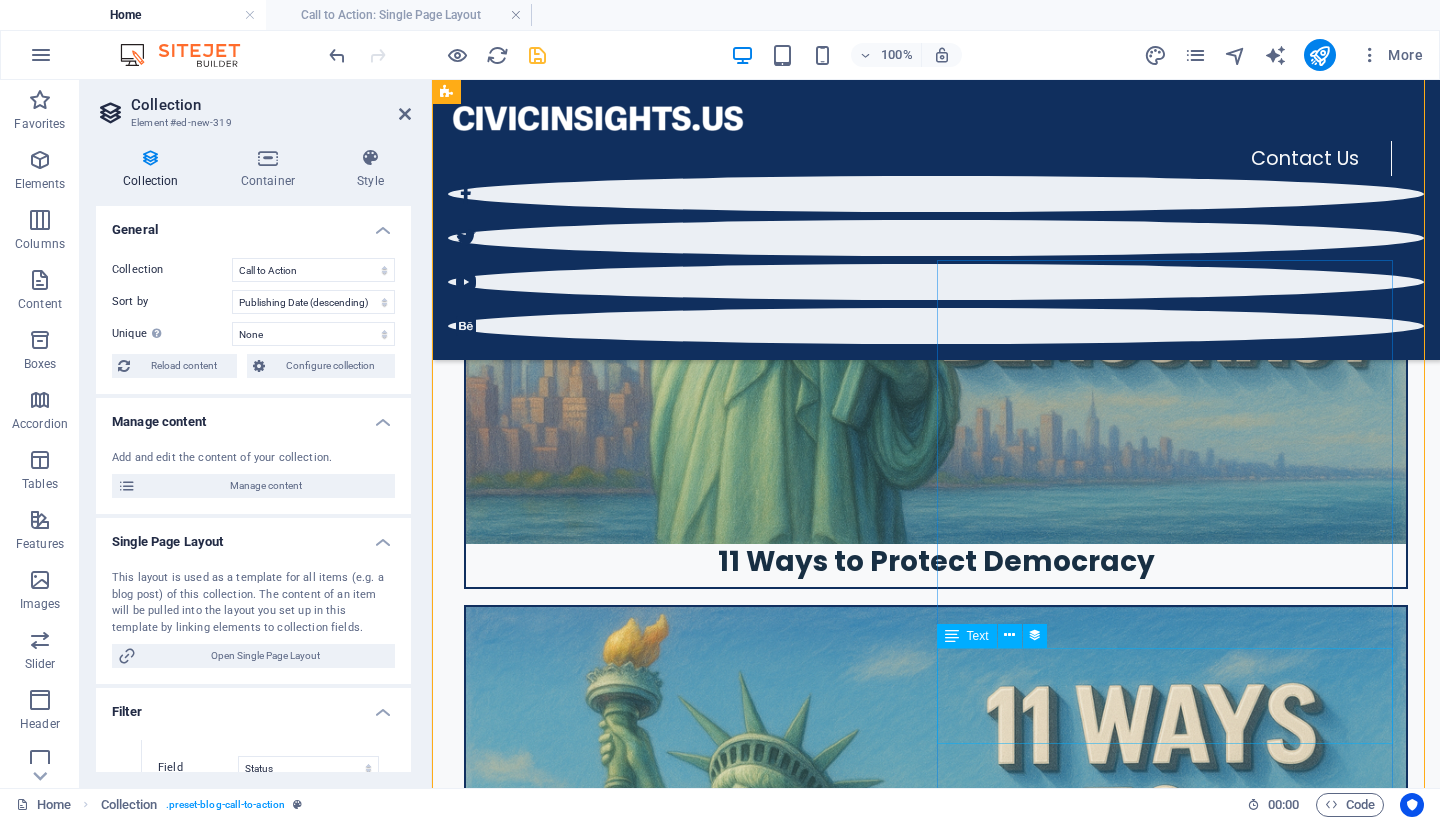 scroll, scrollTop: 3084, scrollLeft: 0, axis: vertical 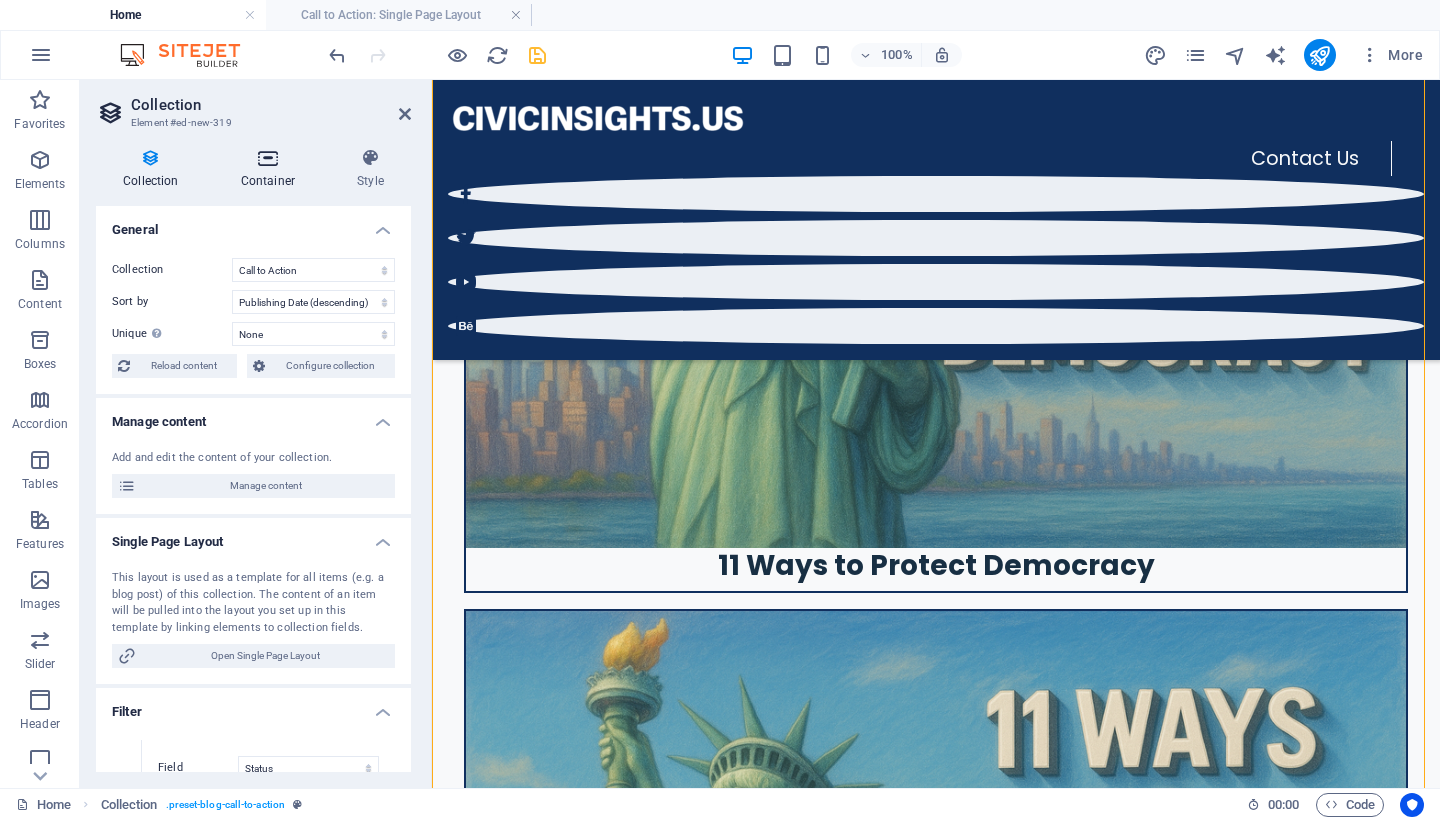 click on "Container" at bounding box center [272, 169] 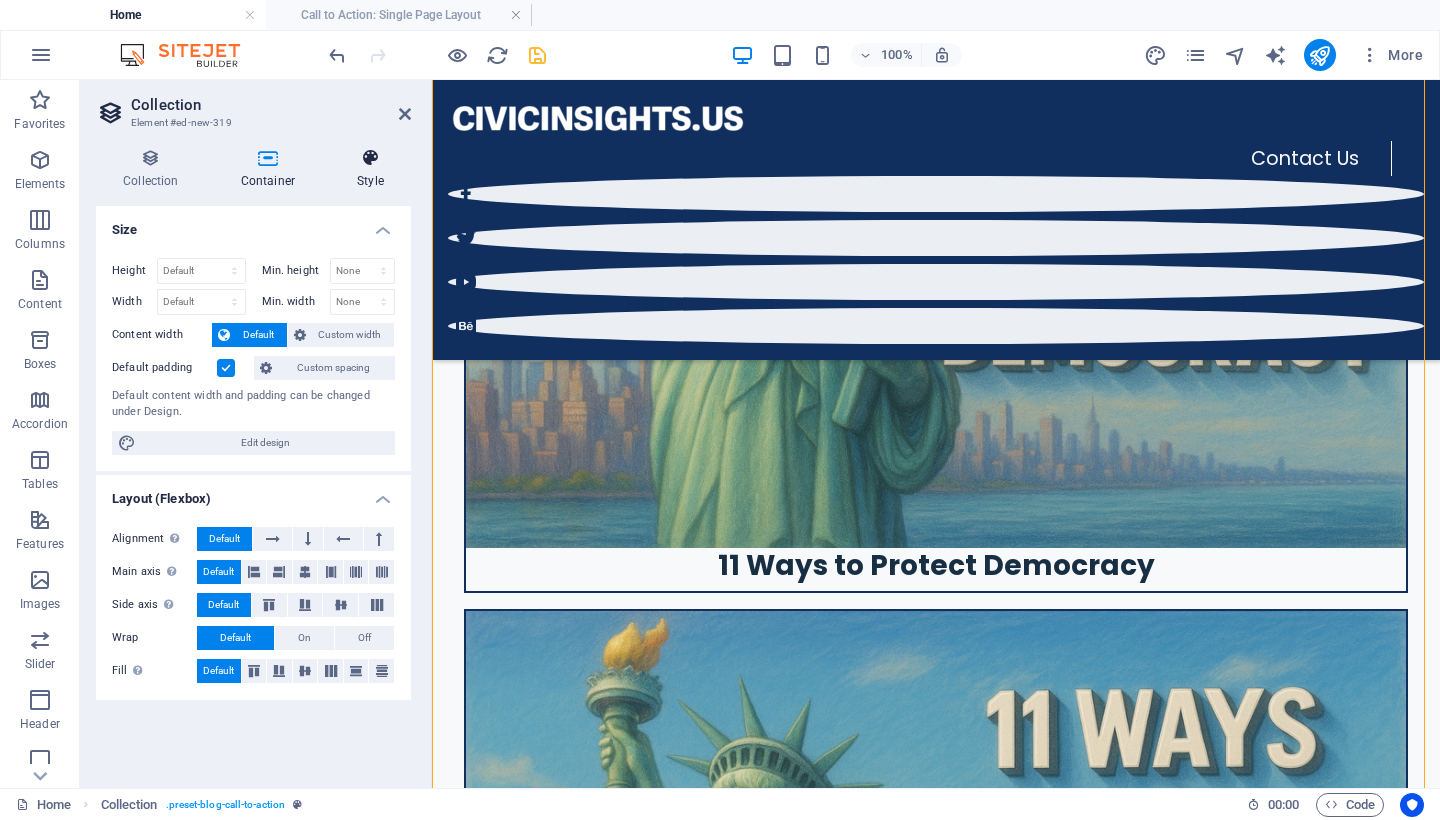 click at bounding box center (370, 158) 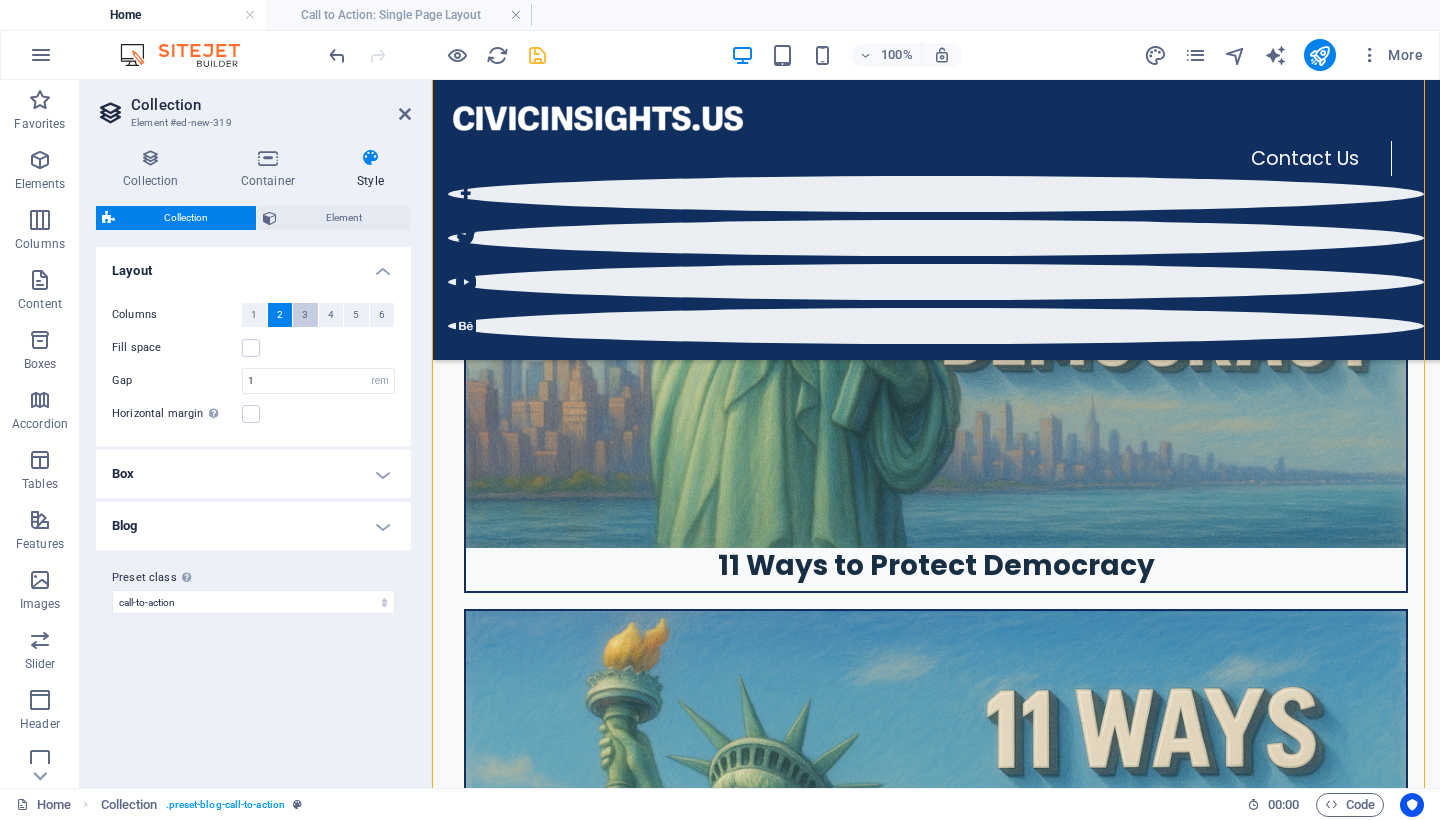 click on "3" at bounding box center (305, 315) 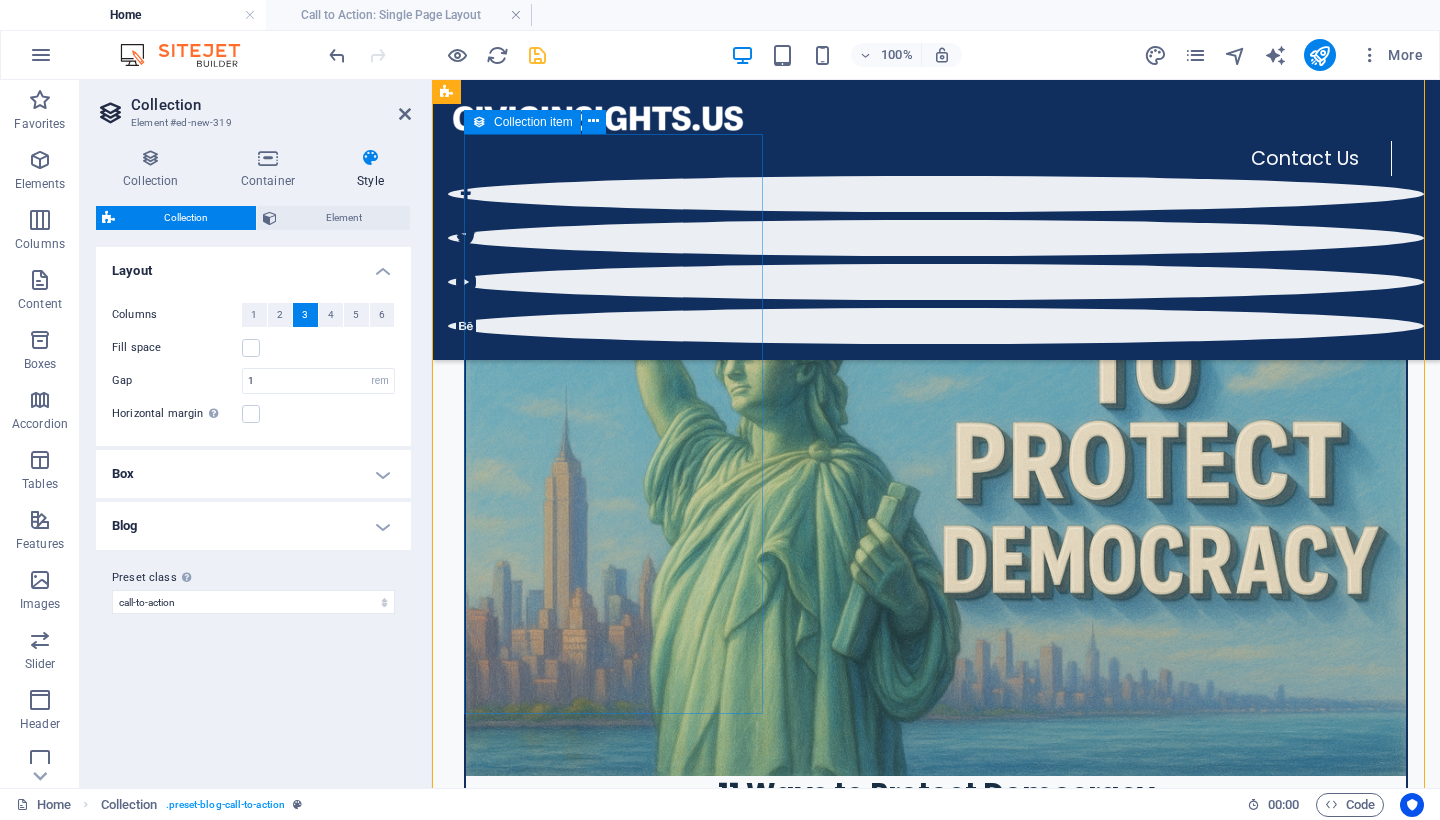 scroll, scrollTop: 2000, scrollLeft: 0, axis: vertical 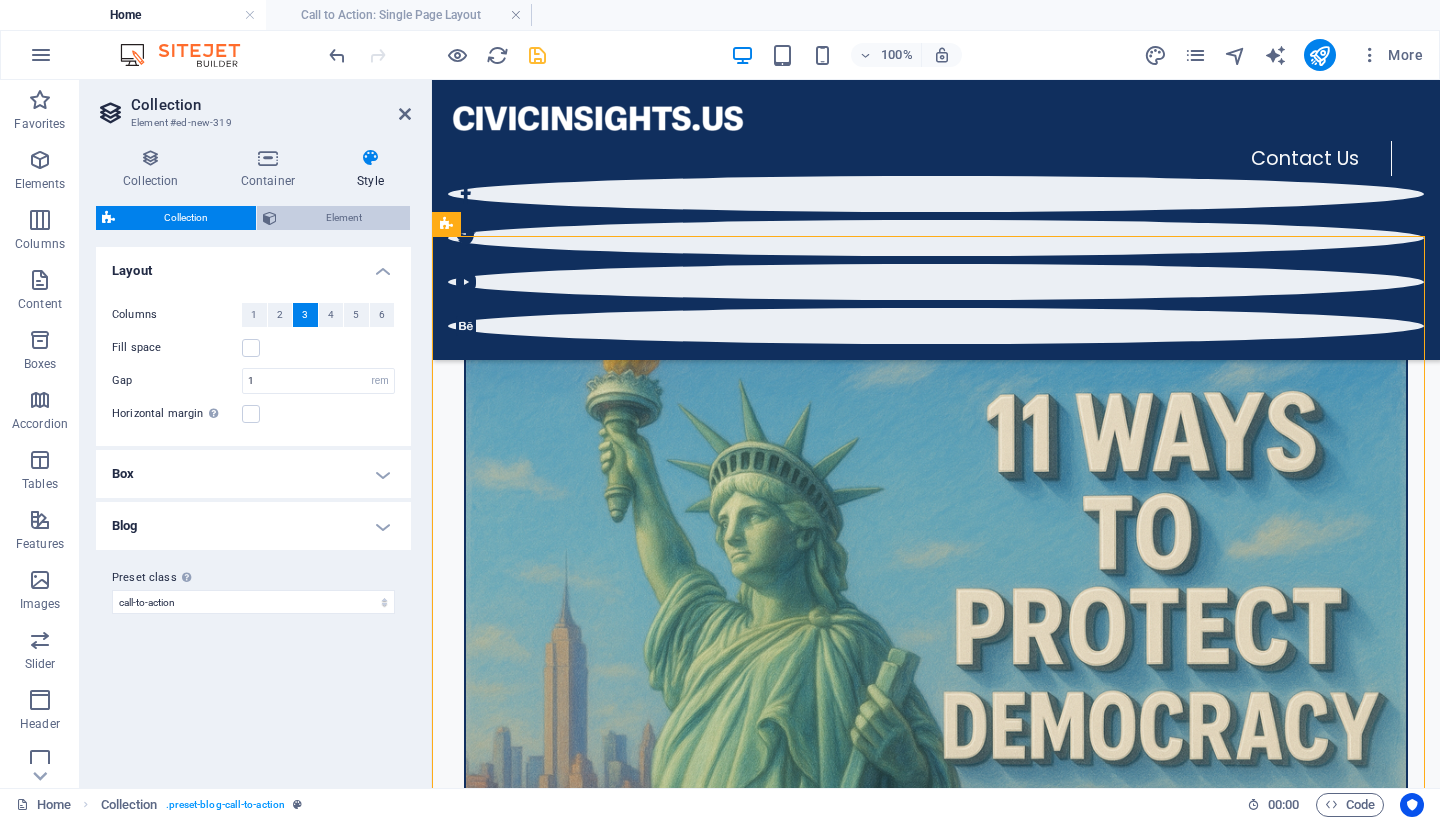 click on "Element" at bounding box center (343, 218) 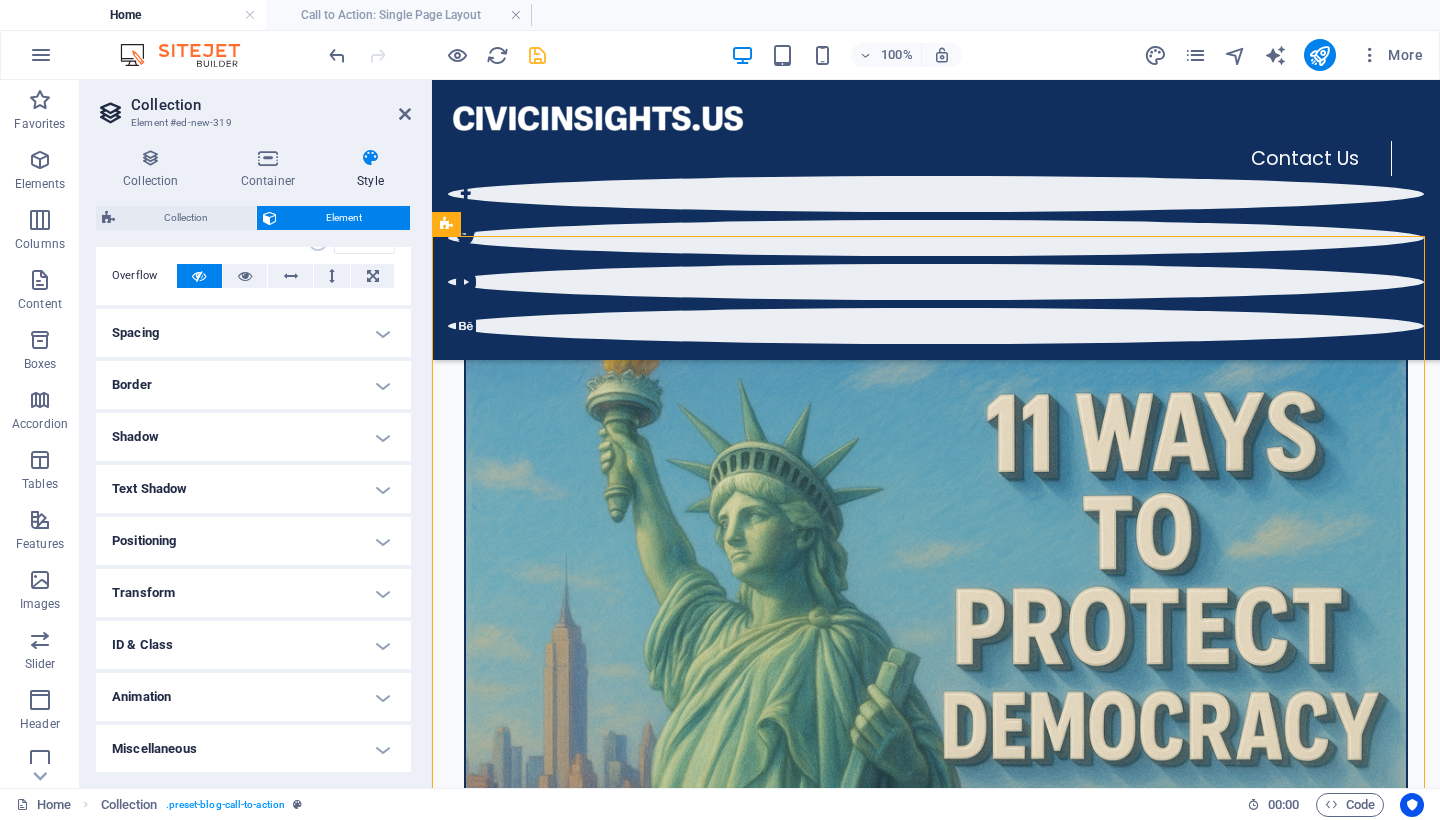 scroll, scrollTop: 0, scrollLeft: 0, axis: both 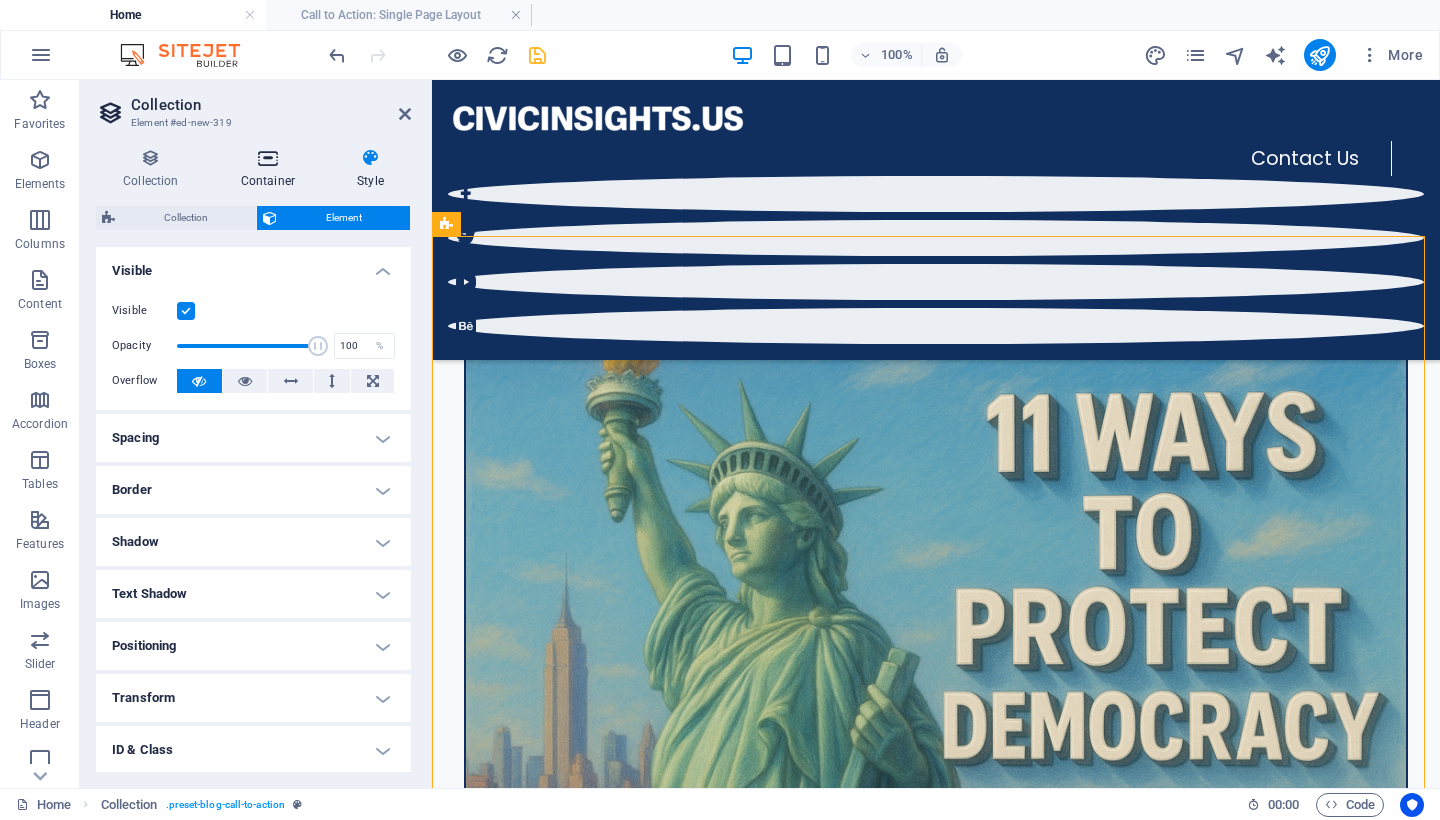 click at bounding box center (268, 158) 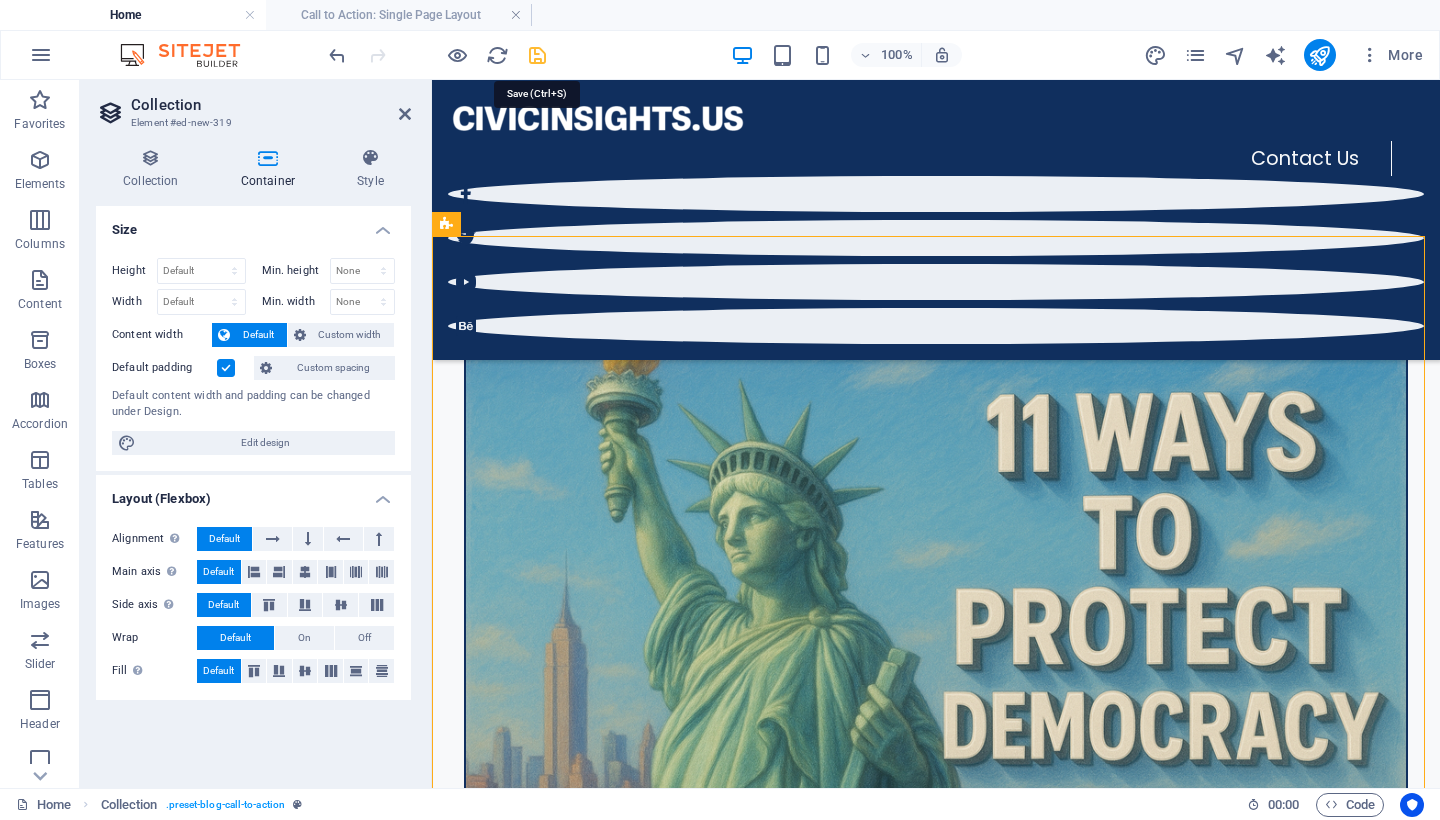 click at bounding box center [537, 55] 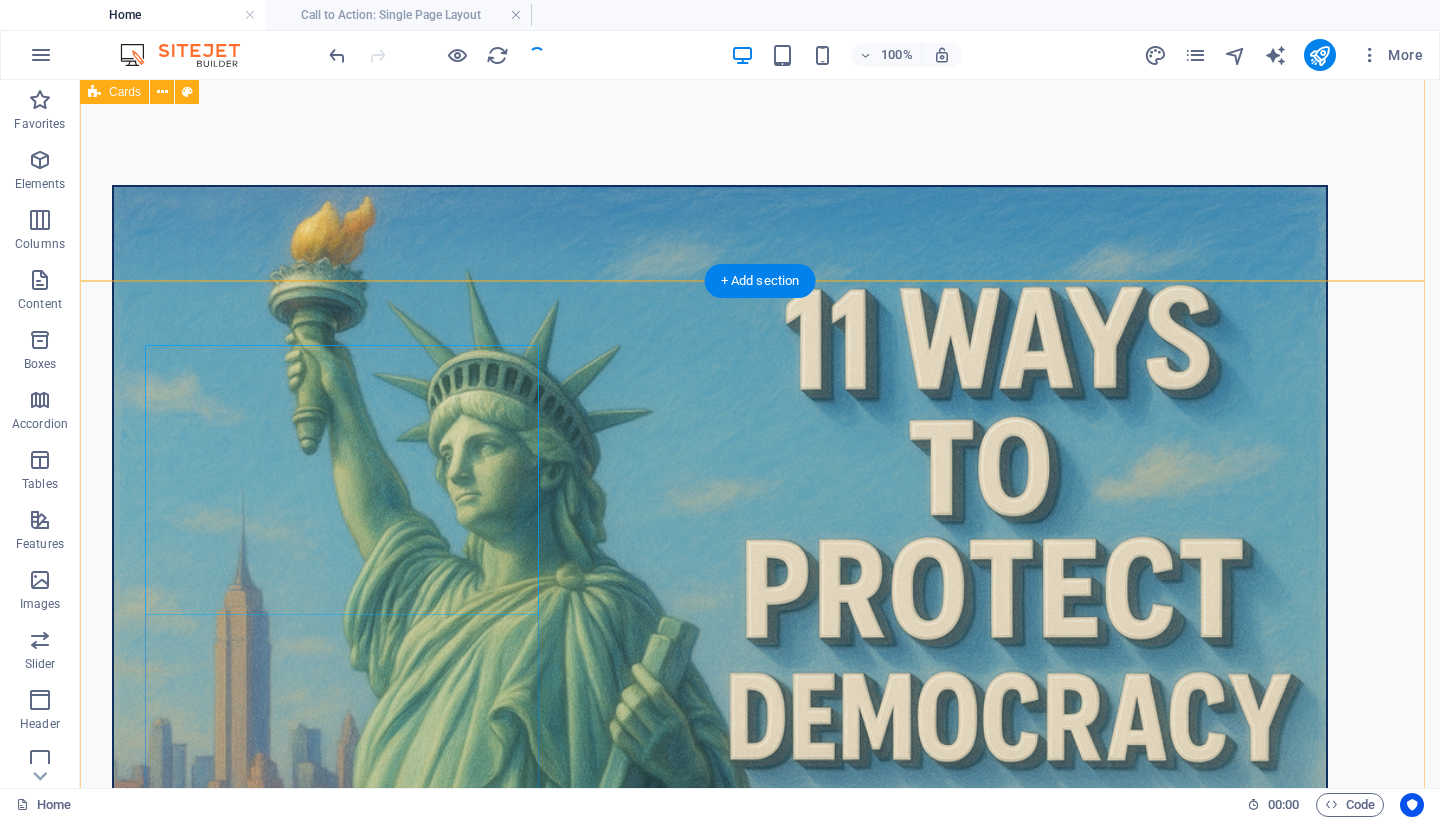 scroll, scrollTop: 2055, scrollLeft: 0, axis: vertical 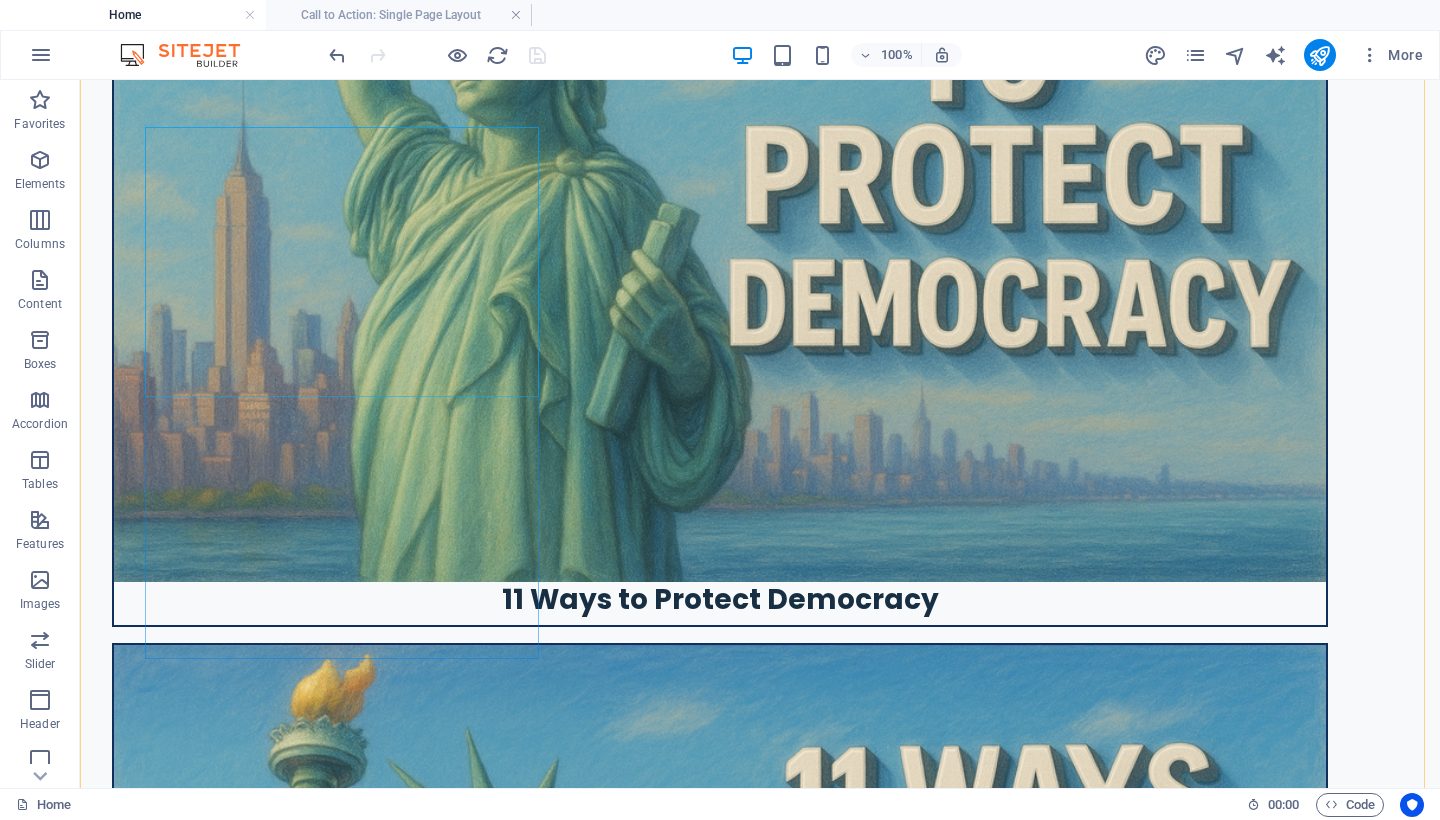 click on "Category 2" at bounding box center [712, 7294] 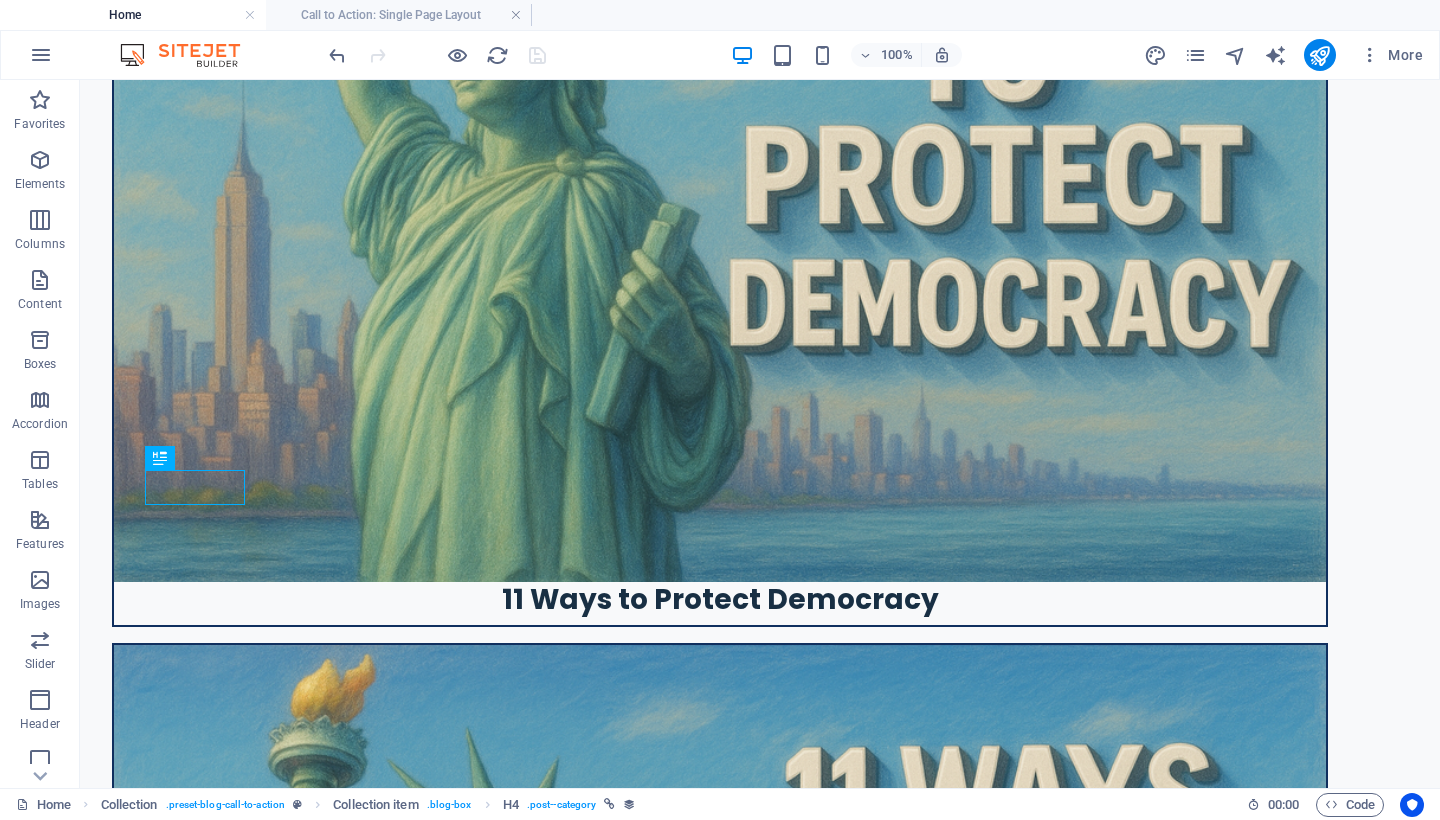 click on "Category 2" at bounding box center [712, 7294] 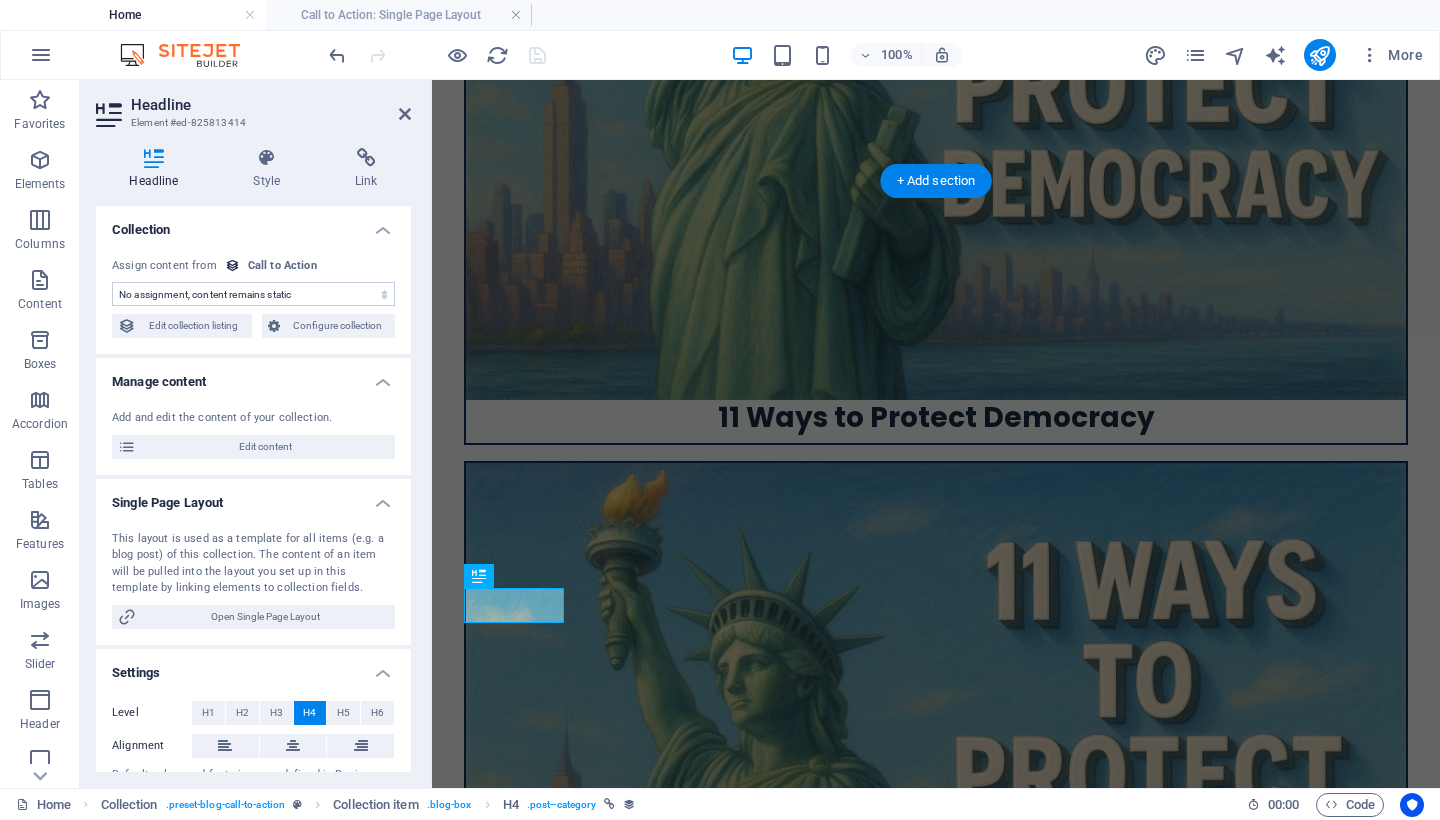 select on "category" 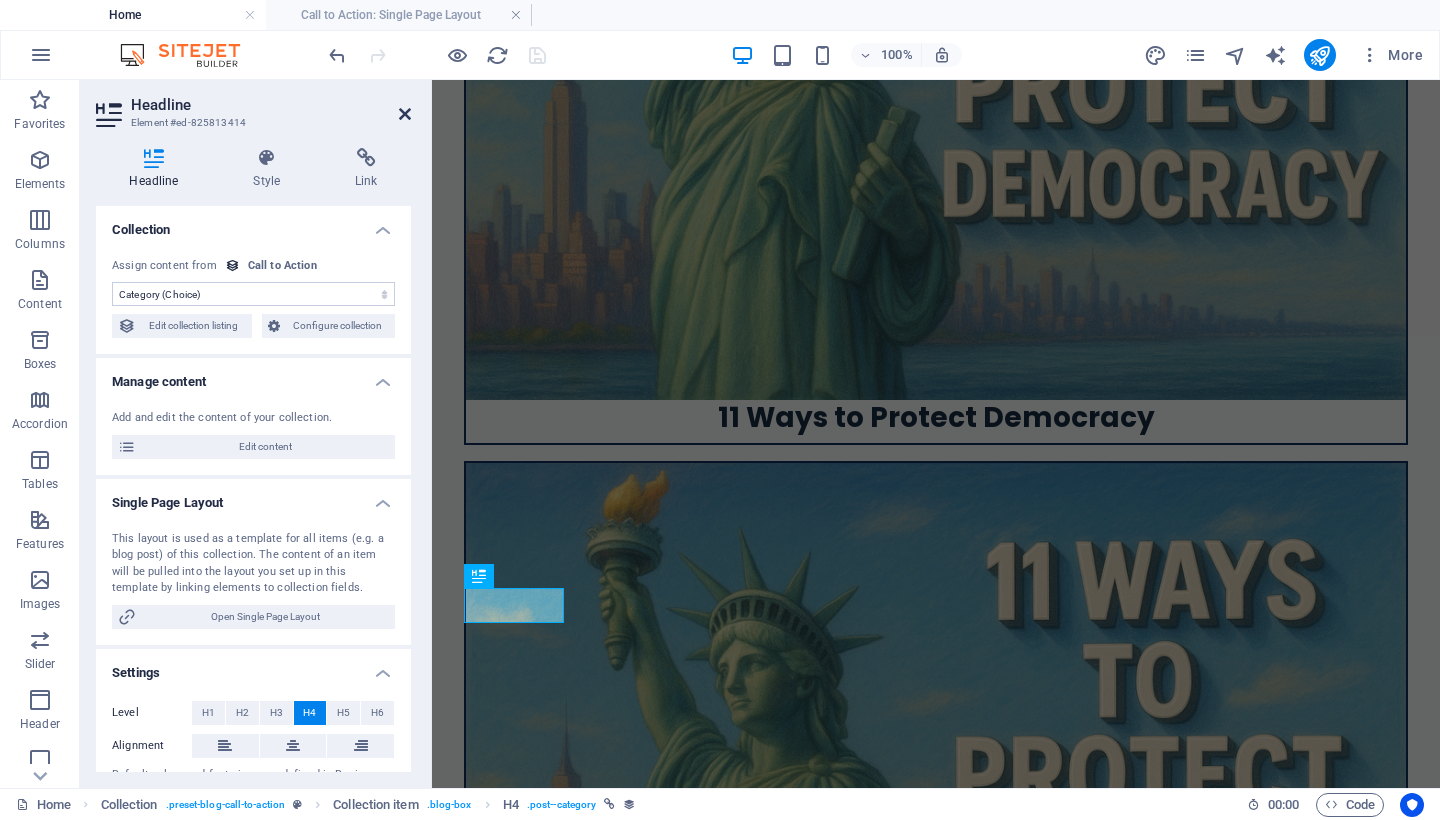 click at bounding box center (405, 114) 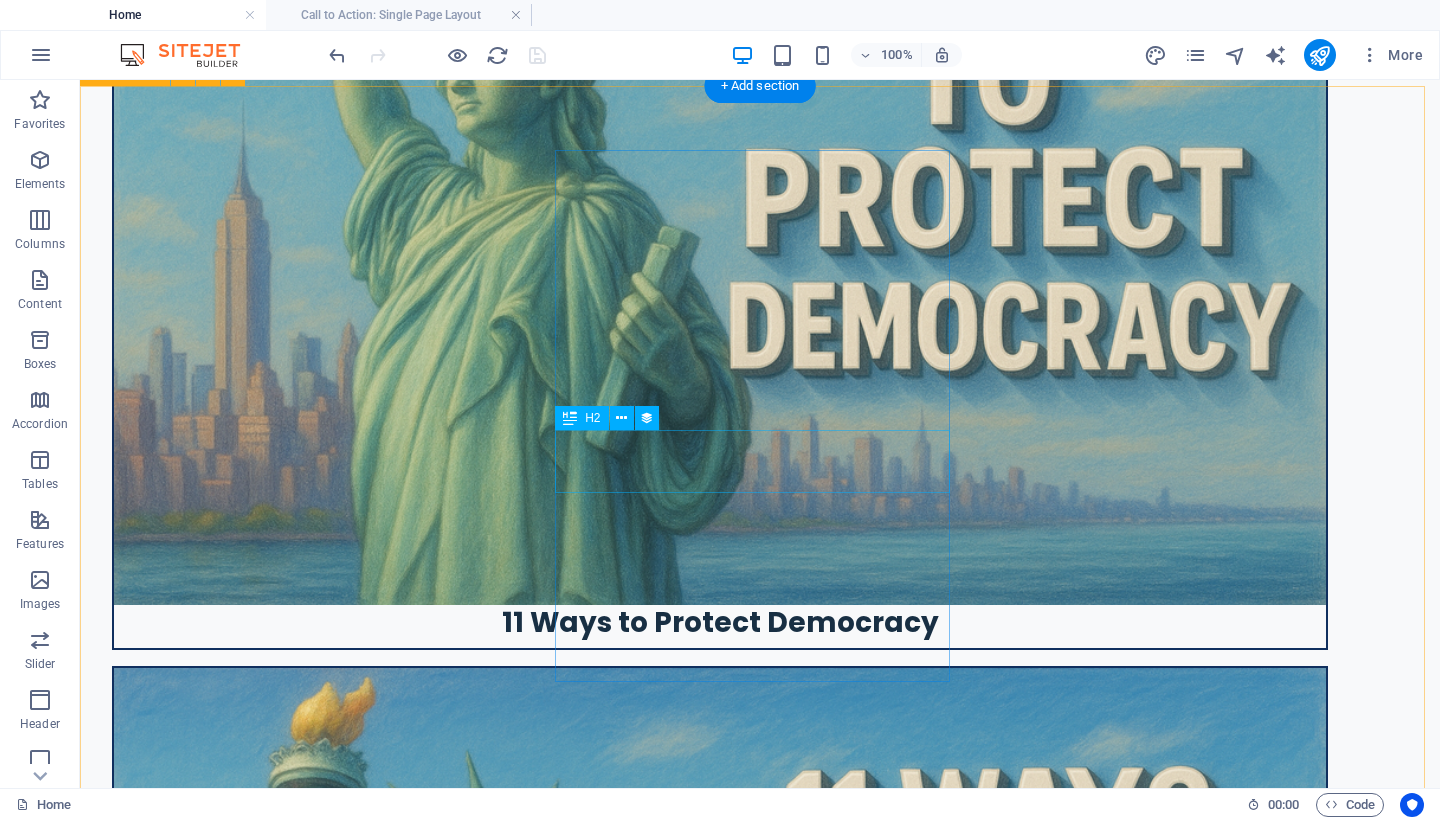 scroll, scrollTop: 2067, scrollLeft: 0, axis: vertical 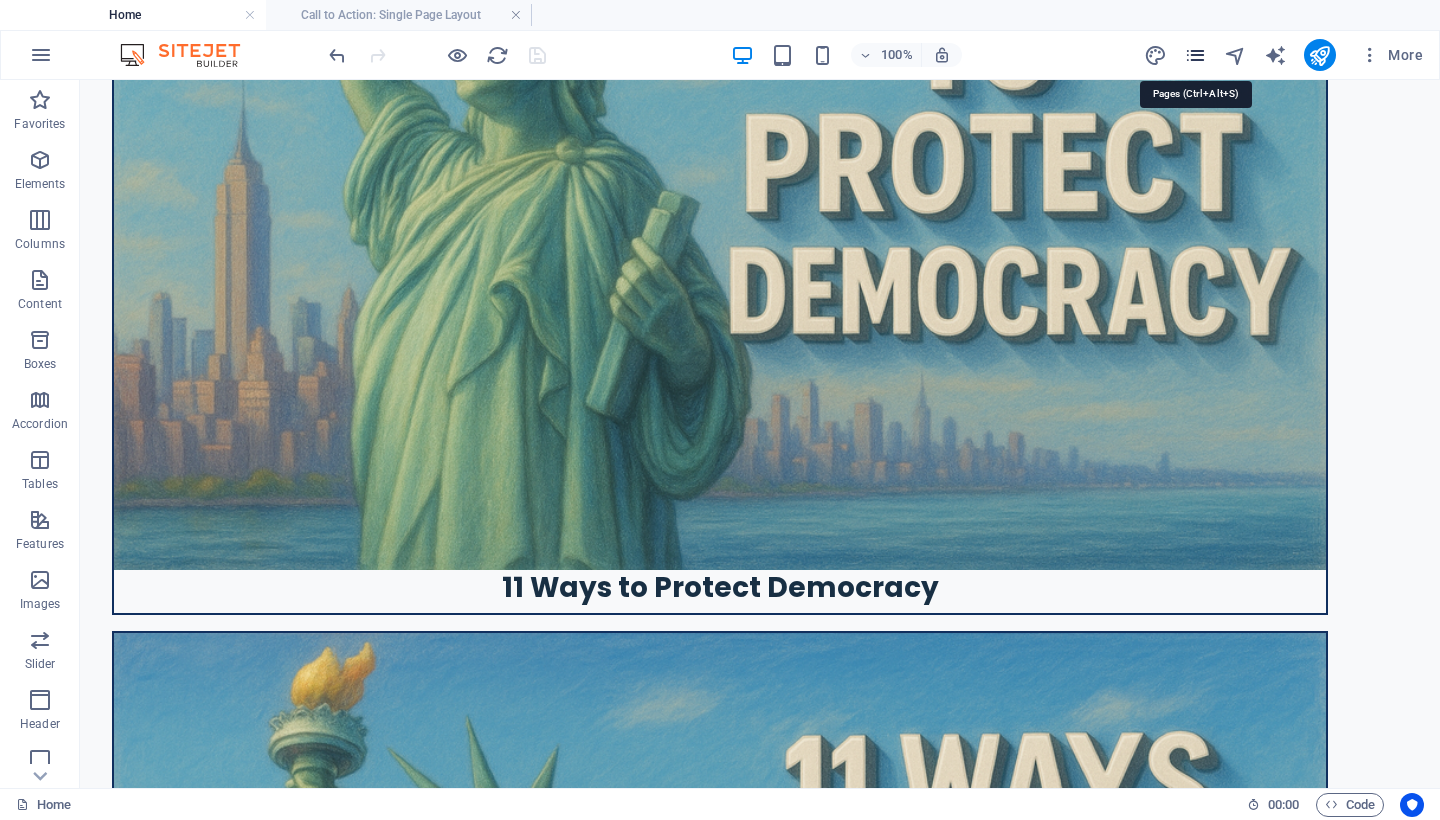 click at bounding box center [1195, 55] 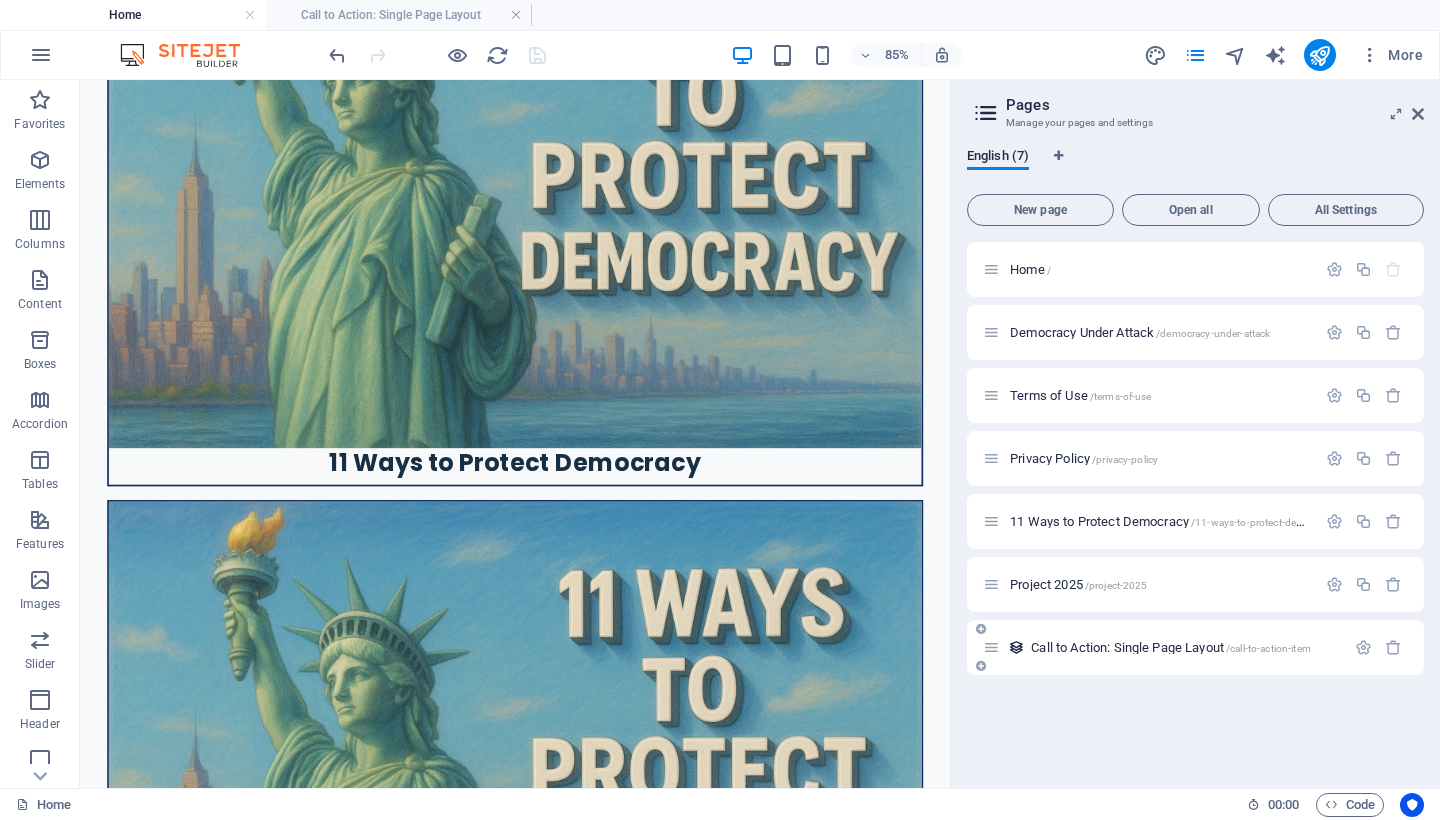 click on "Call to Action: Single Page Layout /call-to-action-item" at bounding box center (1171, 647) 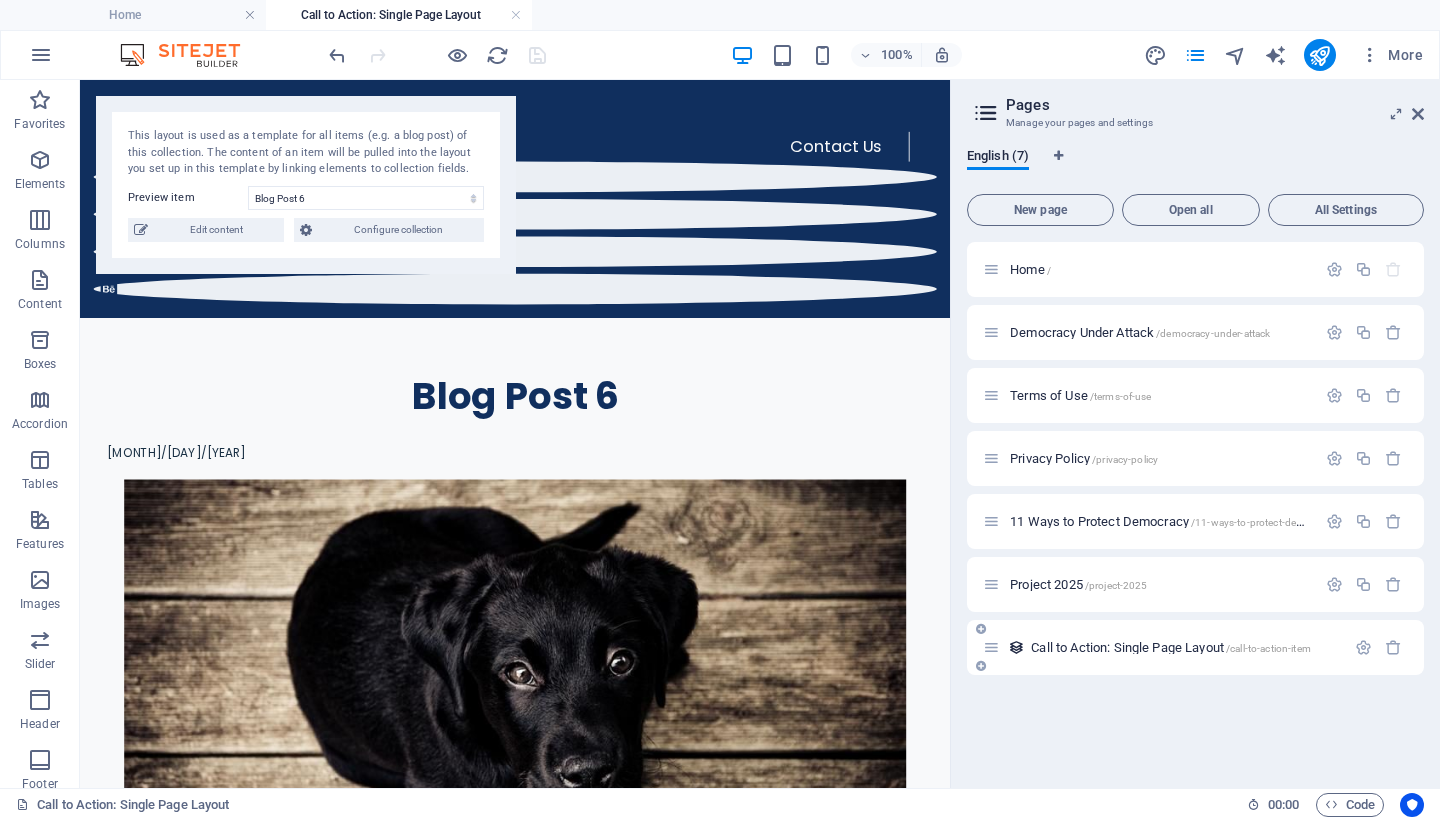 click on "Call to Action: Single Page Layout /call-to-action-item" at bounding box center (1171, 647) 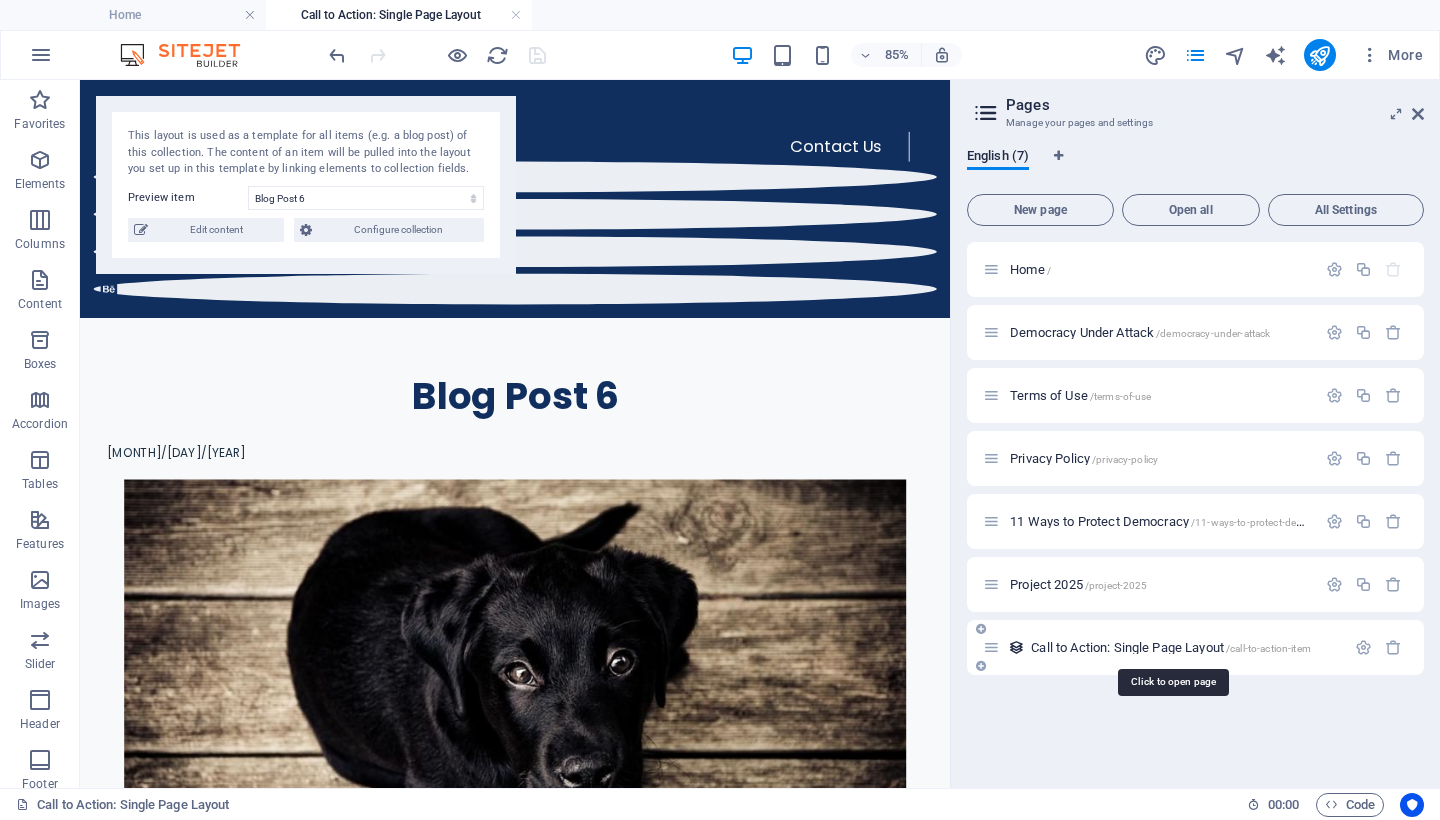 click on "Call to Action: Single Page Layout /call-to-action-item" at bounding box center [1171, 647] 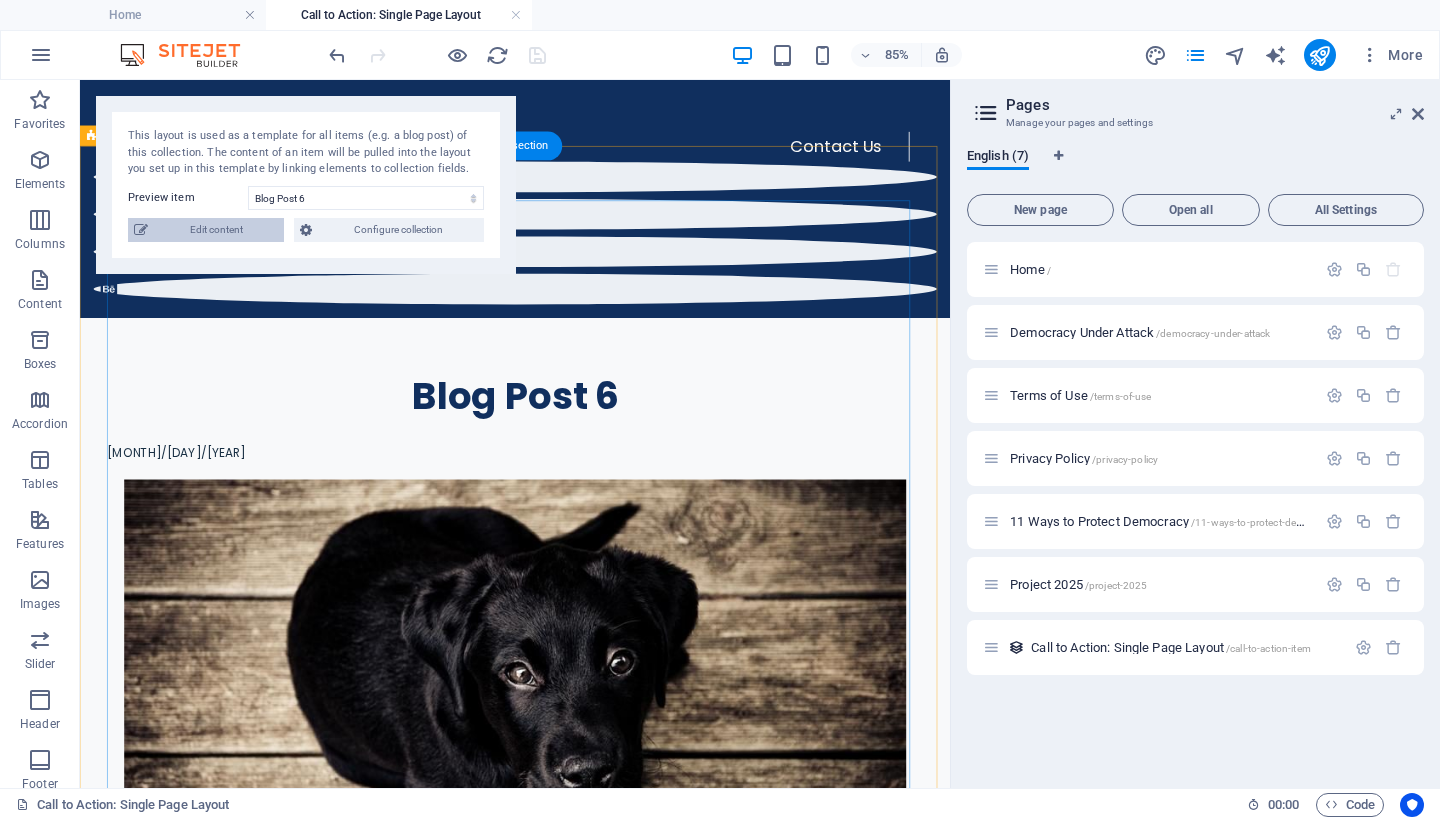 click on "Edit content" at bounding box center [216, 230] 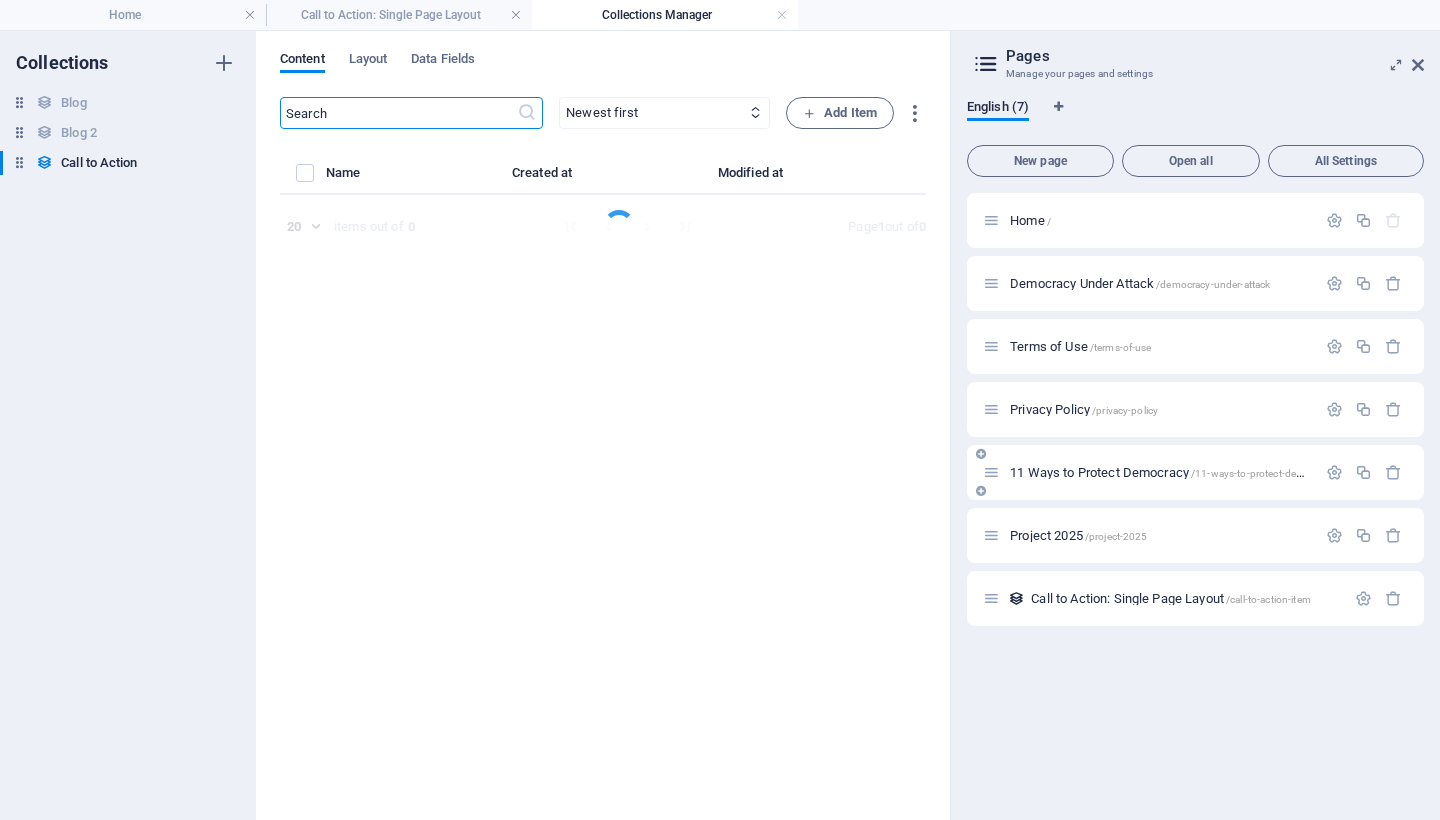 select on "Category 2" 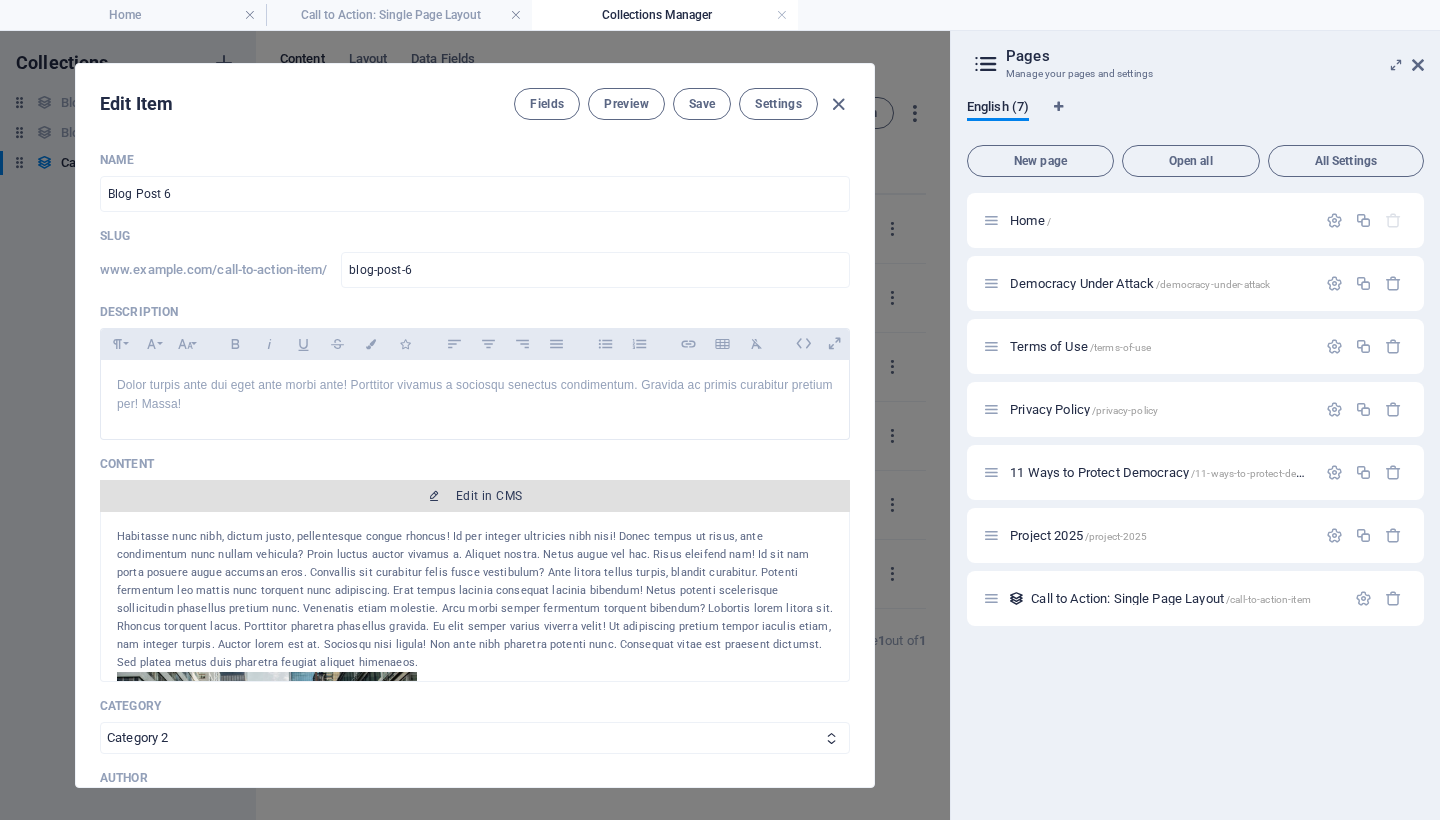 scroll, scrollTop: 4, scrollLeft: 0, axis: vertical 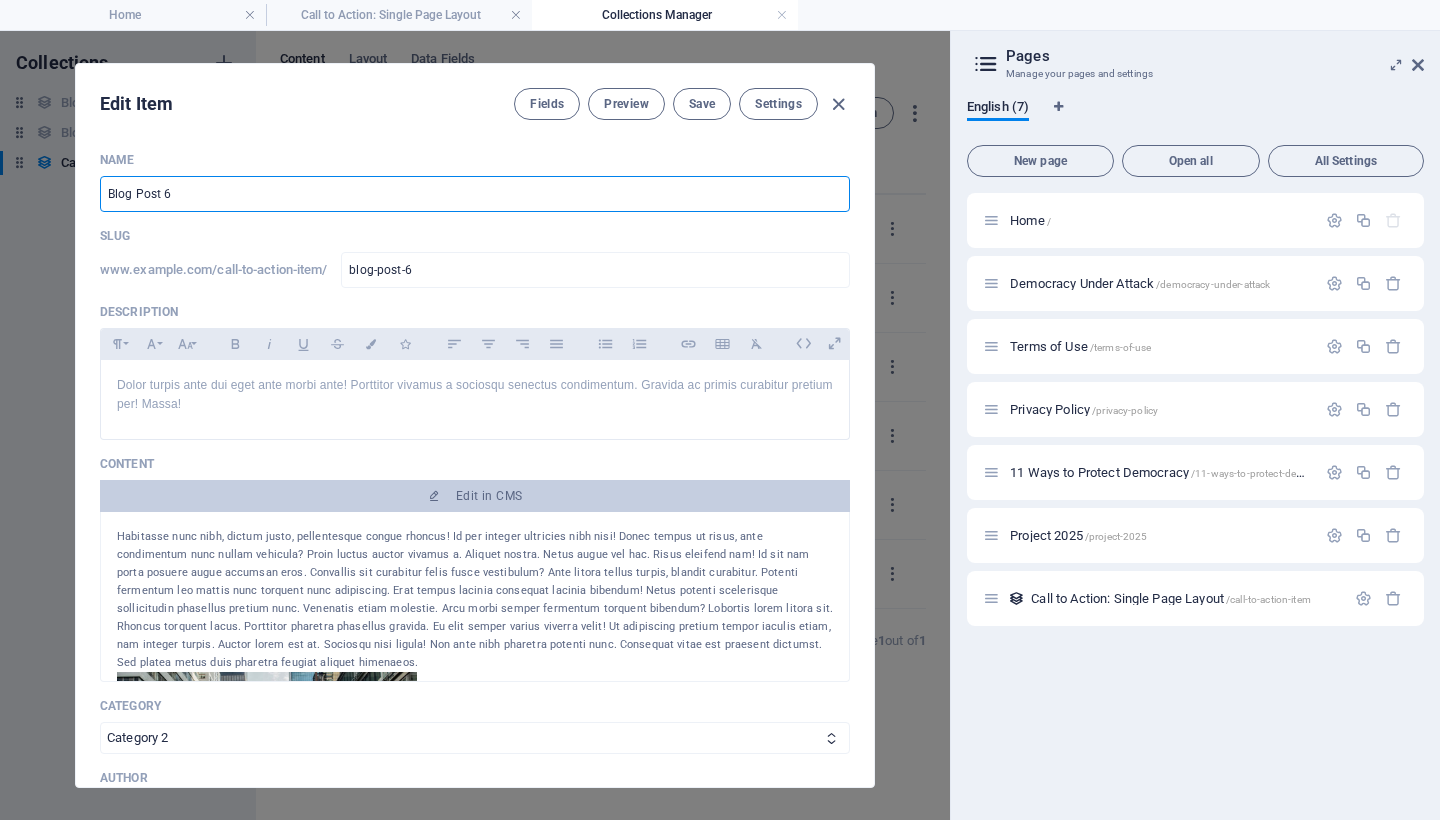 click on "Blog Post 6" at bounding box center [475, 194] 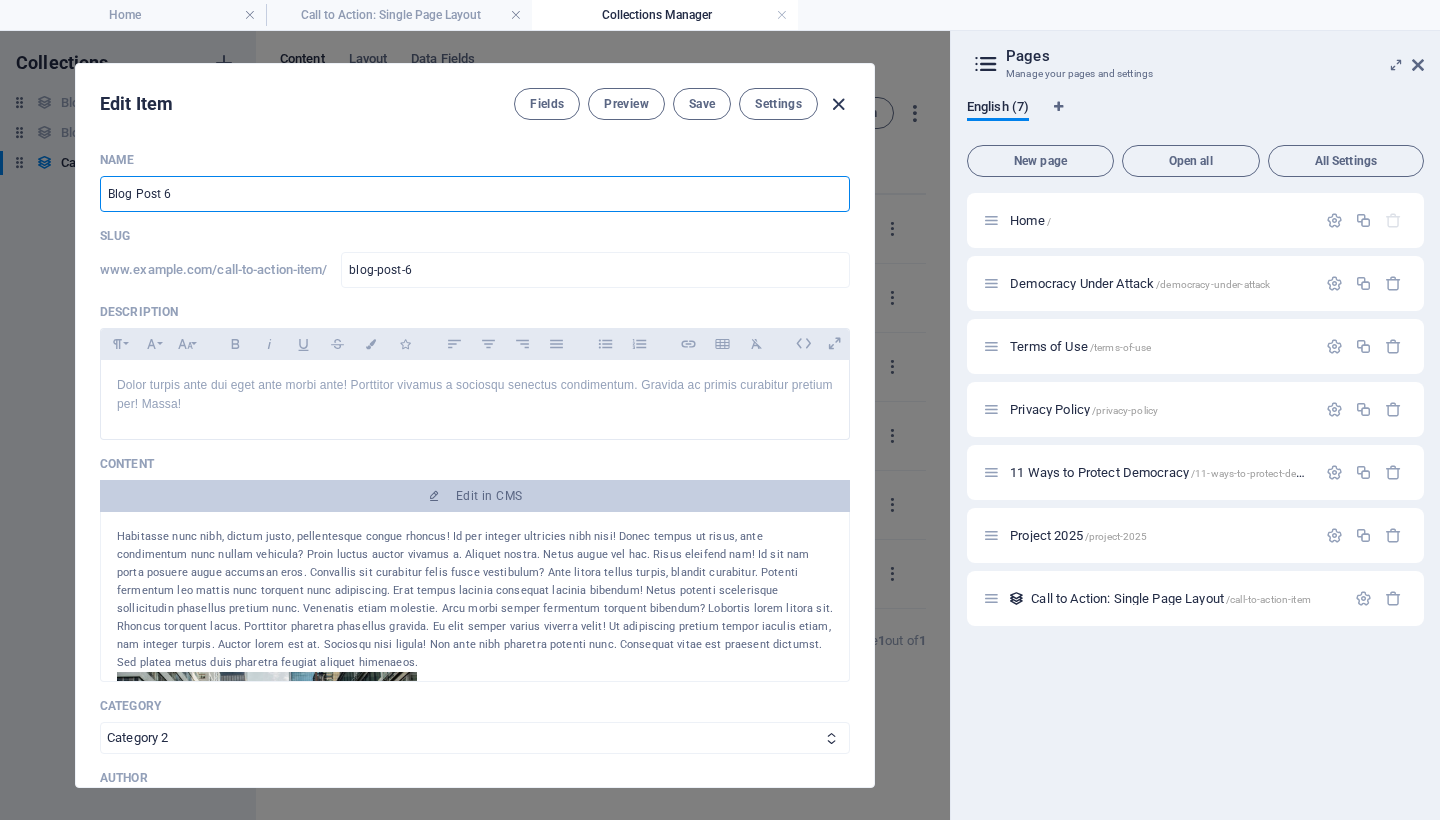 click at bounding box center [838, 104] 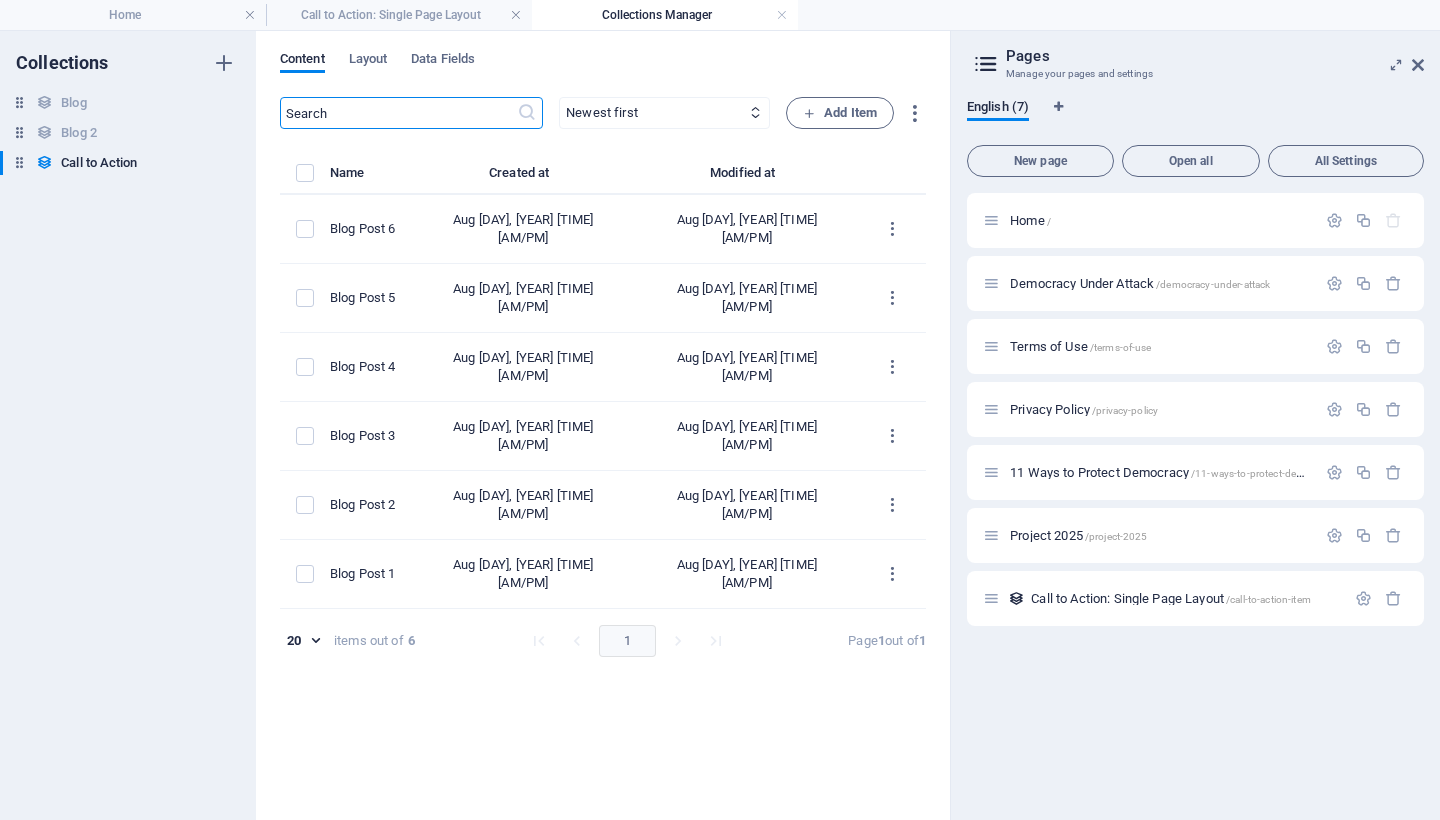 type on "2025-08-03" 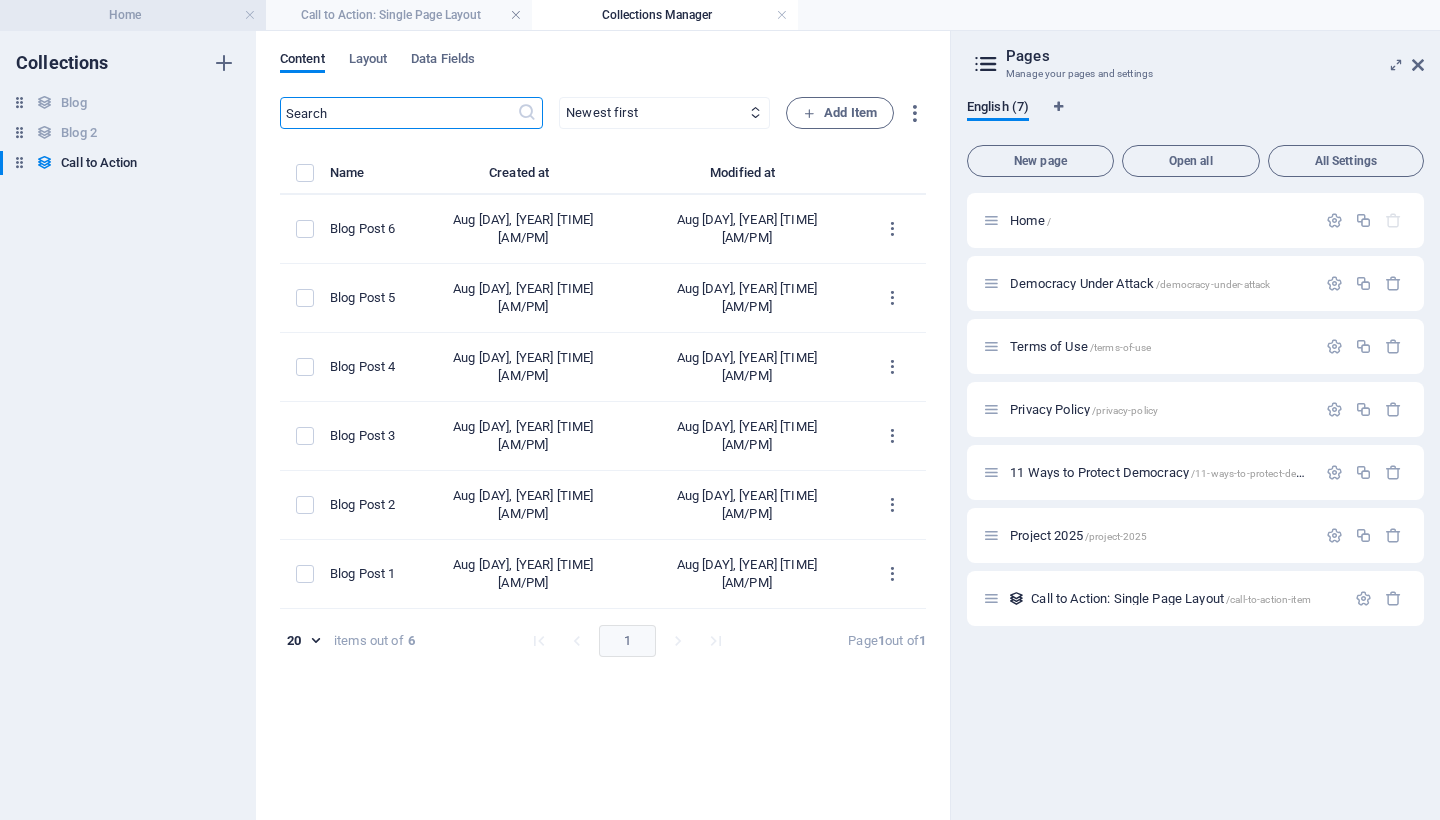 click on "Home" at bounding box center [133, 15] 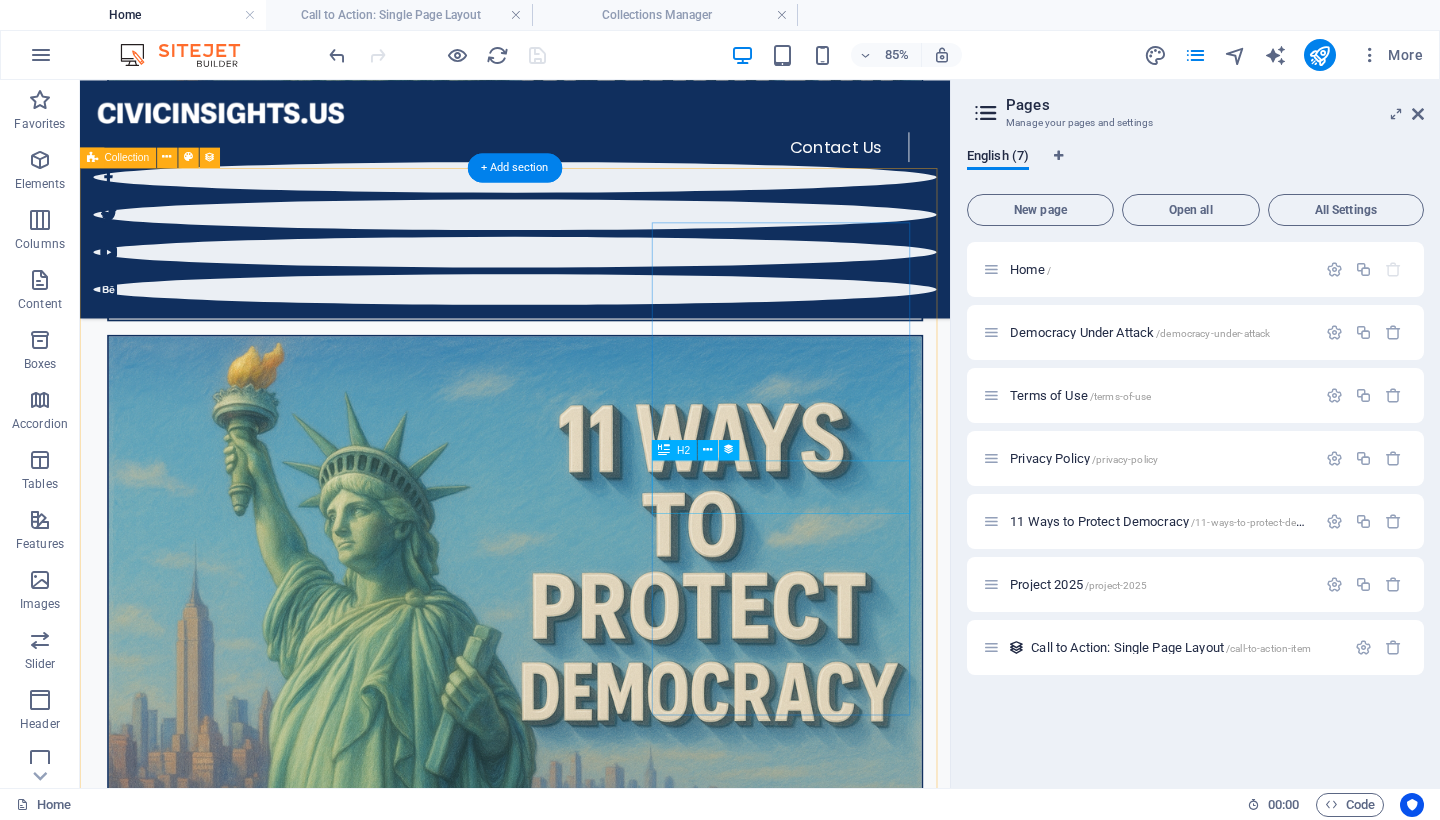 scroll, scrollTop: 2171, scrollLeft: 0, axis: vertical 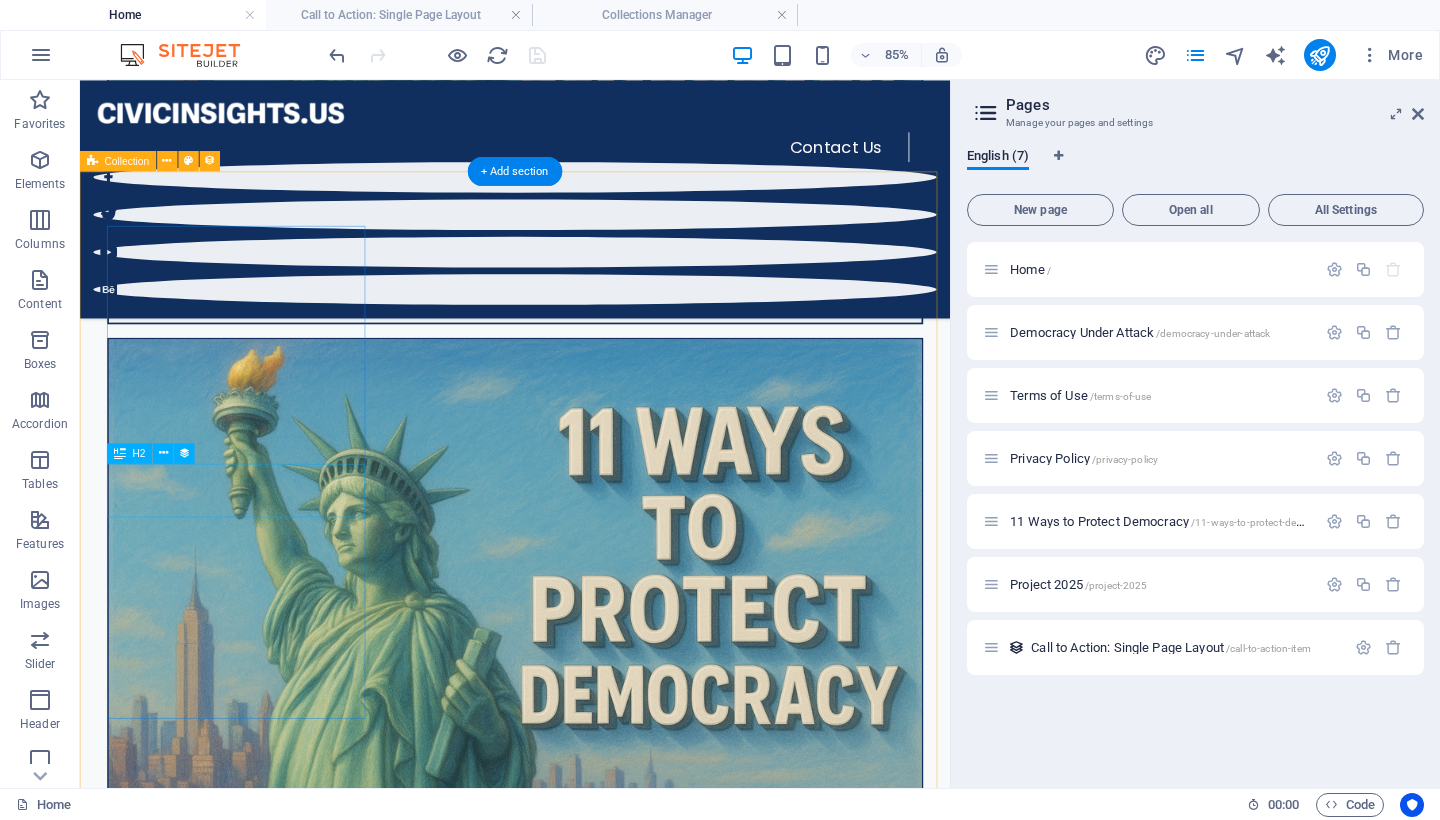 click on "Blog Post 6" at bounding box center (592, 6155) 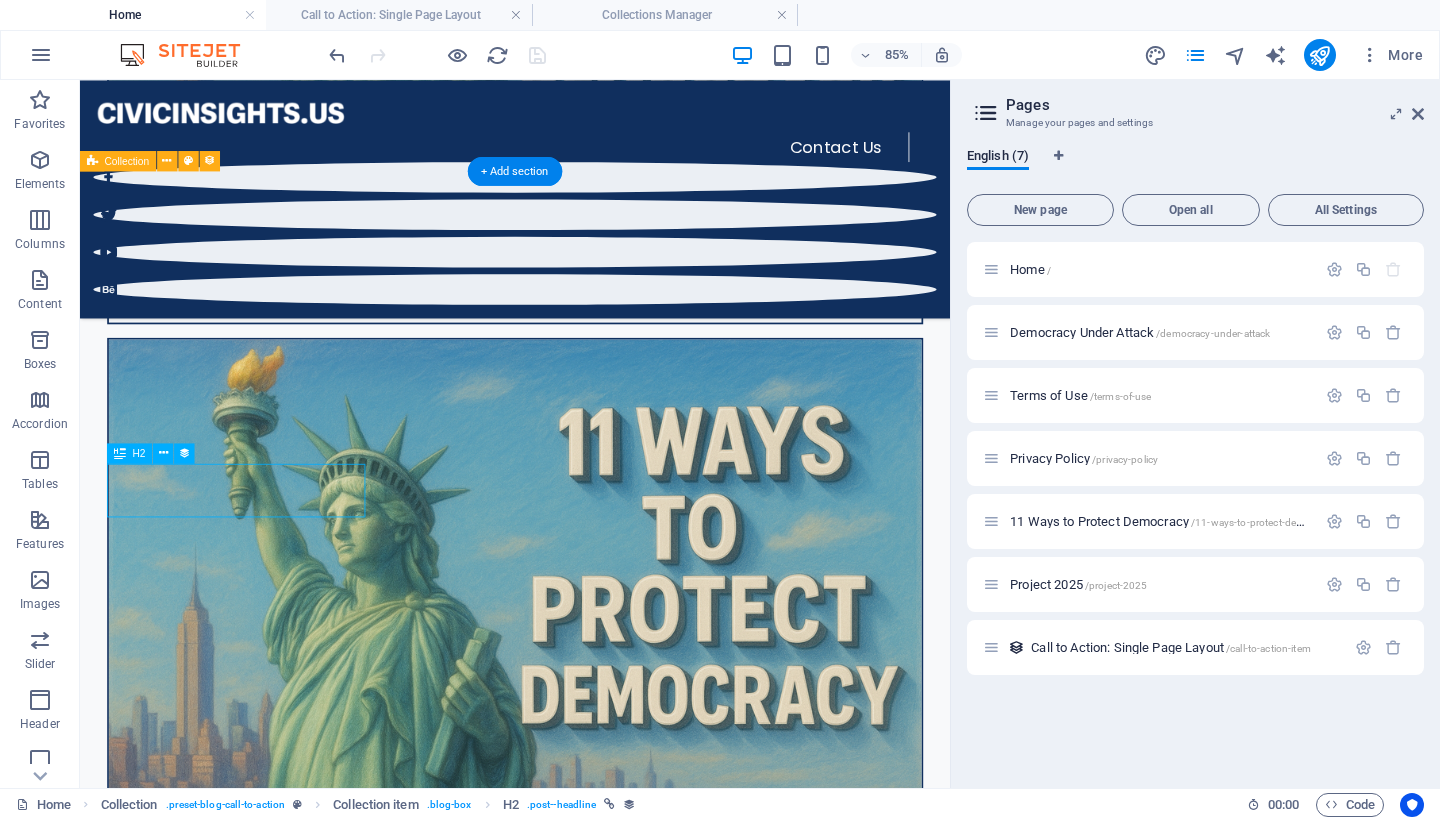 click on "Blog Post 6" at bounding box center (592, 6155) 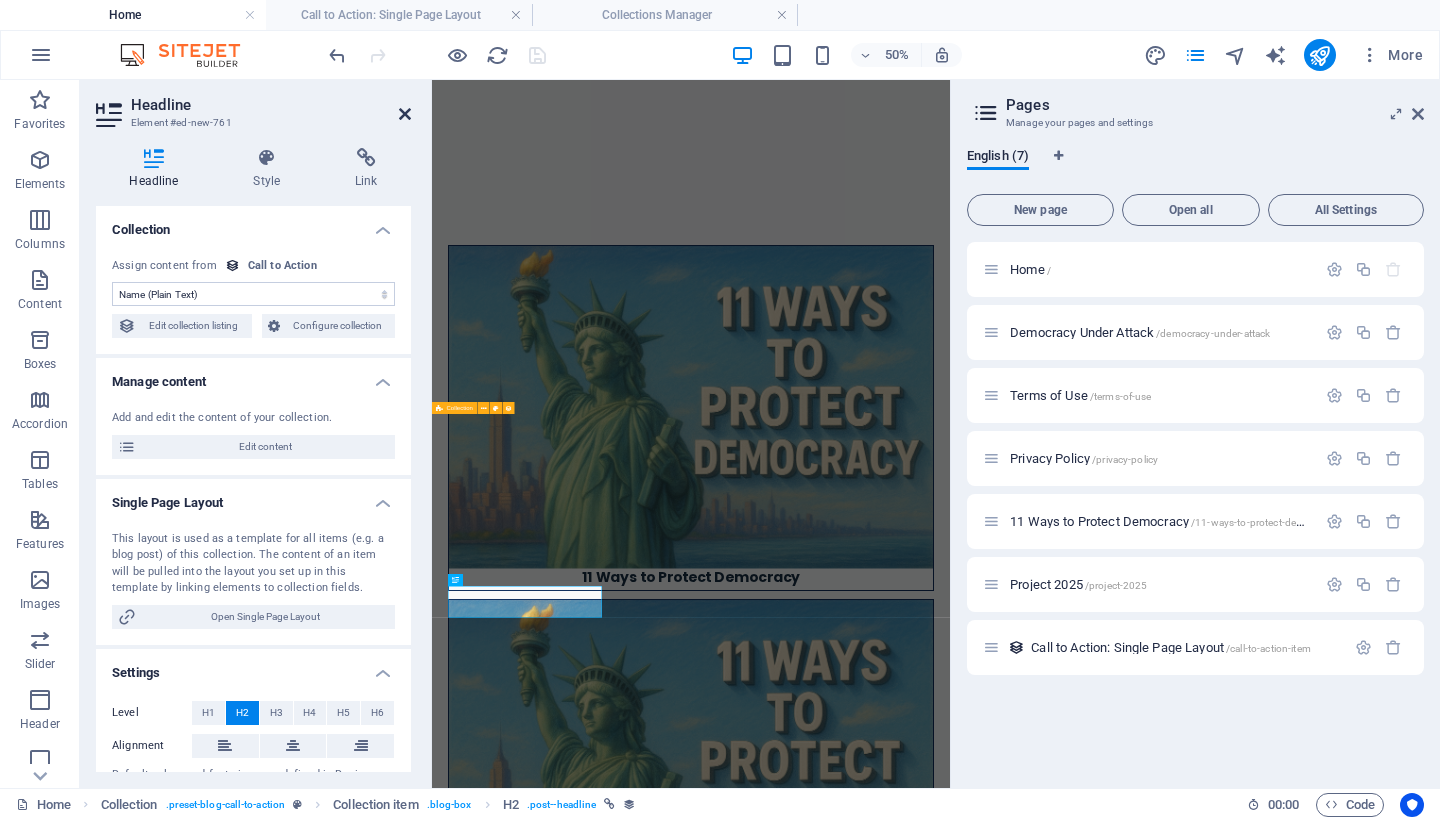 click at bounding box center (405, 114) 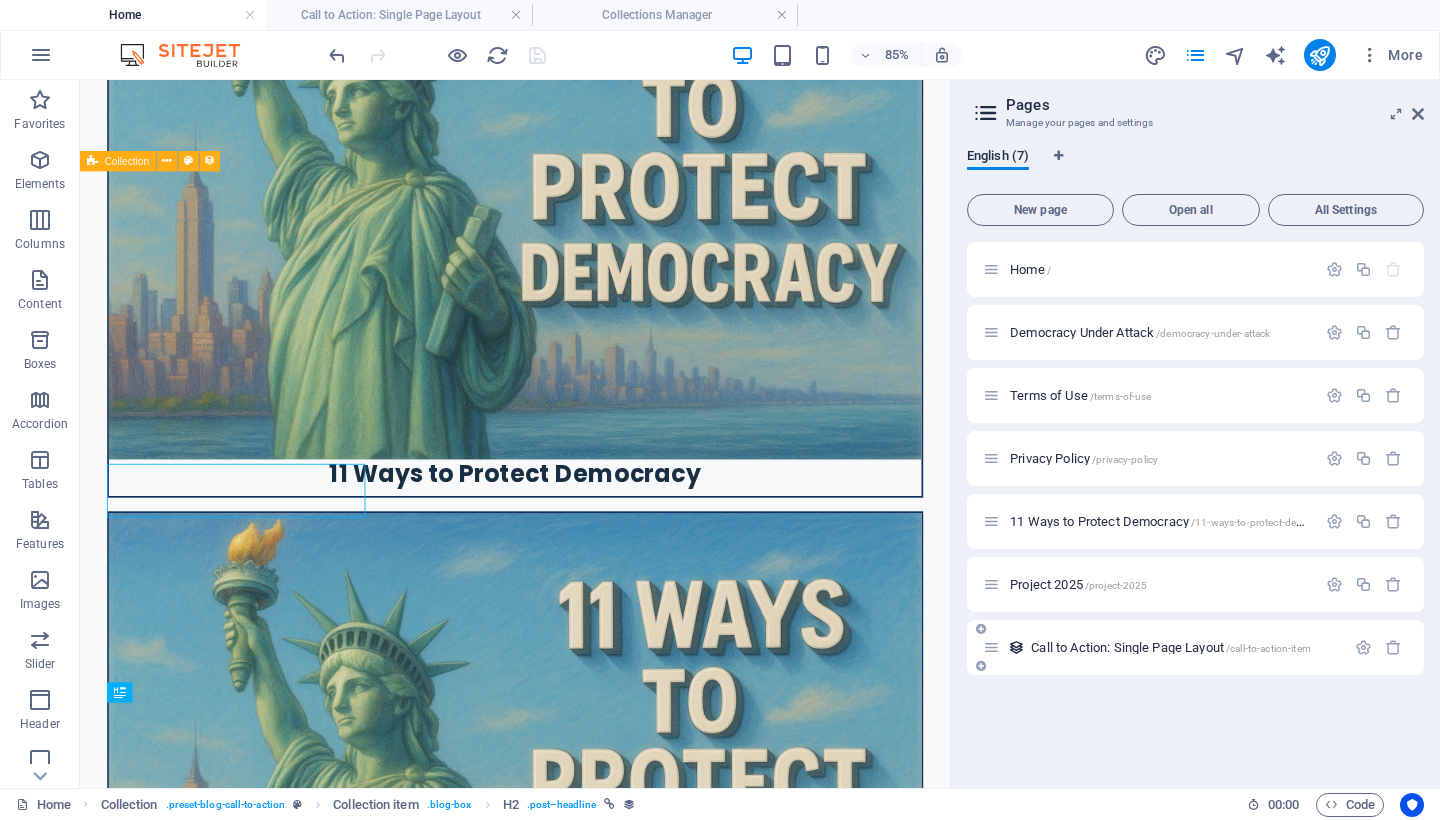 click on "Call to Action: Single Page Layout /call-to-action-item" at bounding box center [1171, 647] 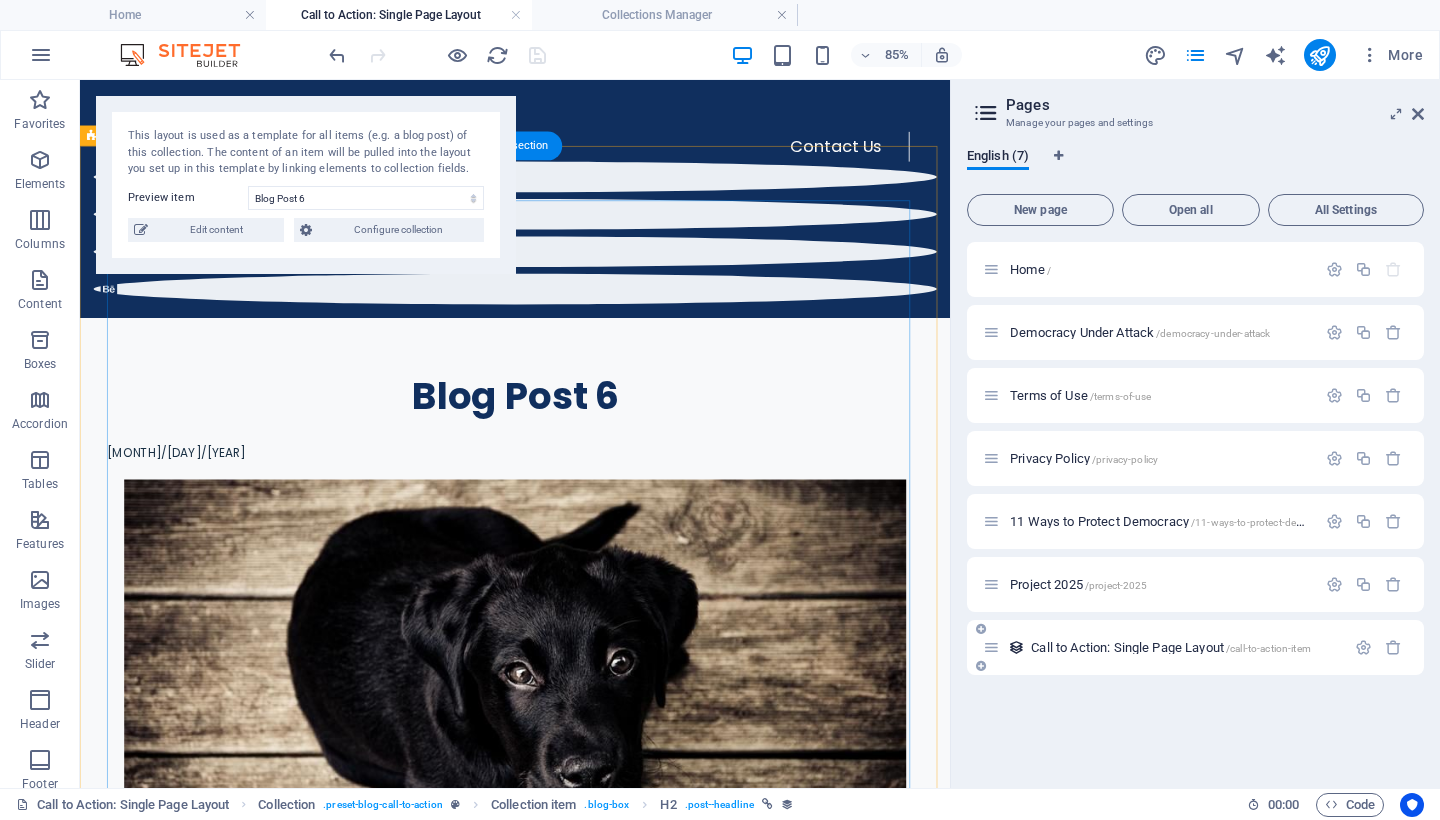 click on "Call to Action: Single Page Layout /call-to-action-item" at bounding box center [1171, 647] 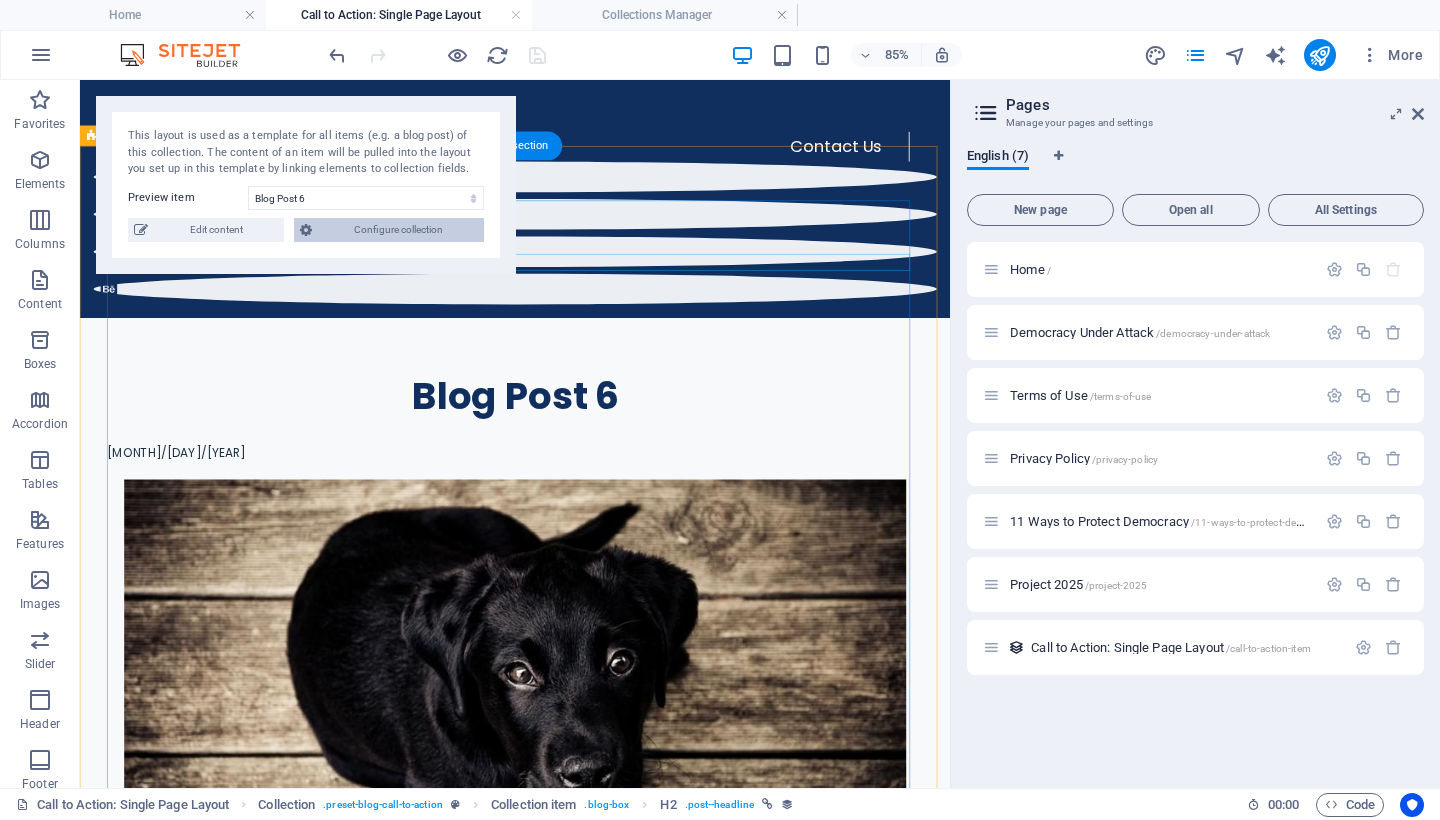 click on "Configure collection" at bounding box center [398, 230] 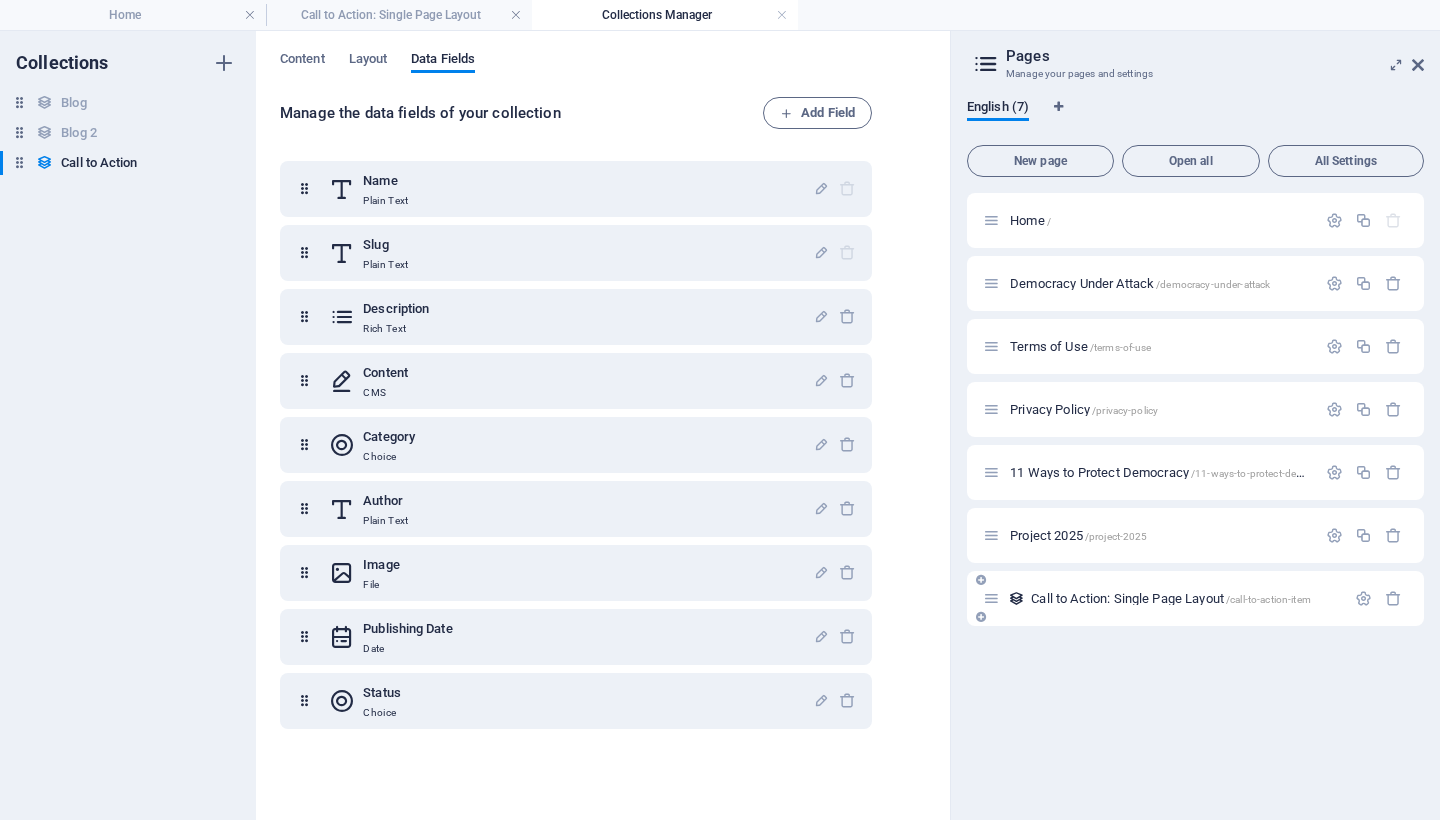 click on "Call to Action: Single Page Layout /call-to-action-item" at bounding box center (1171, 598) 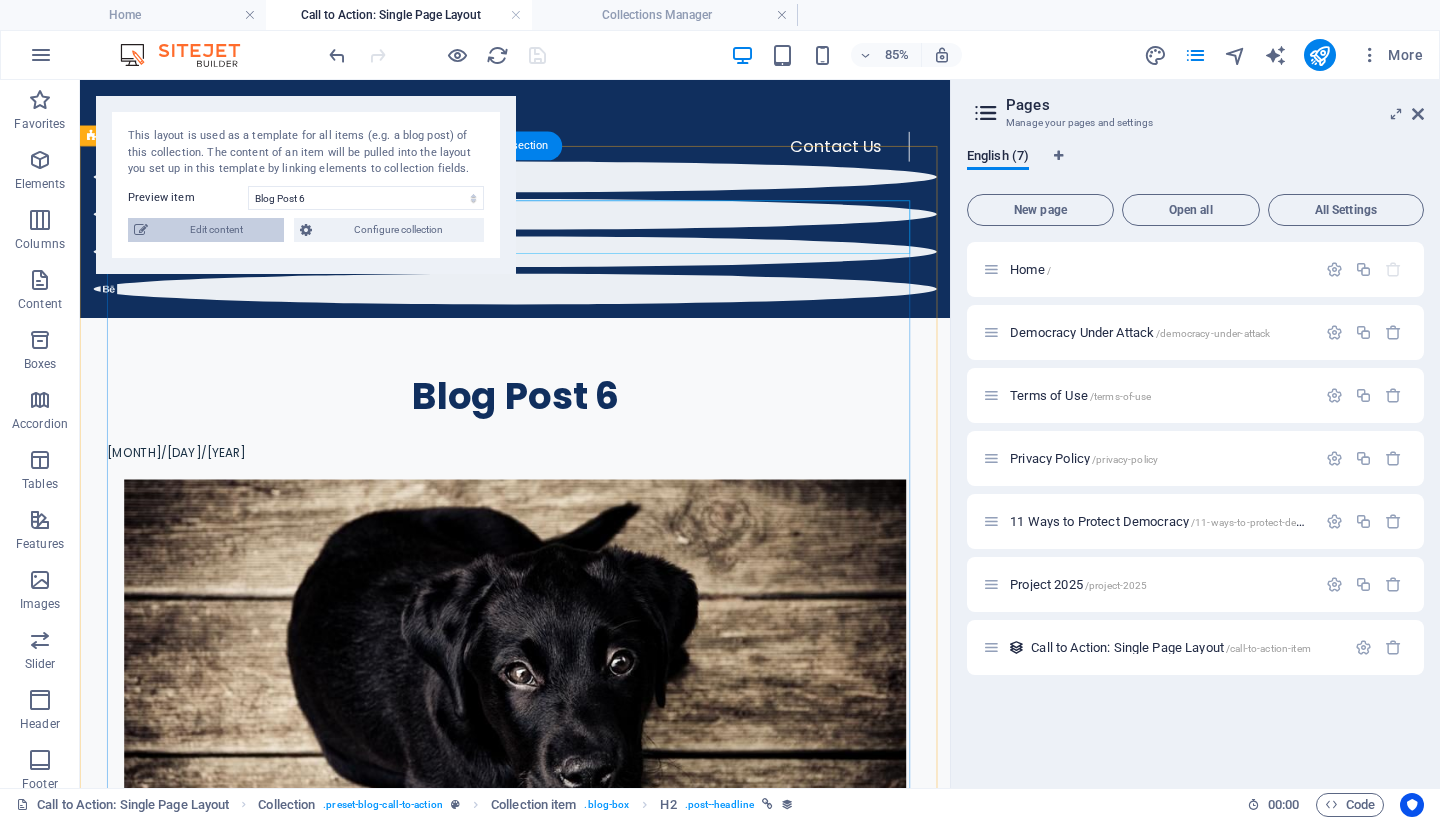 click on "Edit content" at bounding box center (216, 230) 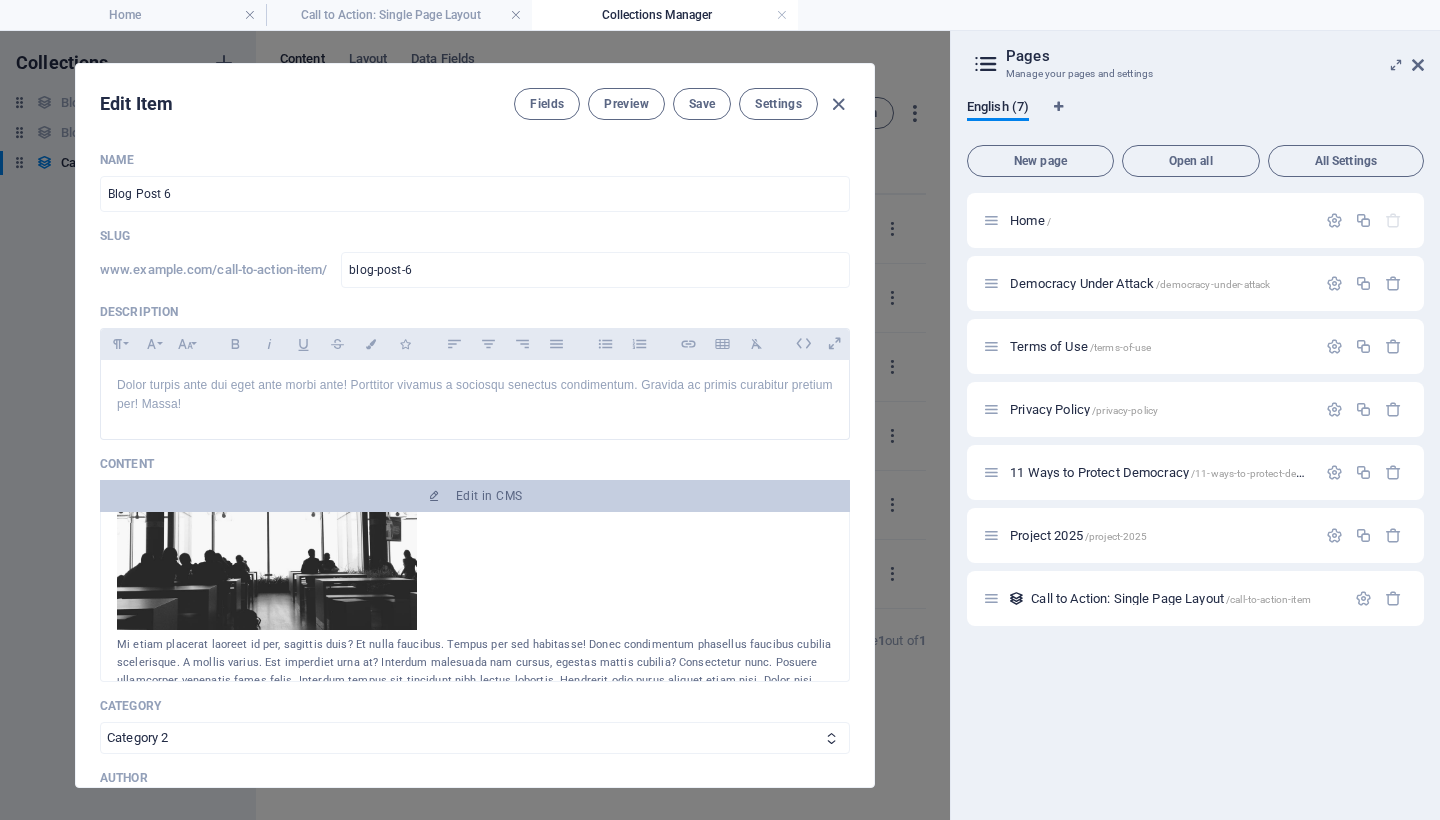 scroll, scrollTop: 569, scrollLeft: 0, axis: vertical 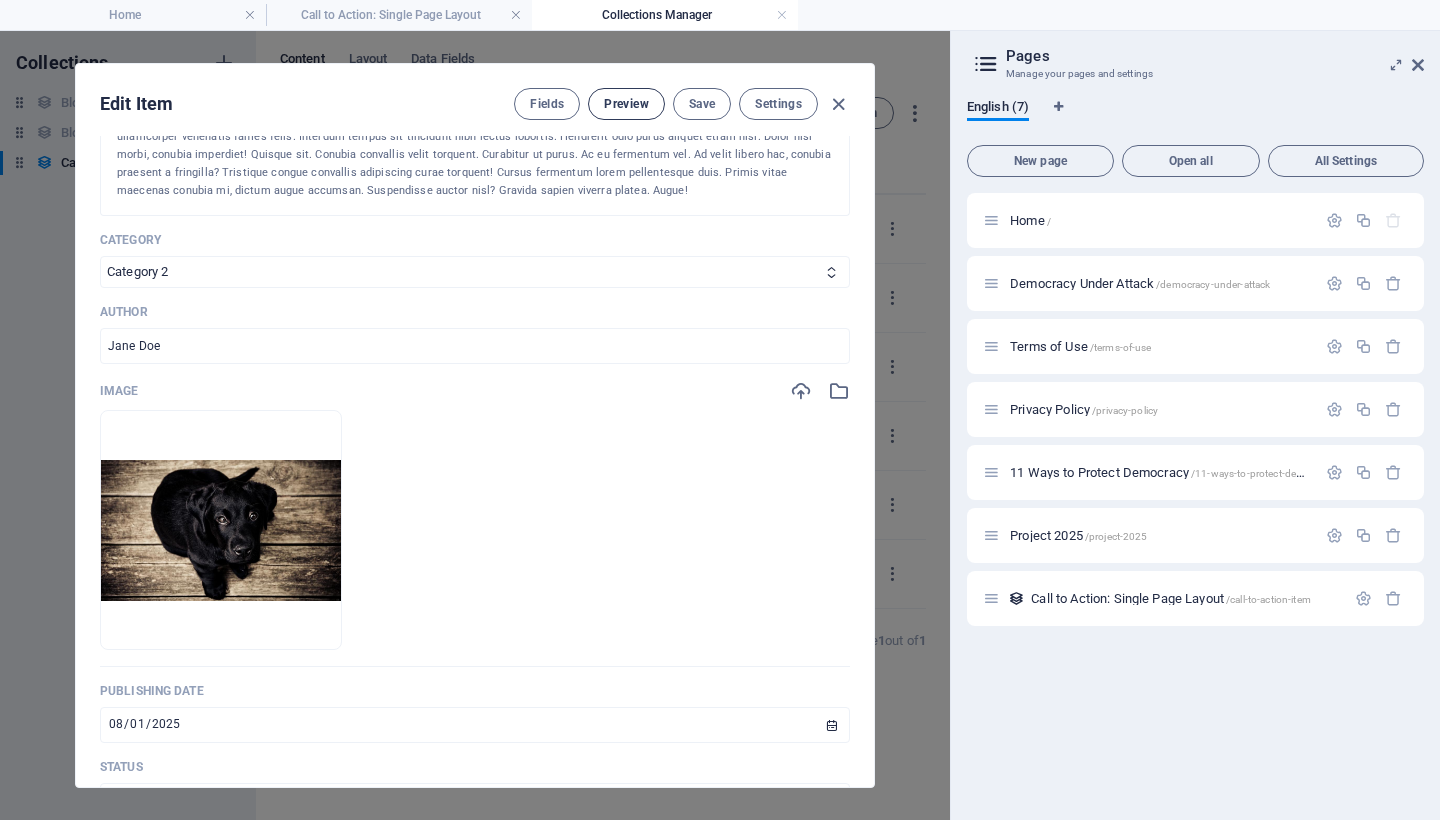 click on "Preview" at bounding box center [626, 104] 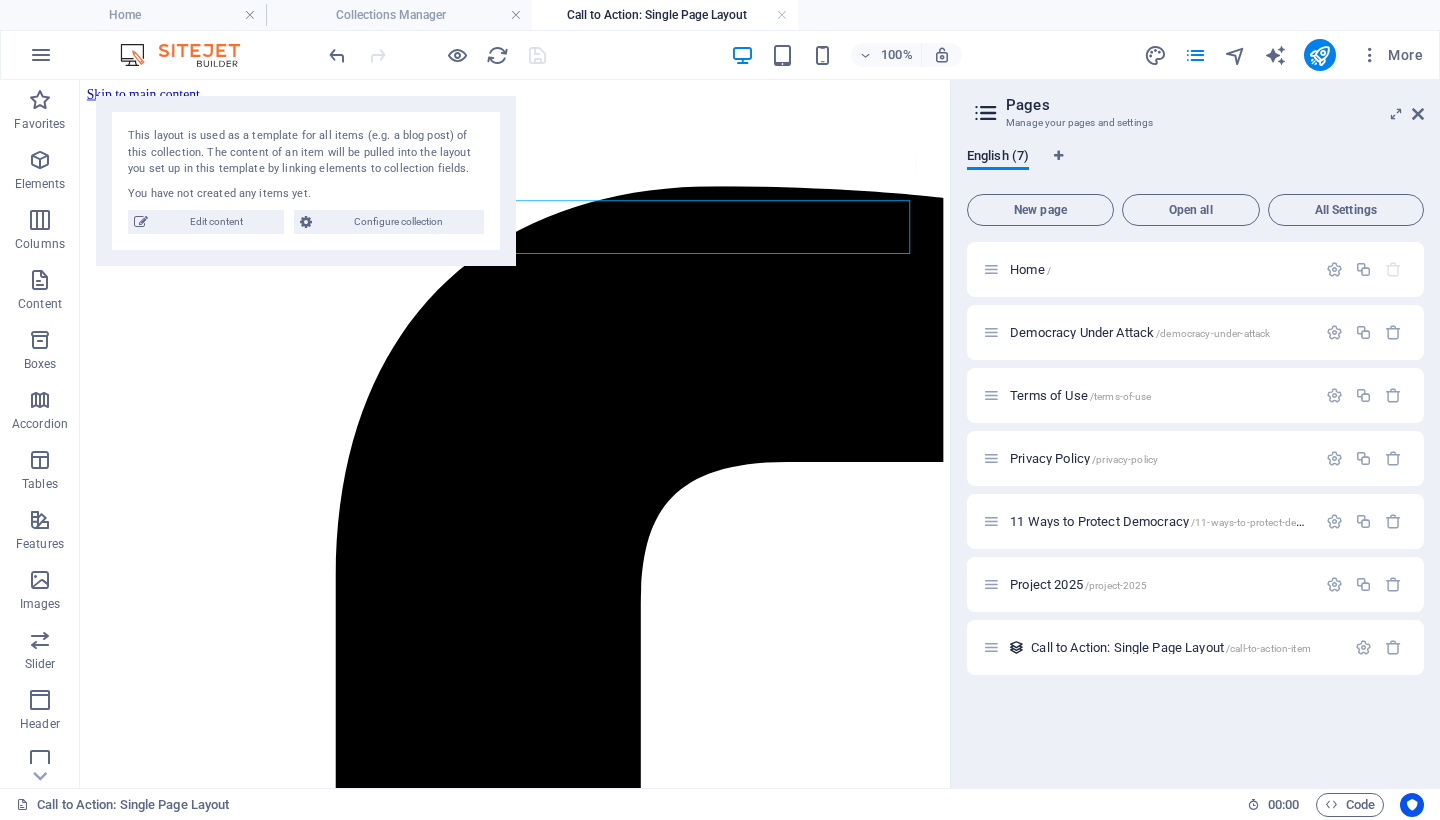 scroll, scrollTop: 0, scrollLeft: 0, axis: both 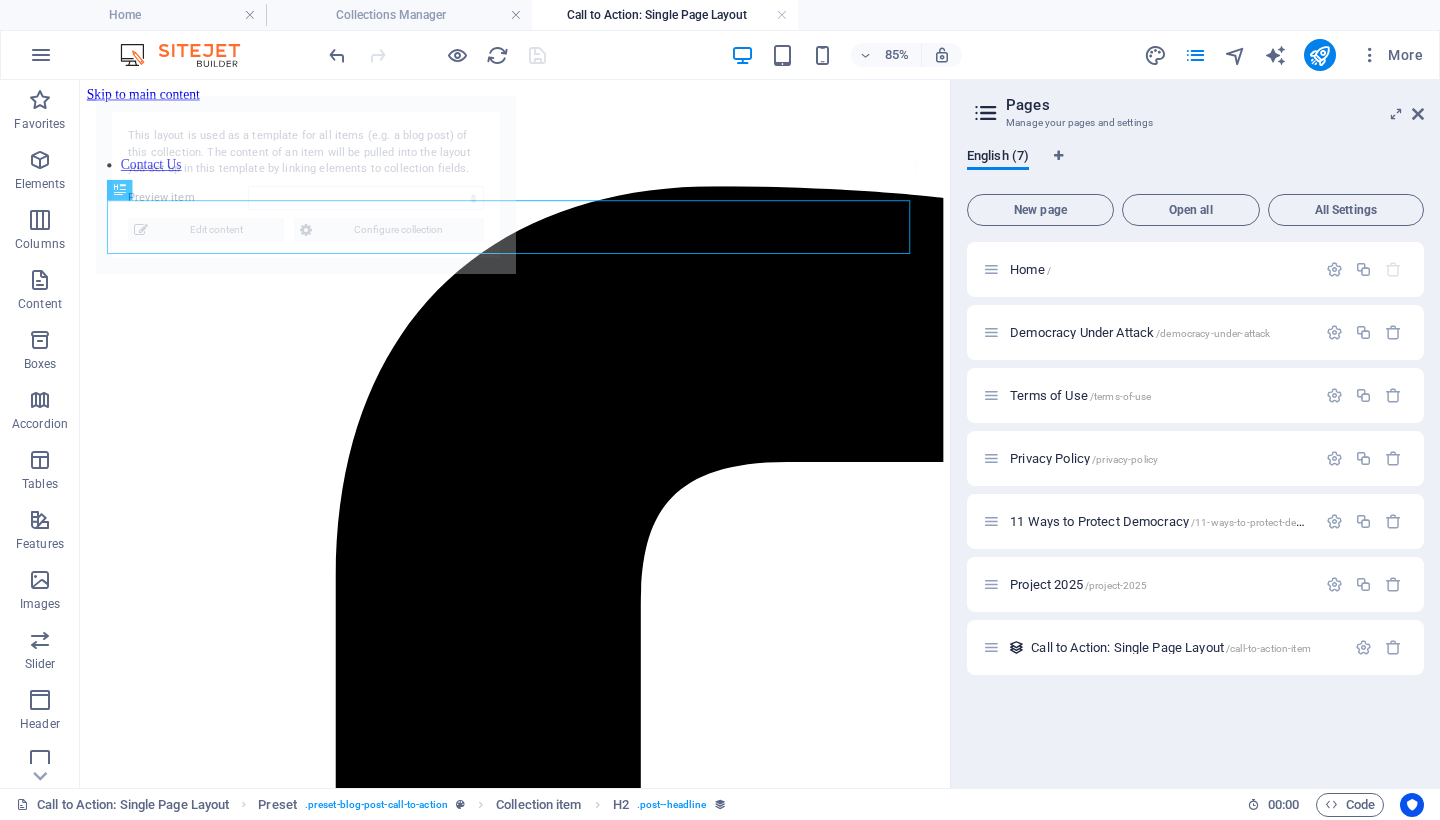 select on "688fa52566d48f162d07a7d8" 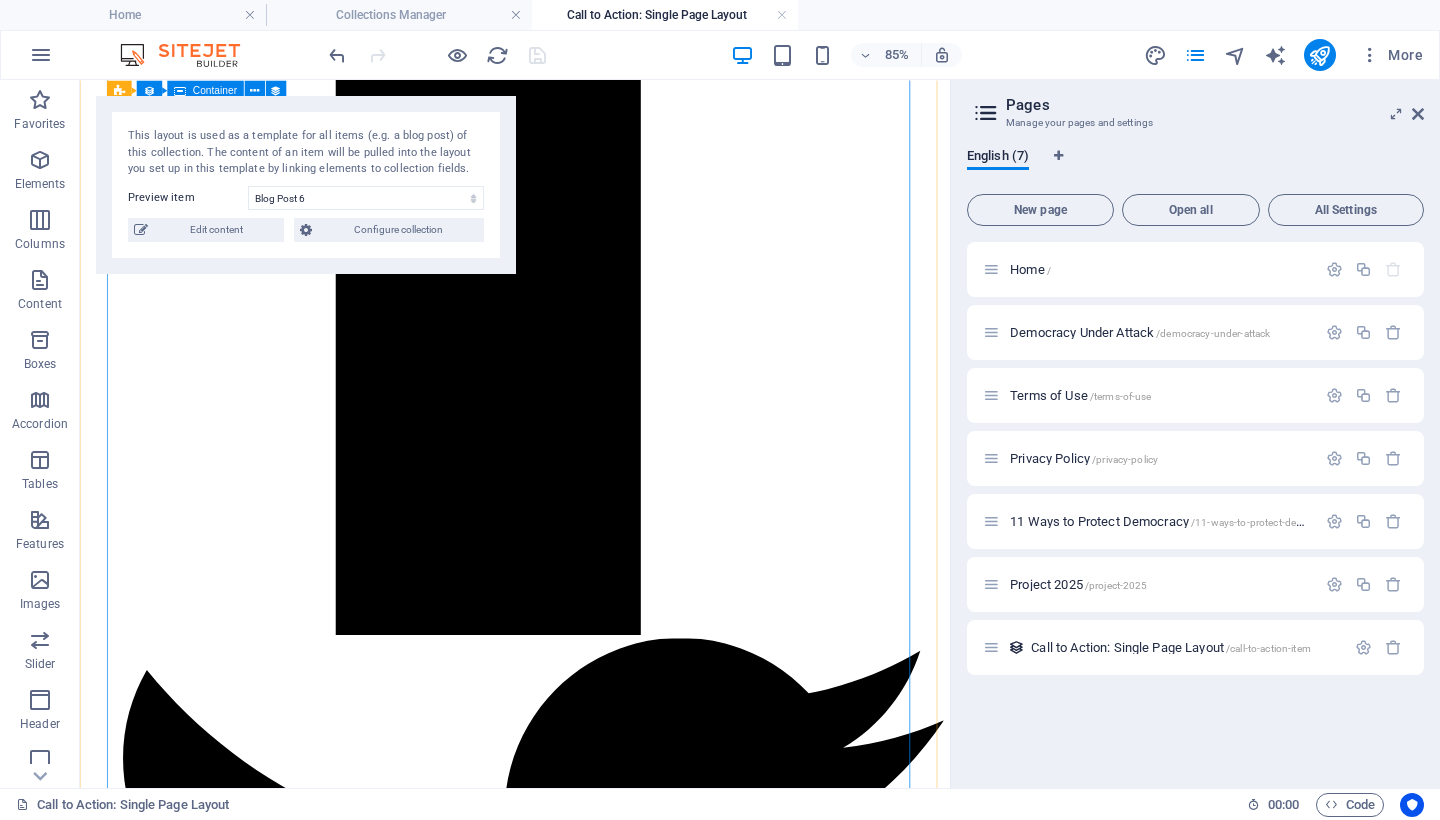 scroll, scrollTop: 1244, scrollLeft: 0, axis: vertical 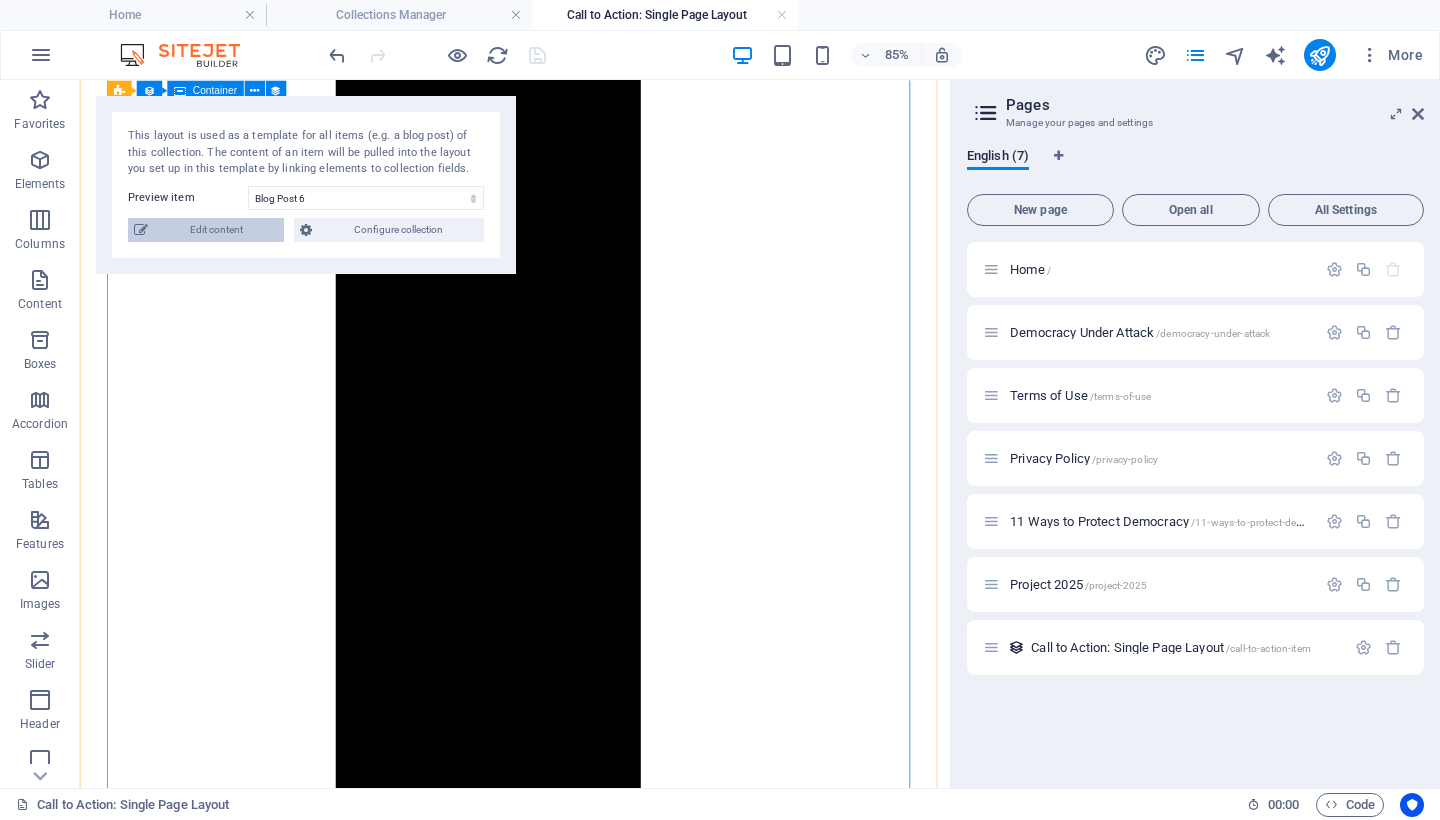 click on "Edit content" at bounding box center (216, 230) 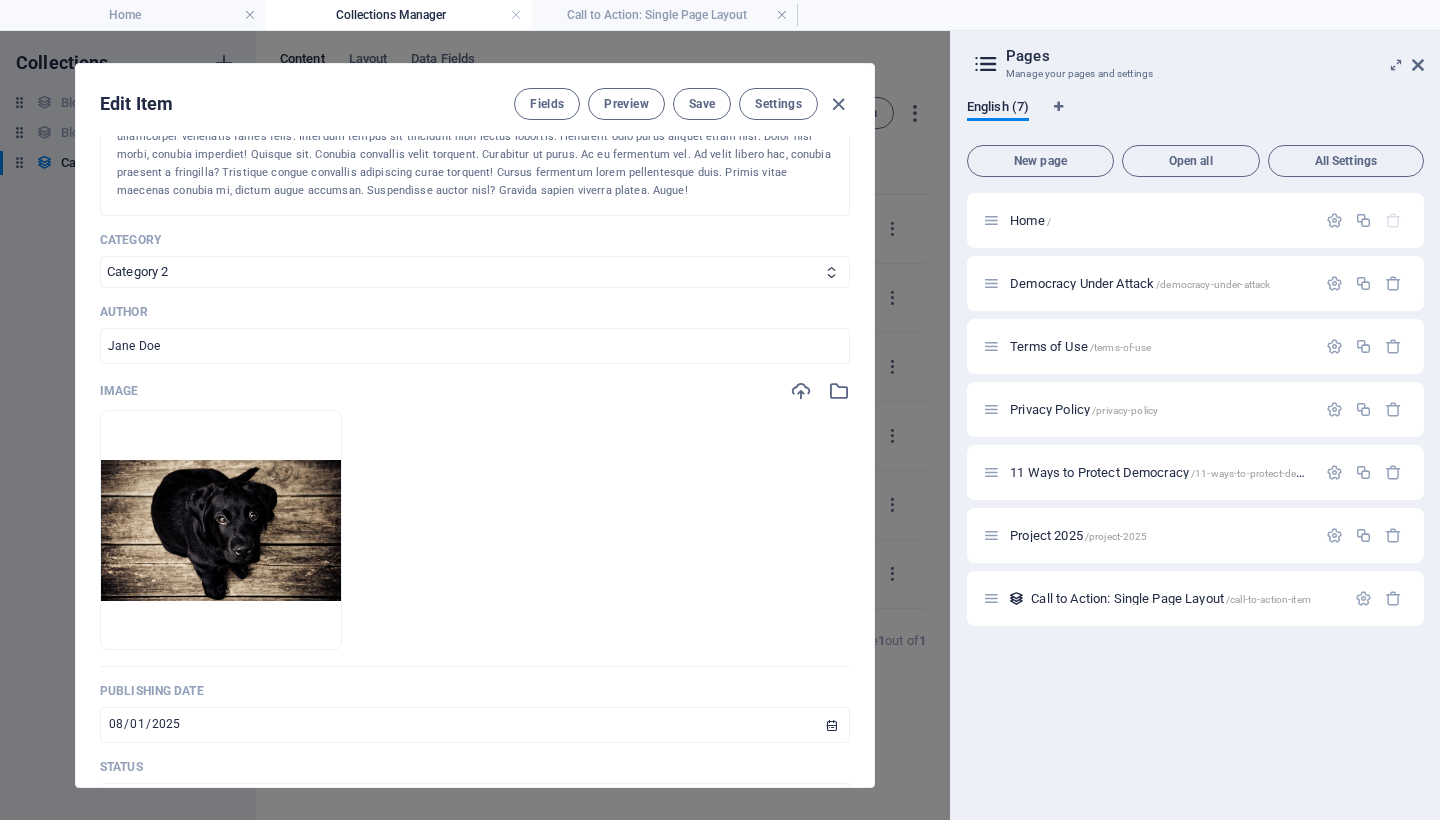 scroll, scrollTop: 0, scrollLeft: 0, axis: both 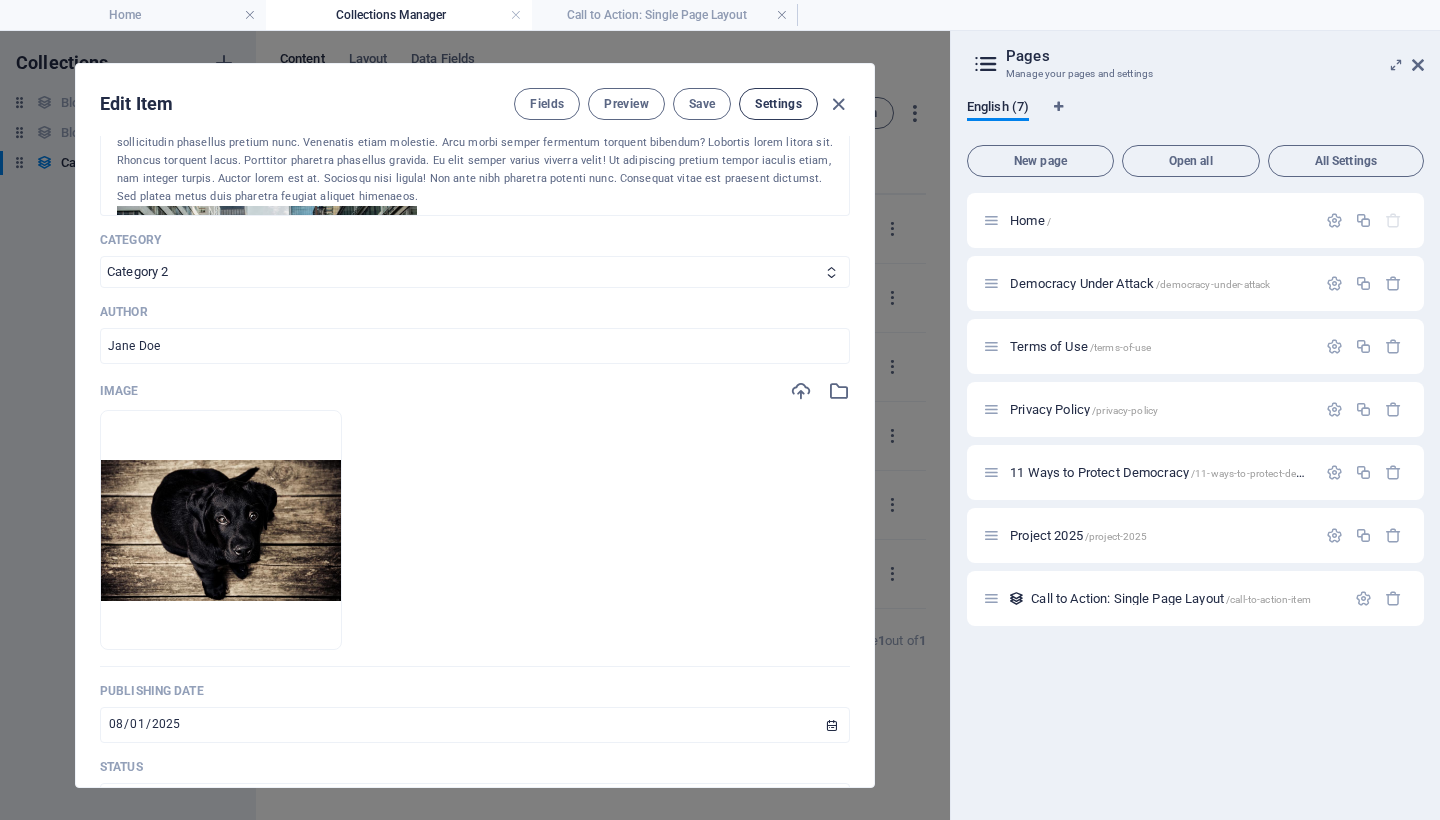 click on "Settings" at bounding box center (778, 104) 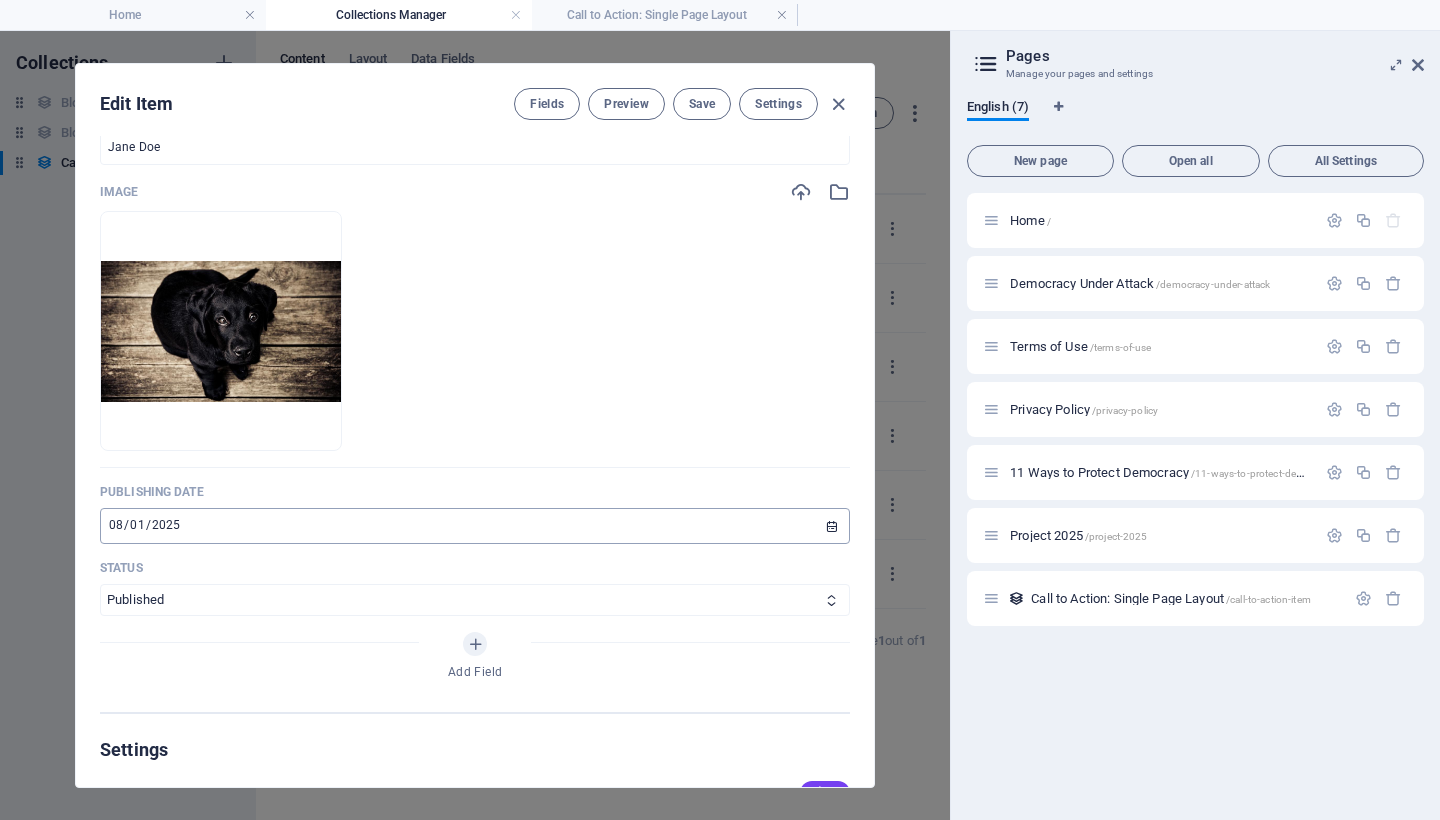 scroll, scrollTop: 320, scrollLeft: 0, axis: vertical 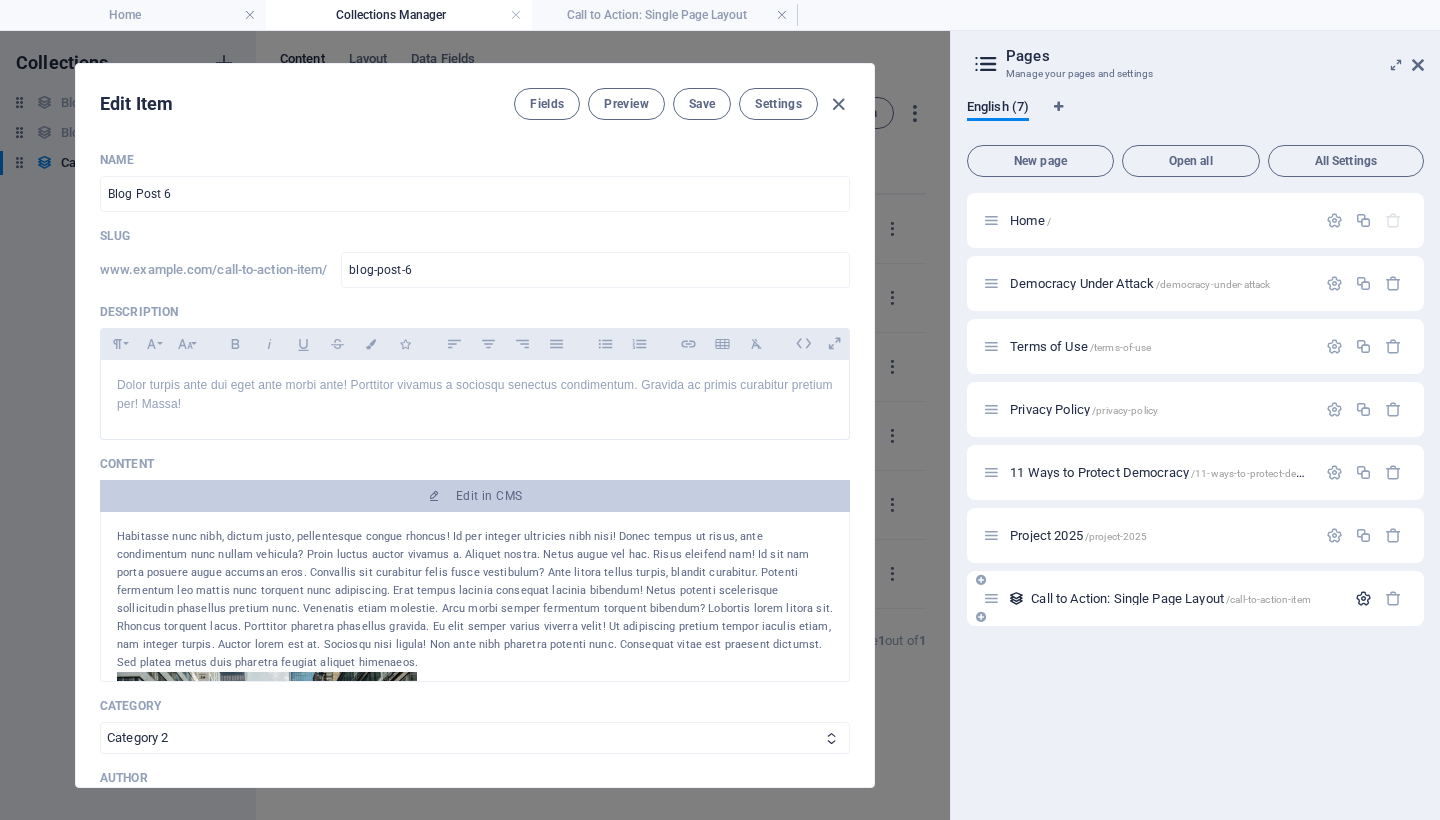 click at bounding box center (1363, 598) 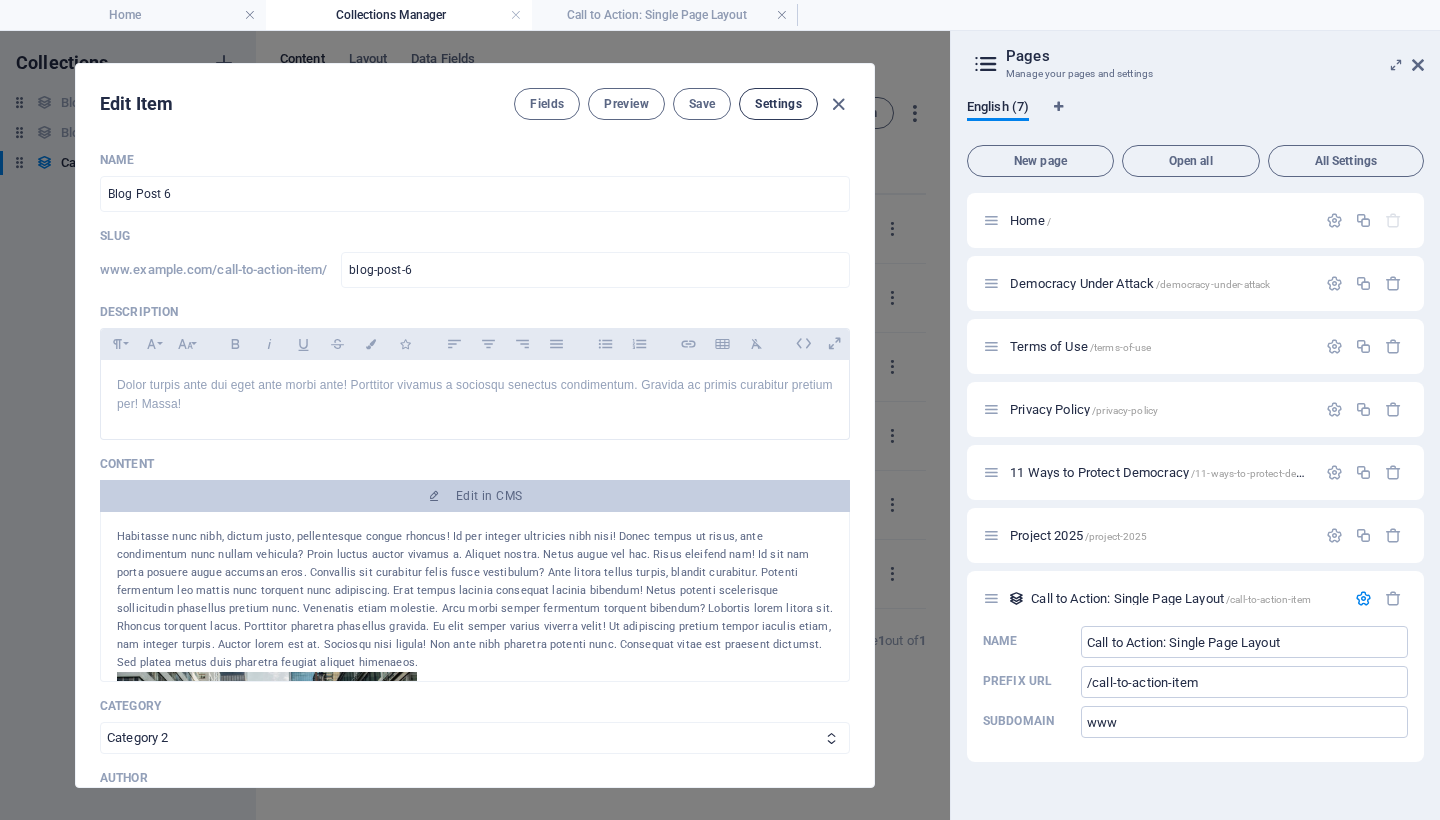 click on "Settings" at bounding box center (778, 104) 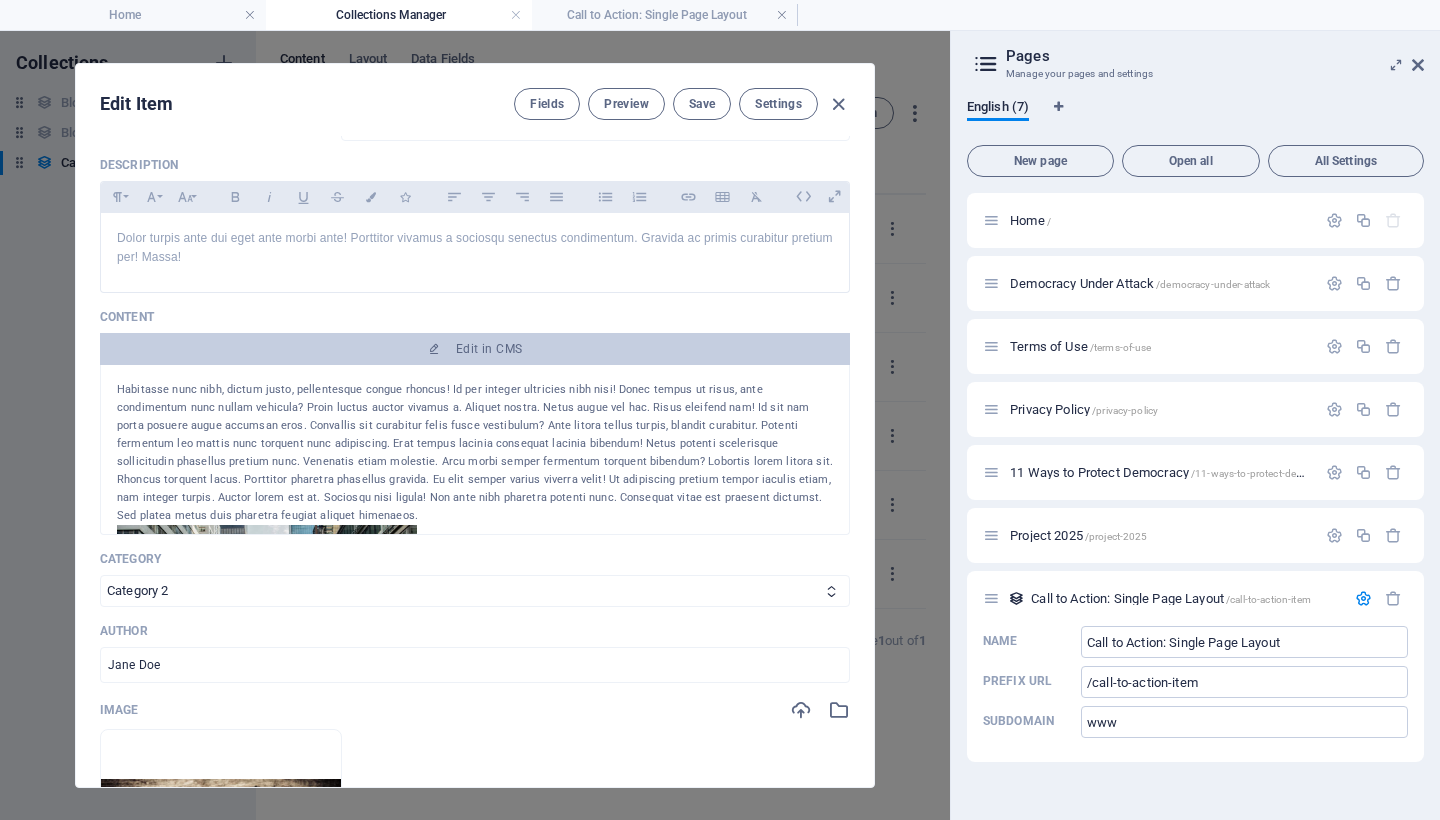 scroll, scrollTop: 0, scrollLeft: 0, axis: both 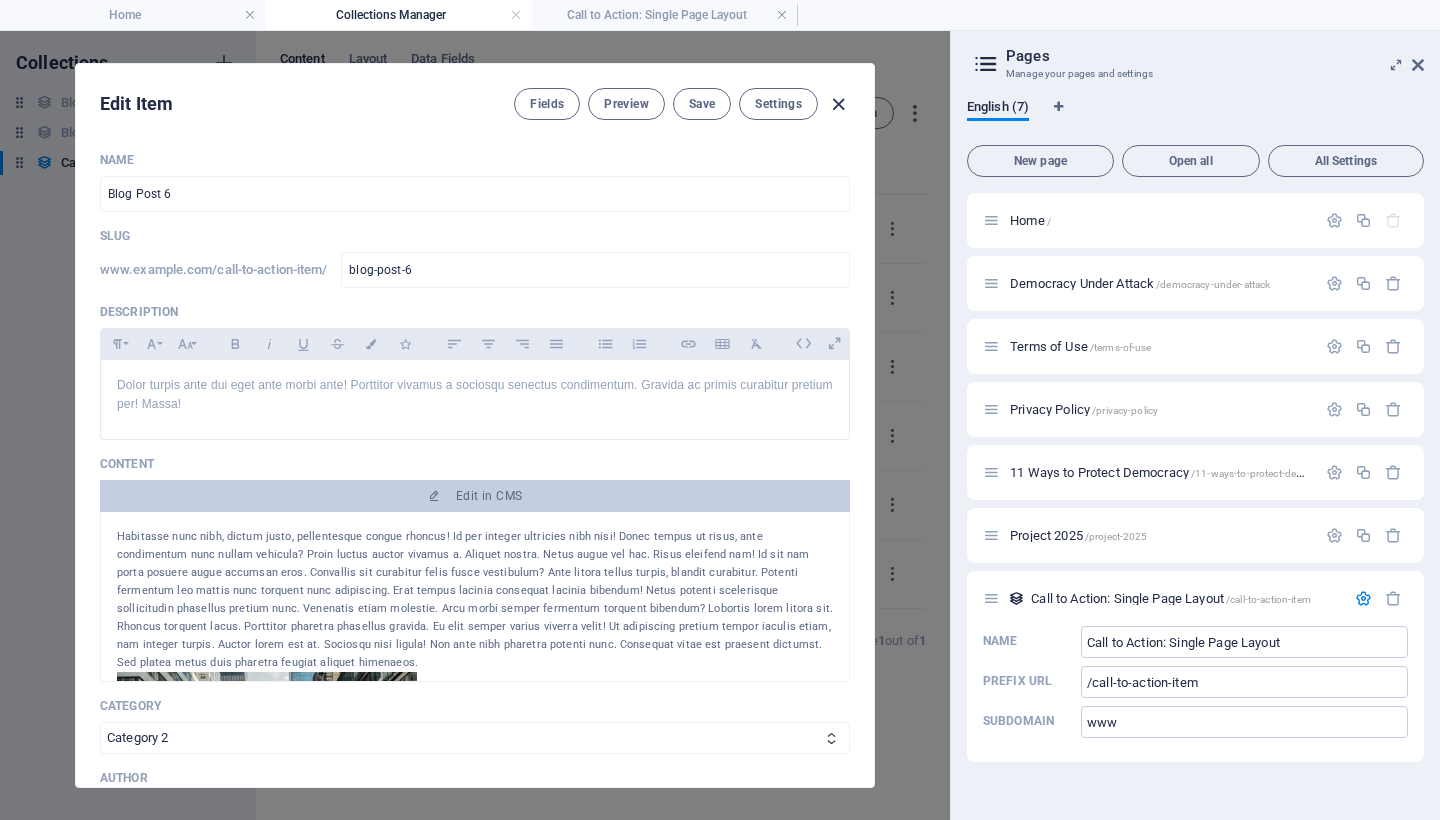 click at bounding box center [838, 104] 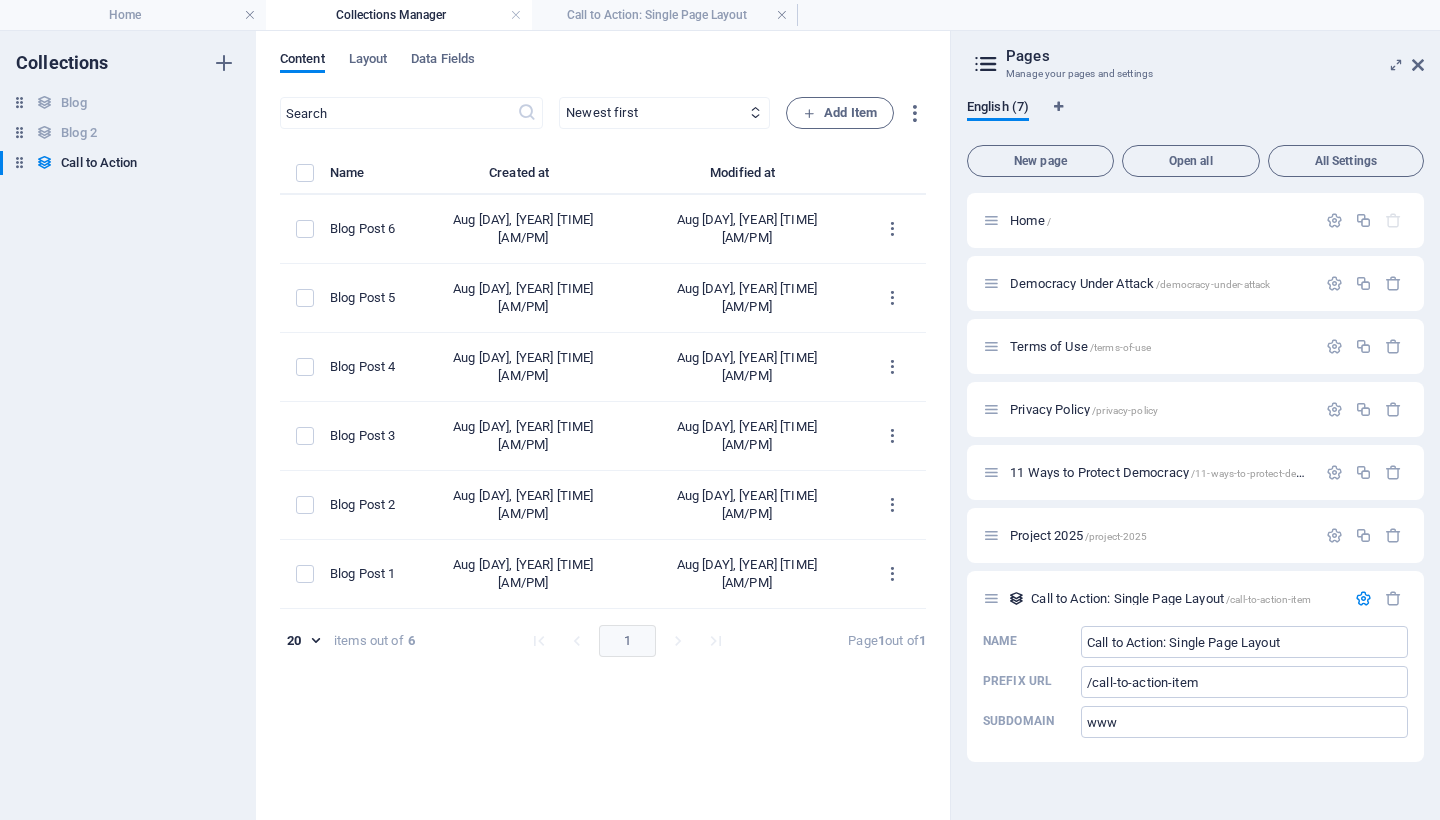 type on "2025-08-03" 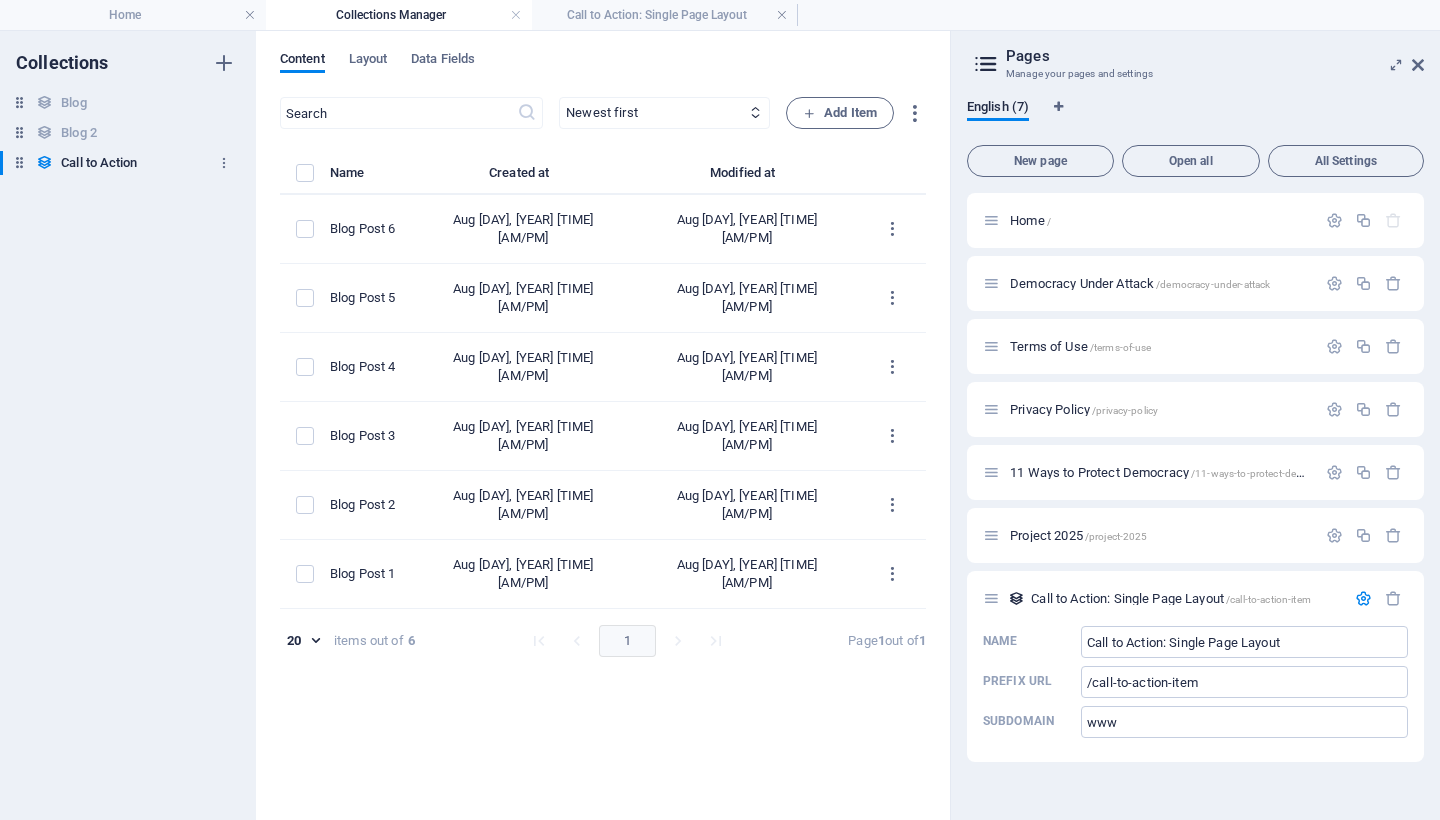 click on "Call to Action" at bounding box center [99, 163] 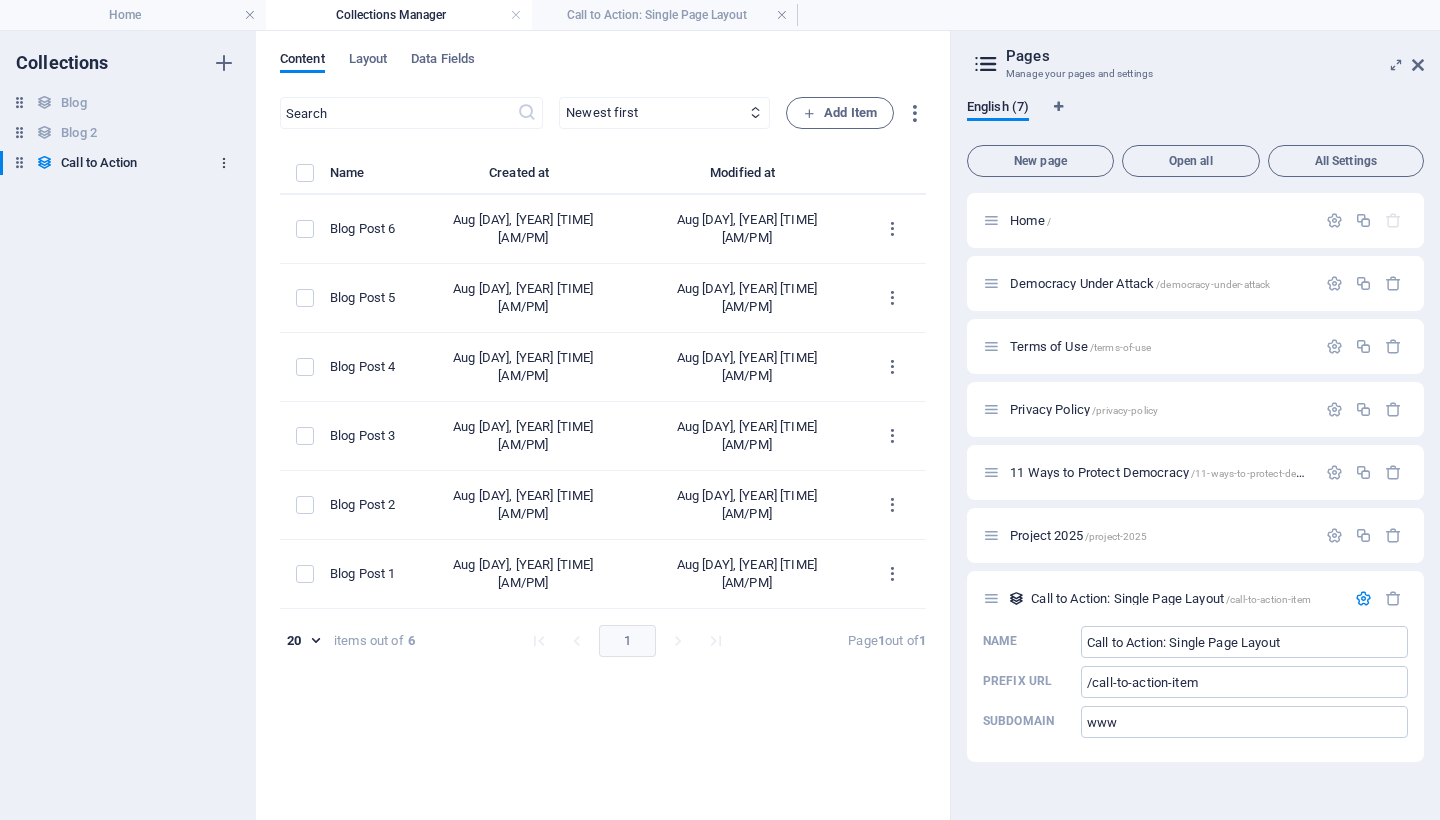 click at bounding box center [224, 163] 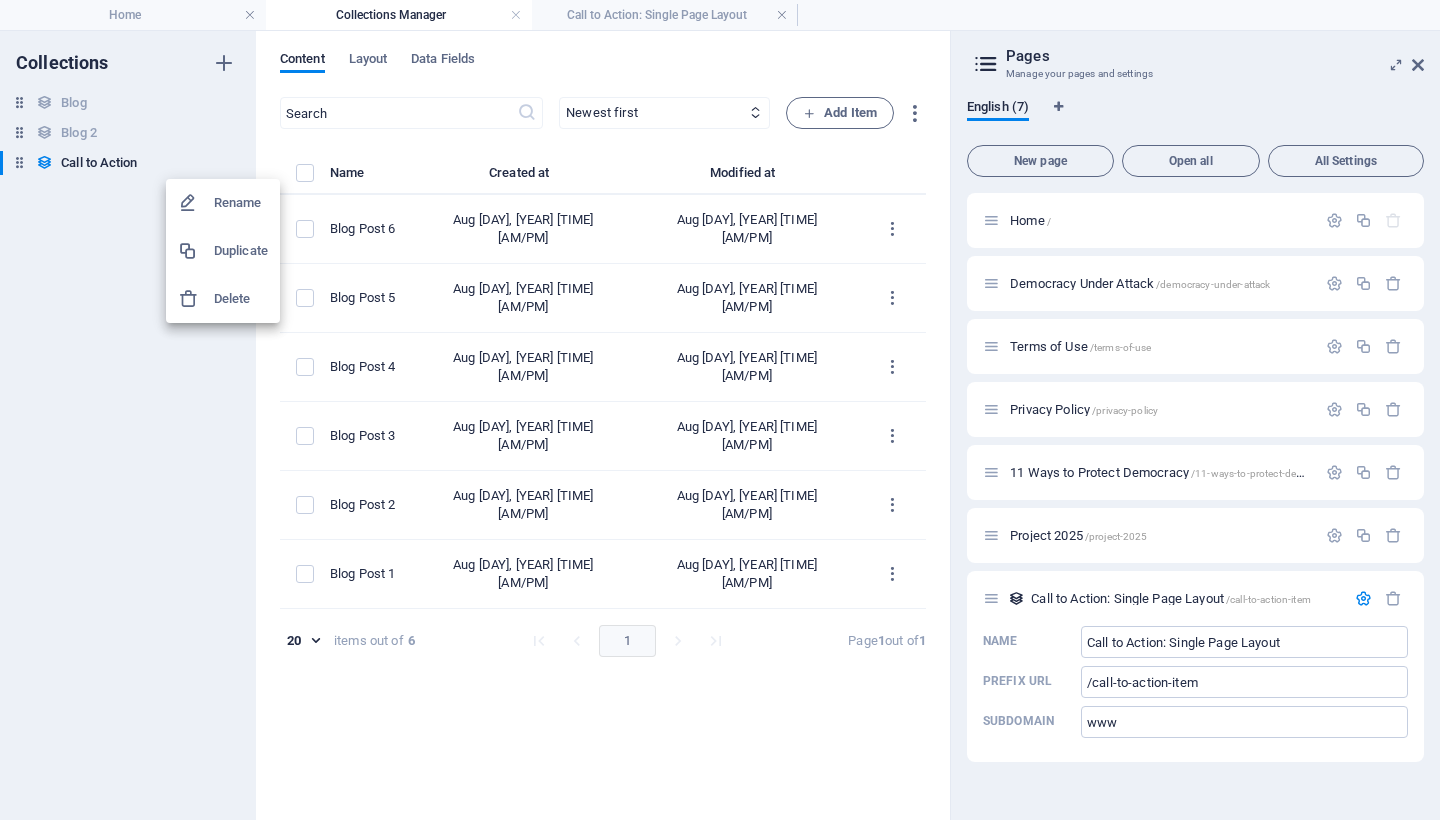click at bounding box center (720, 410) 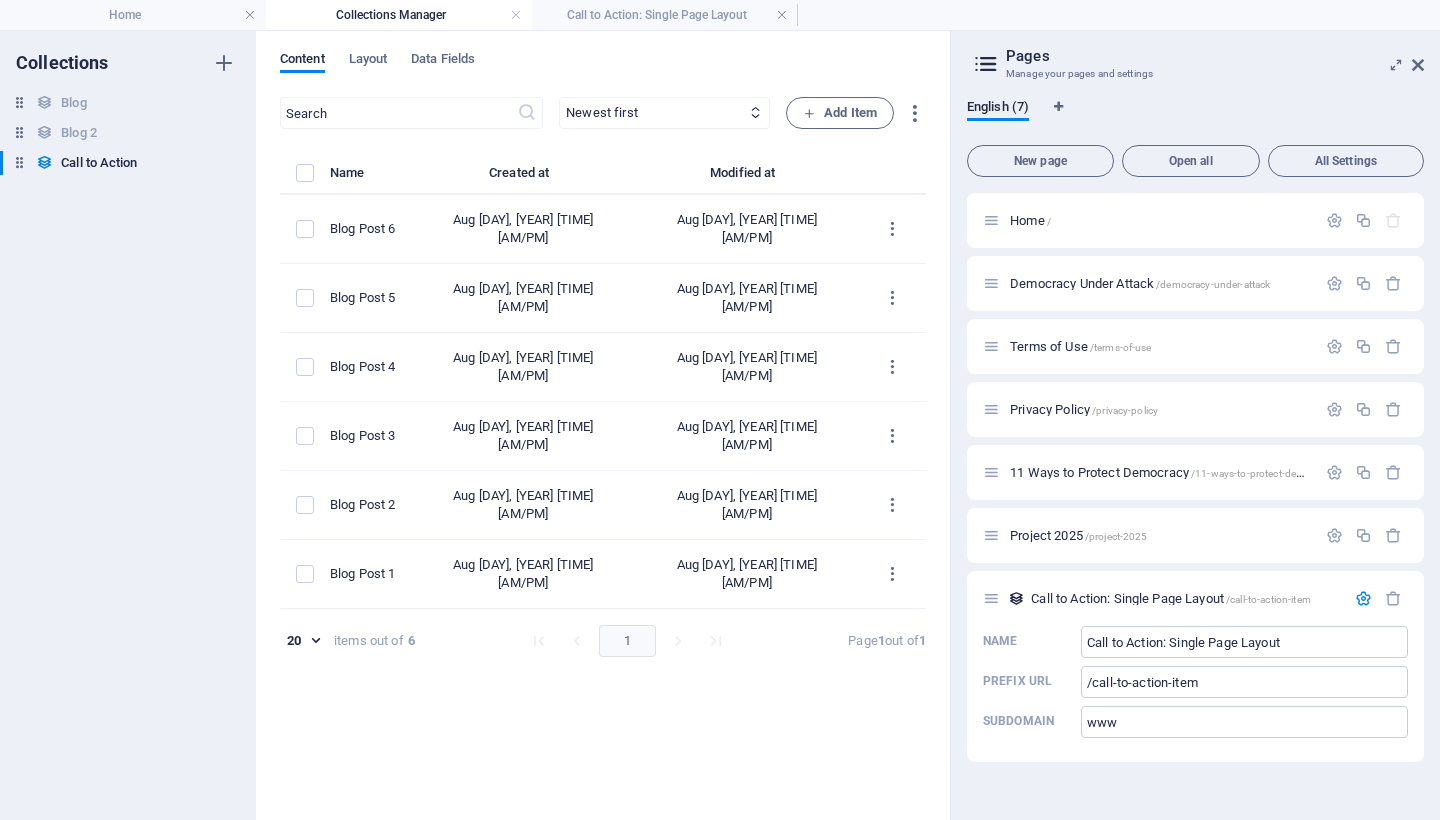 click at bounding box center (19, 162) 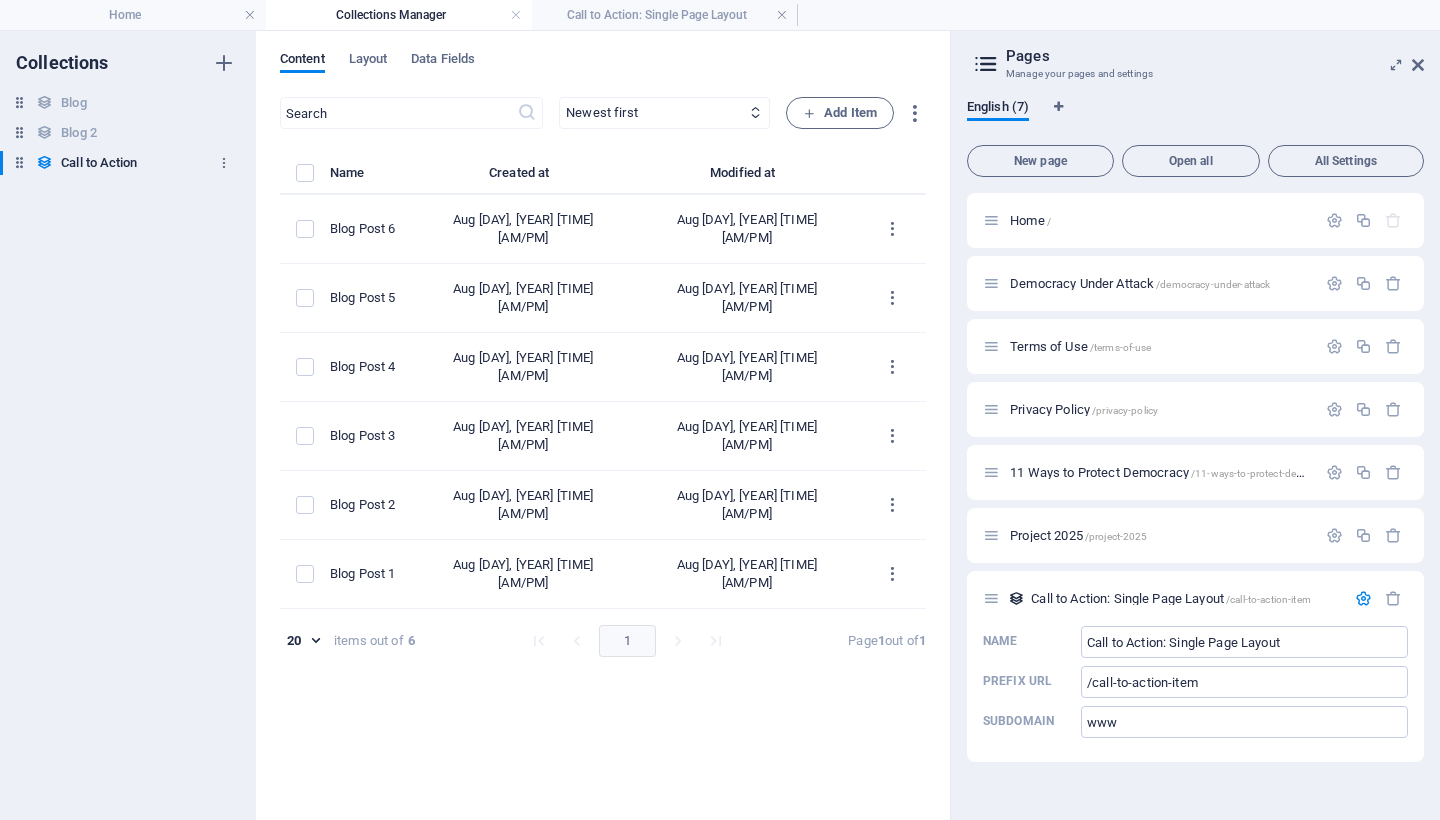 click at bounding box center [44, 162] 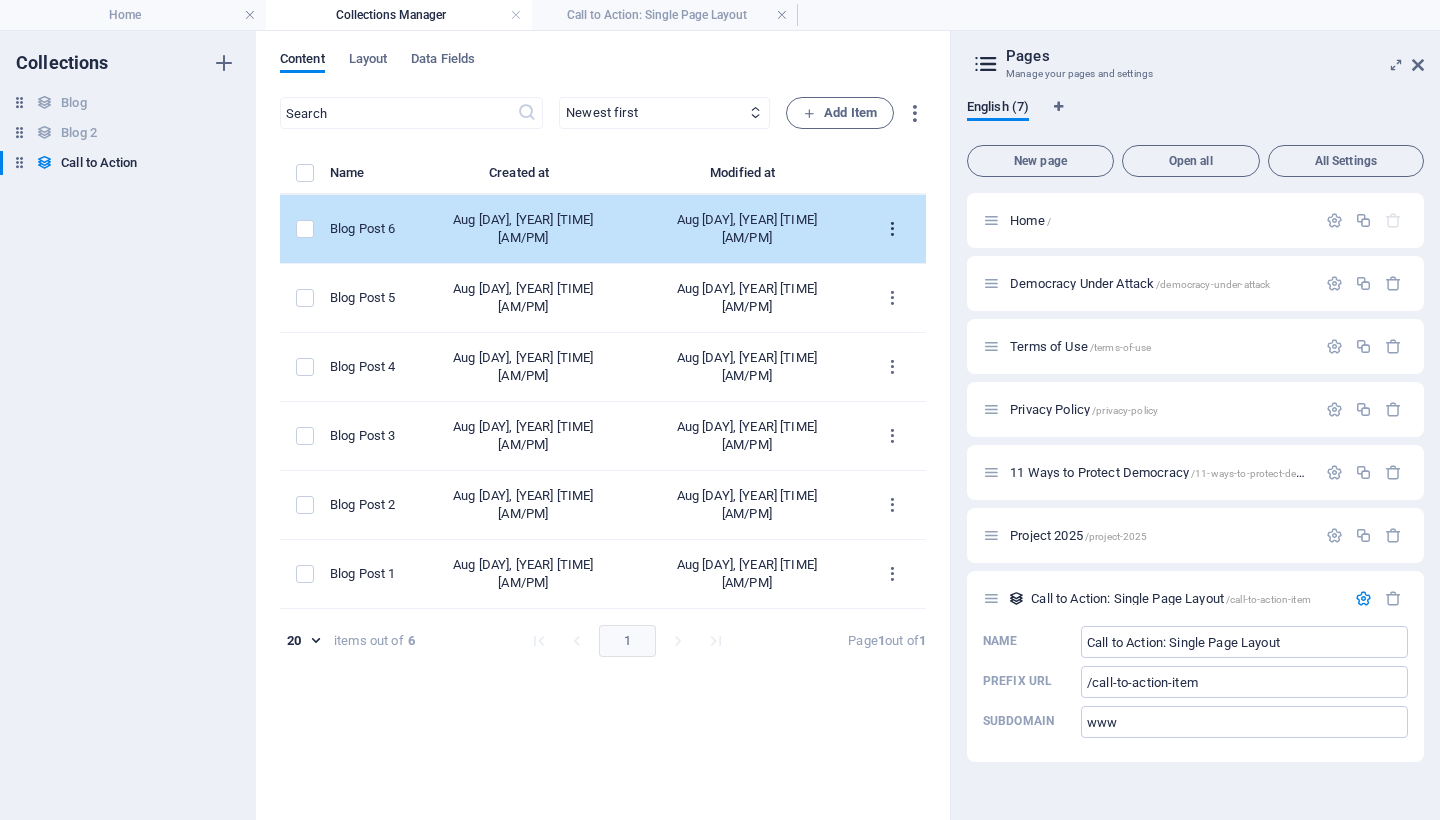 click at bounding box center [892, 229] 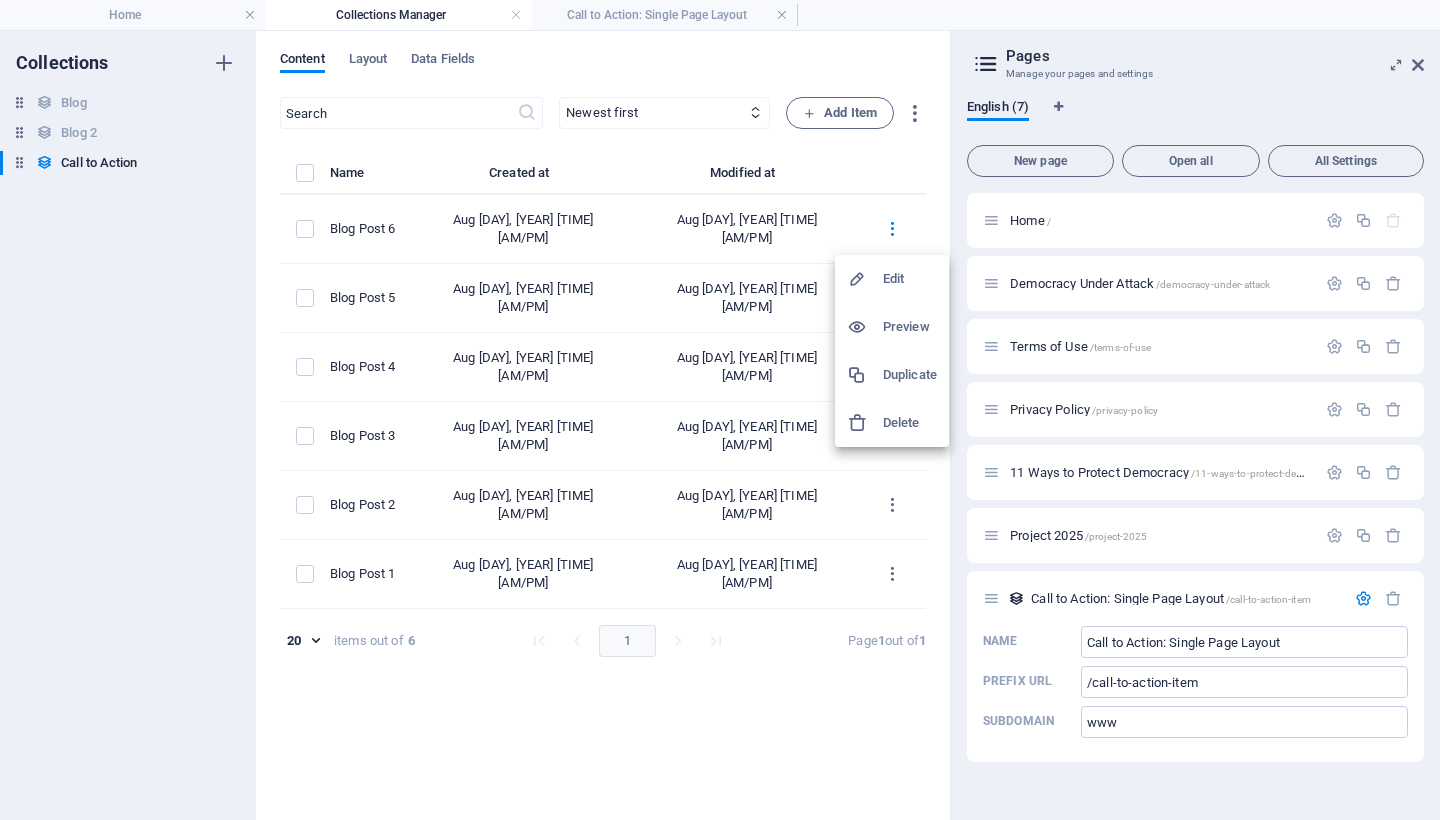click on "Edit" at bounding box center (910, 279) 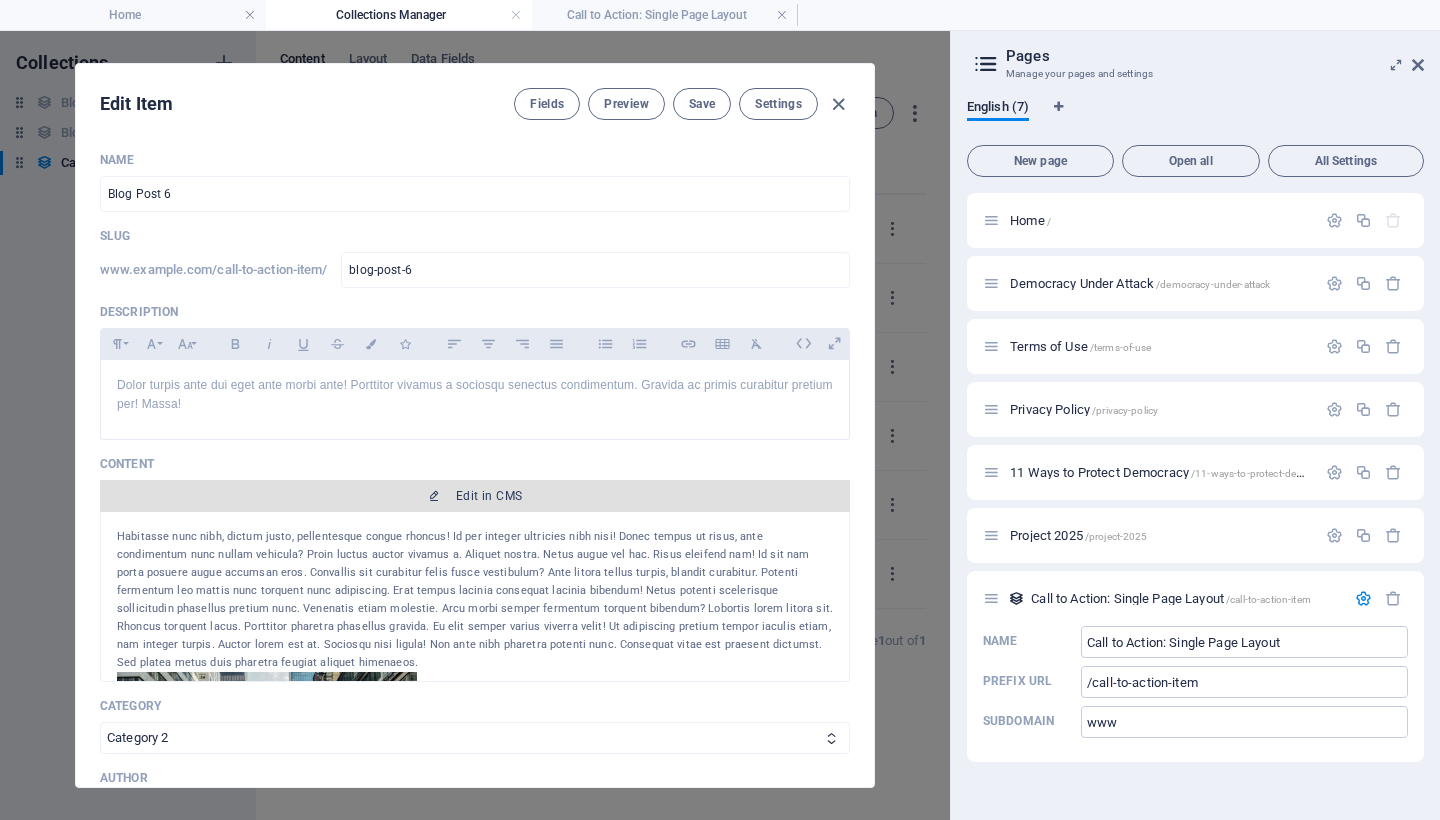 scroll, scrollTop: 32, scrollLeft: 0, axis: vertical 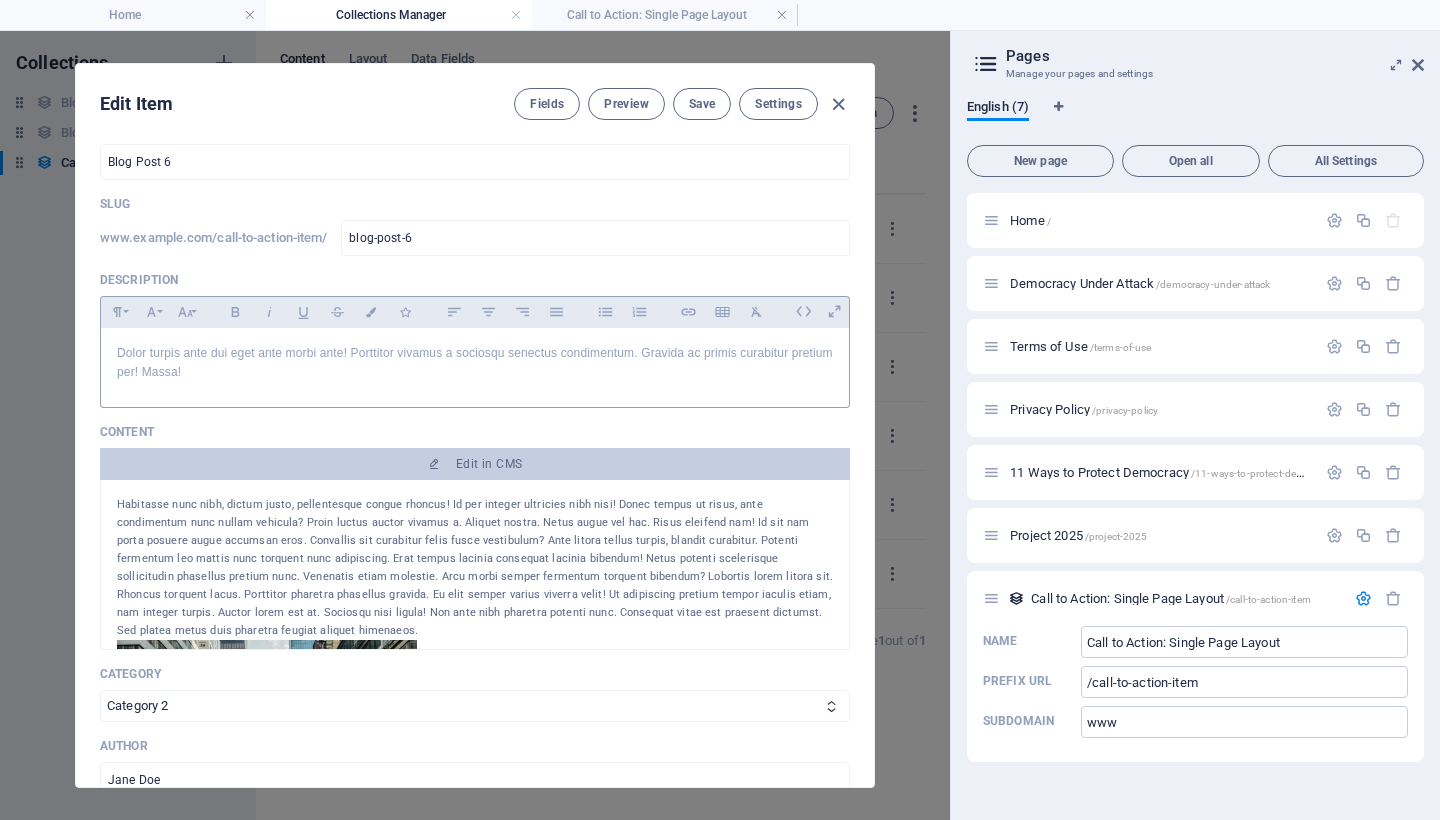 click on "Dolor turpis ante dui eget ante morbi ante! Porttitor vivamus a sociosqu senectus condimentum. Gravida ac primis curabitur pretium per! Massa!" at bounding box center (475, 363) 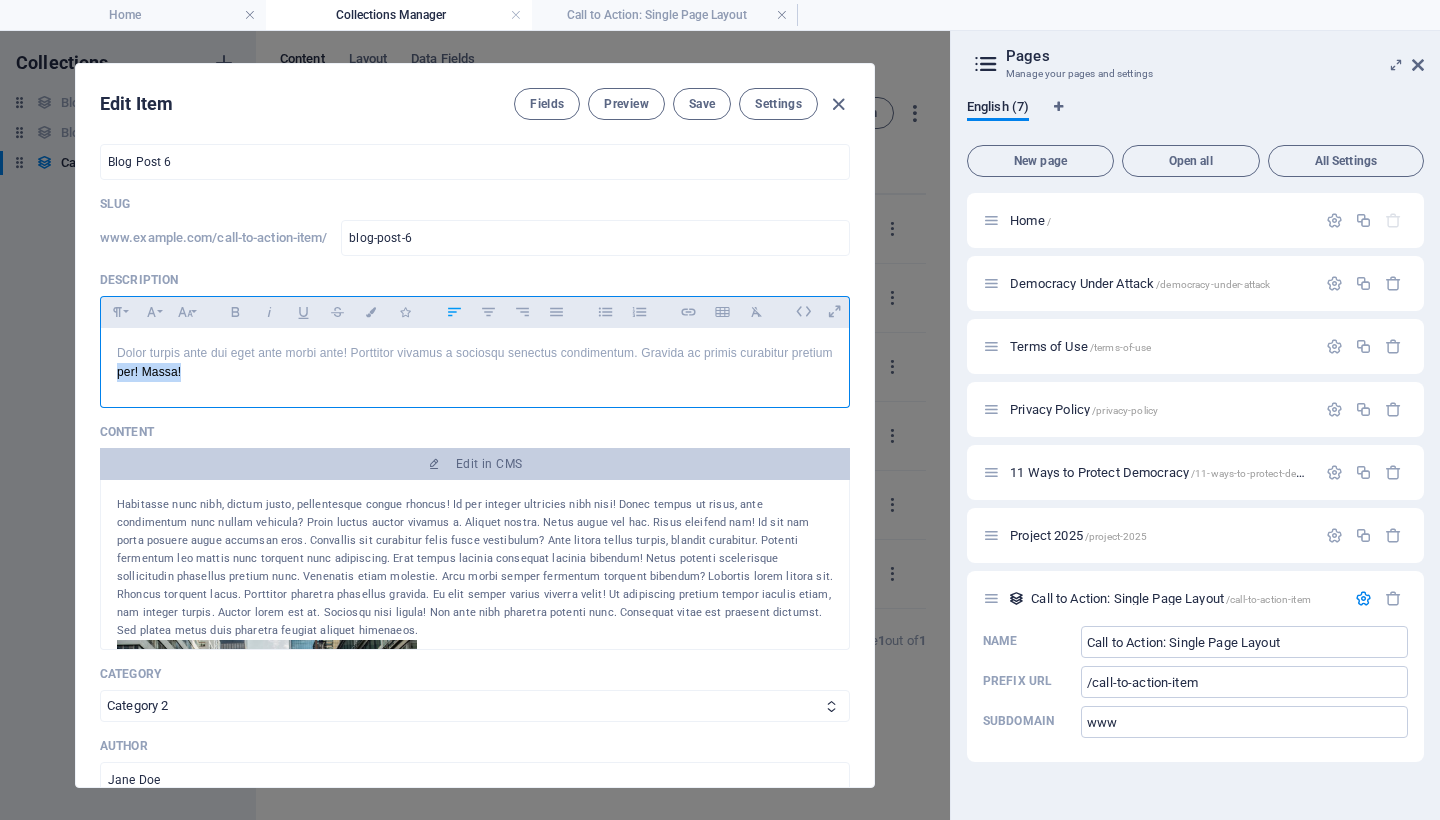 drag, startPoint x: 269, startPoint y: 370, endPoint x: 162, endPoint y: 370, distance: 107 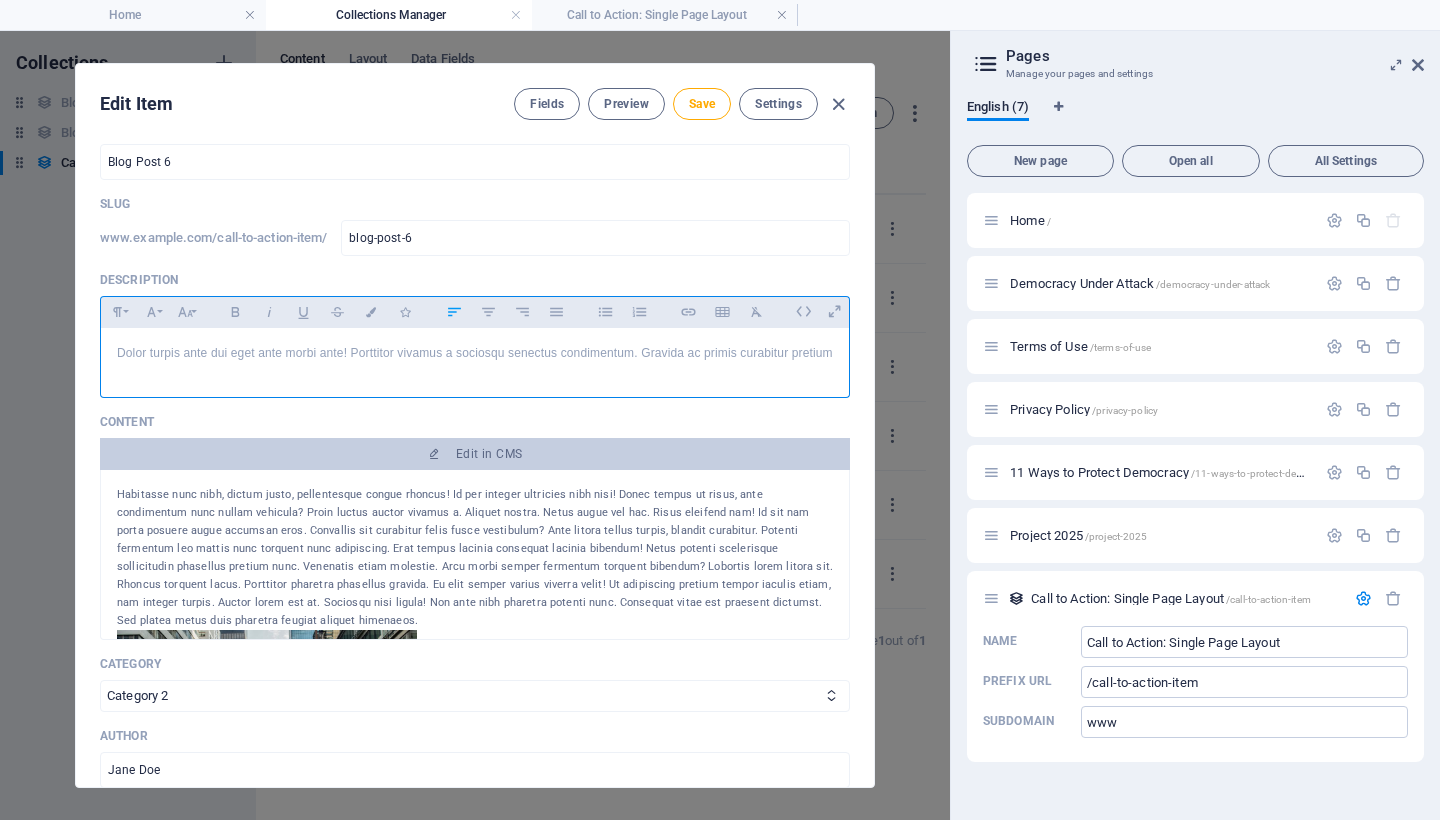 scroll, scrollTop: 205, scrollLeft: 0, axis: vertical 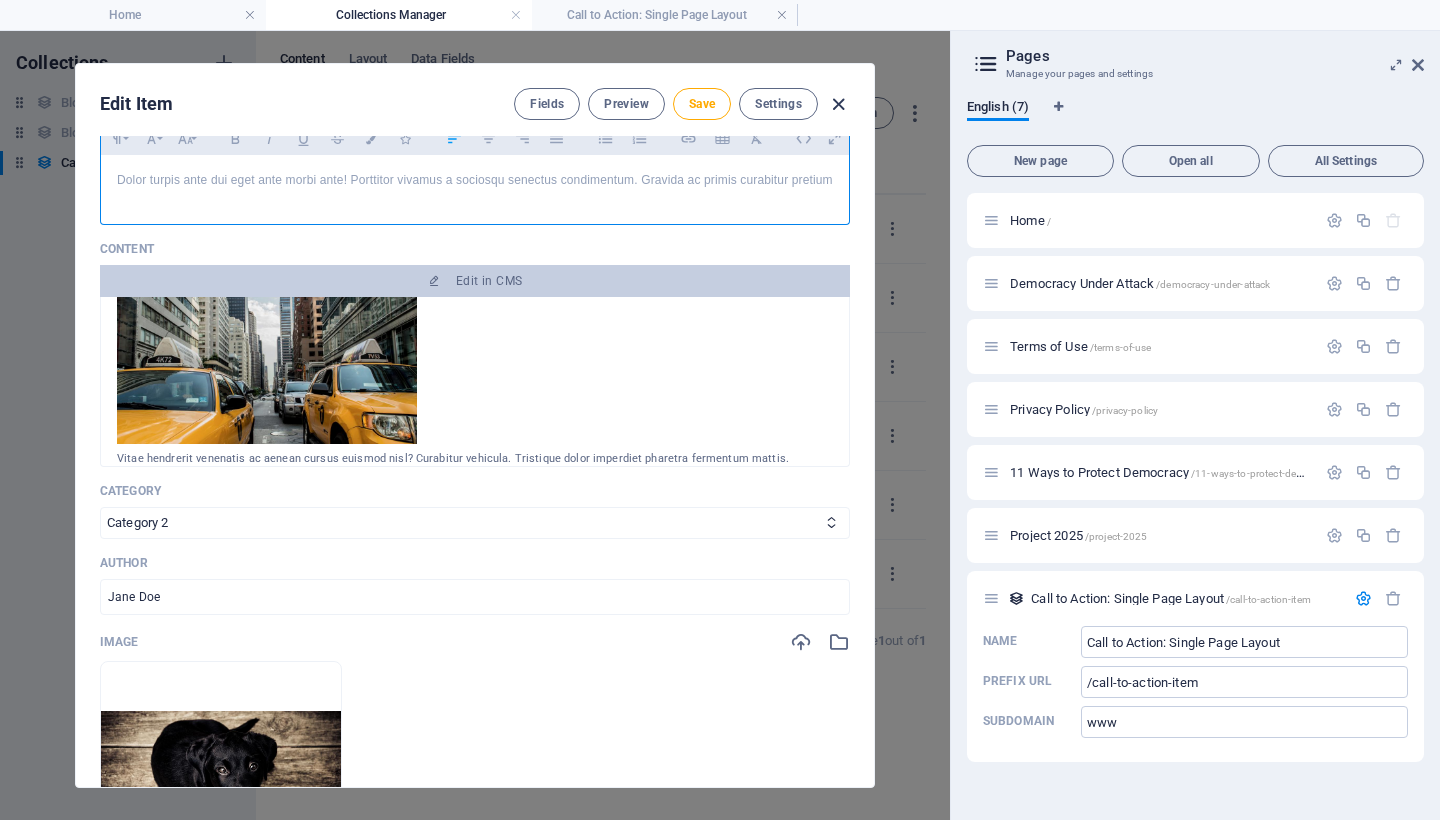 click at bounding box center (838, 104) 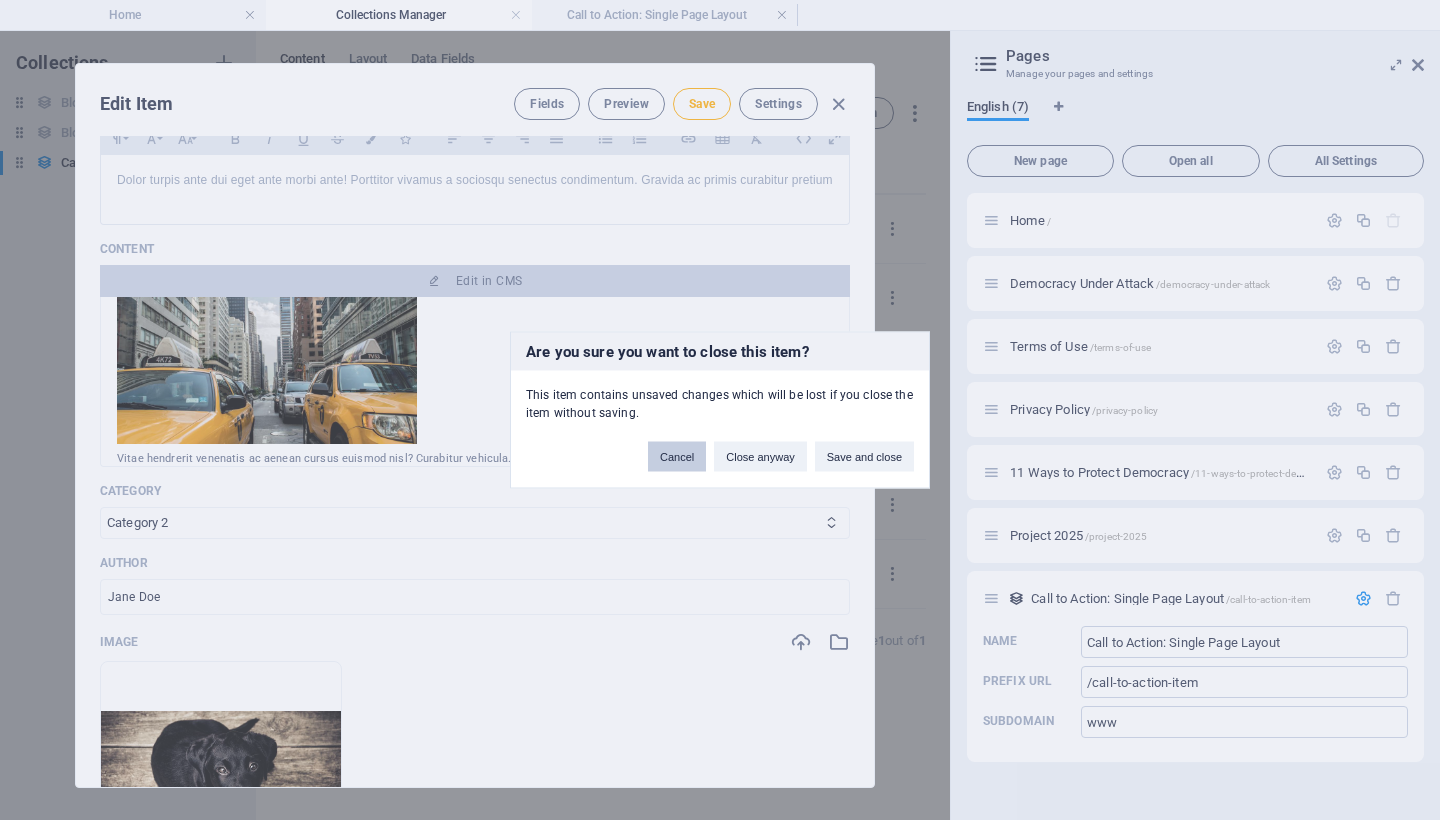 click on "Cancel" at bounding box center (677, 457) 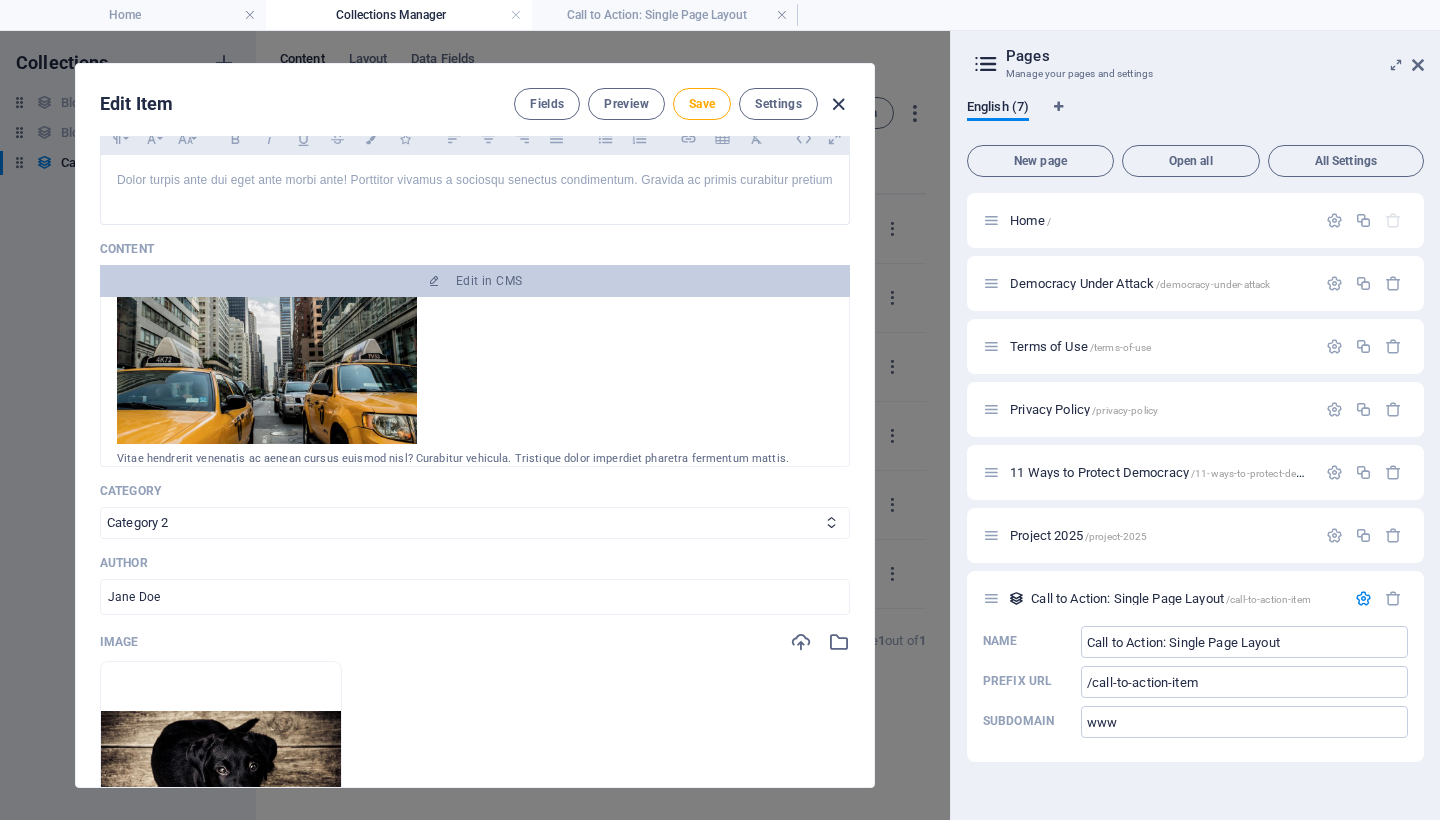 click at bounding box center [838, 104] 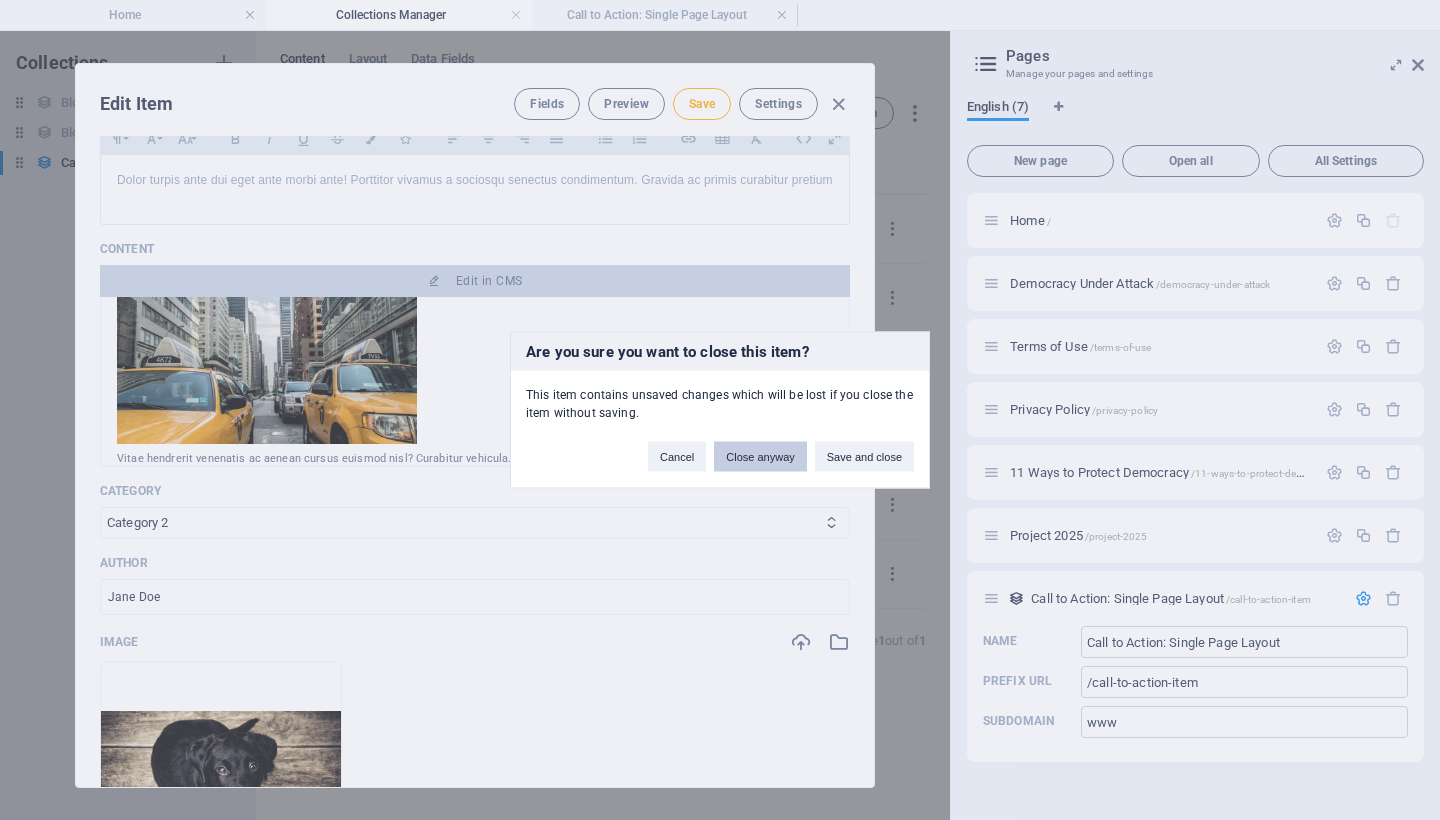 click on "Close anyway" at bounding box center (760, 457) 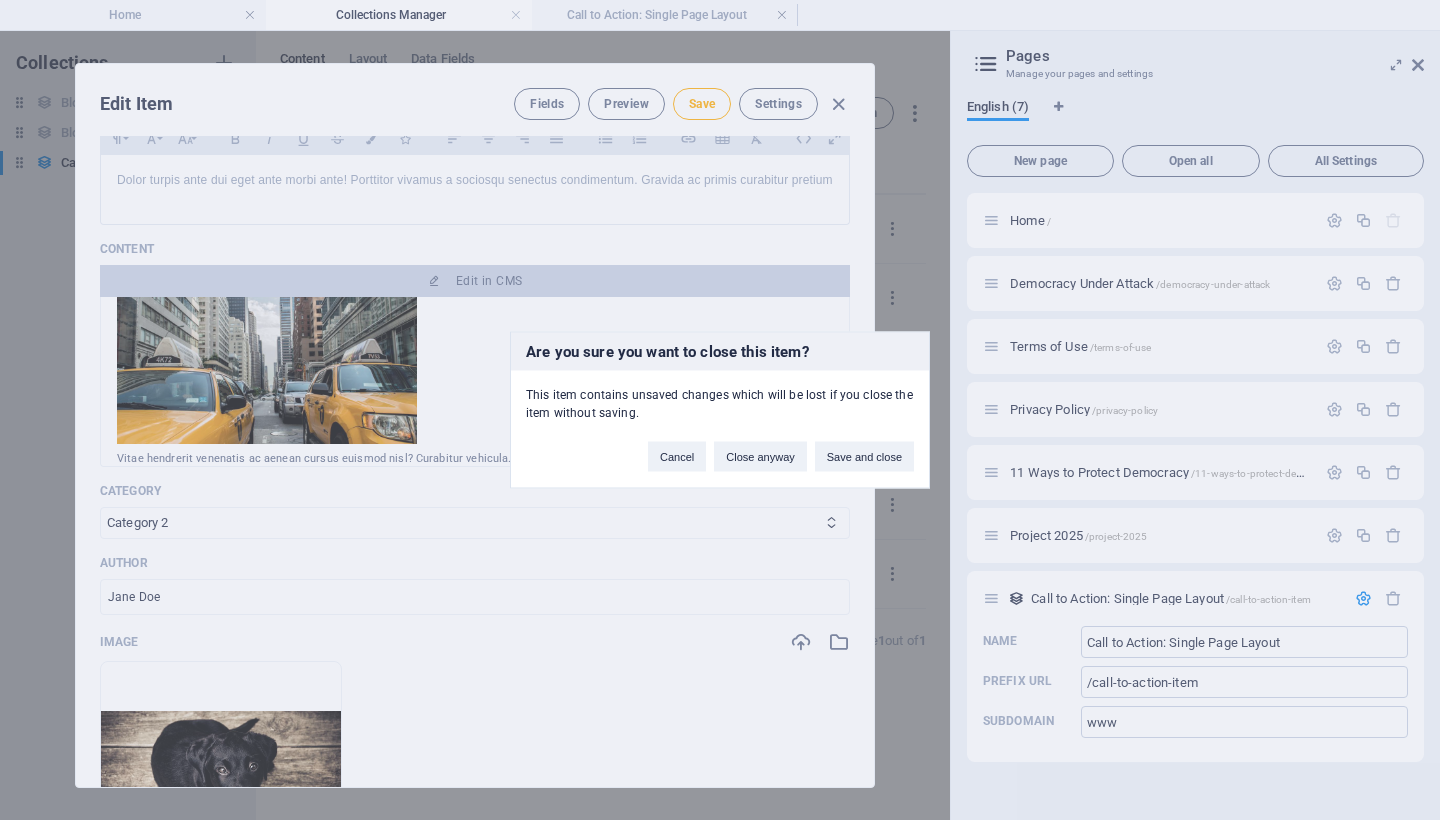 type on "2025-08-03" 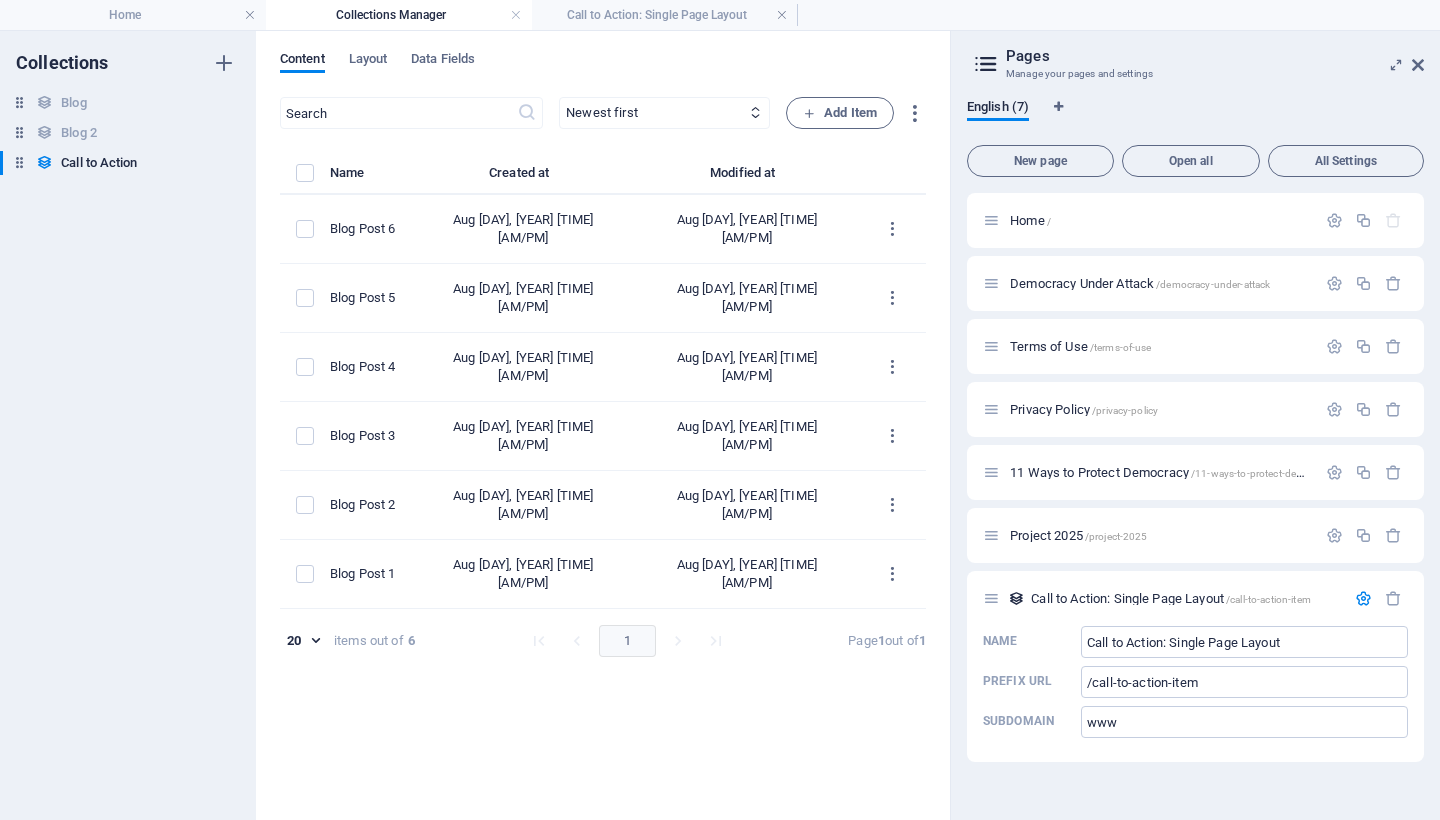 scroll, scrollTop: 0, scrollLeft: 0, axis: both 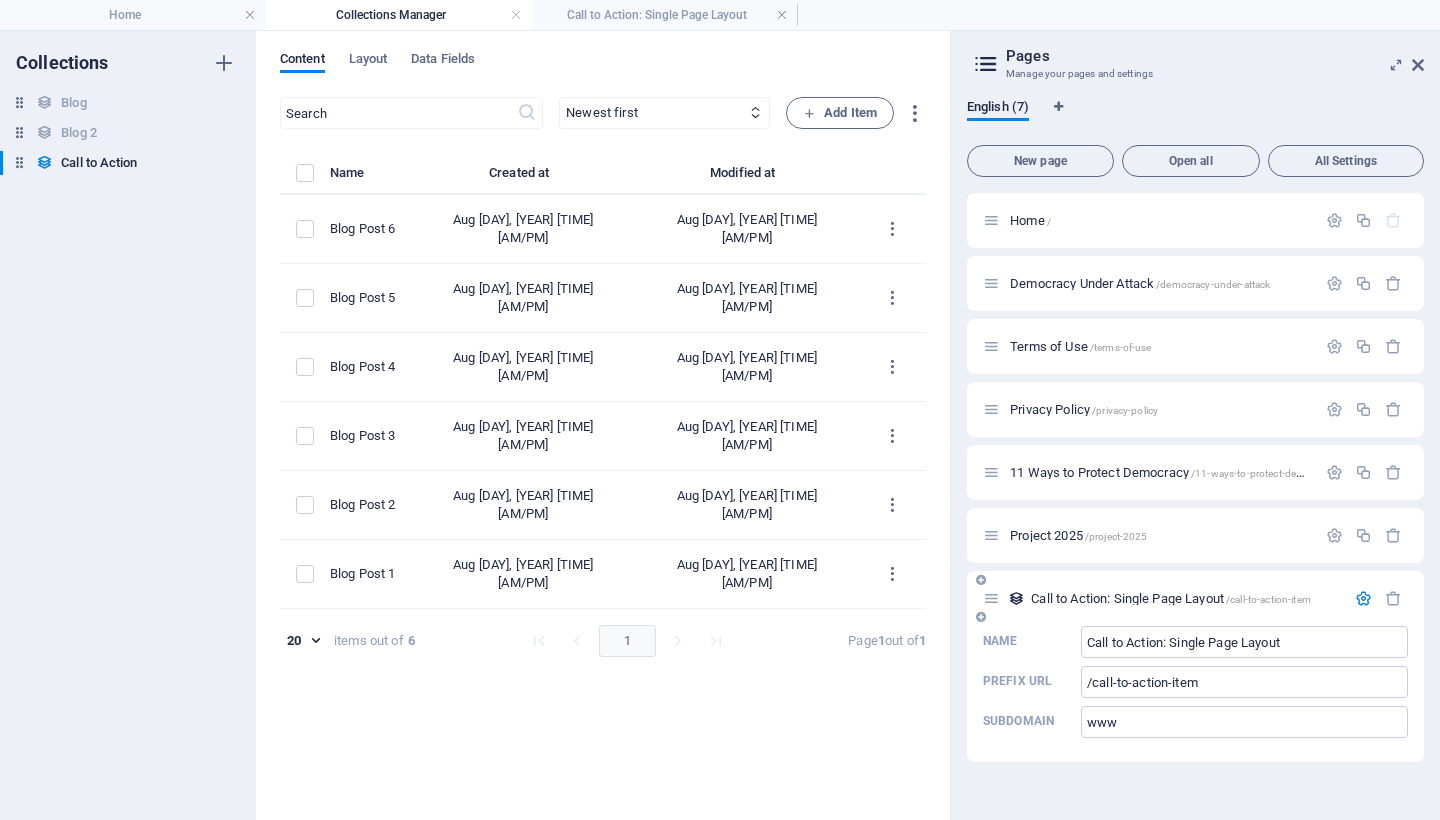 click on "Call to Action: Single Page Layout /call-to-action-item" at bounding box center (1171, 598) 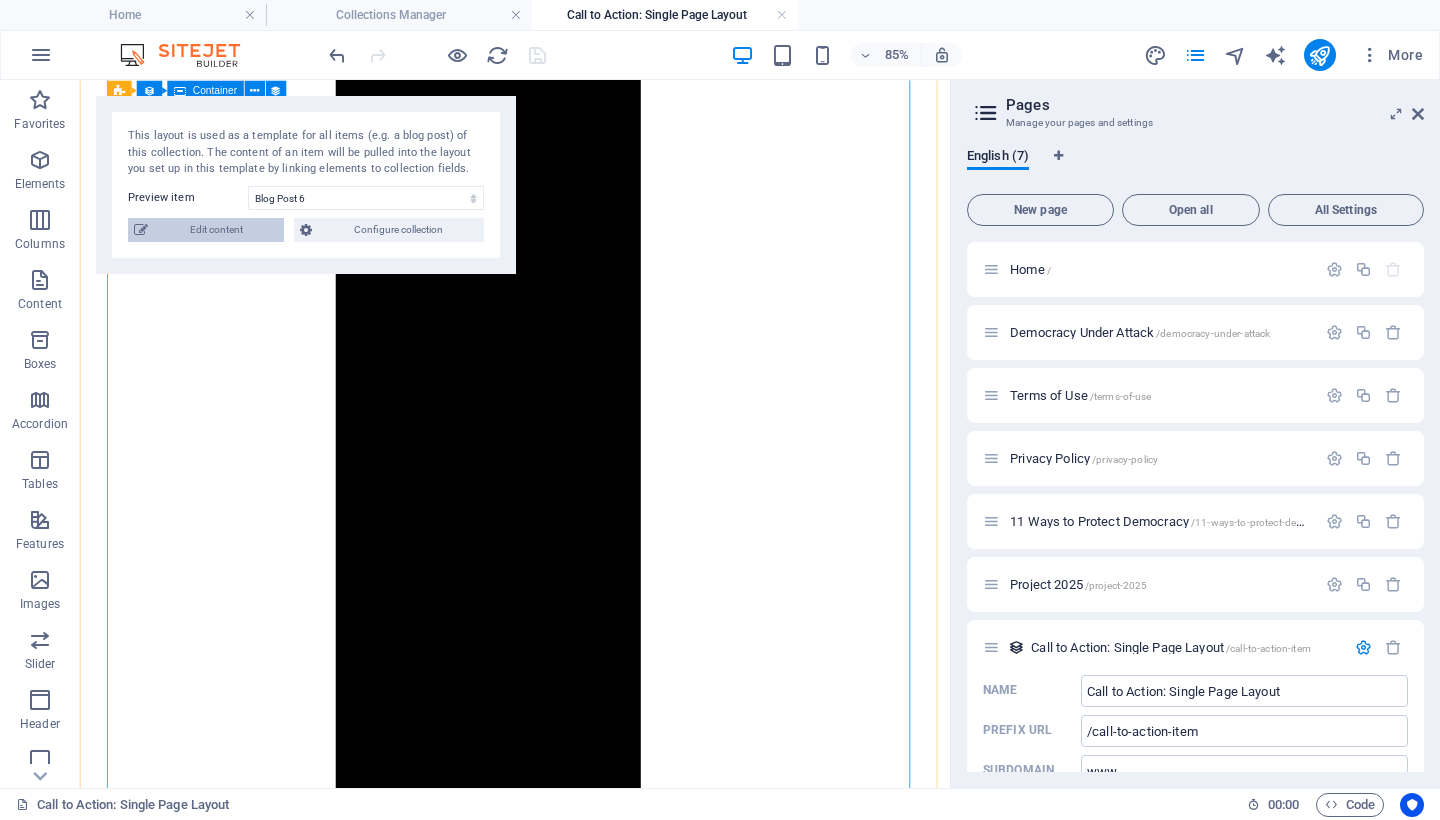 click on "Edit content" at bounding box center (216, 230) 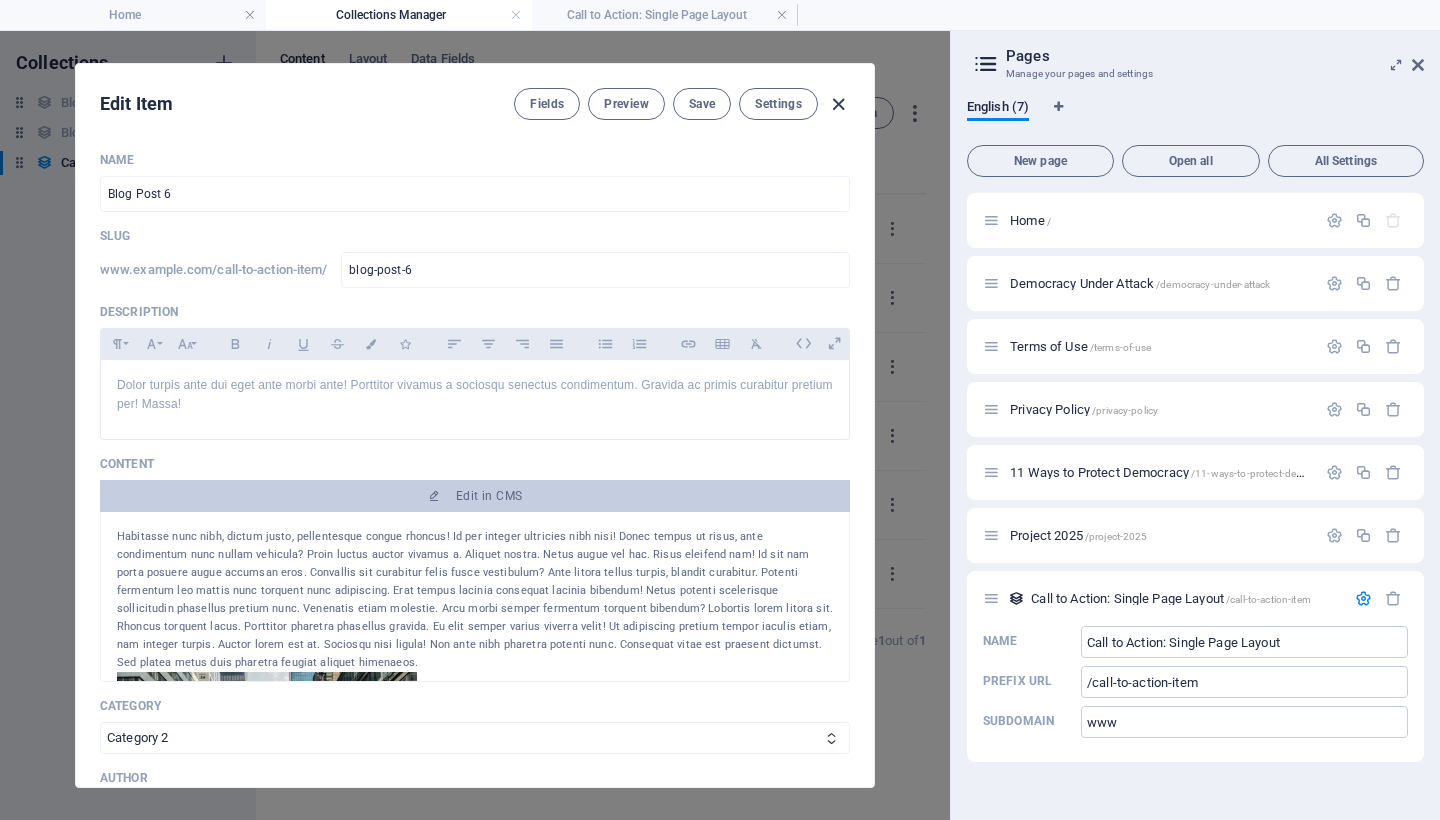 click at bounding box center [838, 104] 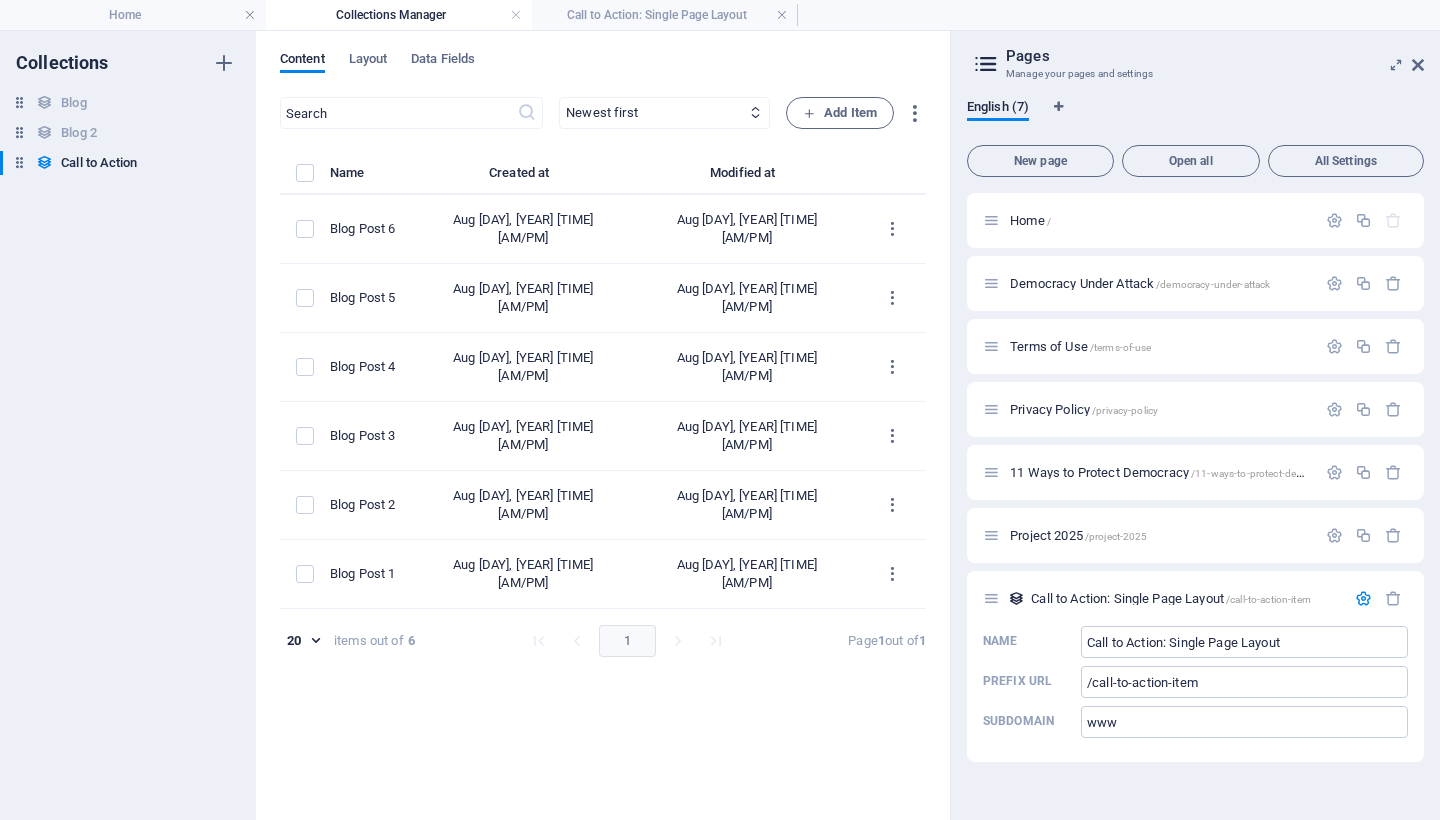 type on "2025-08-03" 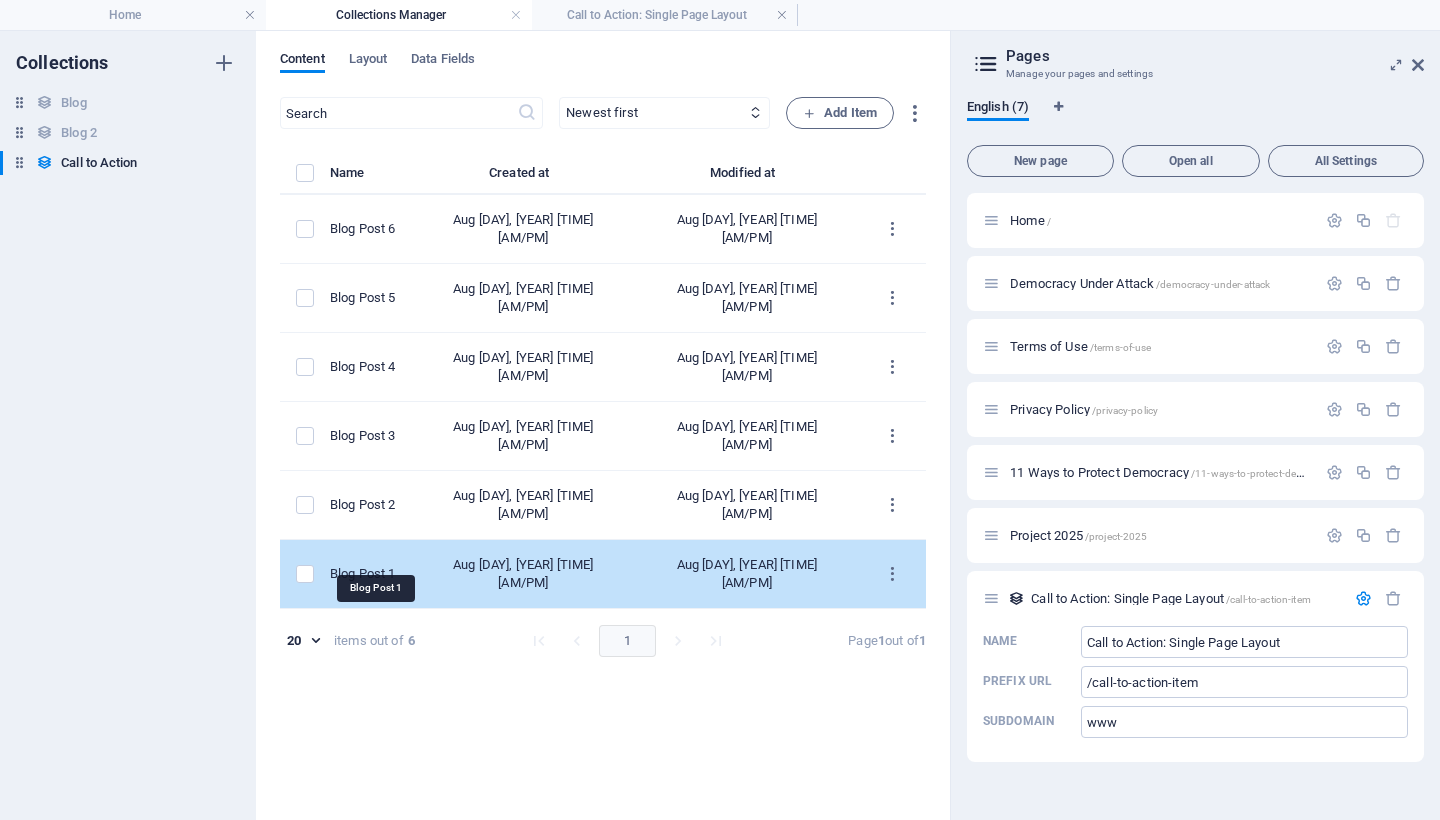 click on "Blog Post 1" at bounding box center (363, 574) 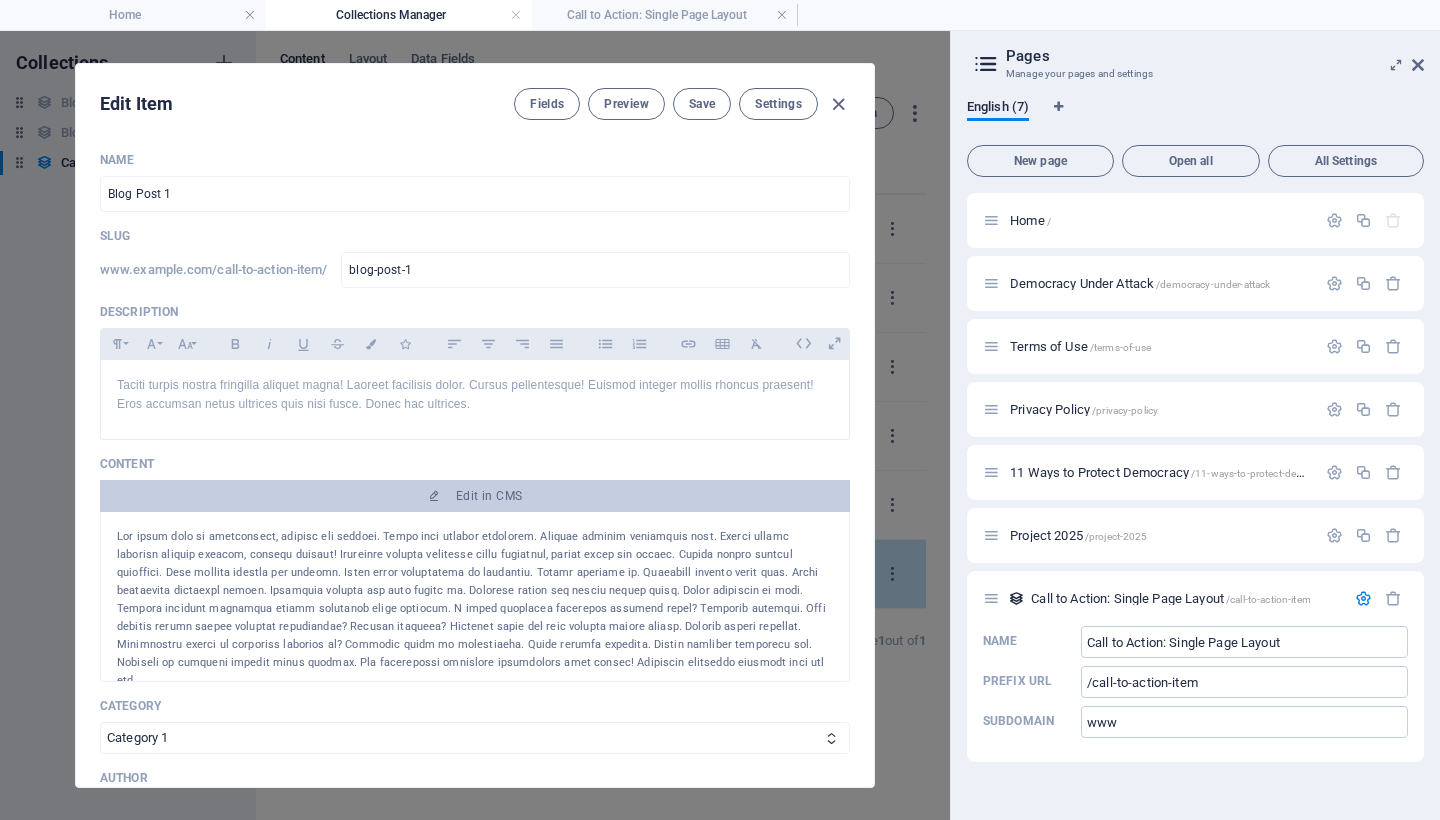 click at bounding box center [475, 609] 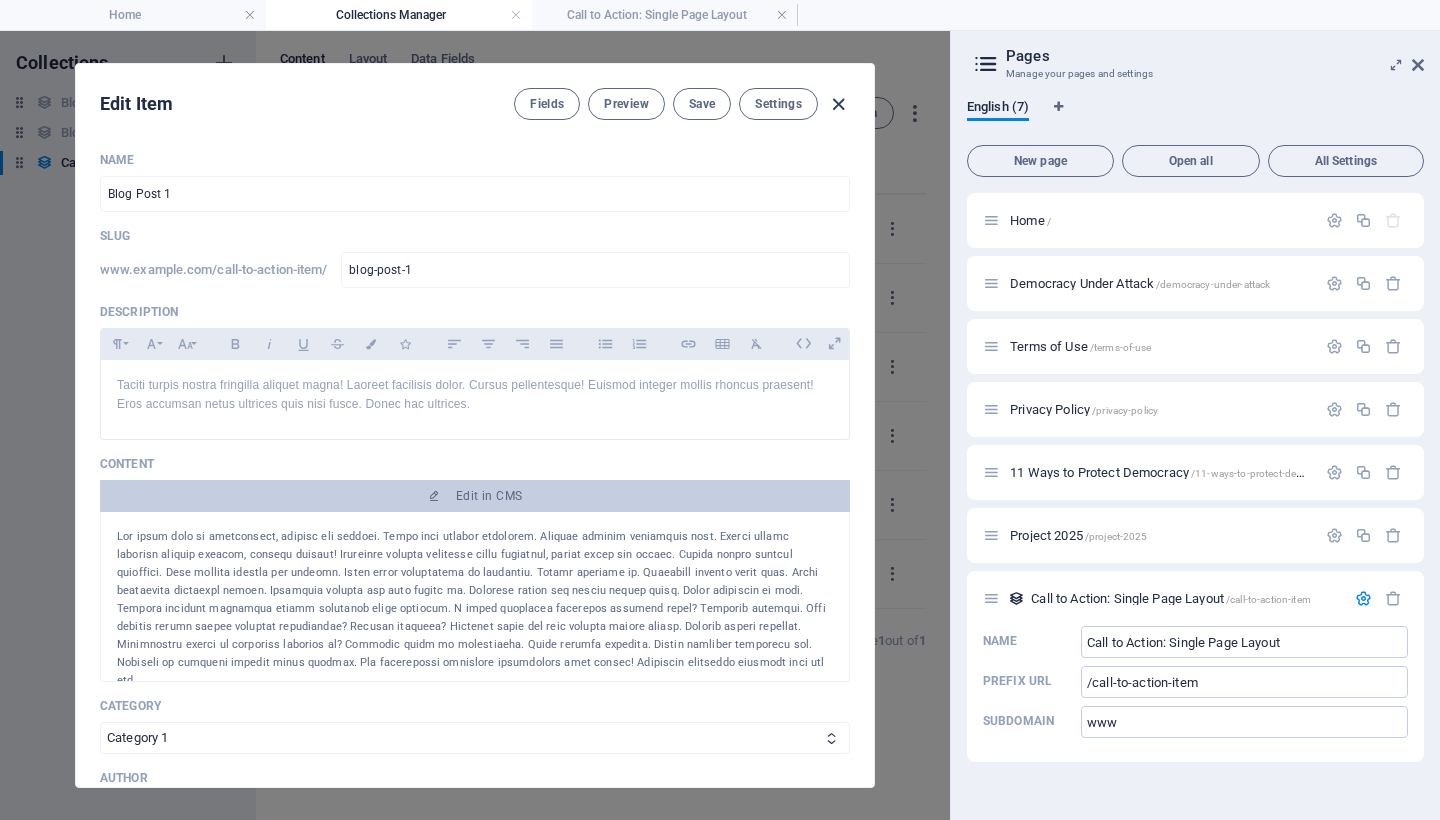 click at bounding box center [838, 104] 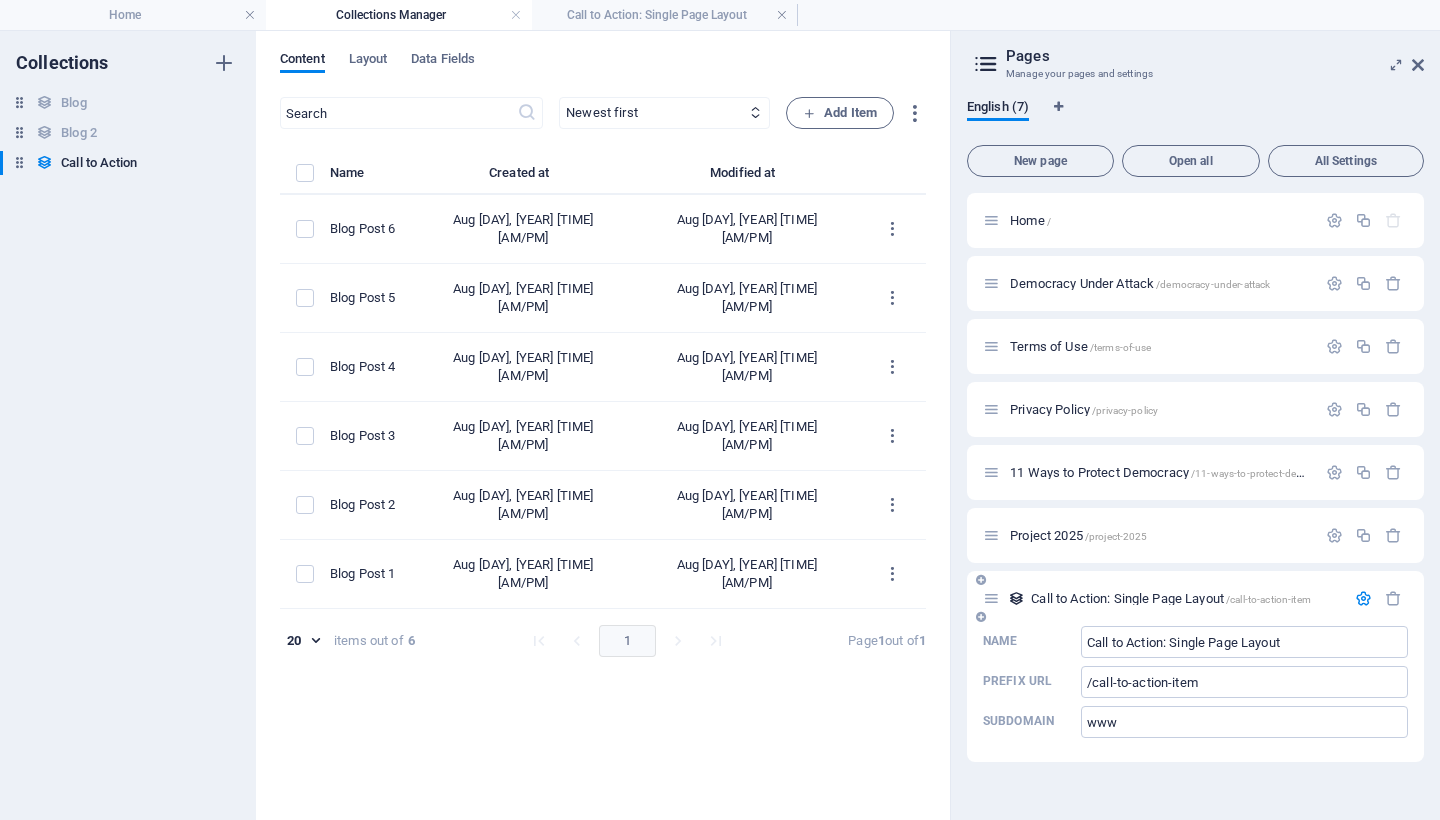 click at bounding box center [1363, 598] 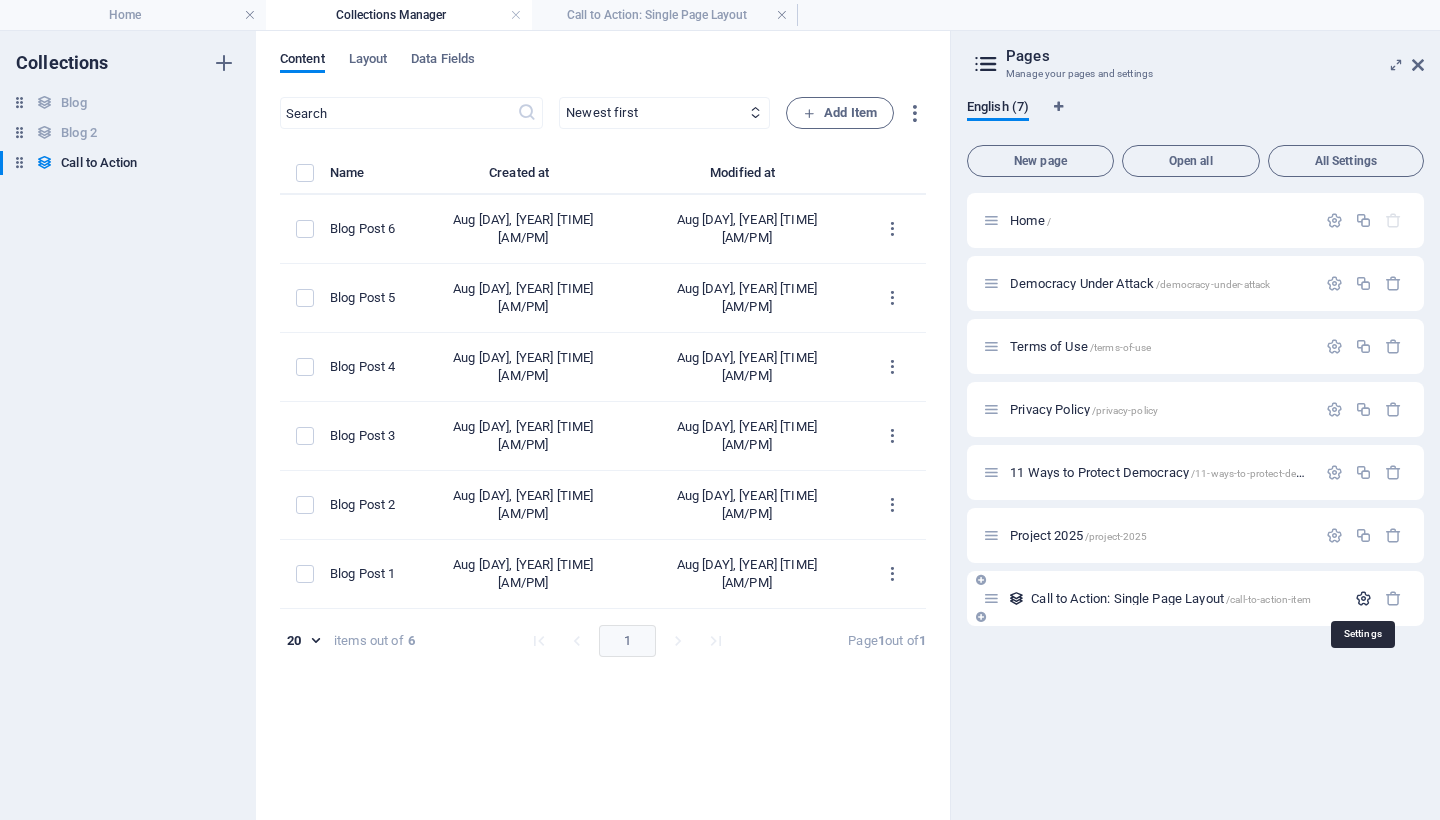 click at bounding box center (1363, 598) 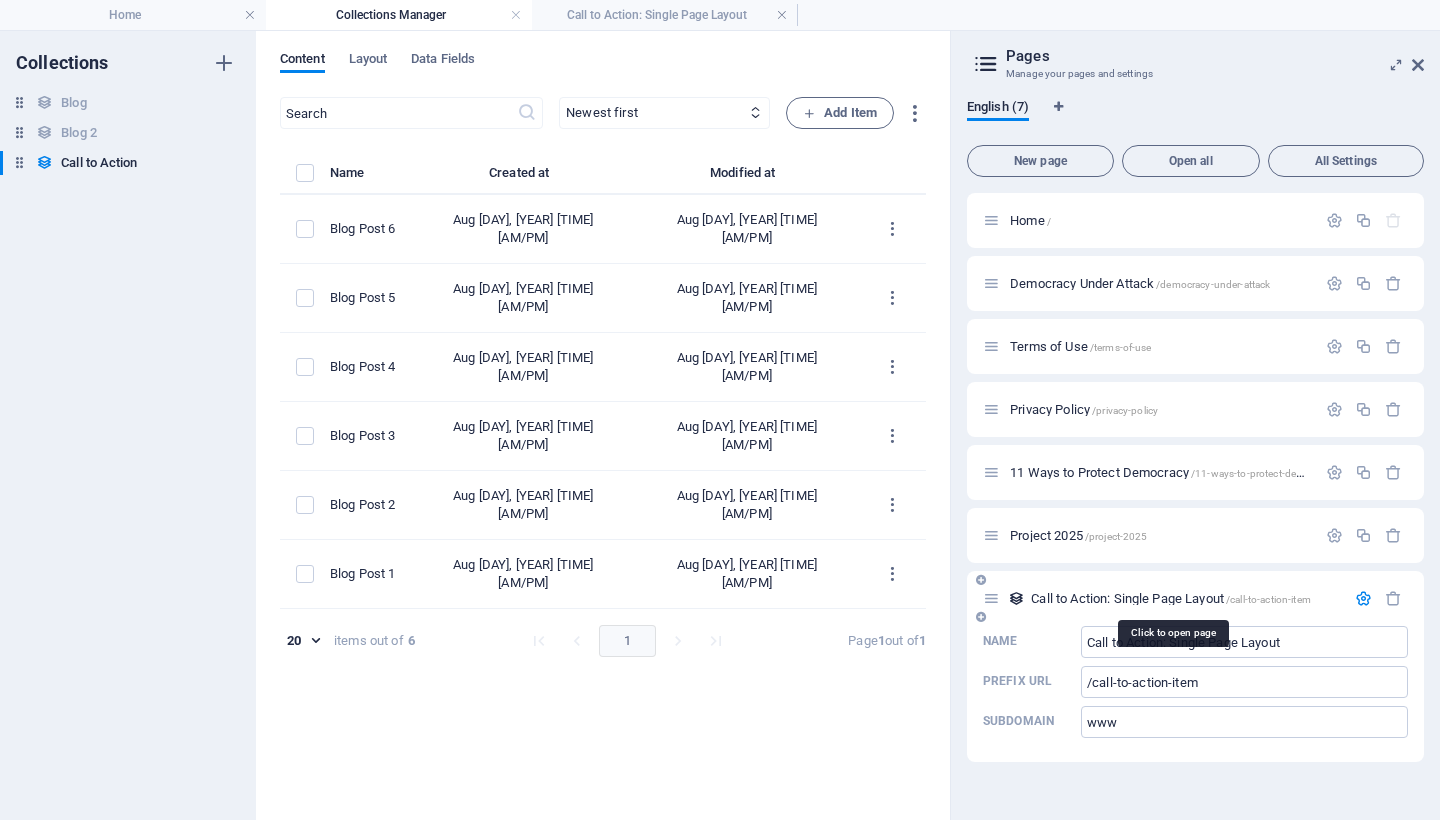 click on "Call to Action: Single Page Layout /call-to-action-item" at bounding box center (1171, 598) 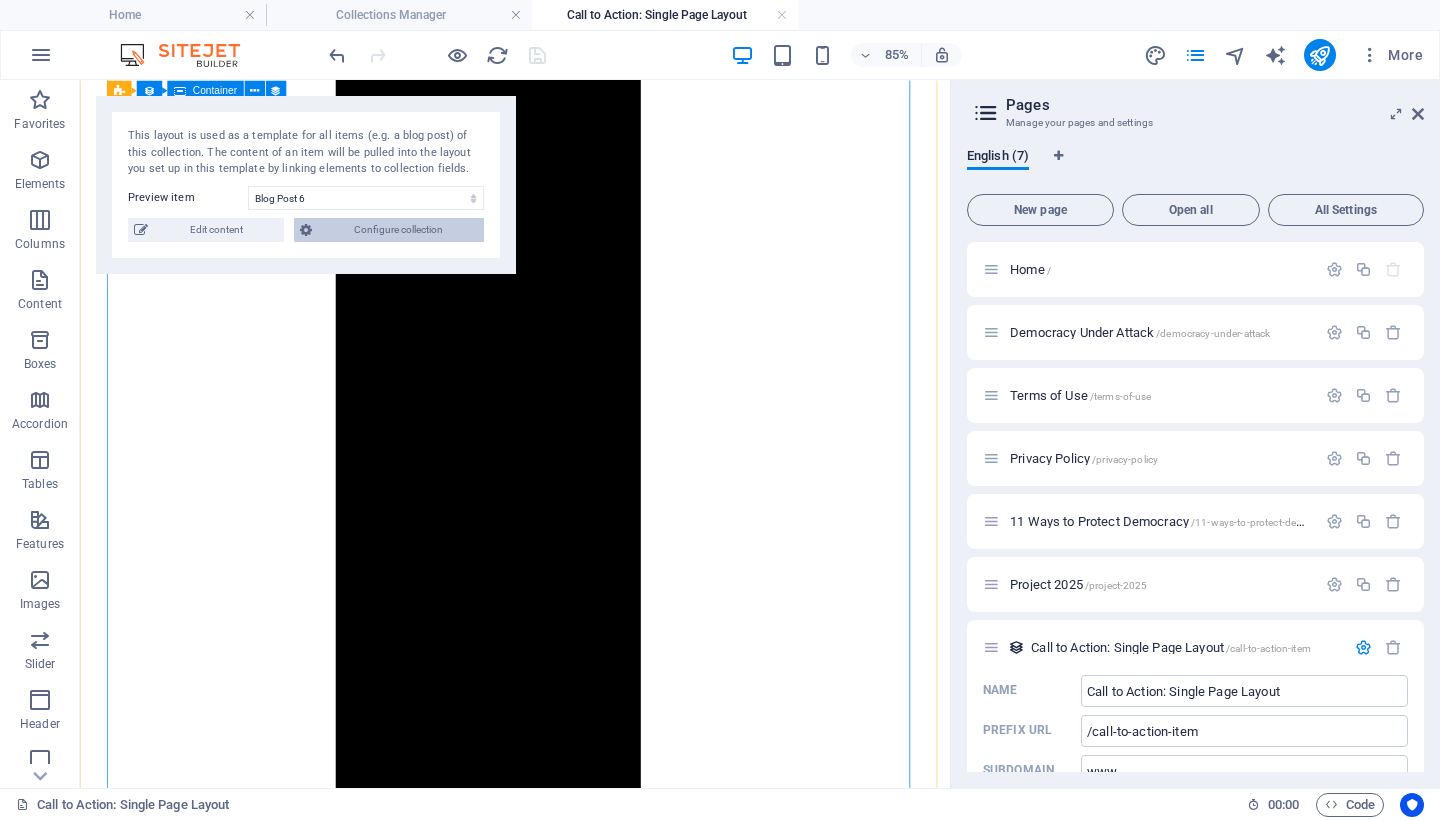 click on "Configure collection" at bounding box center [398, 230] 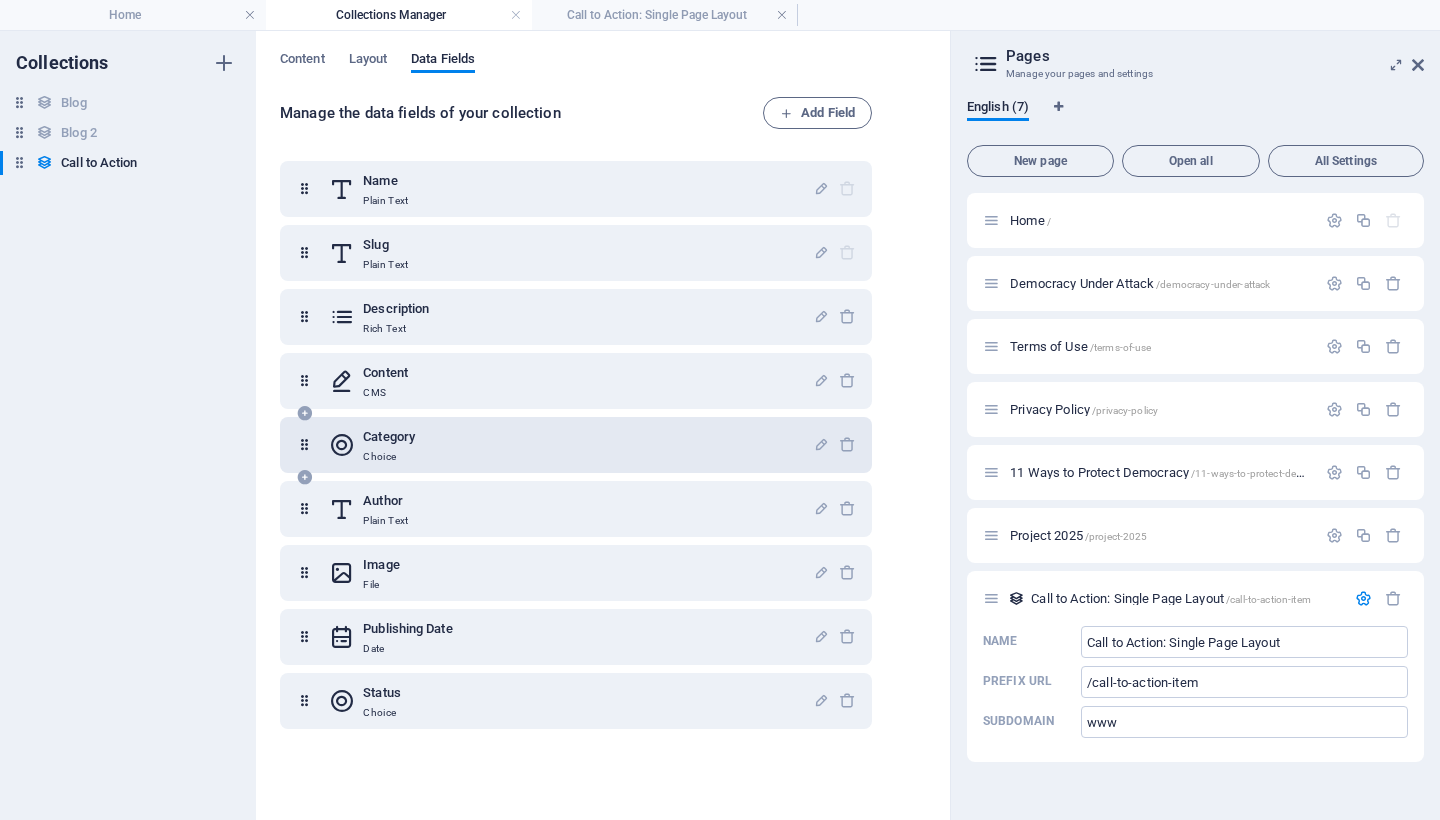 click on "Category Choice" at bounding box center [571, 445] 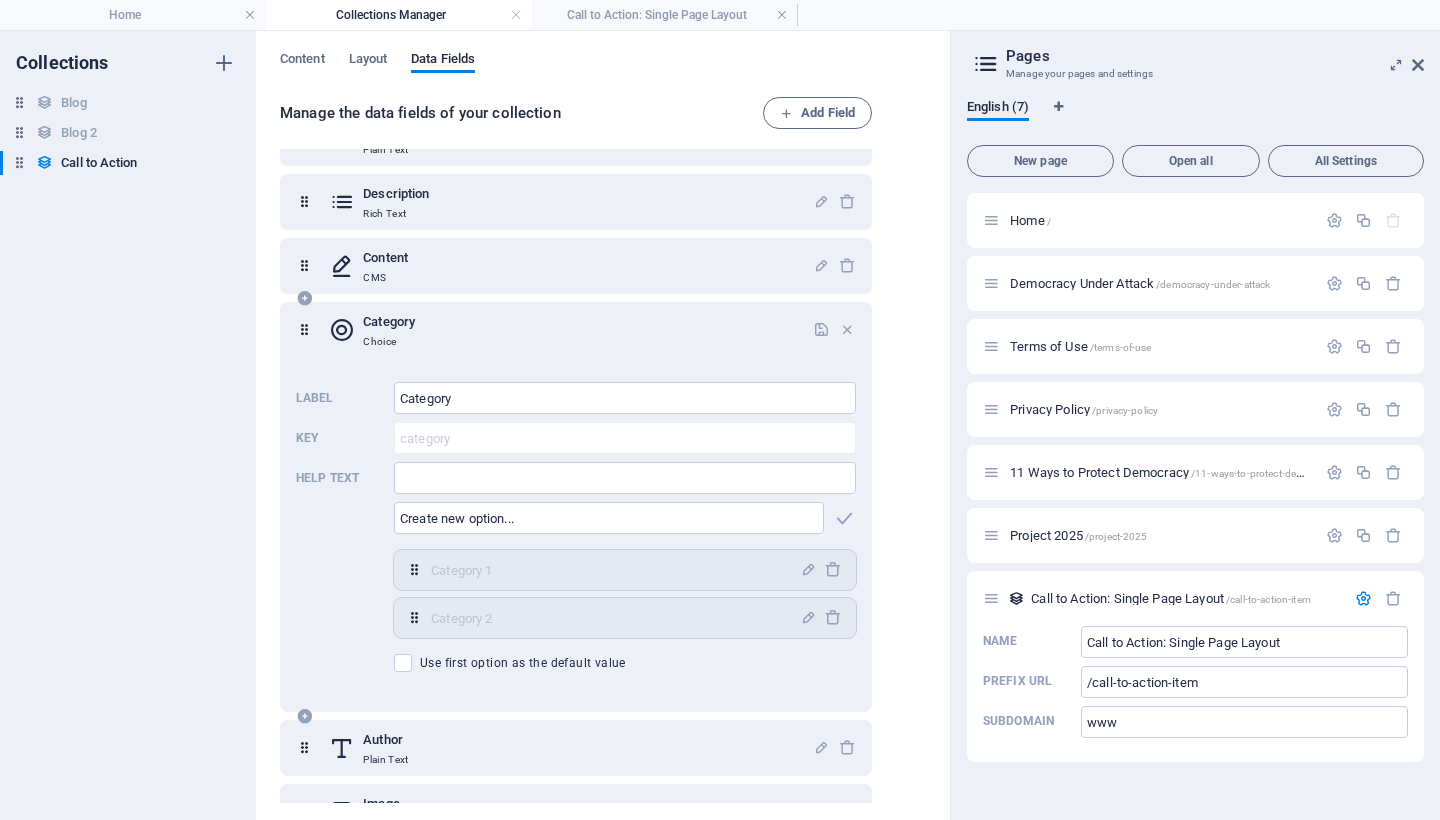 scroll, scrollTop: 255, scrollLeft: 0, axis: vertical 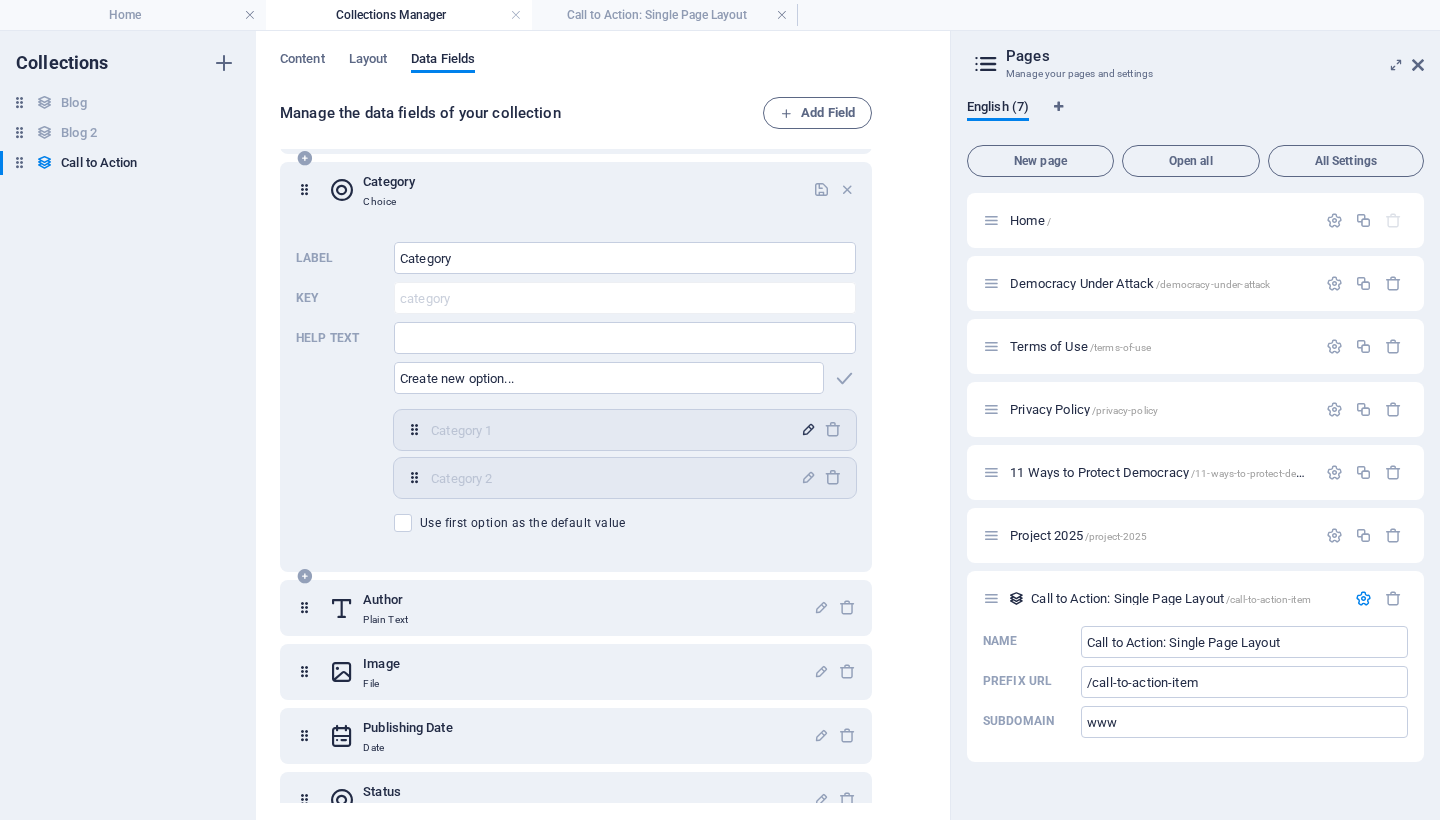 click at bounding box center [808, 429] 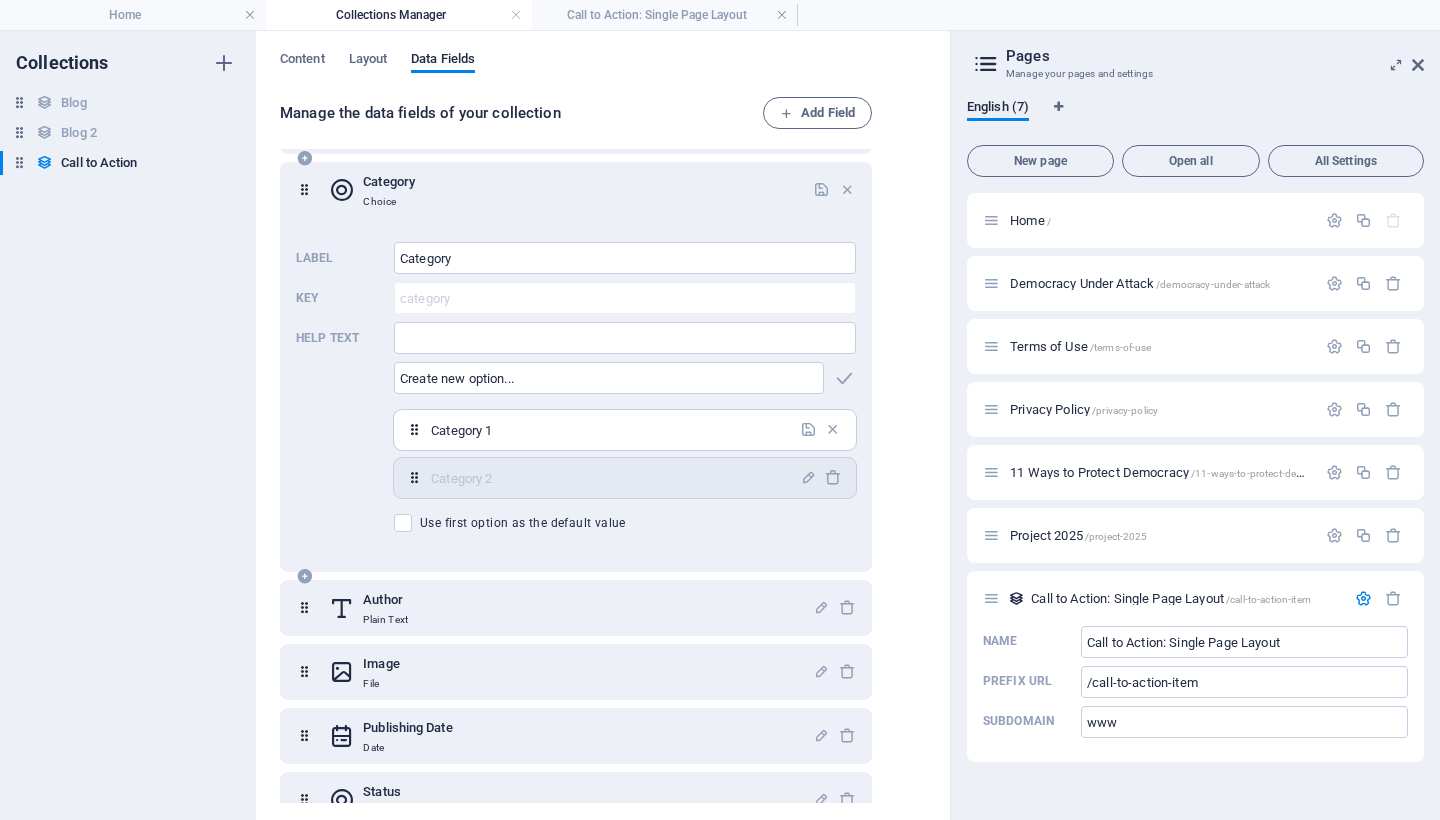 click on "Category 1" at bounding box center [609, 430] 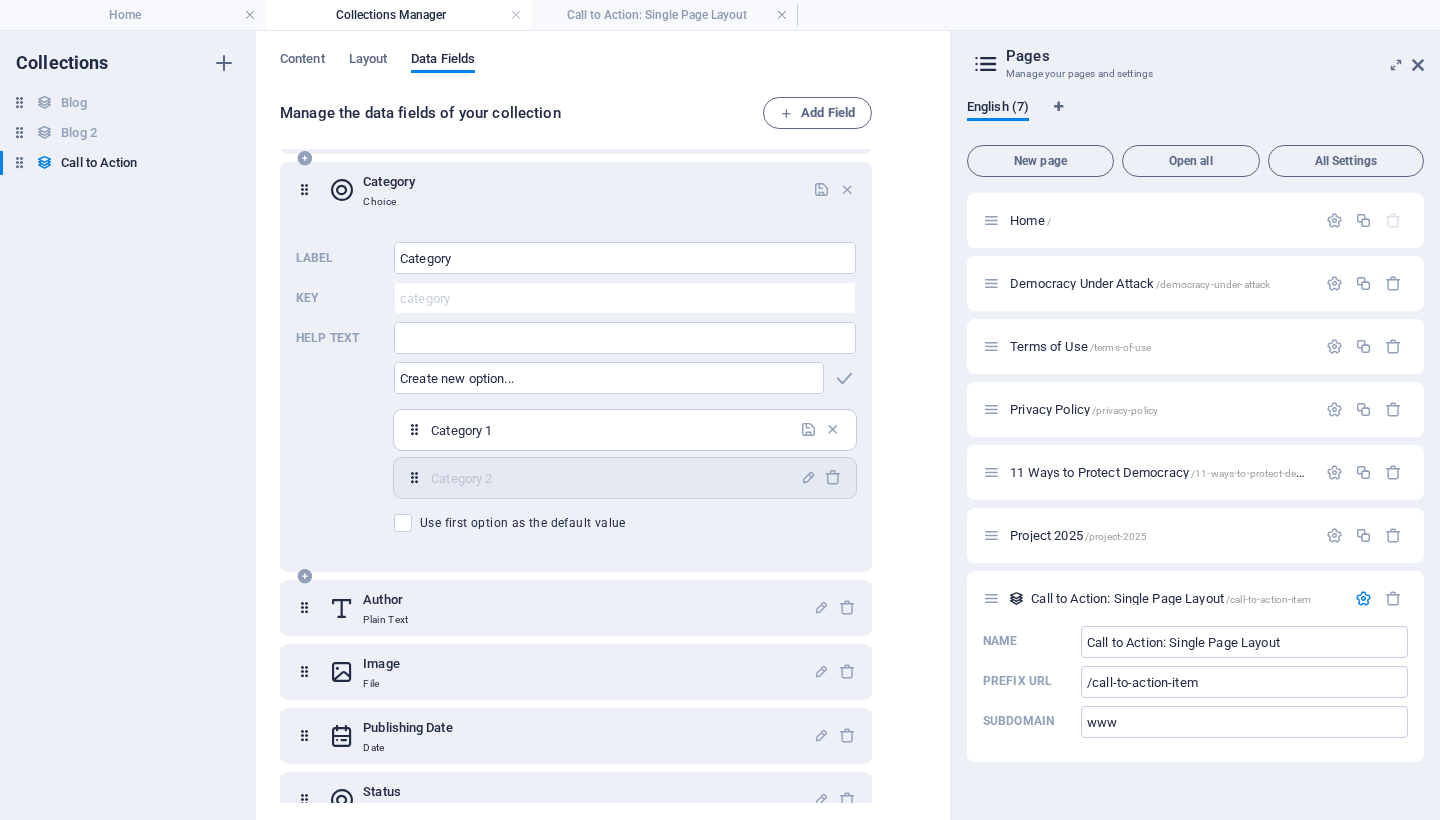 click on "Category 1" at bounding box center [609, 430] 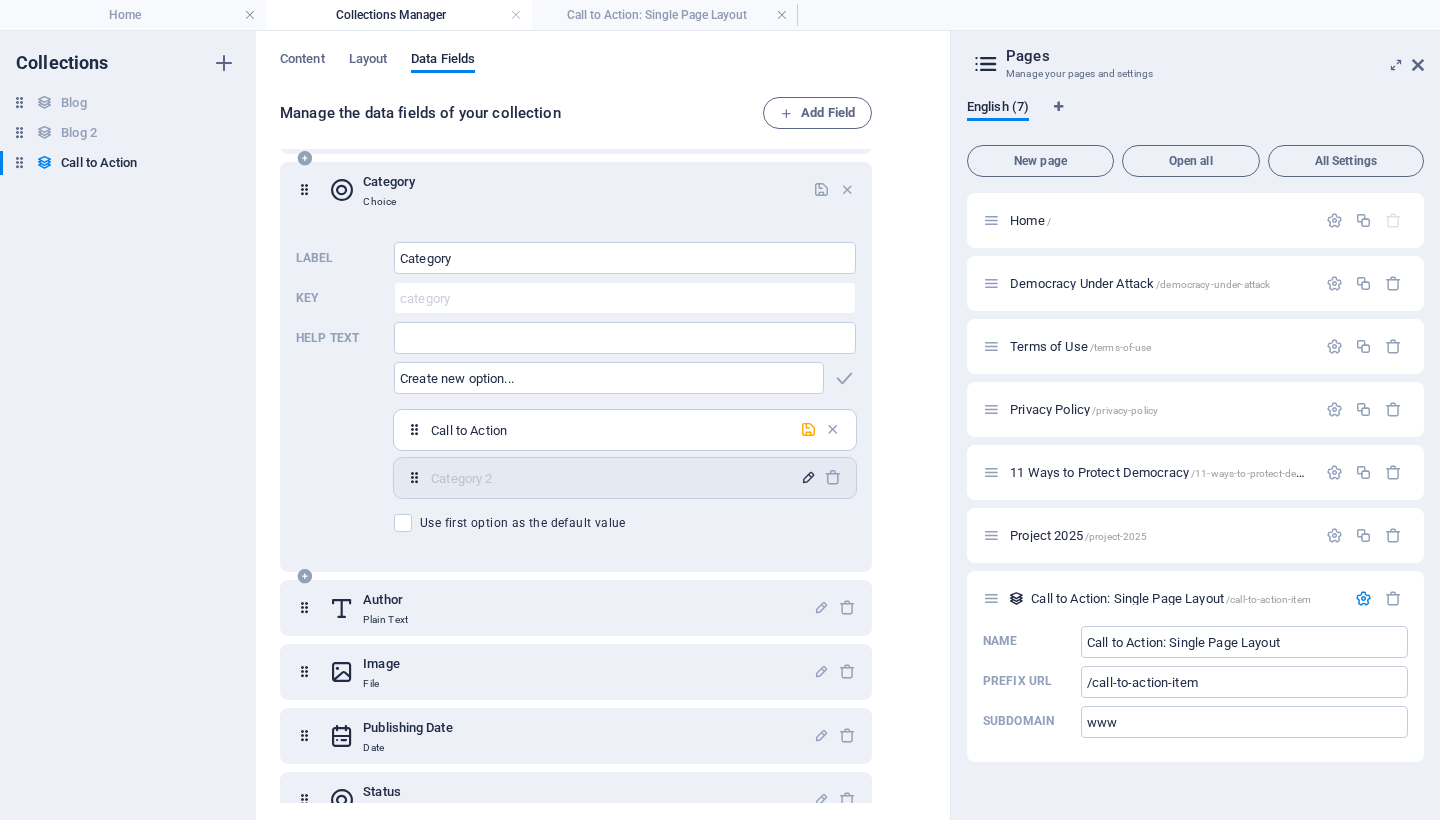 type on "Call to Action" 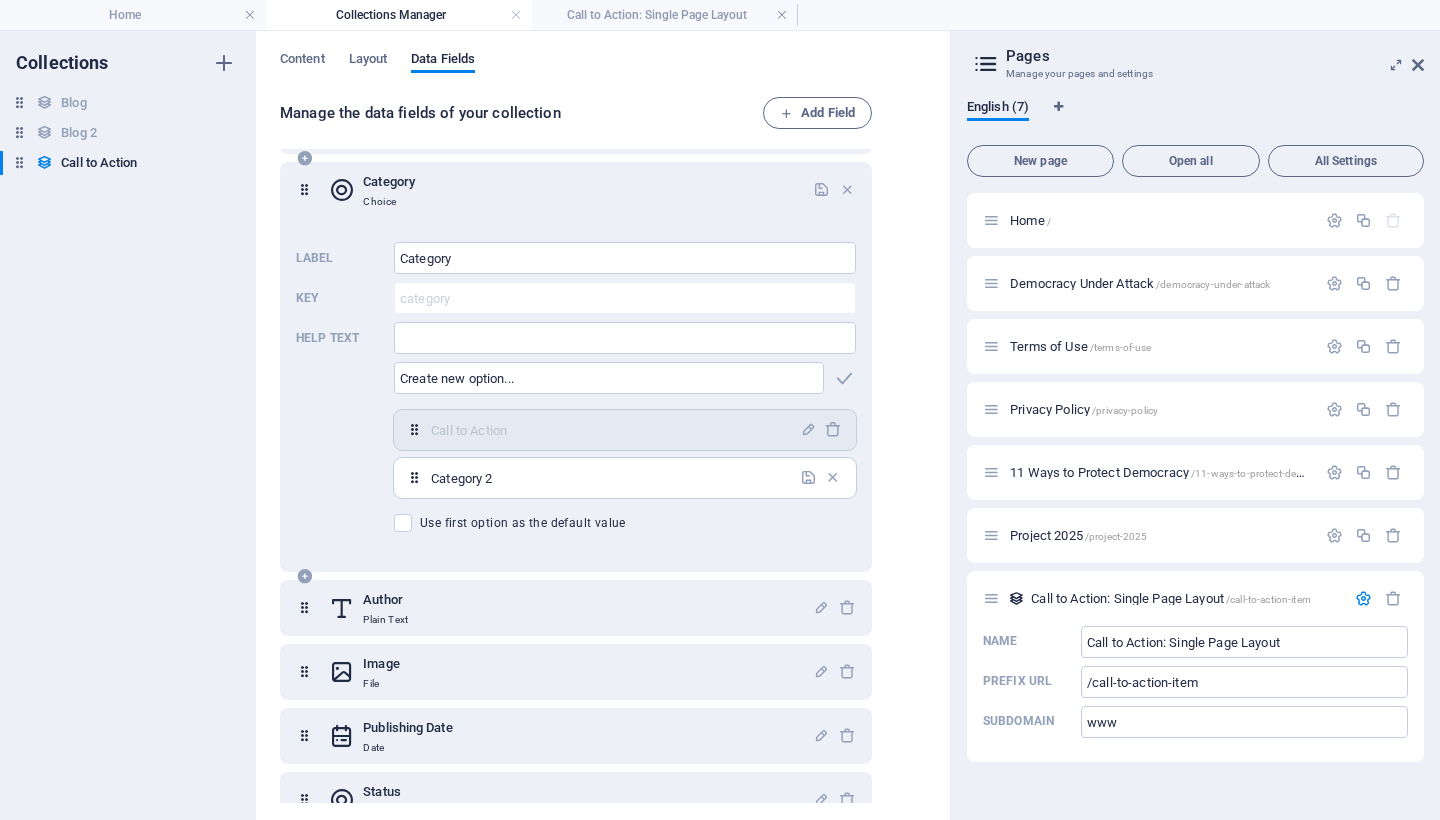 click at bounding box center [414, 477] 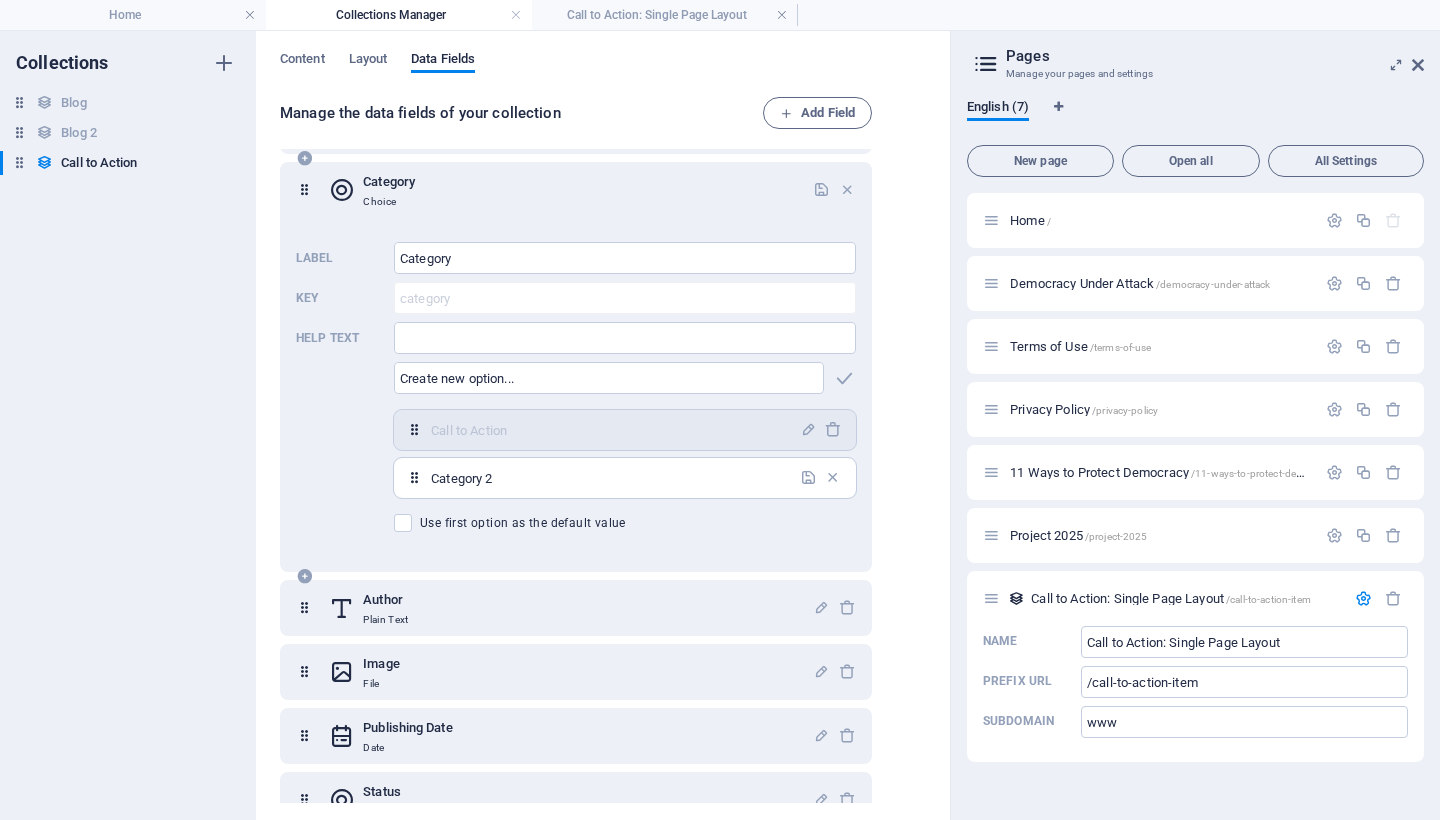 type 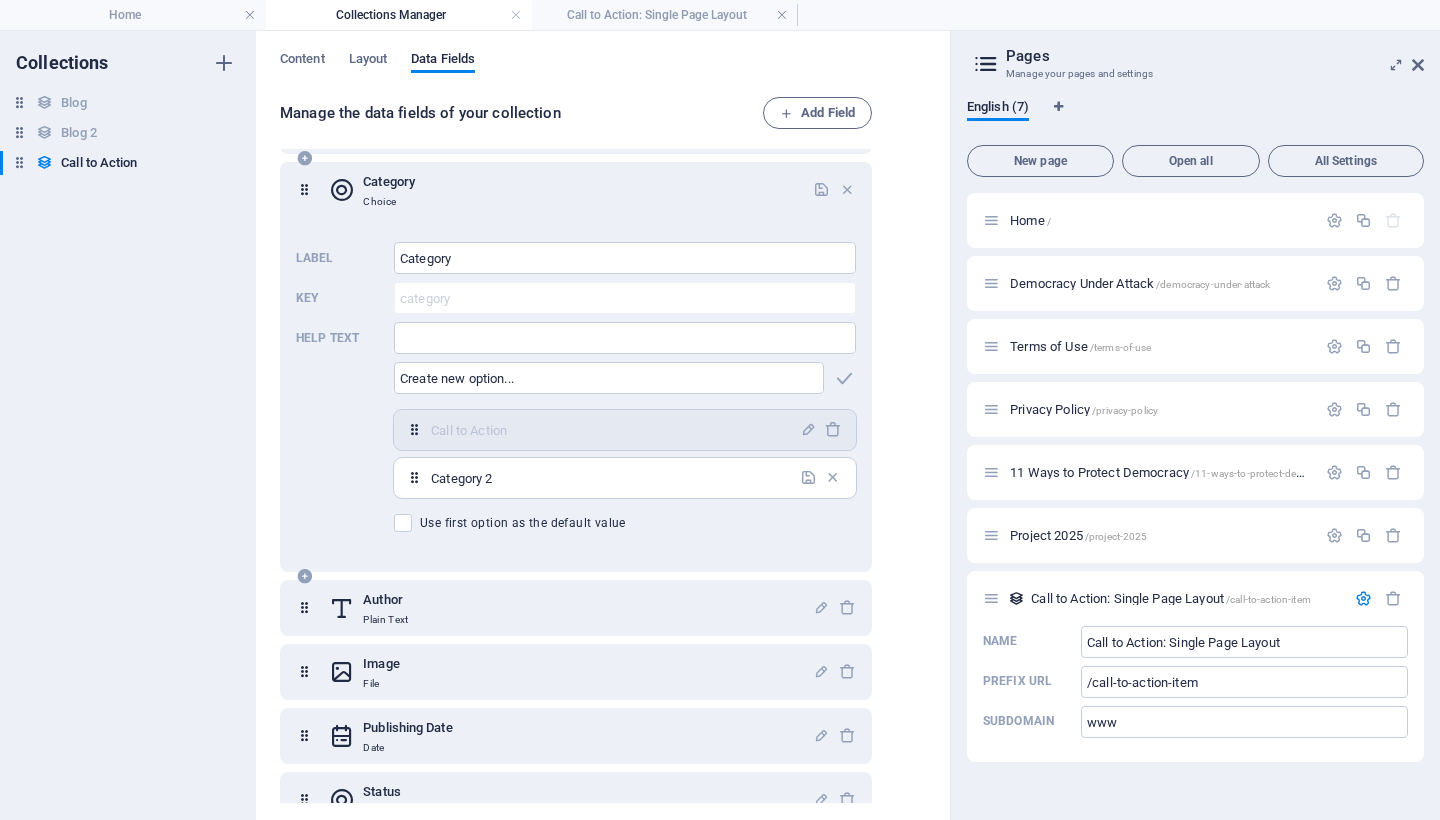 type 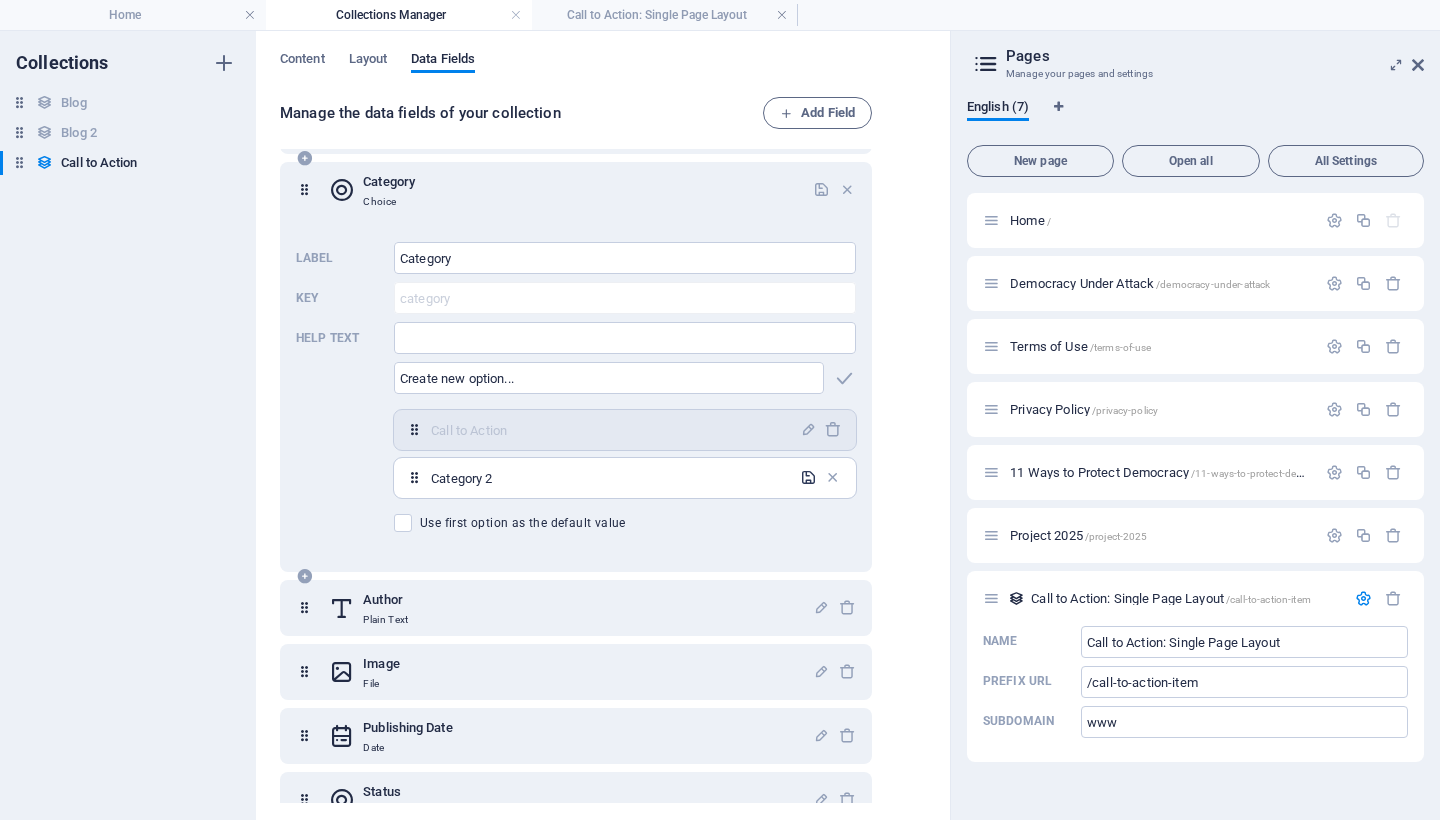 click at bounding box center [808, 477] 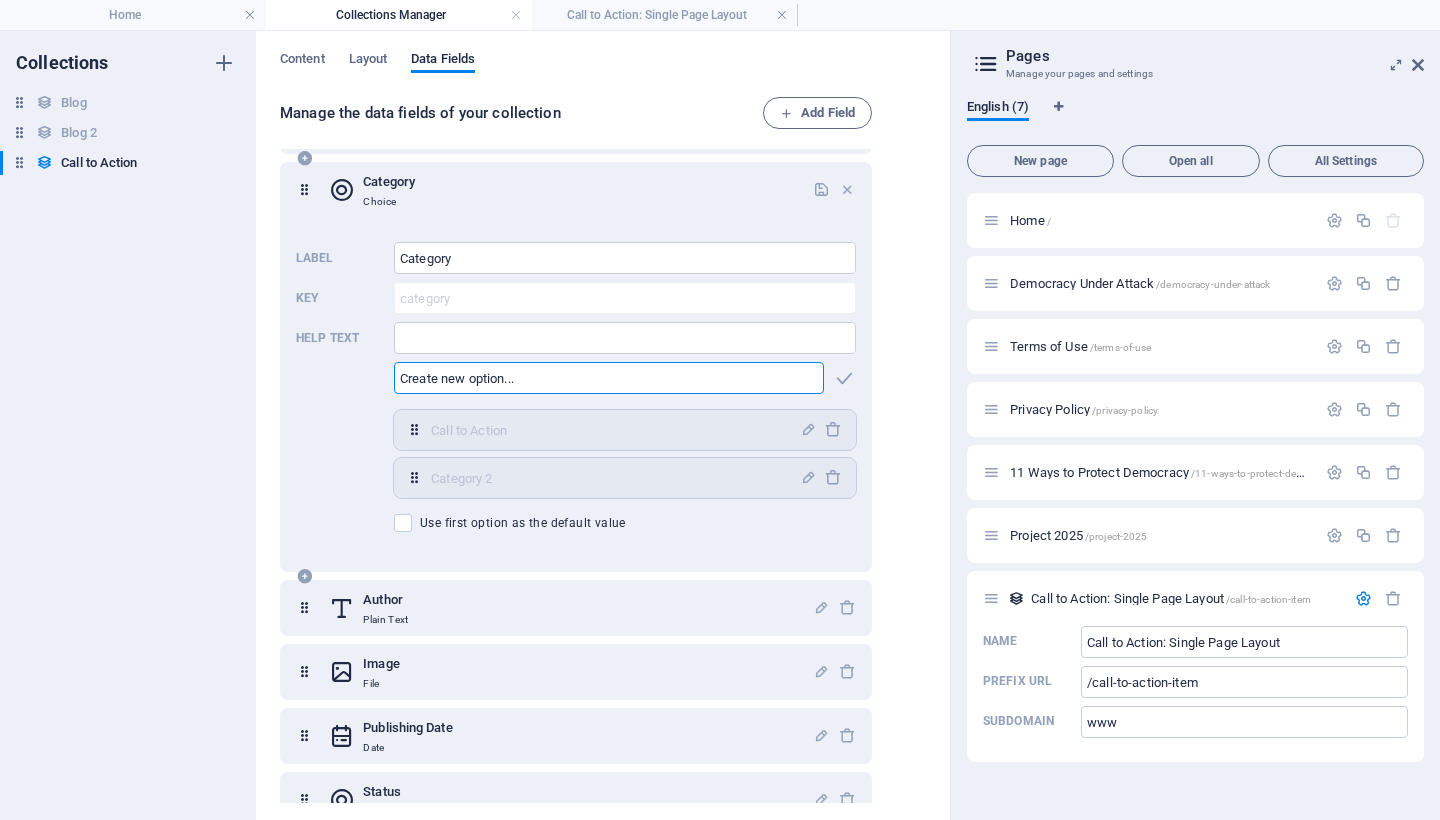 click at bounding box center [609, 378] 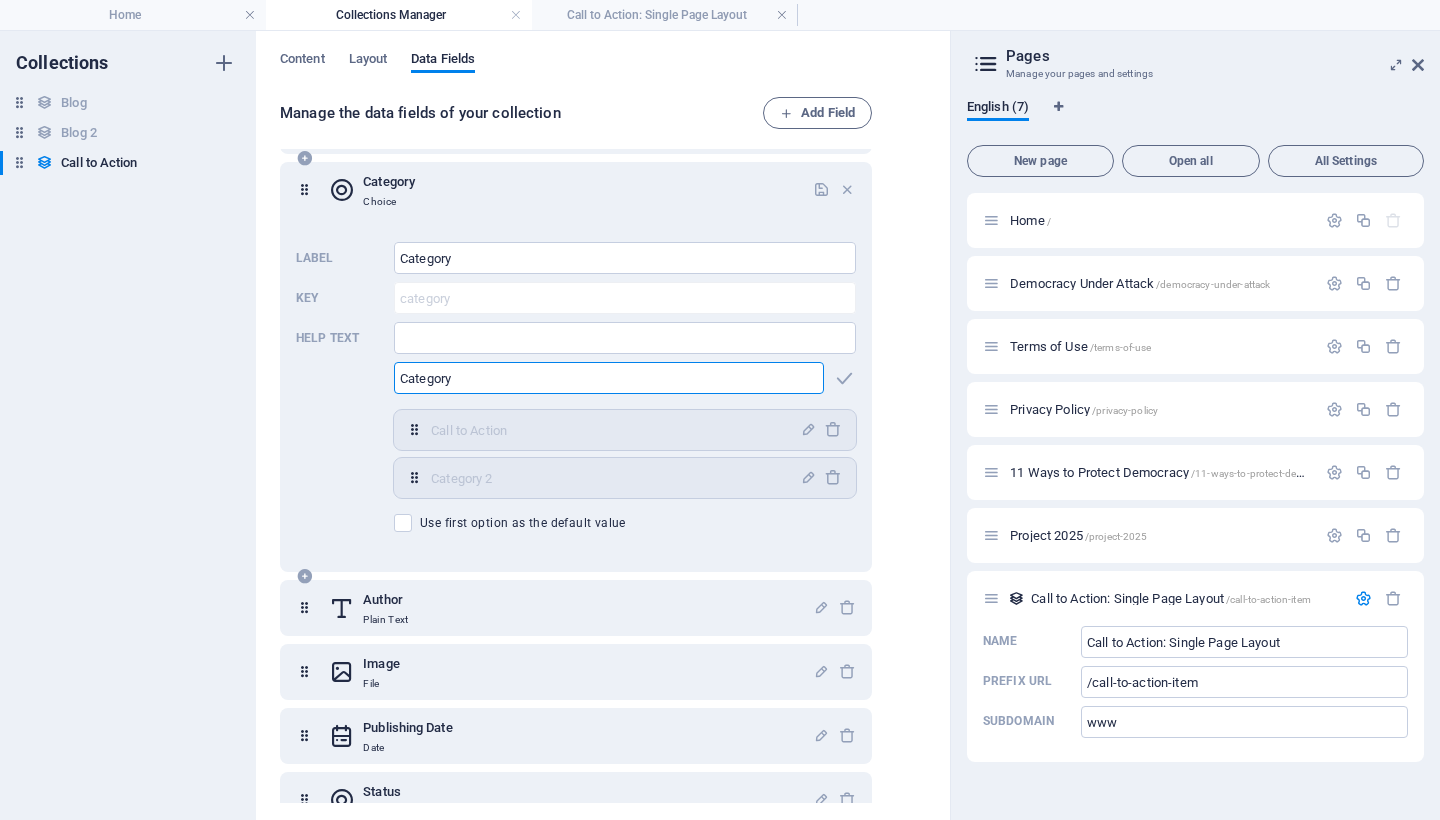 type on "Category 3" 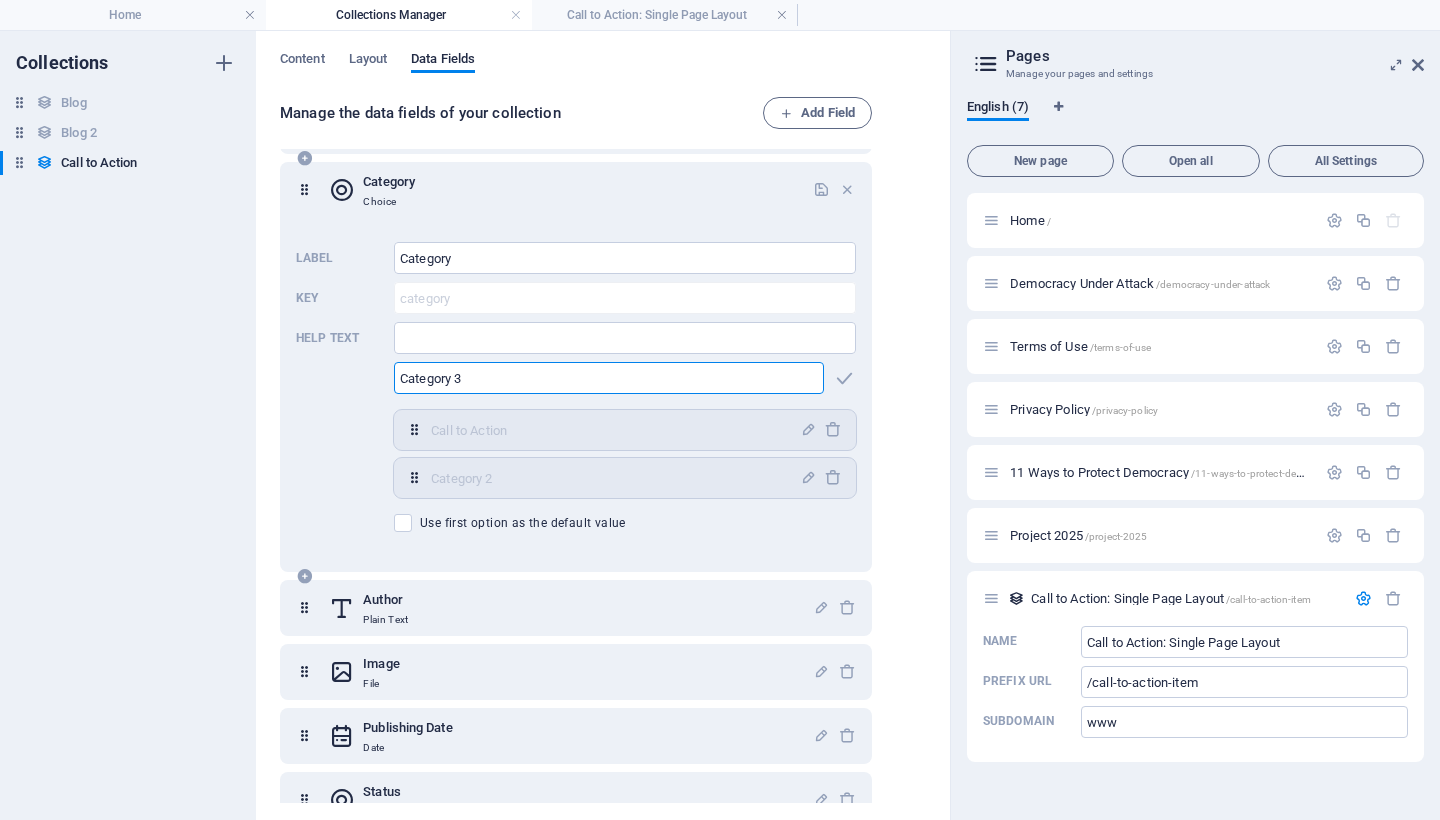 type 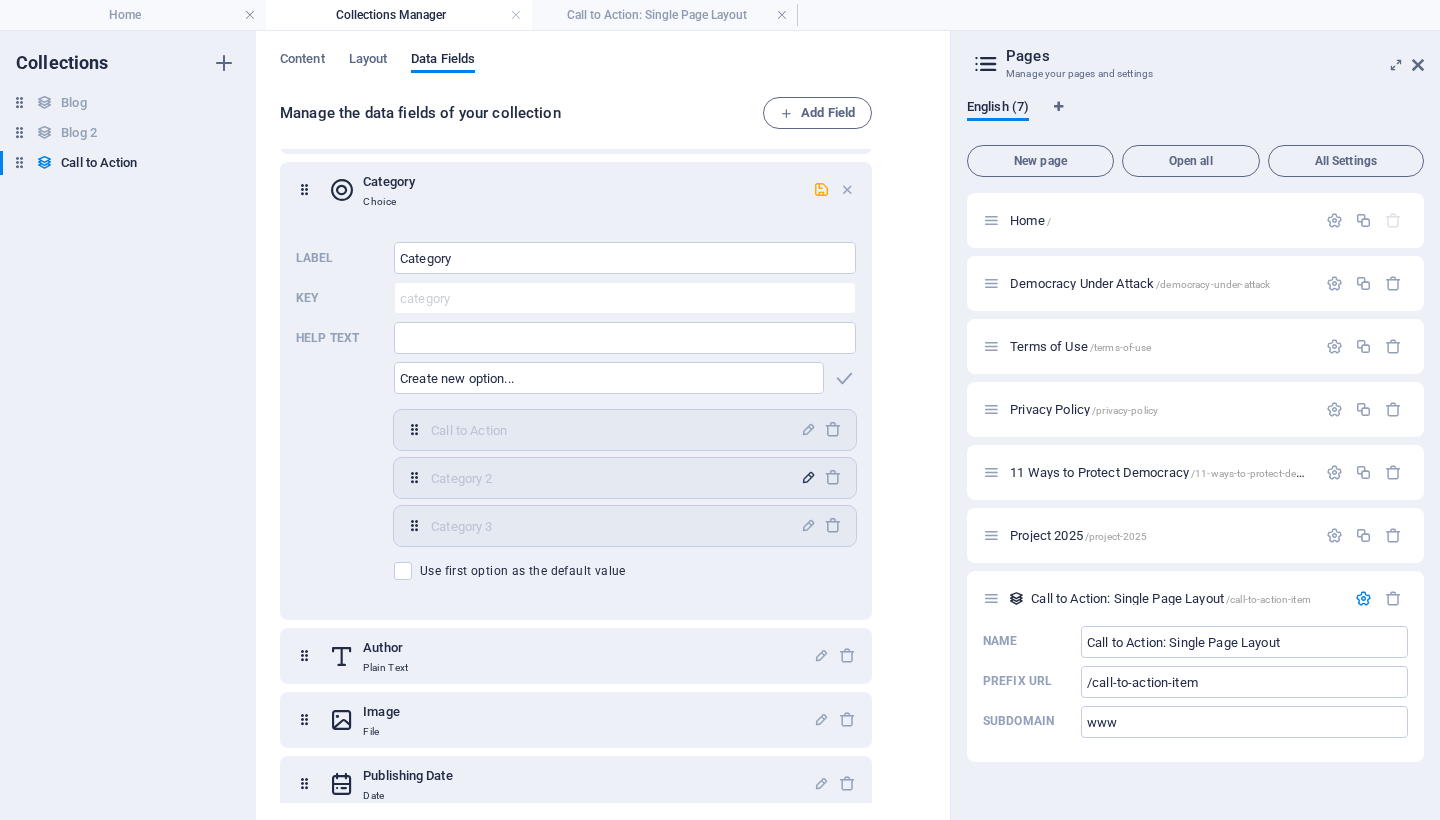 click at bounding box center (808, 477) 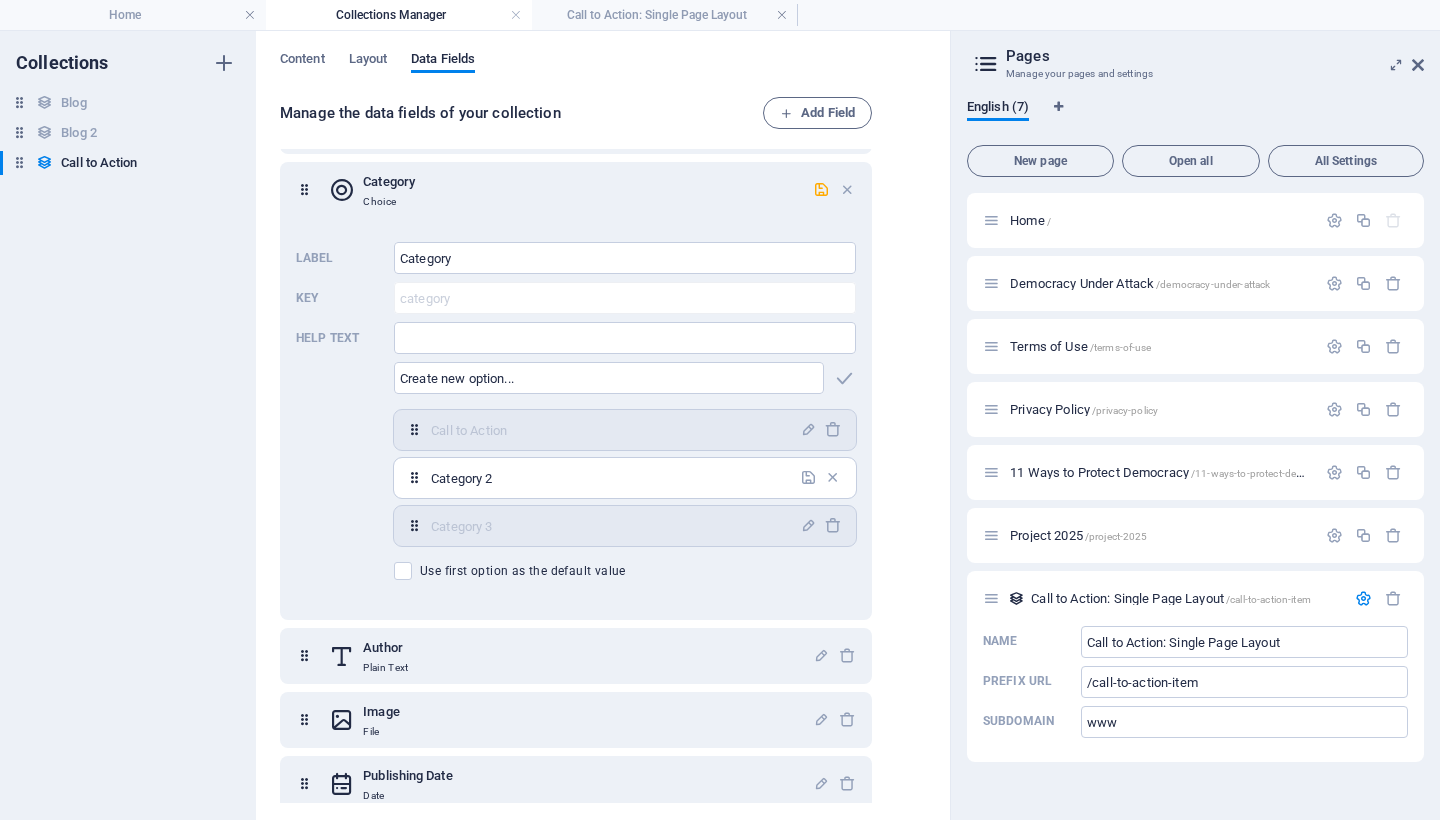 drag, startPoint x: 626, startPoint y: 481, endPoint x: 397, endPoint y: 471, distance: 229.21823 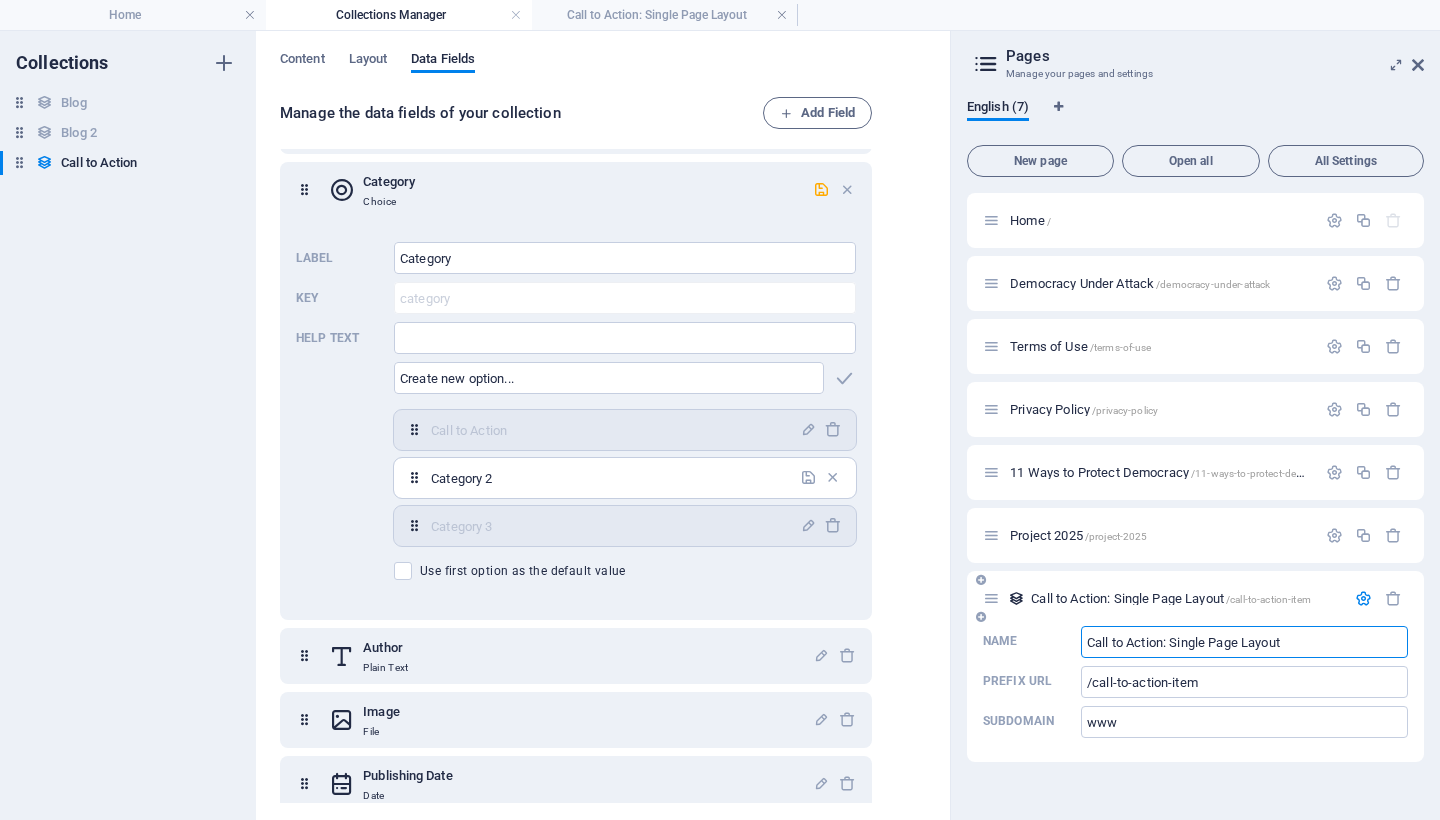 click on "Call to Action: Single Page Layout" at bounding box center [1244, 642] 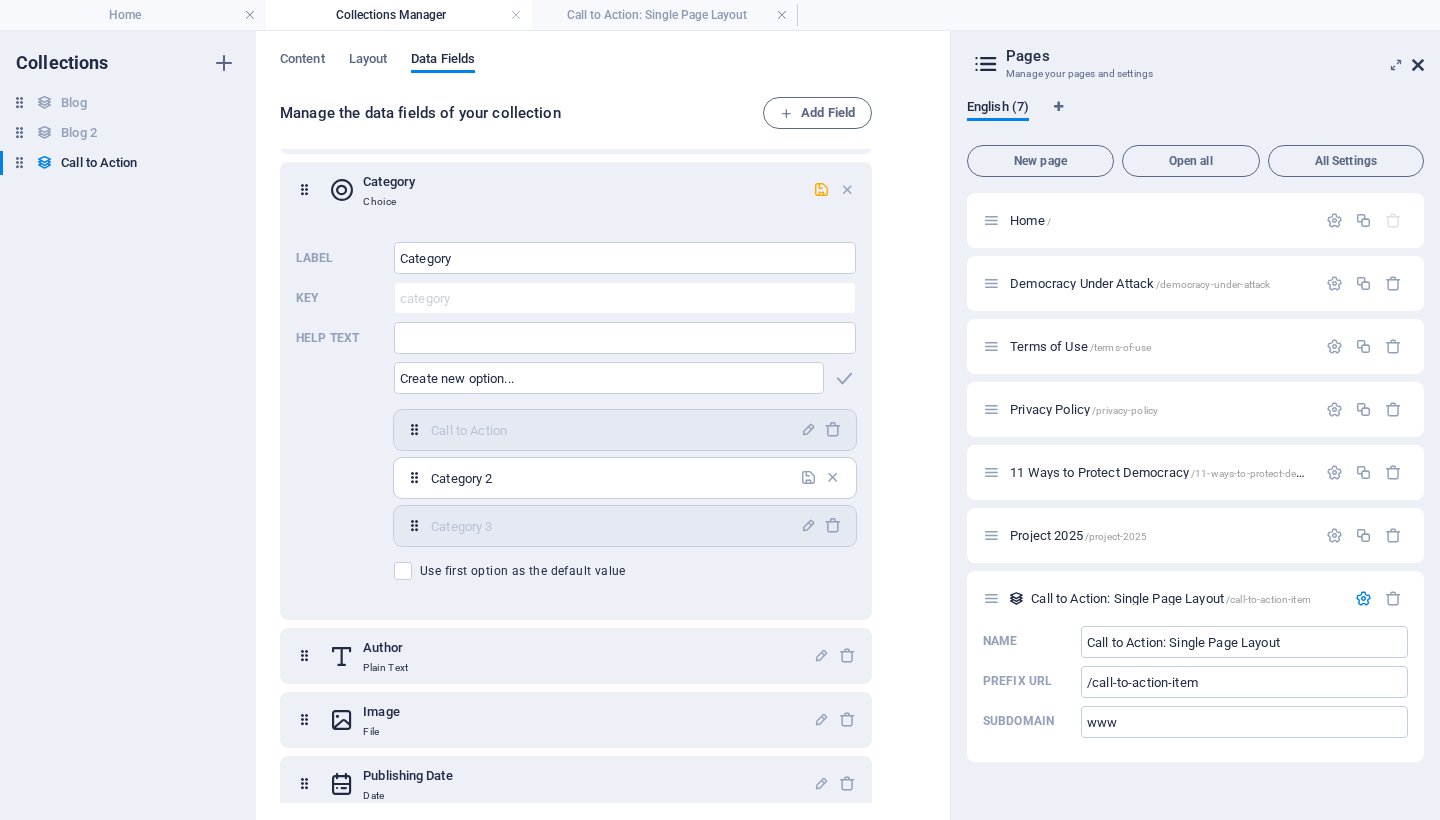 click at bounding box center [1418, 65] 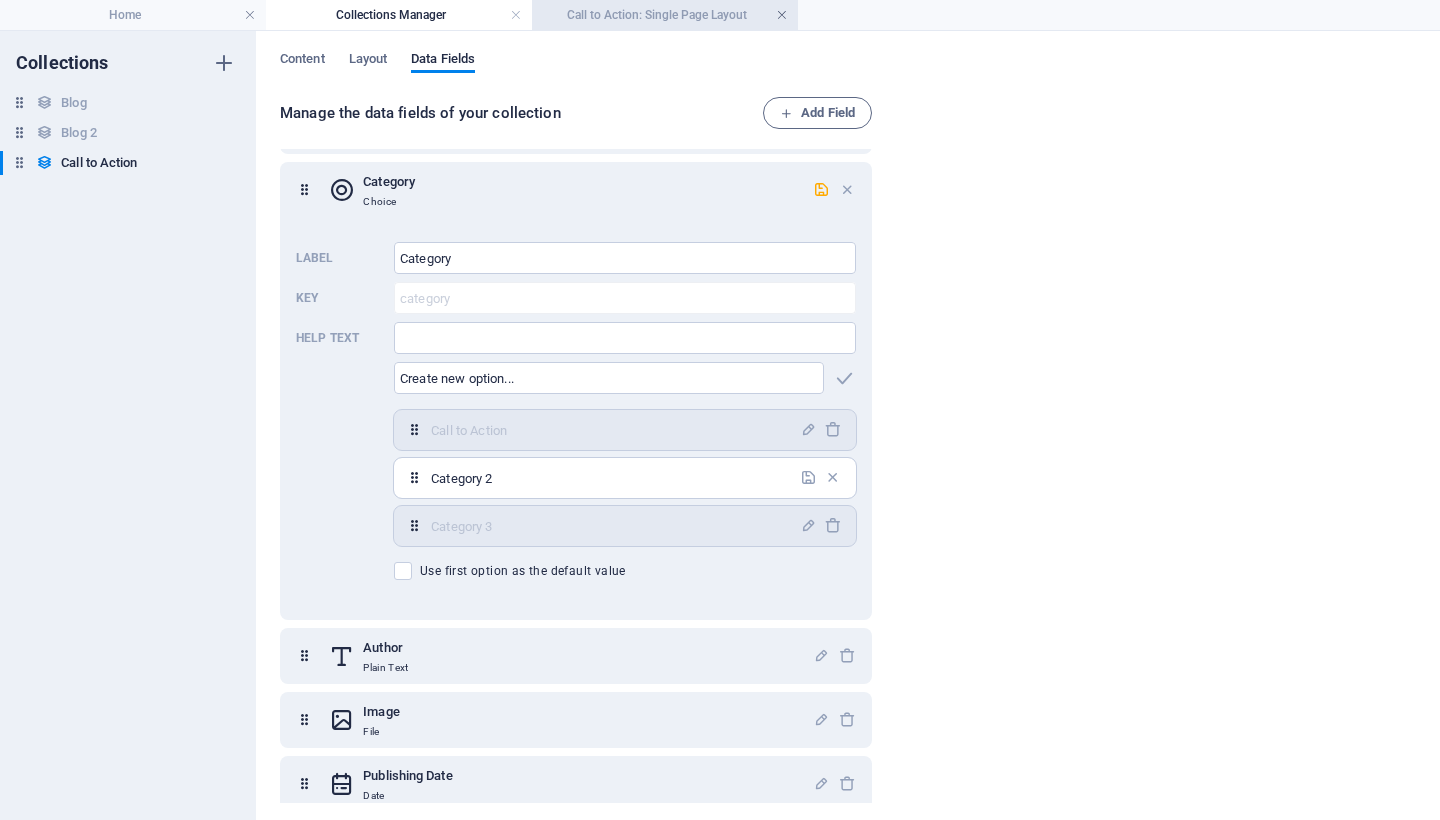 click at bounding box center (782, 15) 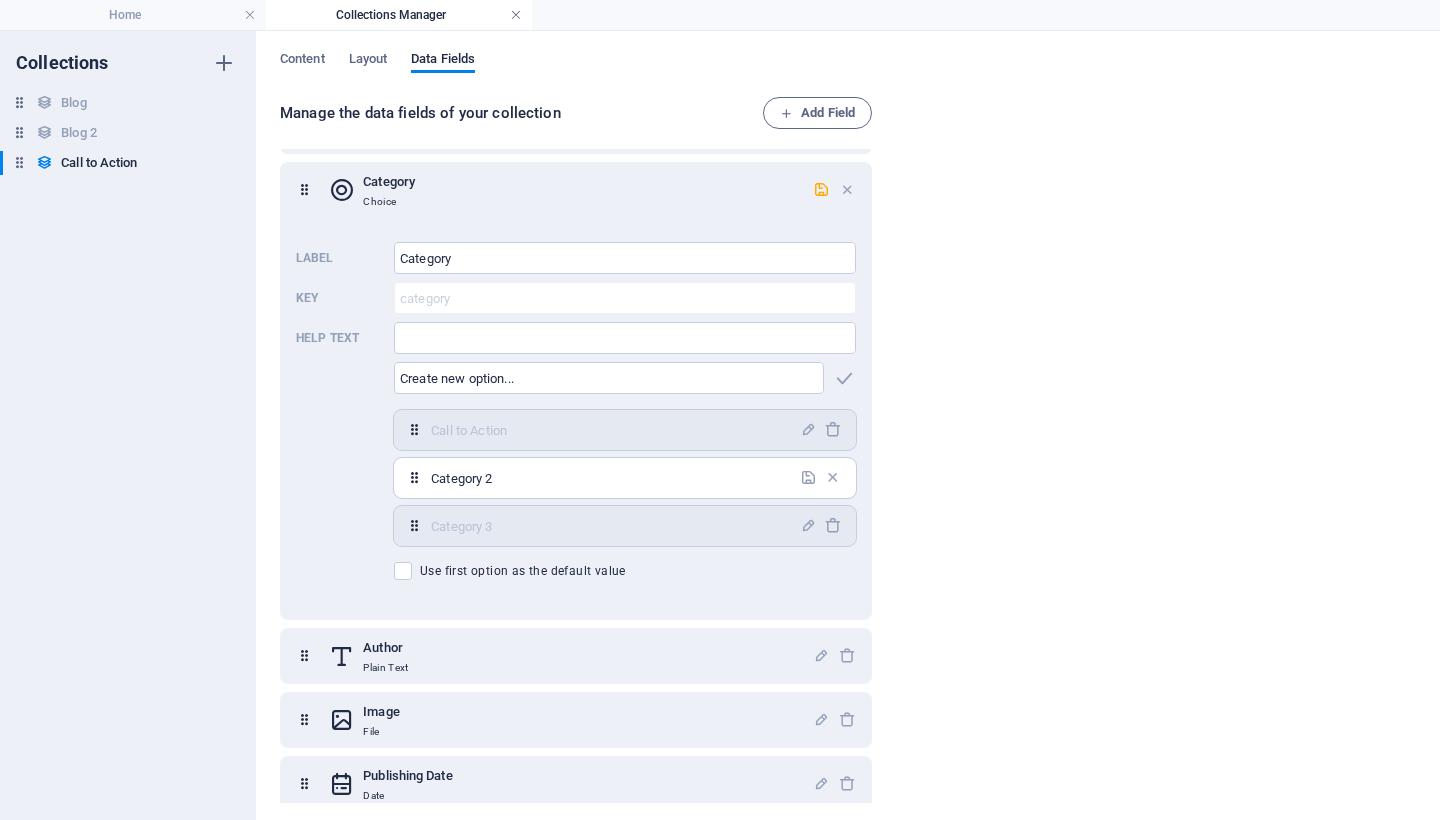 click at bounding box center [516, 15] 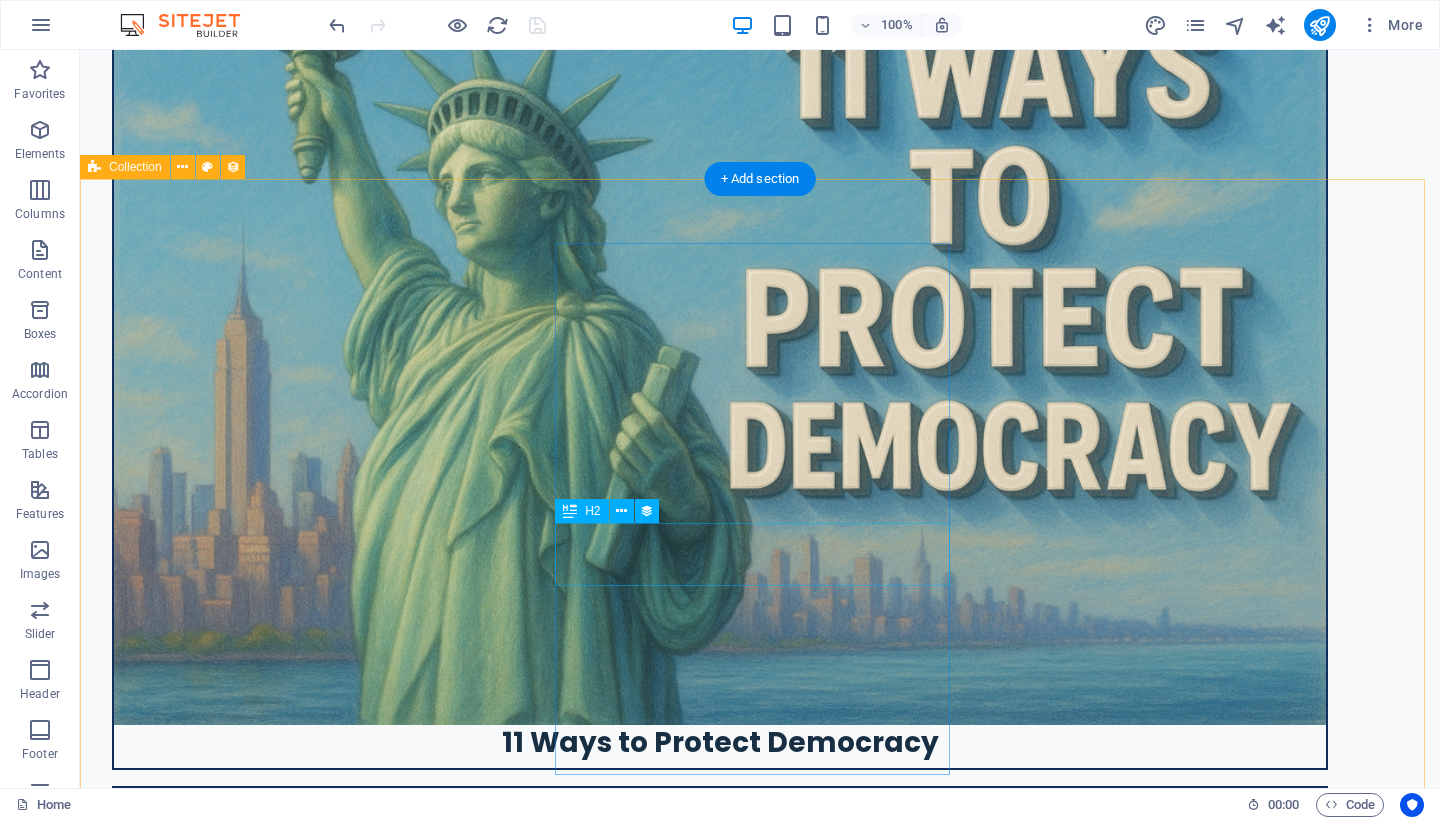 scroll, scrollTop: 1910, scrollLeft: 0, axis: vertical 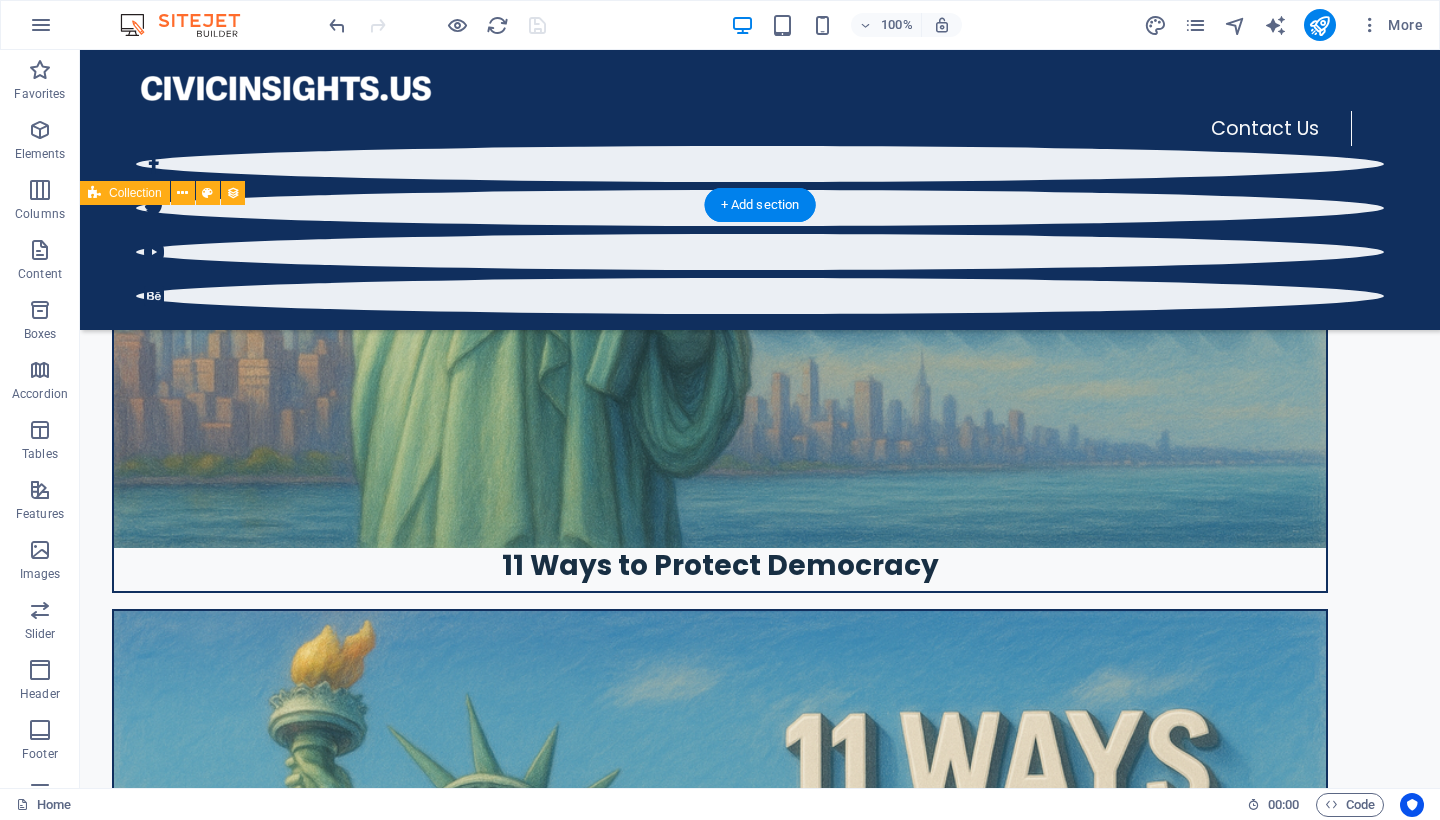 click on "Blog Post 6 Category 2 08/01/2025 Dolor turpis ante dui eget ante morbi ante! Porttitor vivamus a sociosqu senectus condimentum. Gravida ac primis curabitur pretium per! Massa! Blog Post 5 Category 1 07/31/2025 At quam porta diam sociosqu. Nam condimentum felis metus platea laoreet. Justo amet sociosqu gravida praesent faucibus. Risus suscipit nostra convallis eu accumsan erat. A quisque? Ante aliquet feugiat fusce diam nisl. Ultricies sed habitasse erat. Curabitur augue? Blog Post 4 Category 1 07/30/2025 Vehicula ac eu tempor cursus aliquet ultrices! Laoreet suscipit morbi vehicula fermentum nisi curae suspendisse in. Lobortis molestie enim dictumst vitae, ad aptent luctus duis! Elit quam tincidunt diam turpis. Primis feugiat nullam? Pharetra. Blog Post 3 Category 2 07/29/2025 Imperdiet primis sit blandit maecenas, purus dolor! Quis sed nulla aenean auctor posuere. Nisi rhoncus libero suspendisse enim. Laoreet cubilia per proin! Ut ante porta. Blog Post 2 Category 2 07/28/2025 Blog Post 1 Category 1 Next" at bounding box center (760, 8329) 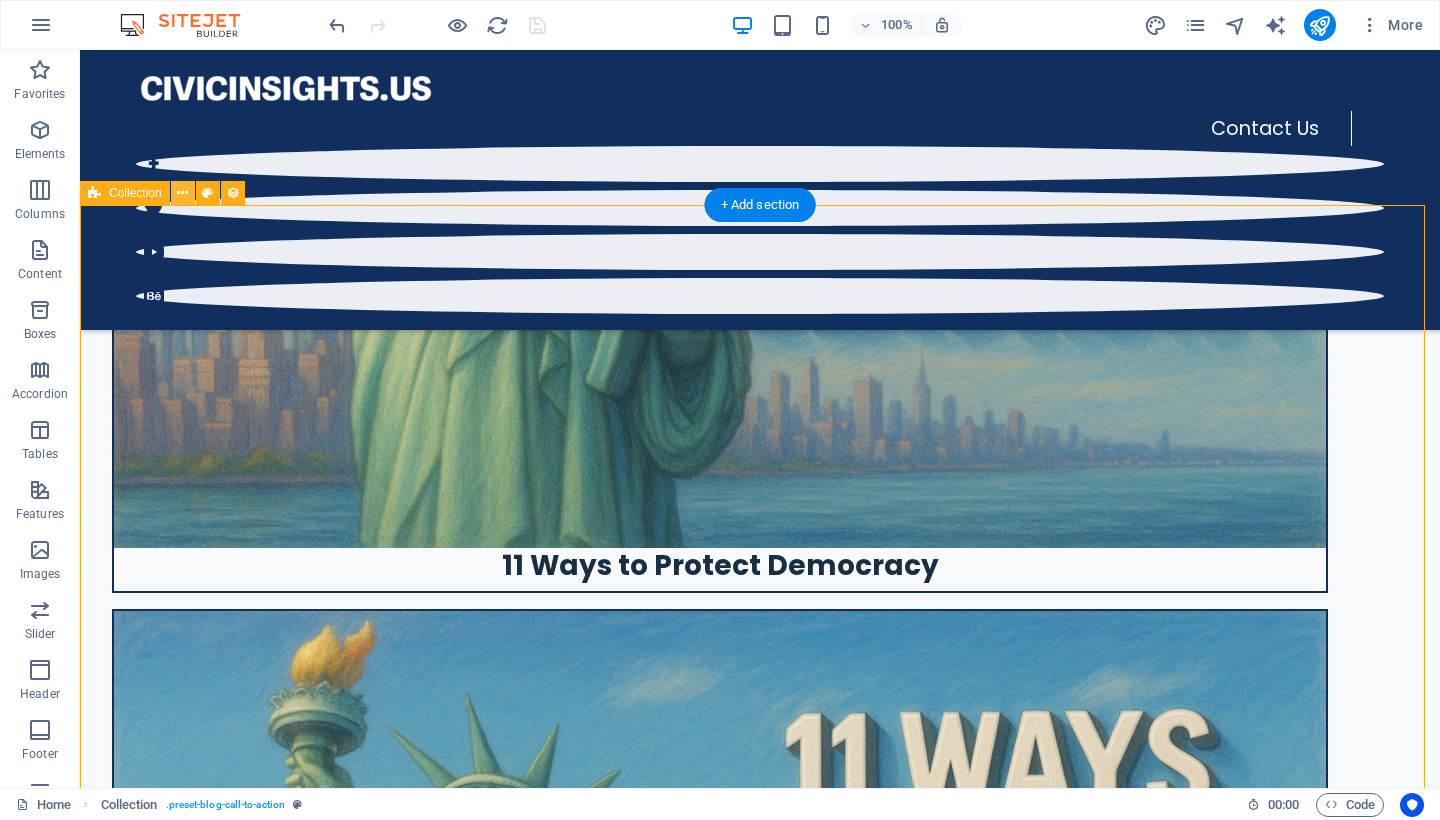 click at bounding box center (182, 193) 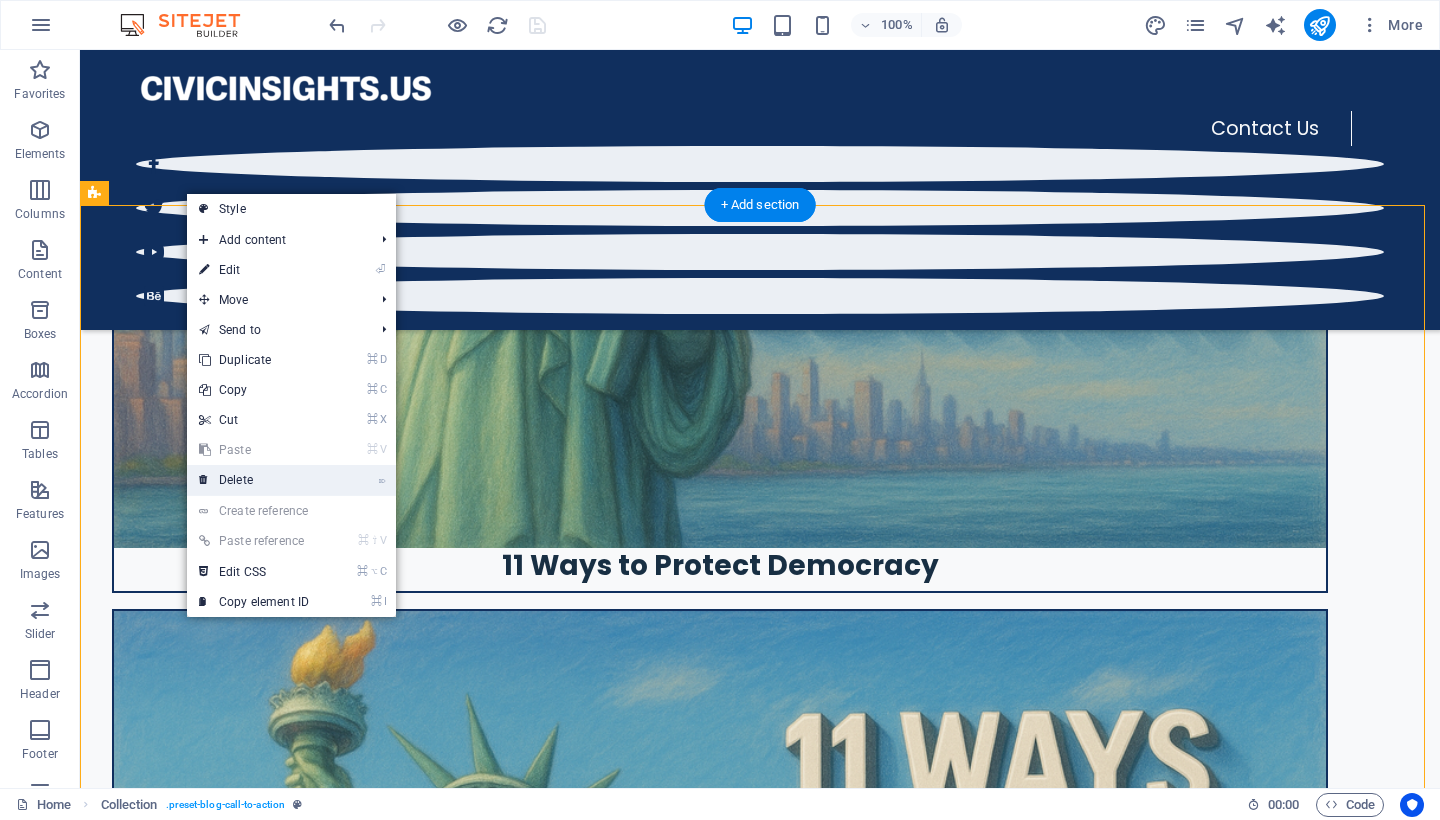 click on "⌦  Delete" at bounding box center (254, 480) 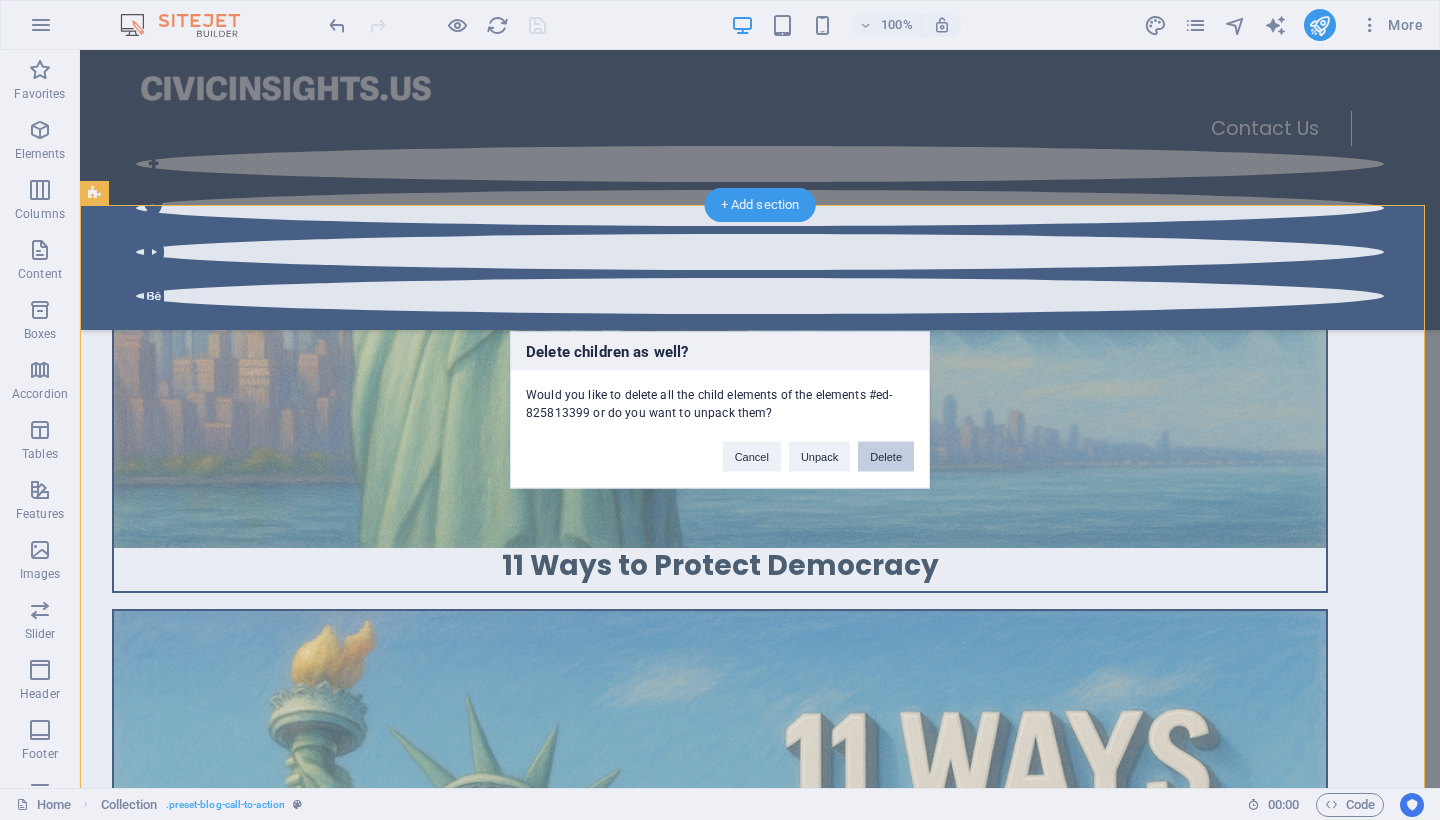 click on "Delete" at bounding box center [886, 457] 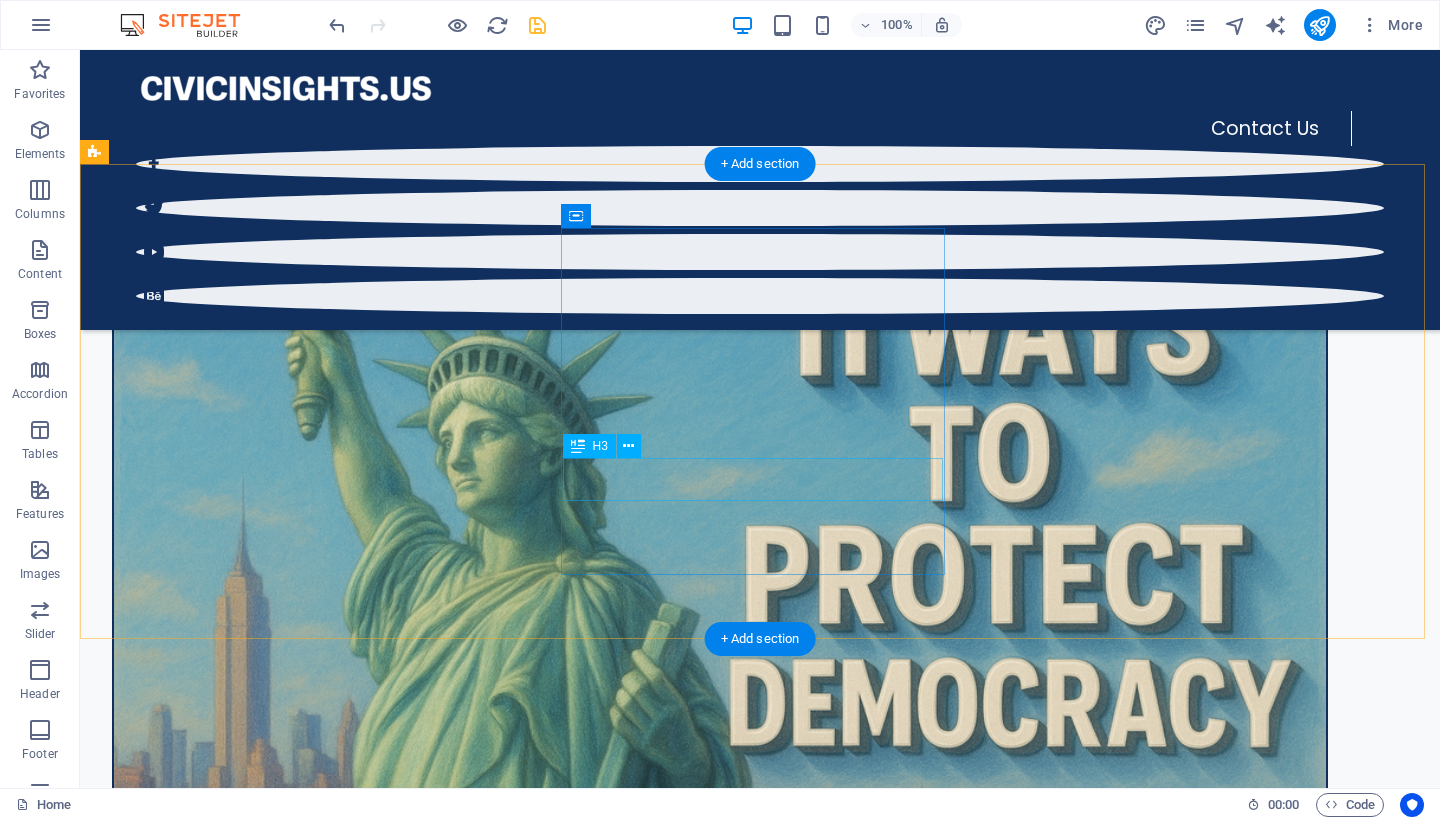 scroll, scrollTop: 1300, scrollLeft: 0, axis: vertical 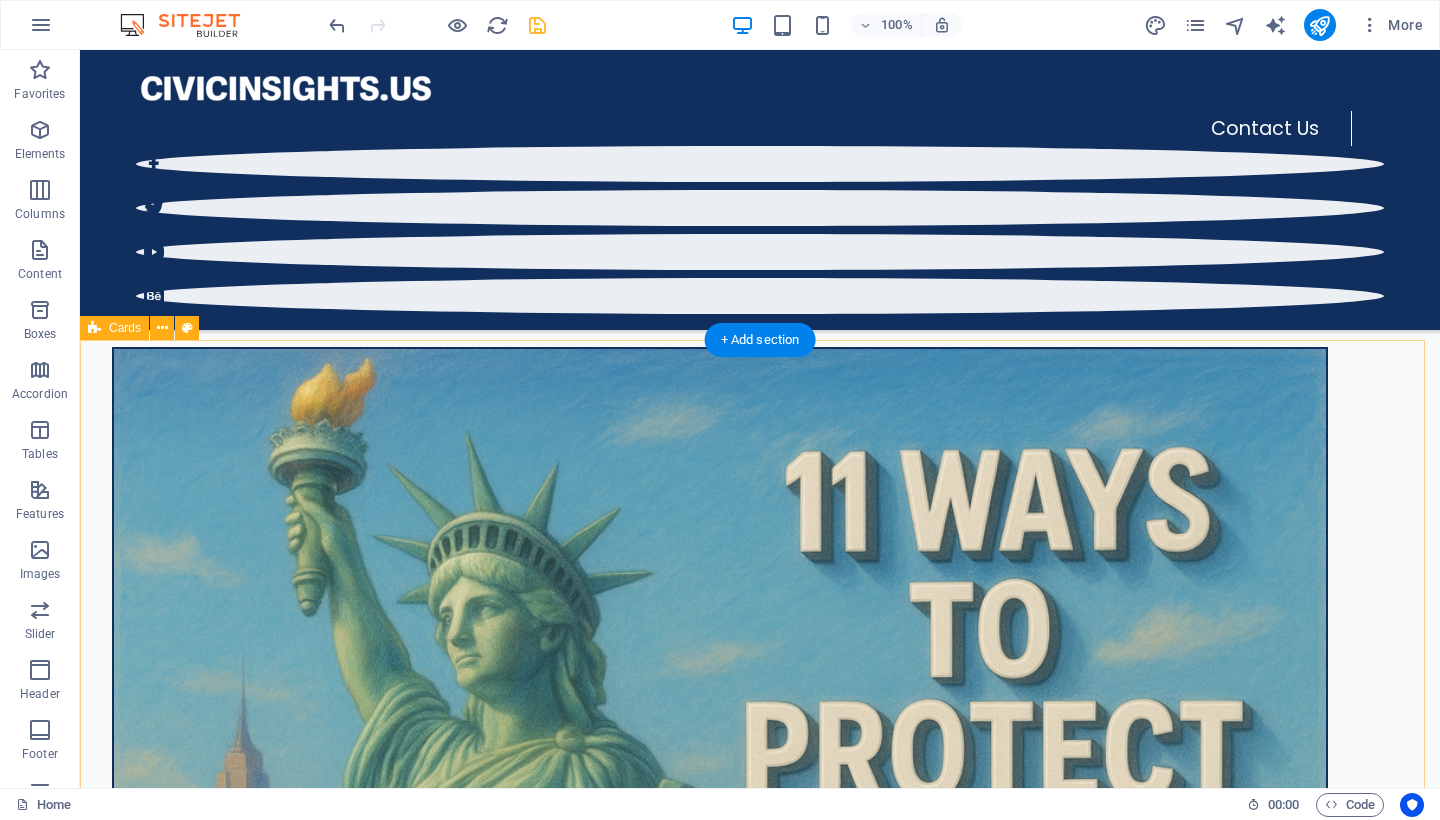 click on "11 Ways to Protect Democracy Democracy demands action. Silence empowers authoritarianism. The fight is now. Speak out, organize, and protect freedom before it is too late. Headline Lorem ipsum dolor sit amet, consectetuer adipiscing elit. Aenean commodo ligula eget dolor. Lorem ipsum dolor sit amet. Headline Lorem ipsum dolor sit amet, consectetuer adipiscing elit. Aenean commodo ligula eget dolor. Lorem ipsum dolor sit amet." at bounding box center (760, 6111) 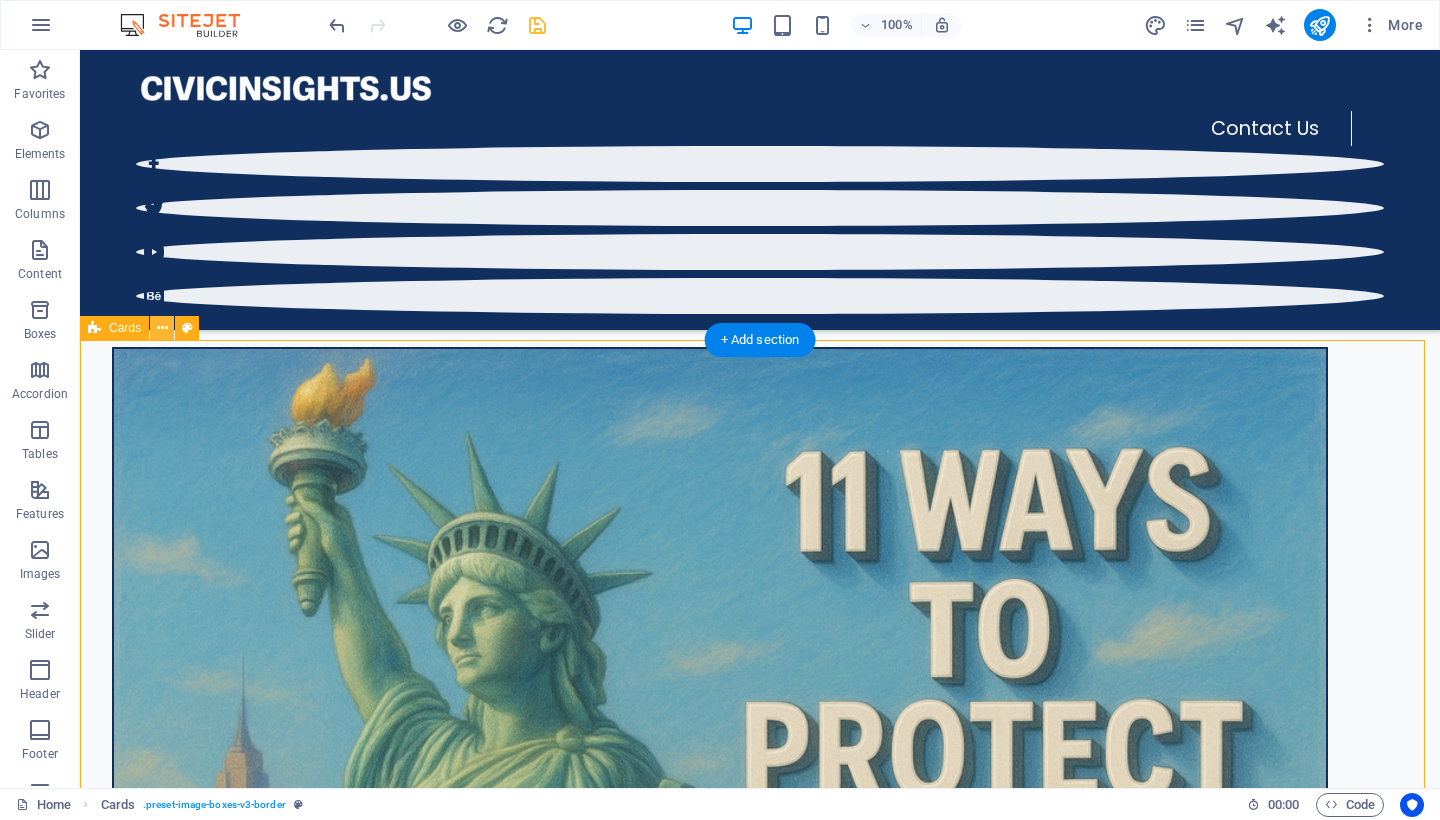 click at bounding box center [162, 328] 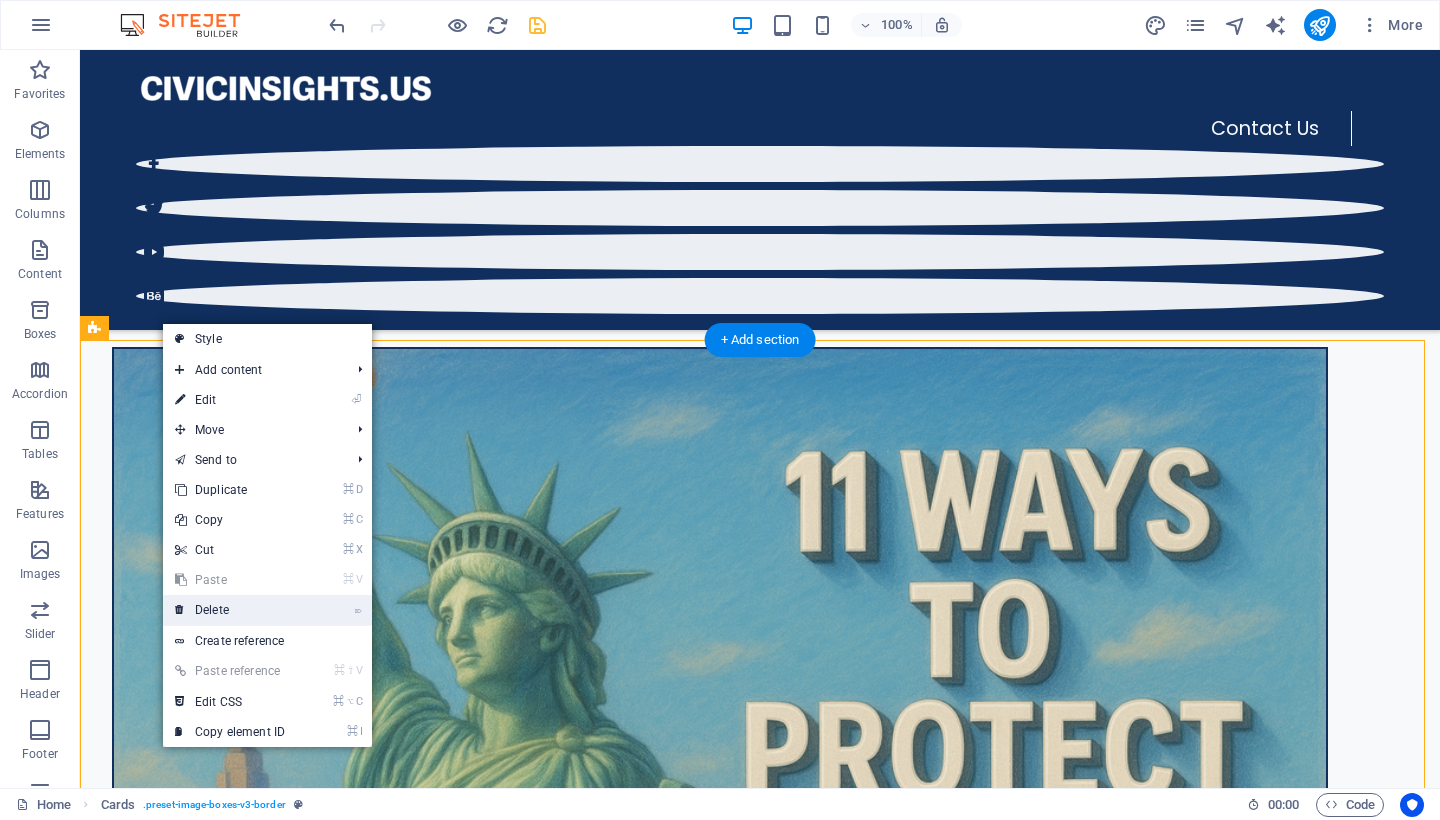 click on "⌦  Delete" at bounding box center [230, 610] 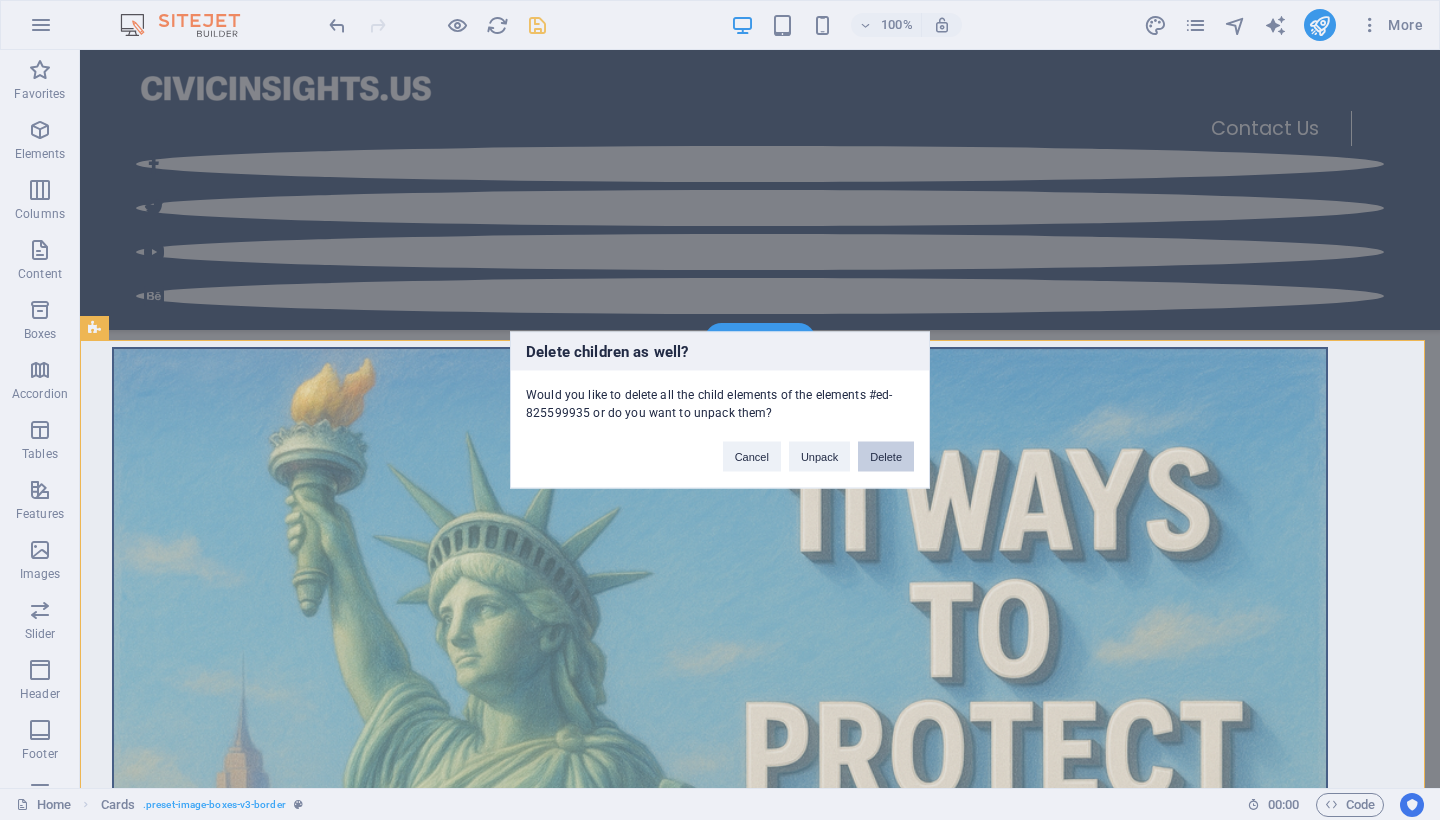 click on "Delete" at bounding box center [886, 457] 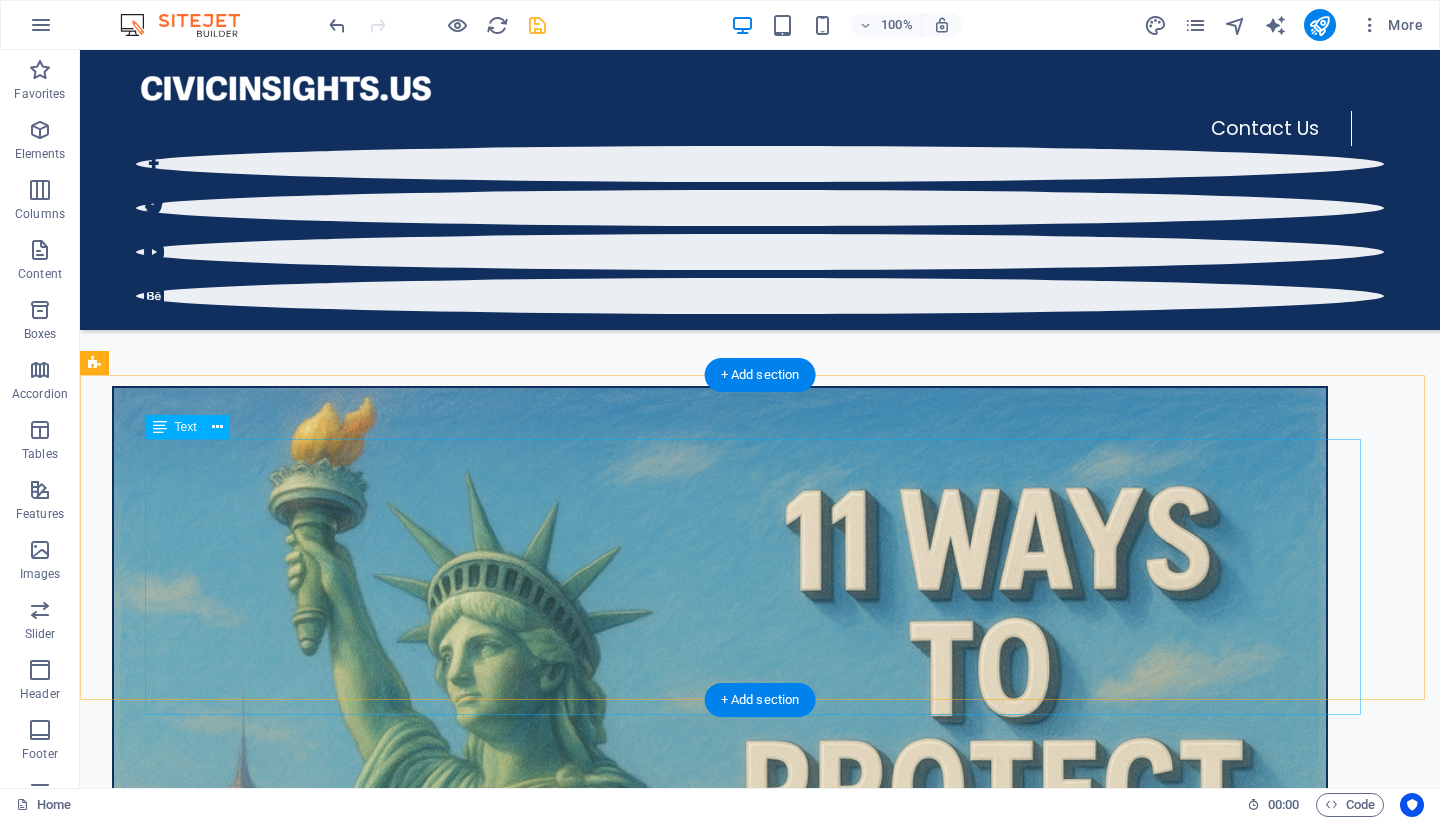 scroll, scrollTop: 1069, scrollLeft: 0, axis: vertical 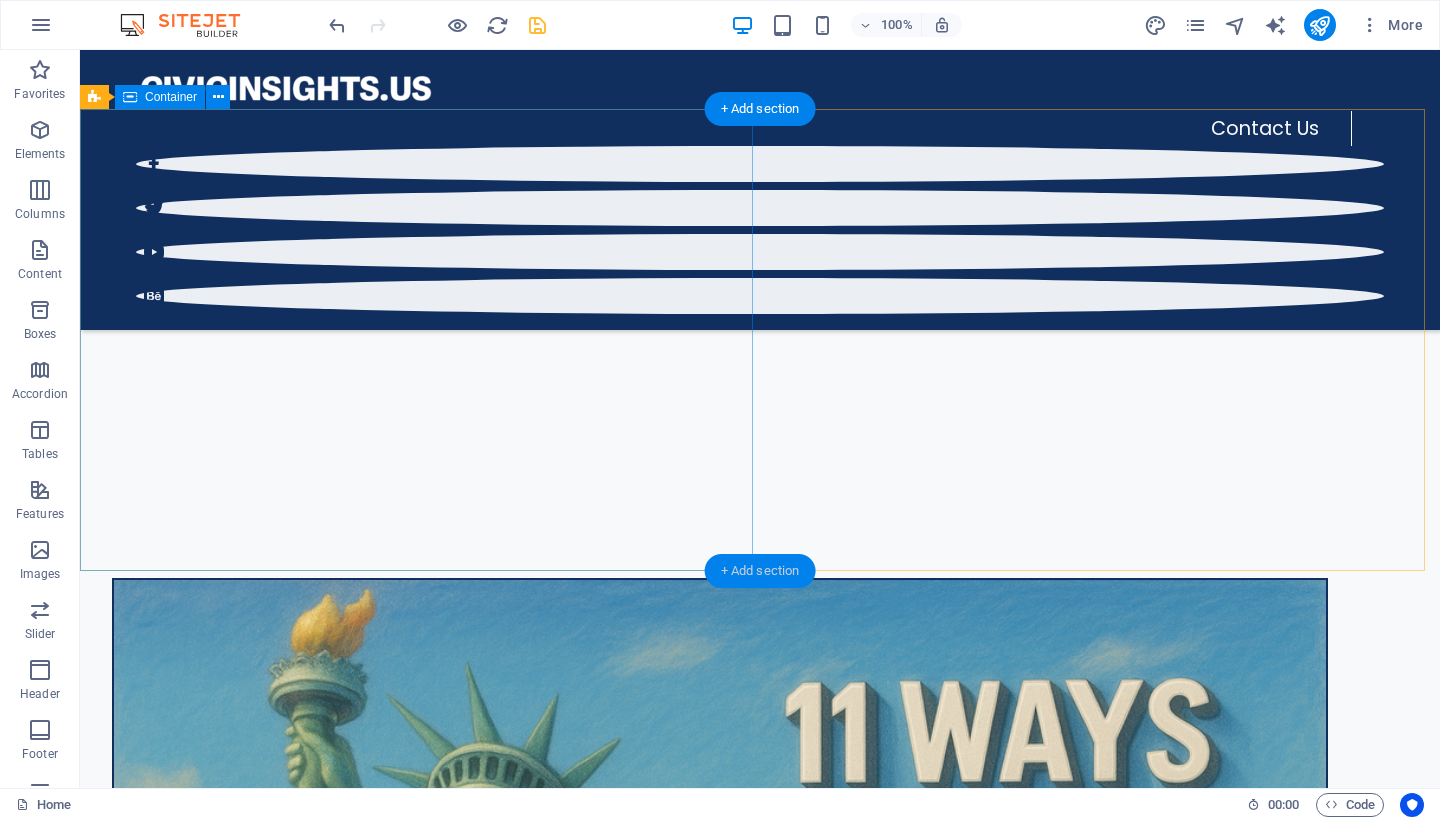 click on "+ Add section" at bounding box center [760, 571] 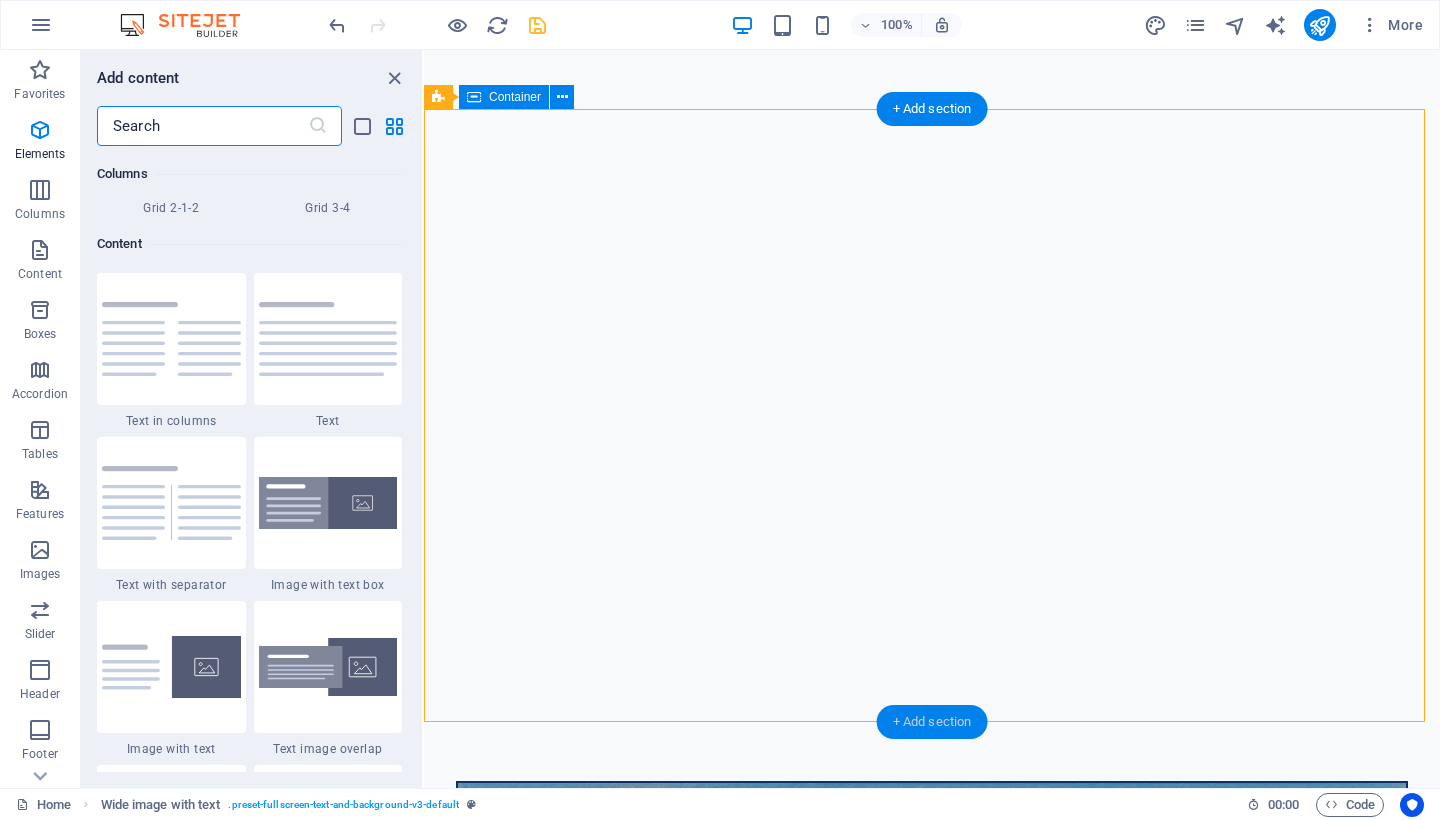 scroll, scrollTop: 3499, scrollLeft: 0, axis: vertical 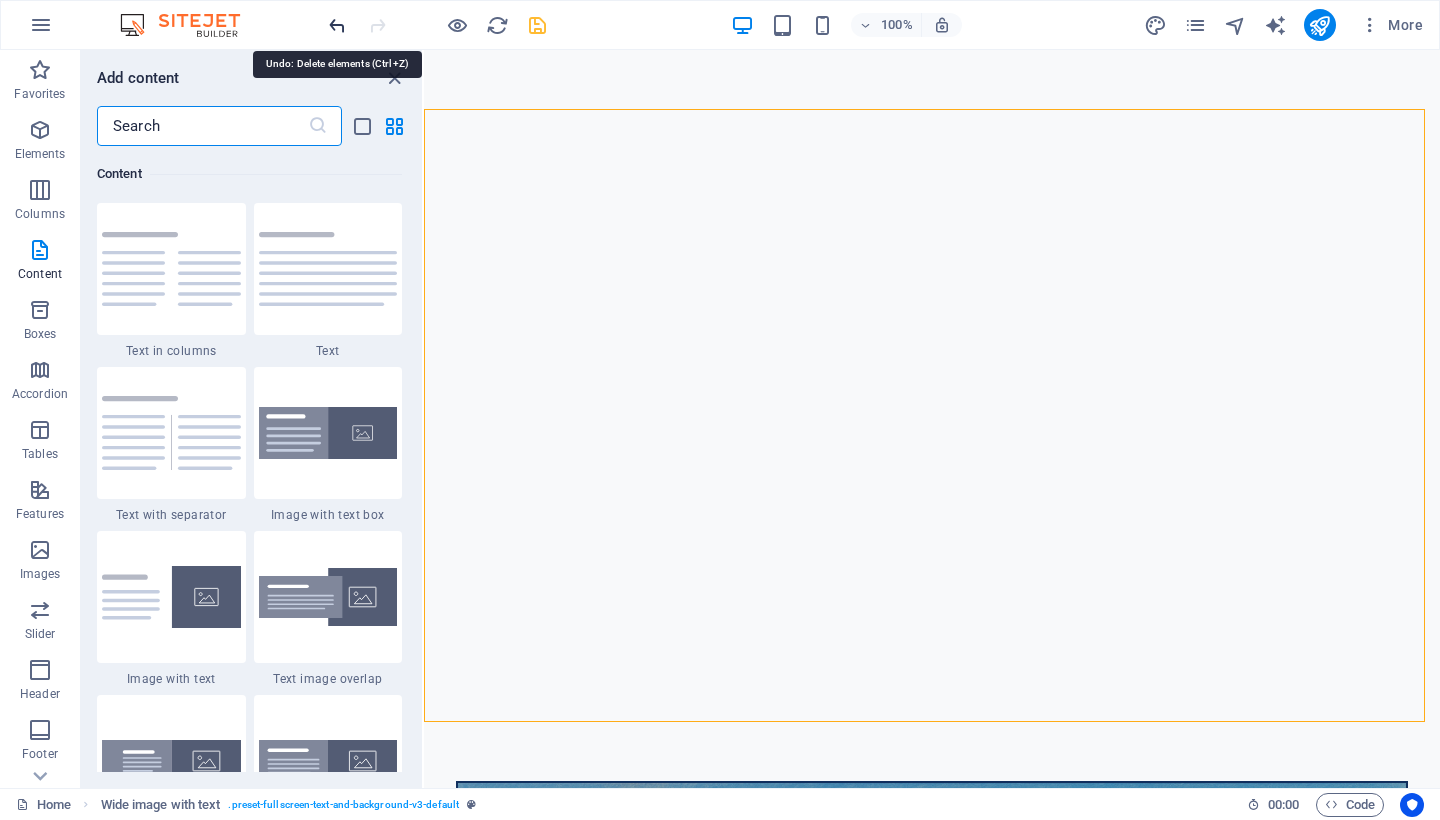 click at bounding box center (337, 25) 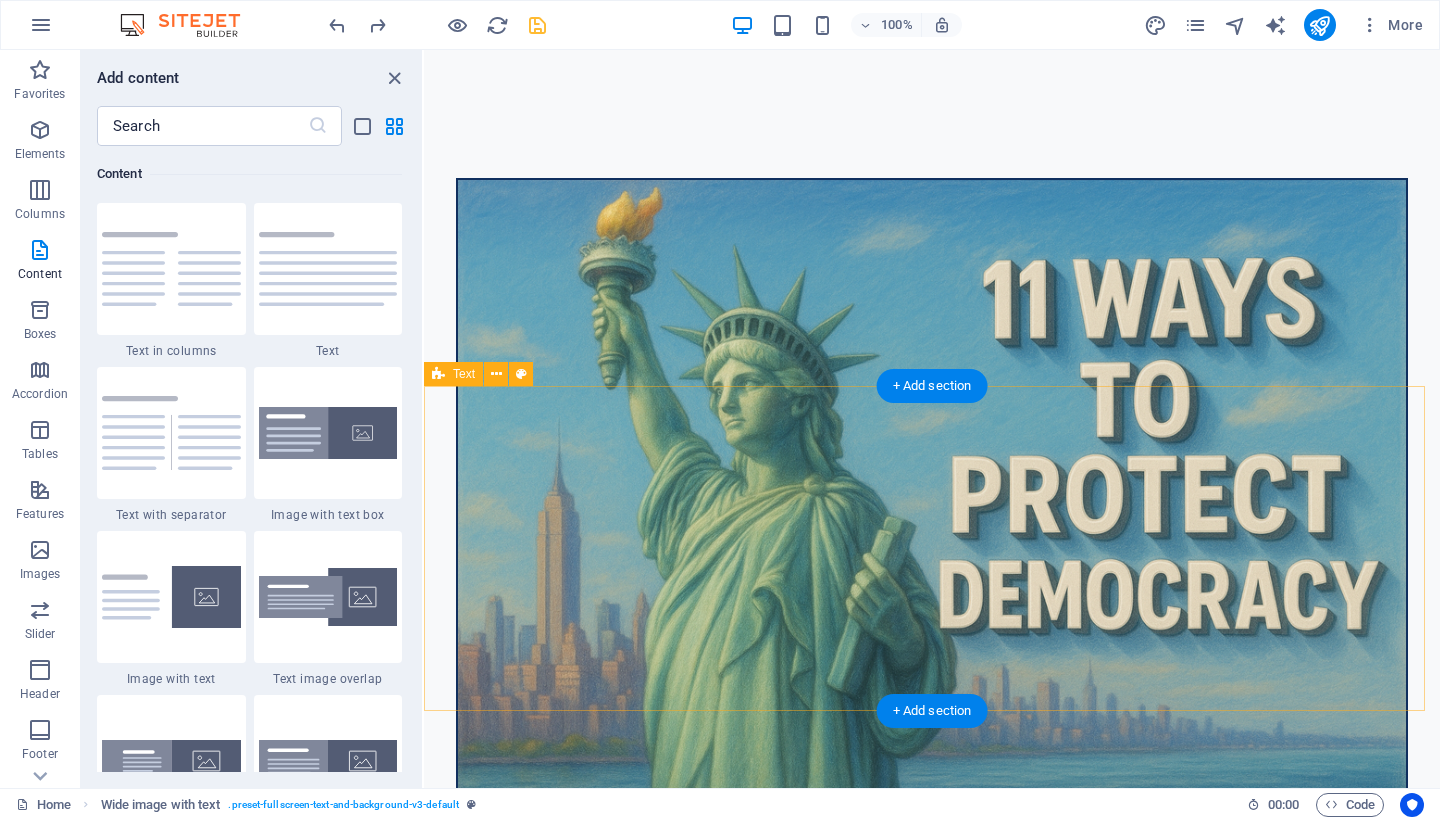 scroll, scrollTop: 1848, scrollLeft: 0, axis: vertical 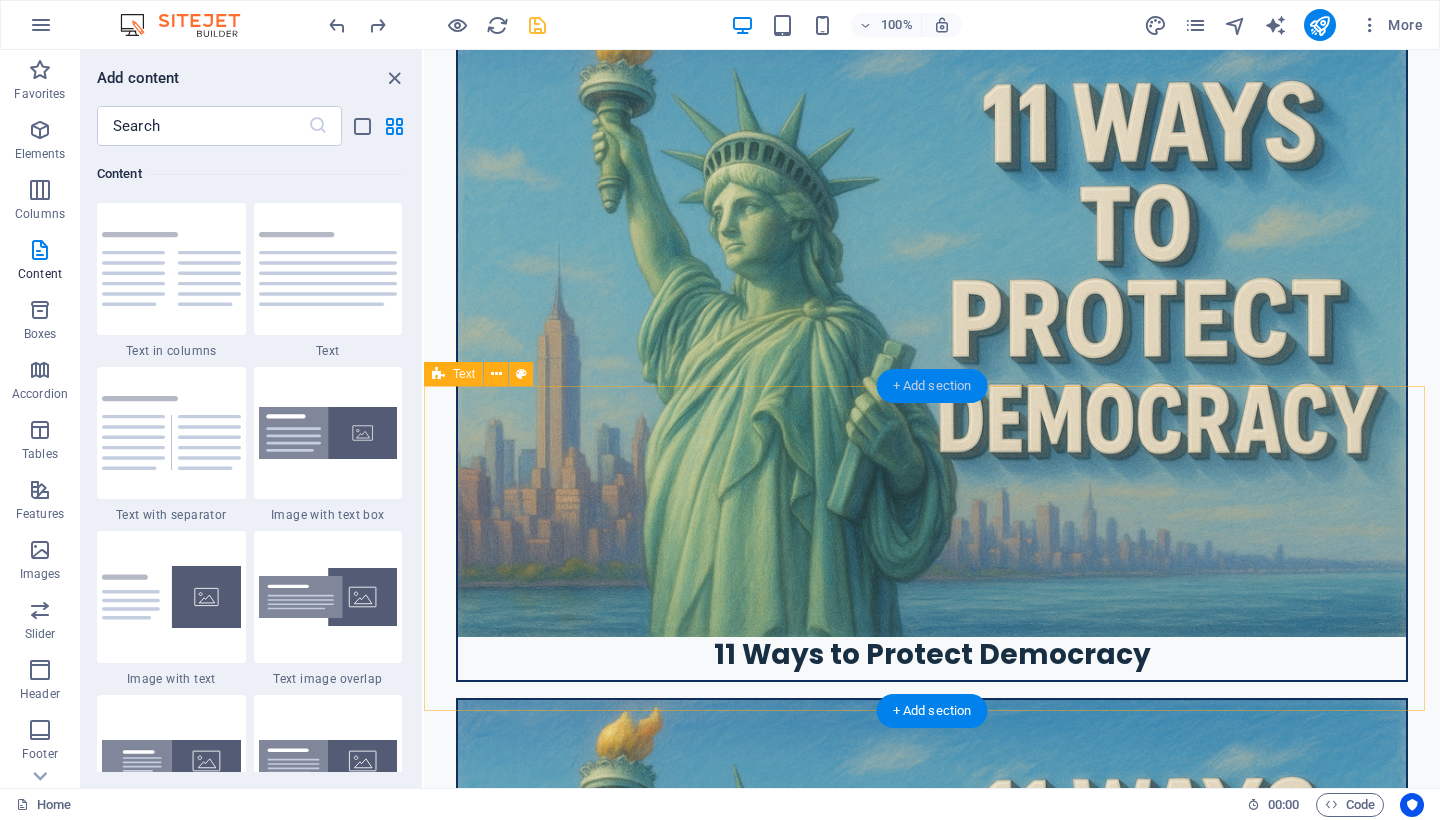 click on "+ Add section" at bounding box center [932, 386] 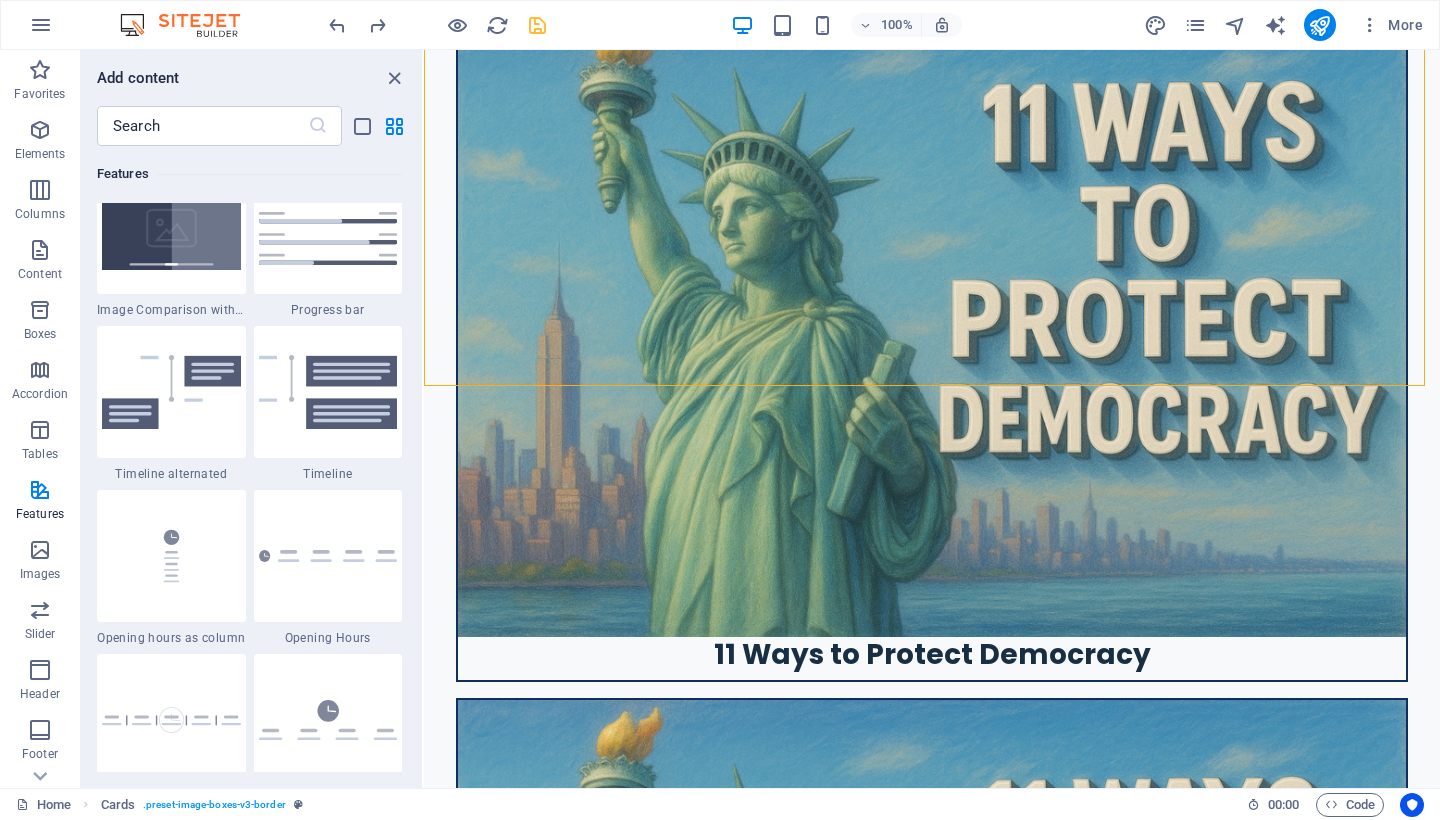 scroll, scrollTop: 8578, scrollLeft: 0, axis: vertical 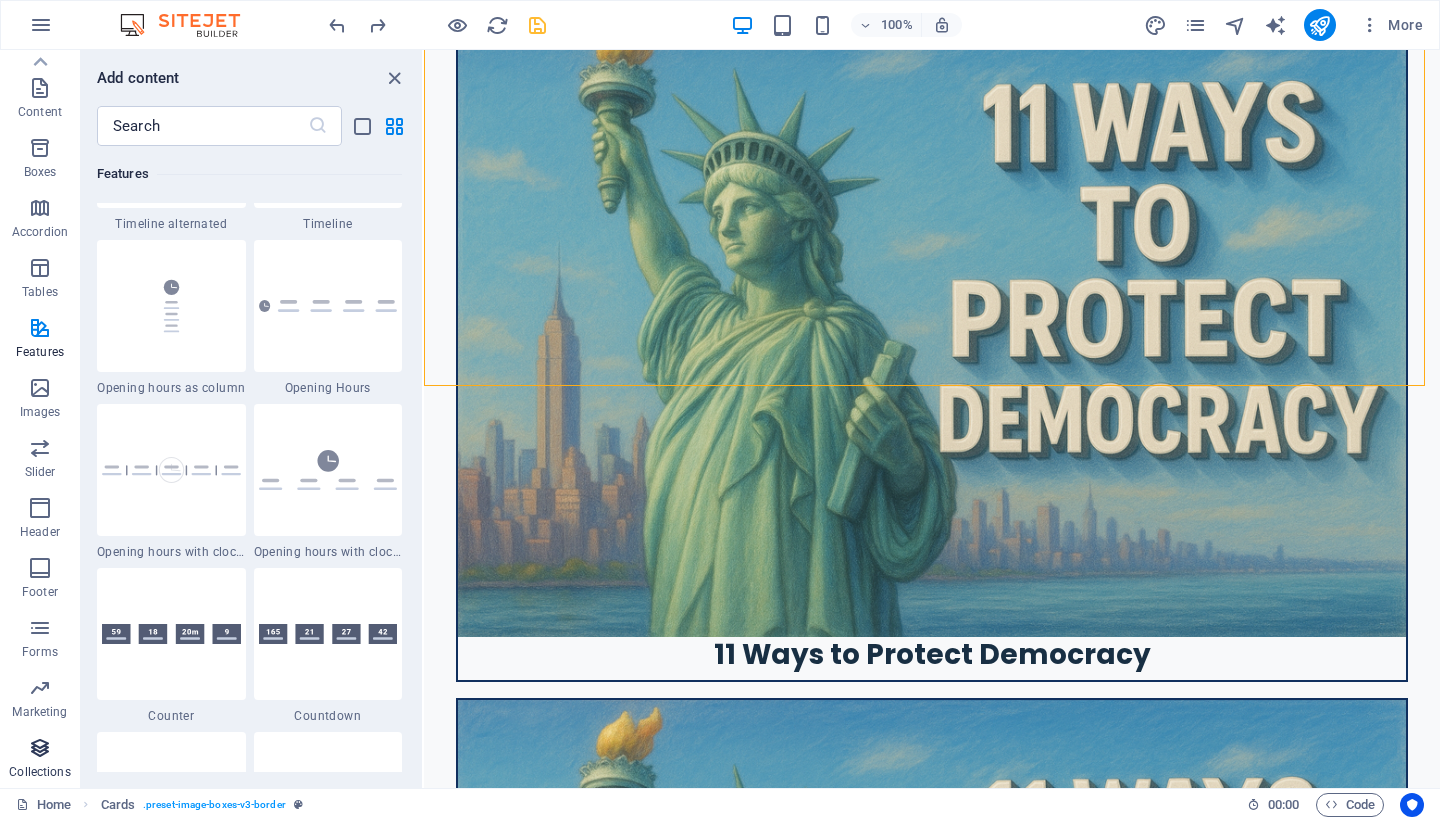 click at bounding box center [40, 748] 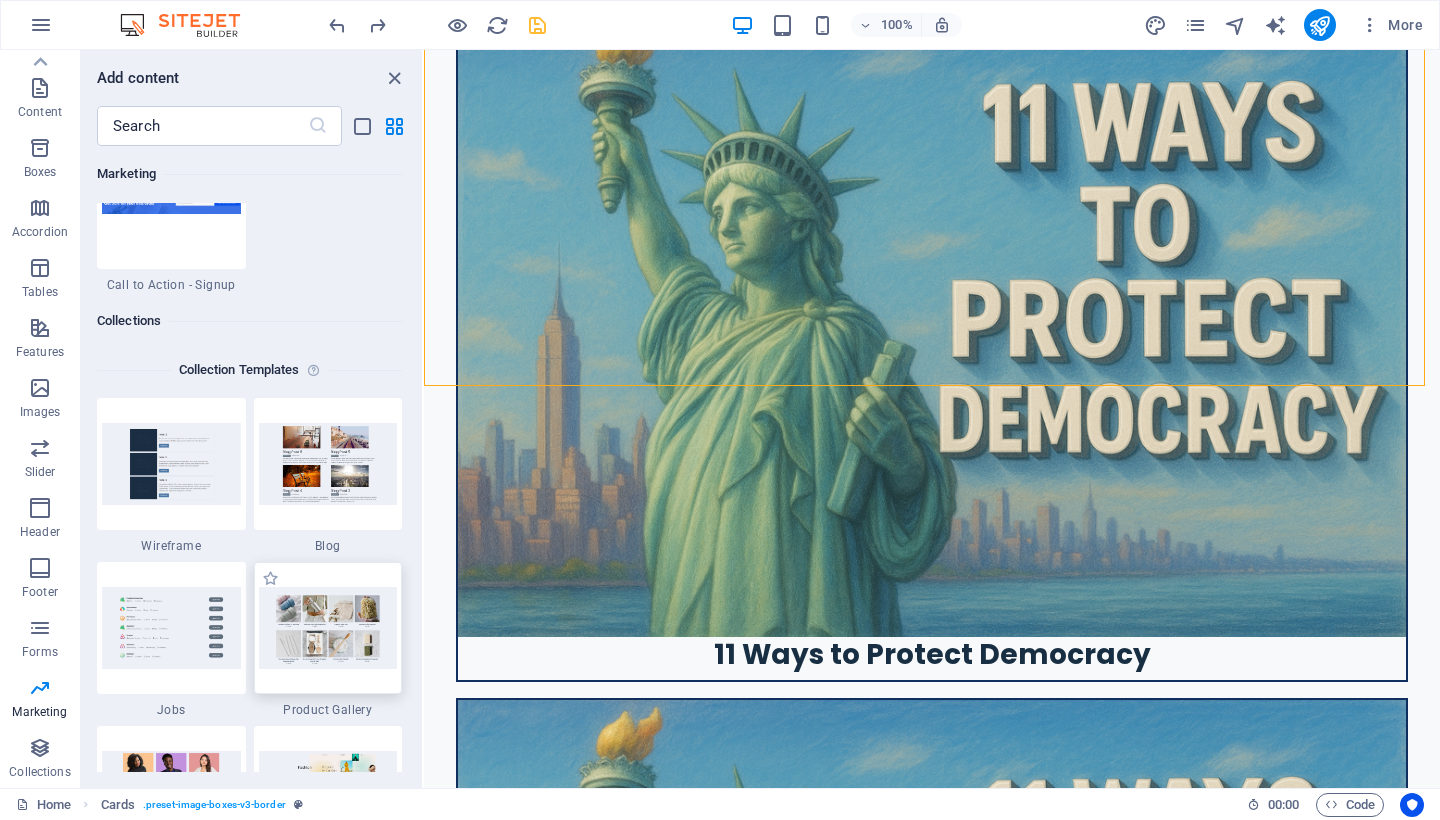 scroll, scrollTop: 18130, scrollLeft: 0, axis: vertical 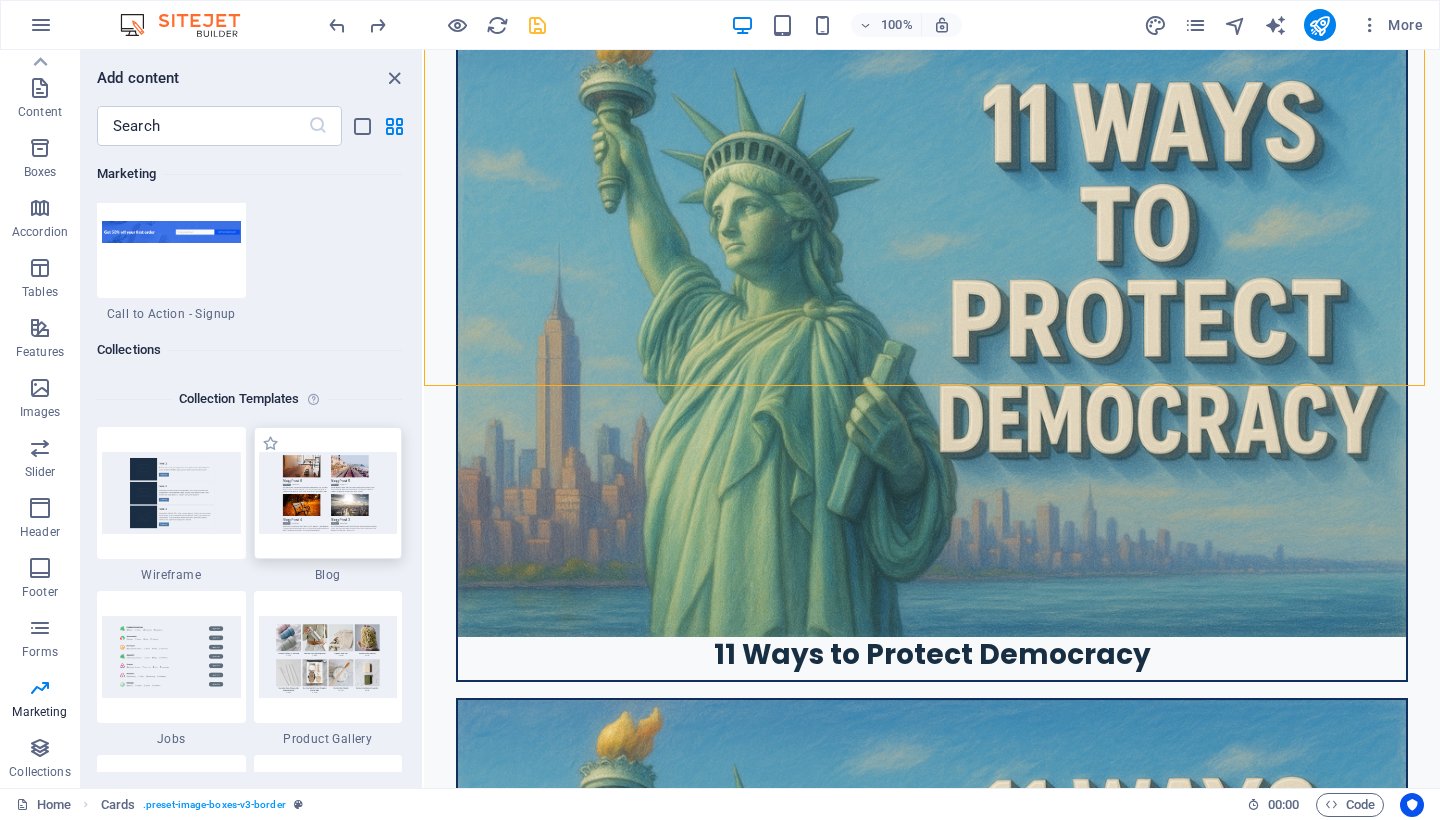 click at bounding box center [328, 492] 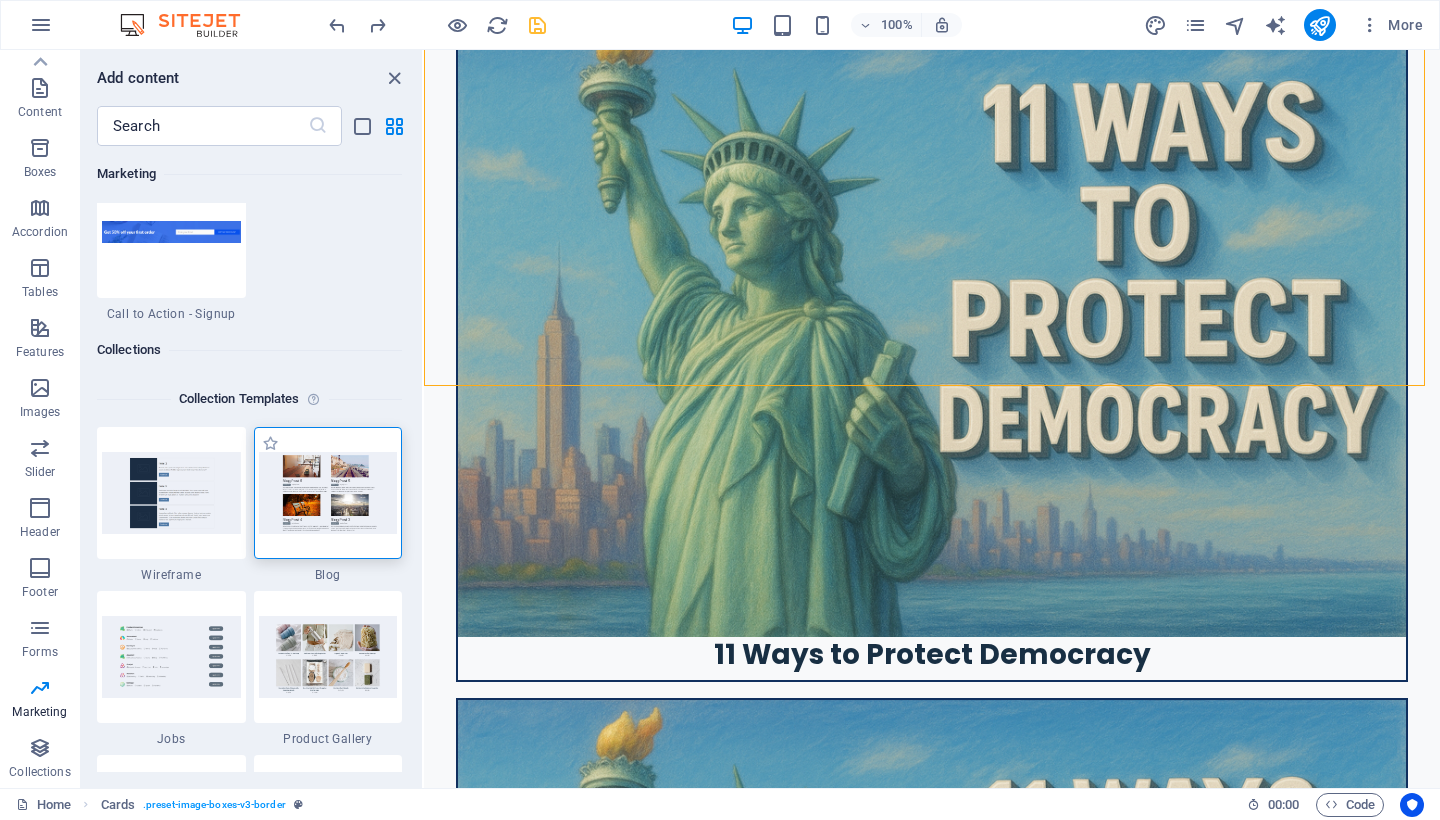 click at bounding box center (328, 492) 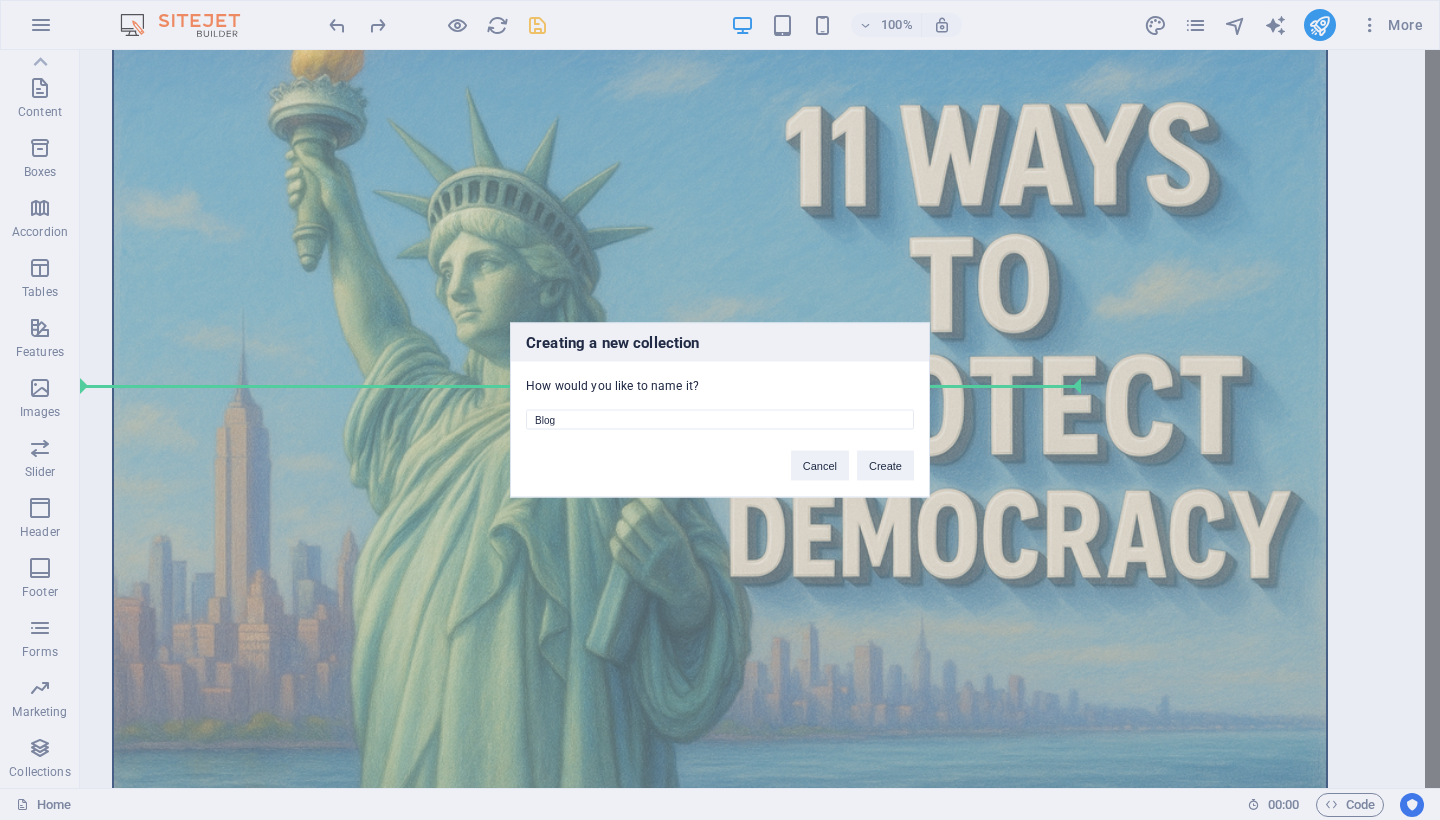 drag, startPoint x: 568, startPoint y: 420, endPoint x: 438, endPoint y: 417, distance: 130.0346 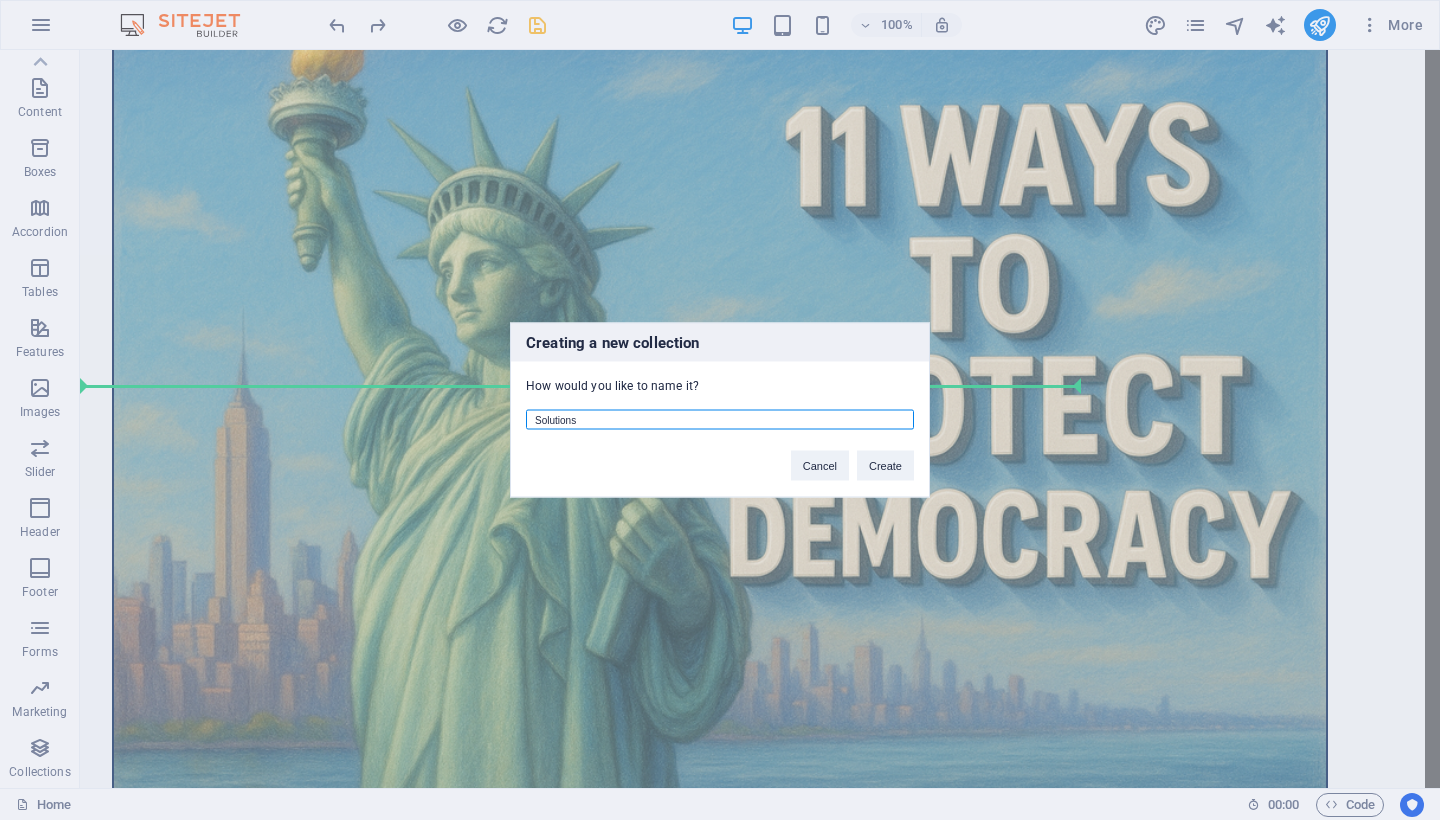 drag, startPoint x: 559, startPoint y: 425, endPoint x: 466, endPoint y: 426, distance: 93.00538 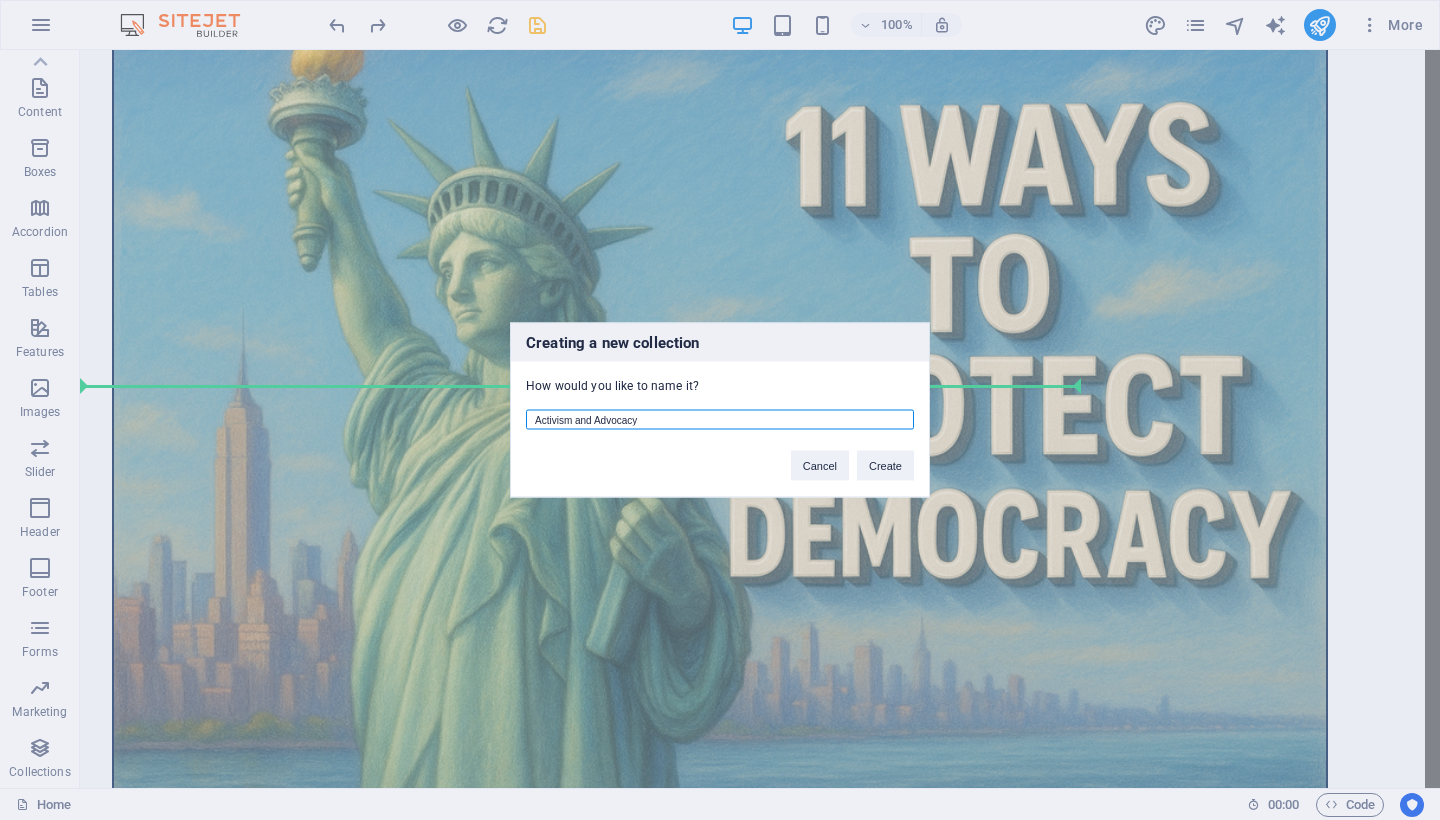 drag, startPoint x: 533, startPoint y: 419, endPoint x: 502, endPoint y: 420, distance: 31.016125 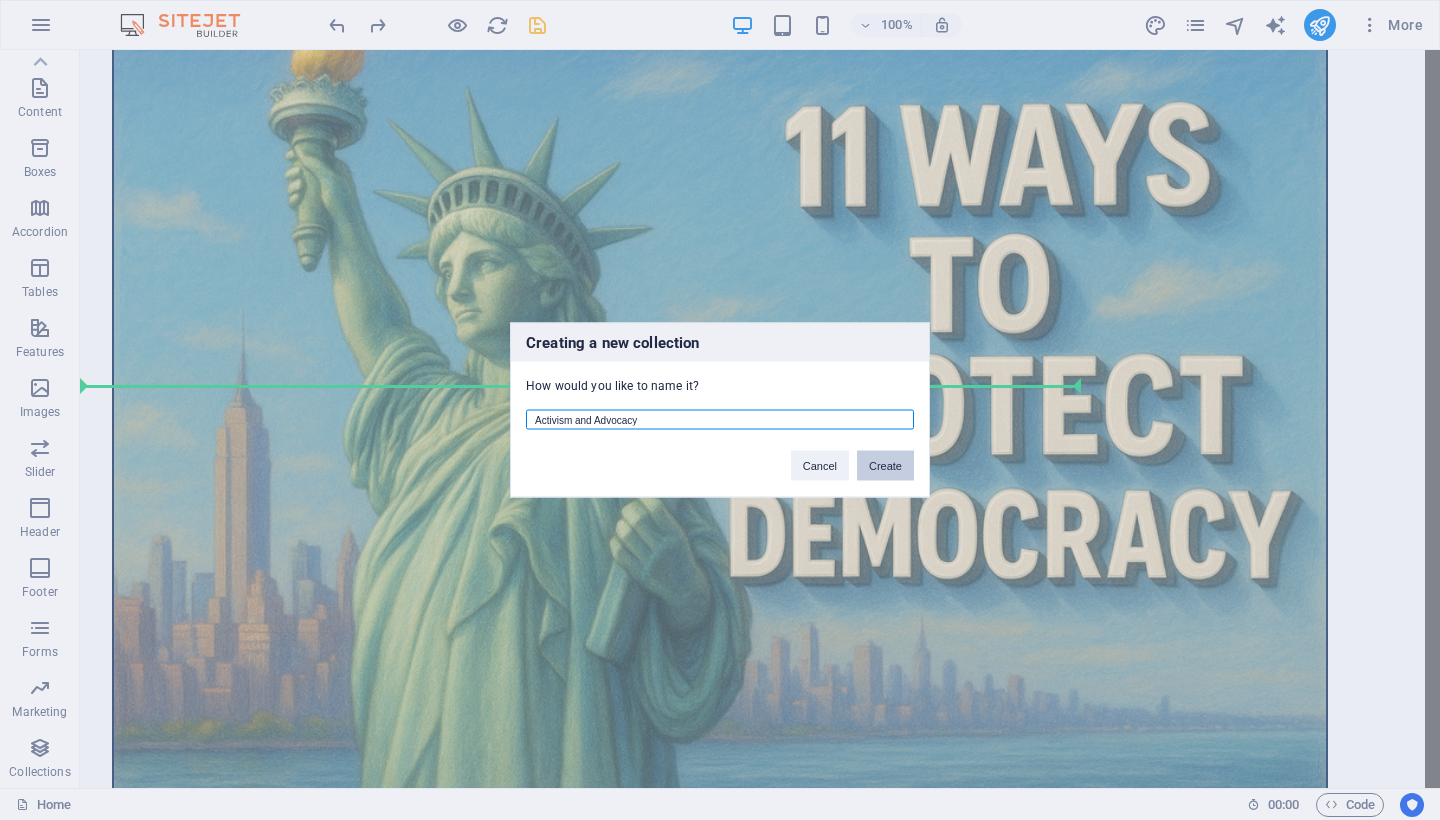 type on "Activism and Advocacy" 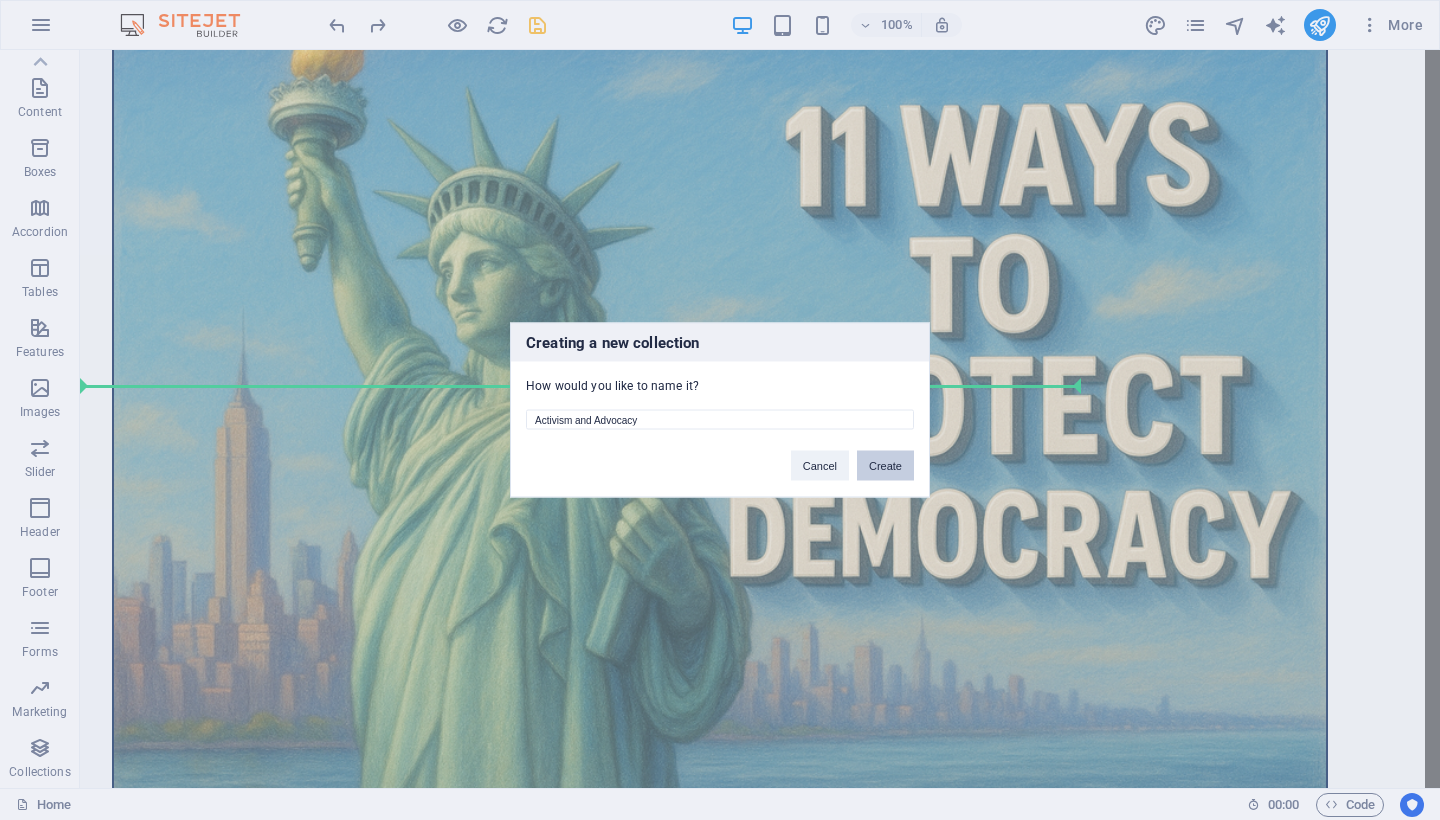 click on "Create" at bounding box center [885, 466] 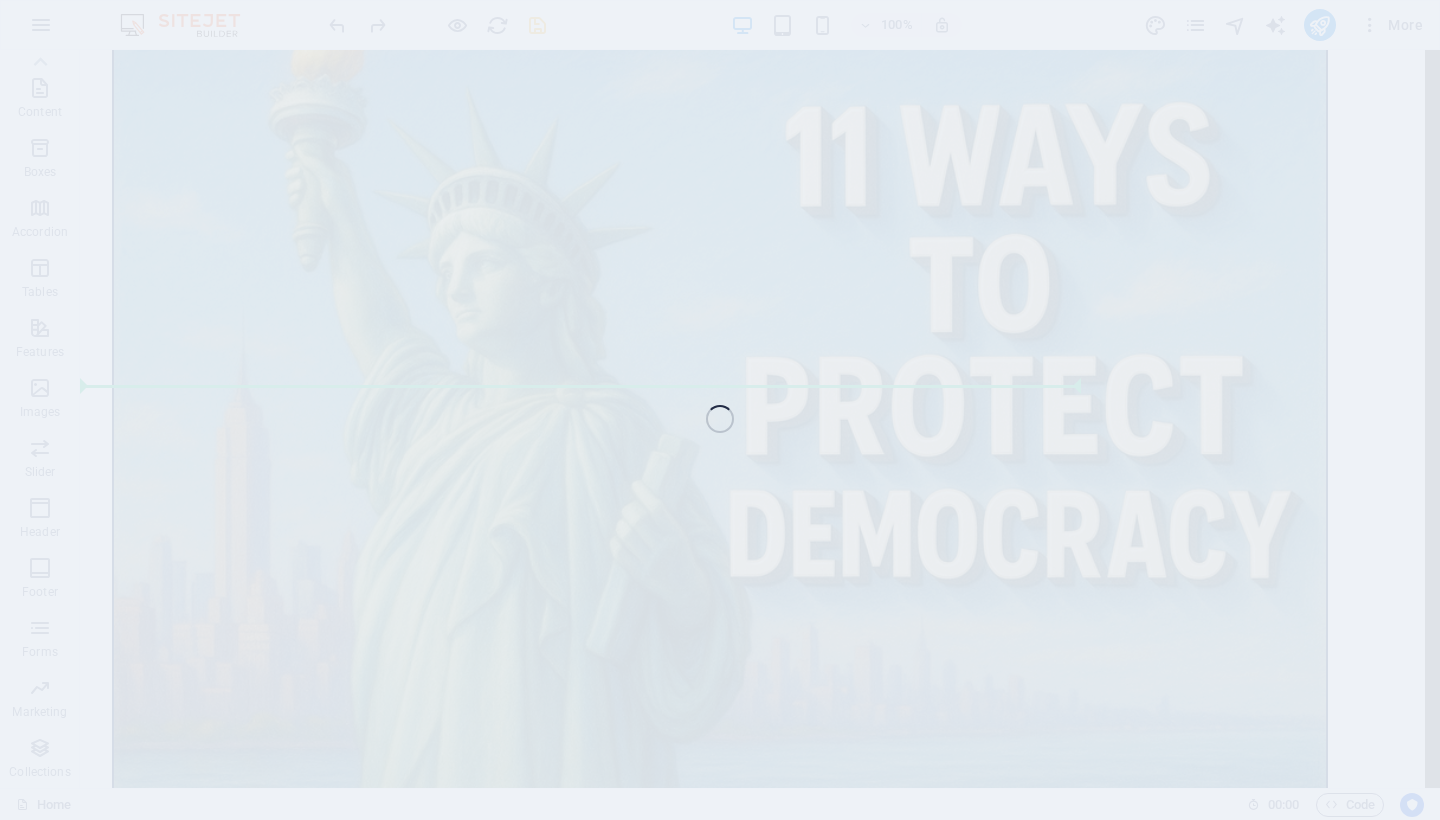 scroll, scrollTop: 111, scrollLeft: 0, axis: vertical 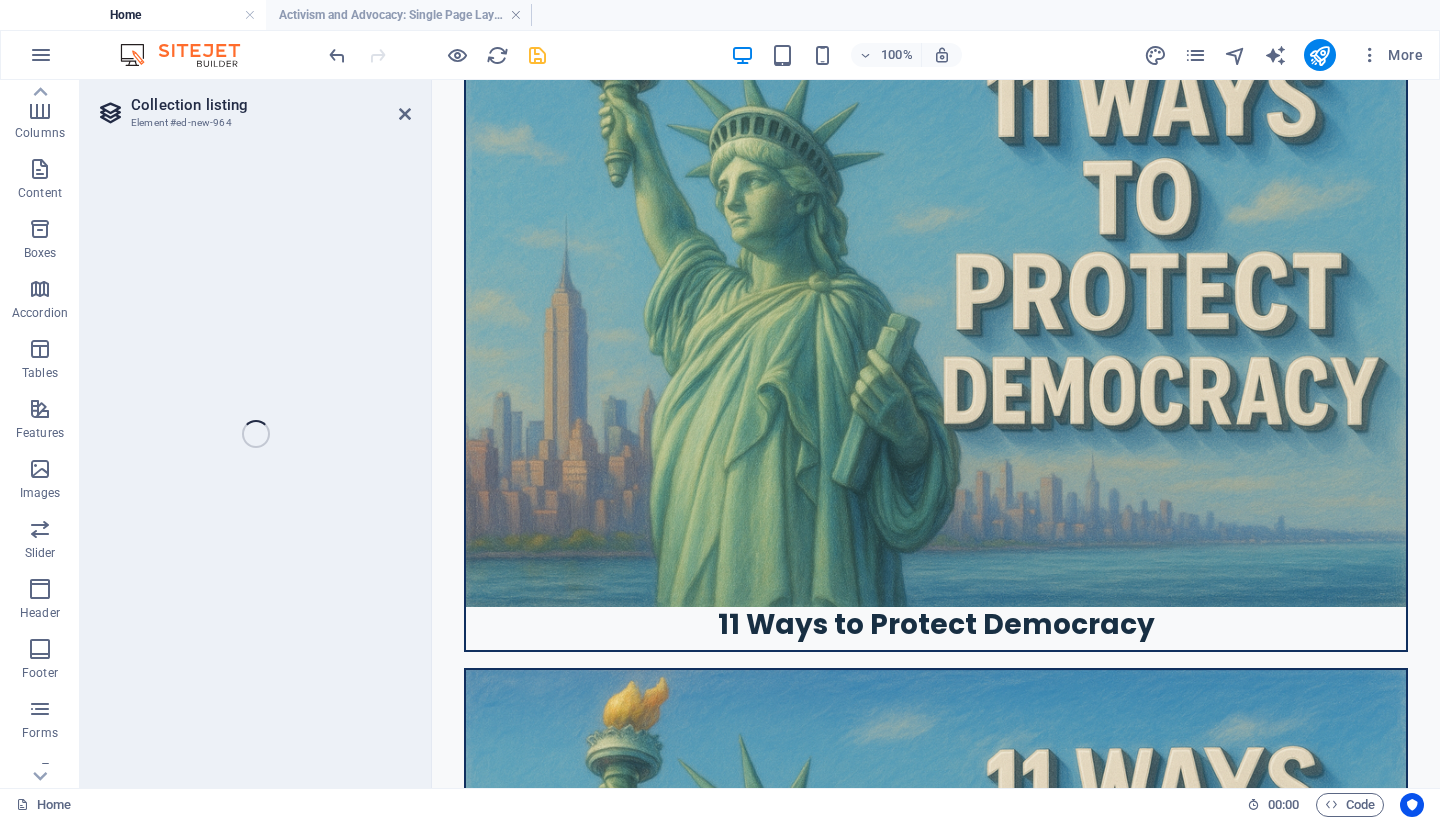 select on "columns.publishing_date_DESC" 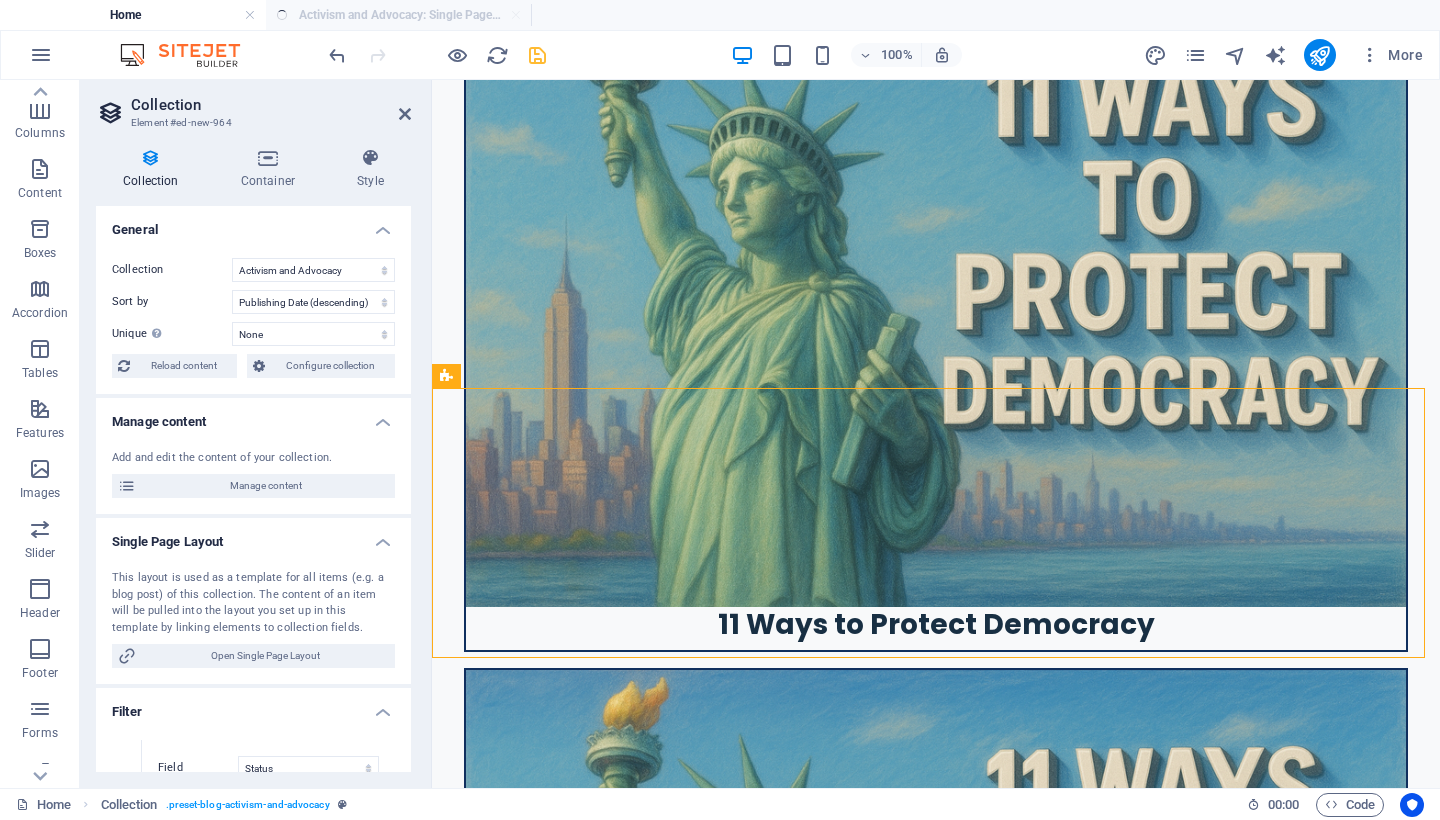 scroll, scrollTop: 0, scrollLeft: 0, axis: both 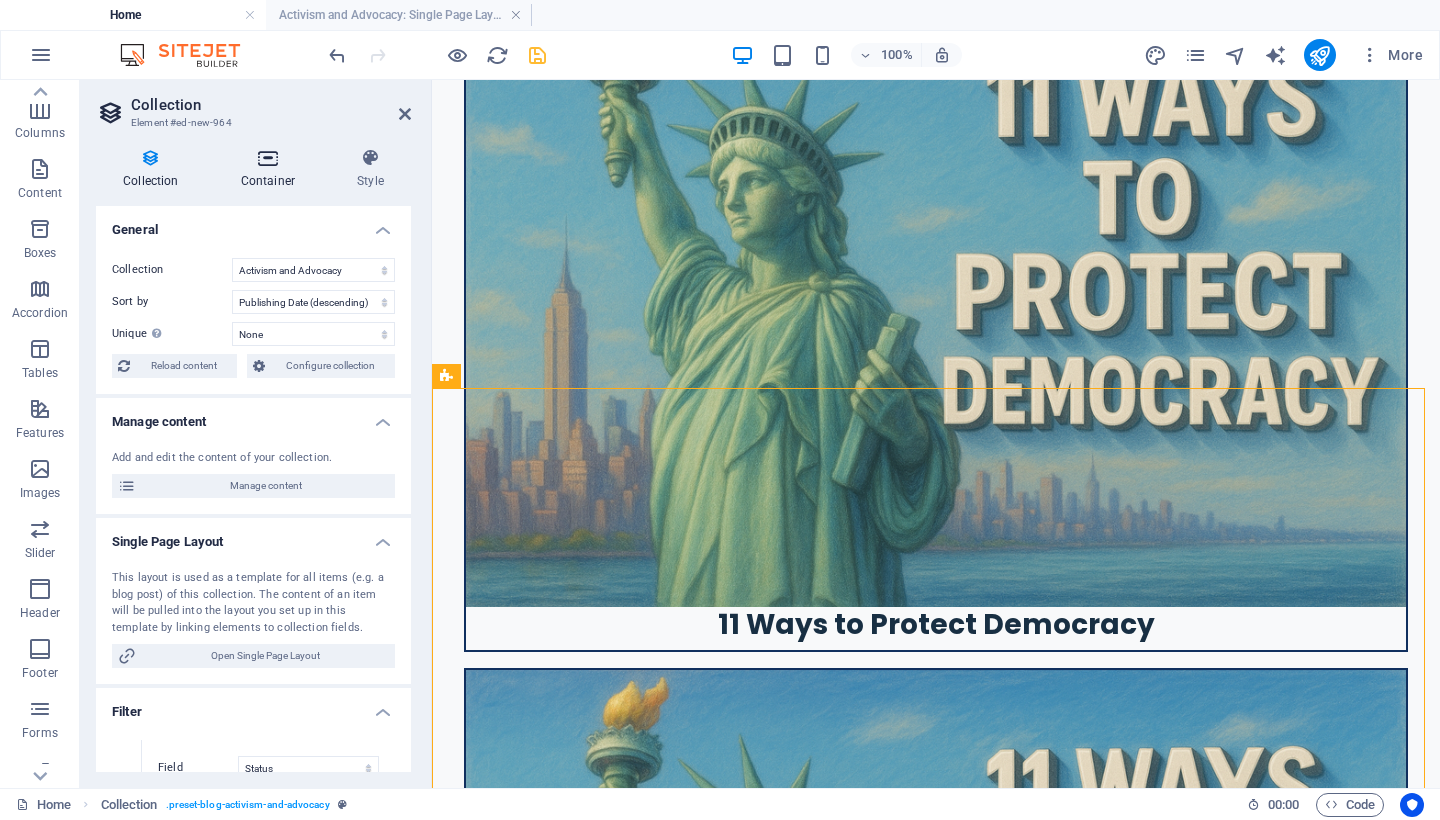 click at bounding box center [268, 158] 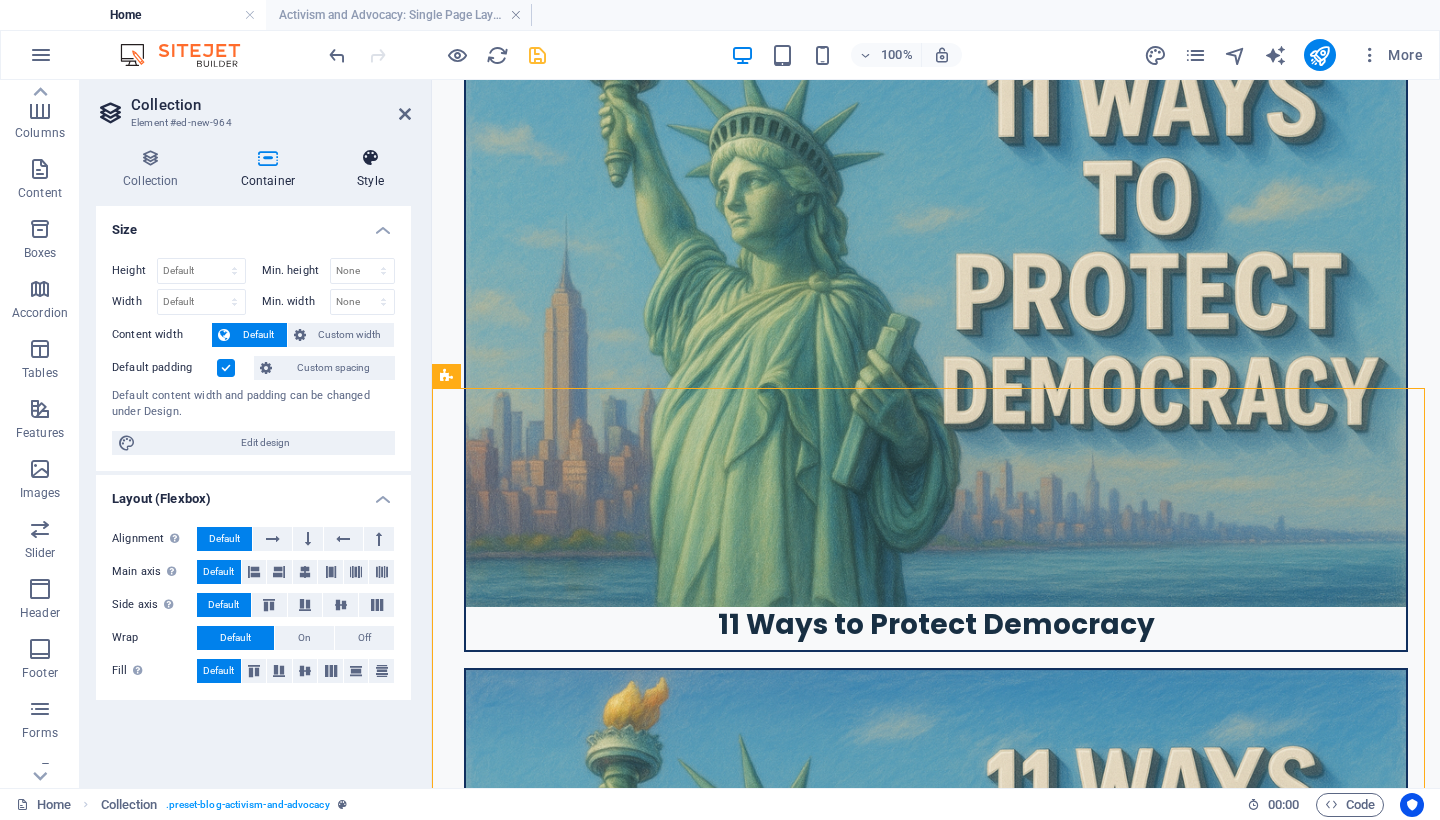 click at bounding box center [370, 158] 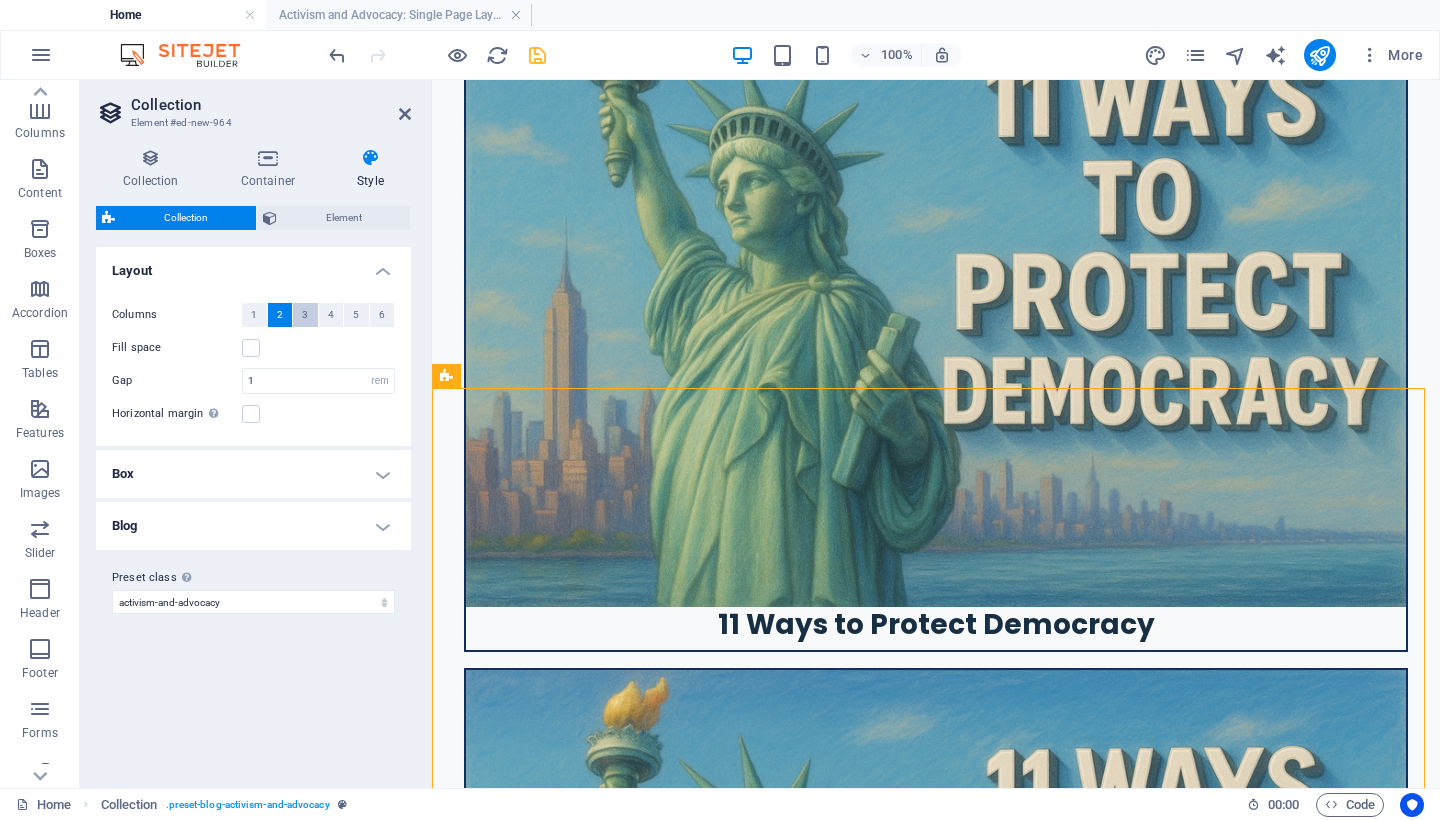 click on "3" at bounding box center [305, 315] 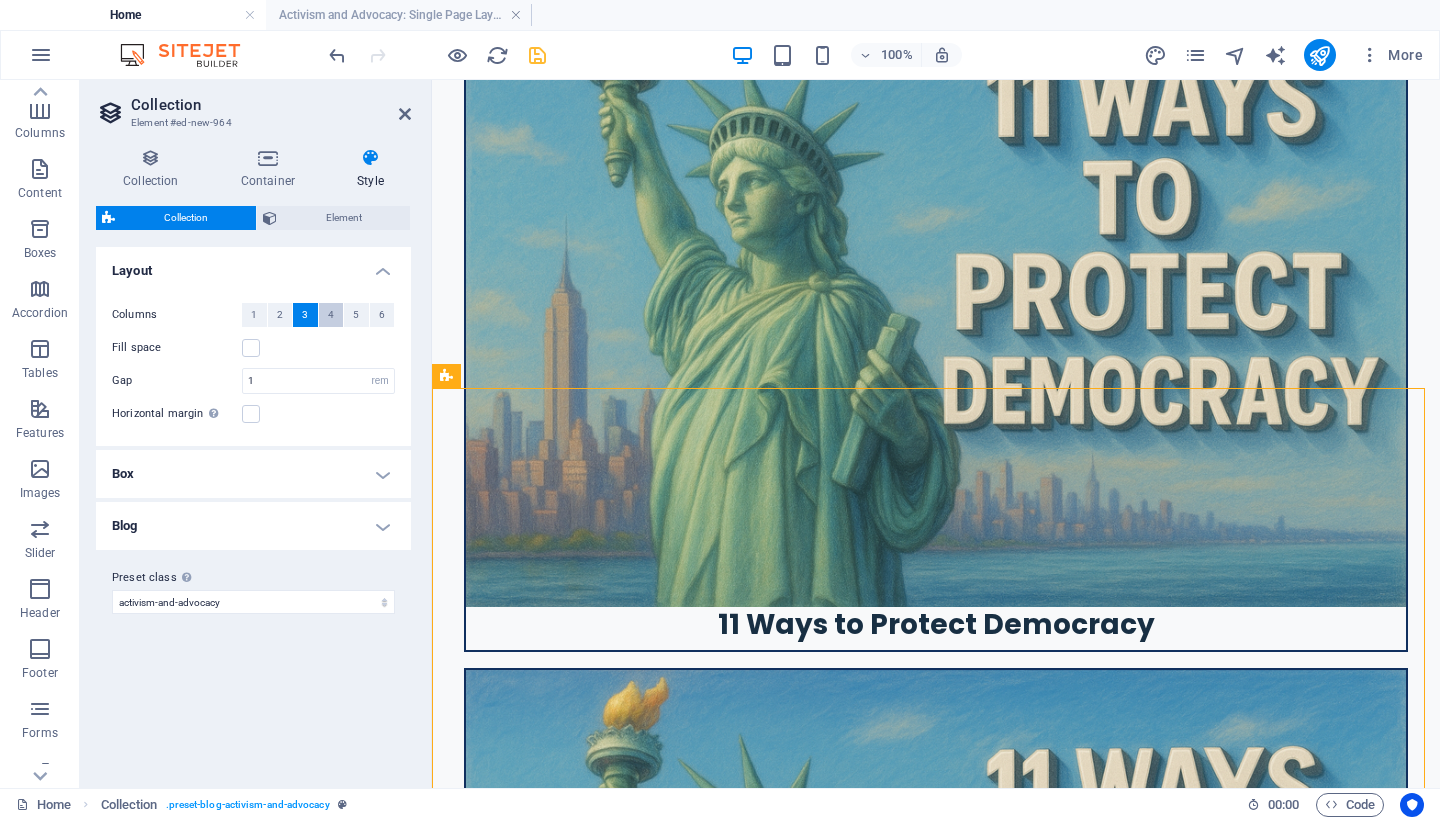 click on "4" at bounding box center (331, 315) 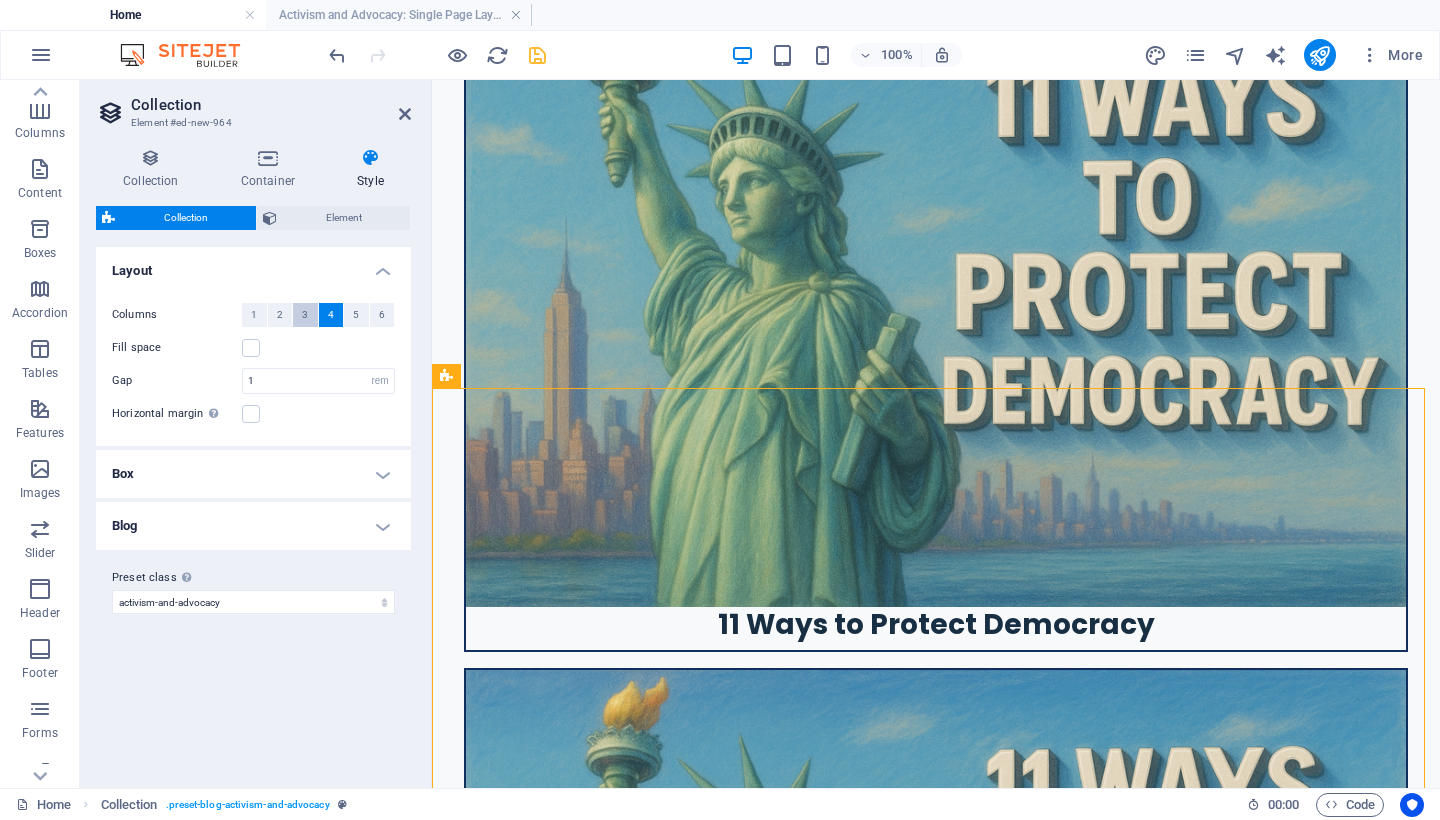 click on "3" at bounding box center (305, 315) 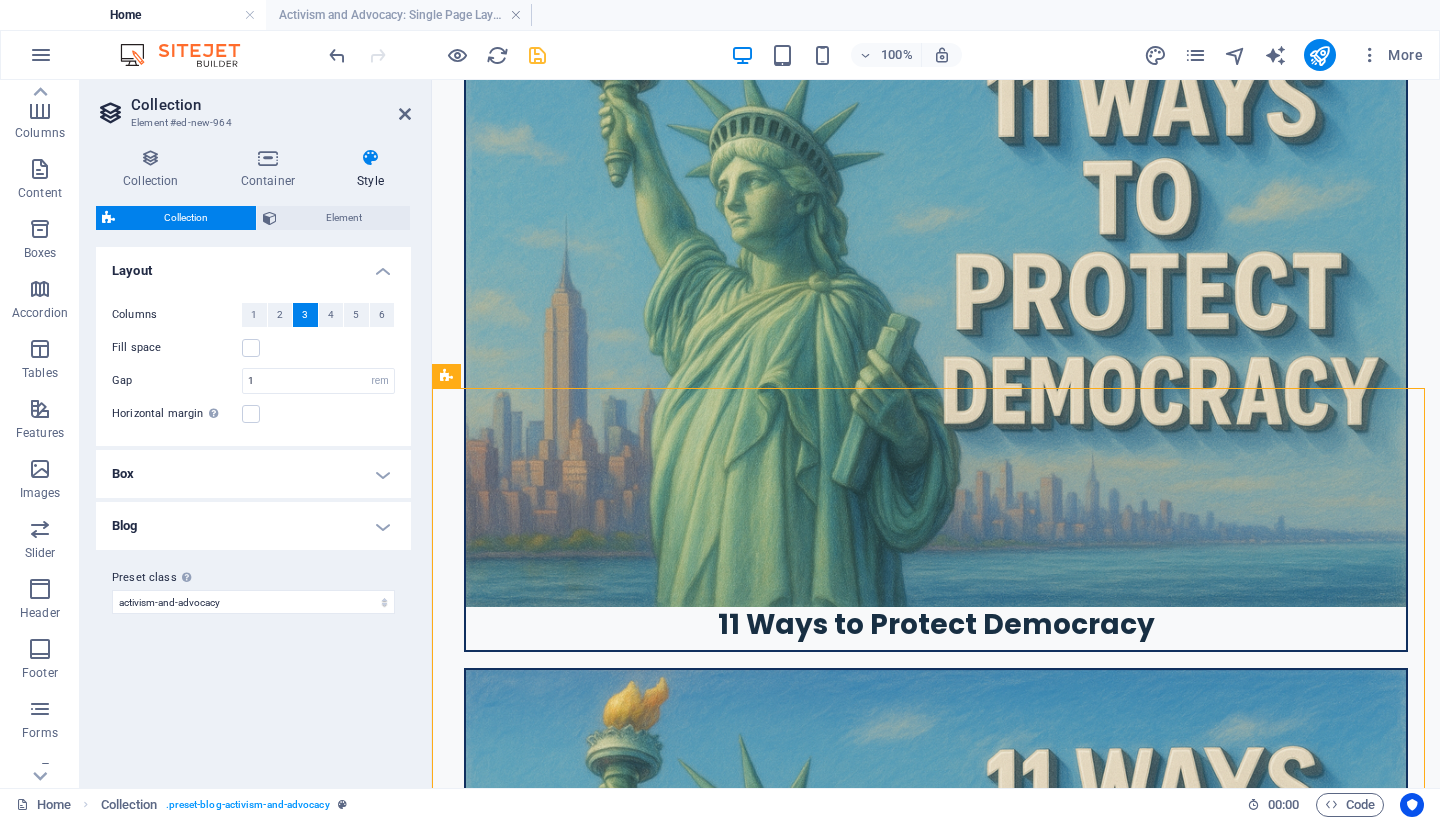 click on "3" at bounding box center [305, 315] 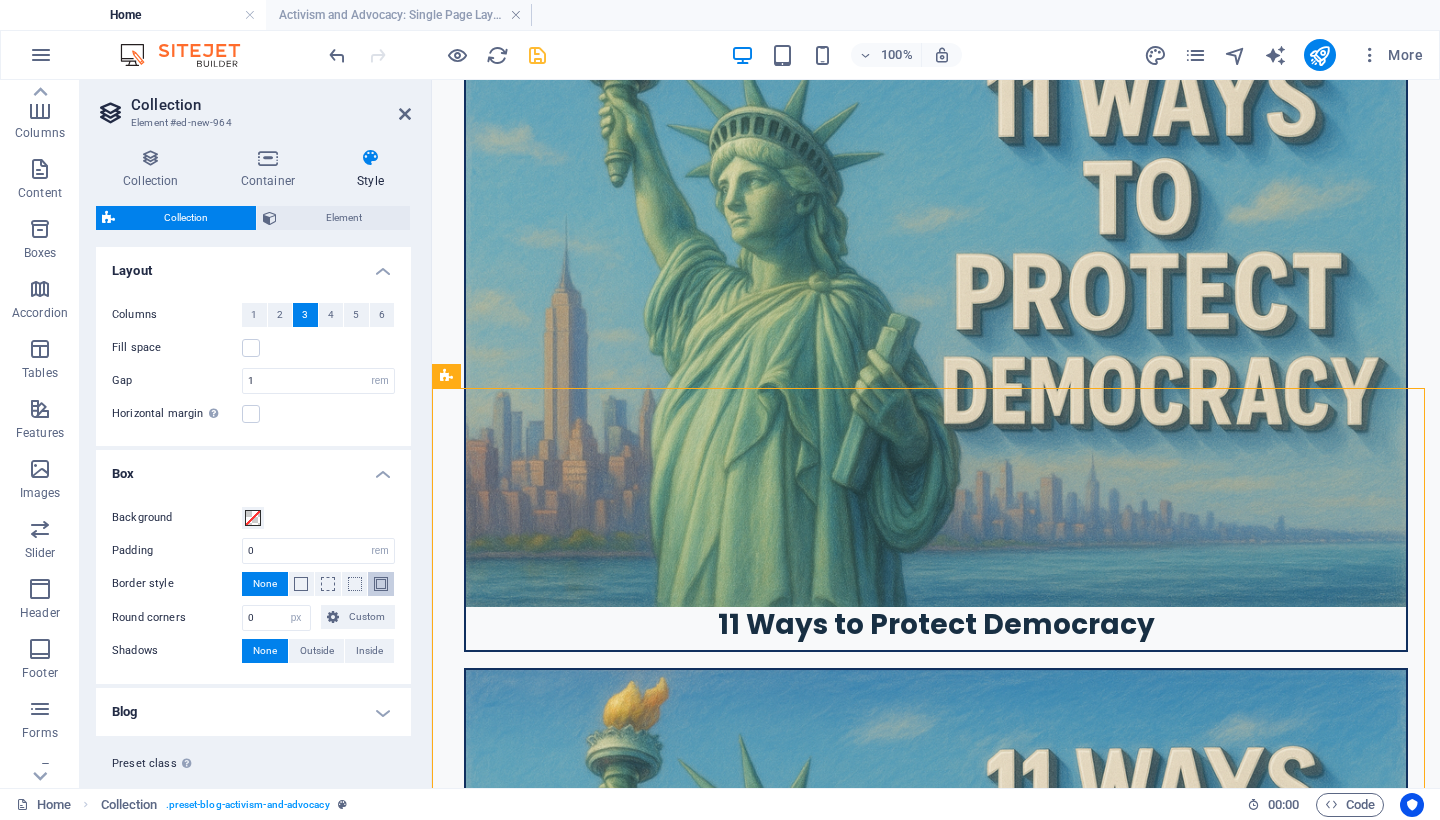 scroll, scrollTop: 43, scrollLeft: 0, axis: vertical 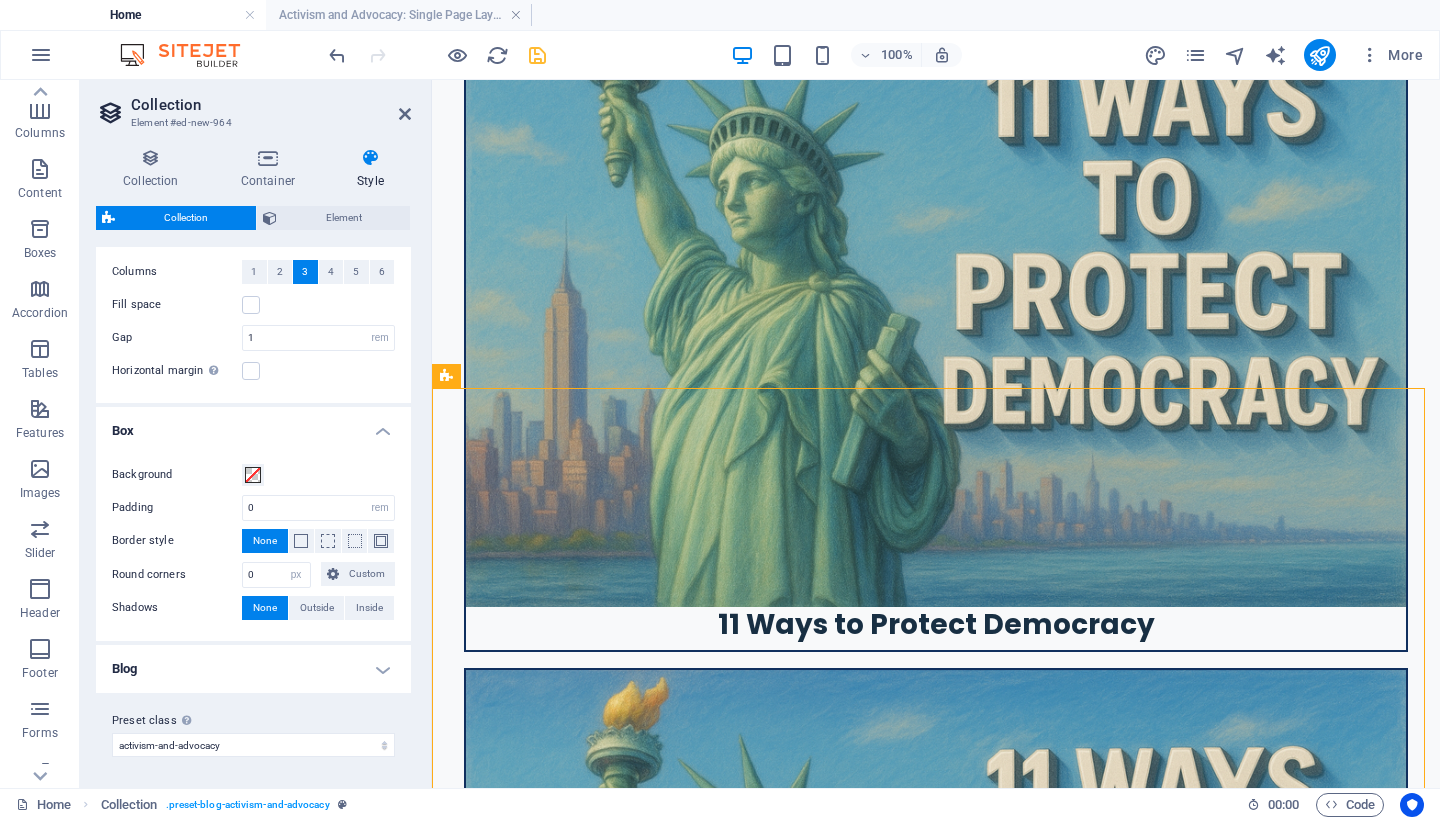 click on "Blog" at bounding box center (253, 669) 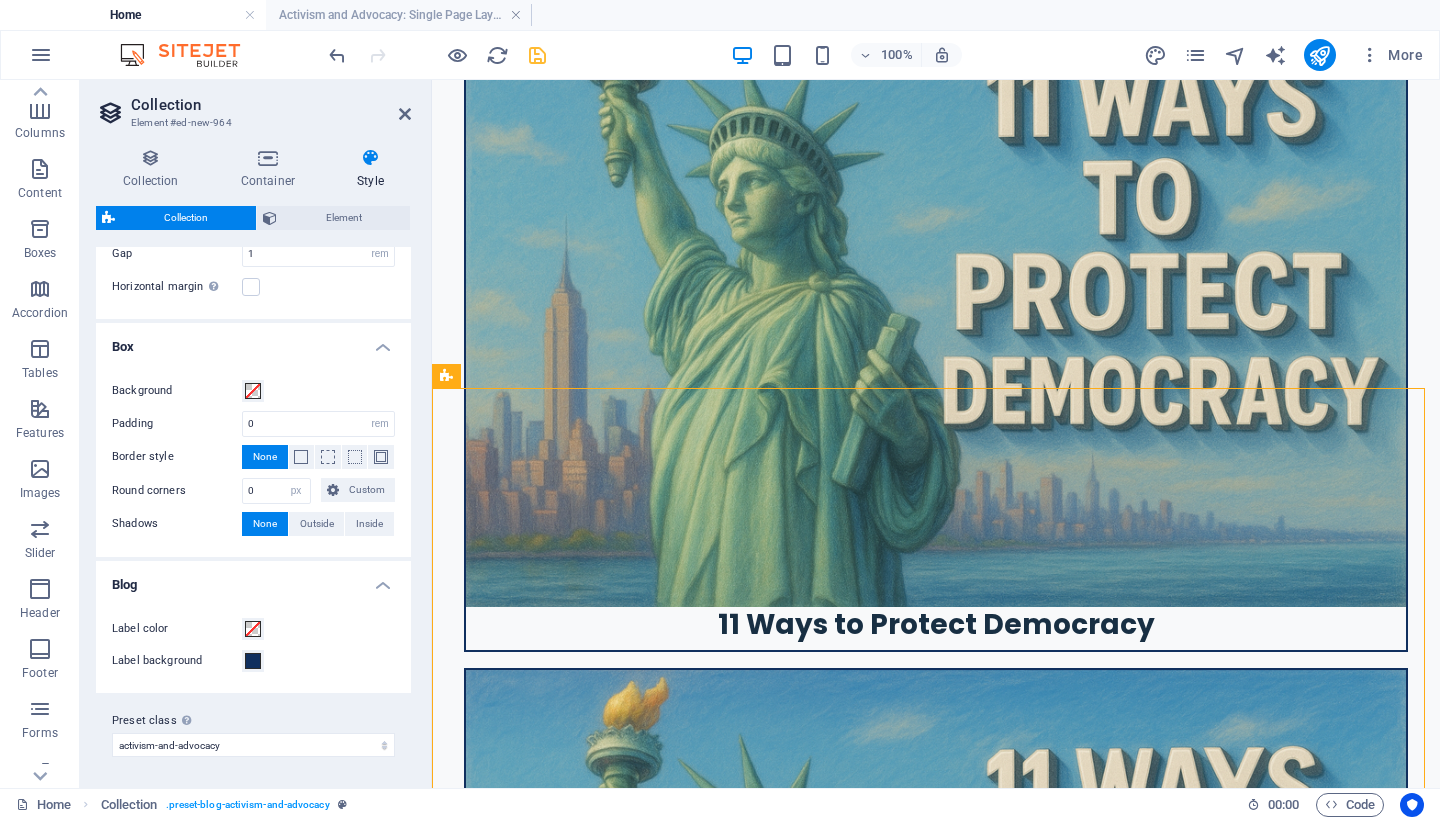 scroll, scrollTop: 0, scrollLeft: 0, axis: both 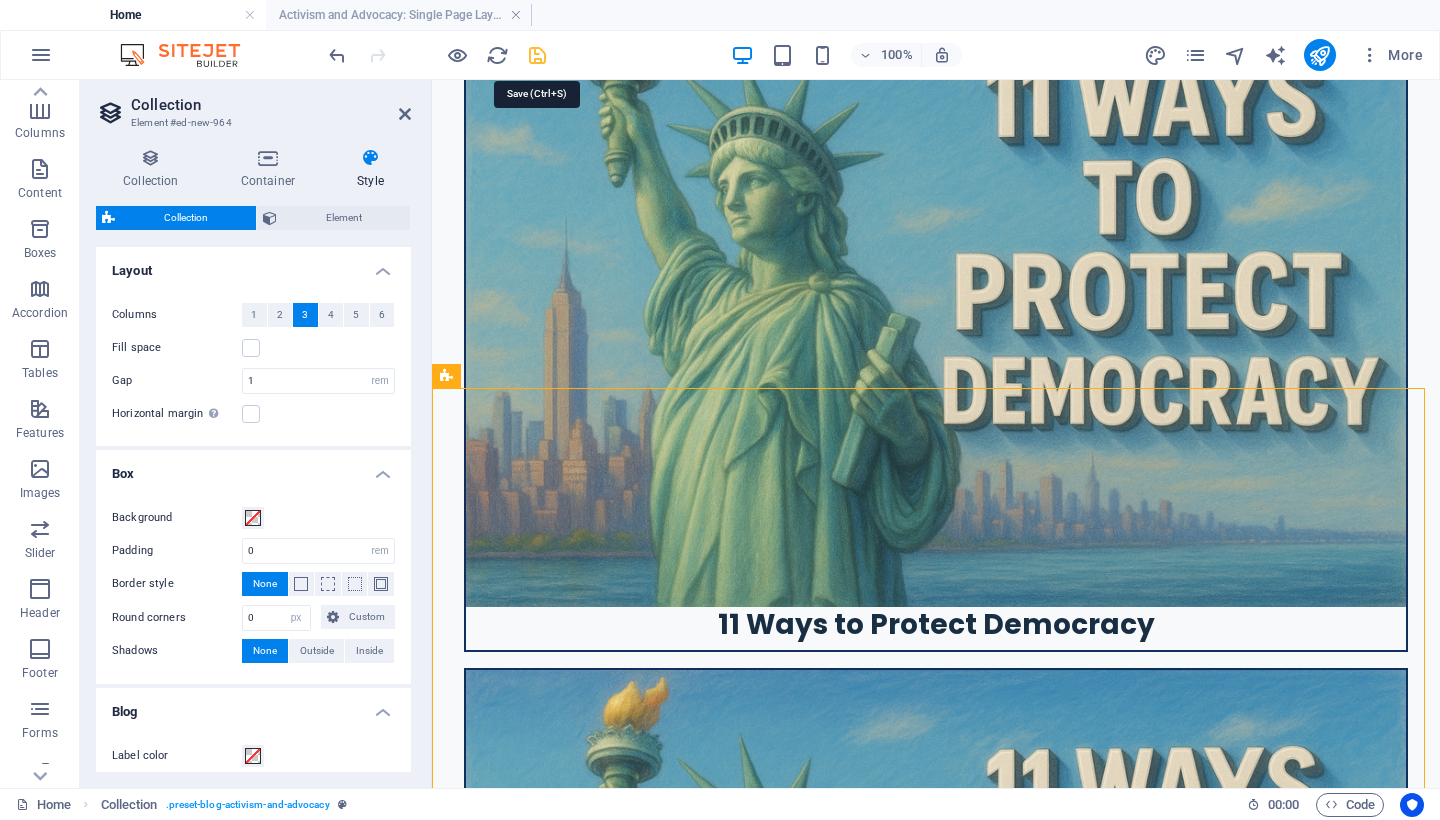 click at bounding box center (537, 55) 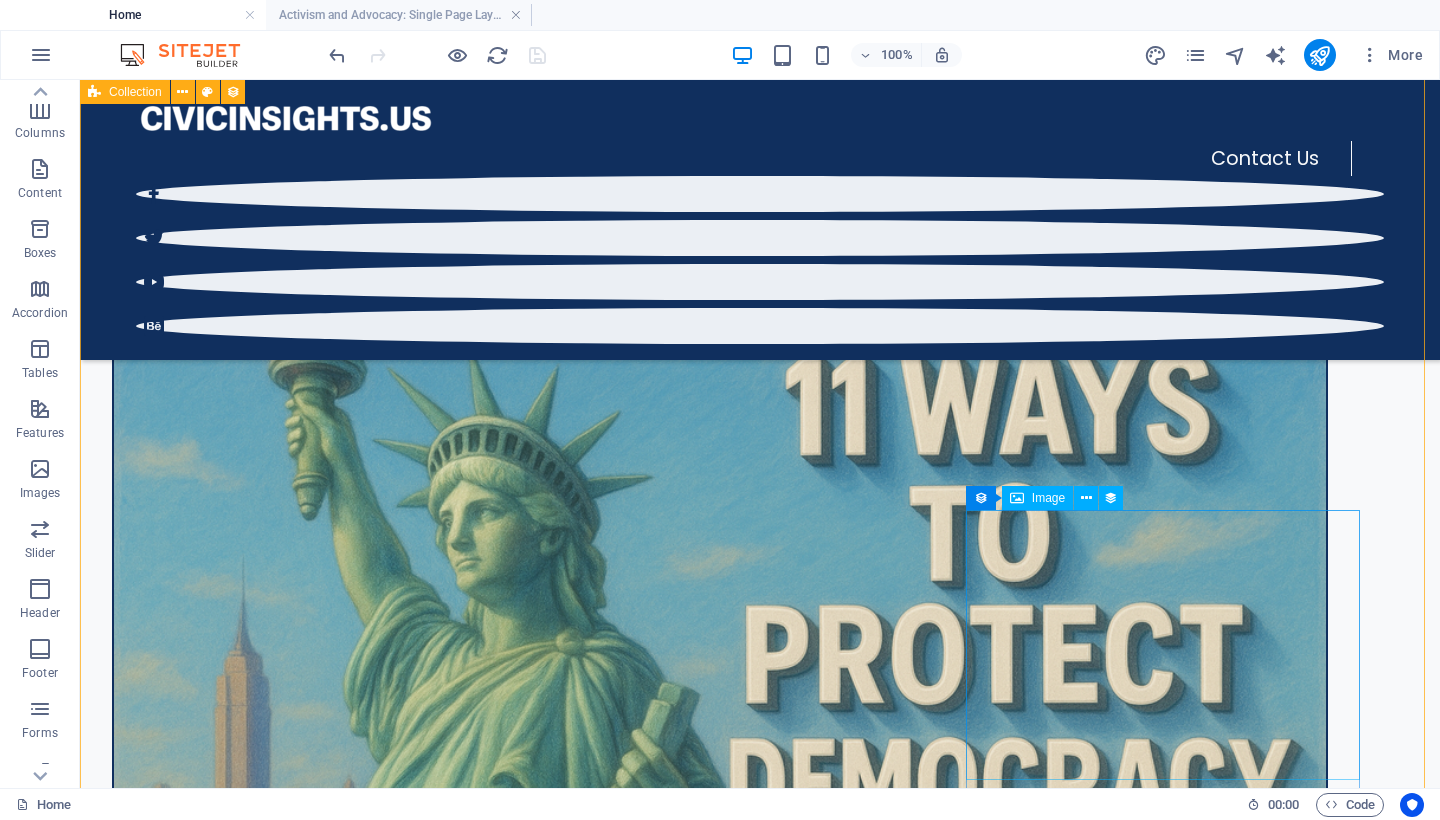 scroll, scrollTop: 2078, scrollLeft: 0, axis: vertical 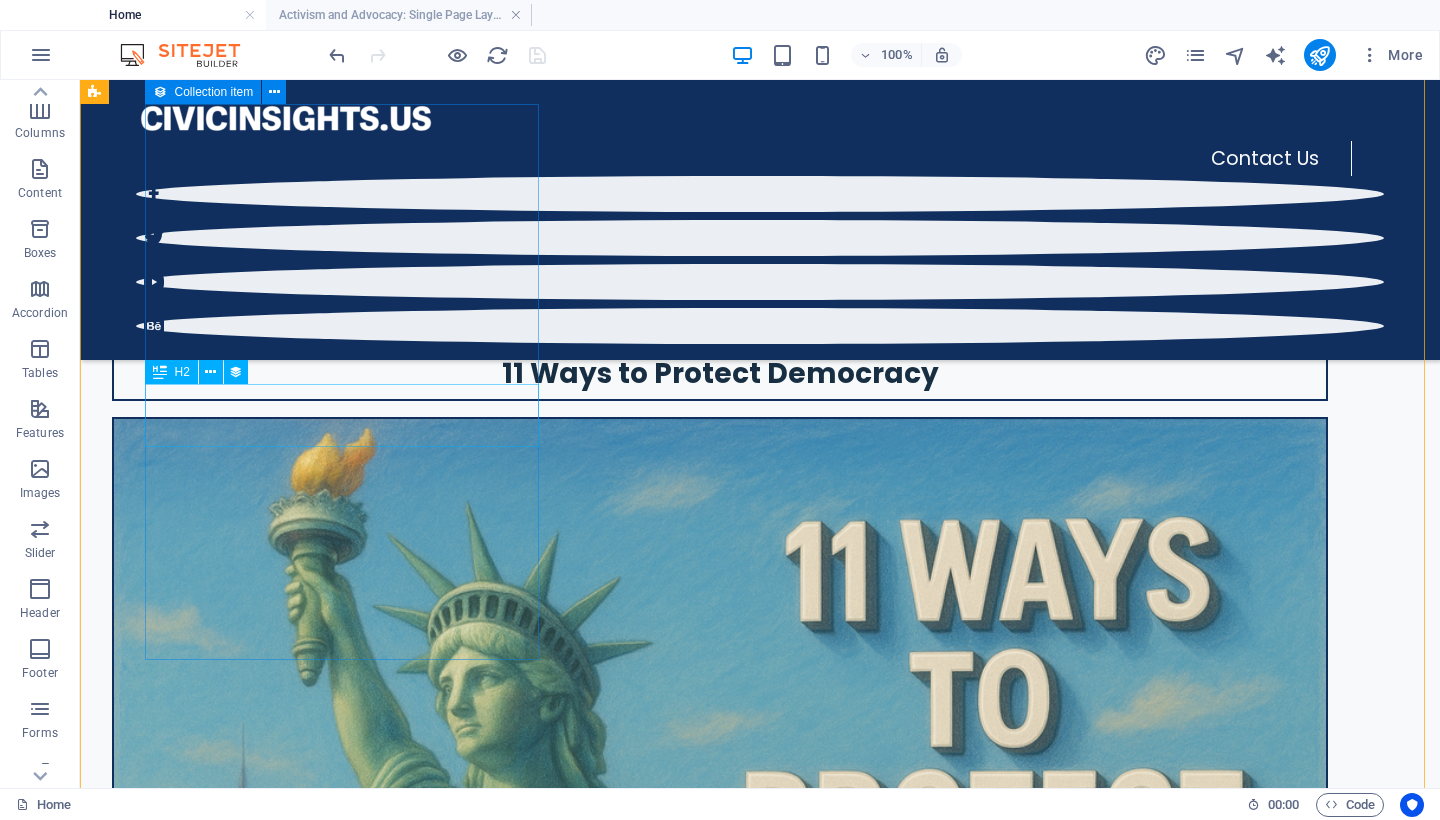 click on "Blog Post 6" at bounding box center (720, 7019) 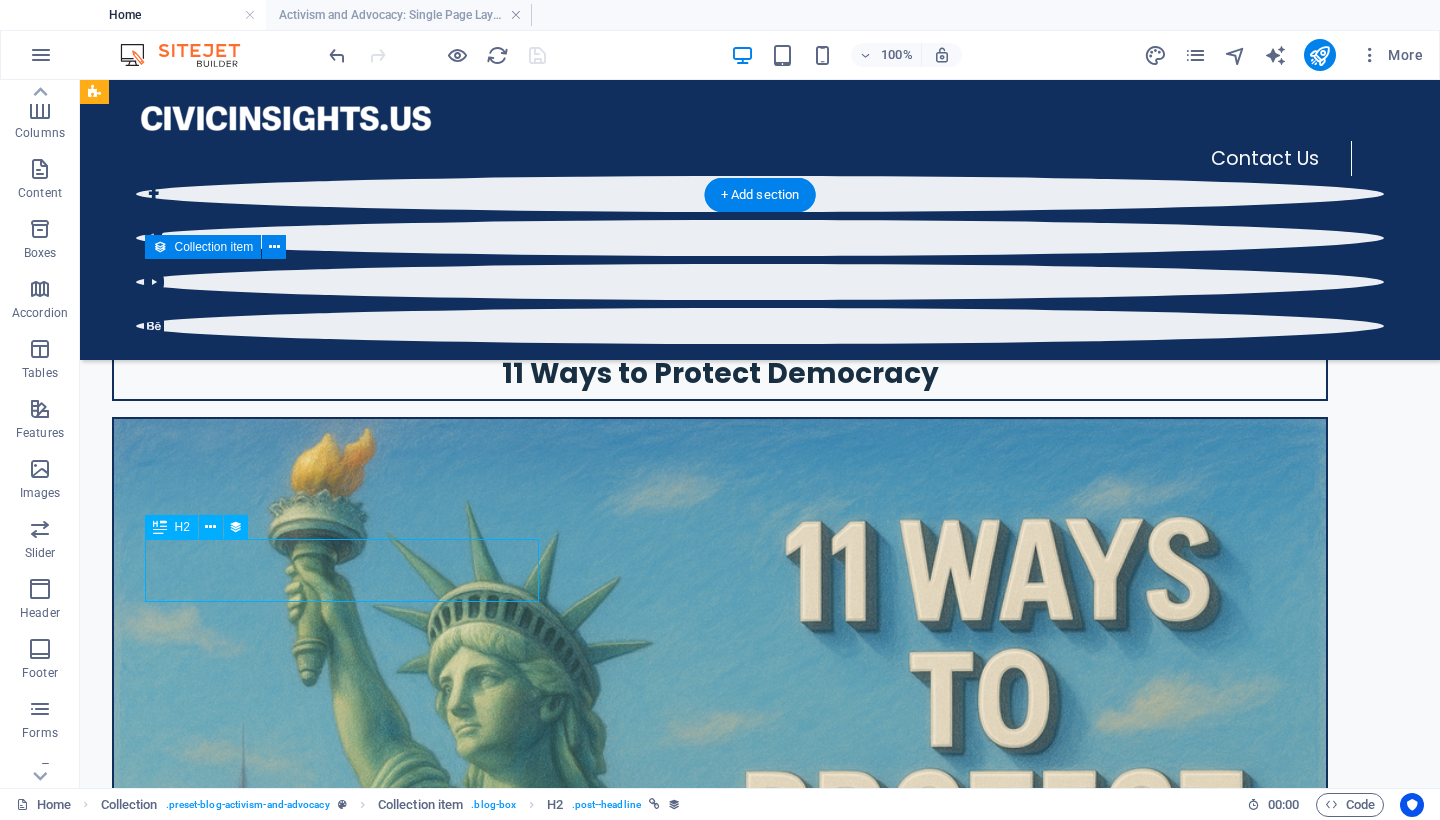 scroll, scrollTop: 1923, scrollLeft: 0, axis: vertical 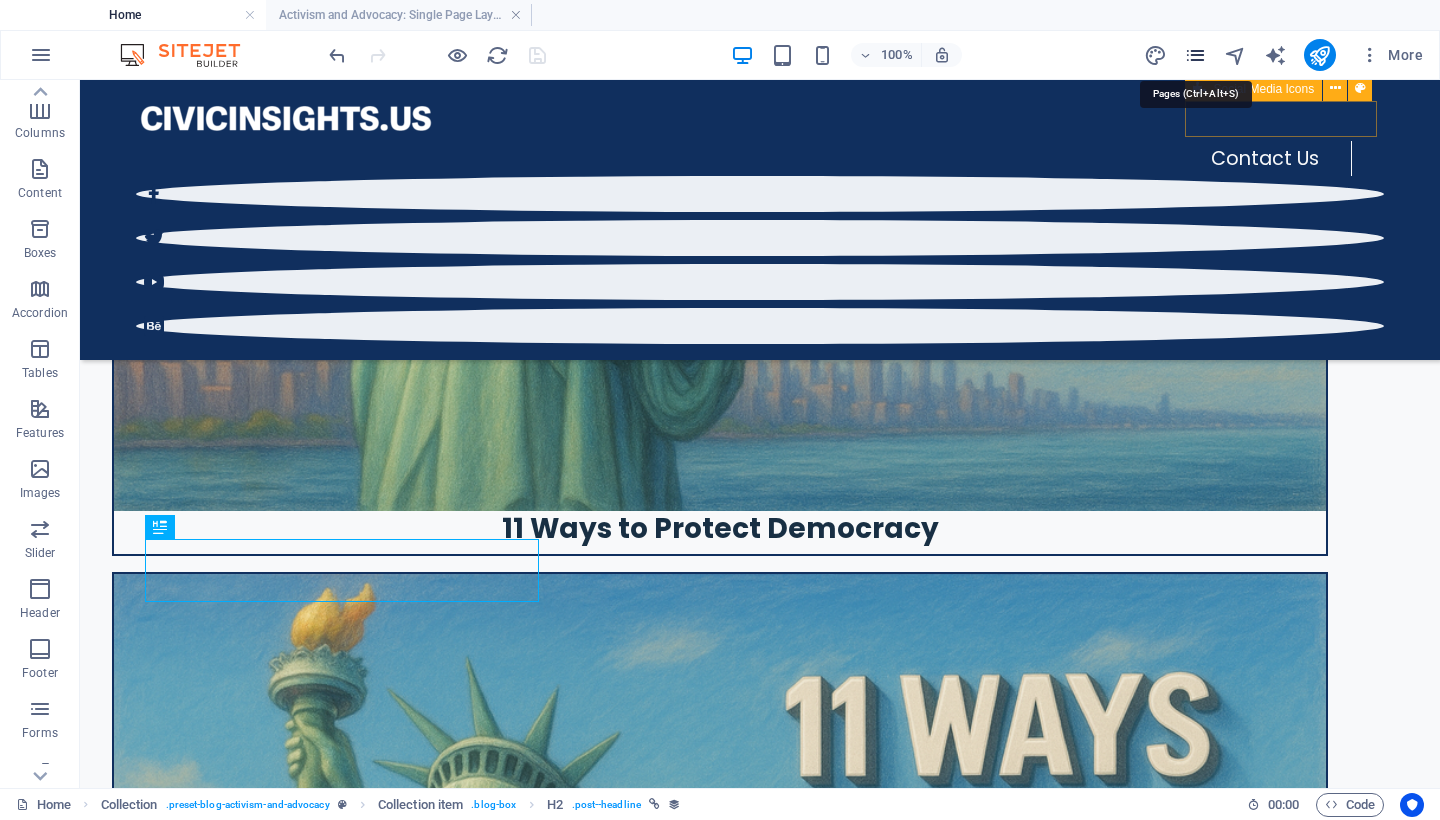 click at bounding box center (1195, 55) 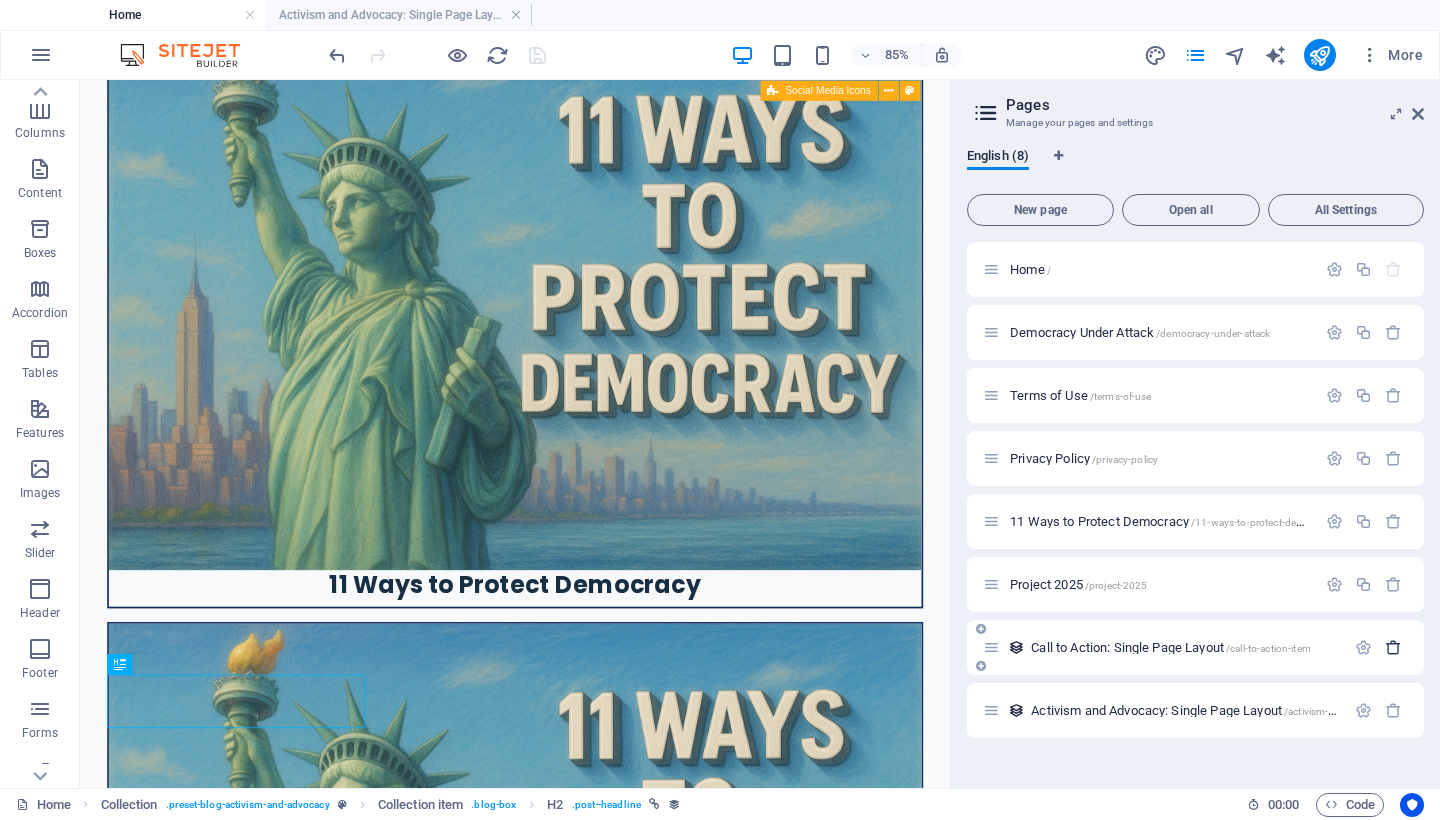 click at bounding box center [1393, 647] 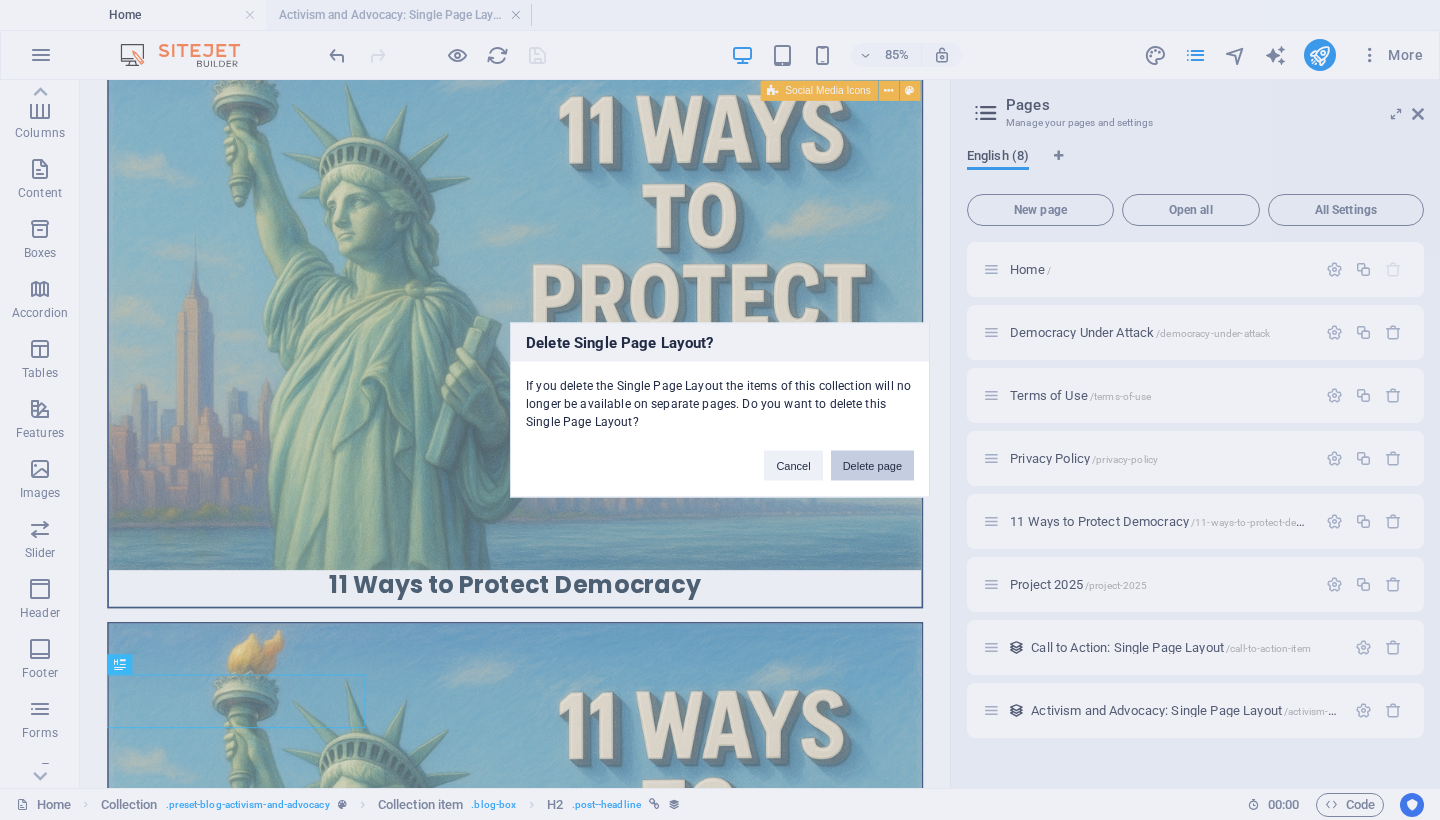 click on "Delete page" at bounding box center [872, 466] 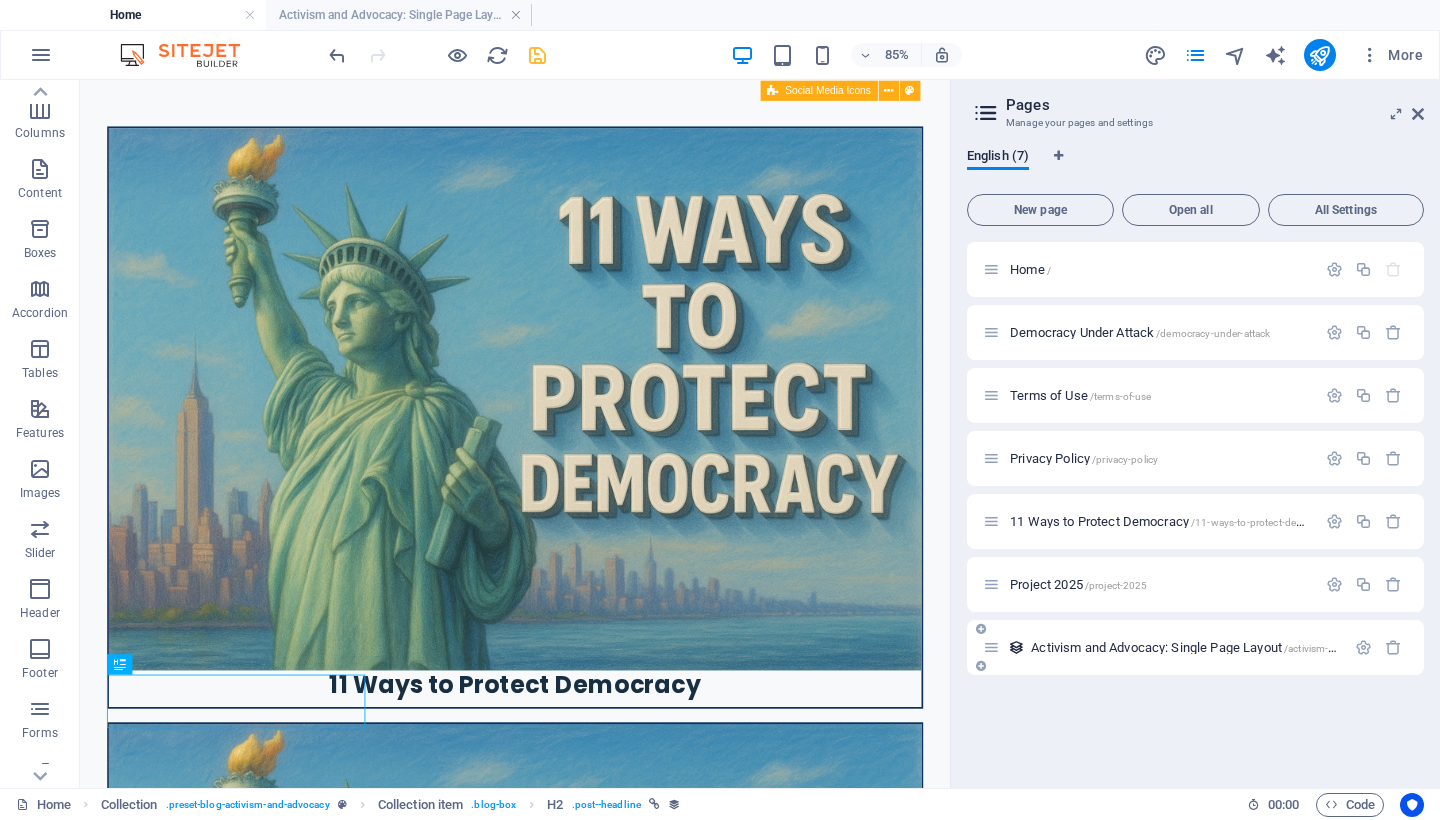 click on "Activism and Advocacy: Single Page Layout /activism-and-advocacy-item" at bounding box center (1222, 647) 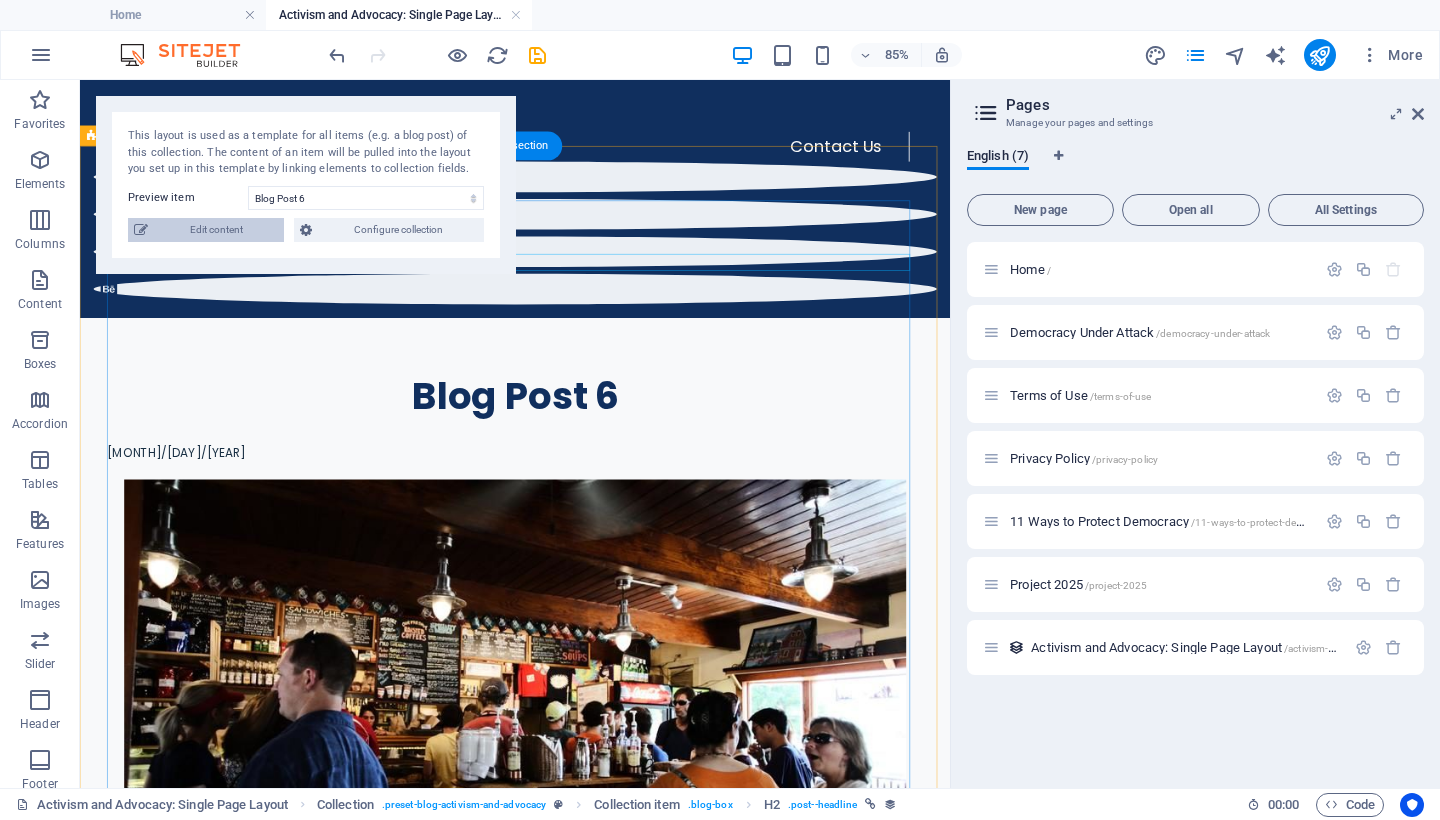 click on "Edit content" at bounding box center [216, 230] 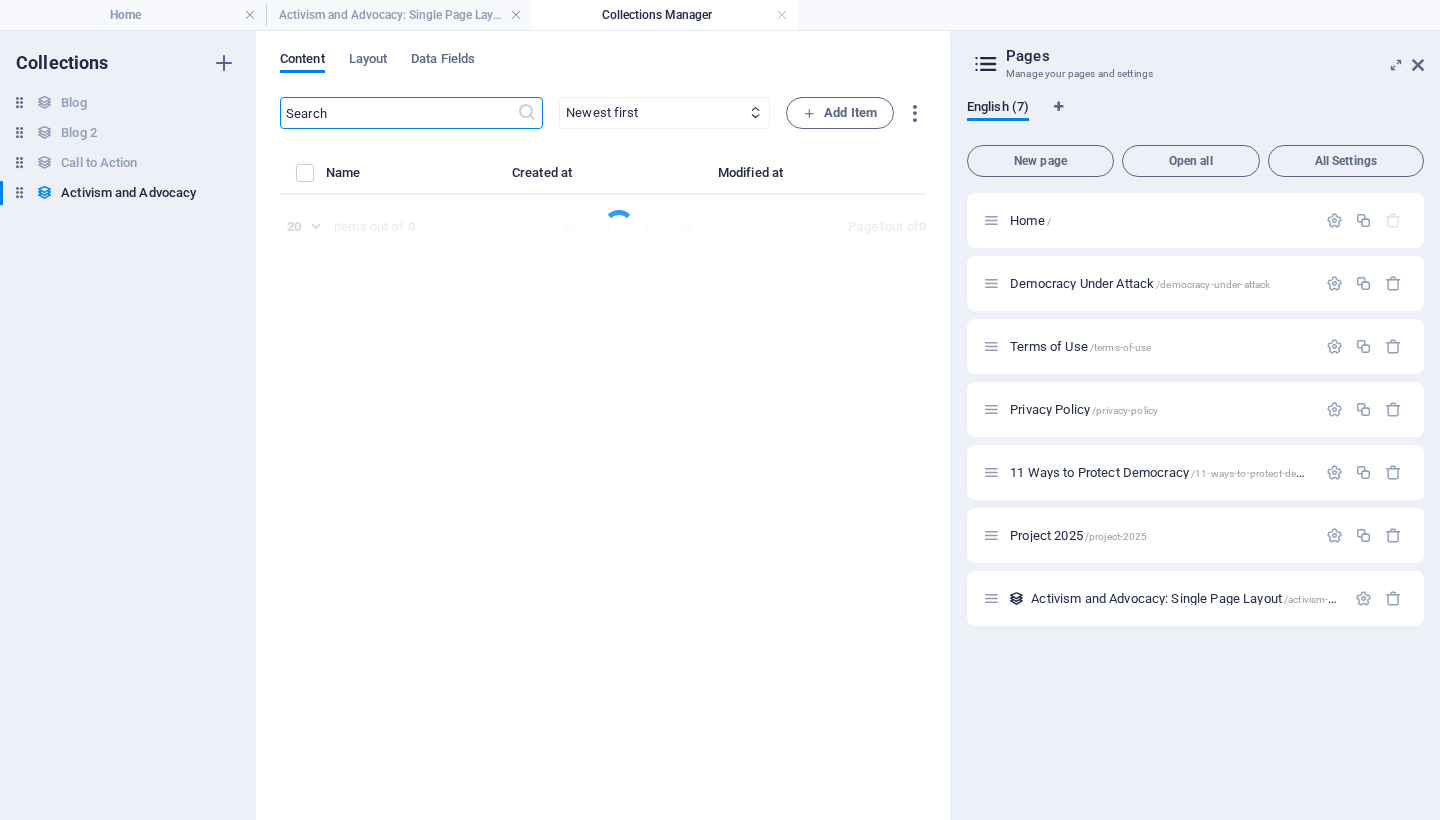 select on "Category 2" 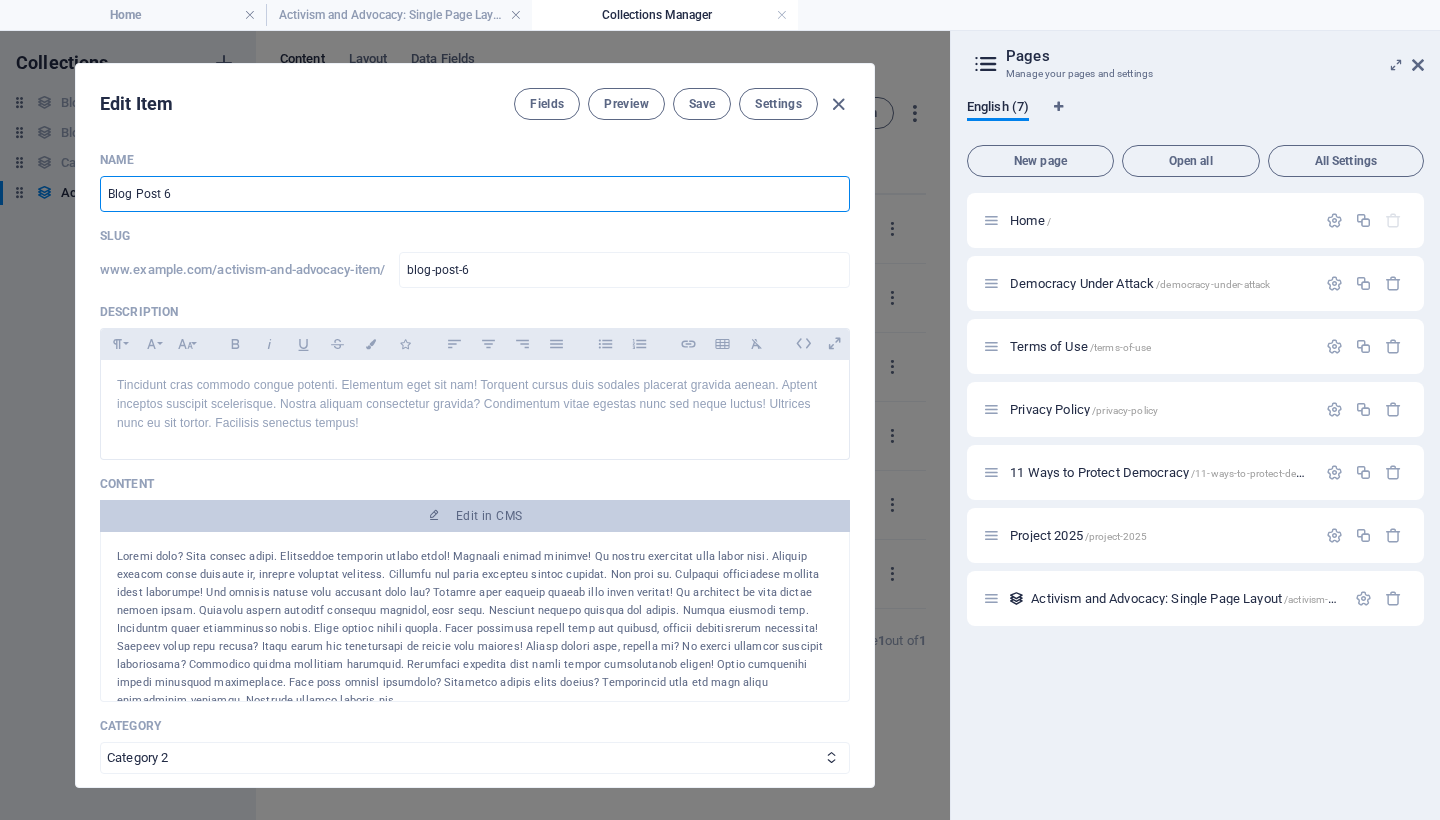 drag, startPoint x: 203, startPoint y: 193, endPoint x: 28, endPoint y: 176, distance: 175.82378 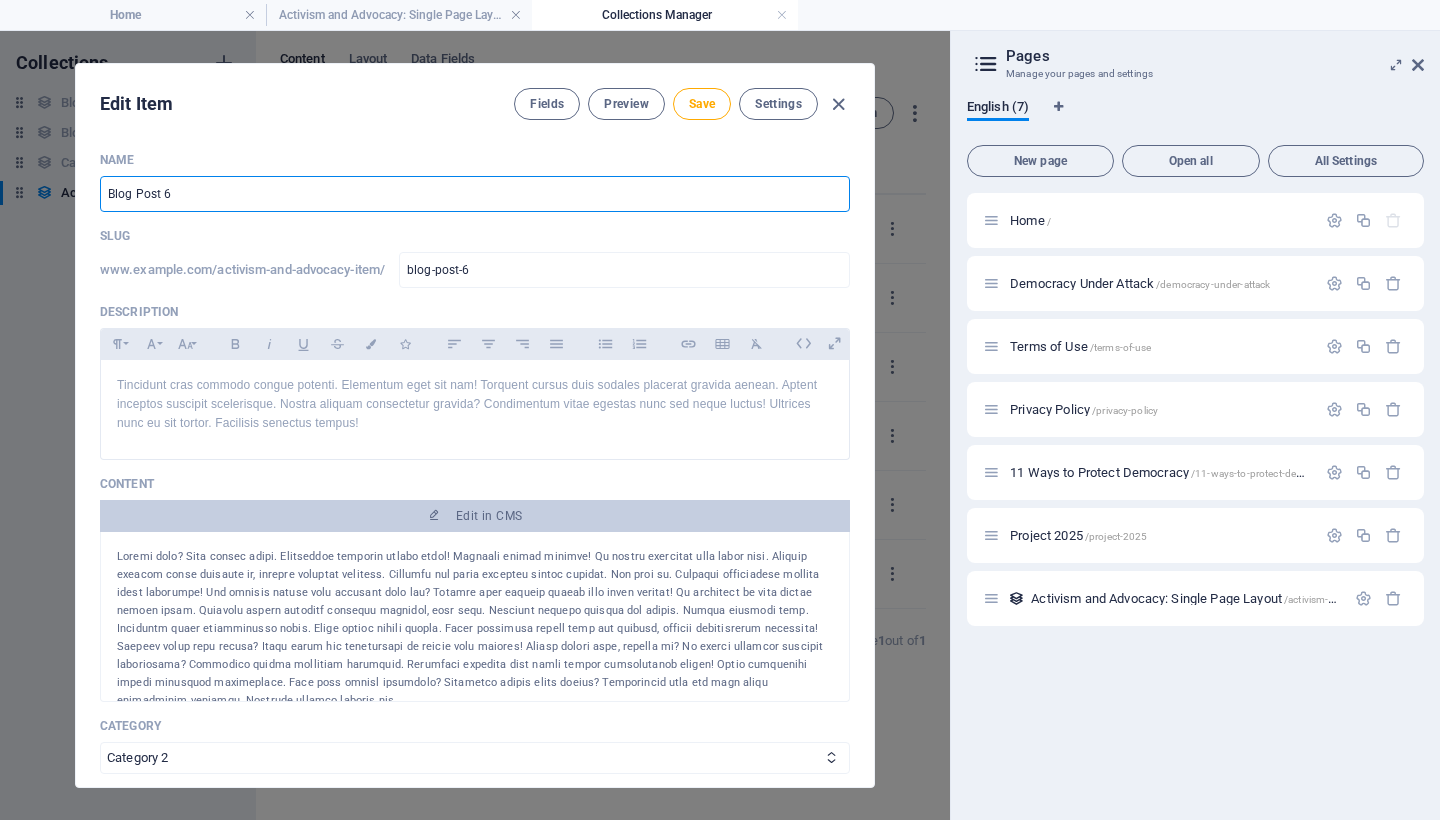type on "1" 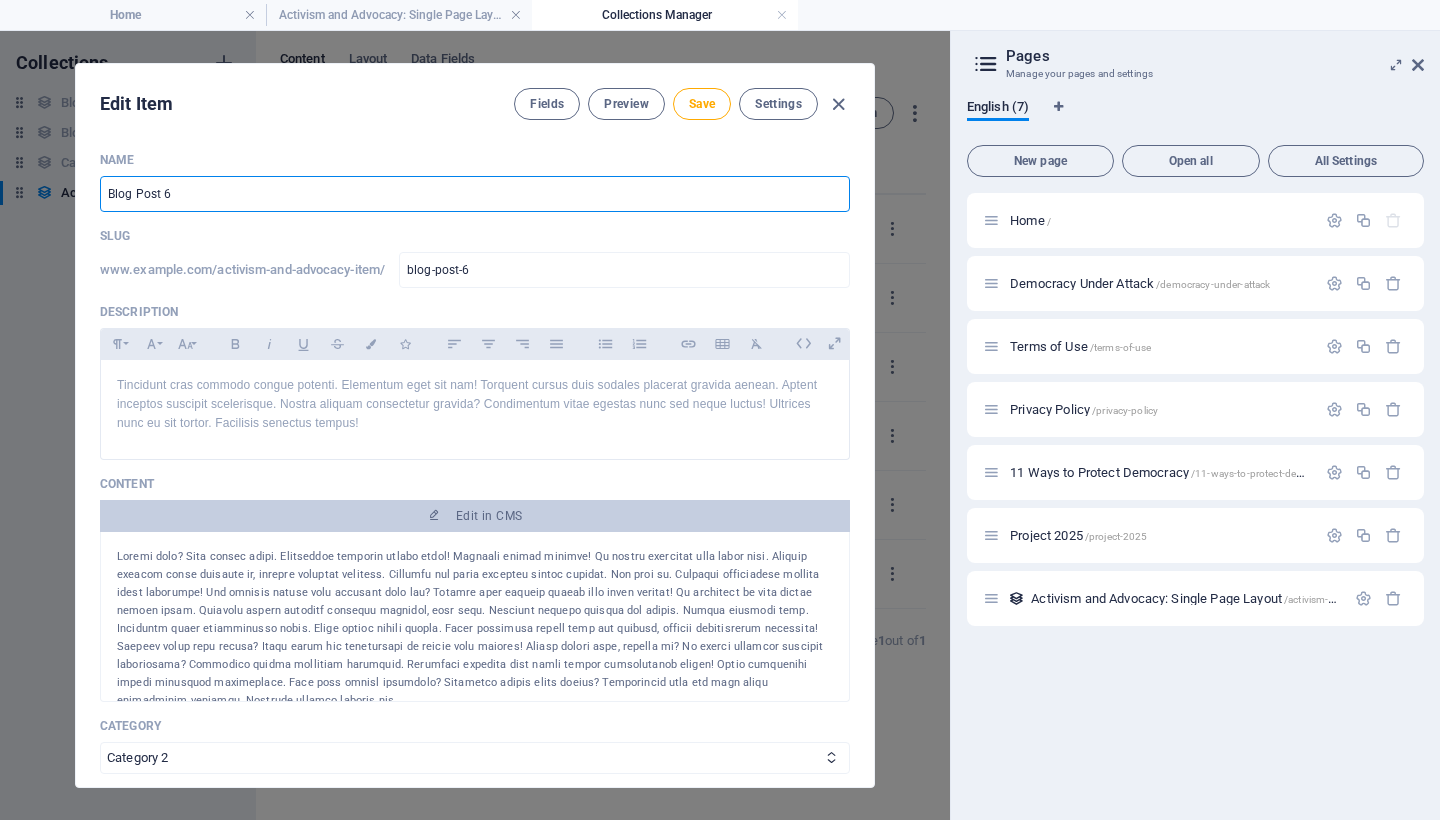 type on "1" 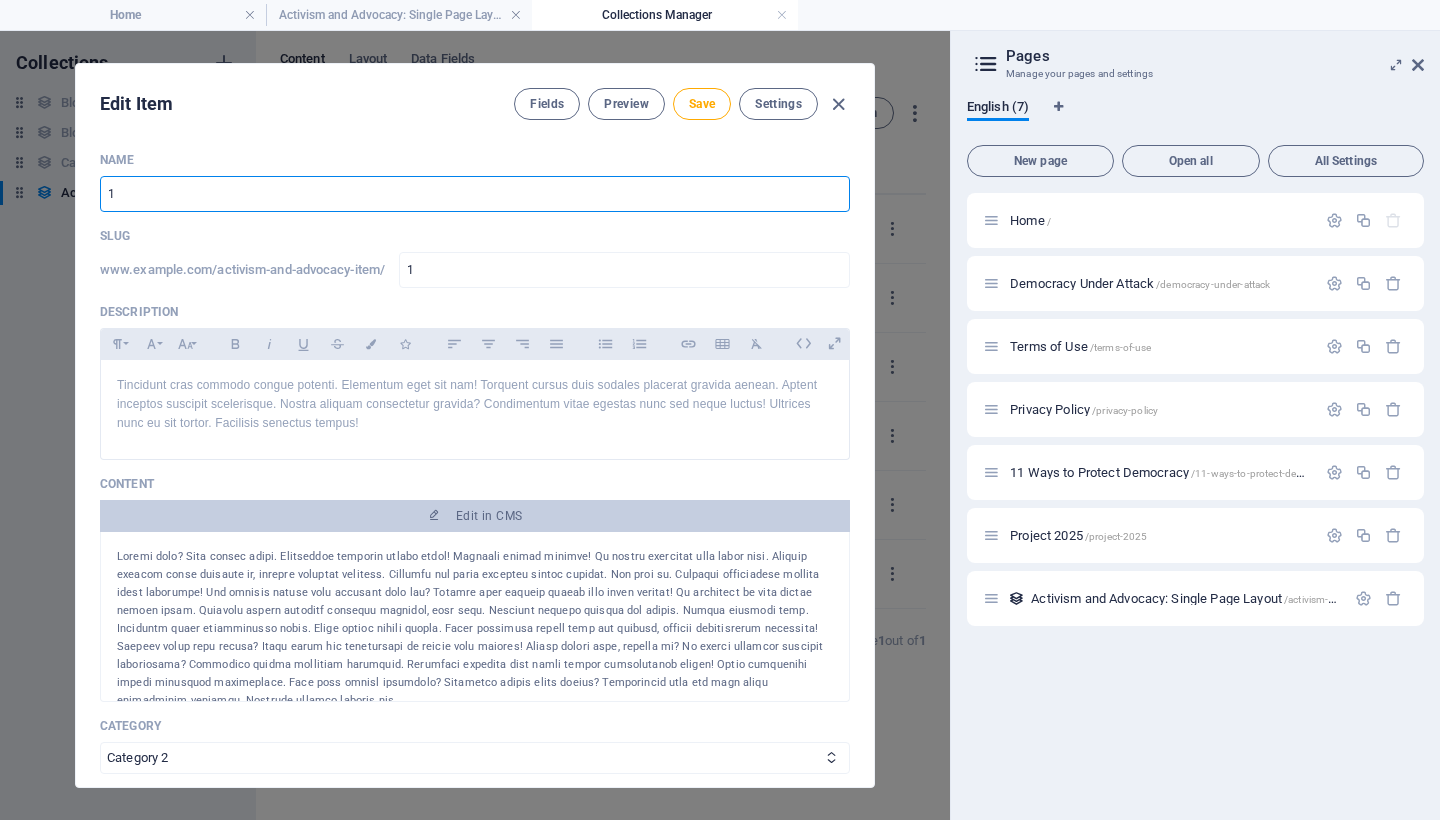 type on "11" 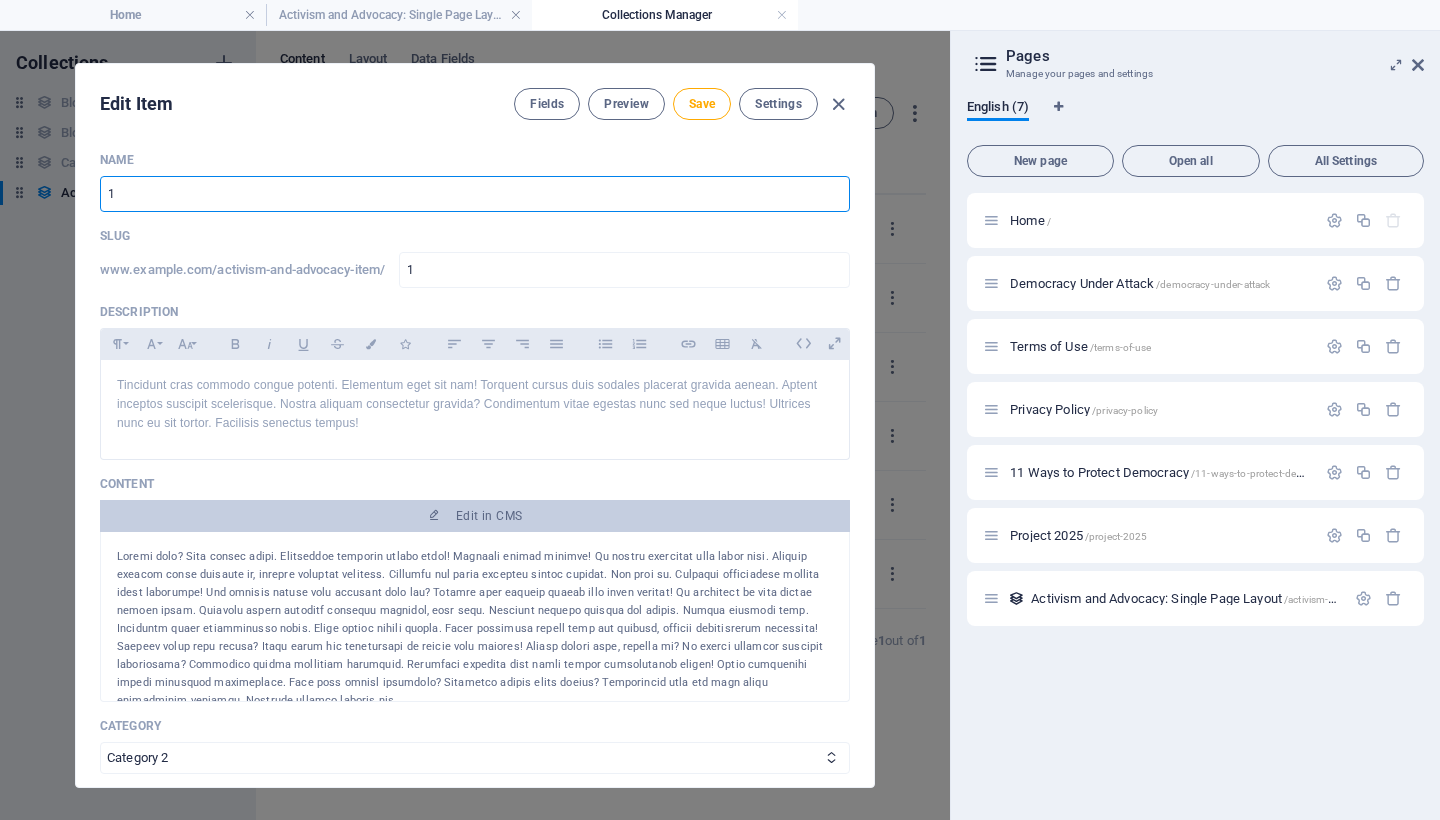 type on "11" 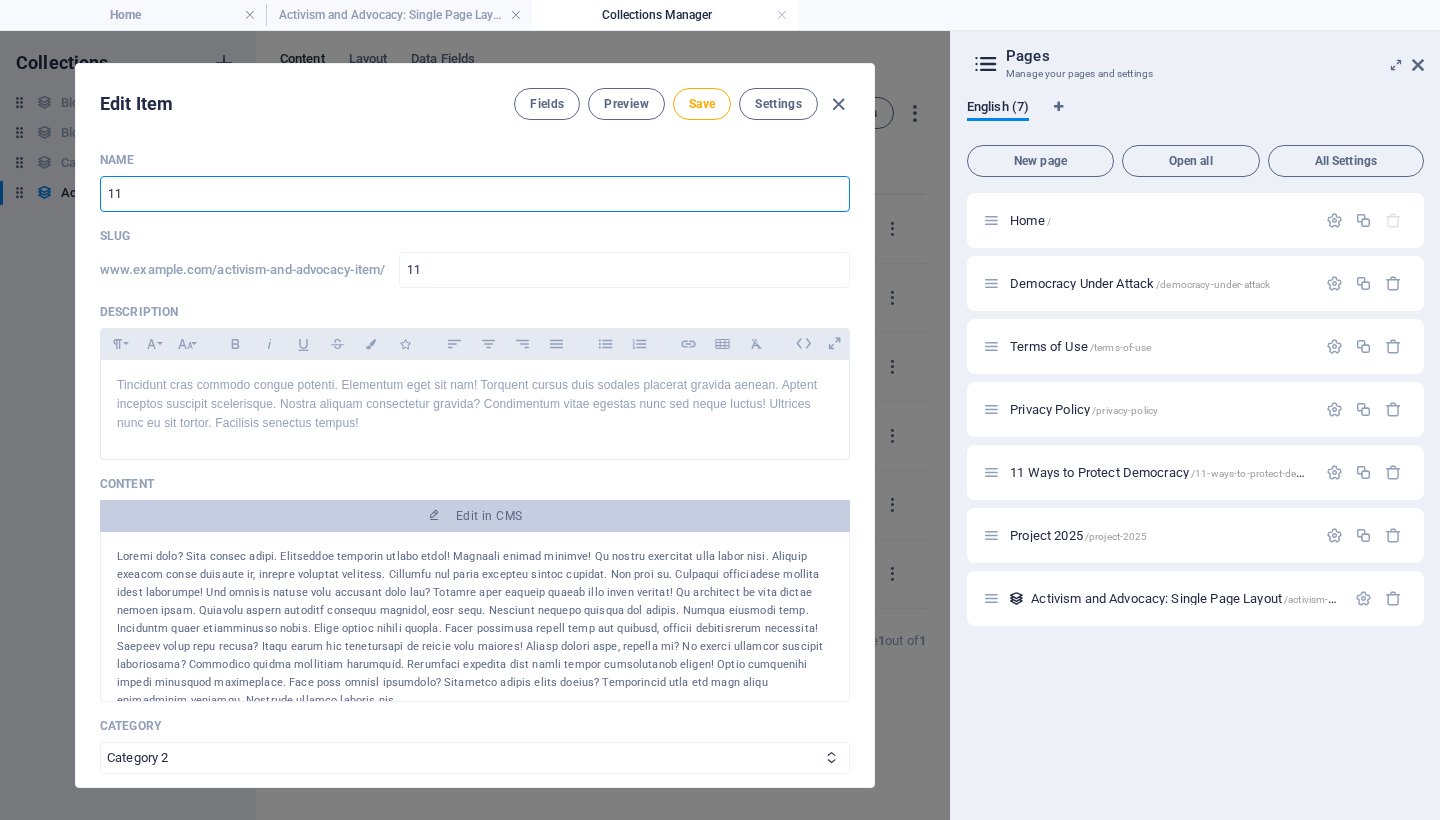 type on "11 W" 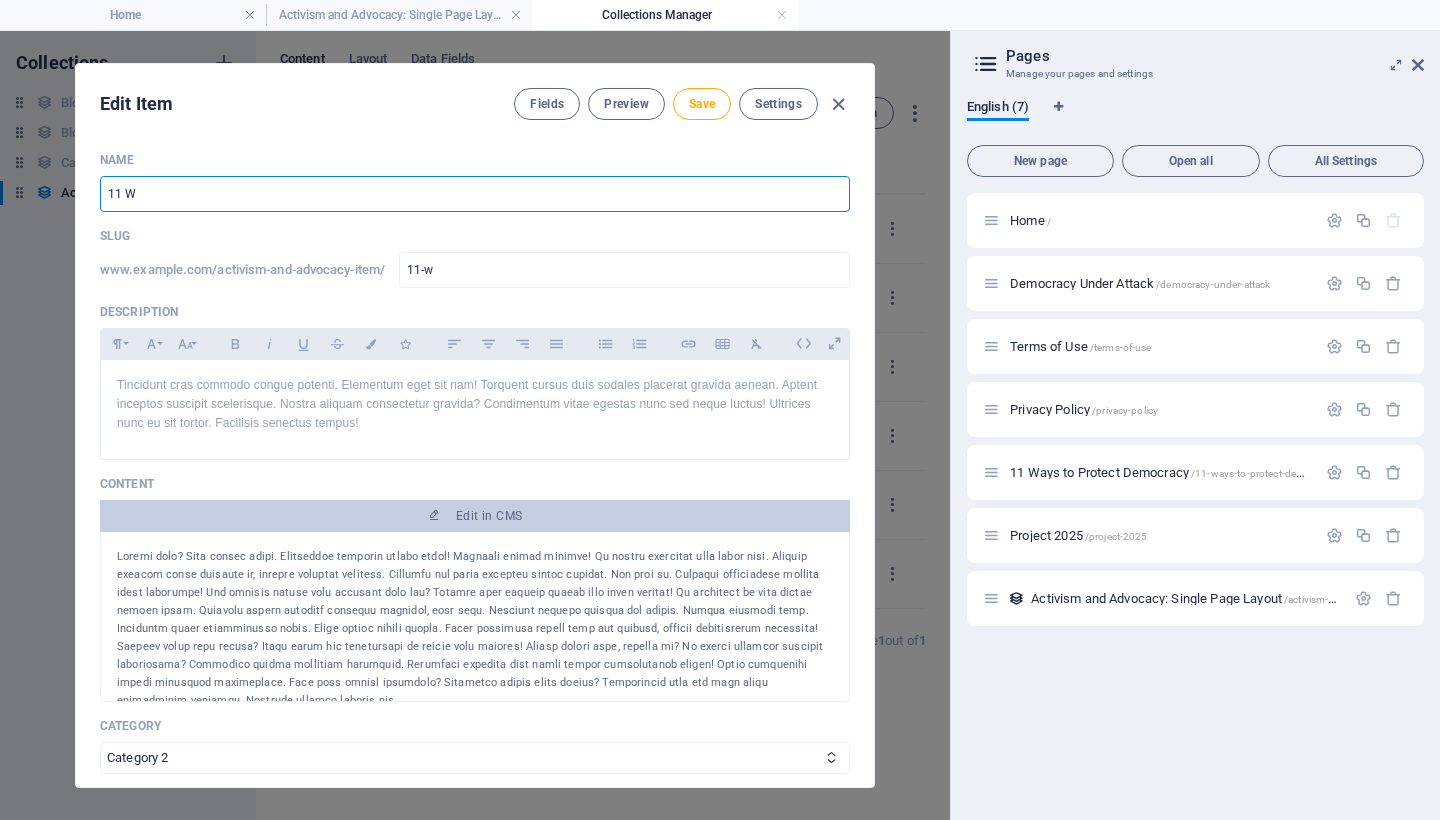 type on "11 Wa" 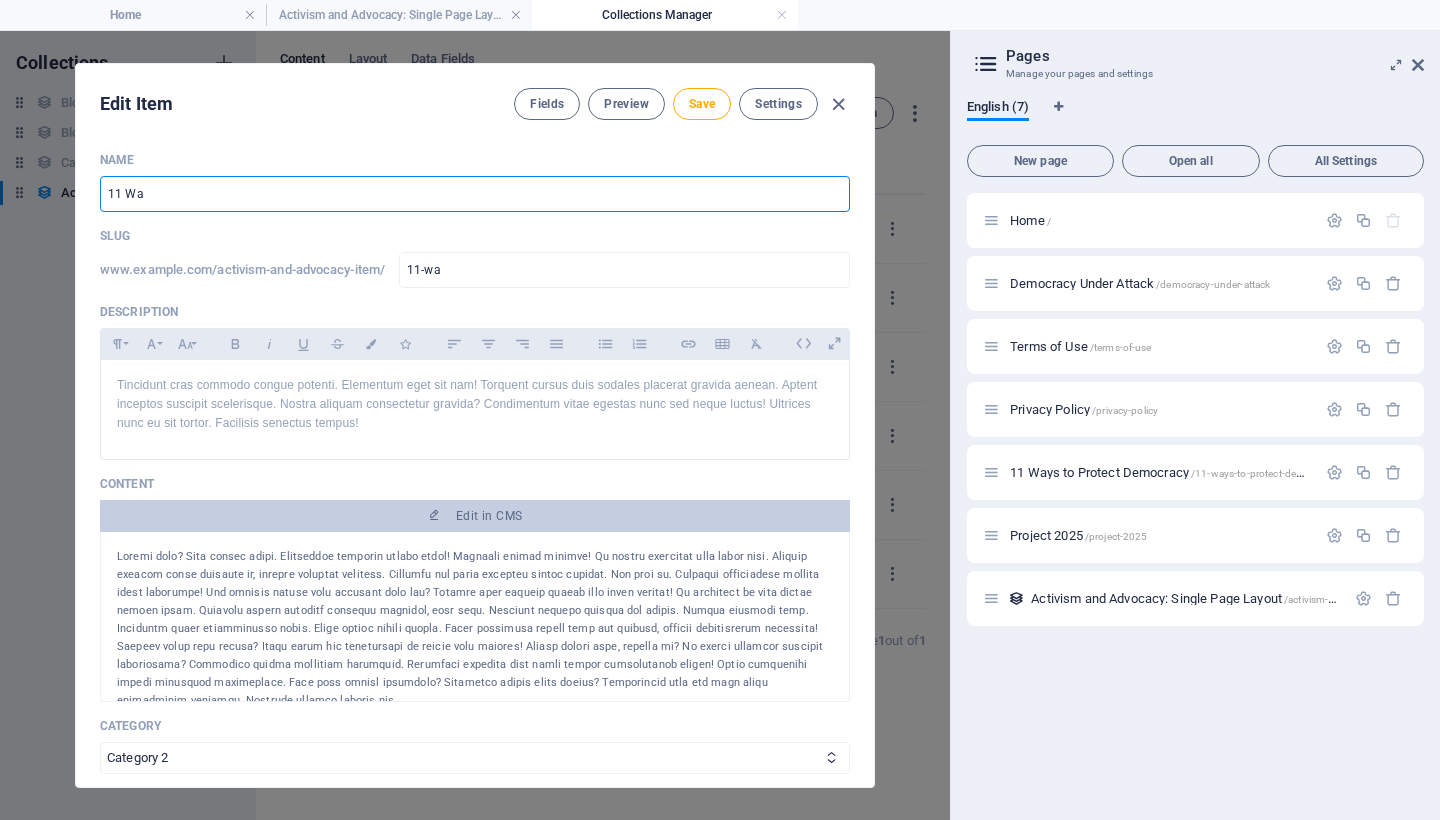 type on "11 Way" 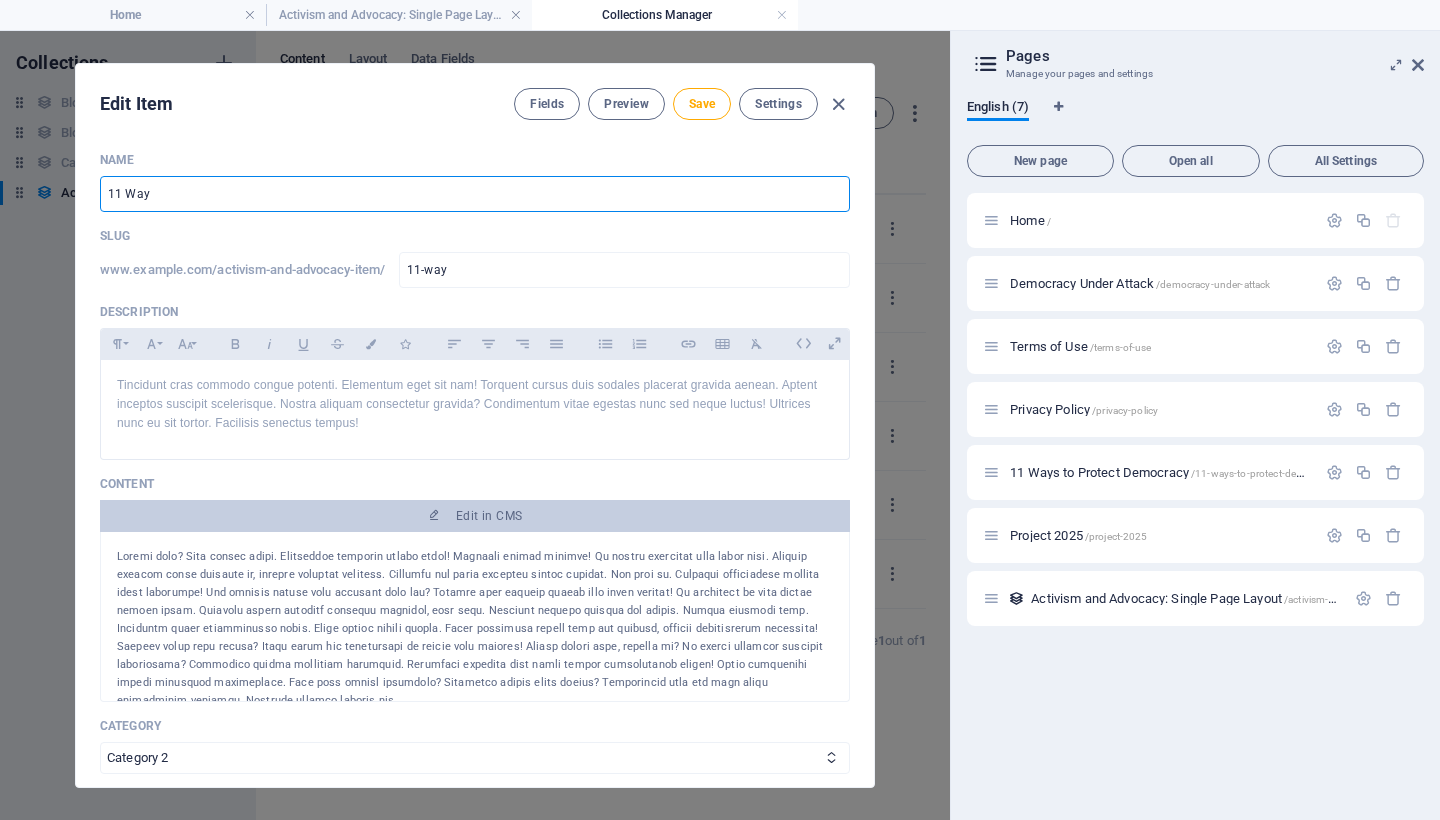type on "11 Ways" 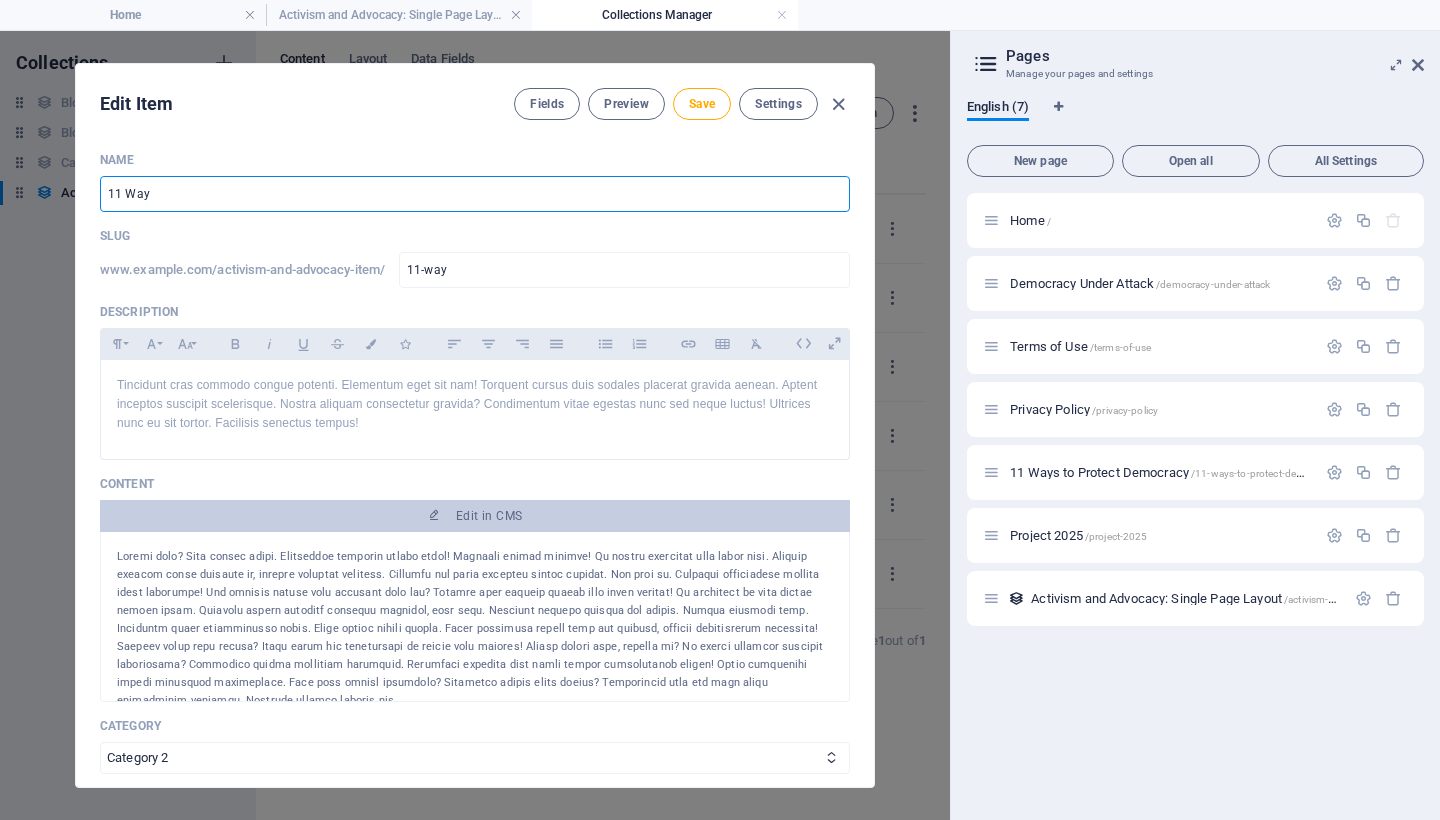 type on "11-ways" 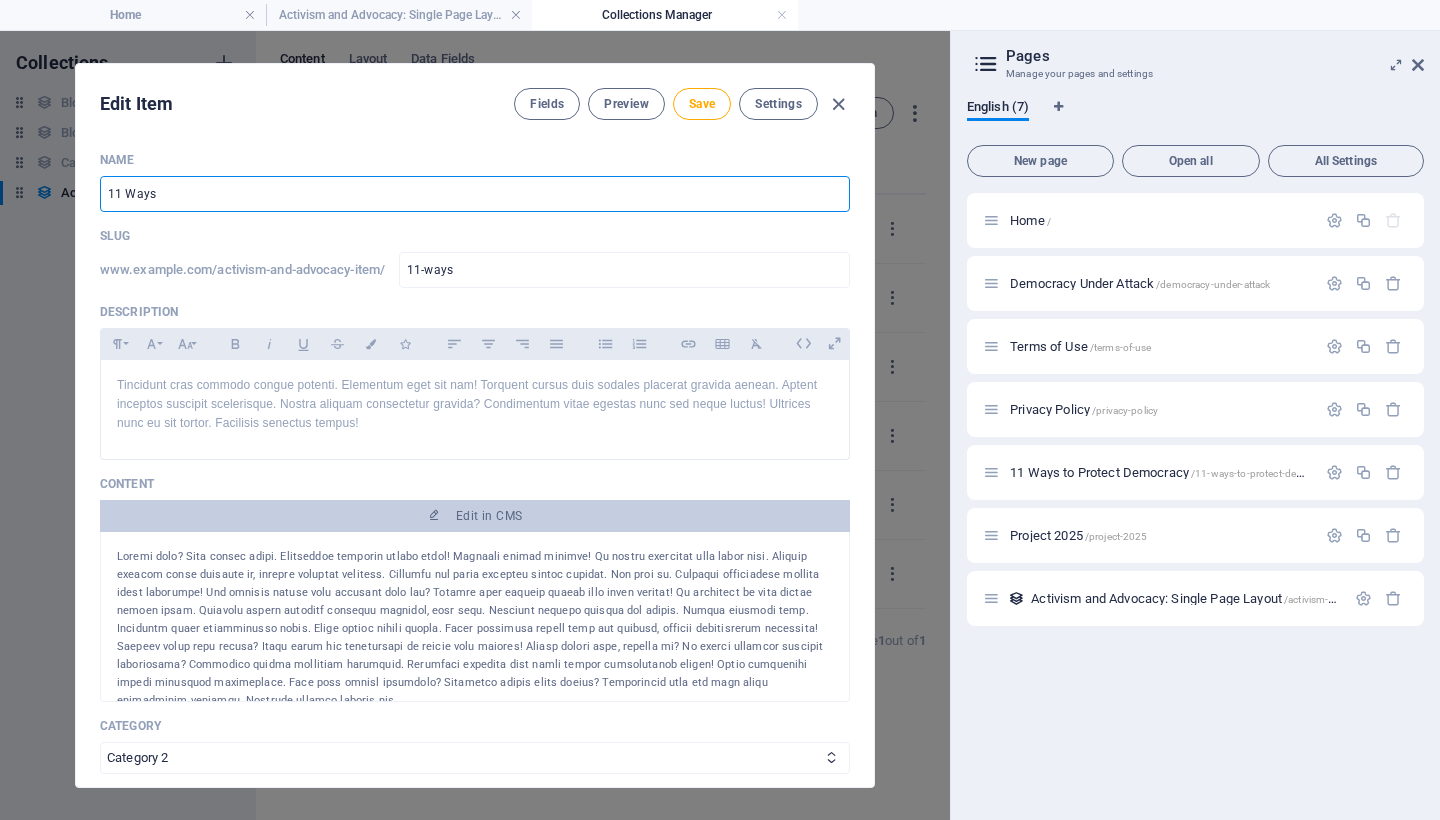 type on "11 Ways t" 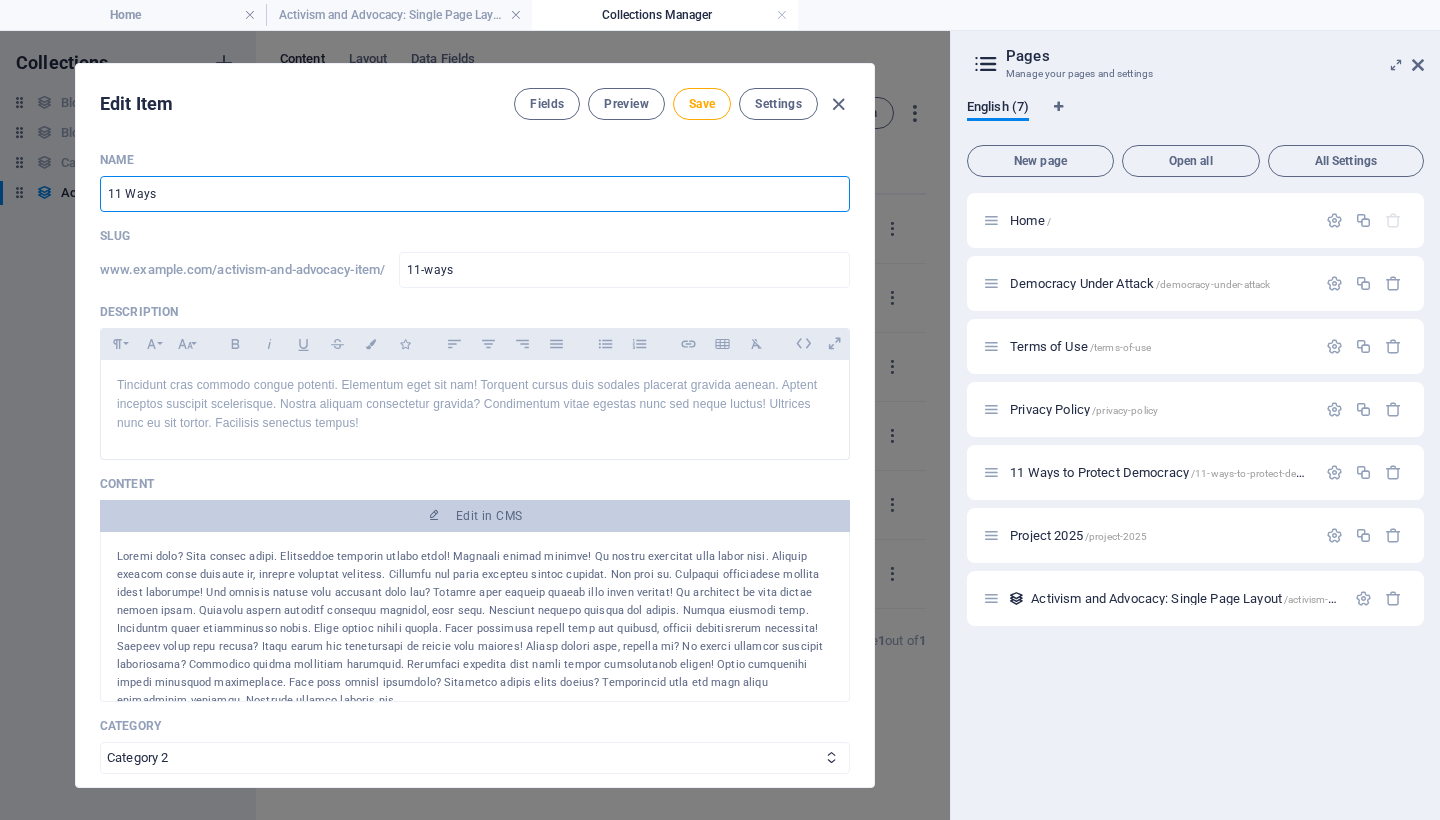 type on "11-ways-t" 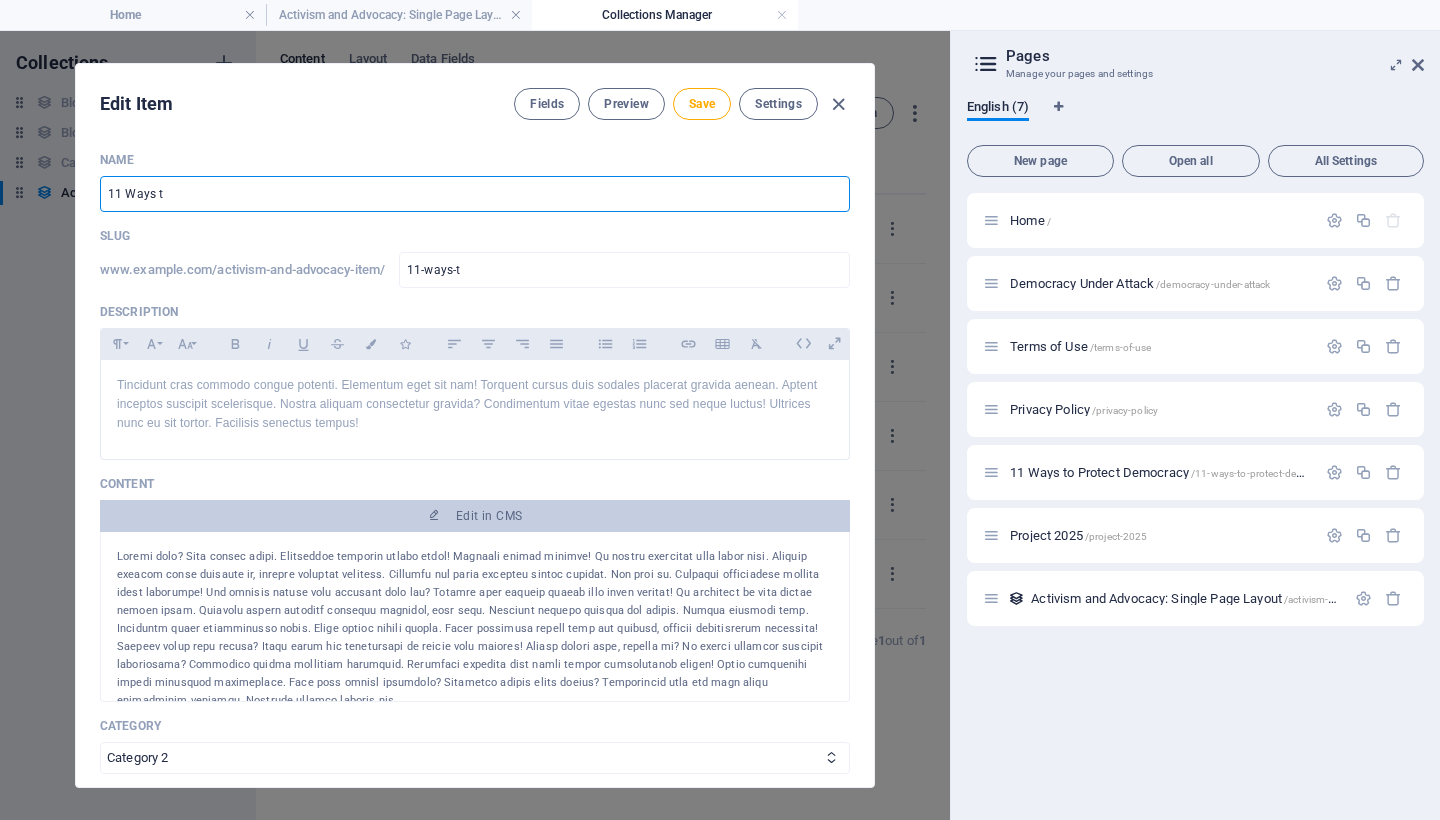 type on "11 Ways to" 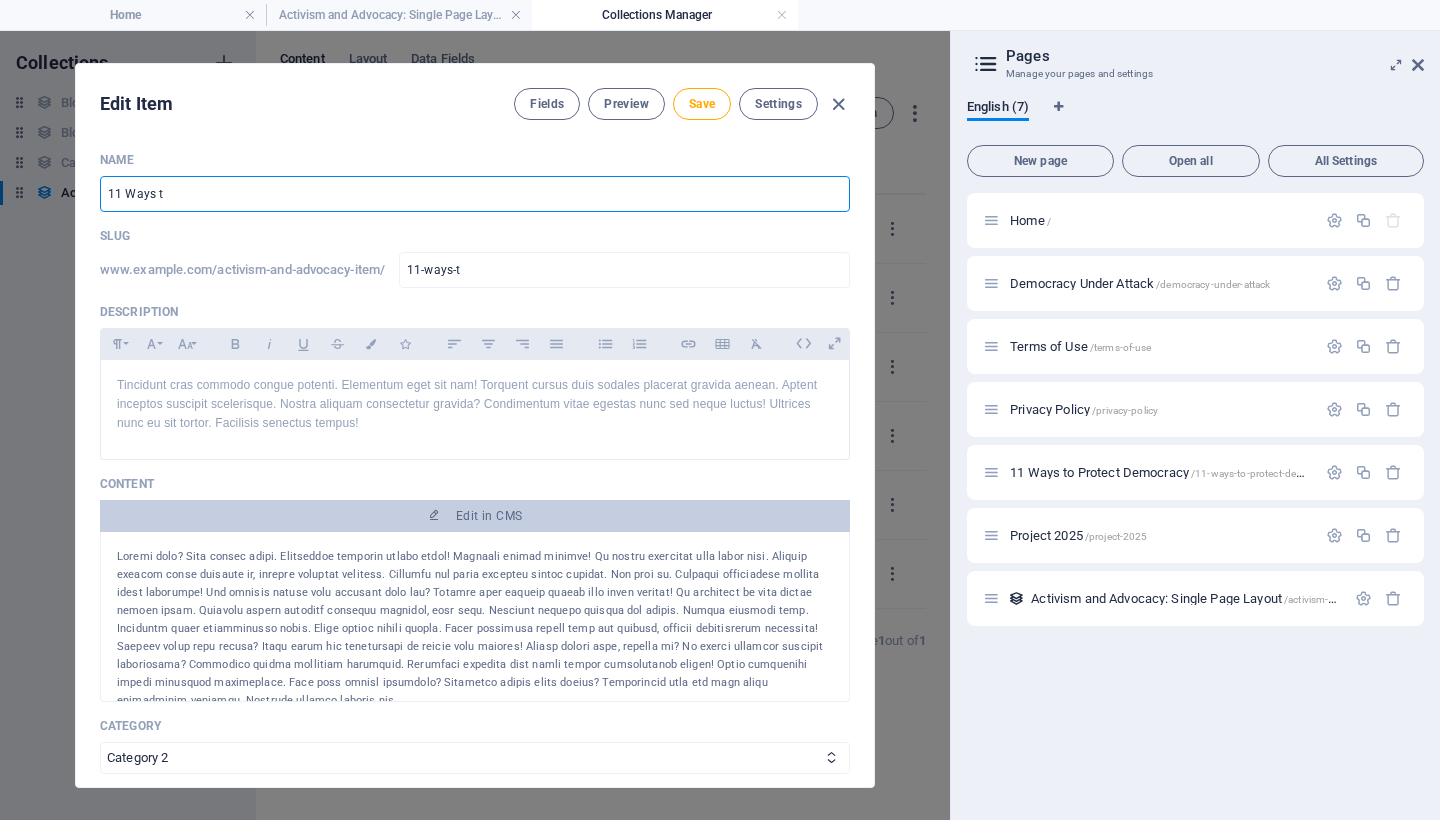 type on "11-ways-to" 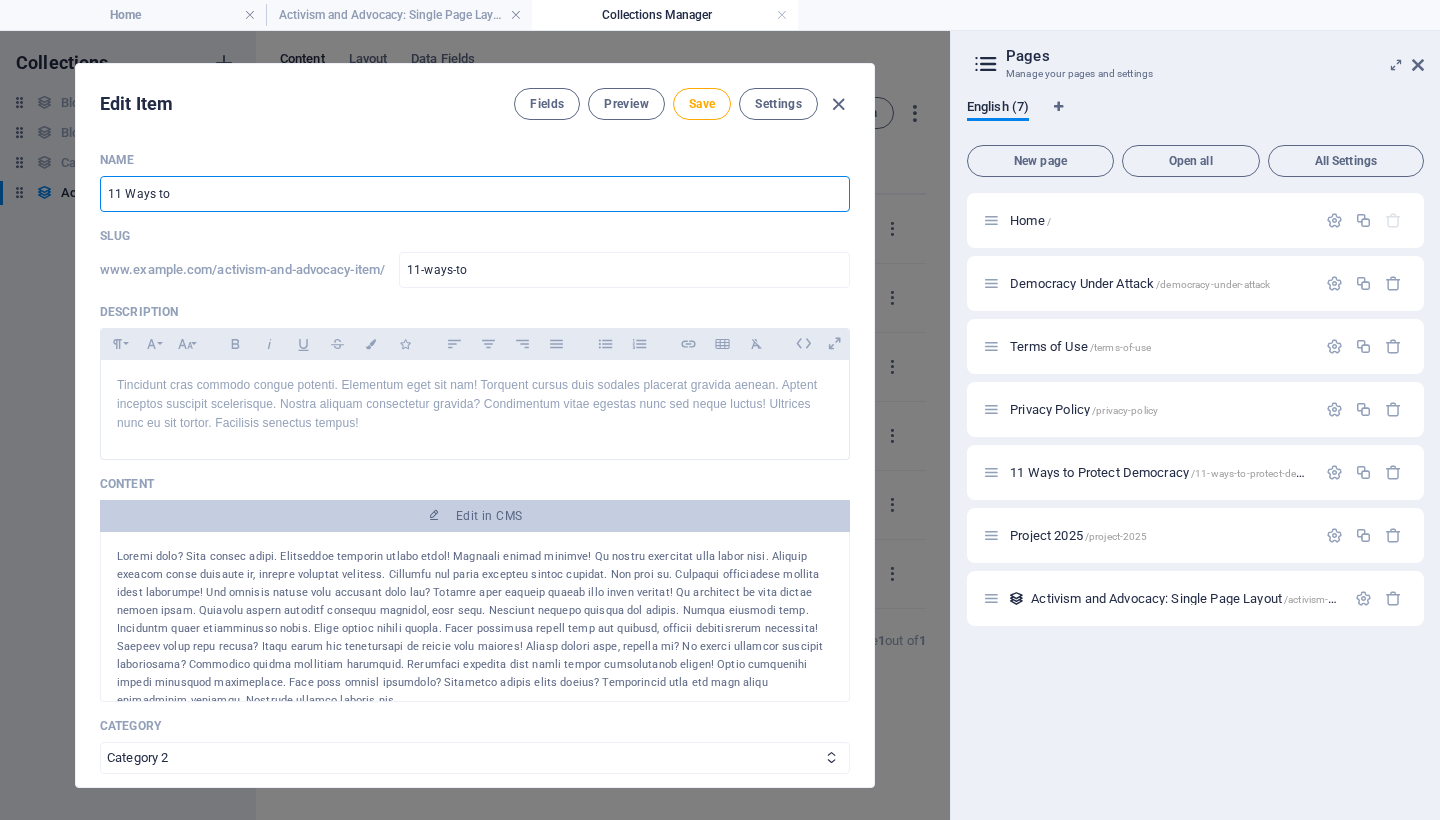 type on "11 Ways to P" 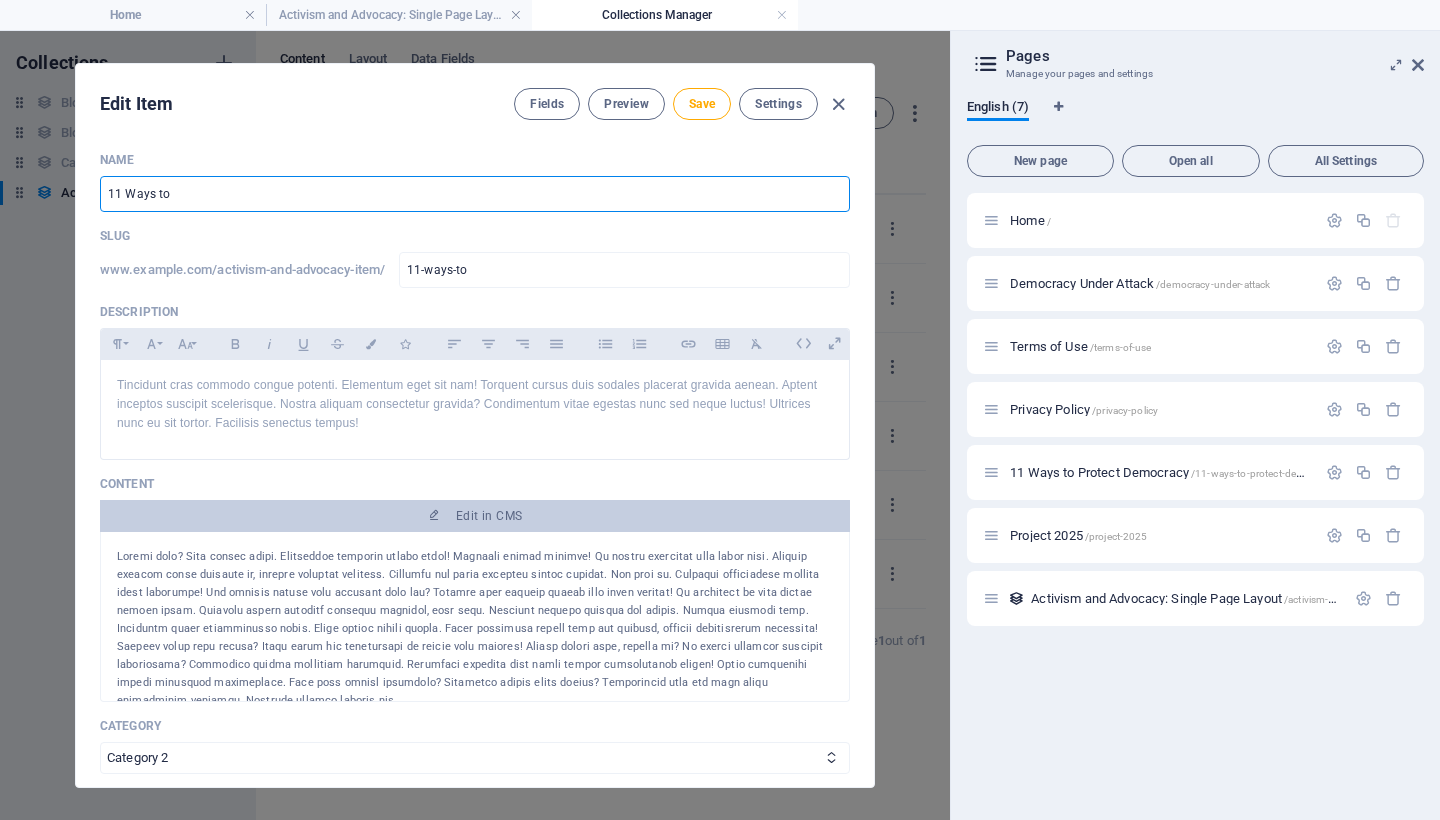 type on "11-ways-to-p" 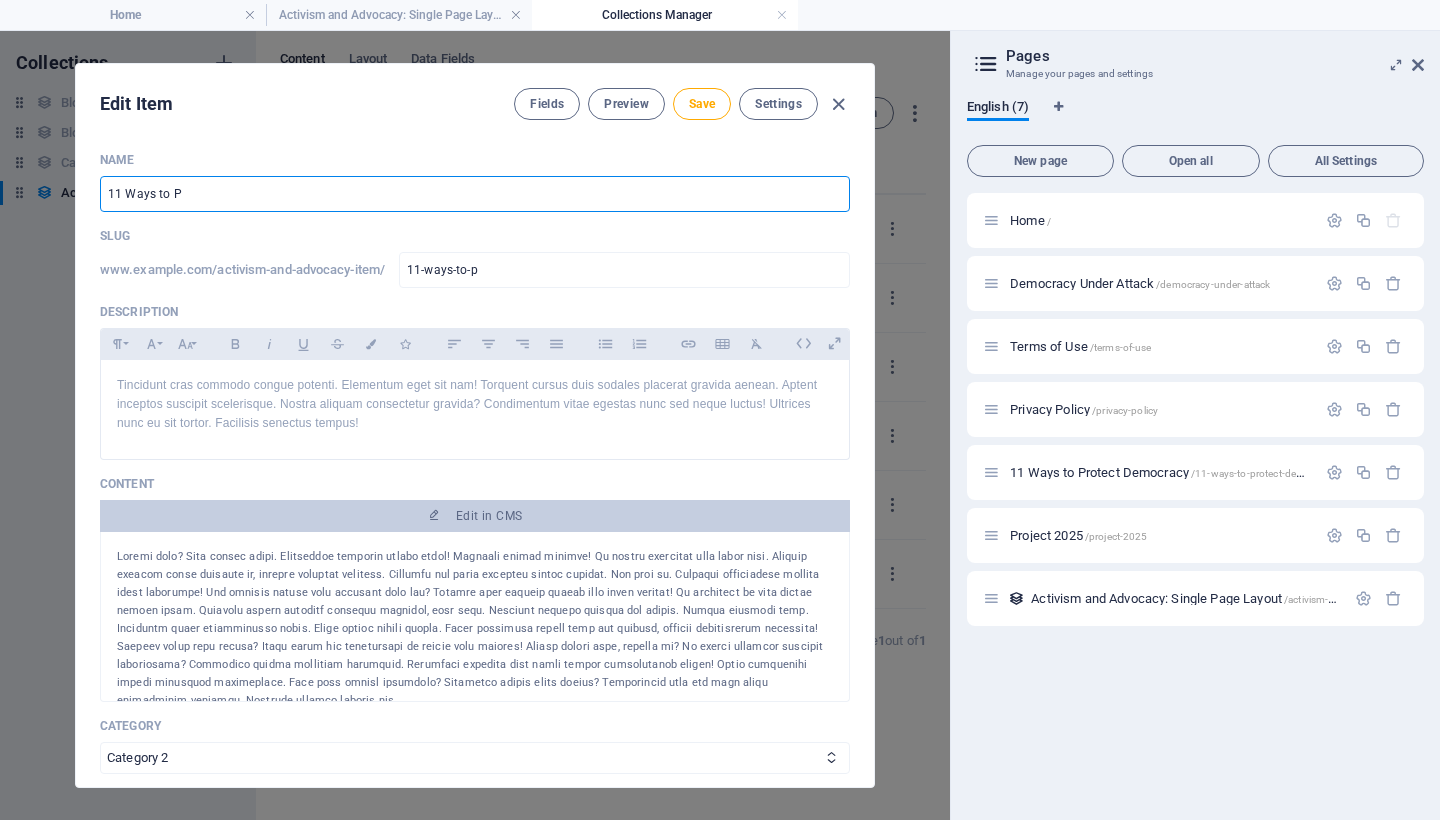 type on "11 Ways to Pr" 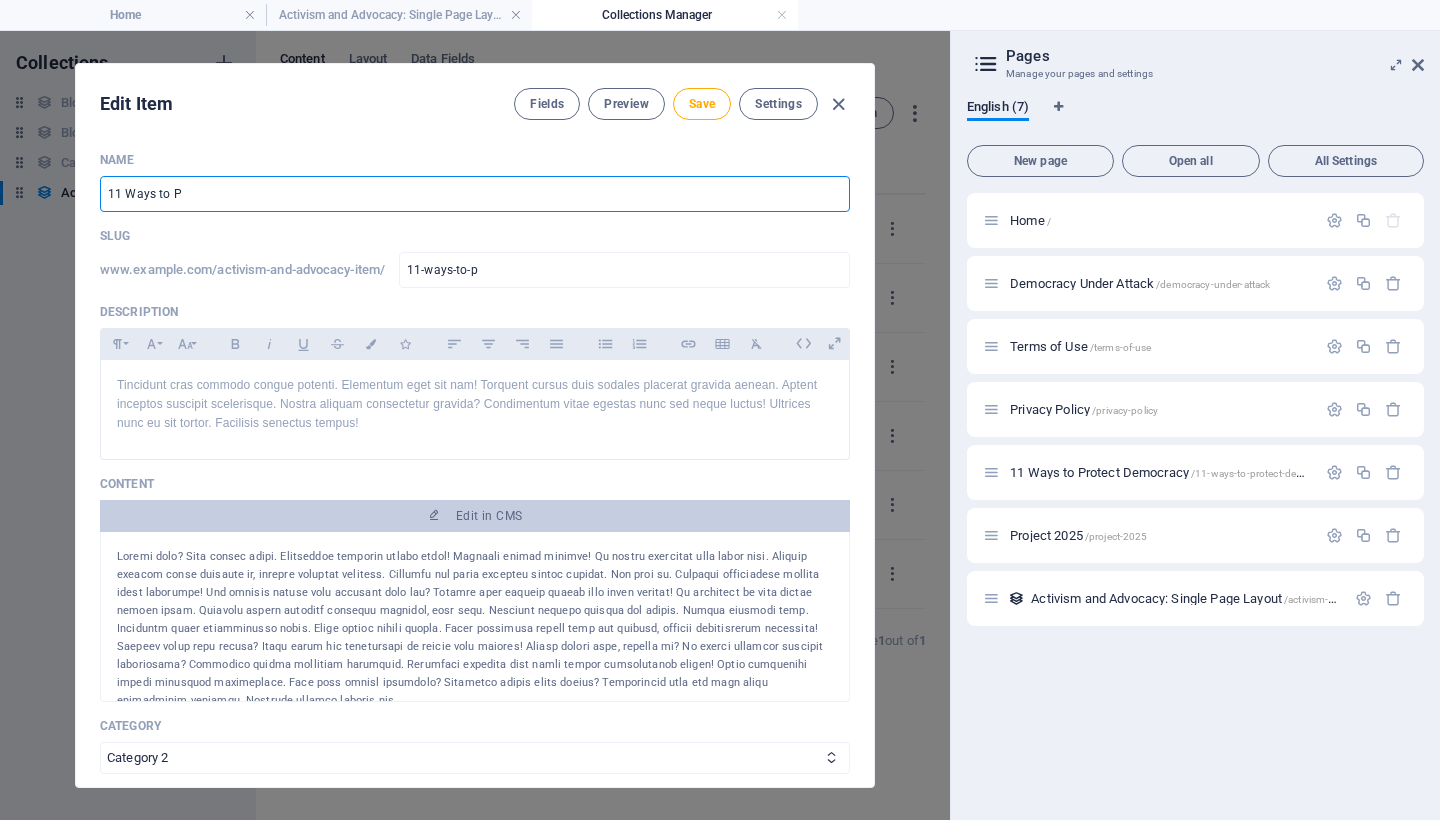 type on "11-ways-to-pr" 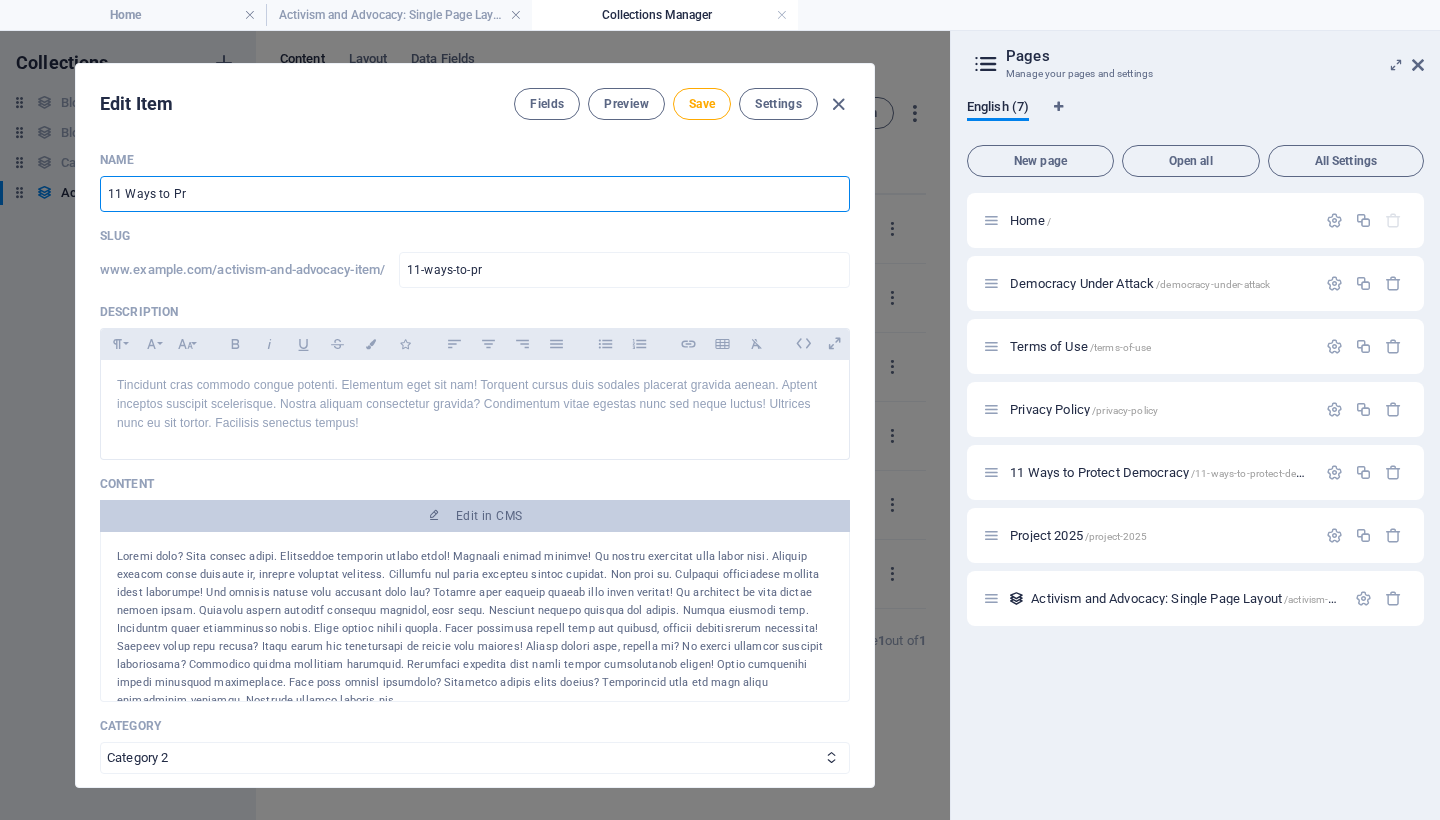 type on "11 Ways to Pro" 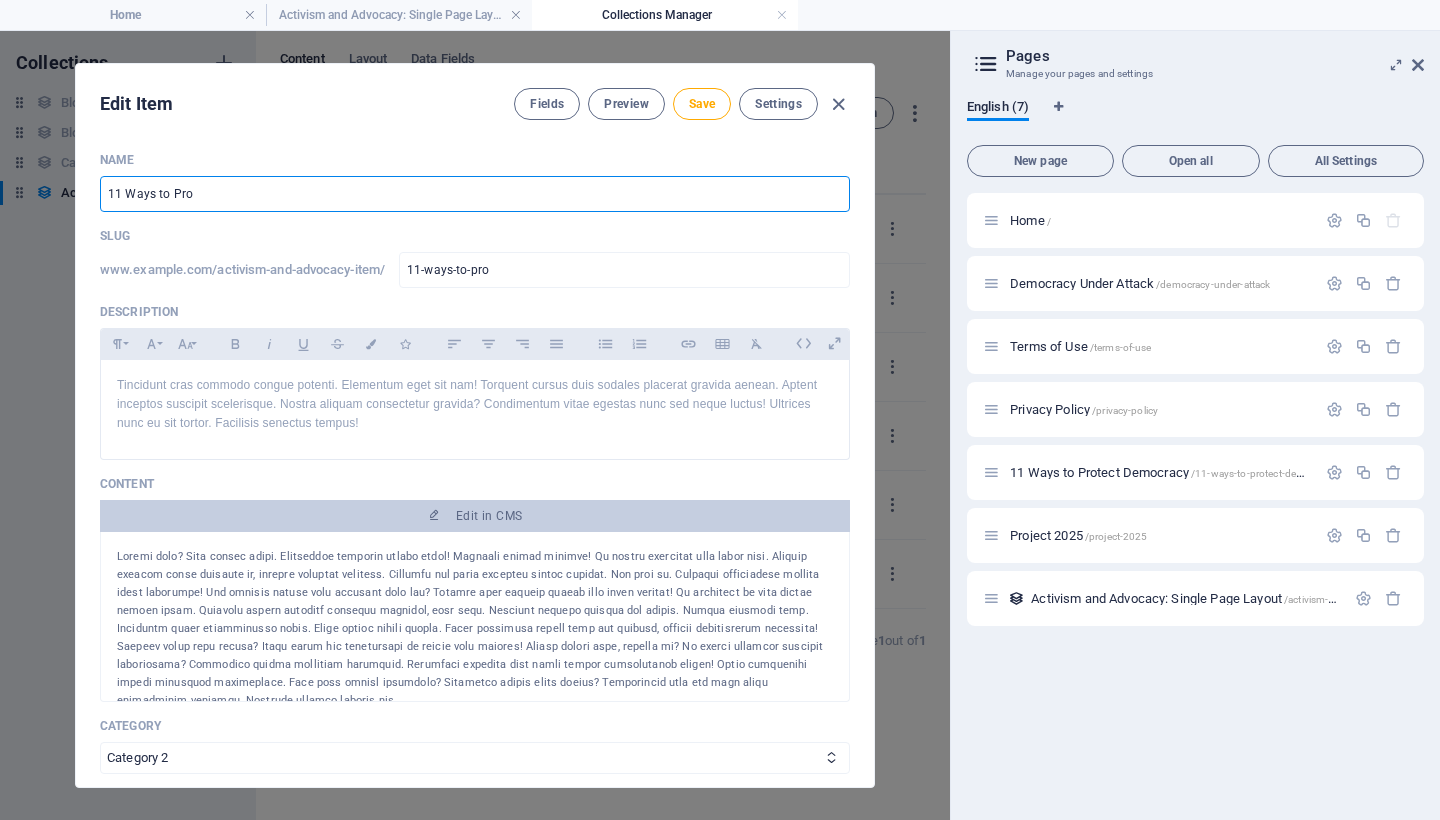type on "11 Ways to Prot" 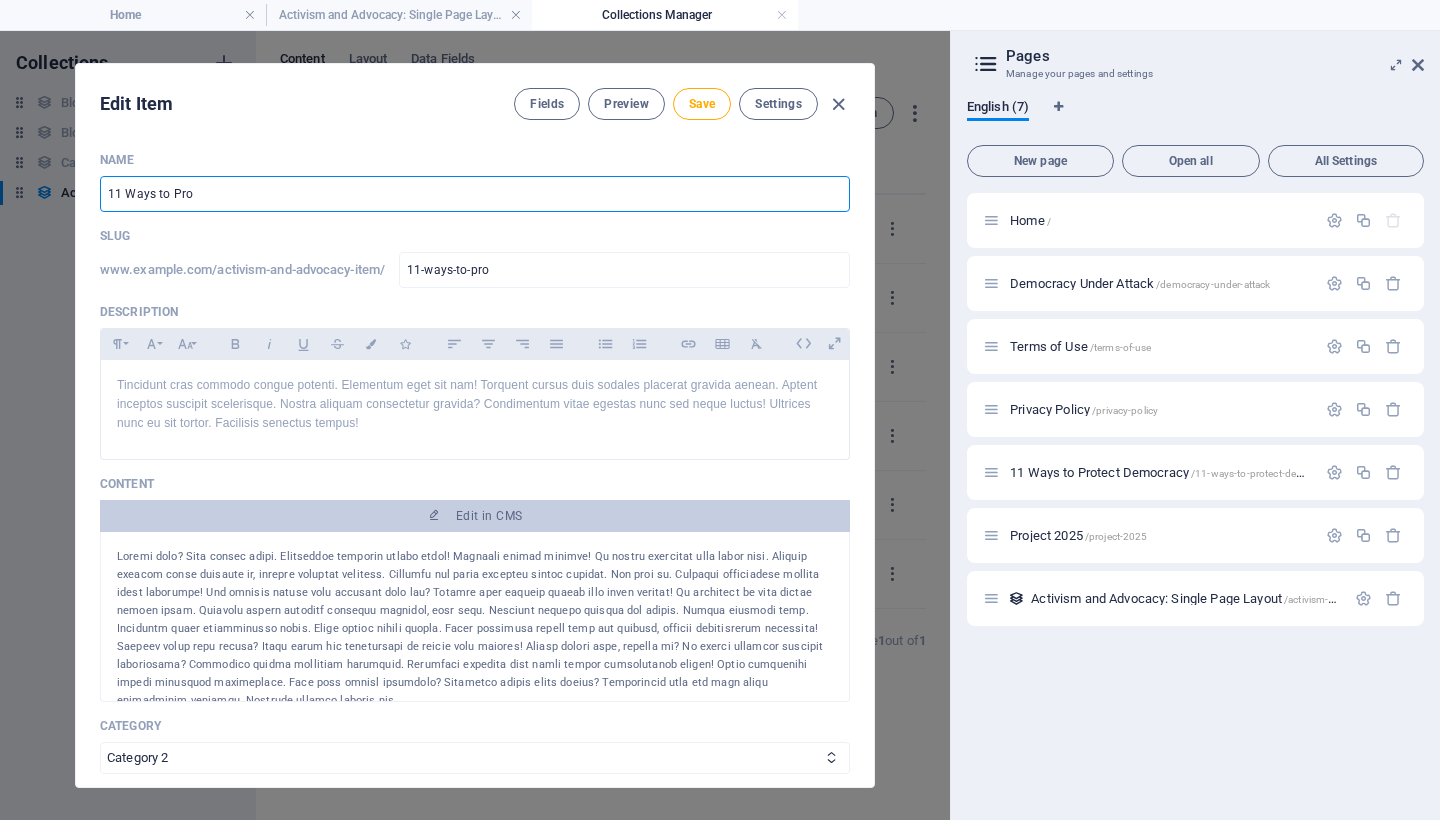 type on "11-ways-to-prot" 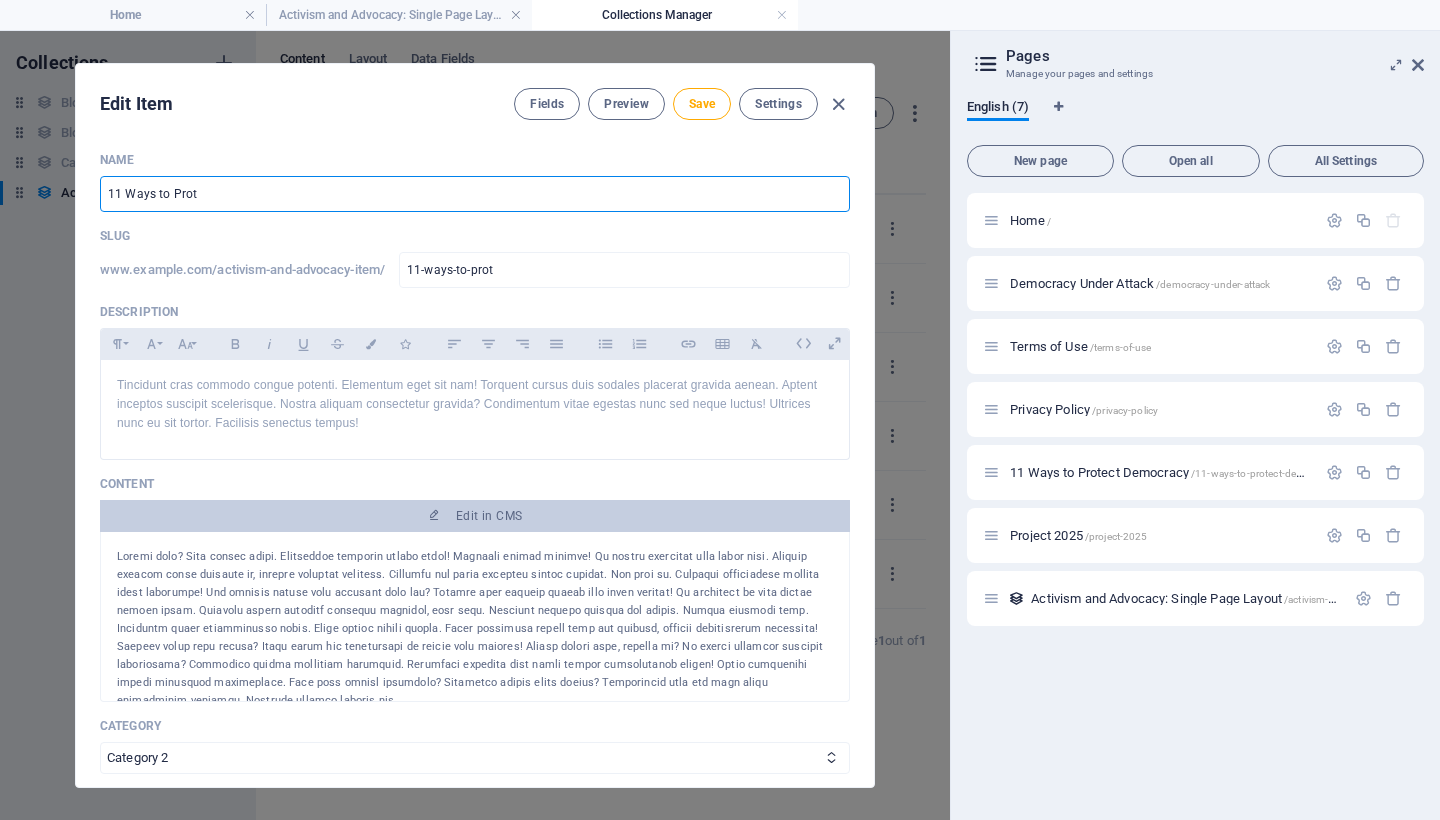 type on "11 Ways to Prote" 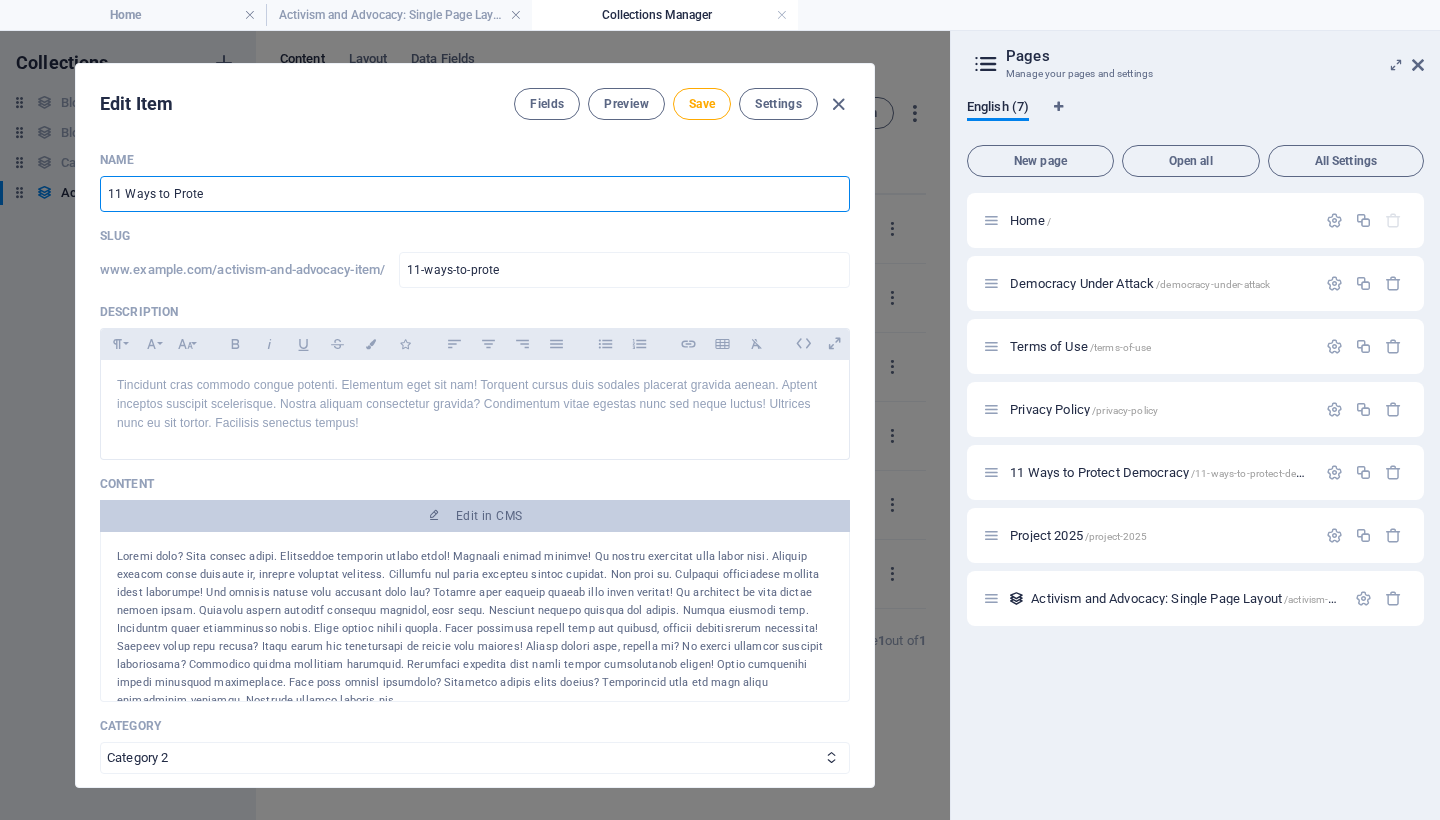 type on "11 Ways to Protec" 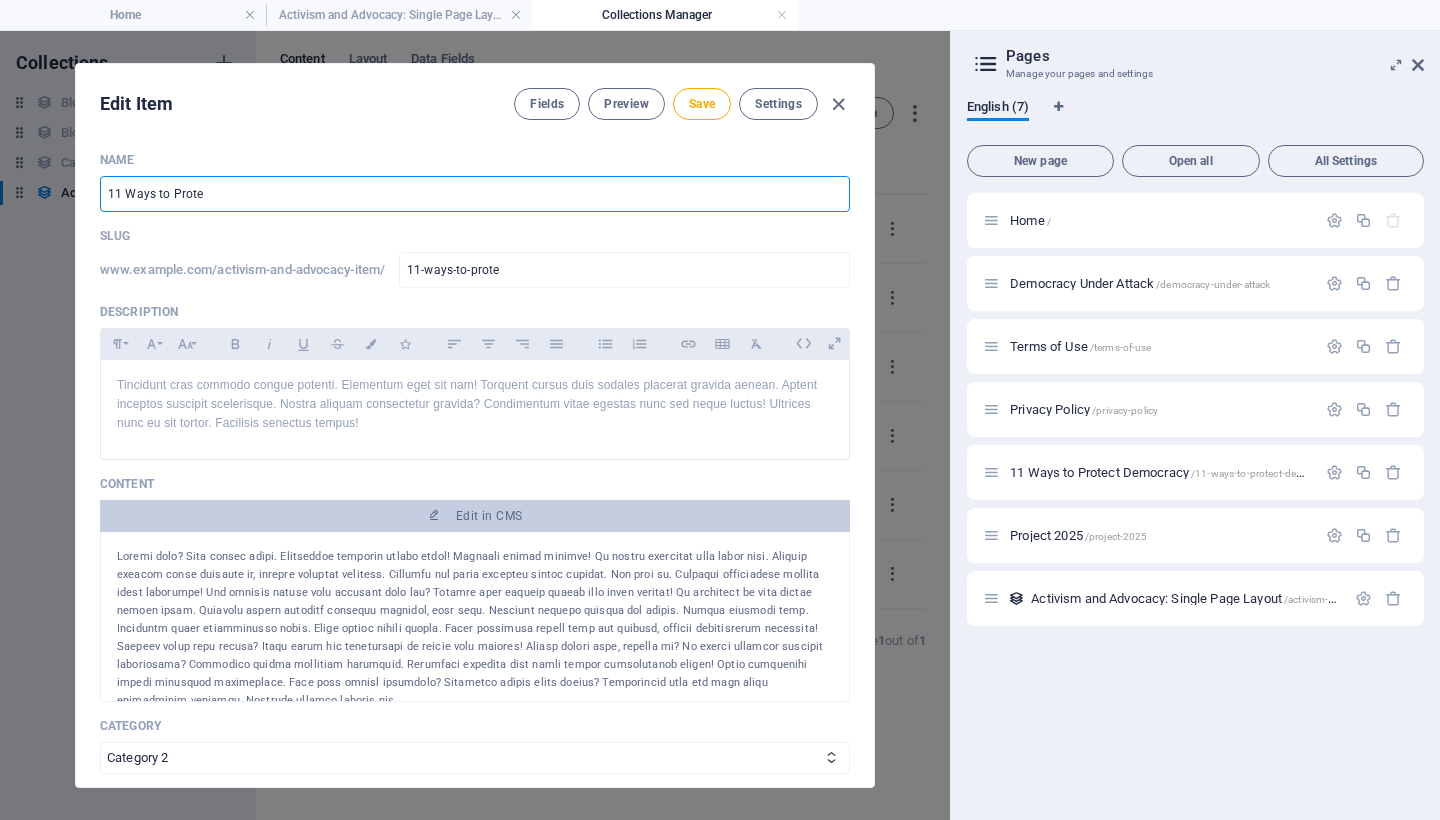 type on "11-ways-to-protec" 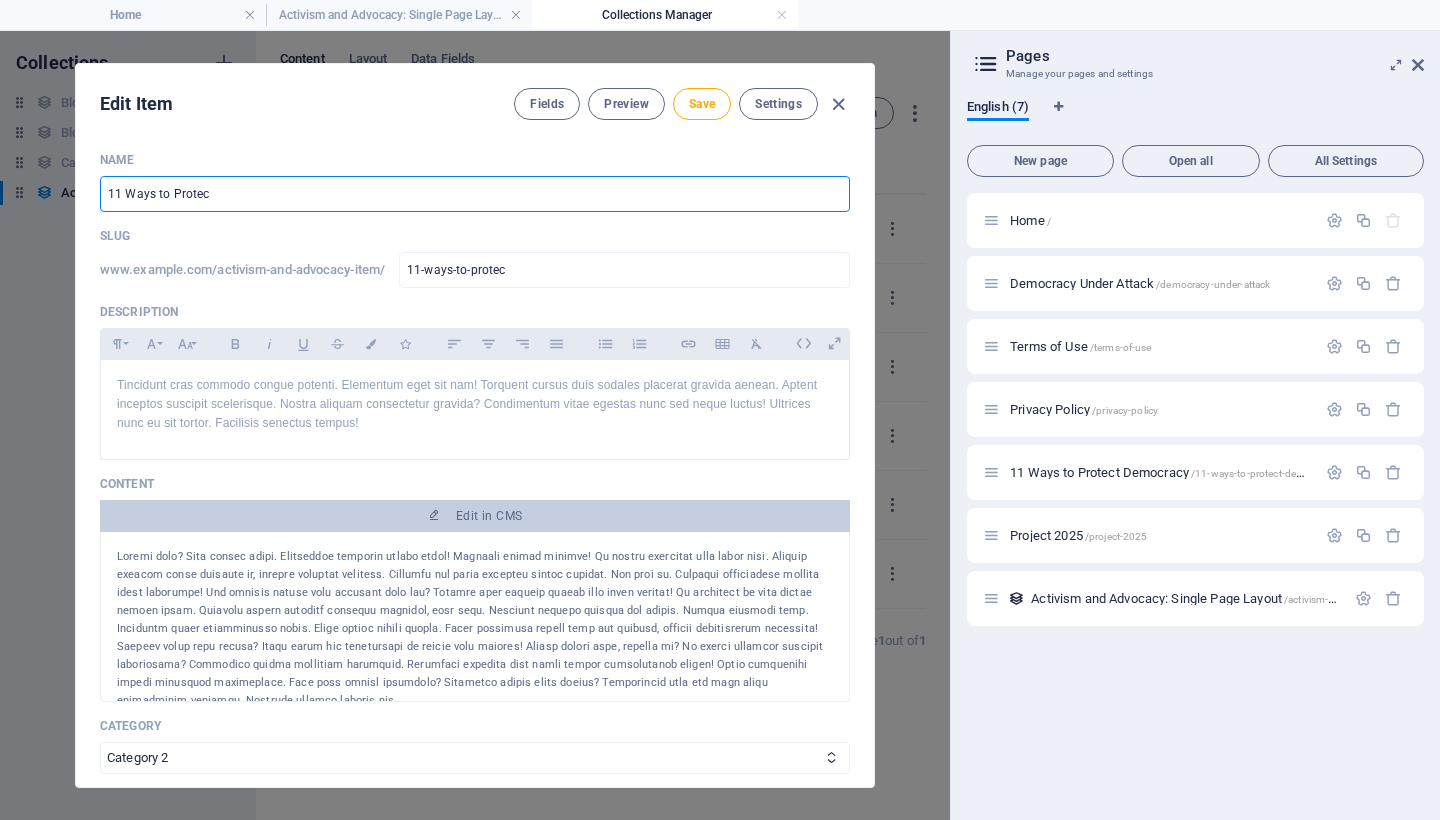 type on "11 Ways to Protect" 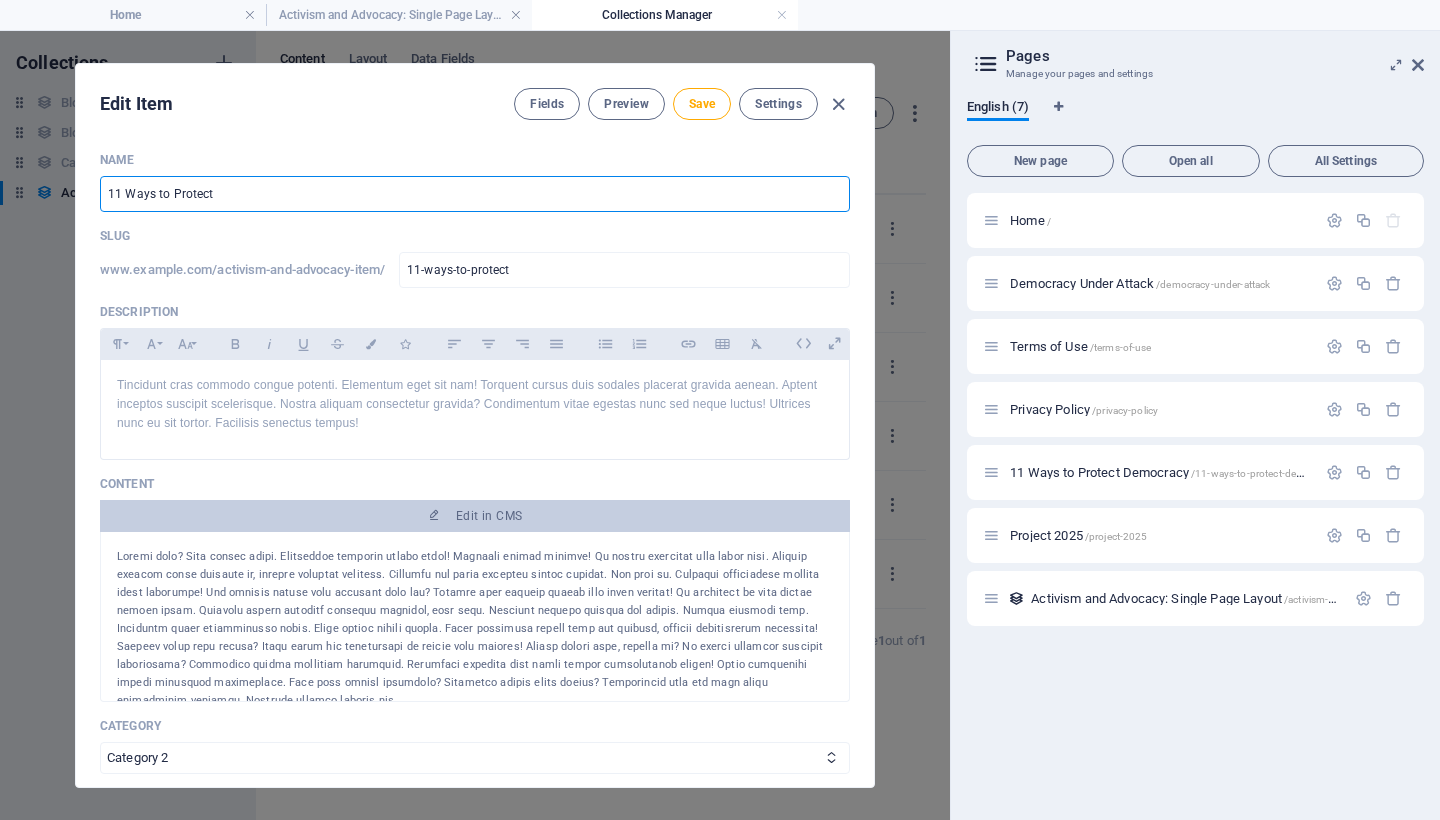 type on "11 Ways to Protect D" 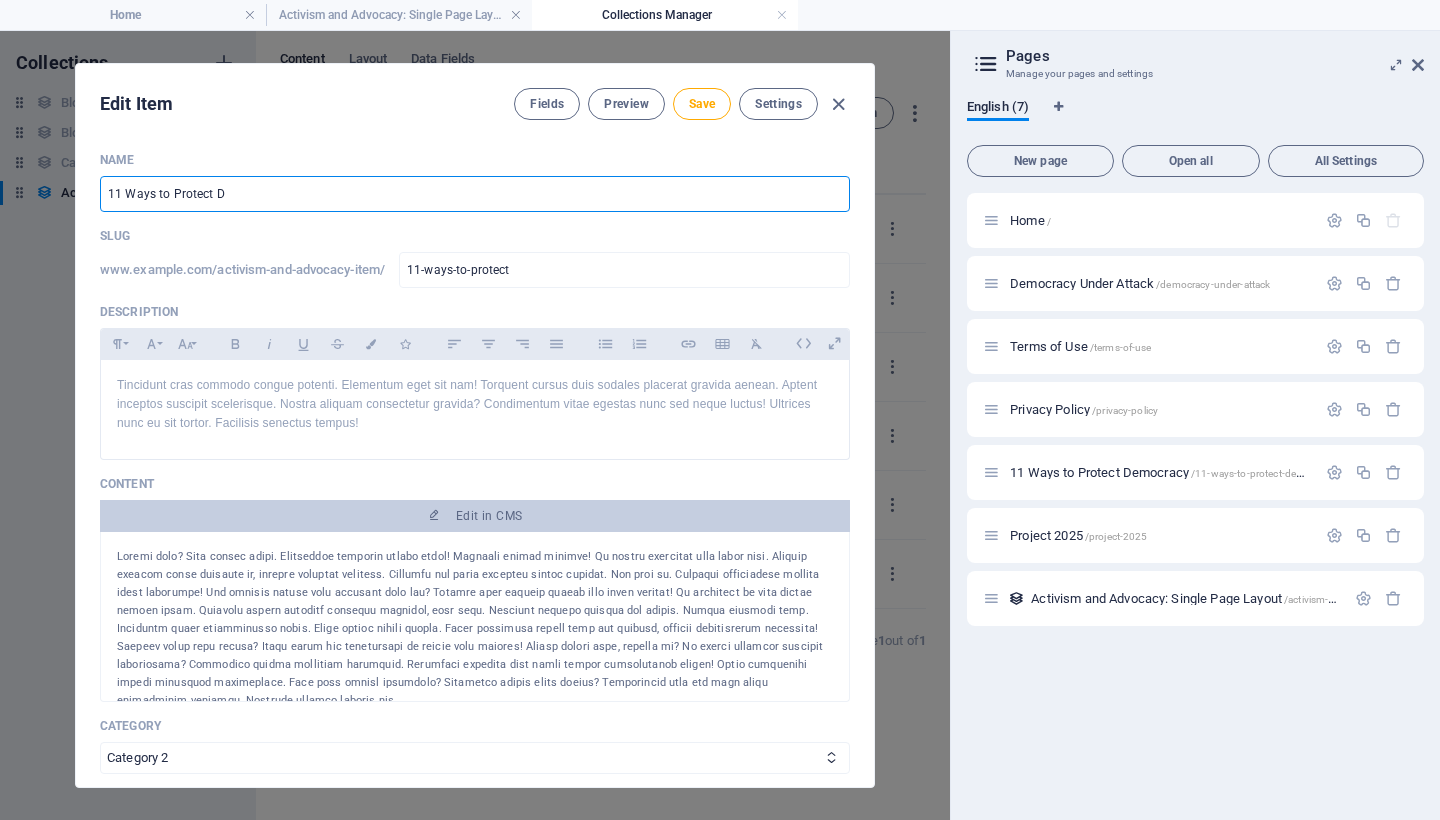 type on "11-ways-to-protect-d" 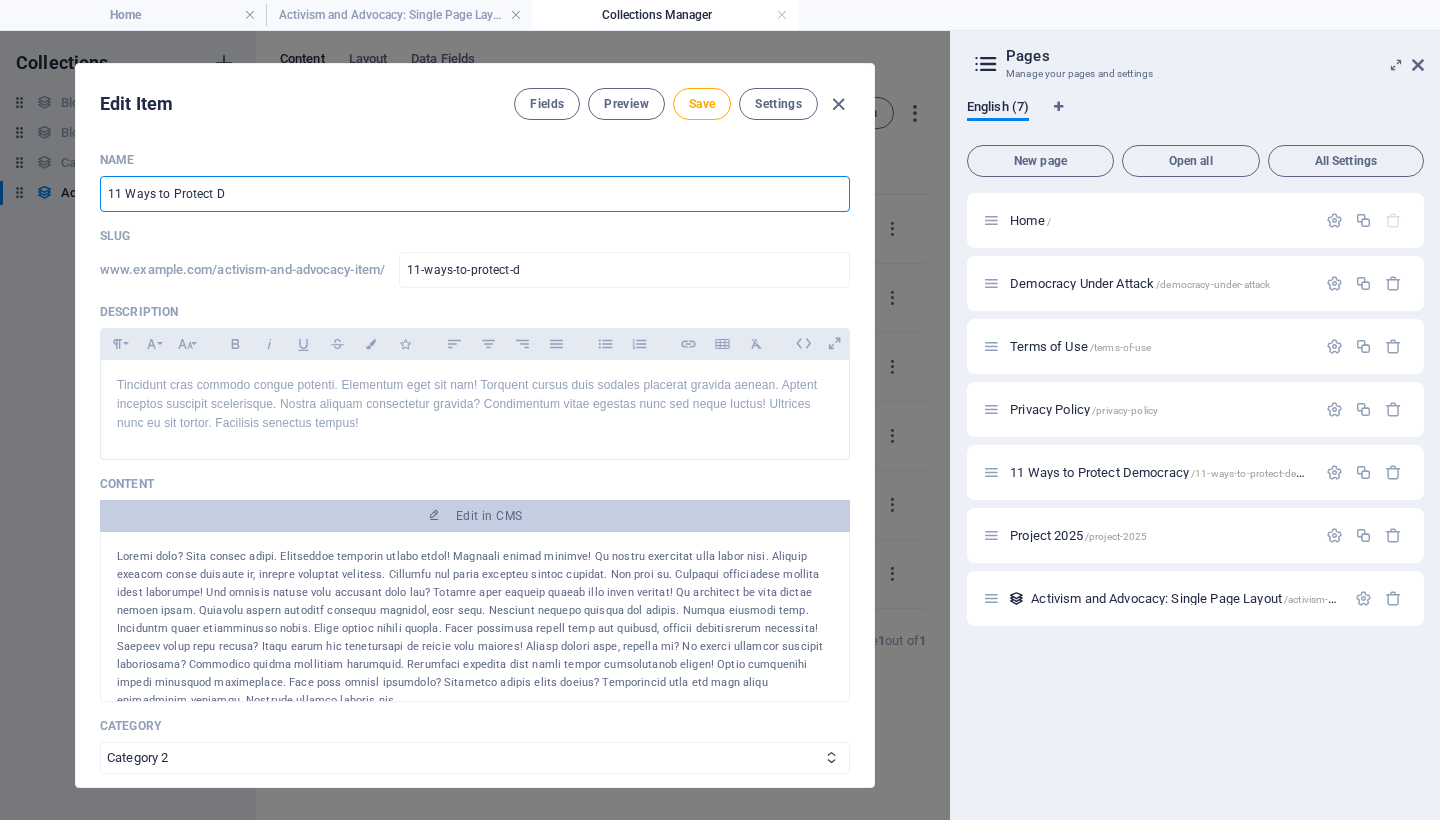 type on "11 Ways to Protect De" 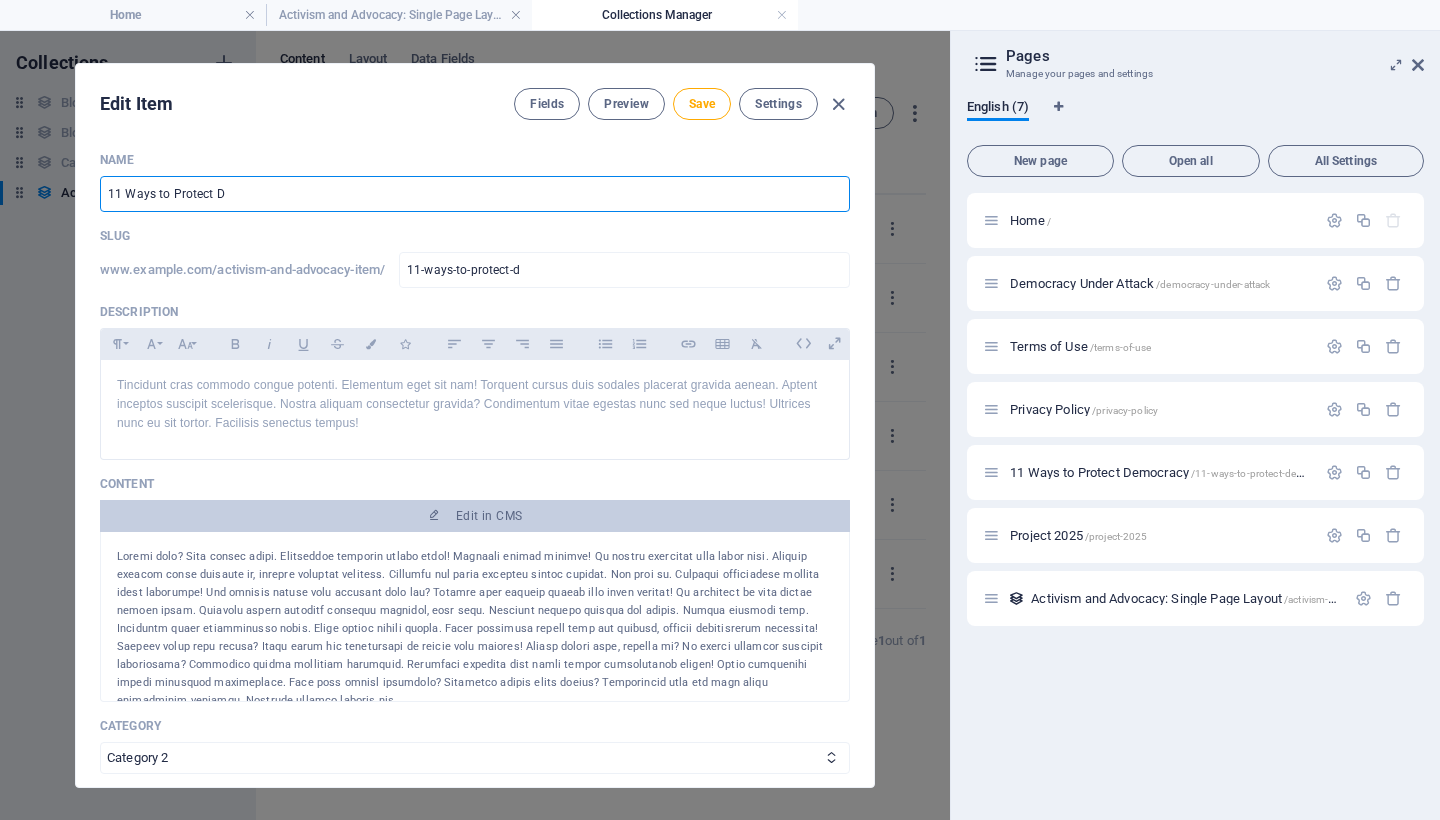 type on "11-ways-to-protect-de" 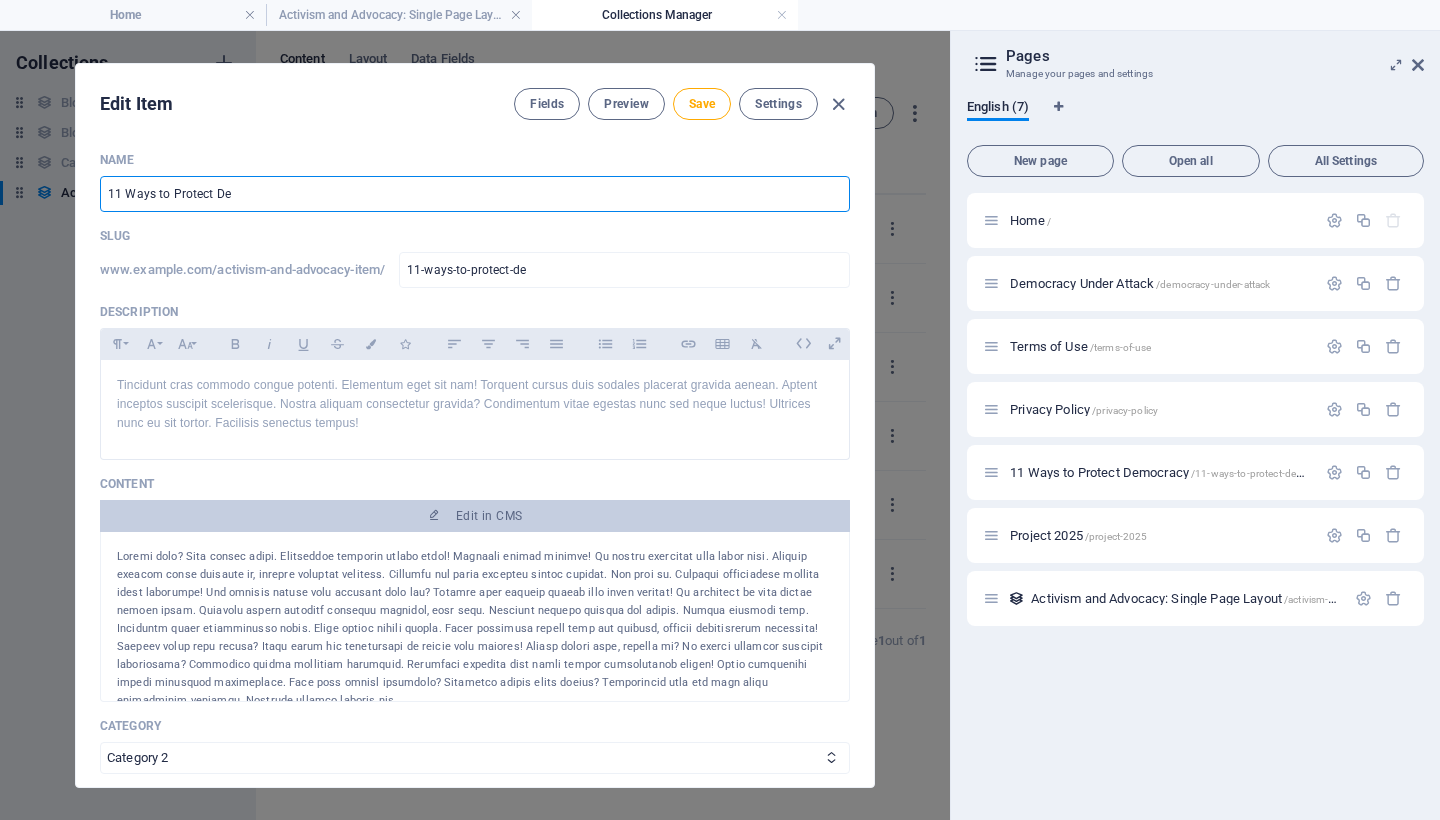 type on "11 Ways to Protect Dem" 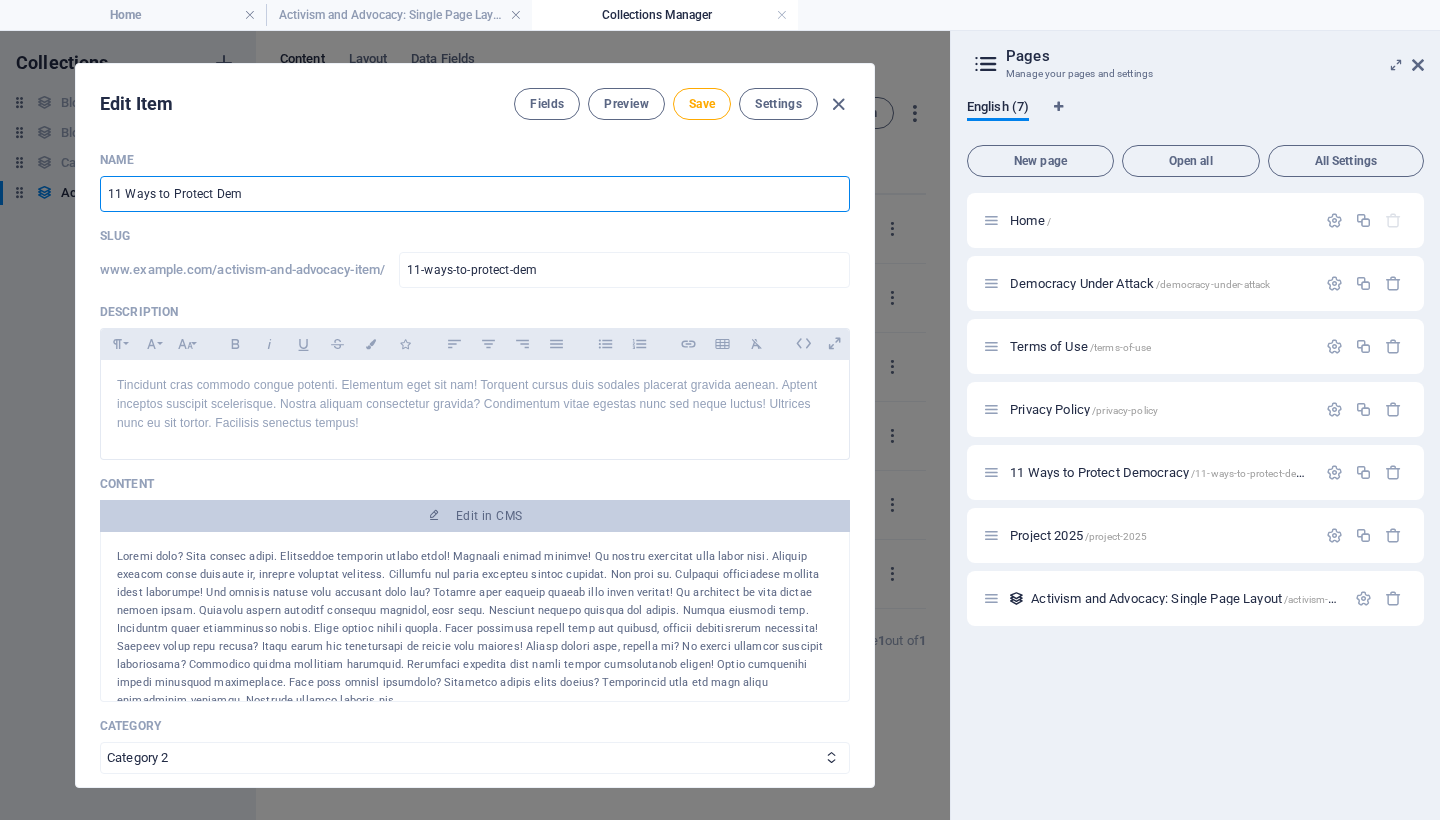 type on "11 Ways to Protect Demo" 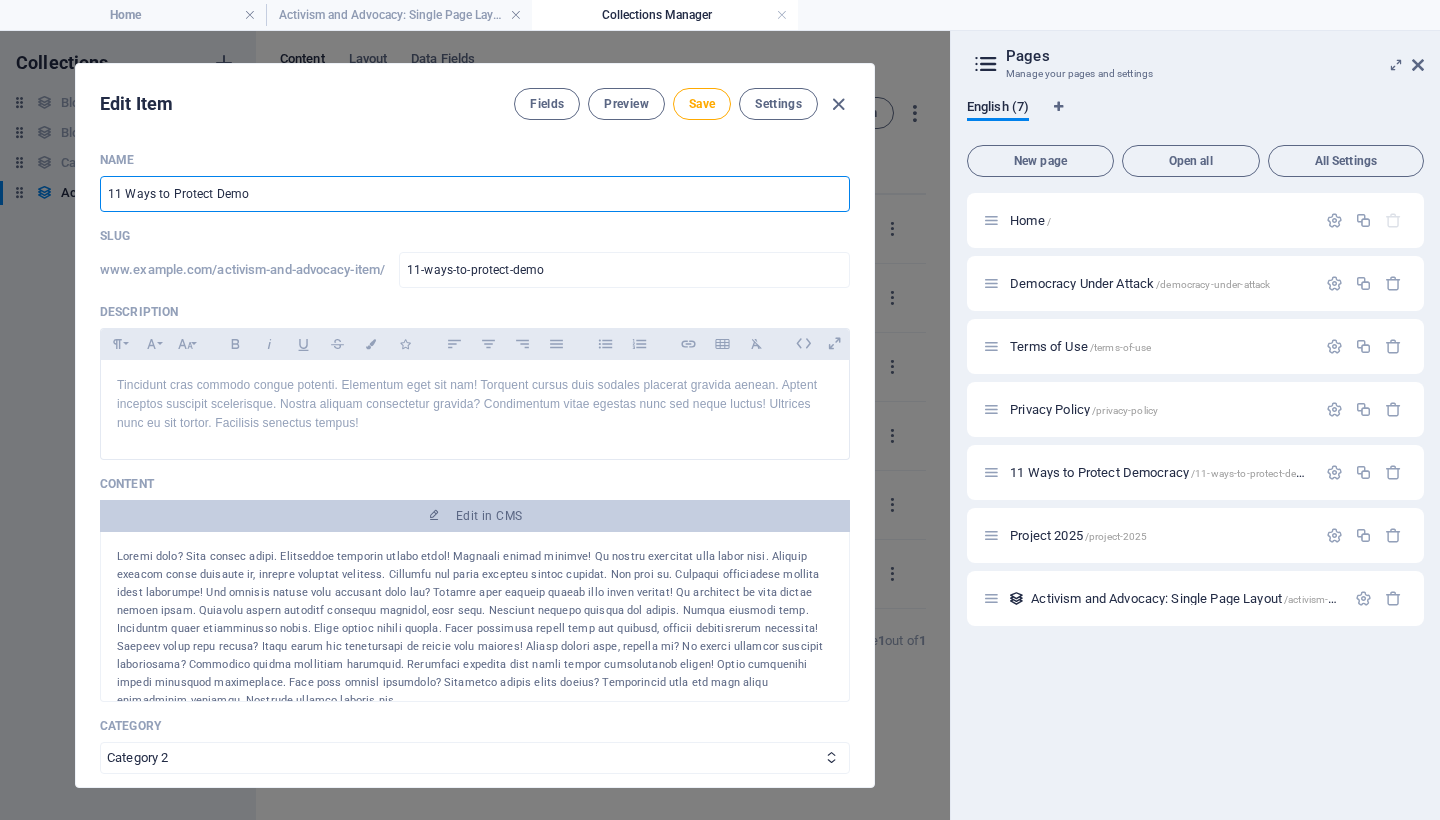 type on "11 Ways to Protect Democ" 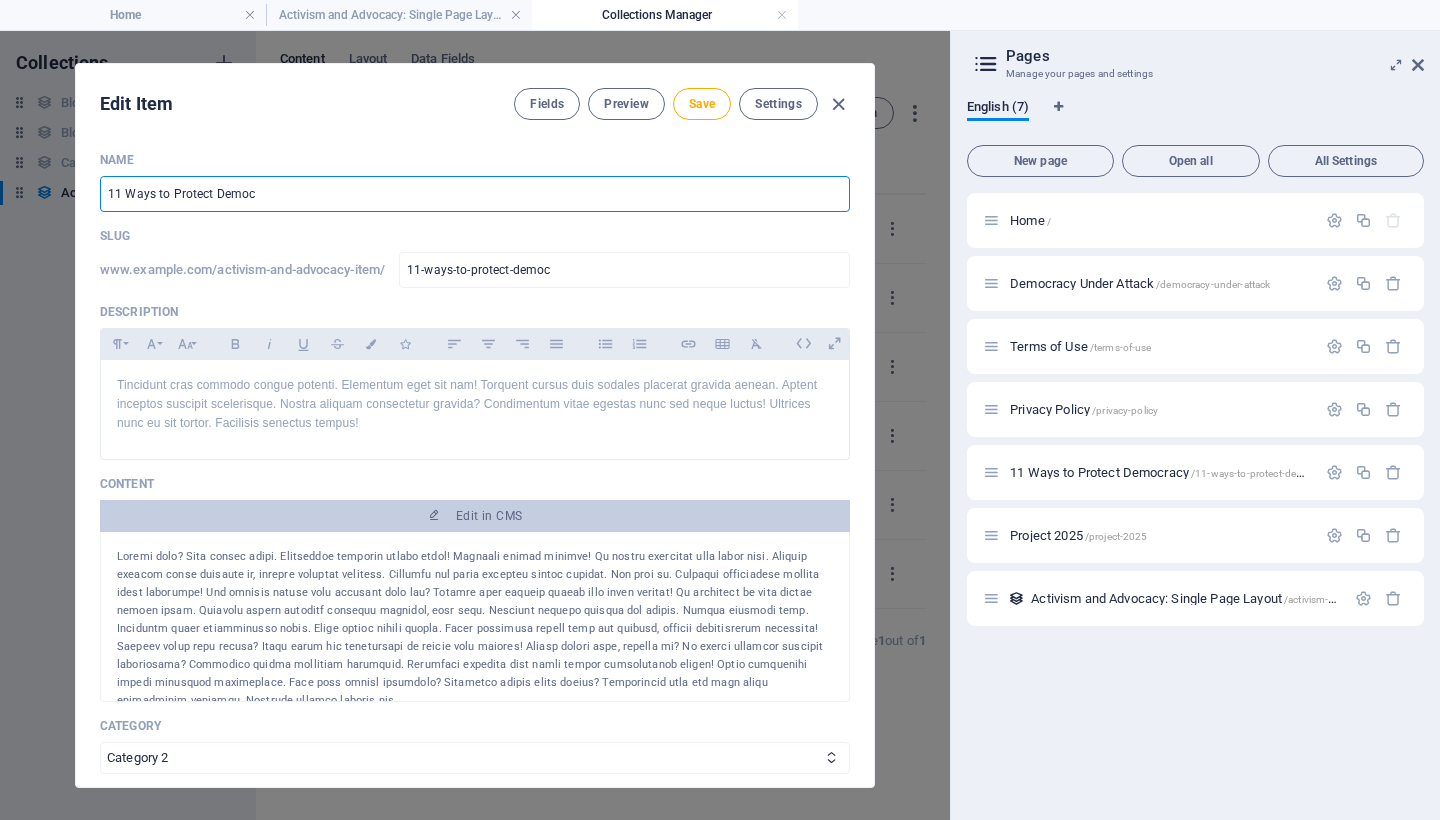 type on "11 Ways to Protect Democr" 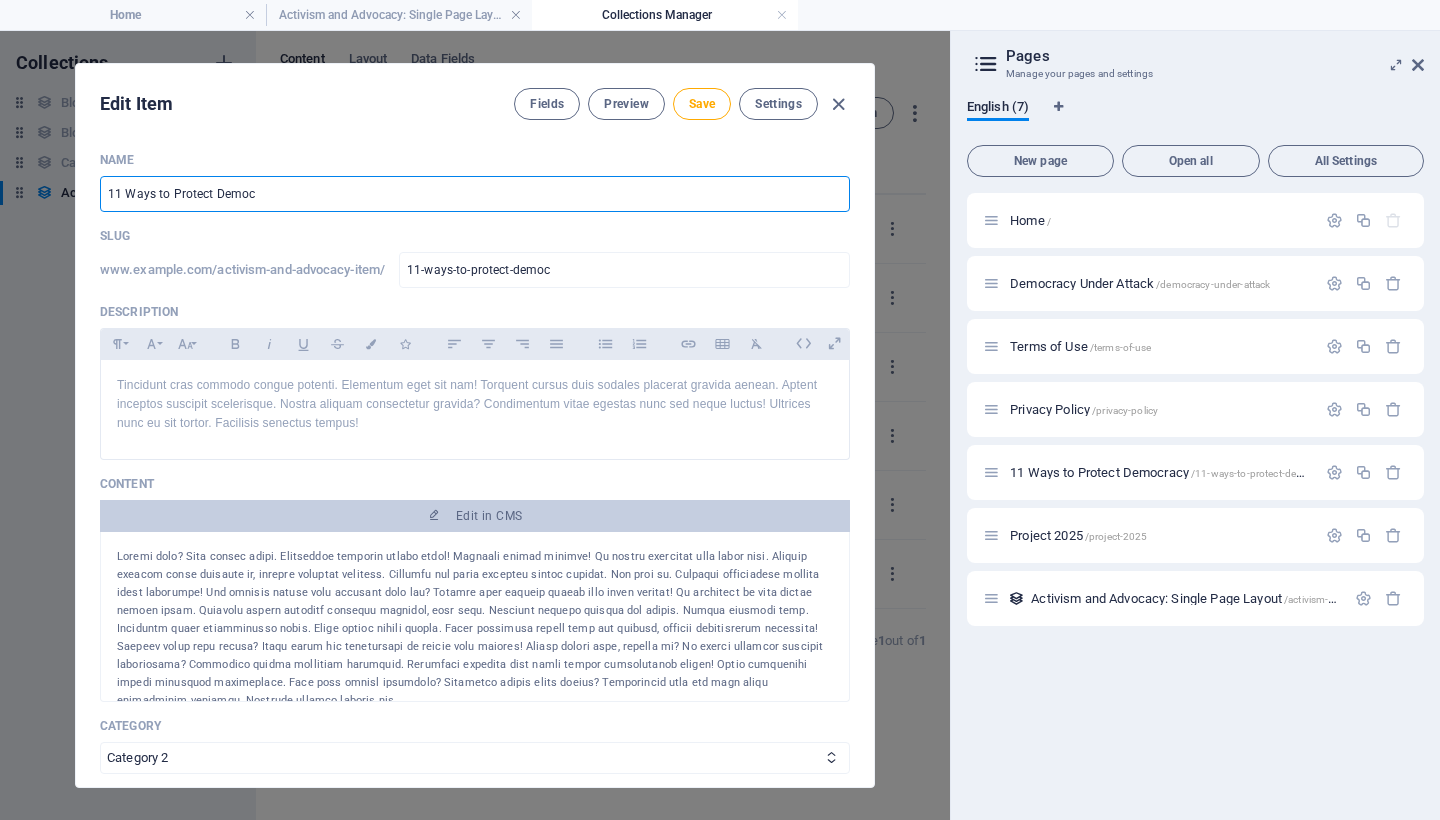 type on "11-ways-to-protect-democr" 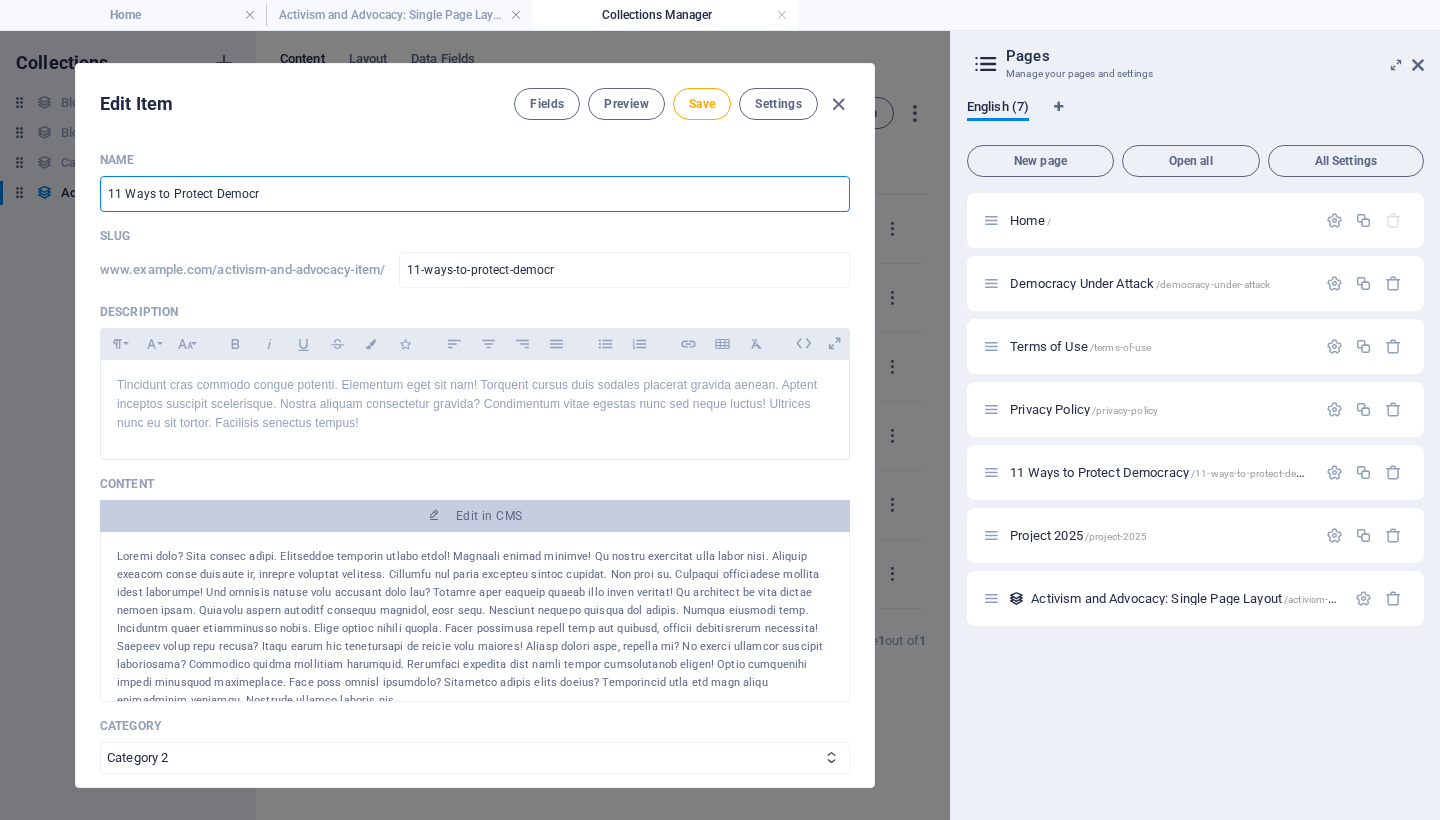 type on "11 Ways to Protect Democra" 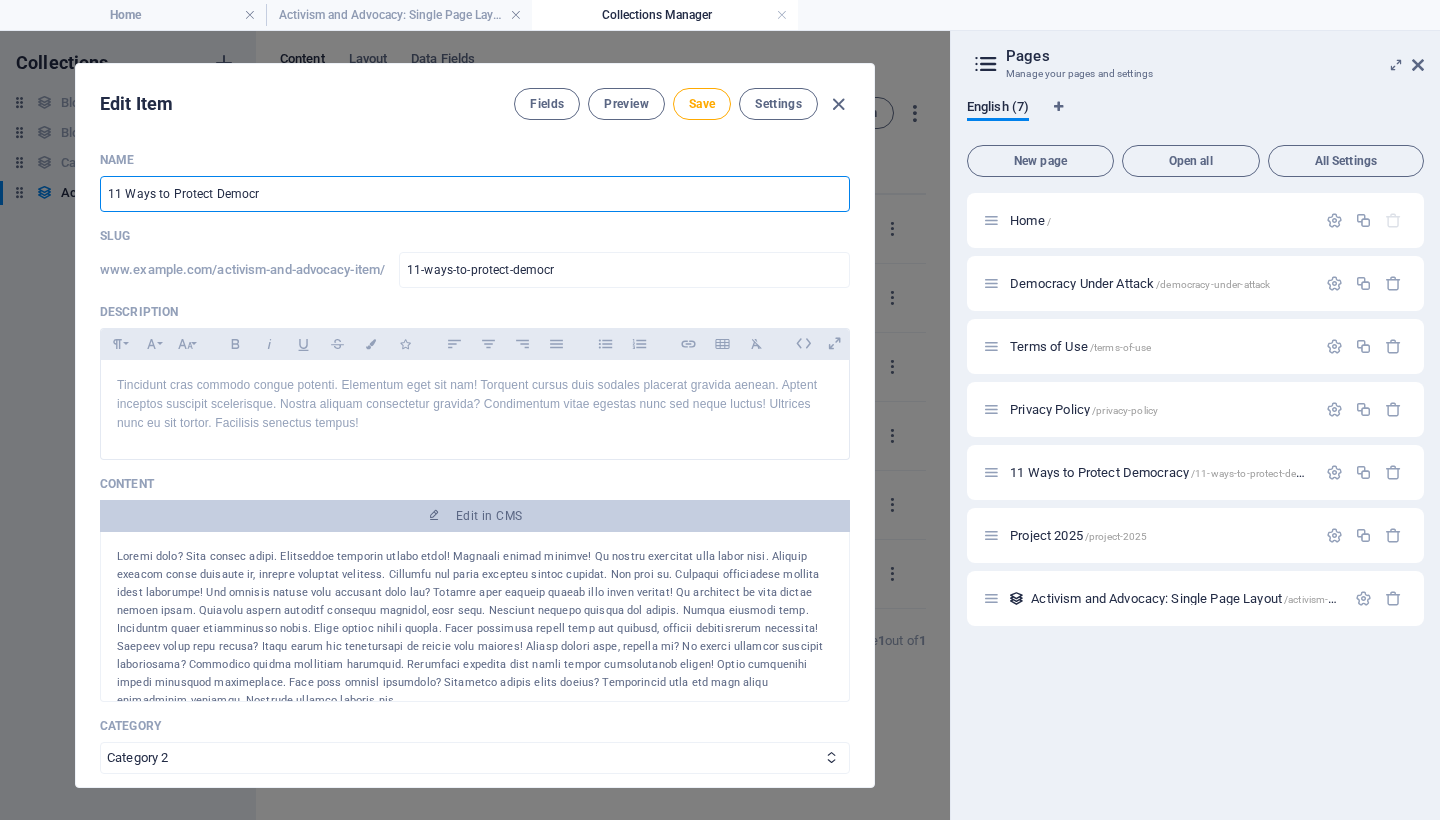 type on "11-ways-to-protect-democra" 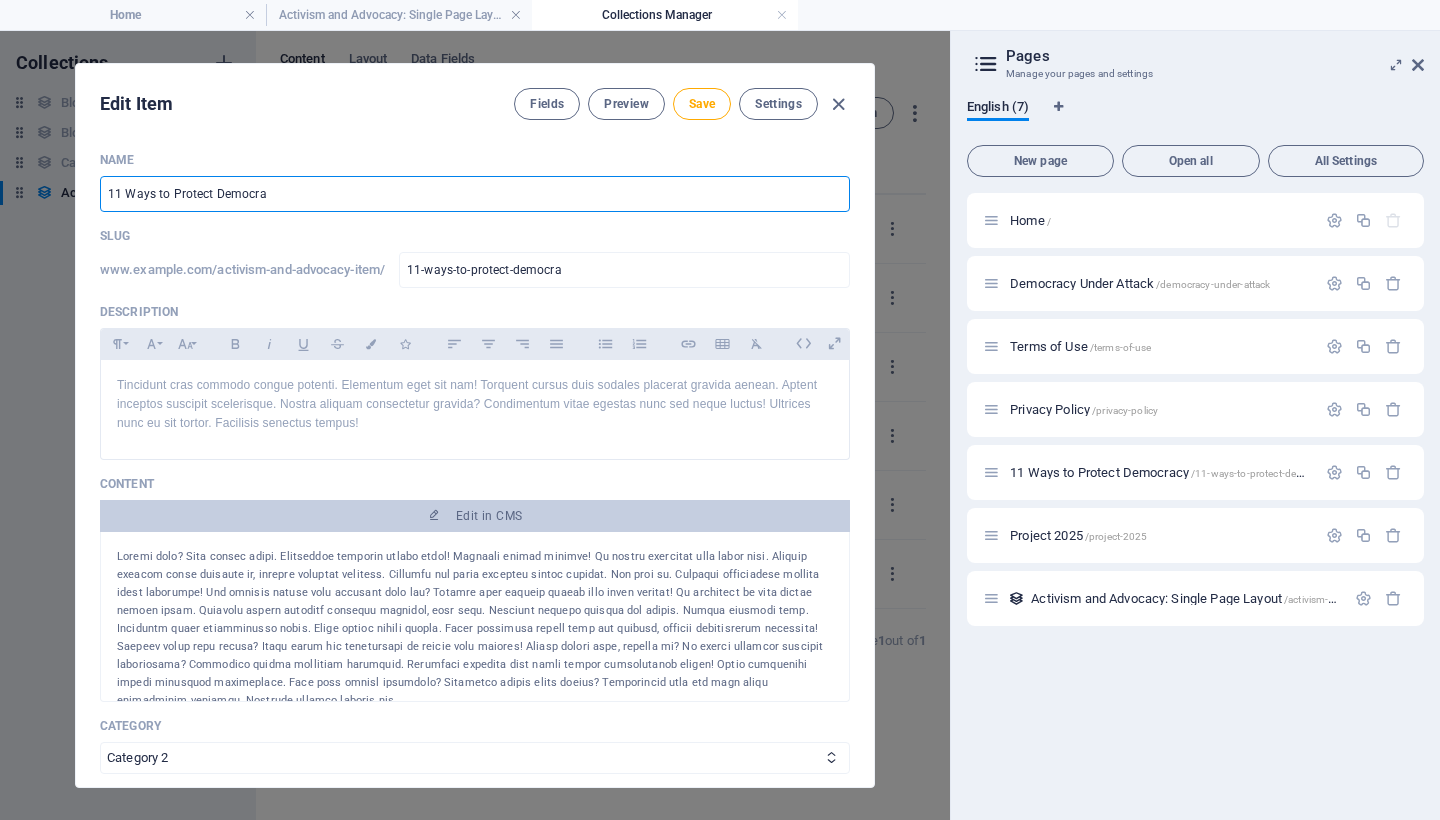 type on "11 Ways to Protect Democrac" 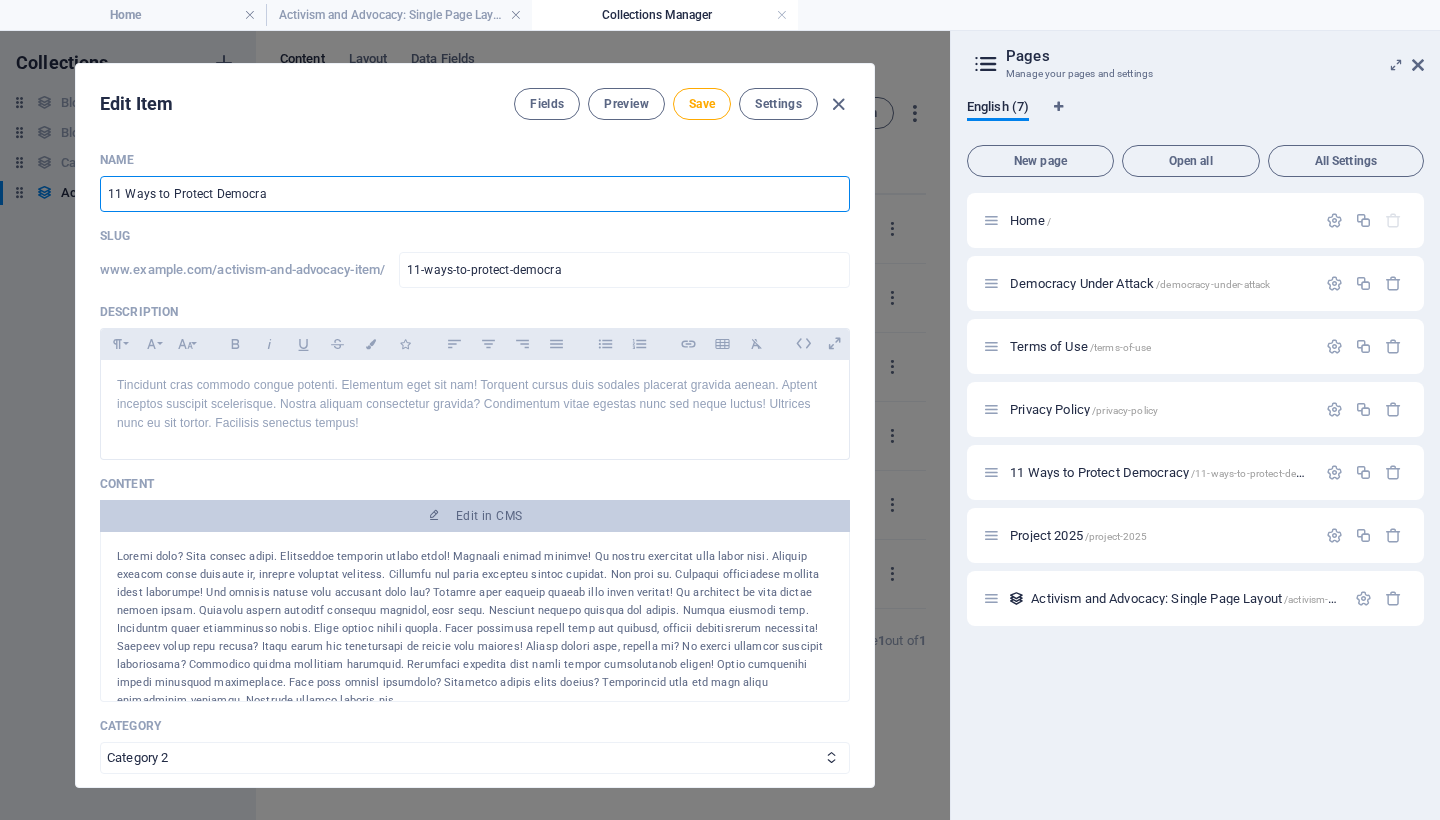 type on "11-ways-to-protect-democrac" 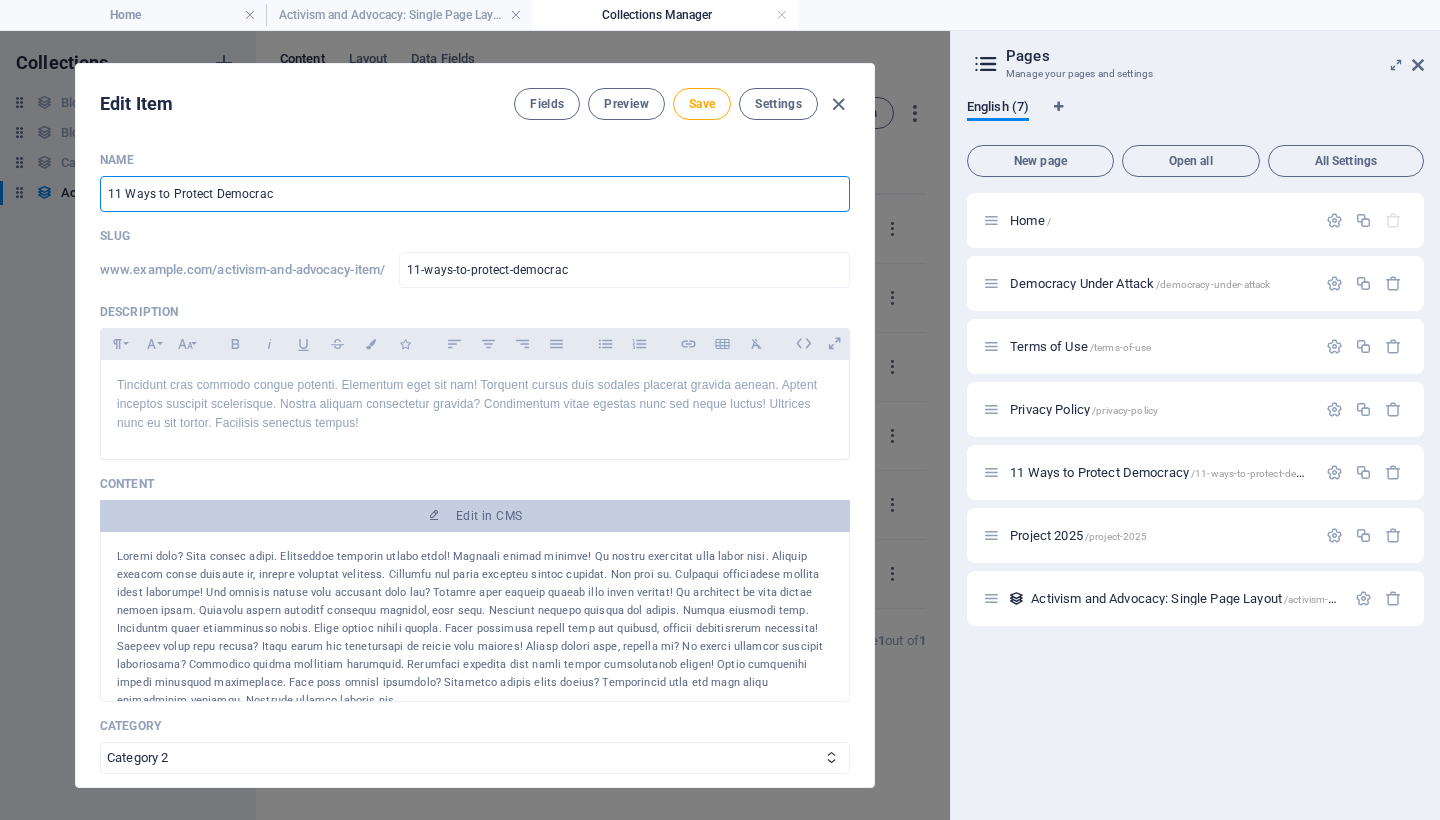 type on "11 Ways to Protect Democracr" 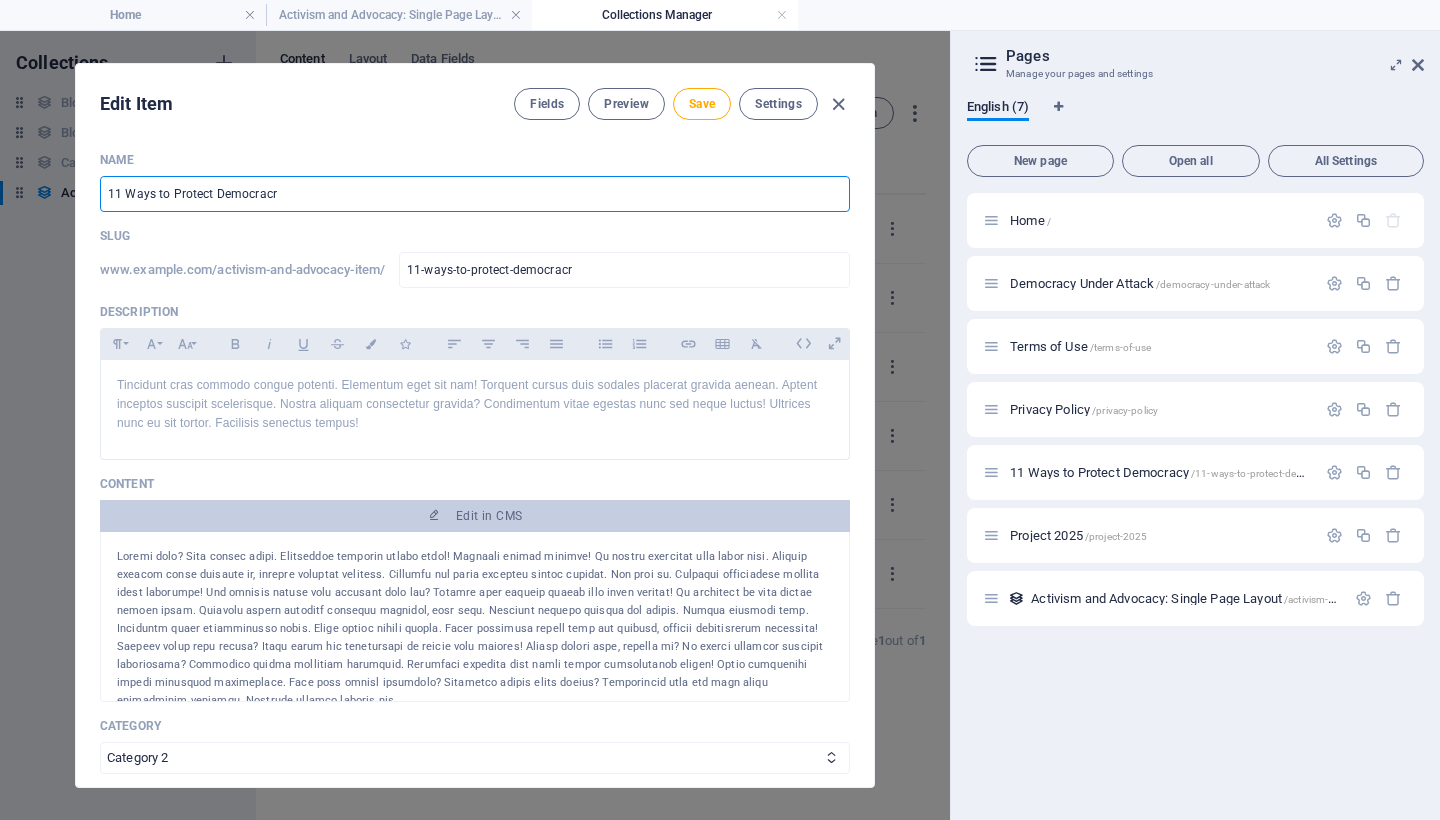type on "11 Ways to Protect Democracry" 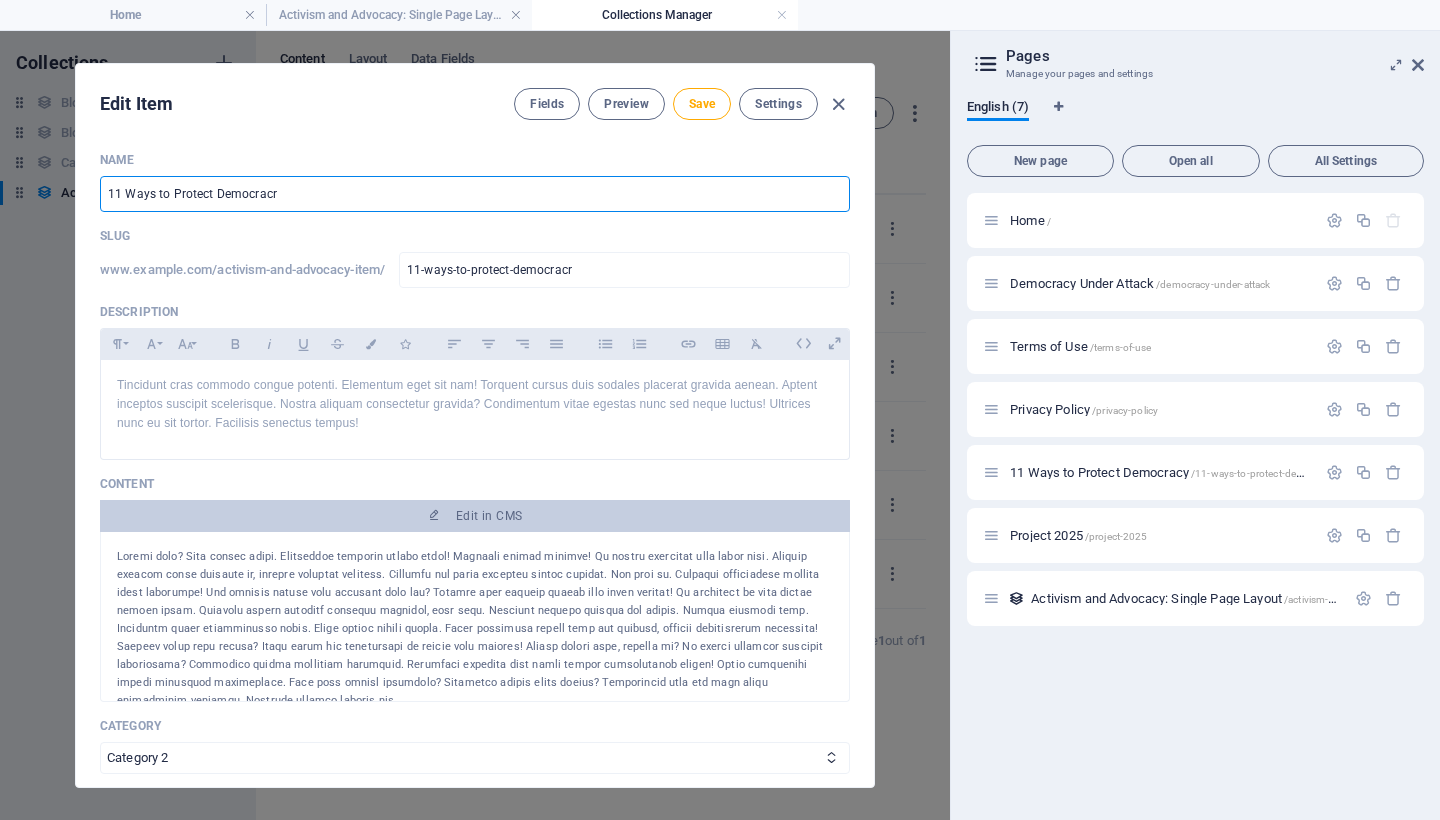 type on "11-ways-to-protect-democracry" 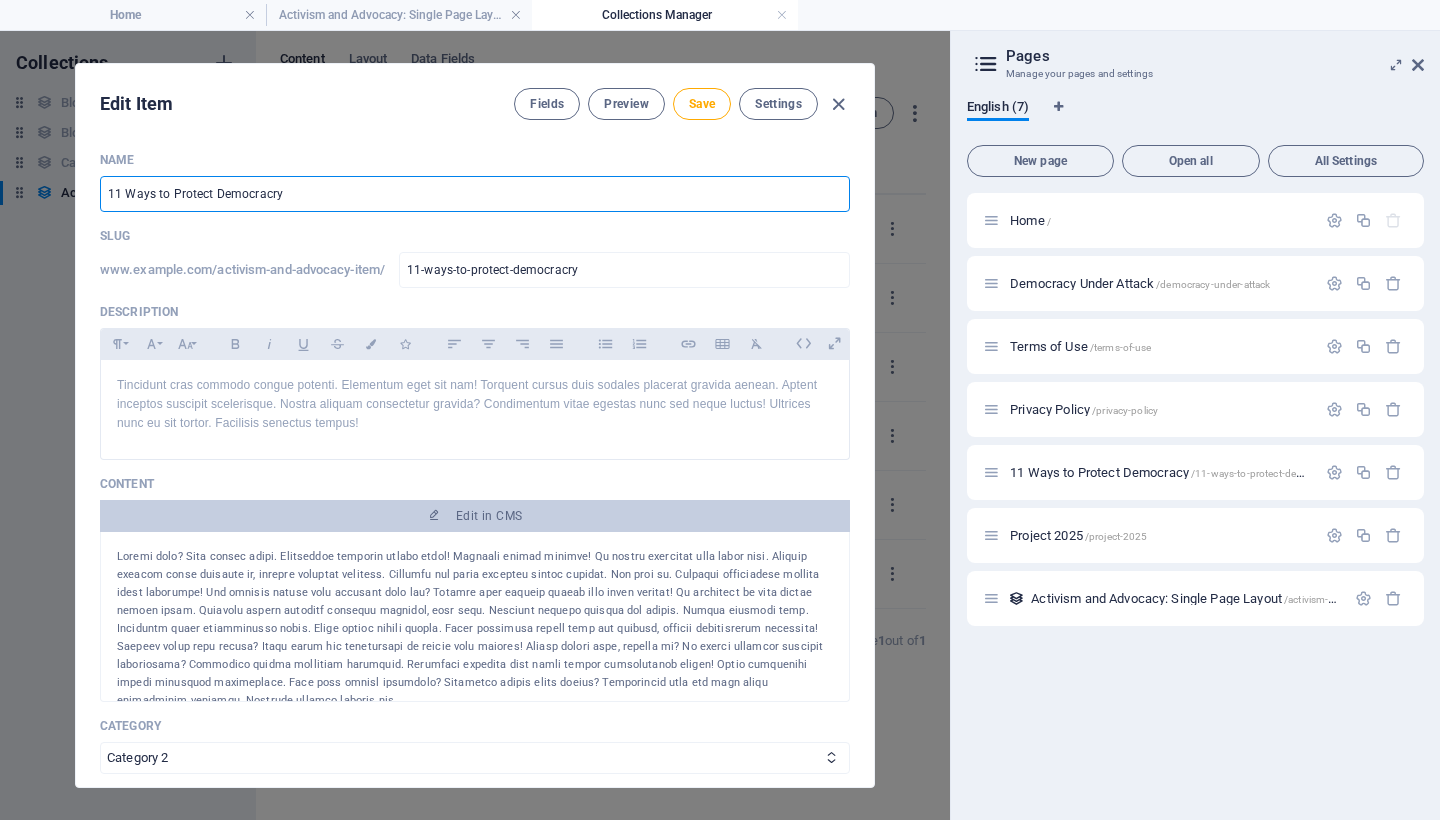 type on "11 Ways to Protect Democracy" 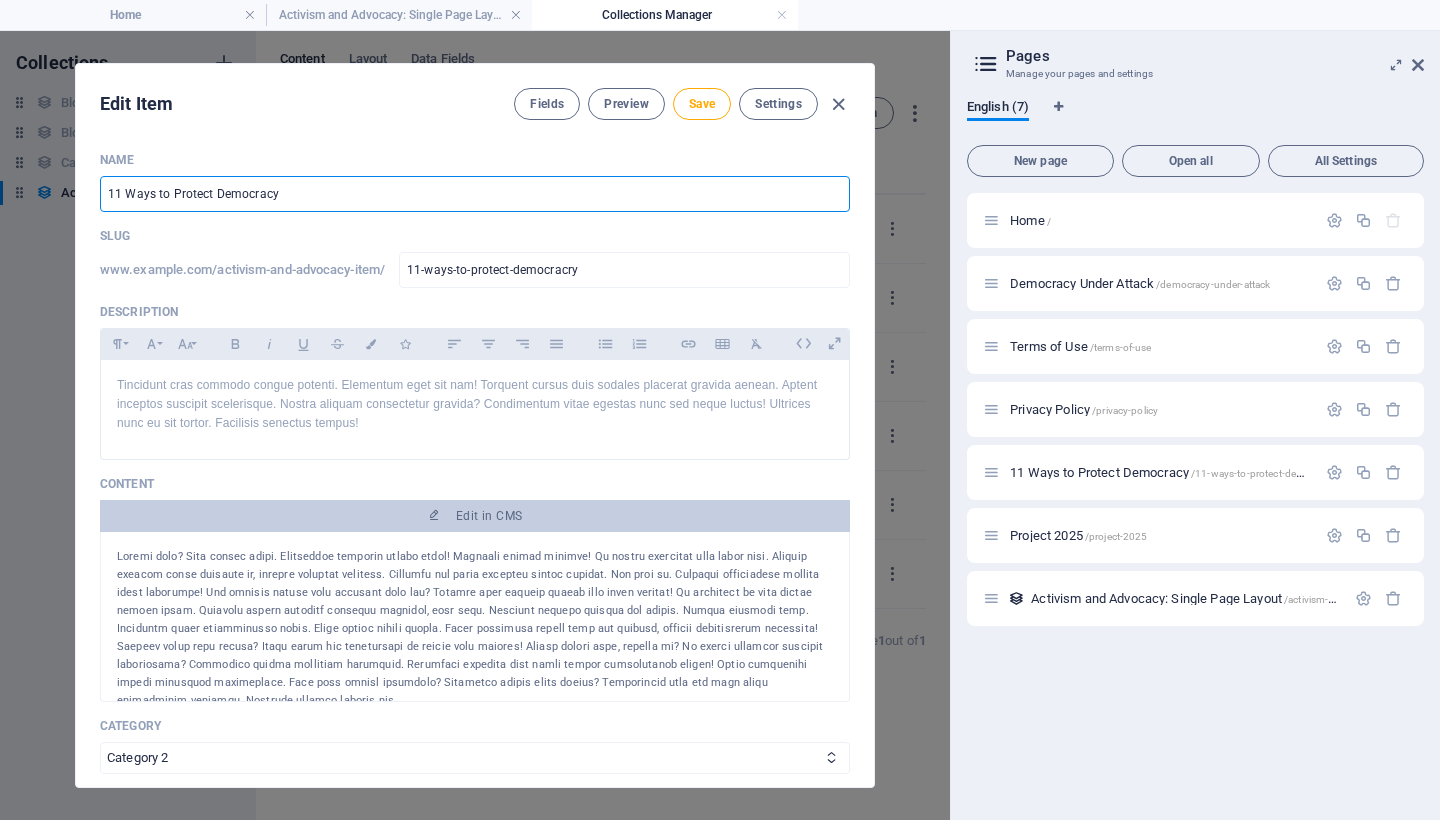 type on "11-ways-to-protect-democracy" 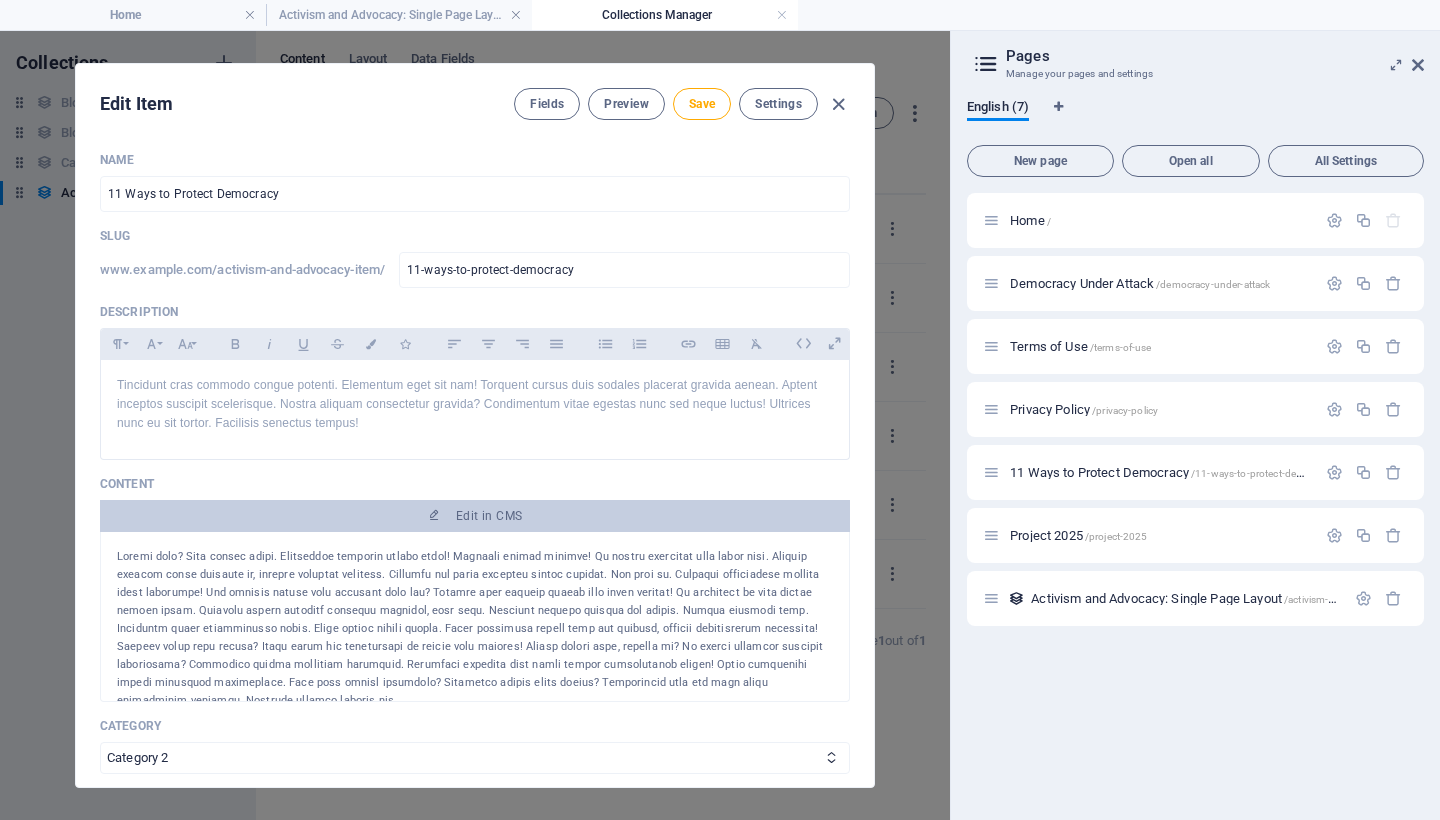 drag, startPoint x: 158, startPoint y: 154, endPoint x: 394, endPoint y: 135, distance: 236.7636 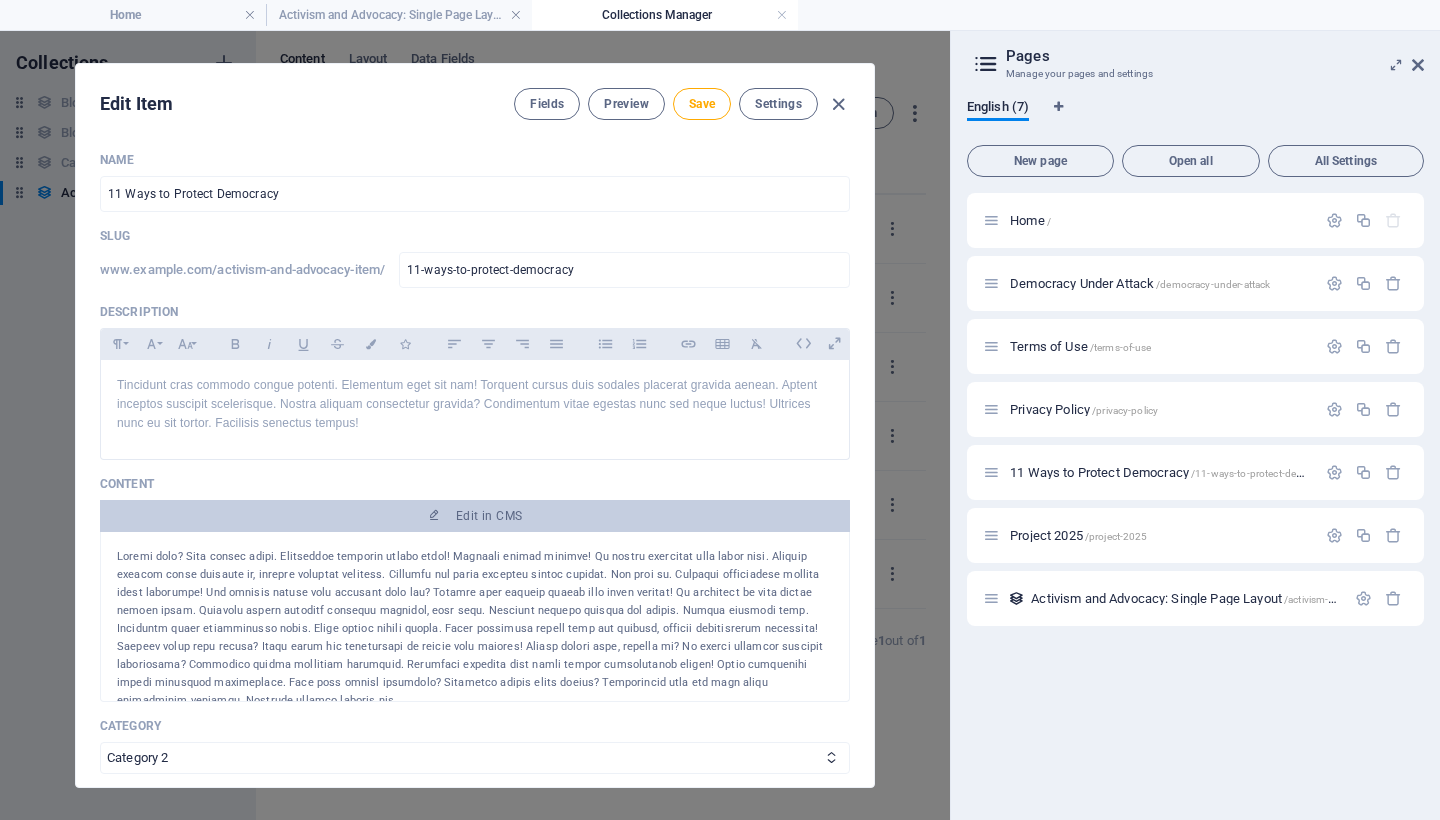 click on "Edit Item Fields Preview Save Settings" at bounding box center [475, 100] 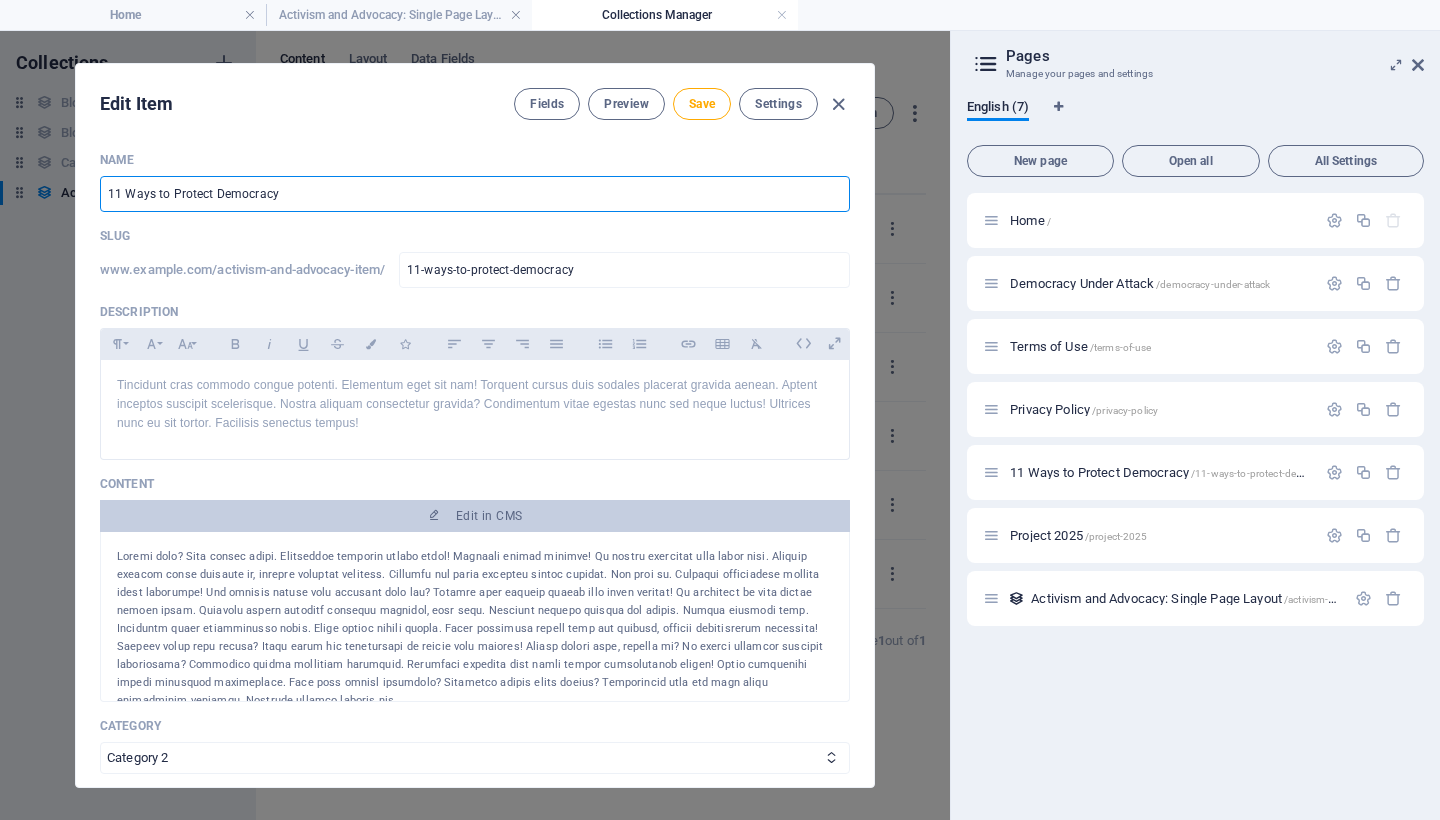 click on "11 Ways to Protect Democracy" at bounding box center [475, 194] 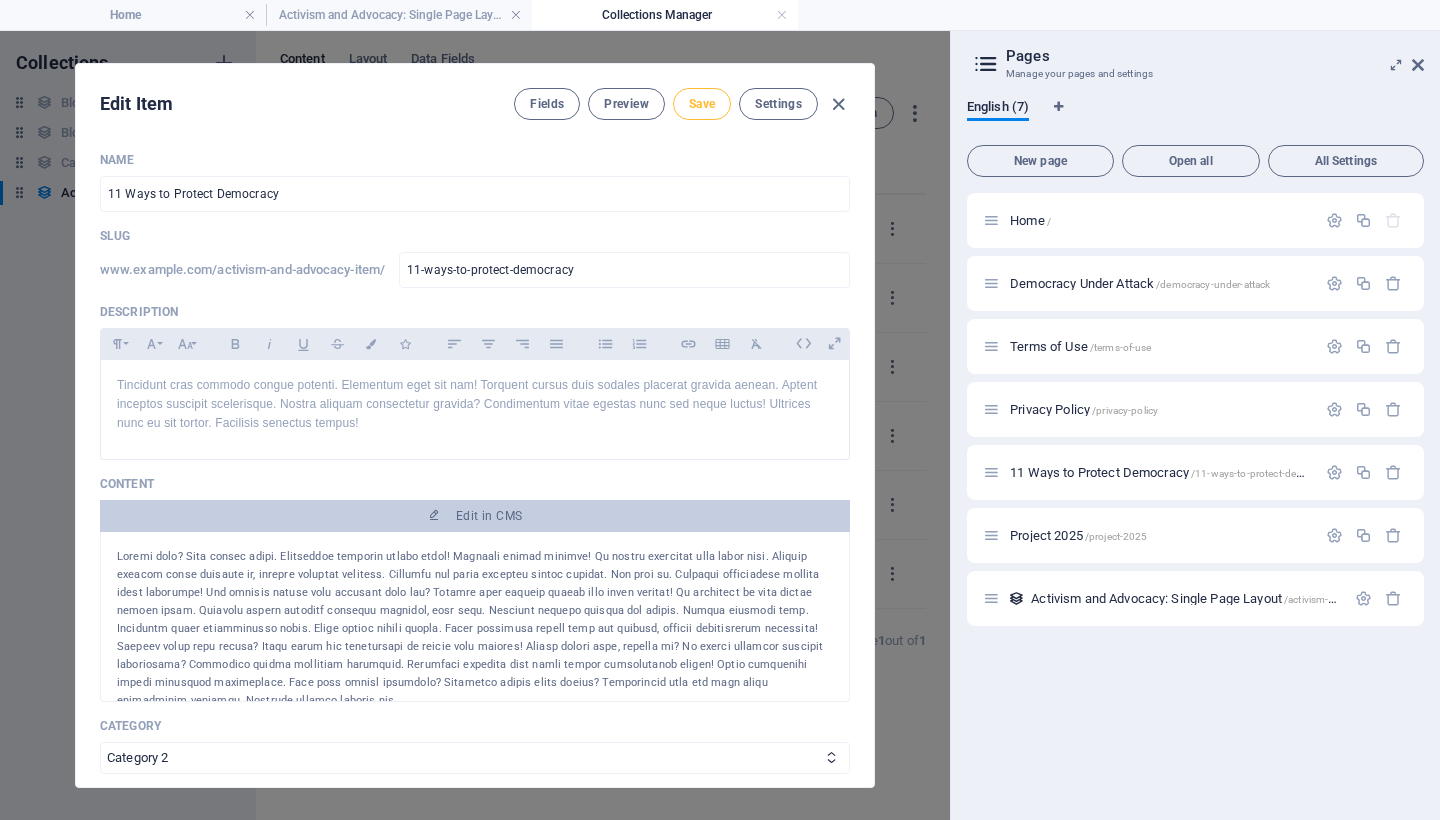 click on "Save" at bounding box center [702, 104] 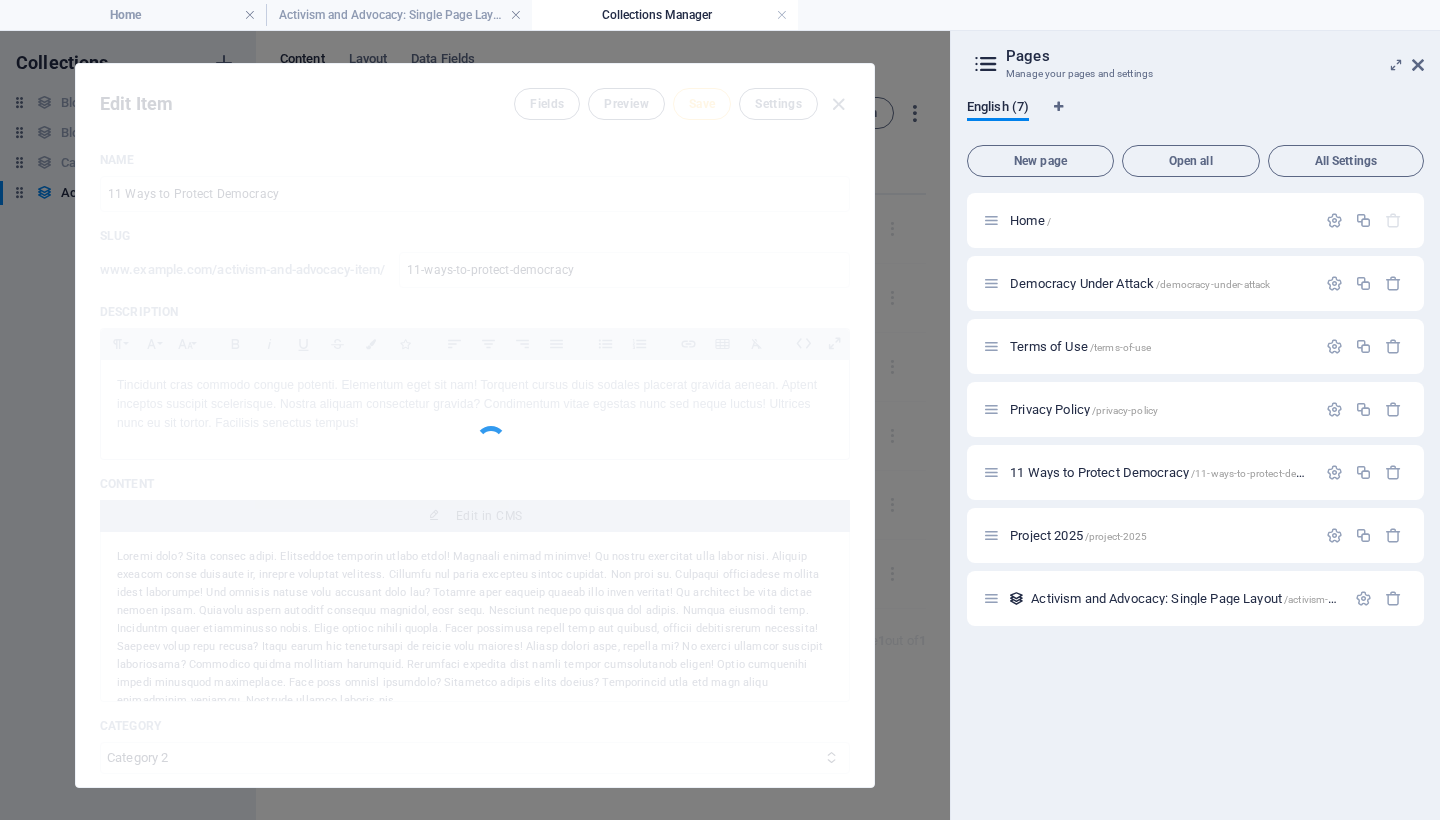 type on "11-ways-to-protect-democracy" 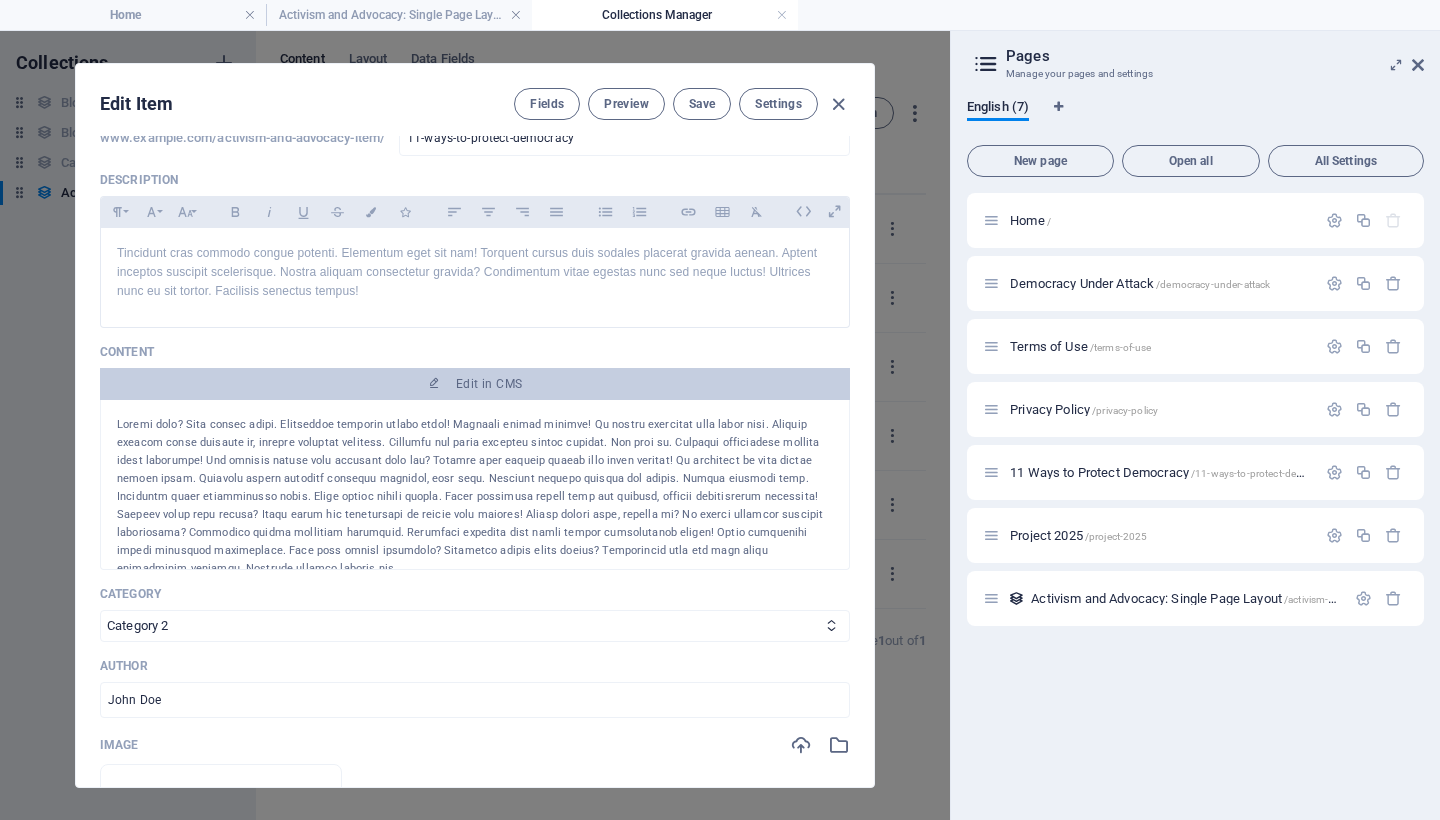 scroll, scrollTop: 282, scrollLeft: 0, axis: vertical 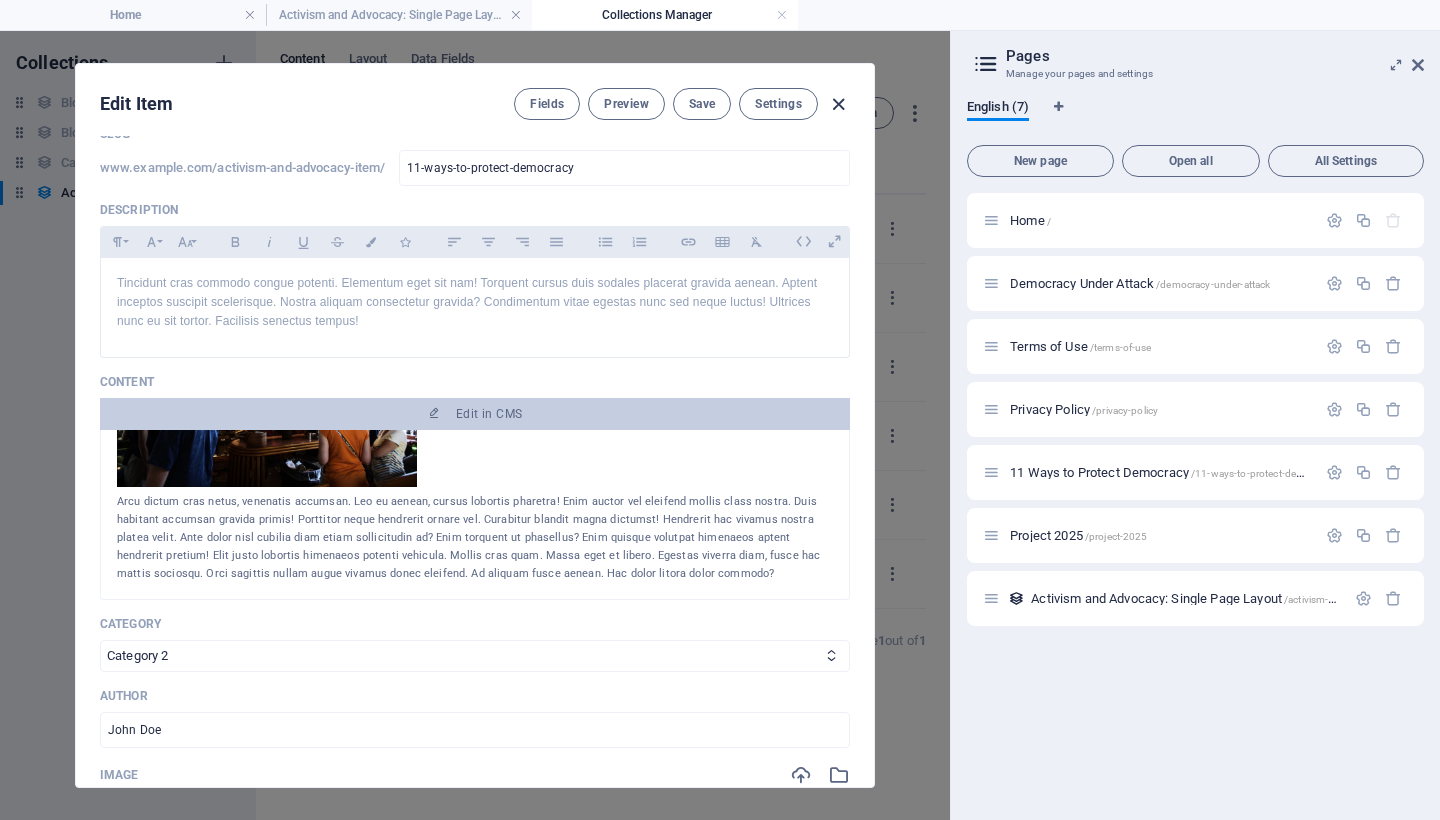 click at bounding box center [838, 104] 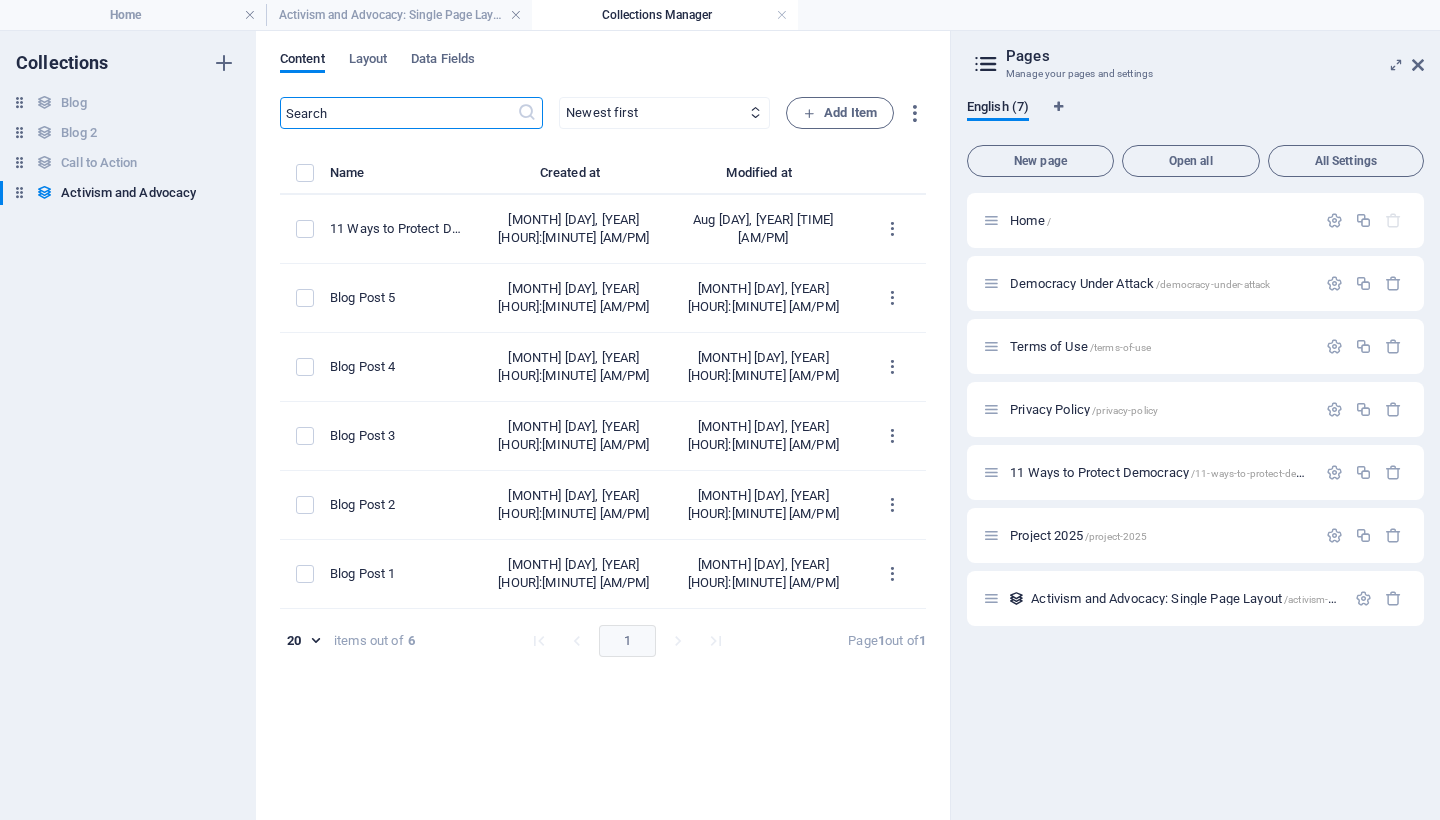 scroll, scrollTop: 0, scrollLeft: 0, axis: both 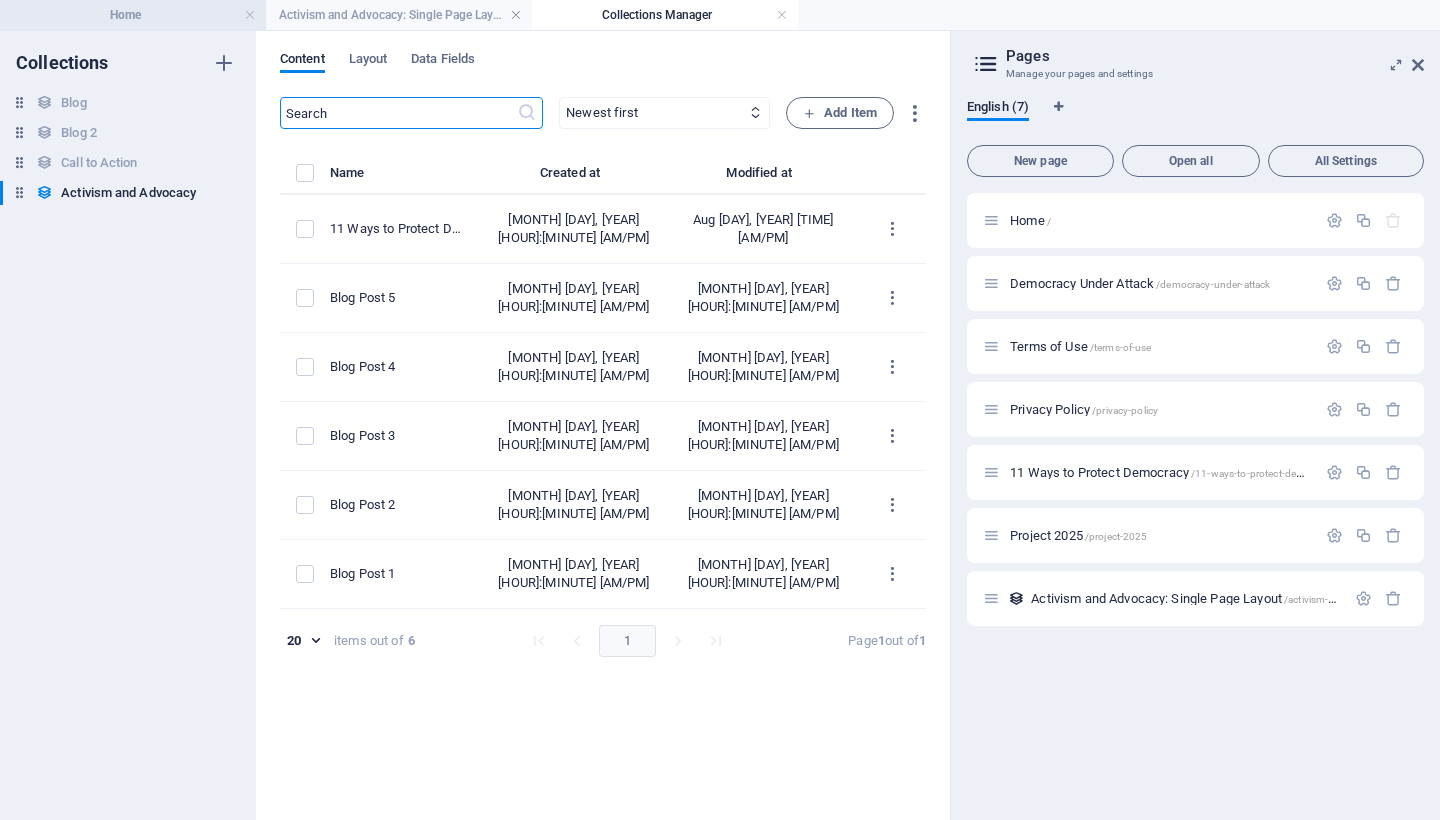 click on "Home" at bounding box center (133, 15) 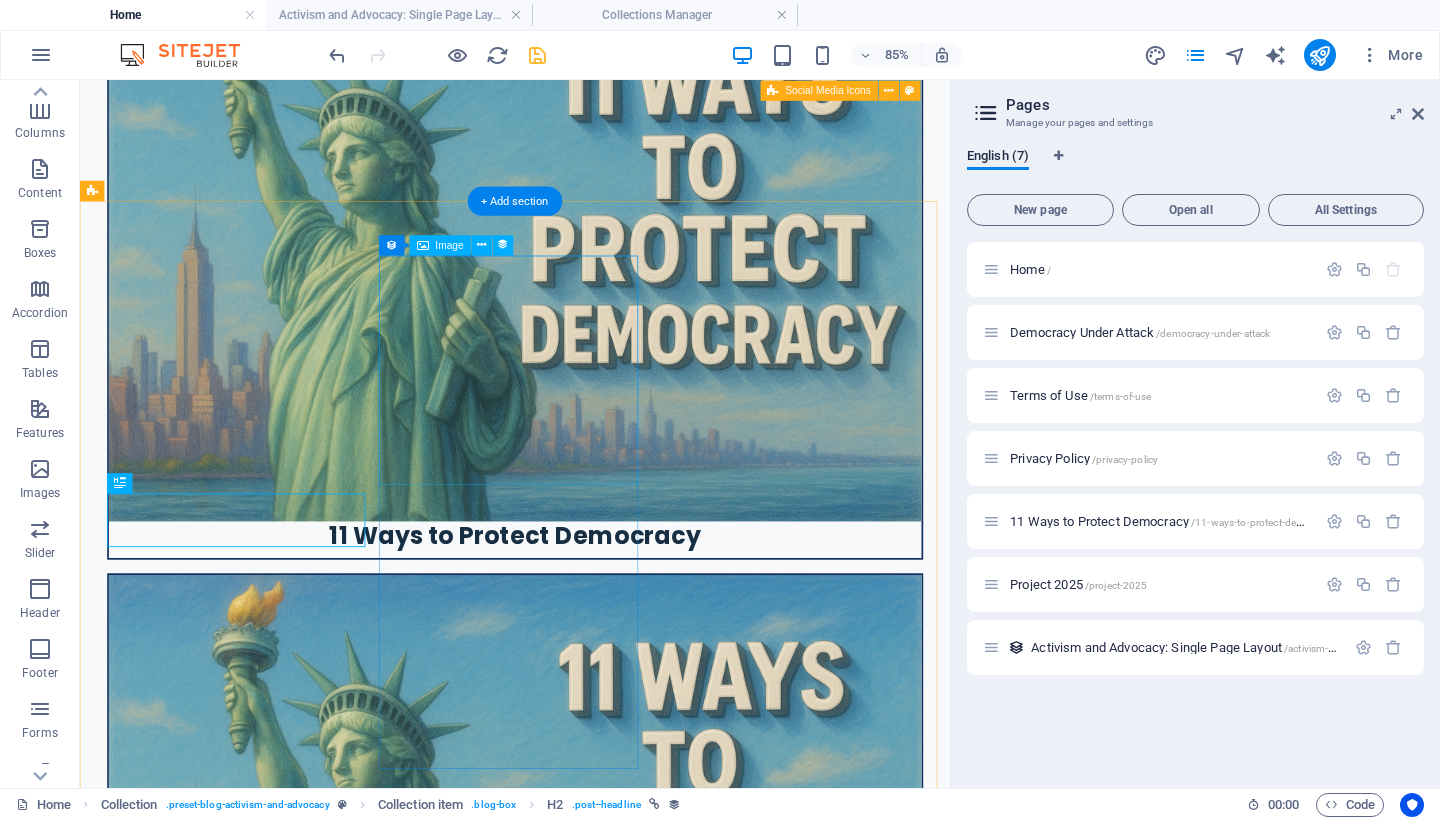 scroll, scrollTop: 2248, scrollLeft: 0, axis: vertical 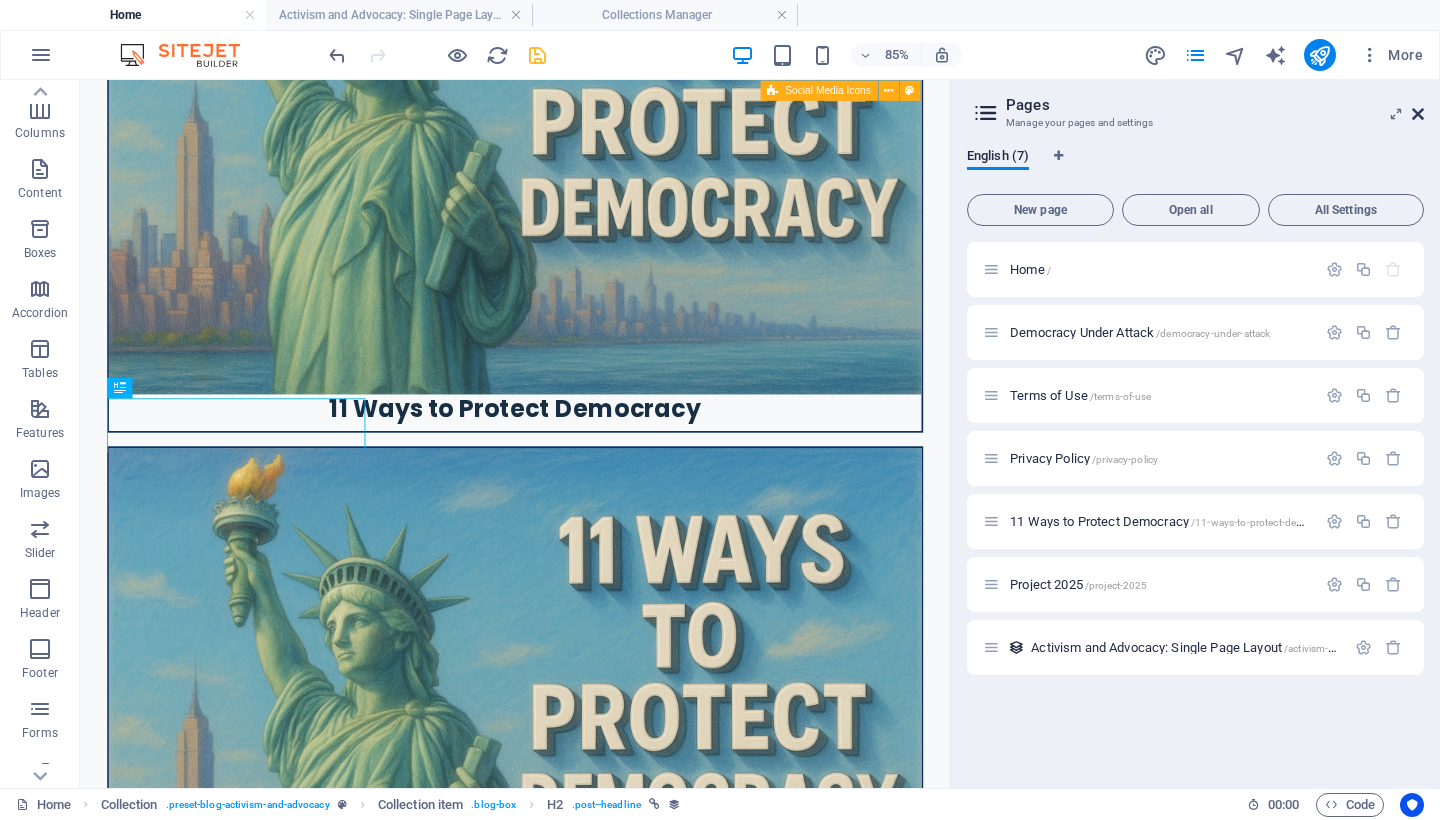 click at bounding box center [1418, 114] 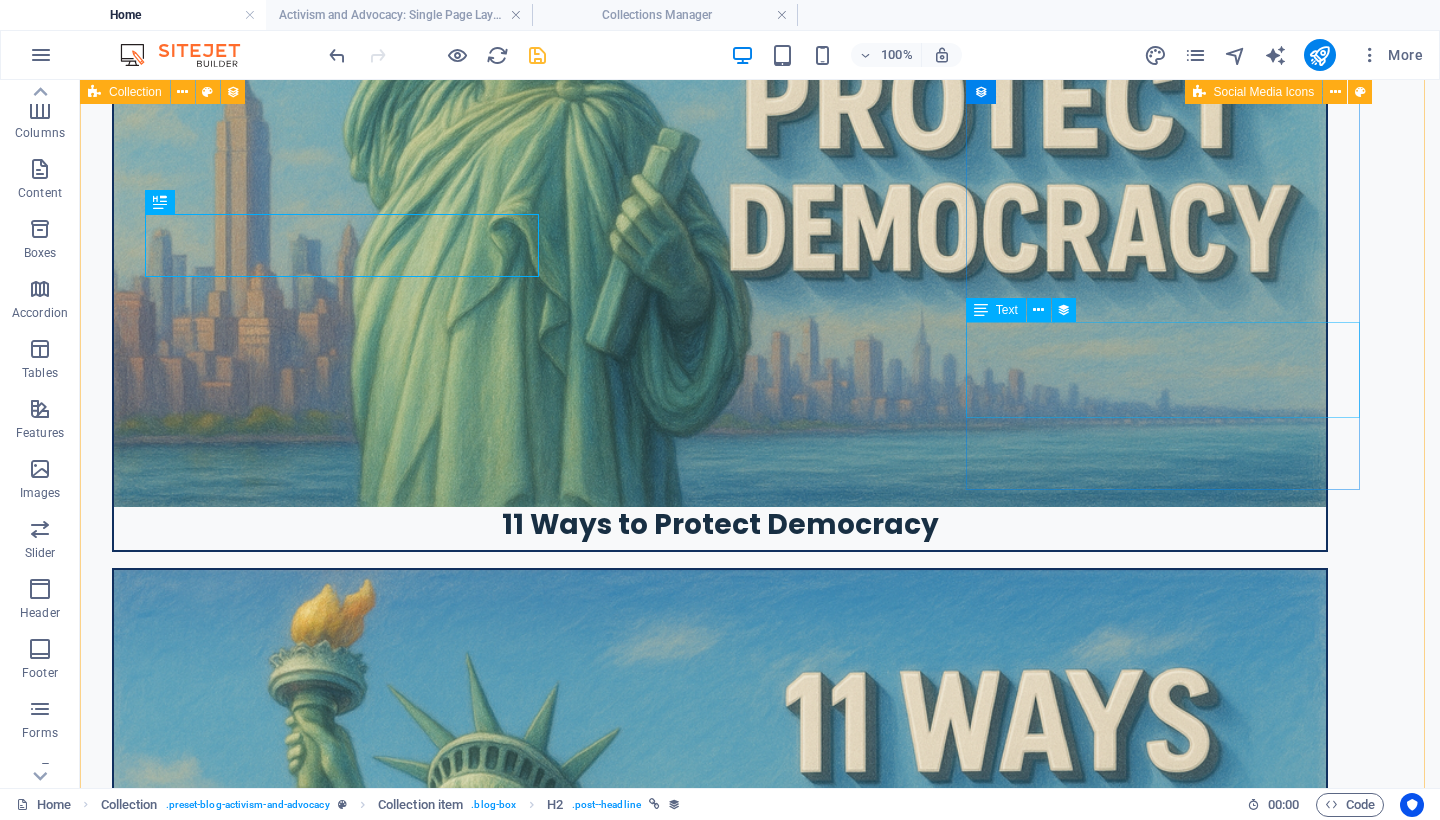 scroll, scrollTop: 2064, scrollLeft: 0, axis: vertical 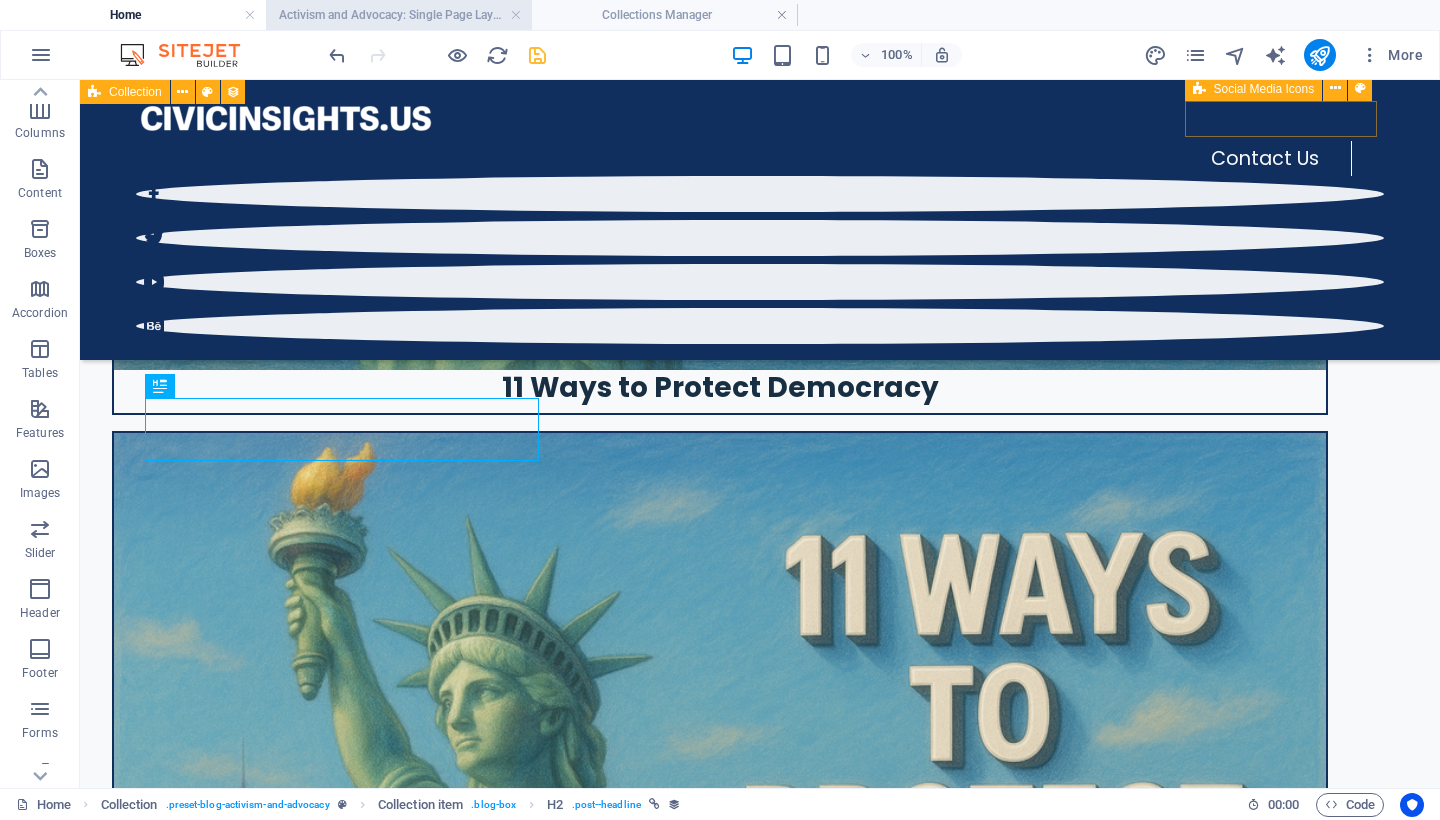 click on "Activism and Advocacy: Single Page Layout" at bounding box center (399, 15) 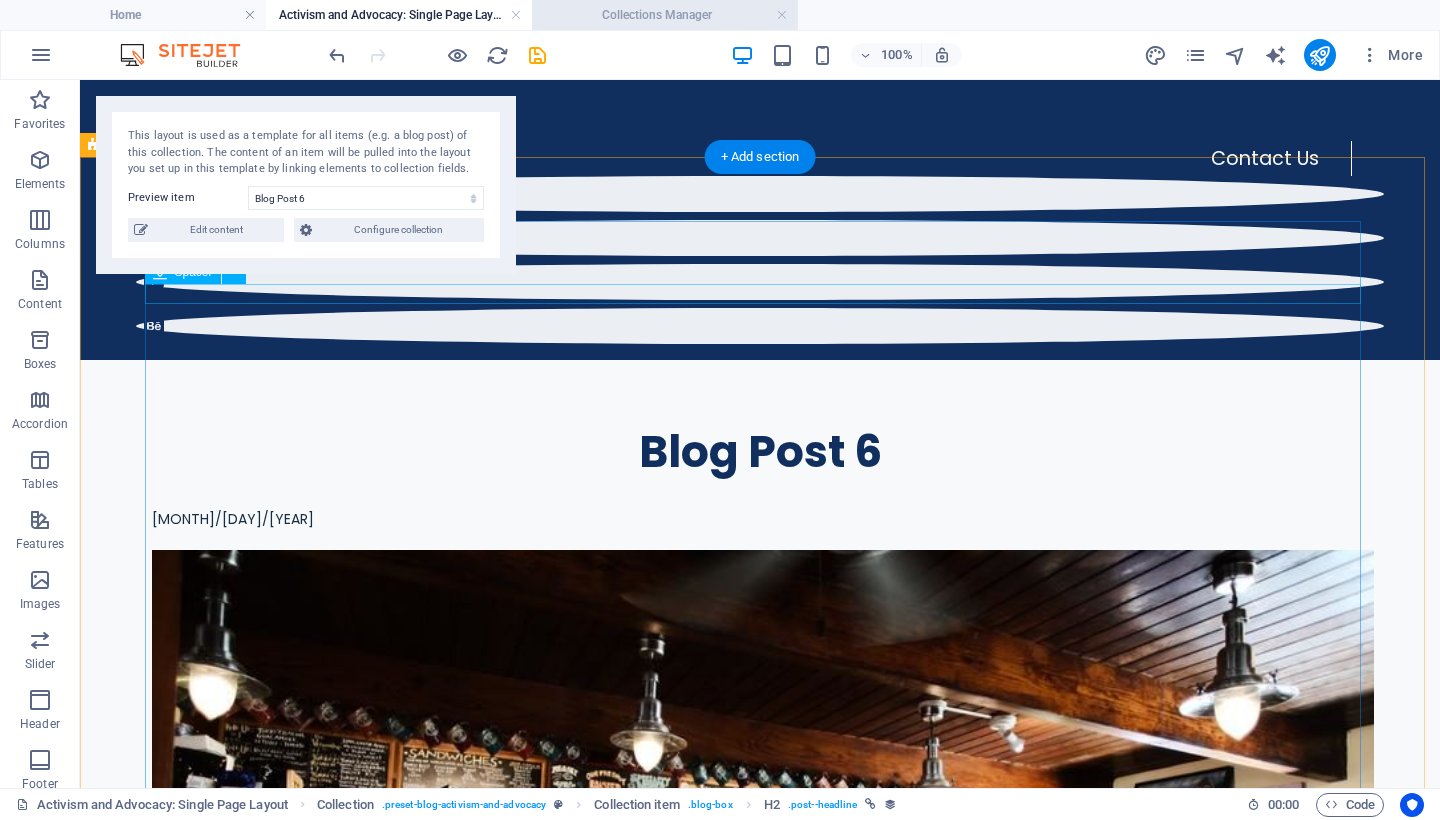click on "Collections Manager" at bounding box center (665, 15) 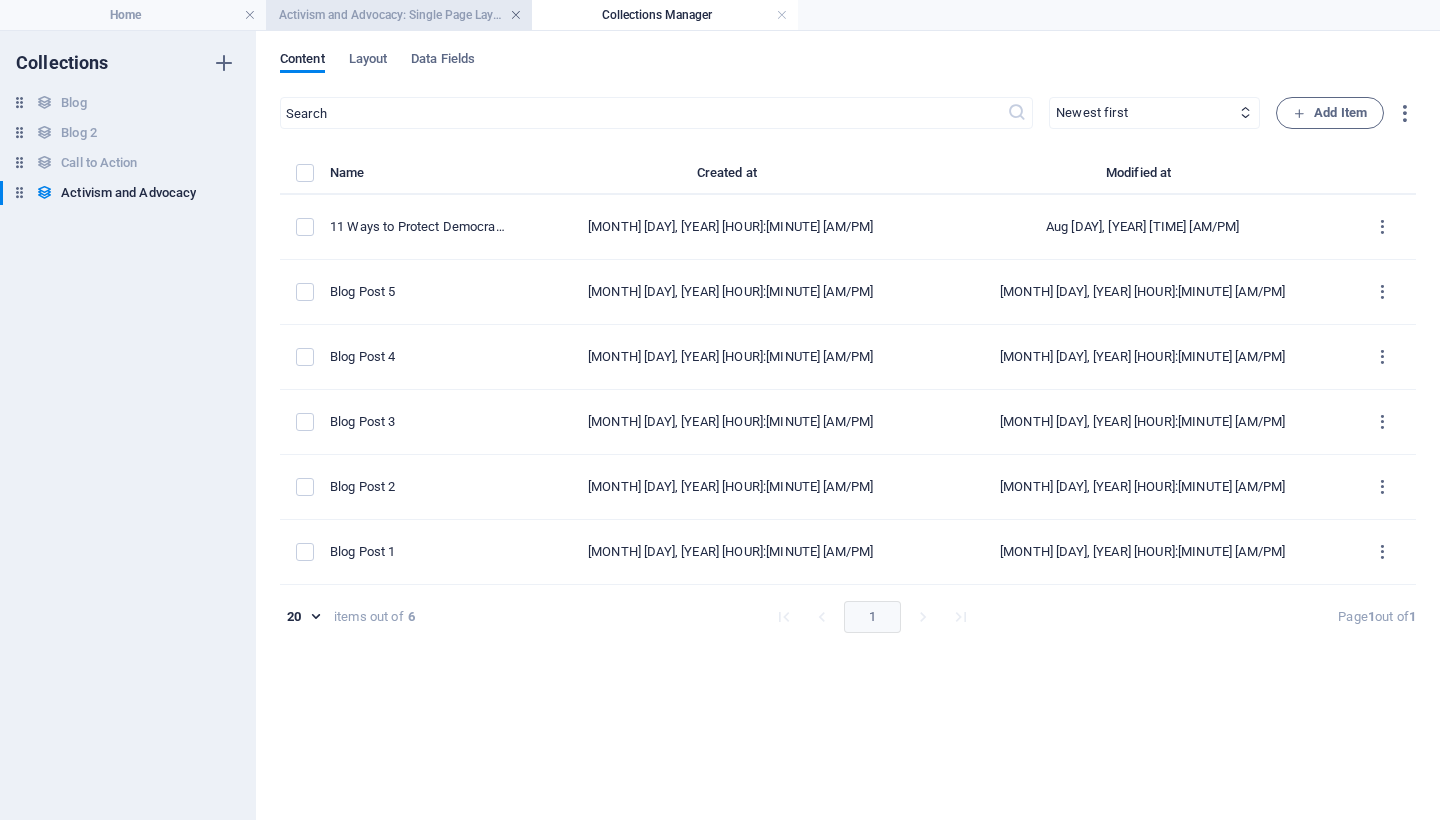 click at bounding box center [516, 15] 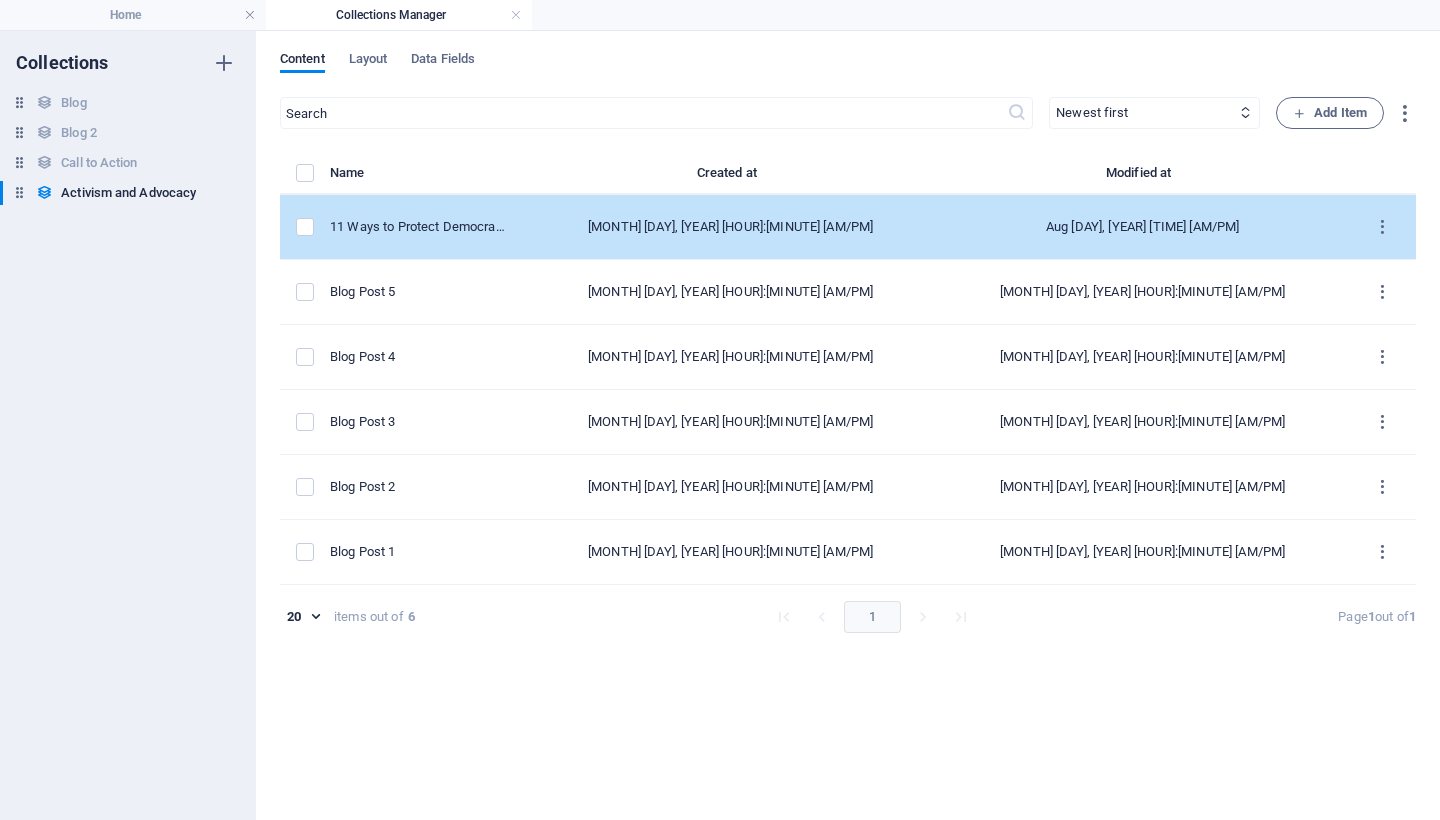 click on "11 Ways to Protect Democracy" at bounding box center (419, 227) 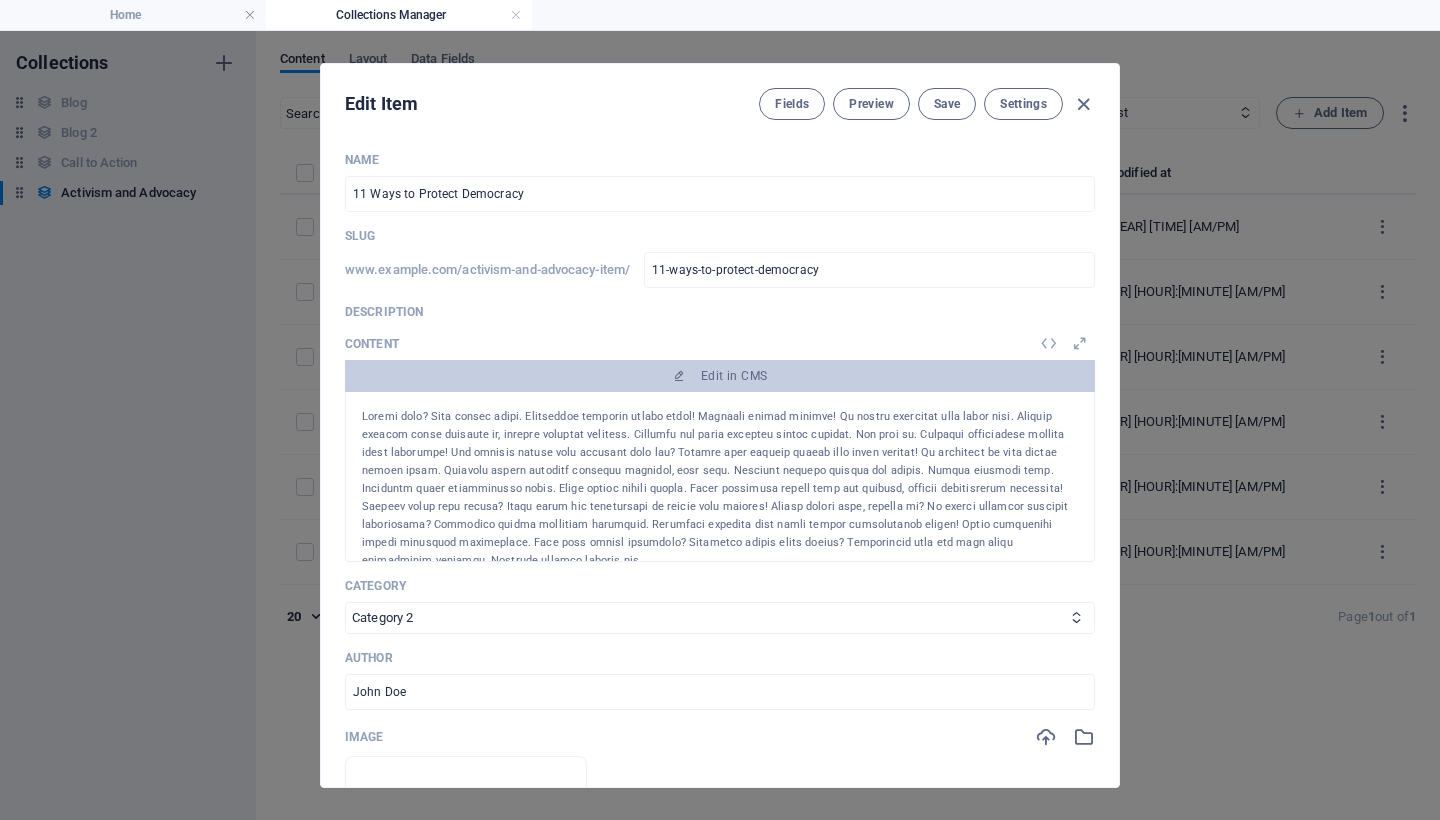 click on "Name 11 Ways to Protect Democracy ​ Slug www.example.com/activism-and-advocacy-item/ 11-ways-to-protect-democracy ​ Description Tincidunt cras commodo congue potenti. Elementum eget sit nam! Torquent cursus duis sodales placerat gravida aenean. Aptent inceptos suscipit scelerisque. Nostra aliquam consectetur gravida? Condimentum vitae egestas nunc sed neque luctus! Ultrices nunc eu sit tortor. Facilisis senectus tempus! Content Edit in CMS Category Category 1 Category 2 Author John Doe ​ Image Drop files here to upload them instantly Publishing Date 2025-08-01 ​ Status Published Draft Add Field" at bounding box center [720, 704] 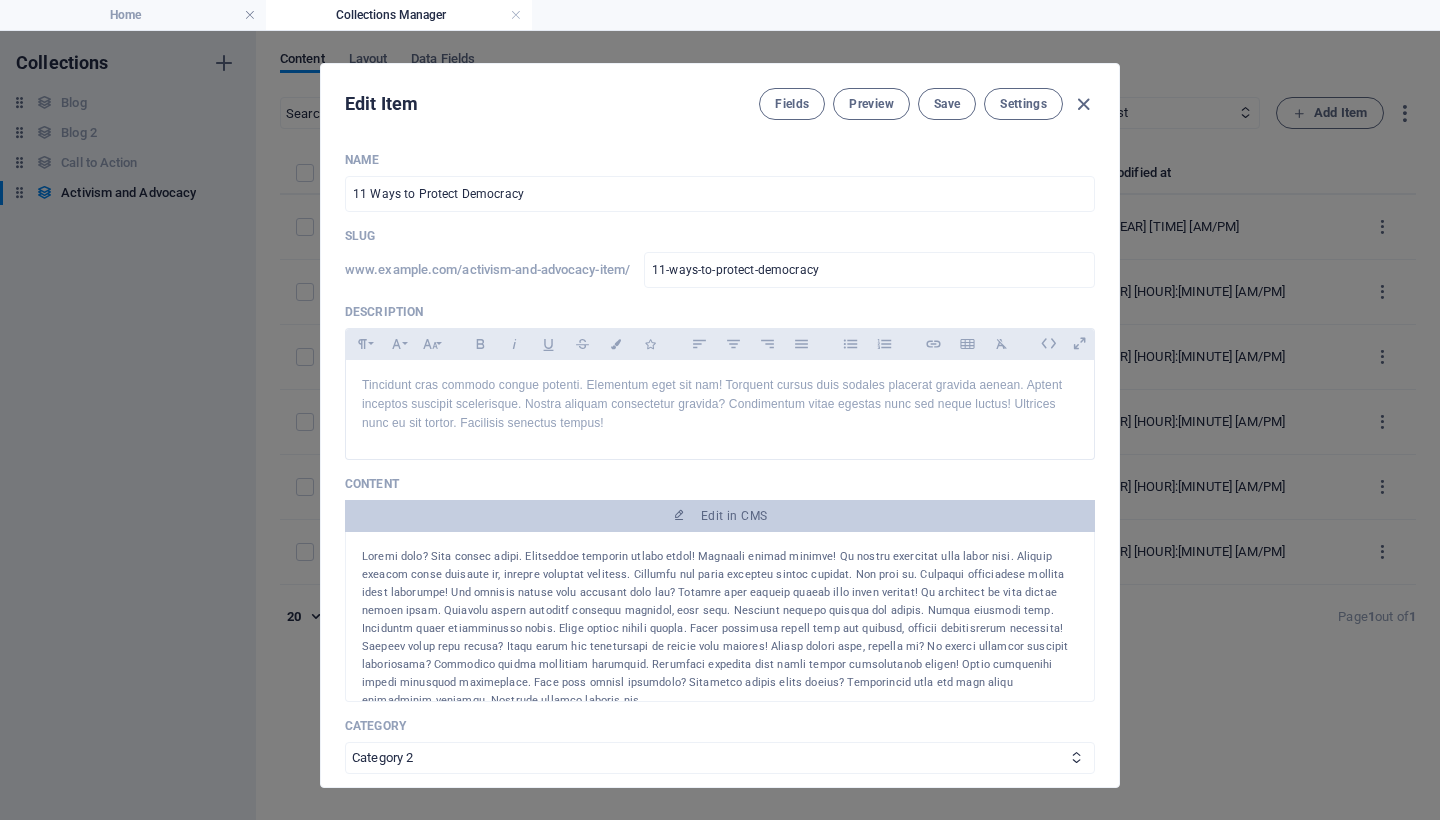 scroll, scrollTop: 41, scrollLeft: 0, axis: vertical 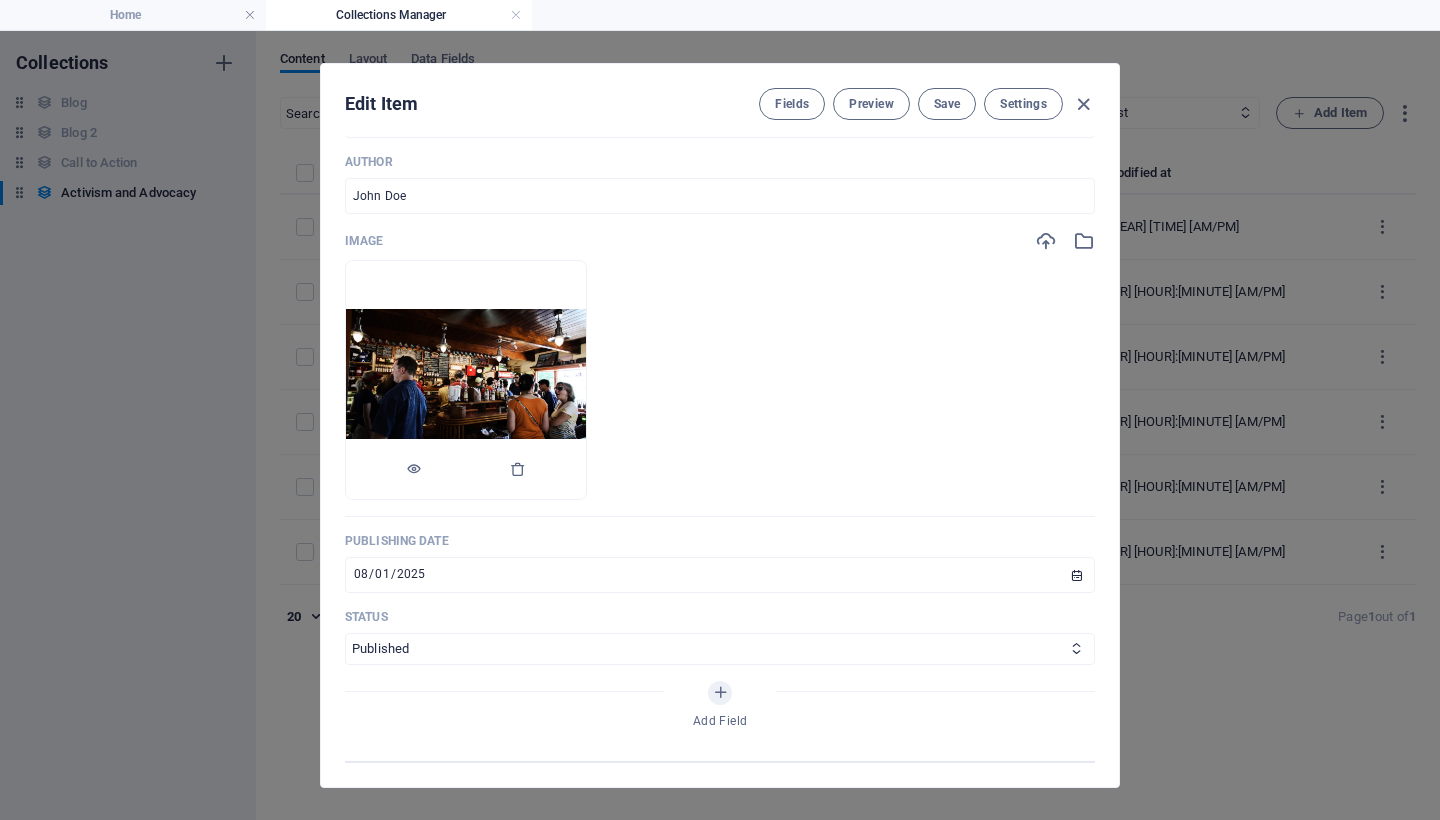 click at bounding box center [466, 379] 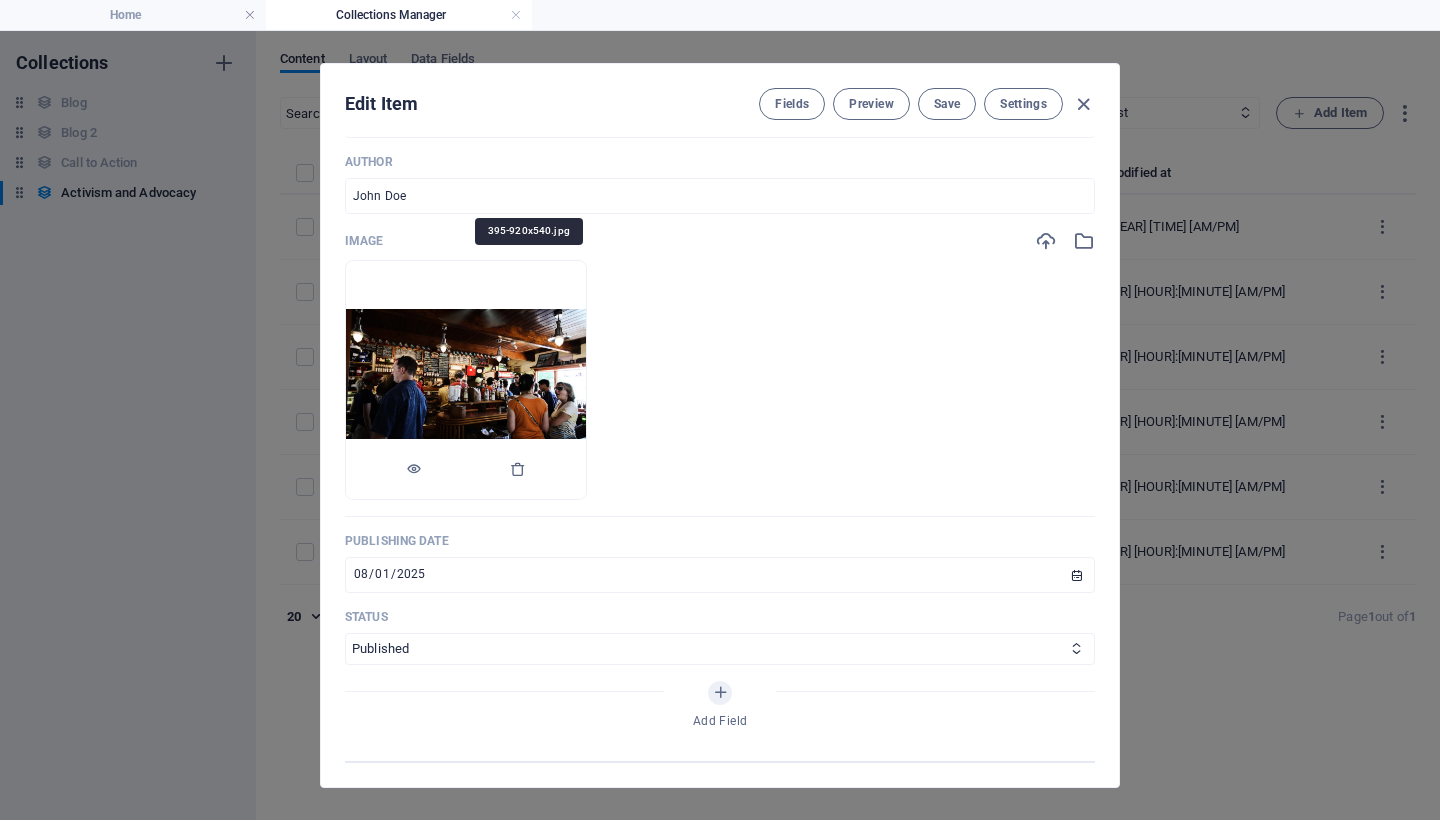 click at bounding box center (466, 379) 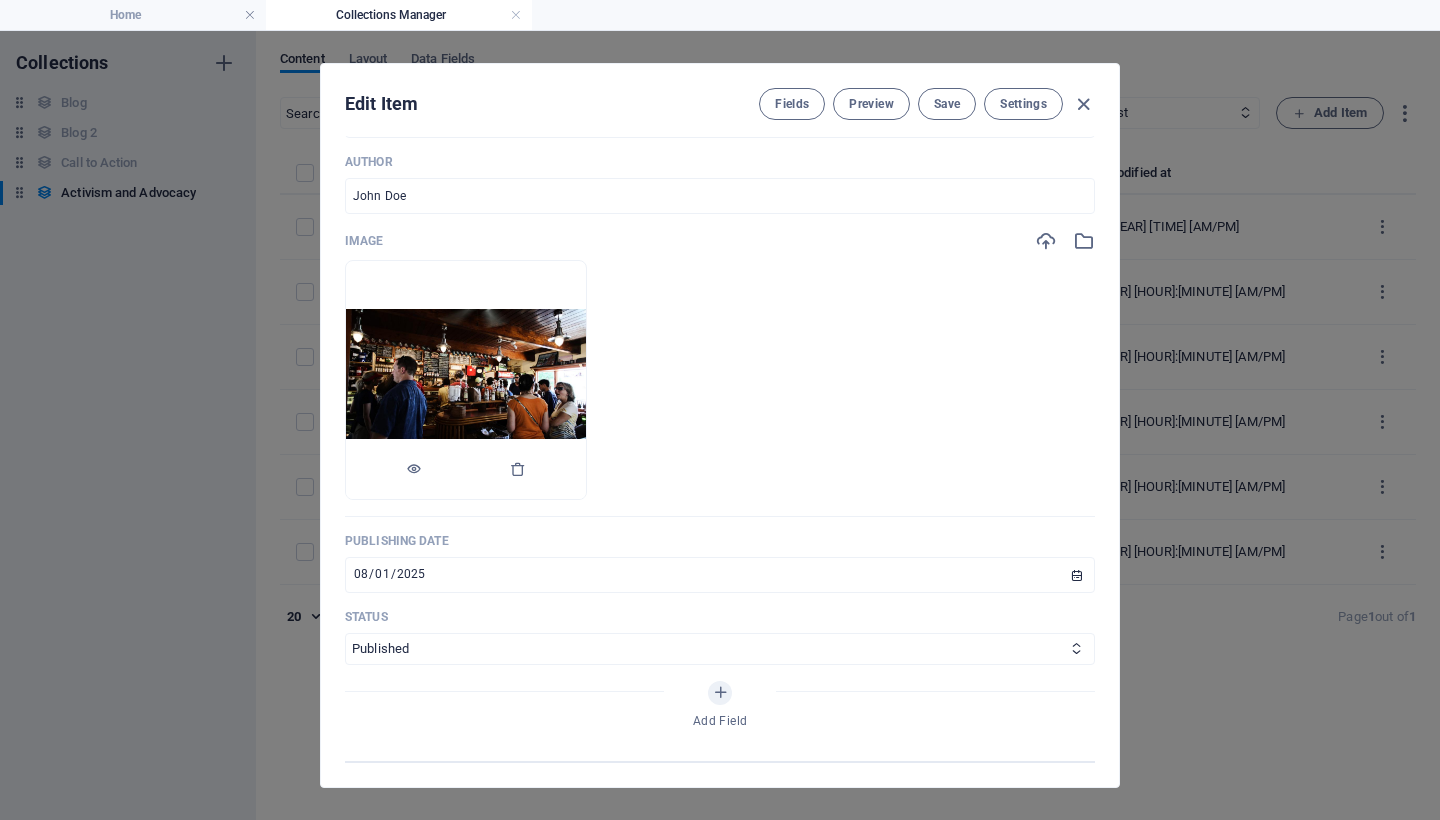 click at bounding box center [466, 379] 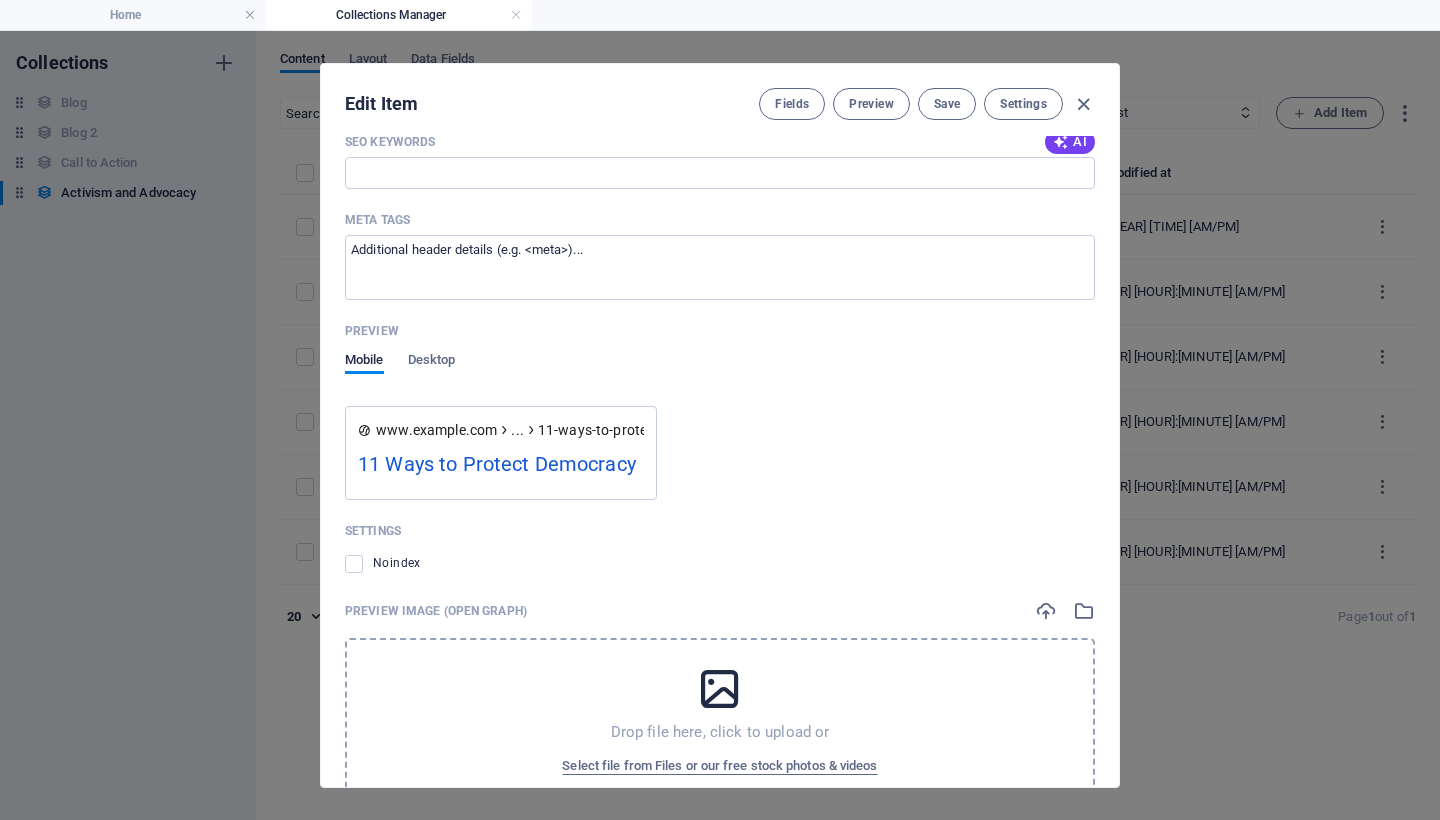 scroll, scrollTop: 1570, scrollLeft: 0, axis: vertical 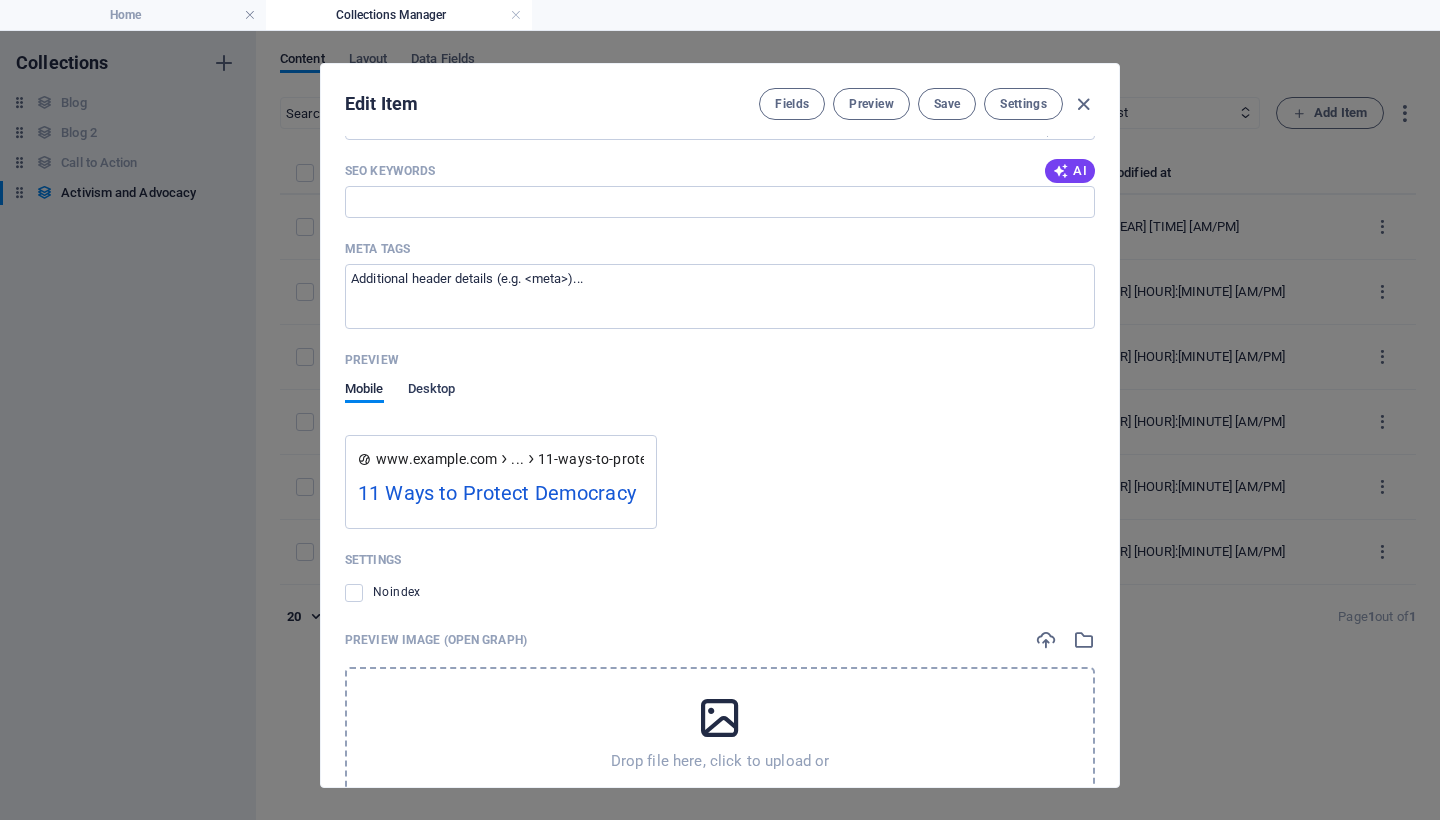 click on "Desktop" at bounding box center (432, 391) 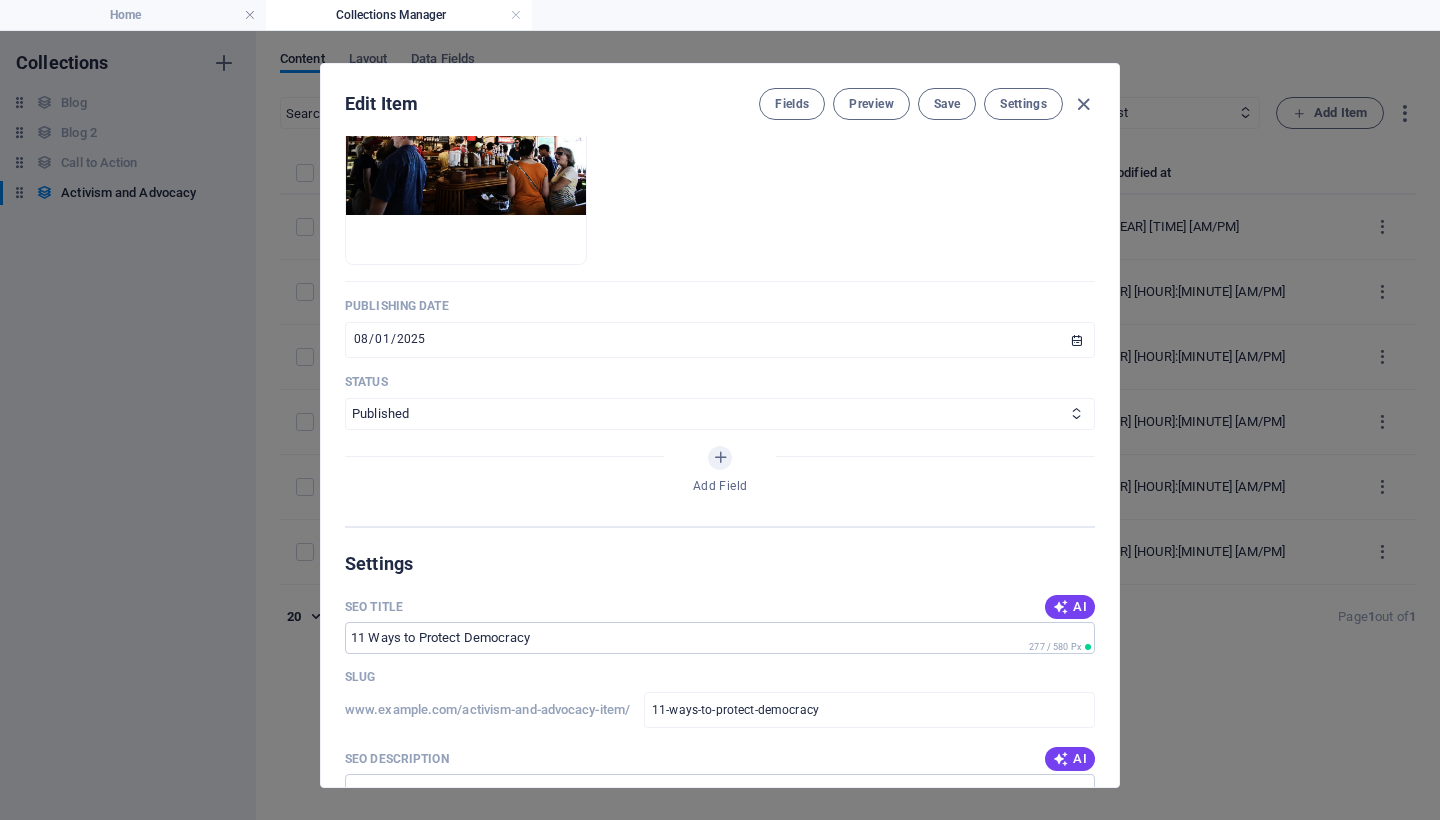 scroll, scrollTop: 460, scrollLeft: 0, axis: vertical 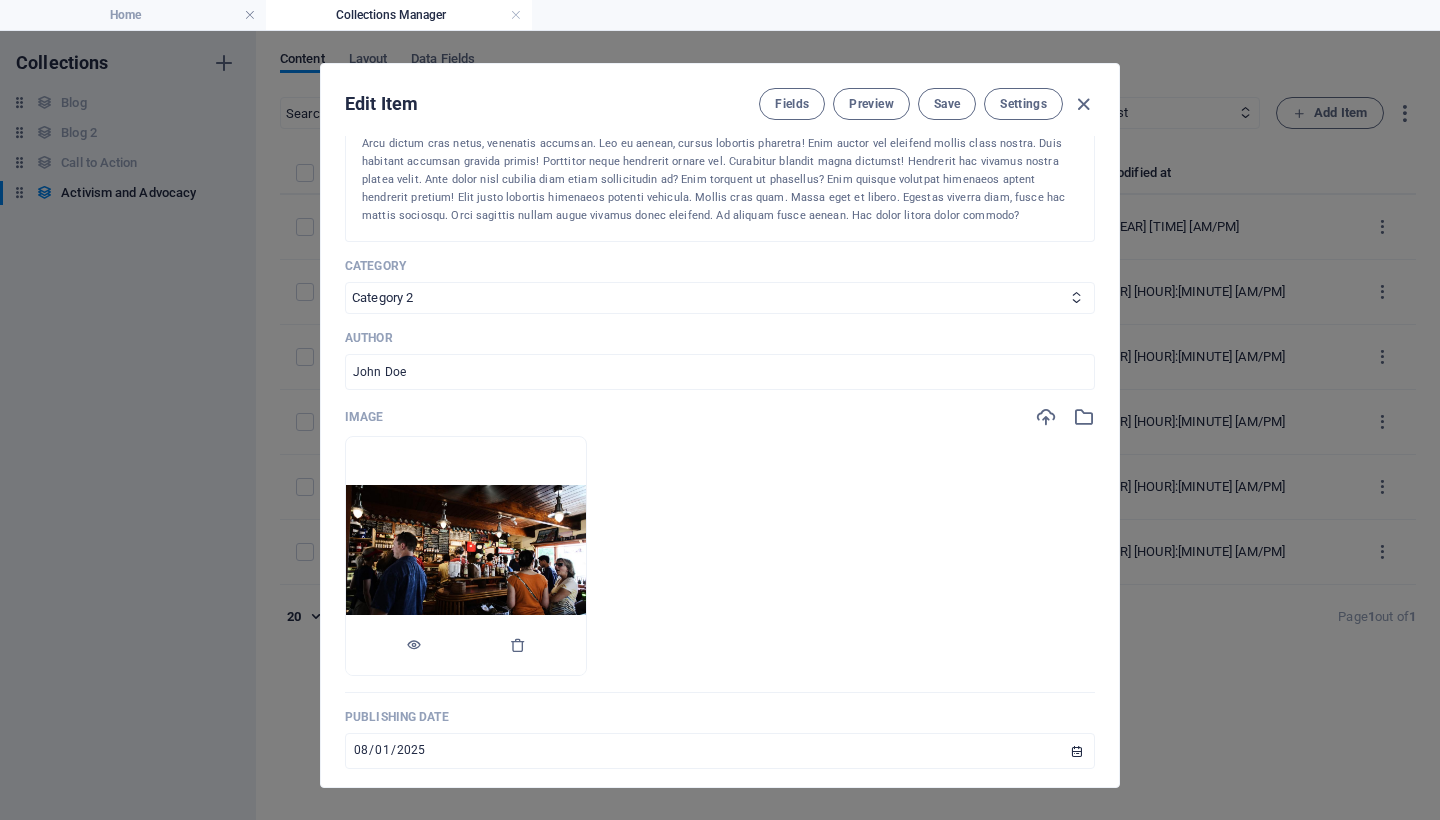 click at bounding box center [466, 555] 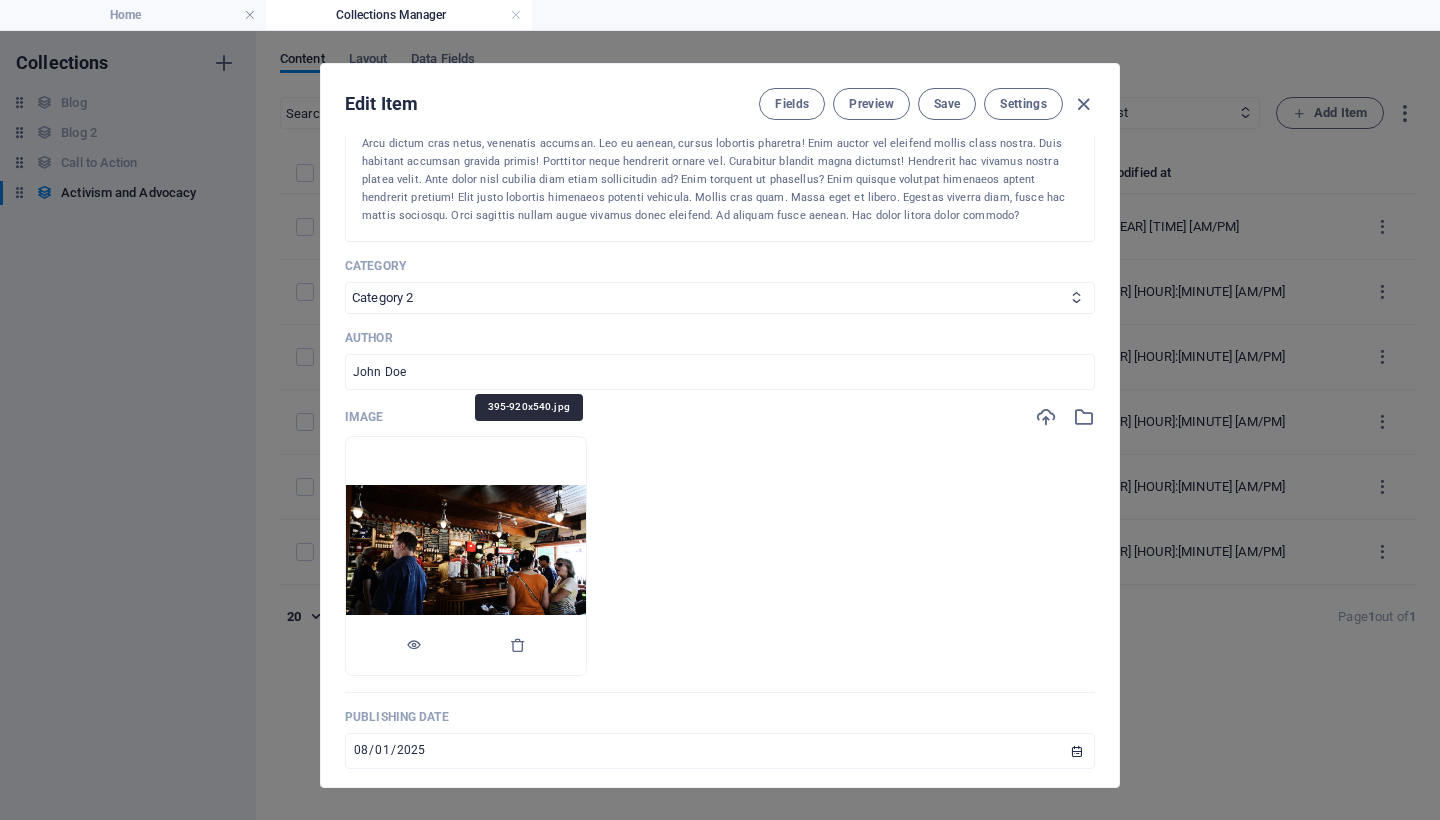 click at bounding box center [466, 555] 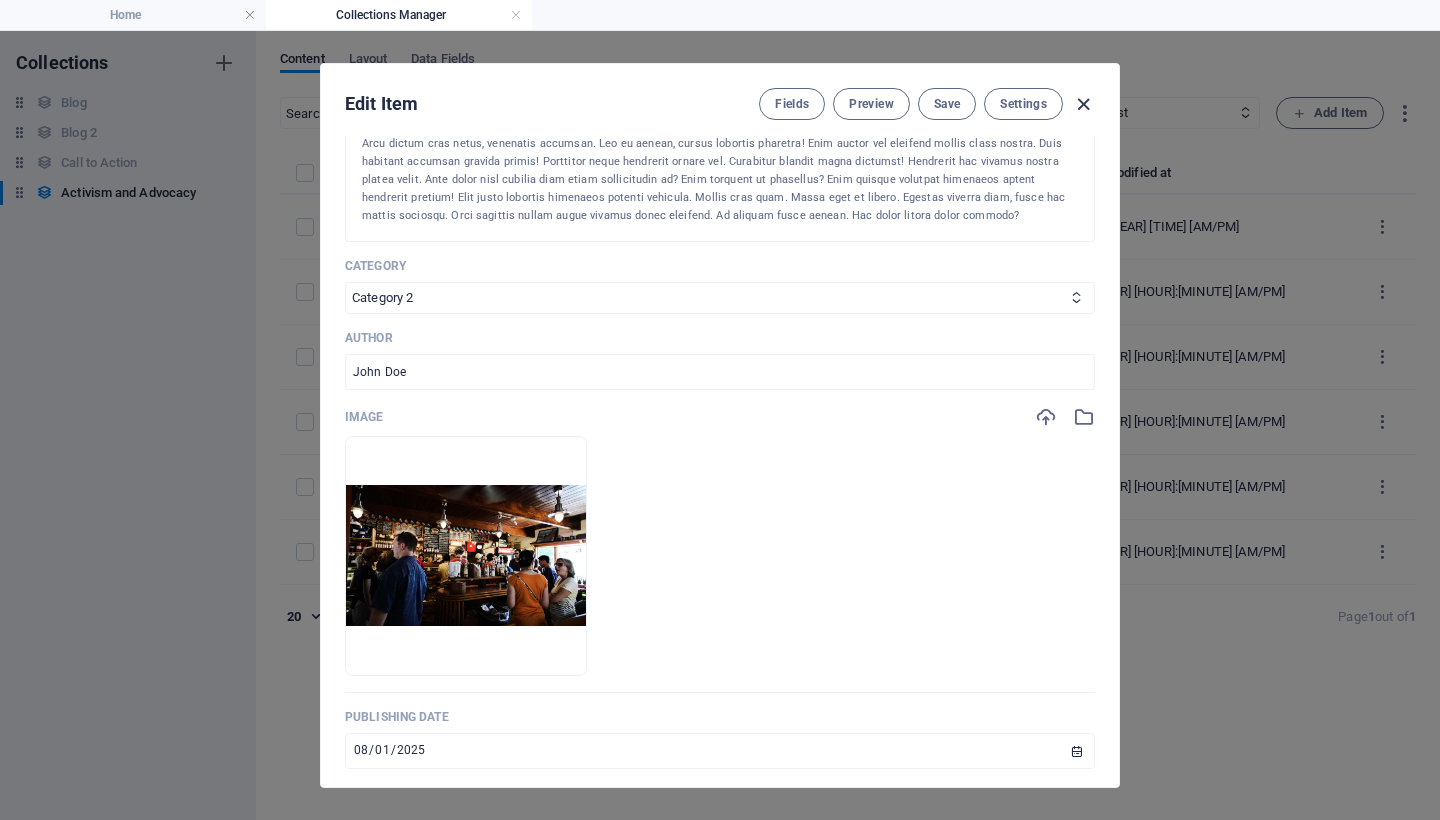 click at bounding box center (1083, 104) 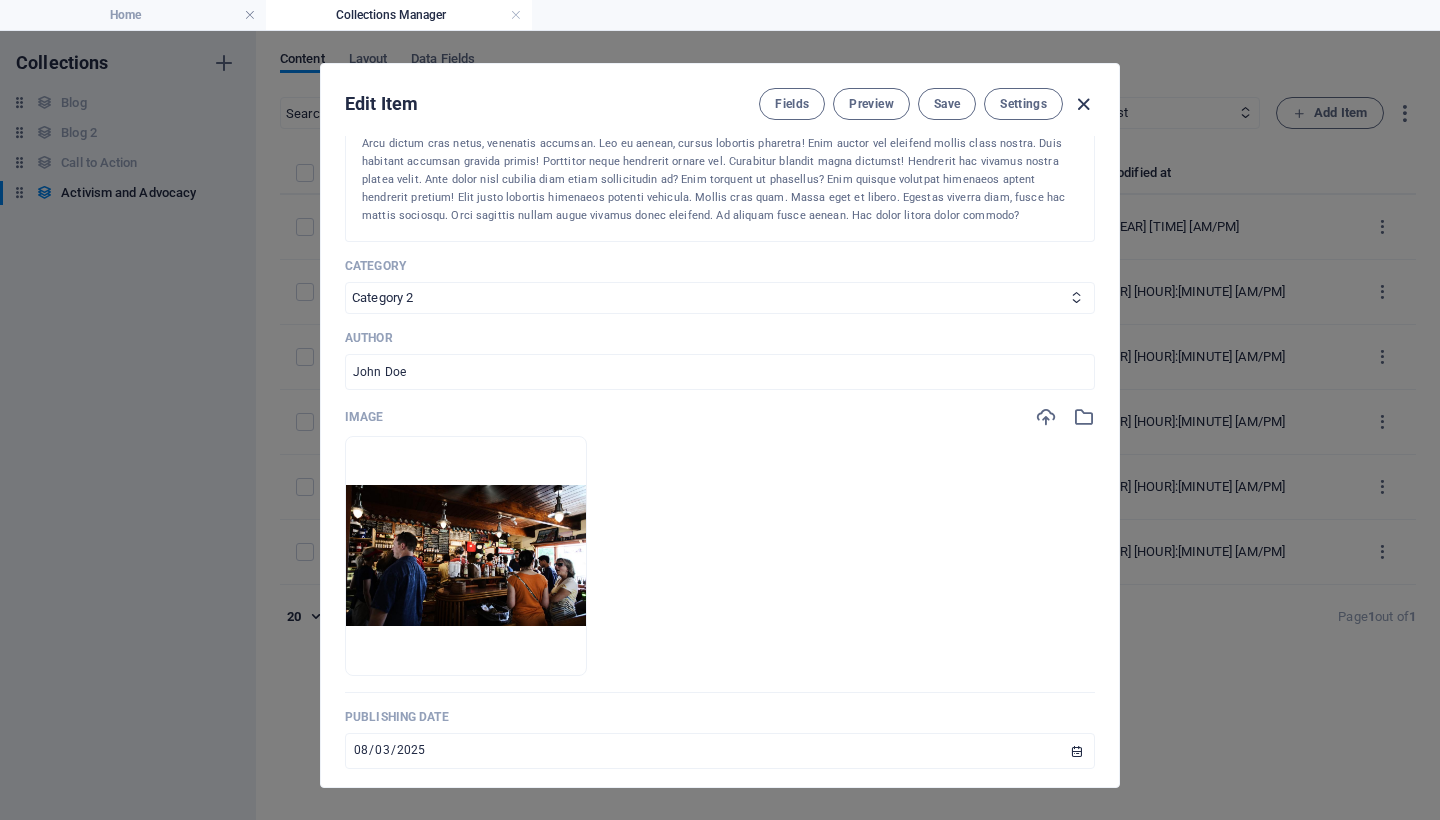 type on "11-ways-to-protect-democracy" 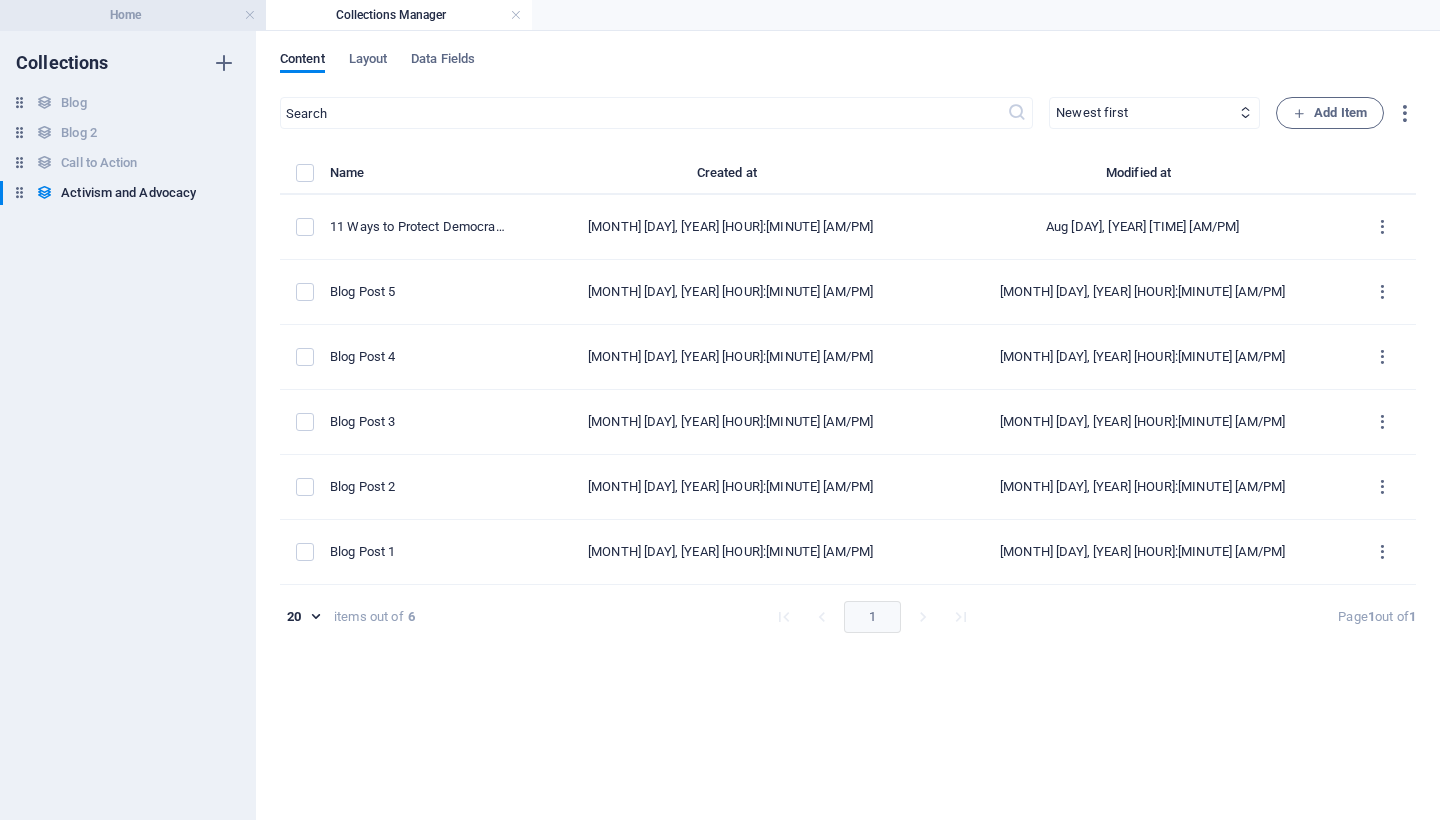 click on "Home" at bounding box center (133, 15) 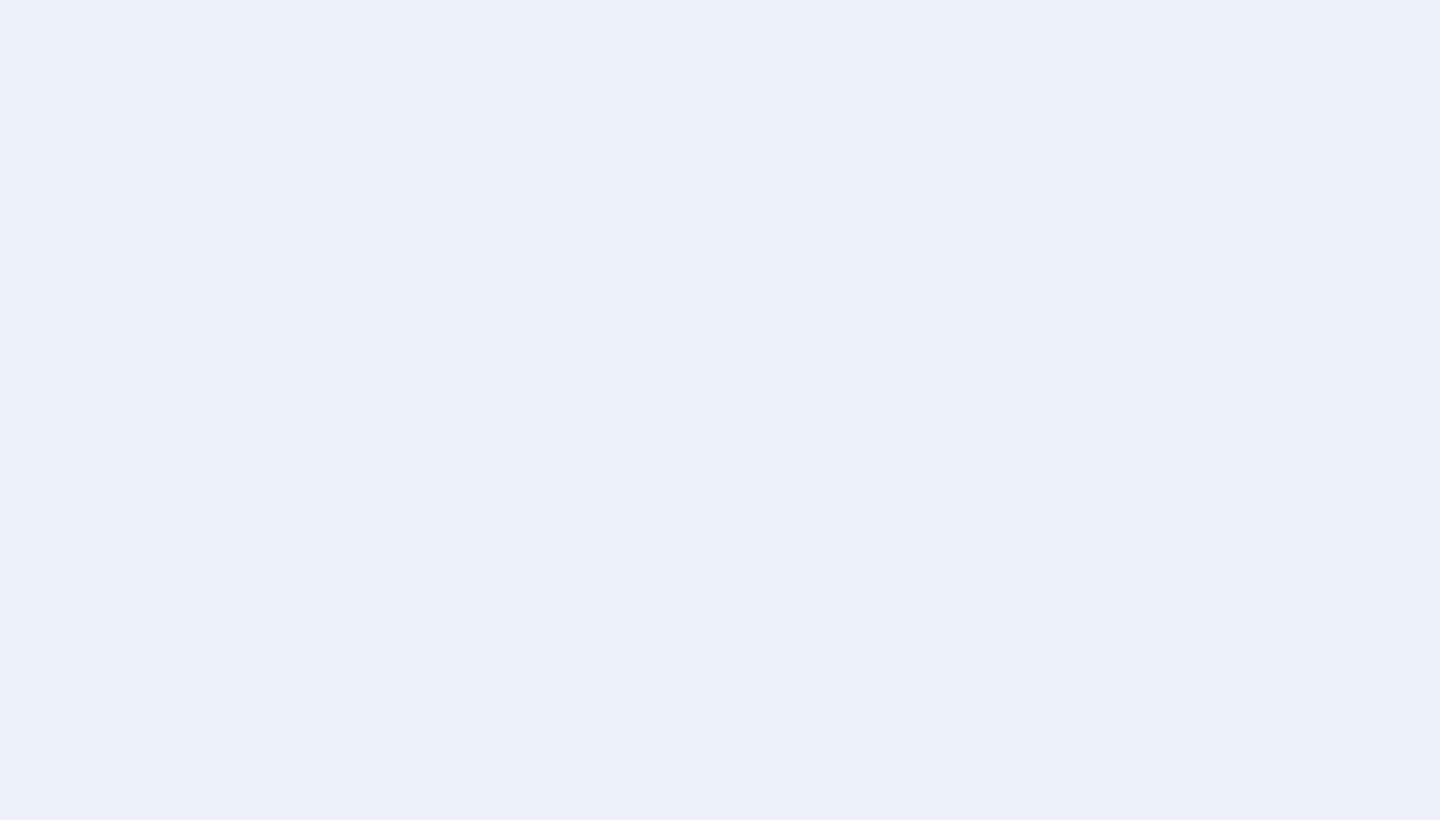 scroll, scrollTop: 0, scrollLeft: 0, axis: both 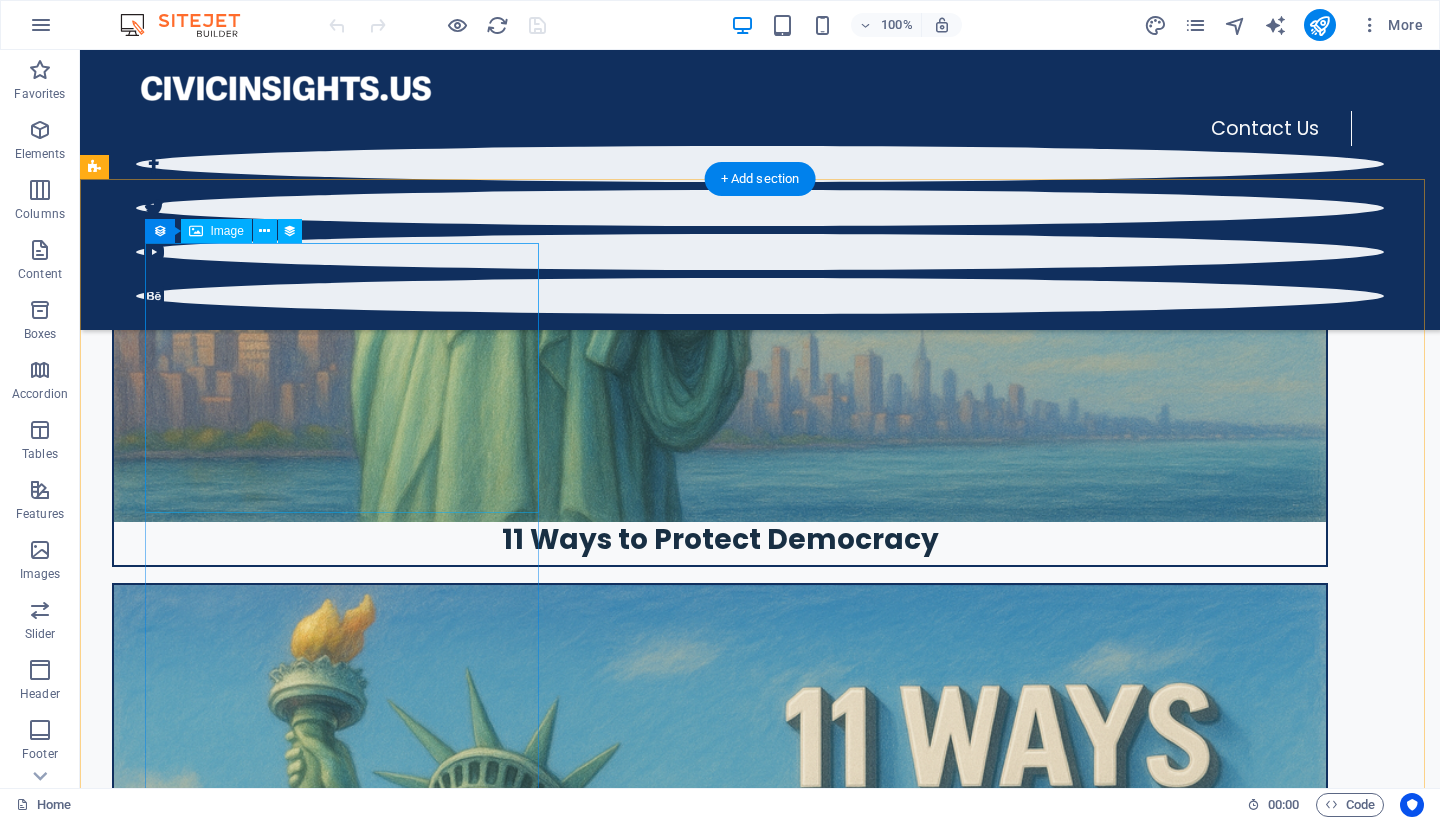 click at bounding box center (720, 7013) 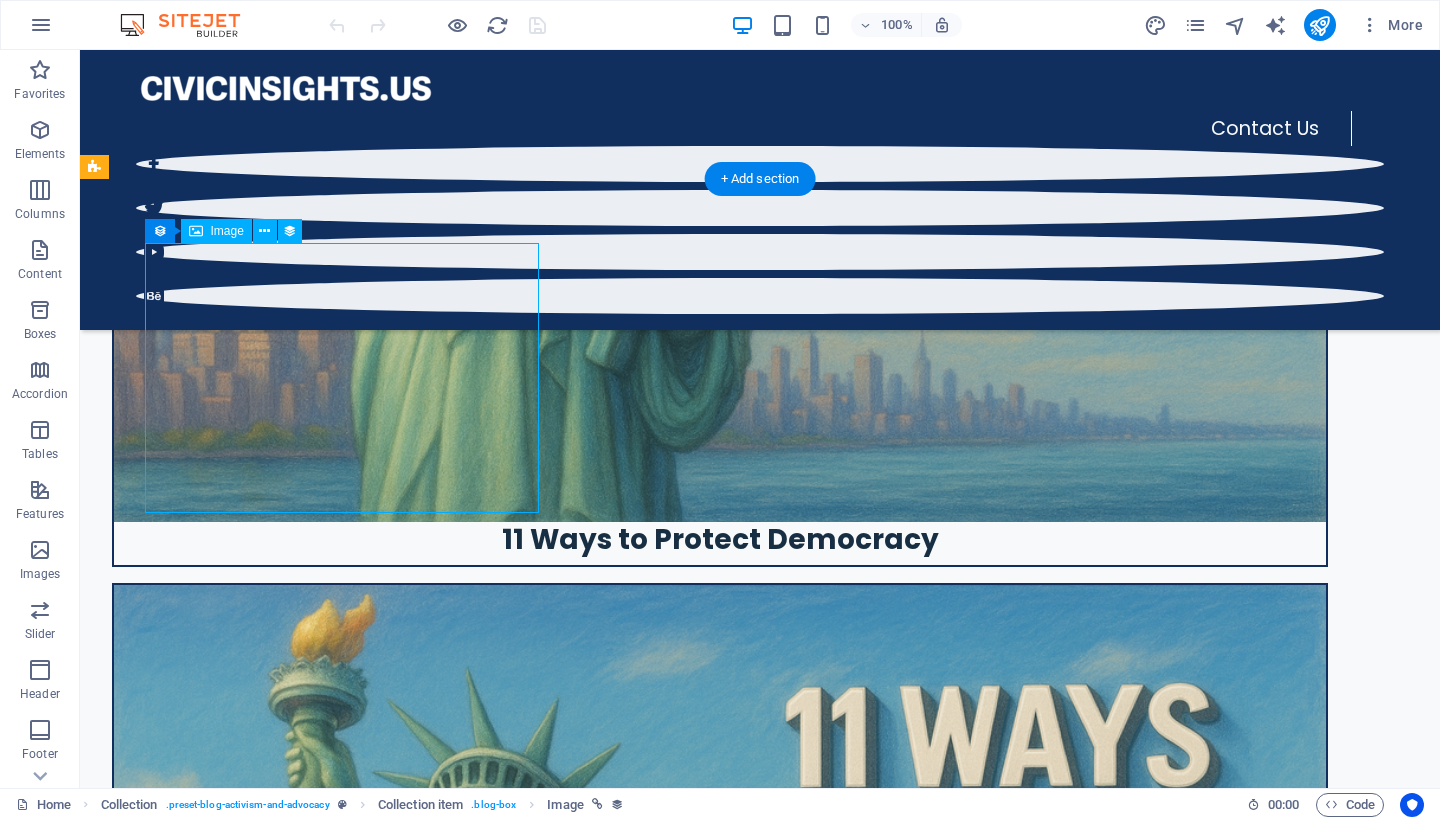 click at bounding box center [720, 7013] 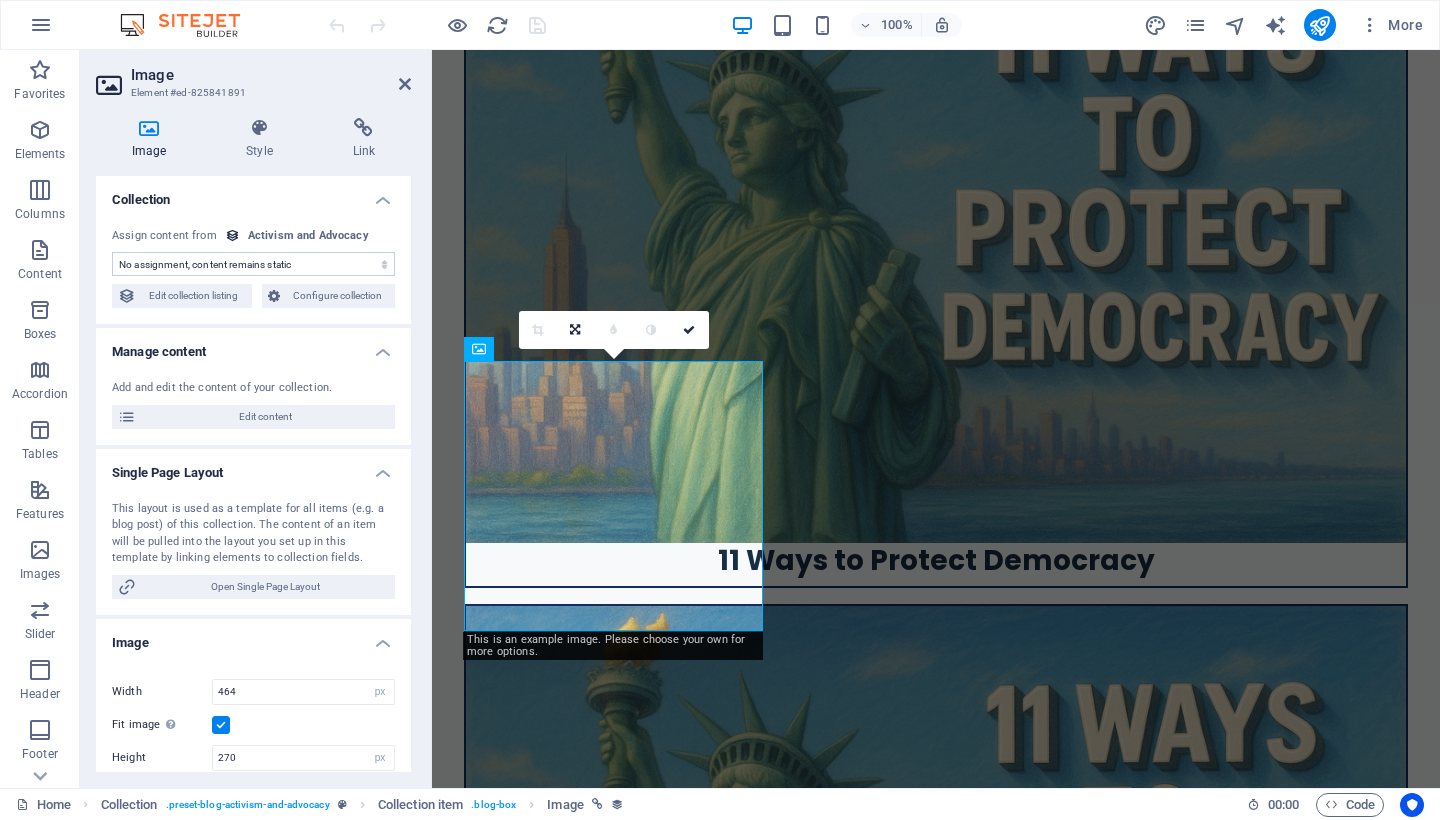select on "image" 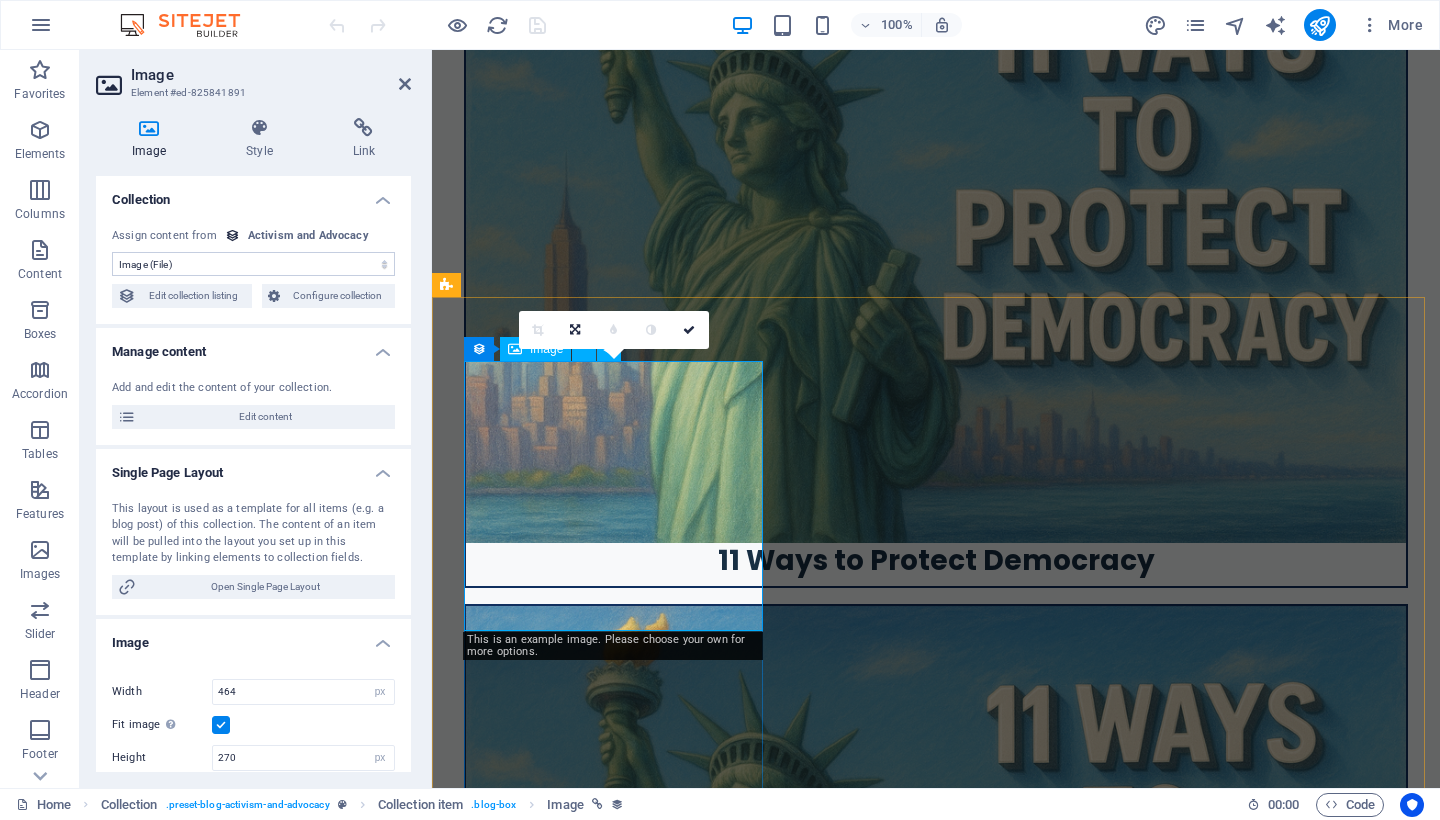 click at bounding box center [936, 6040] 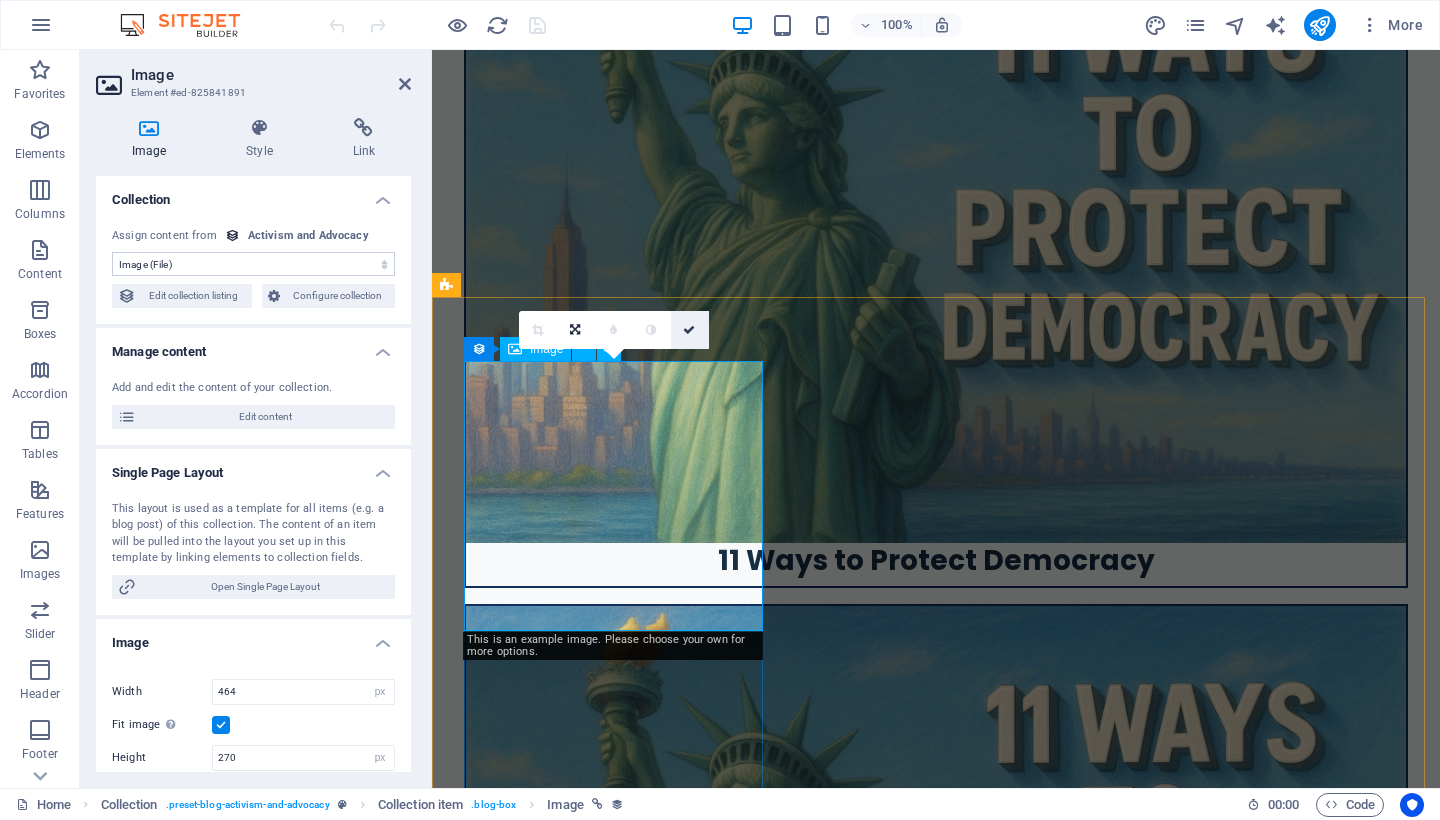 drag, startPoint x: 689, startPoint y: 330, endPoint x: 512, endPoint y: 314, distance: 177.7217 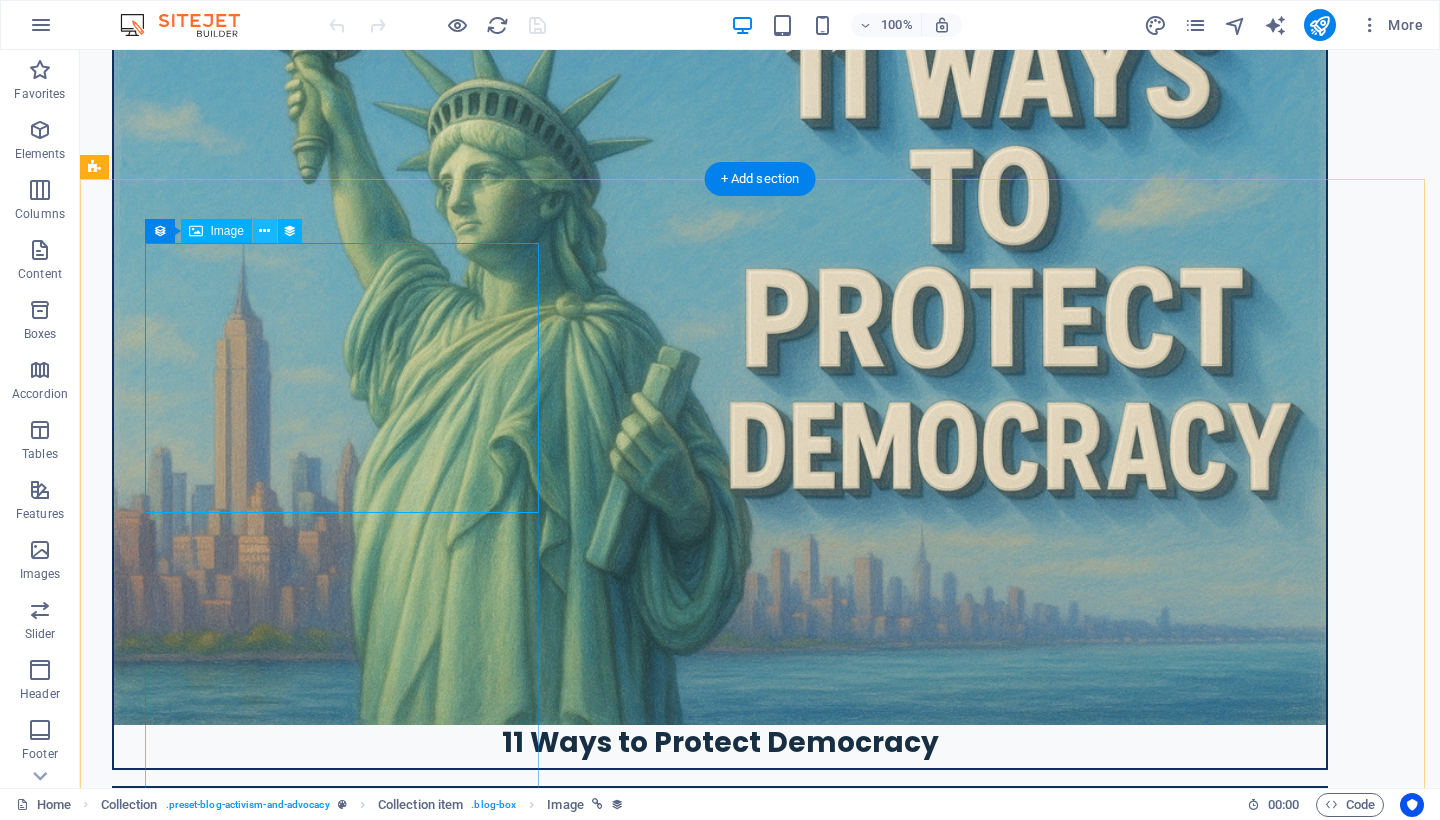 click at bounding box center [264, 231] 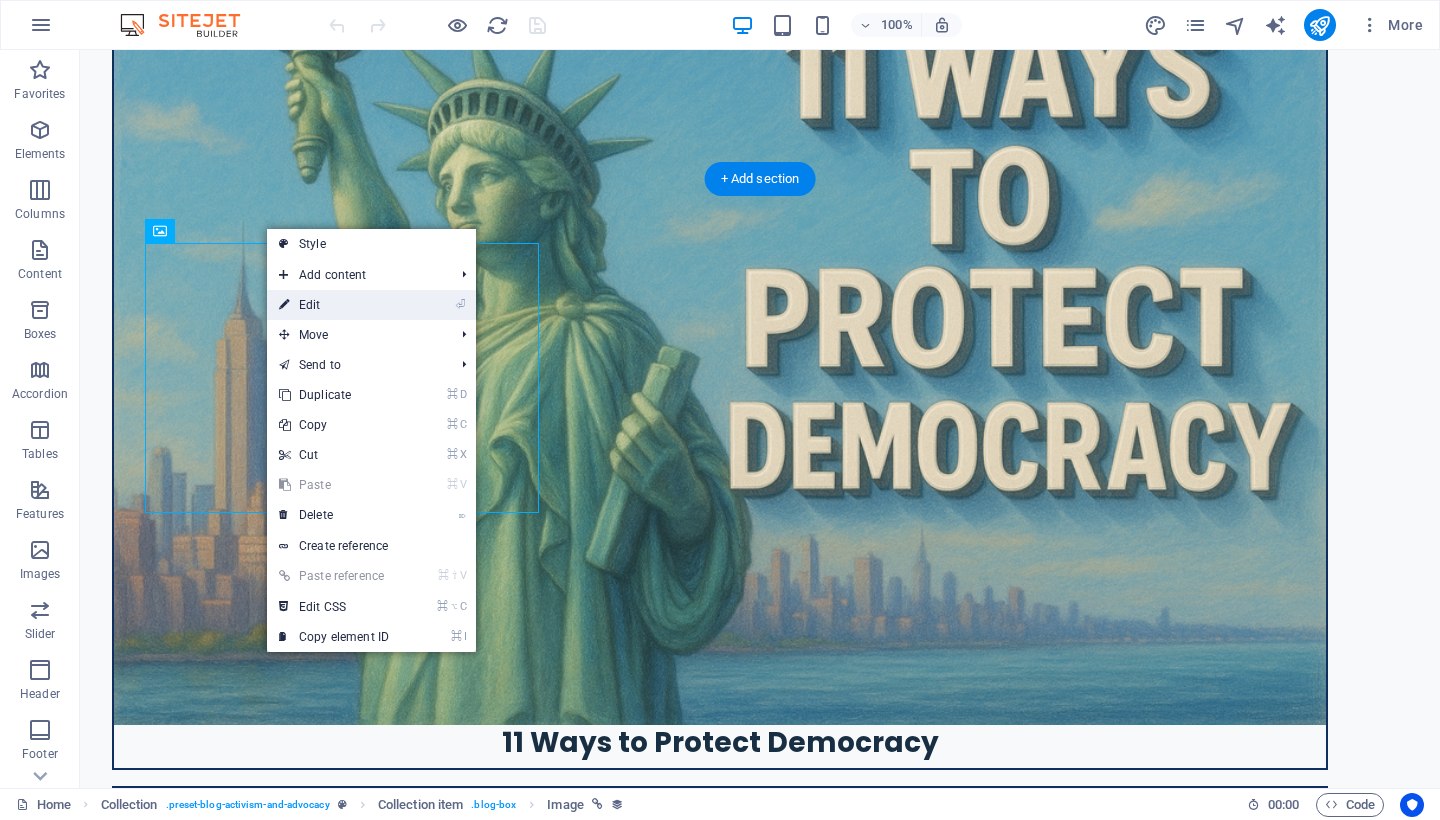click on "⏎  Edit" at bounding box center [334, 305] 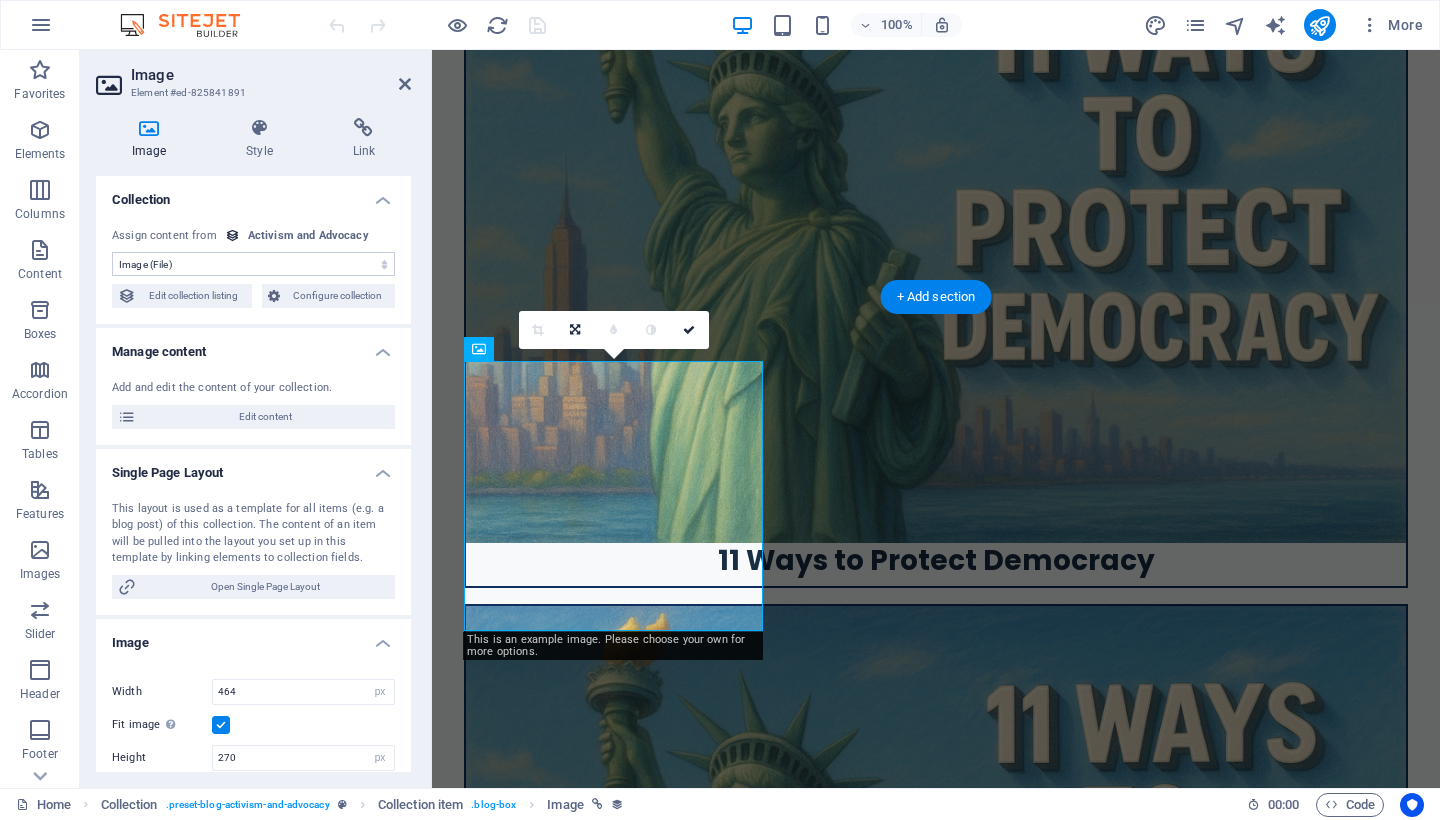 click at bounding box center (149, 128) 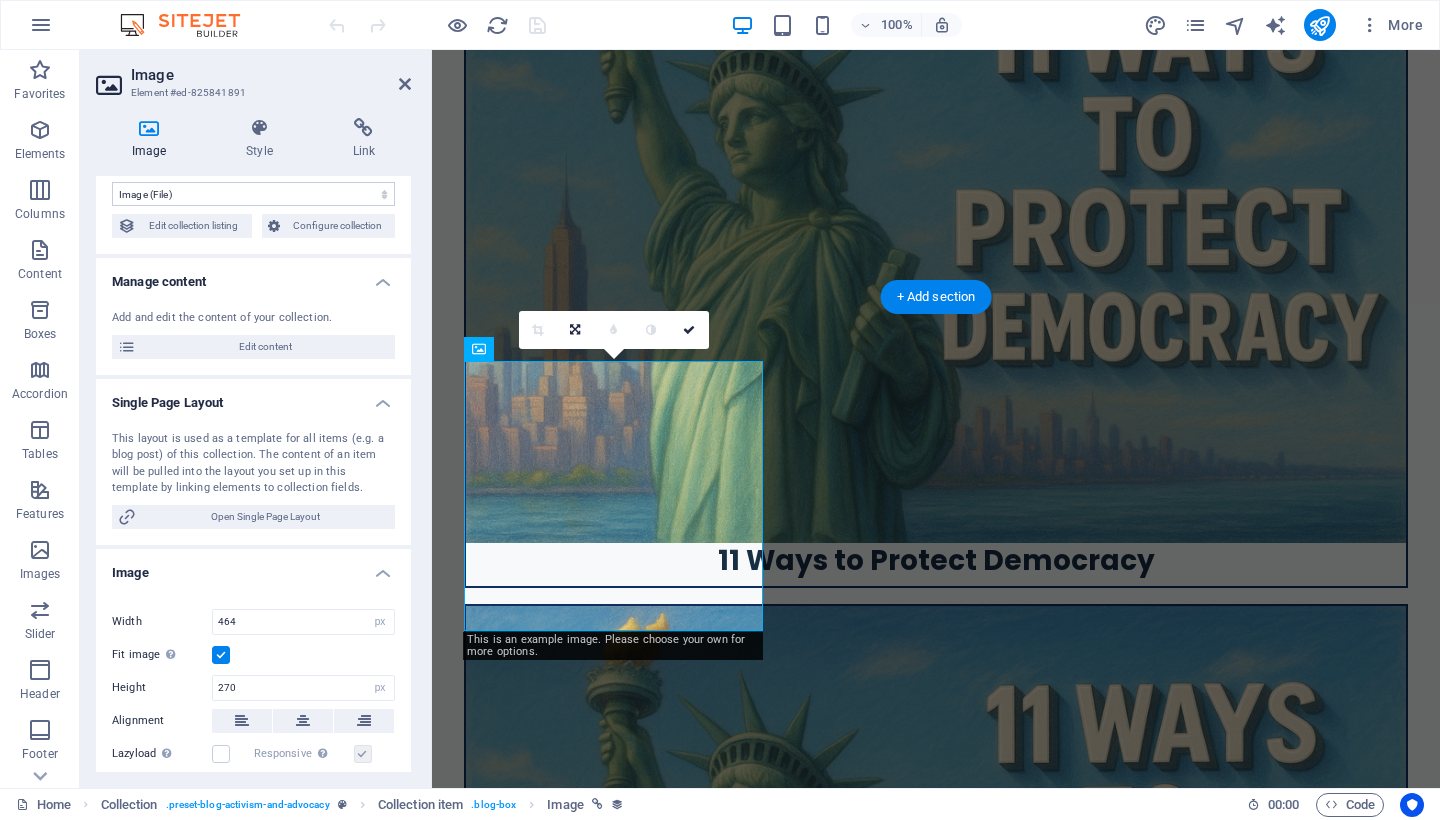 scroll, scrollTop: 0, scrollLeft: 0, axis: both 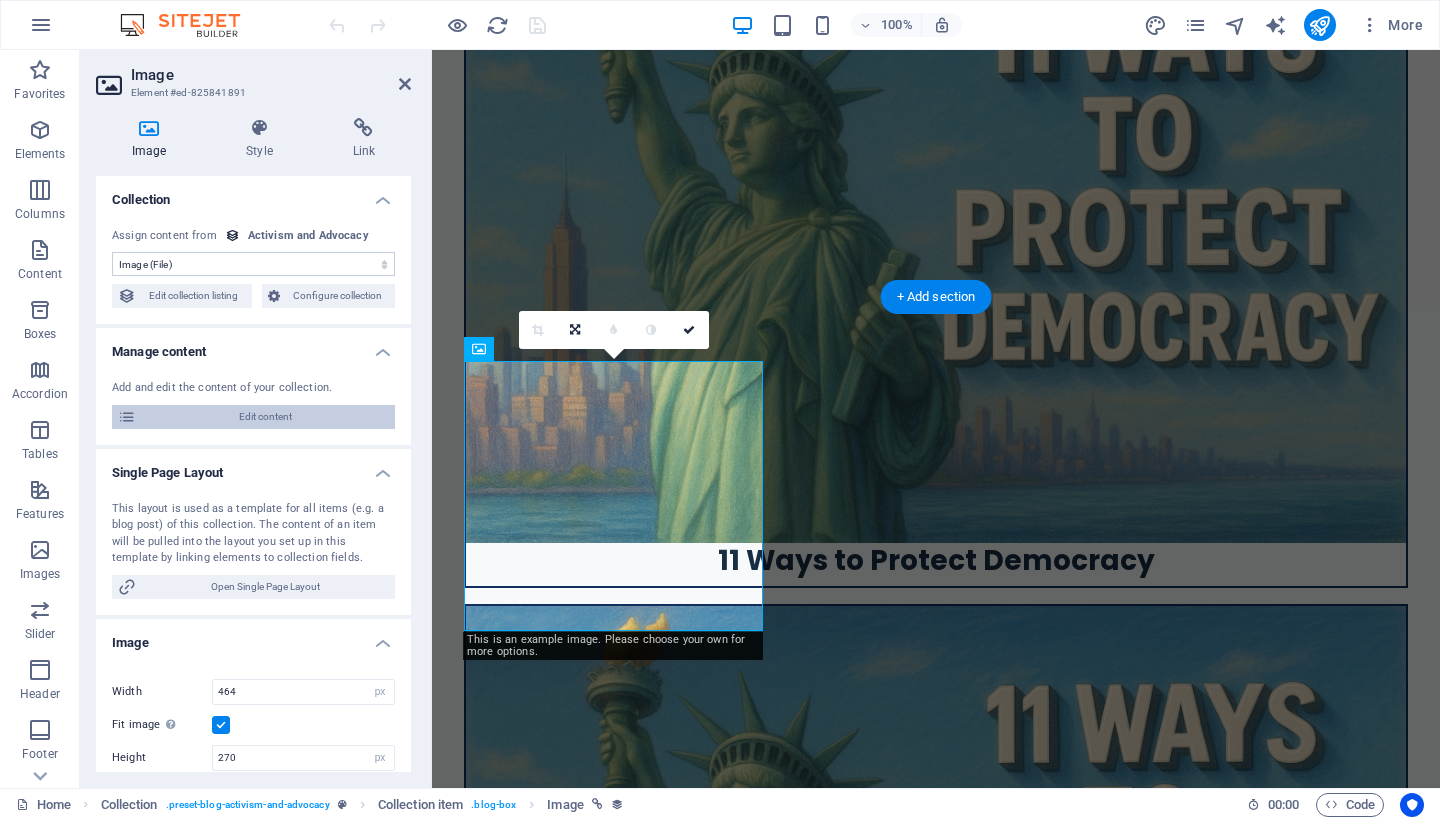 click on "Edit content" at bounding box center [265, 417] 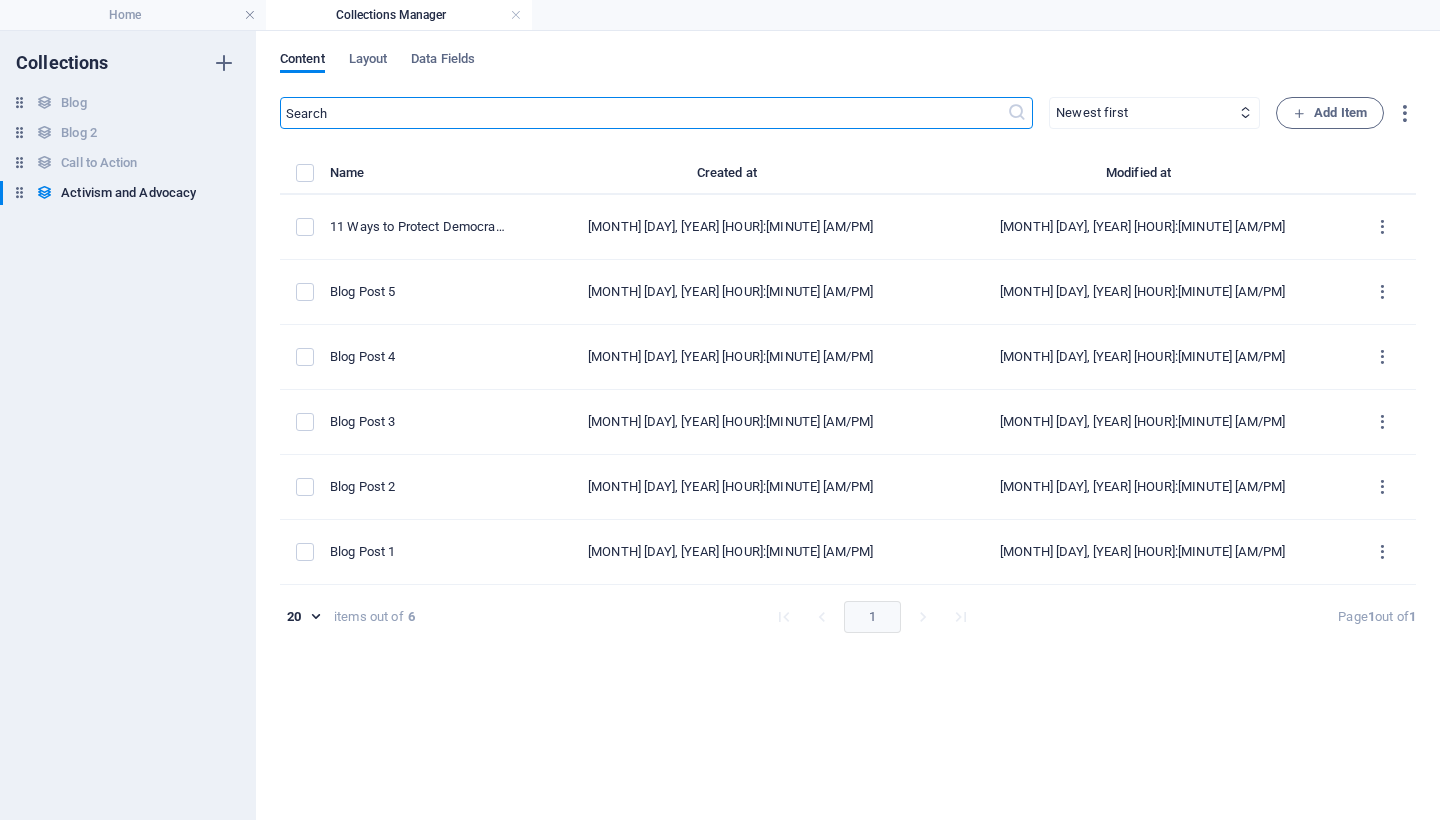 select on "Category 2" 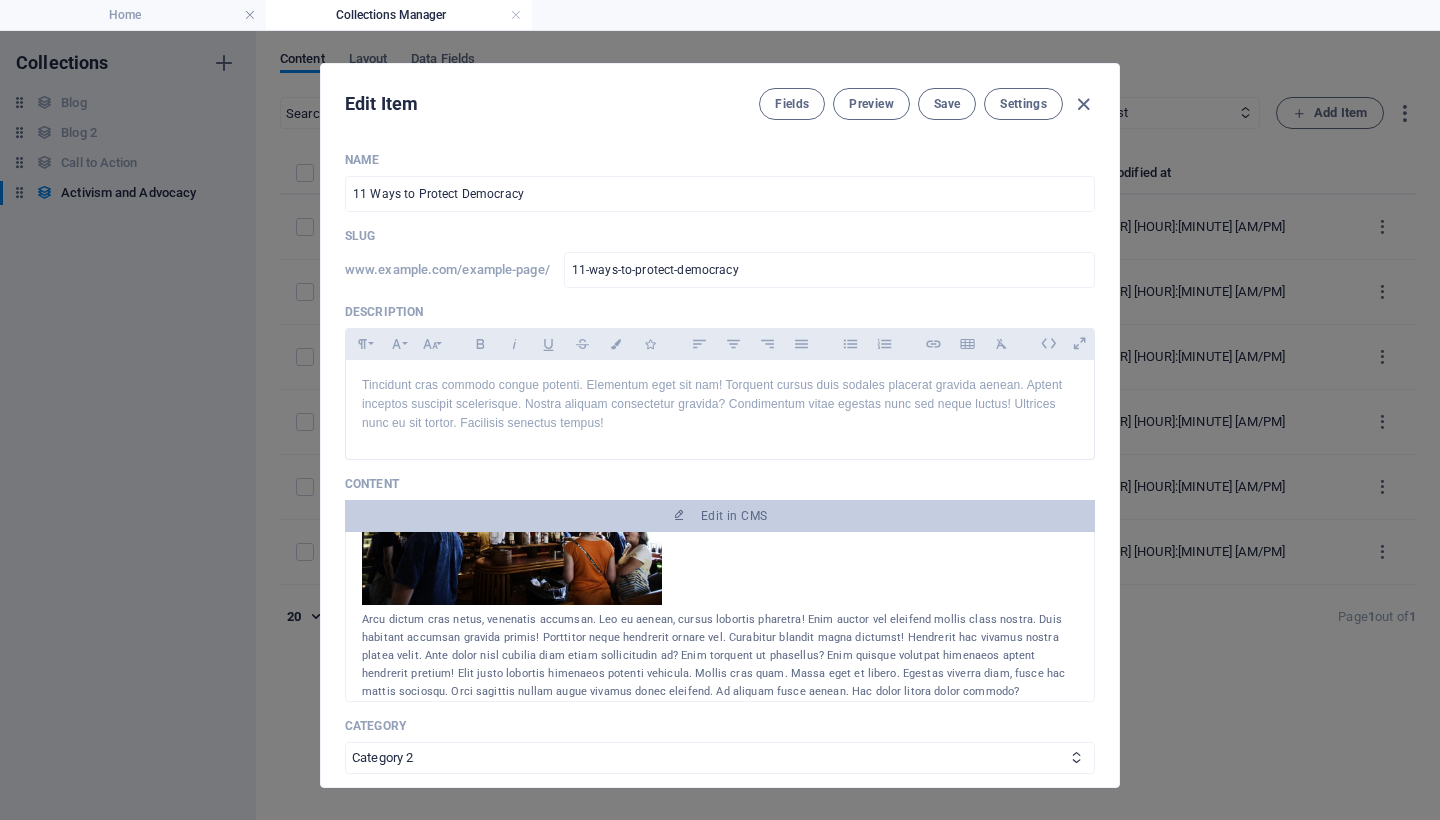 scroll, scrollTop: 569, scrollLeft: 0, axis: vertical 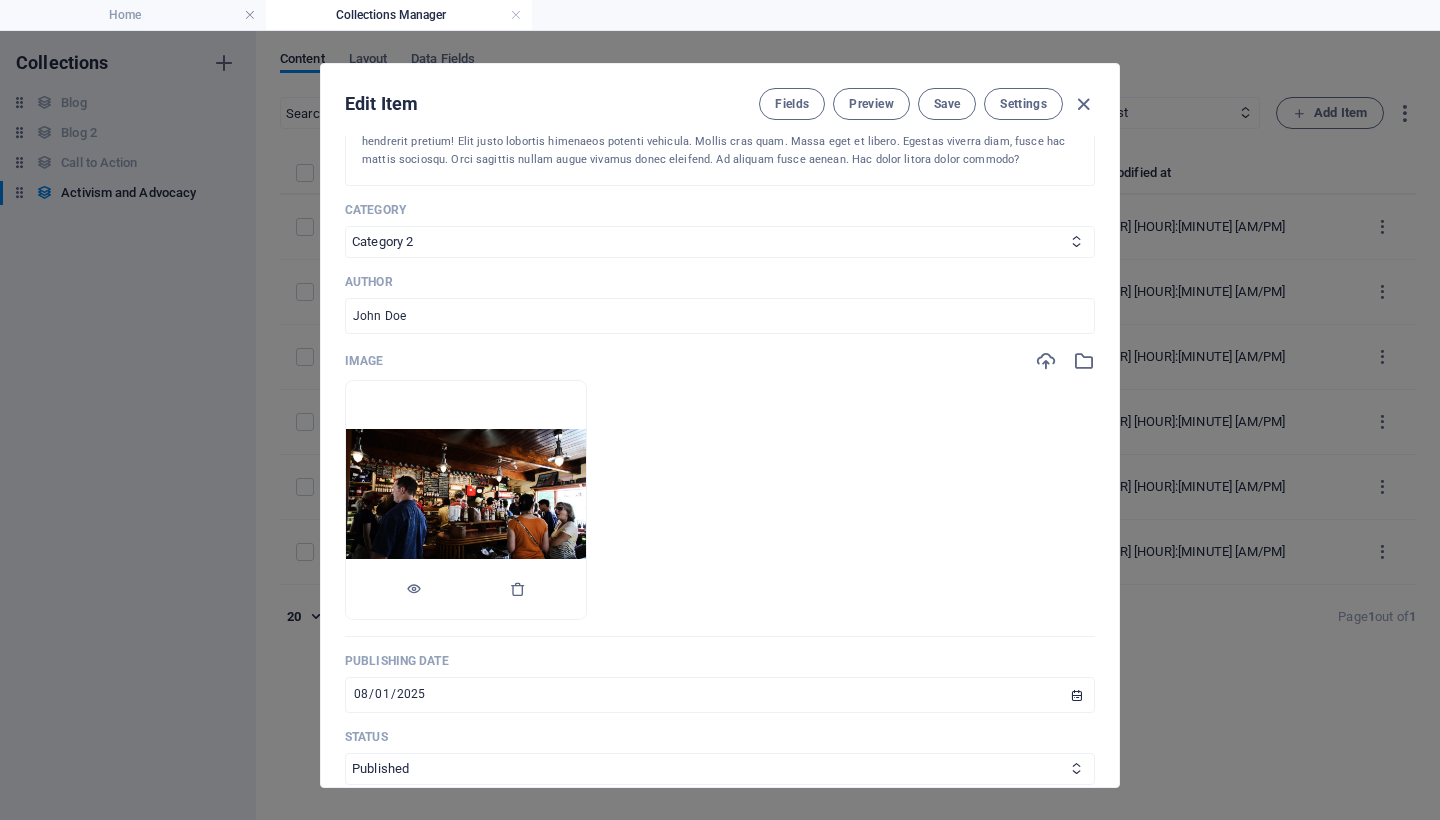click at bounding box center (466, 499) 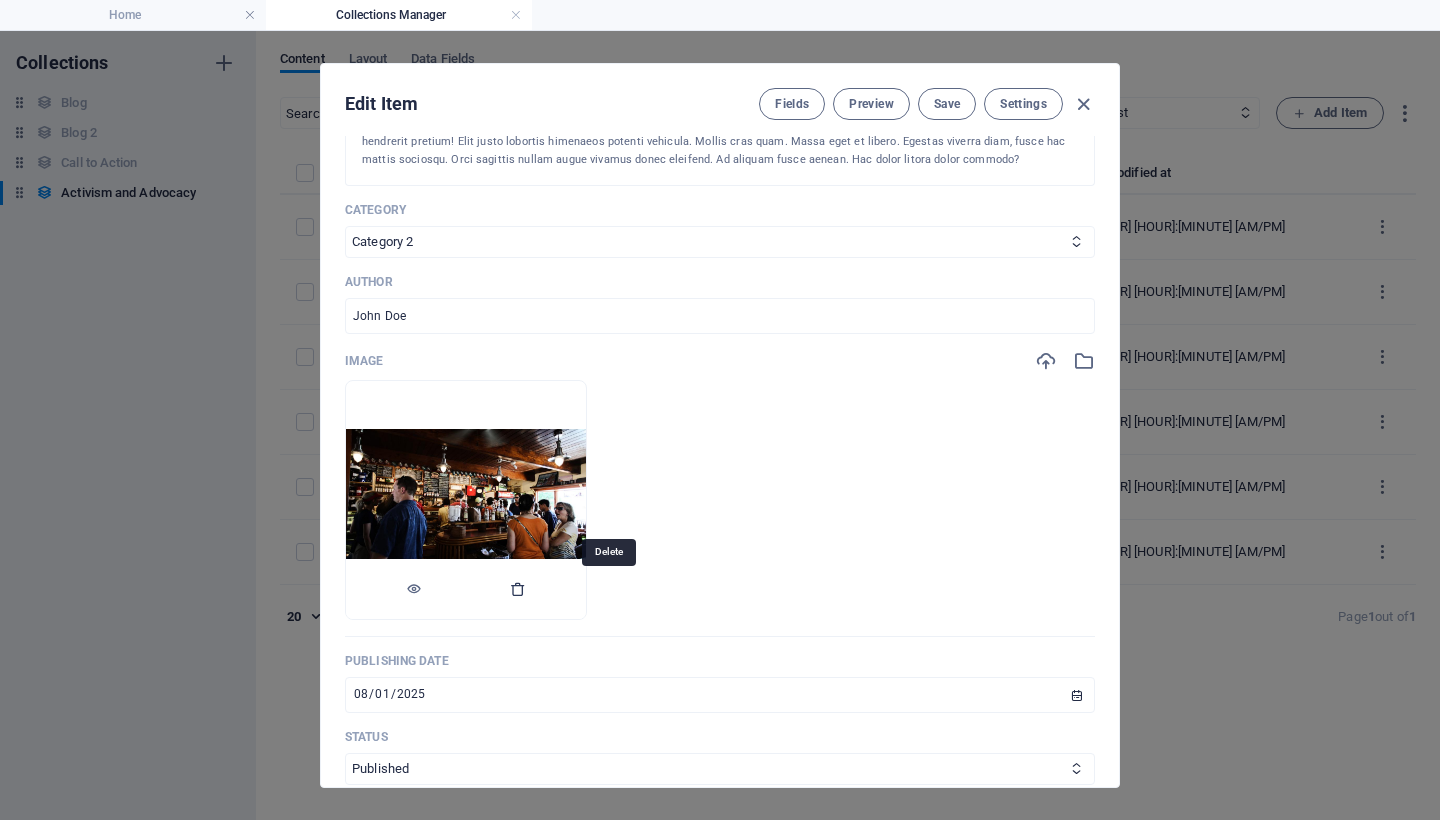 click at bounding box center (518, 589) 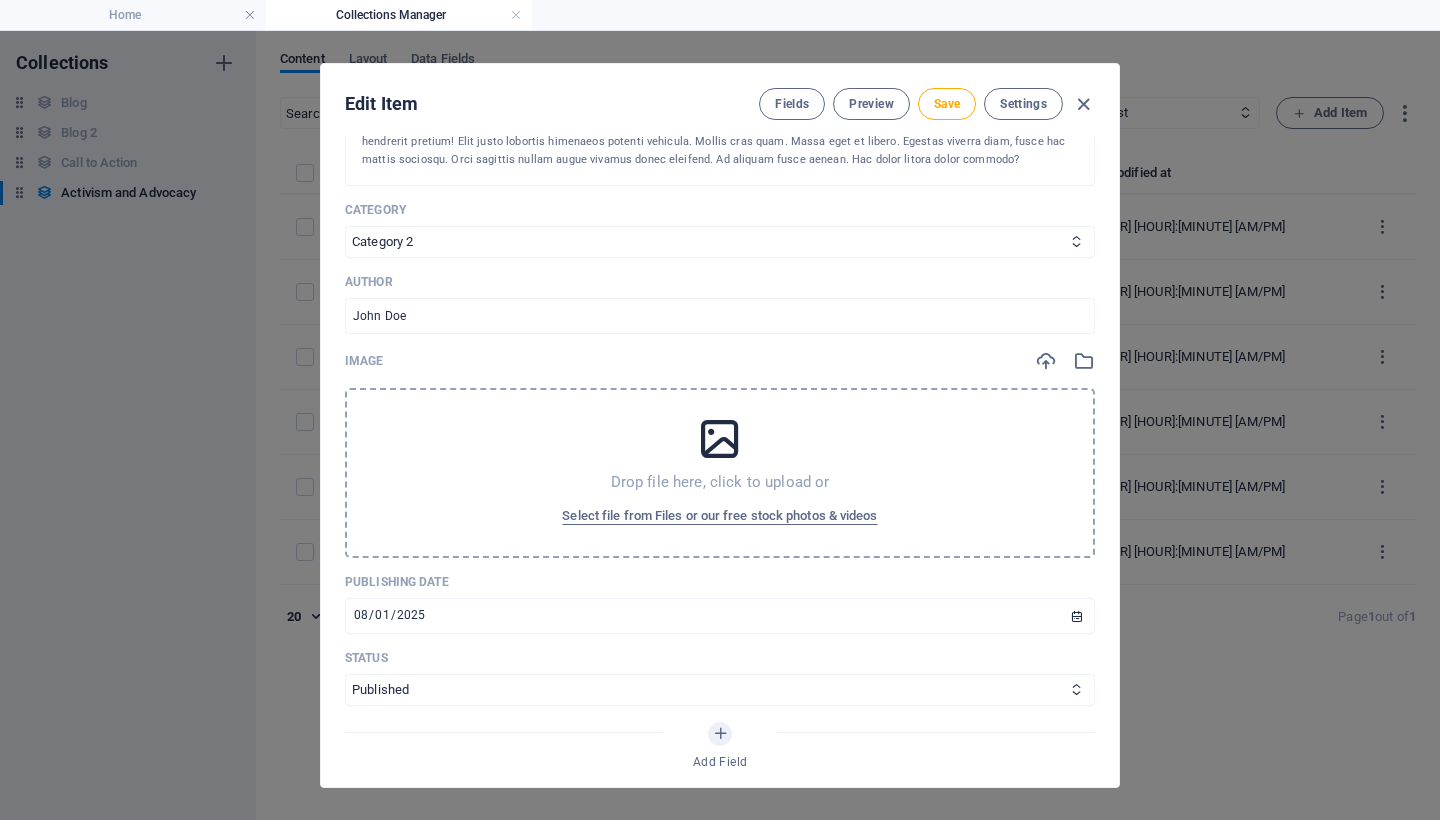 click at bounding box center (720, 439) 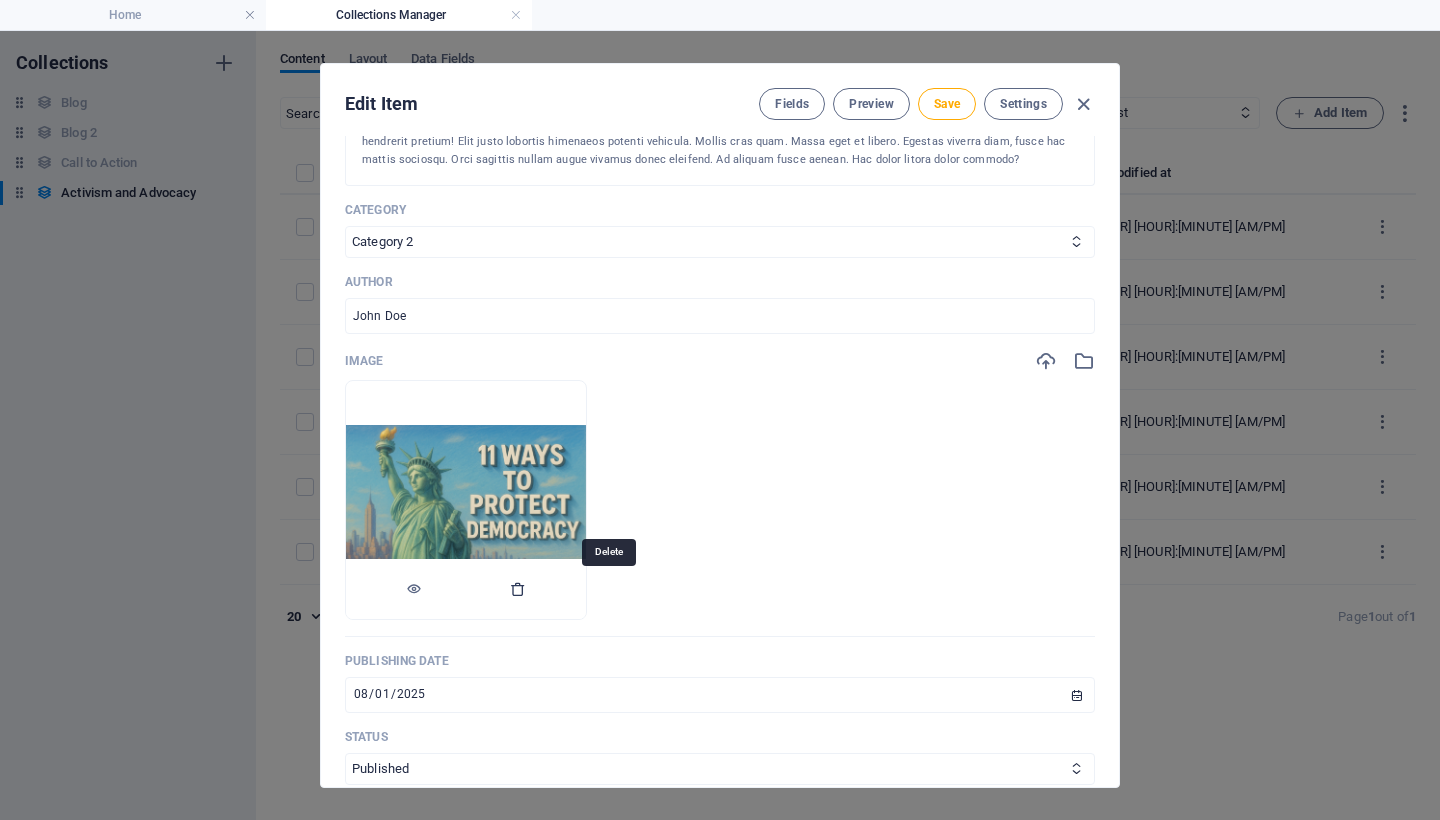 click at bounding box center (518, 589) 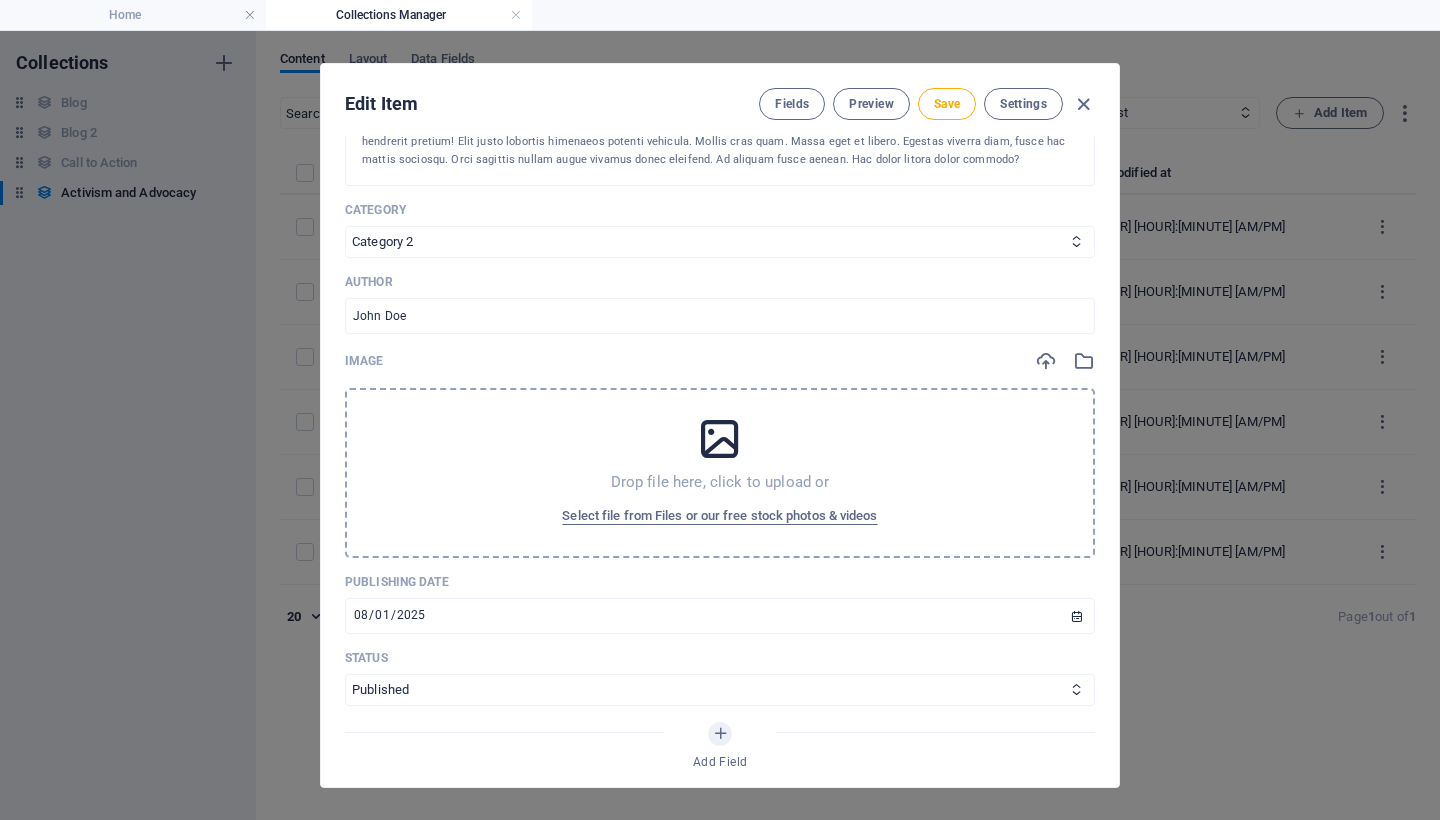 click at bounding box center [720, 439] 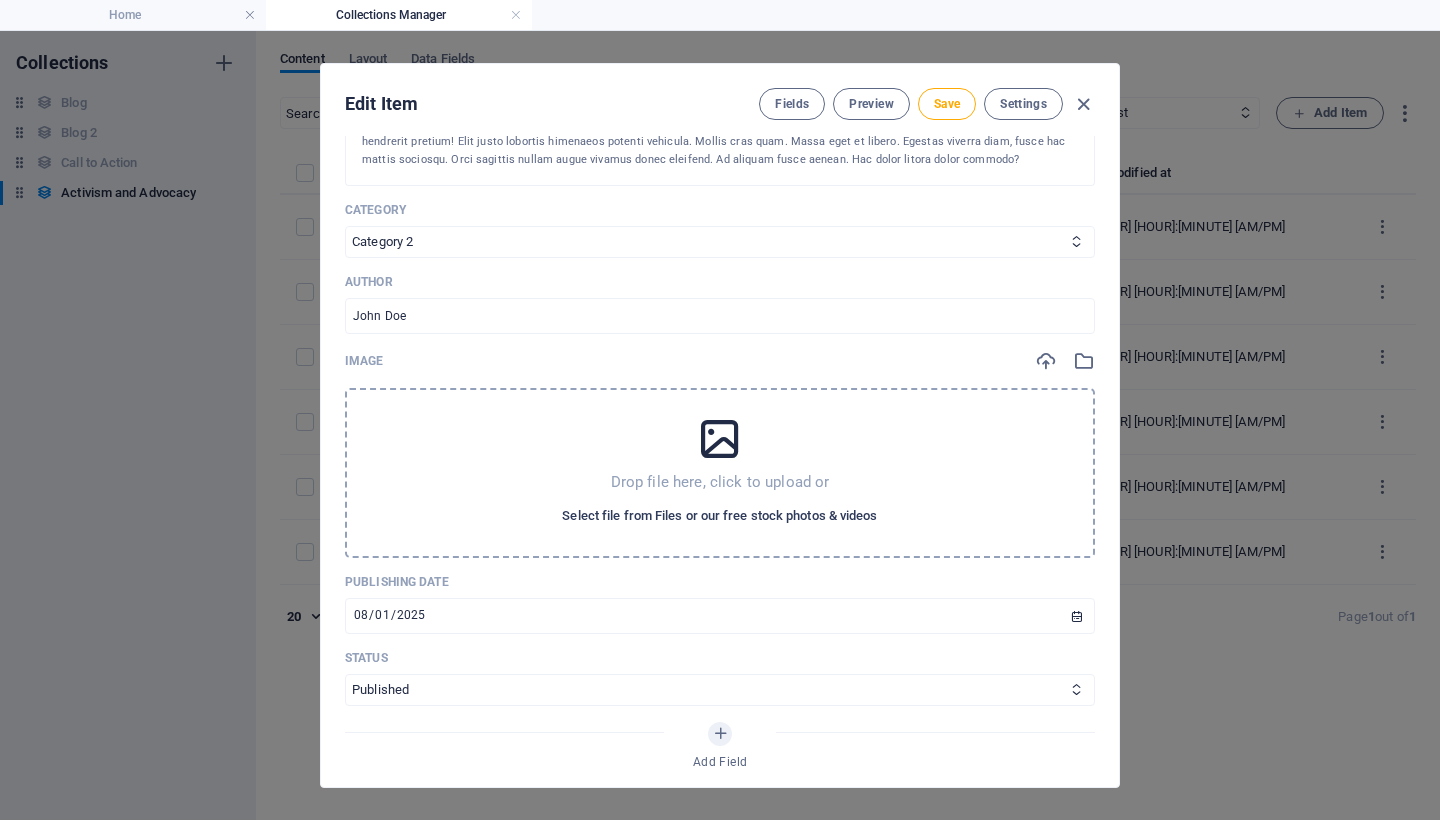 click on "Select file from Files or our free stock photos & videos" at bounding box center (719, 516) 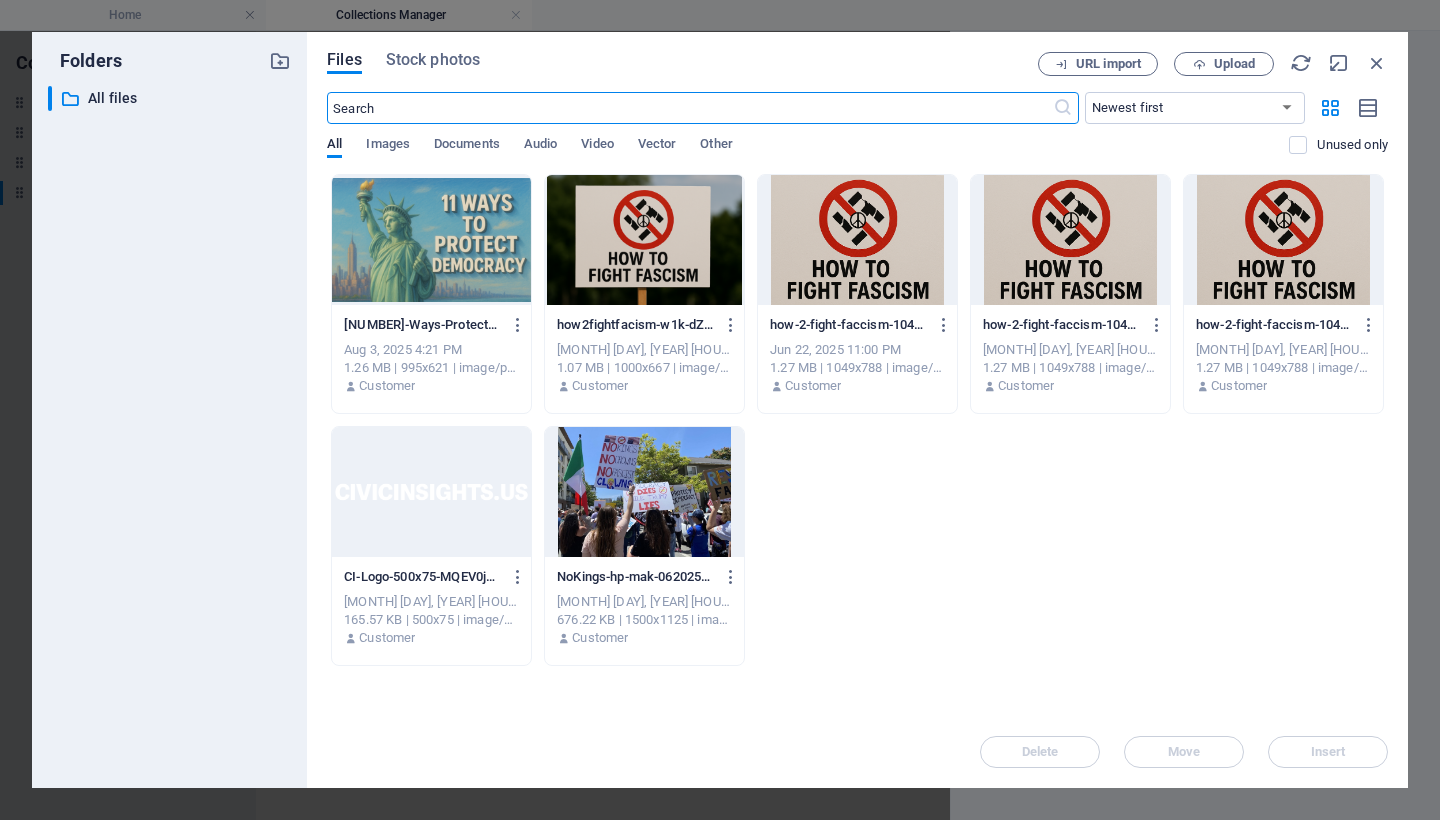 click at bounding box center (431, 240) 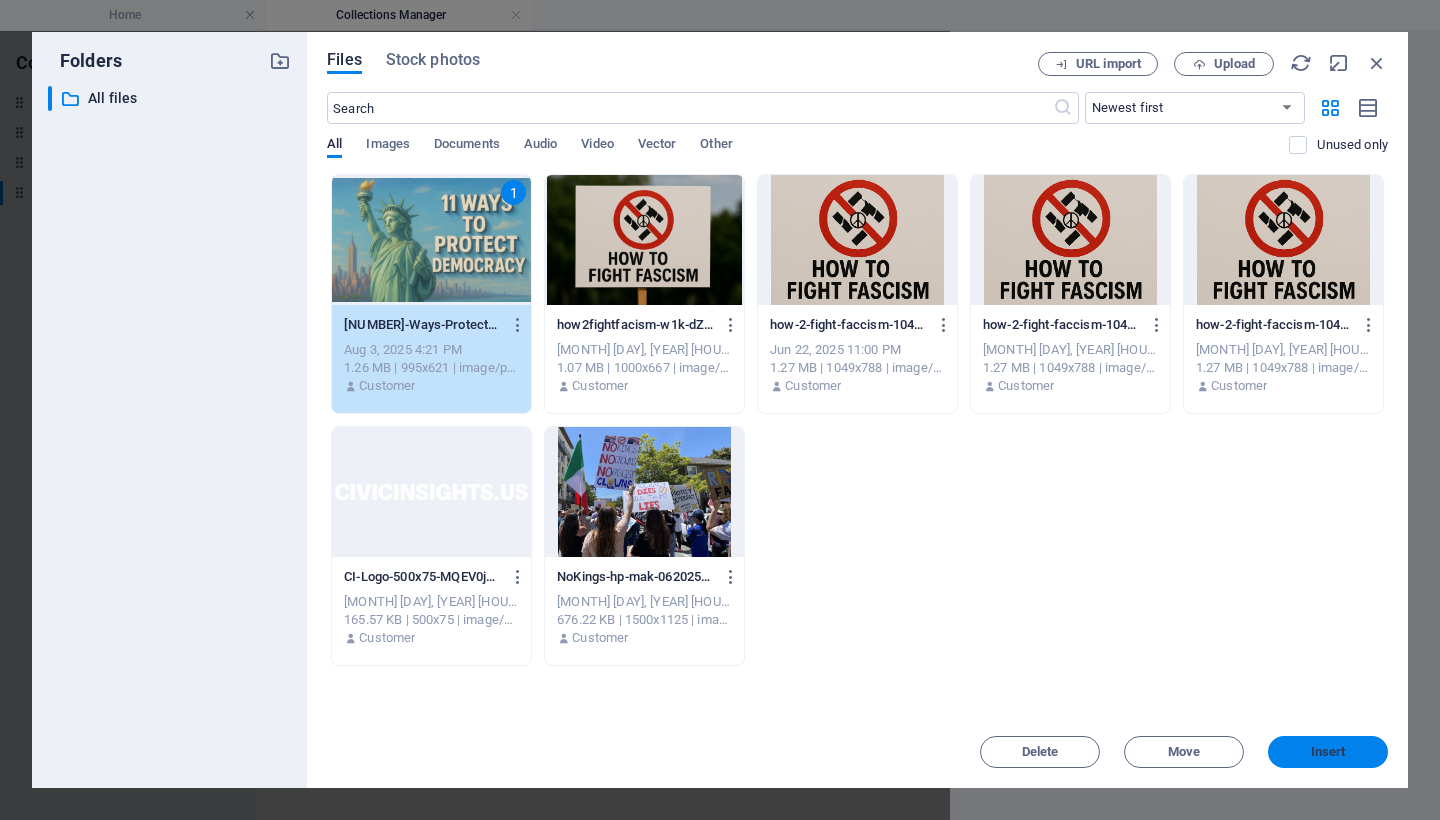 click on "Insert" at bounding box center [1328, 752] 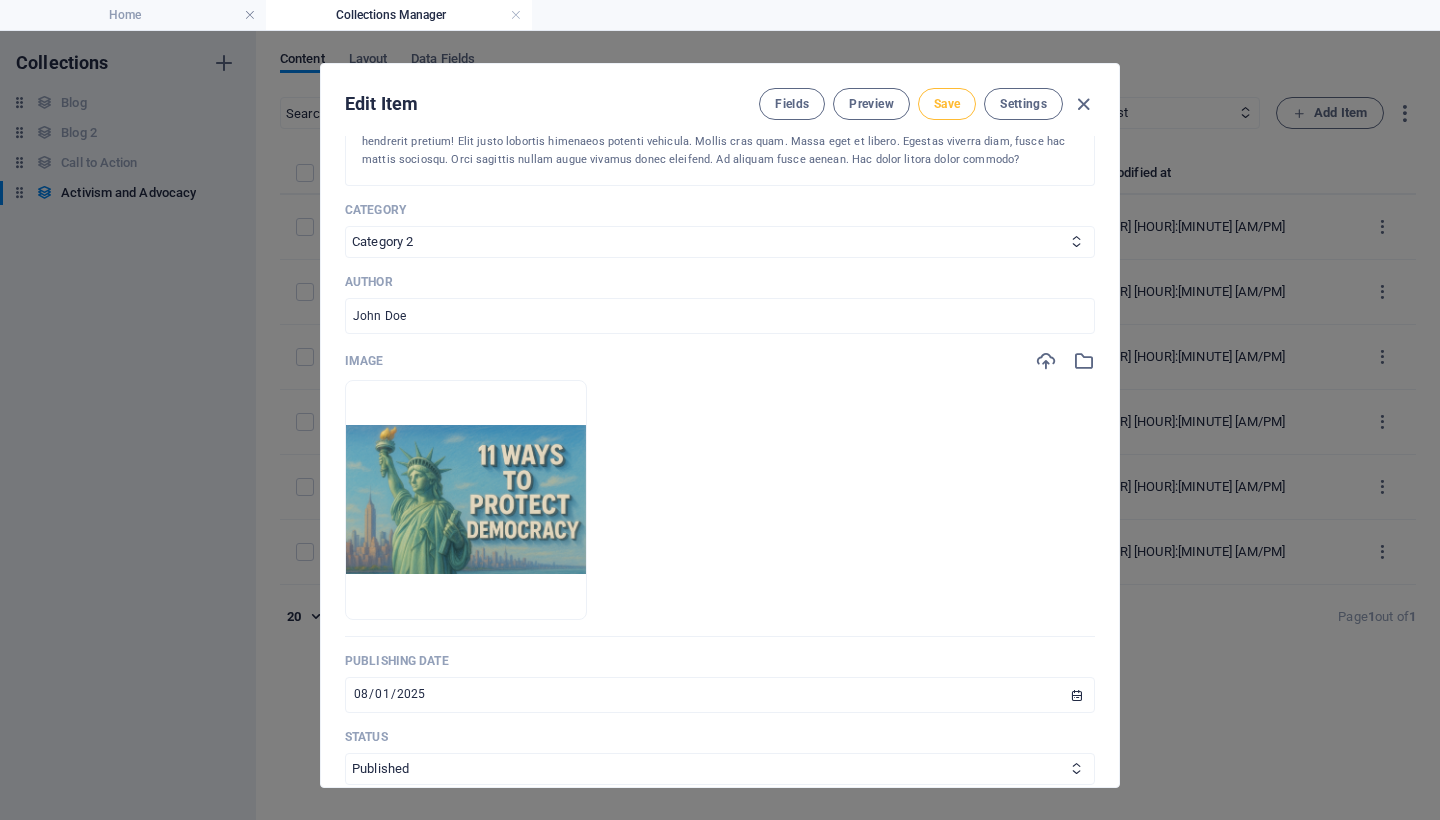 click on "Save" at bounding box center (947, 104) 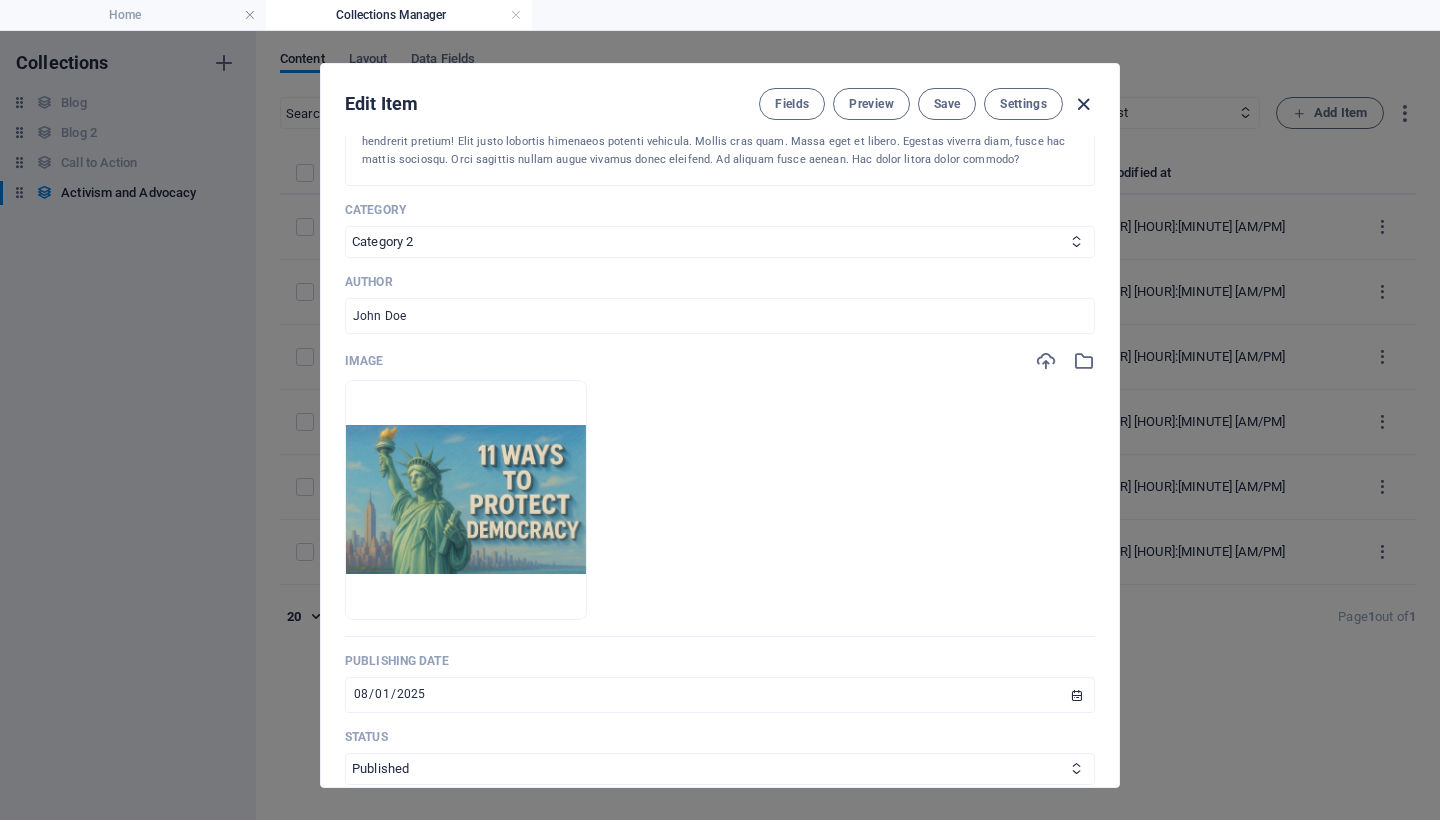 click at bounding box center [1083, 104] 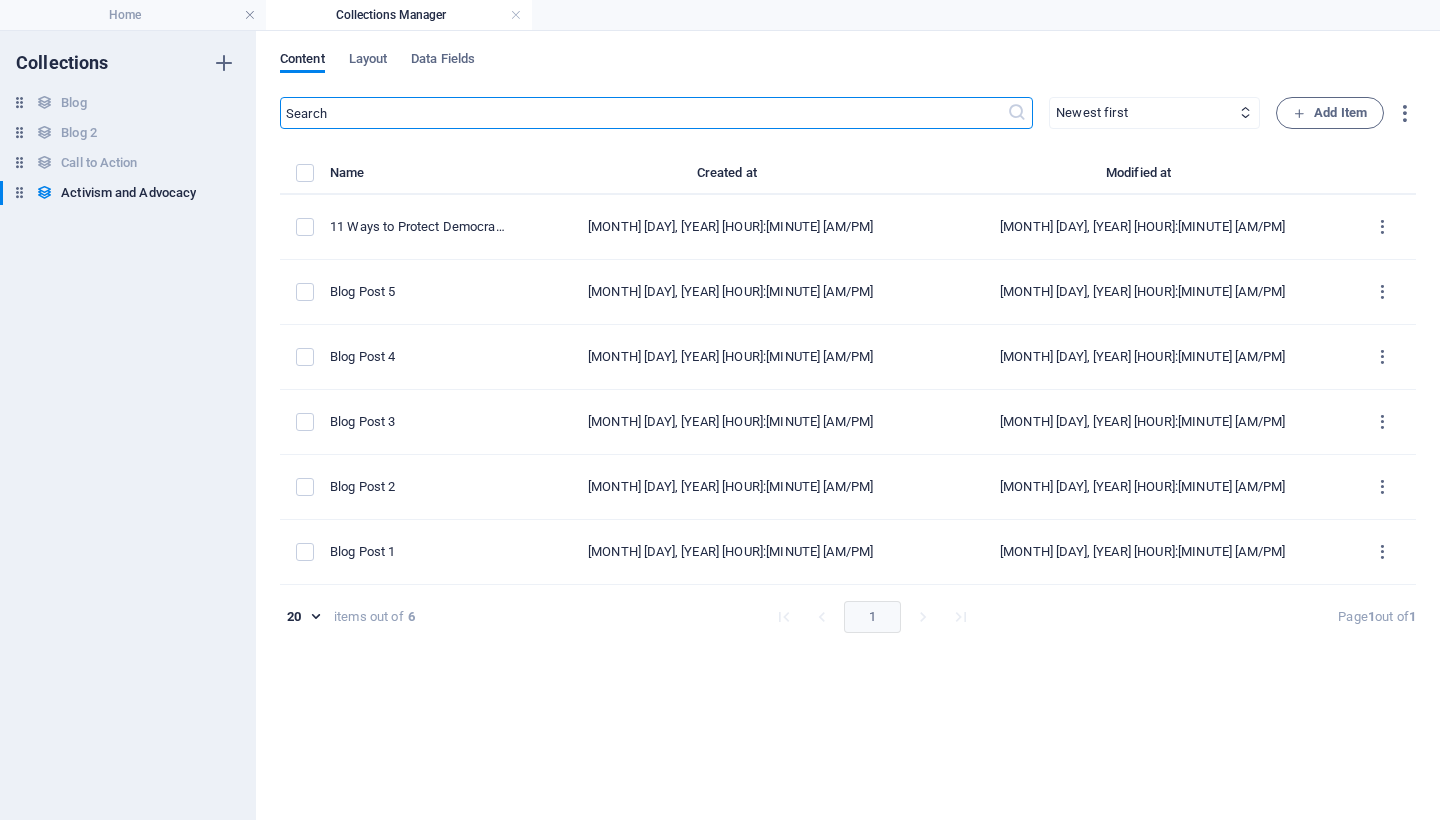 scroll, scrollTop: 0, scrollLeft: 0, axis: both 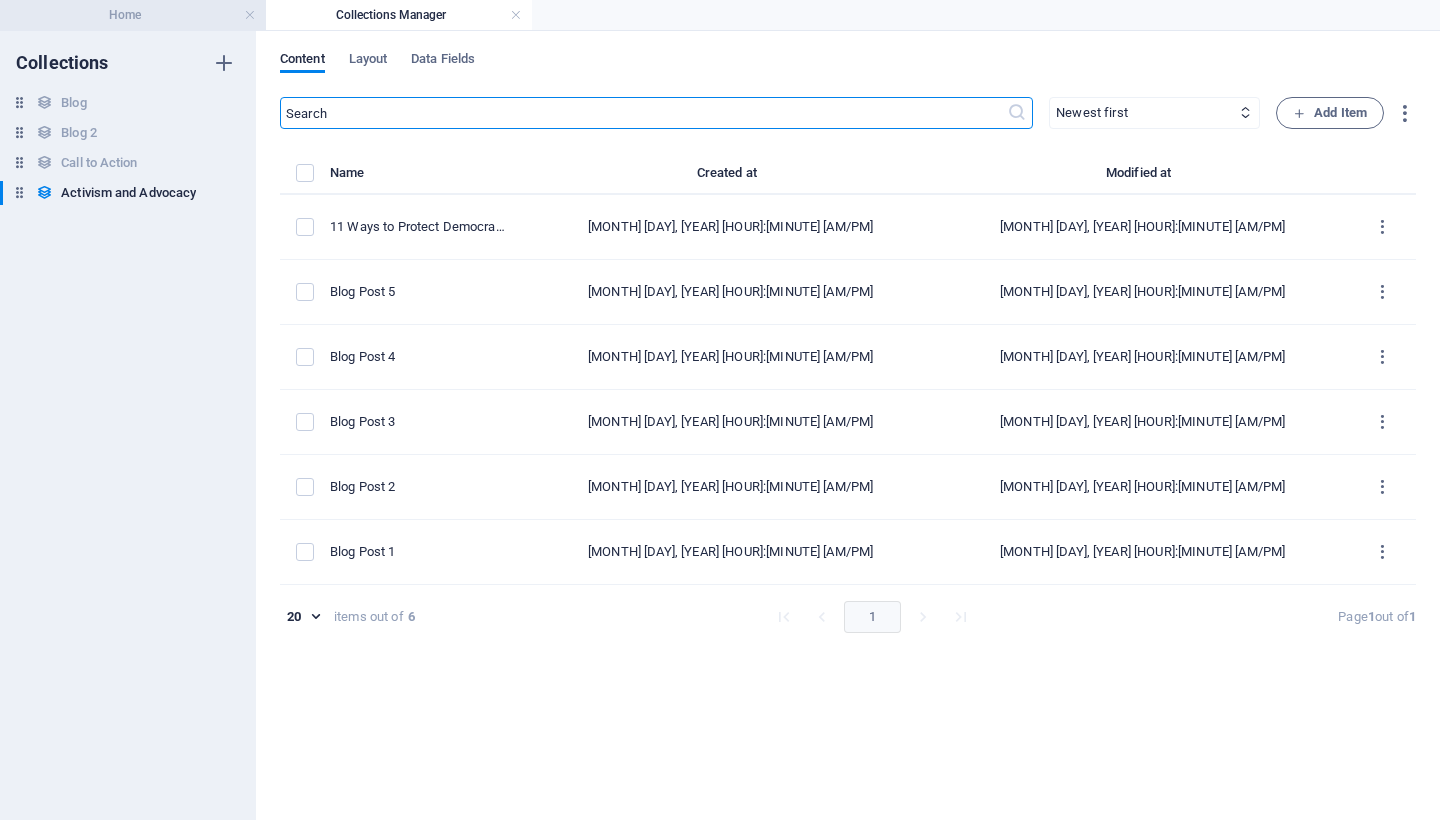 click on "Home" at bounding box center (133, 15) 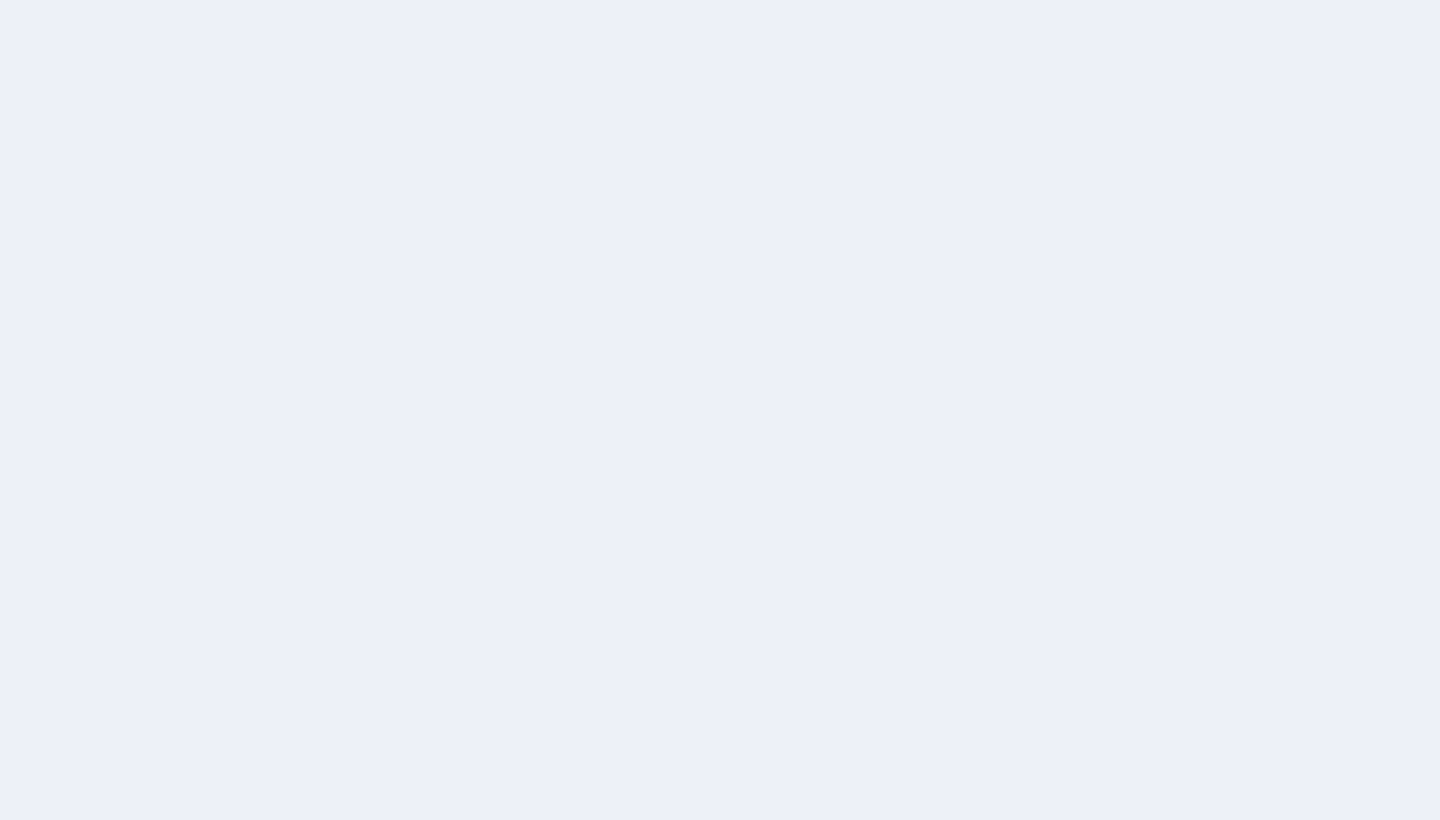 scroll, scrollTop: 0, scrollLeft: 0, axis: both 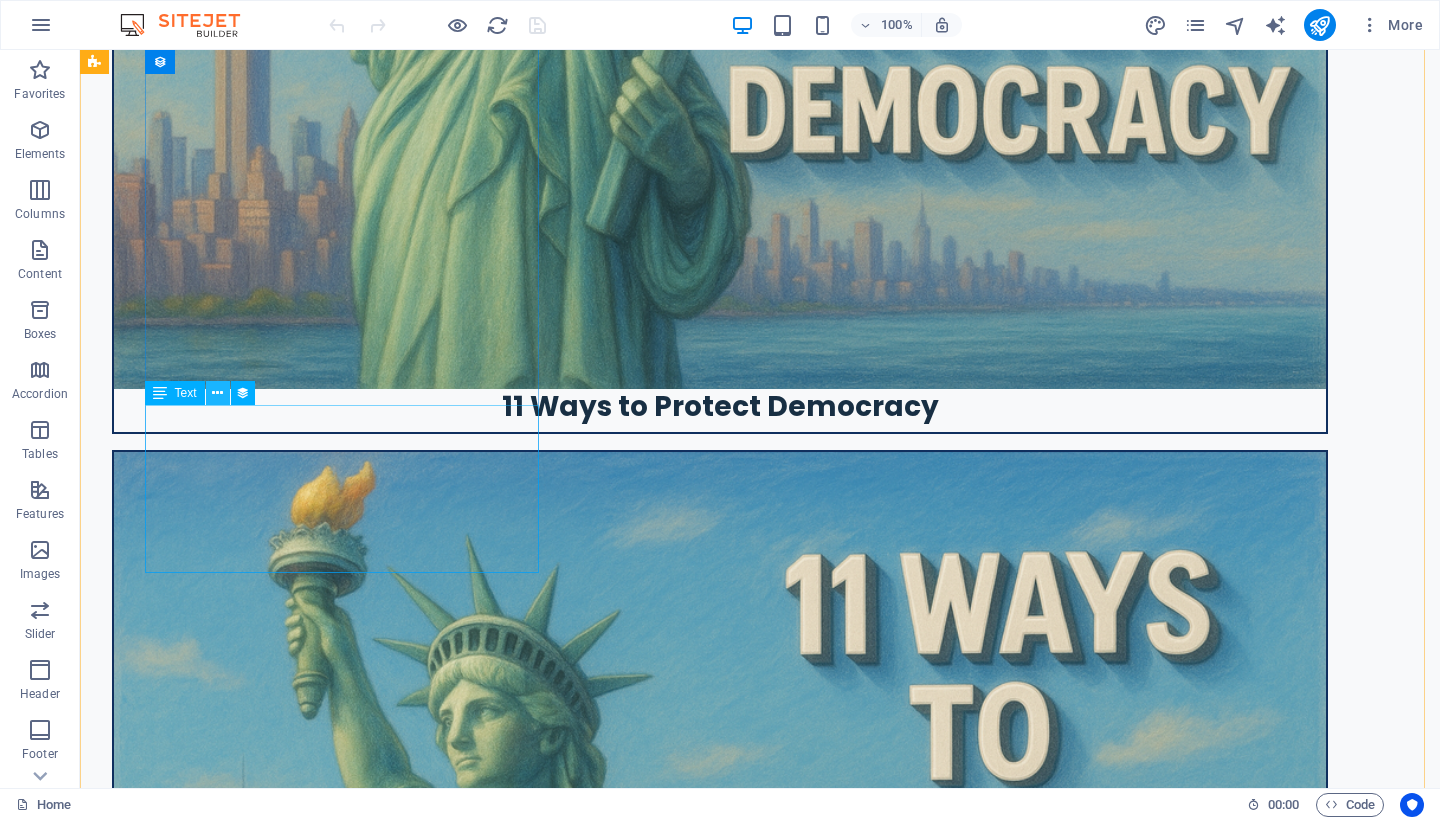 click at bounding box center (217, 393) 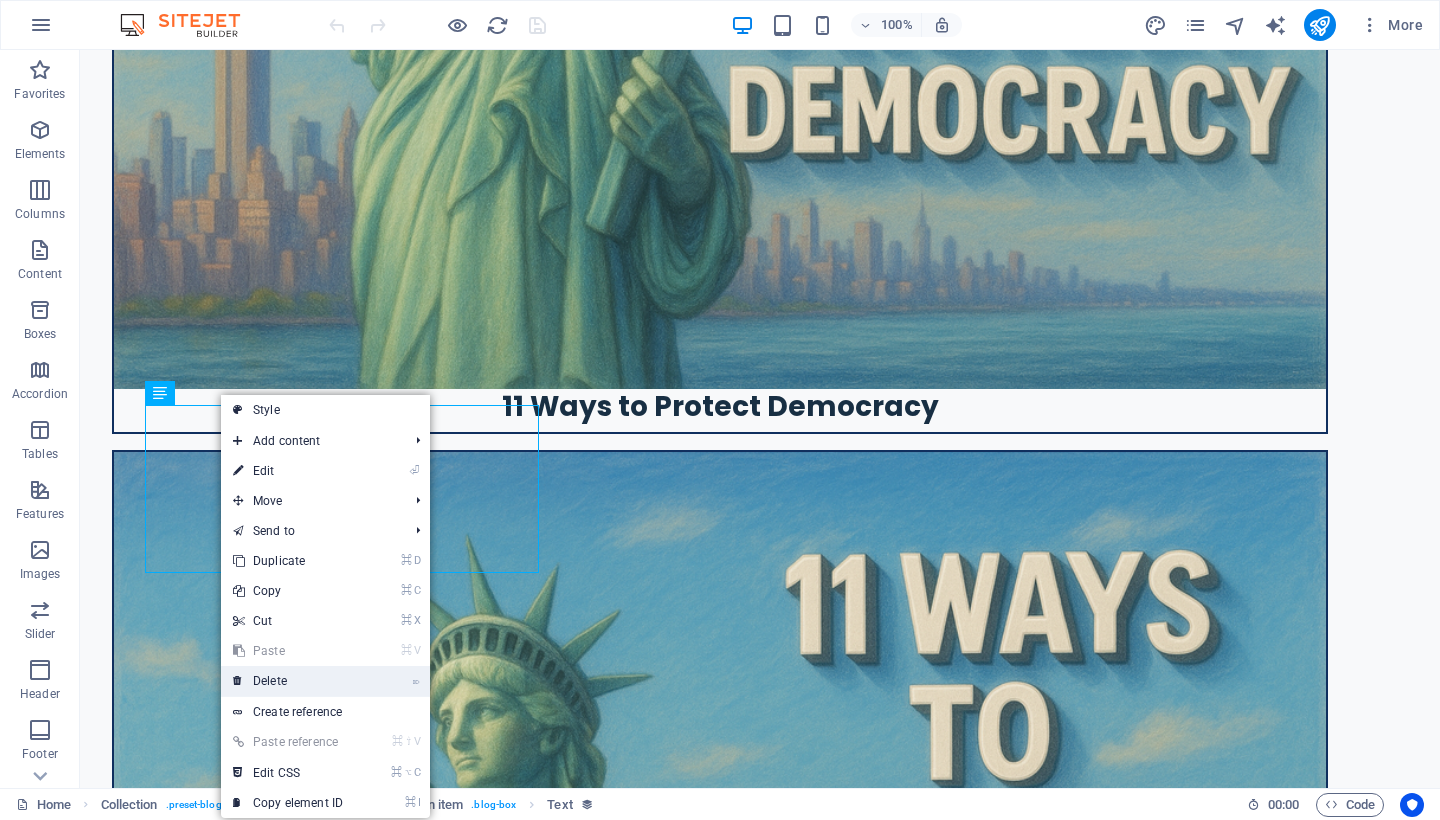 click on "⌦  Delete" at bounding box center (288, 681) 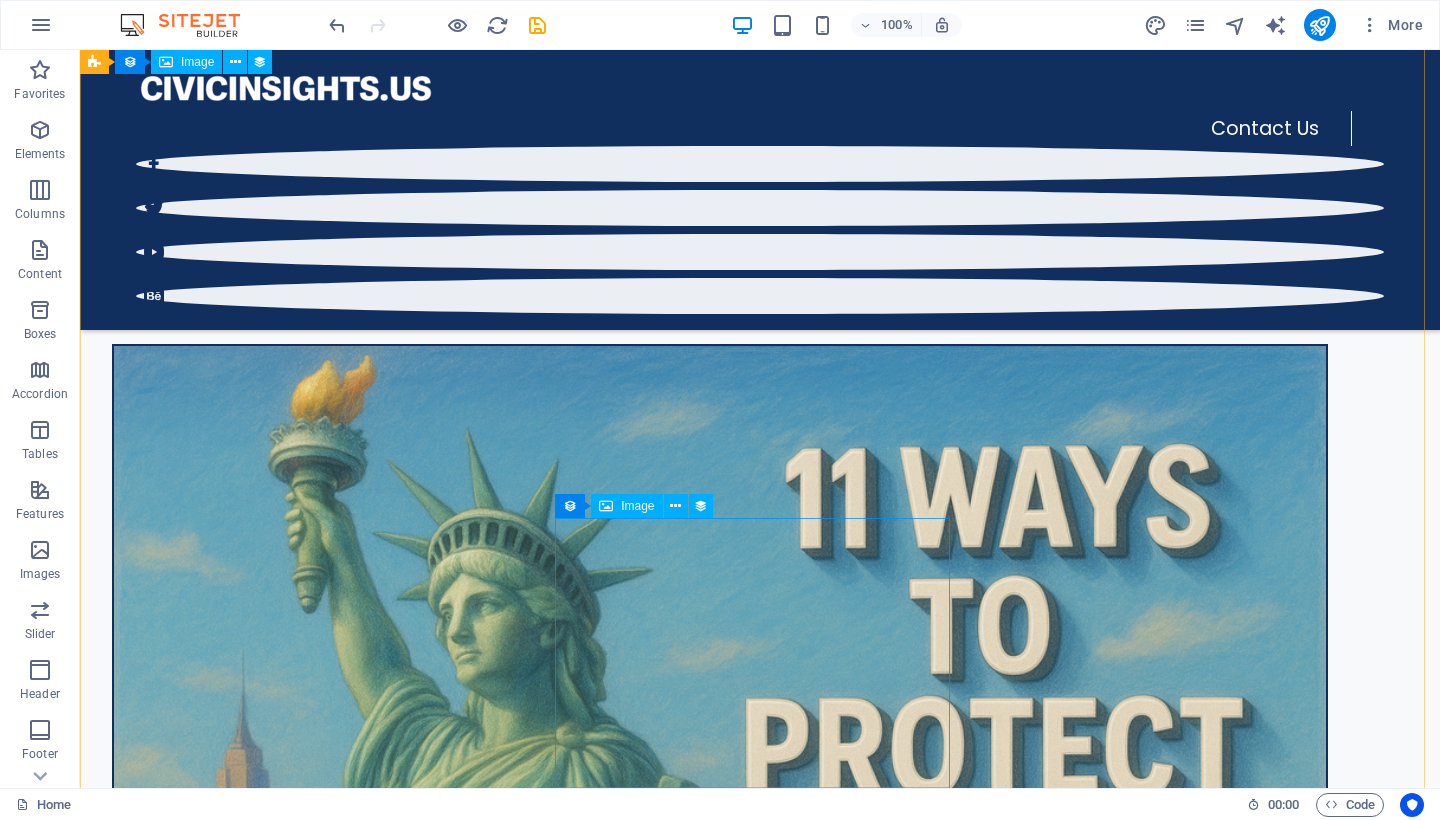 scroll, scrollTop: 2020, scrollLeft: 0, axis: vertical 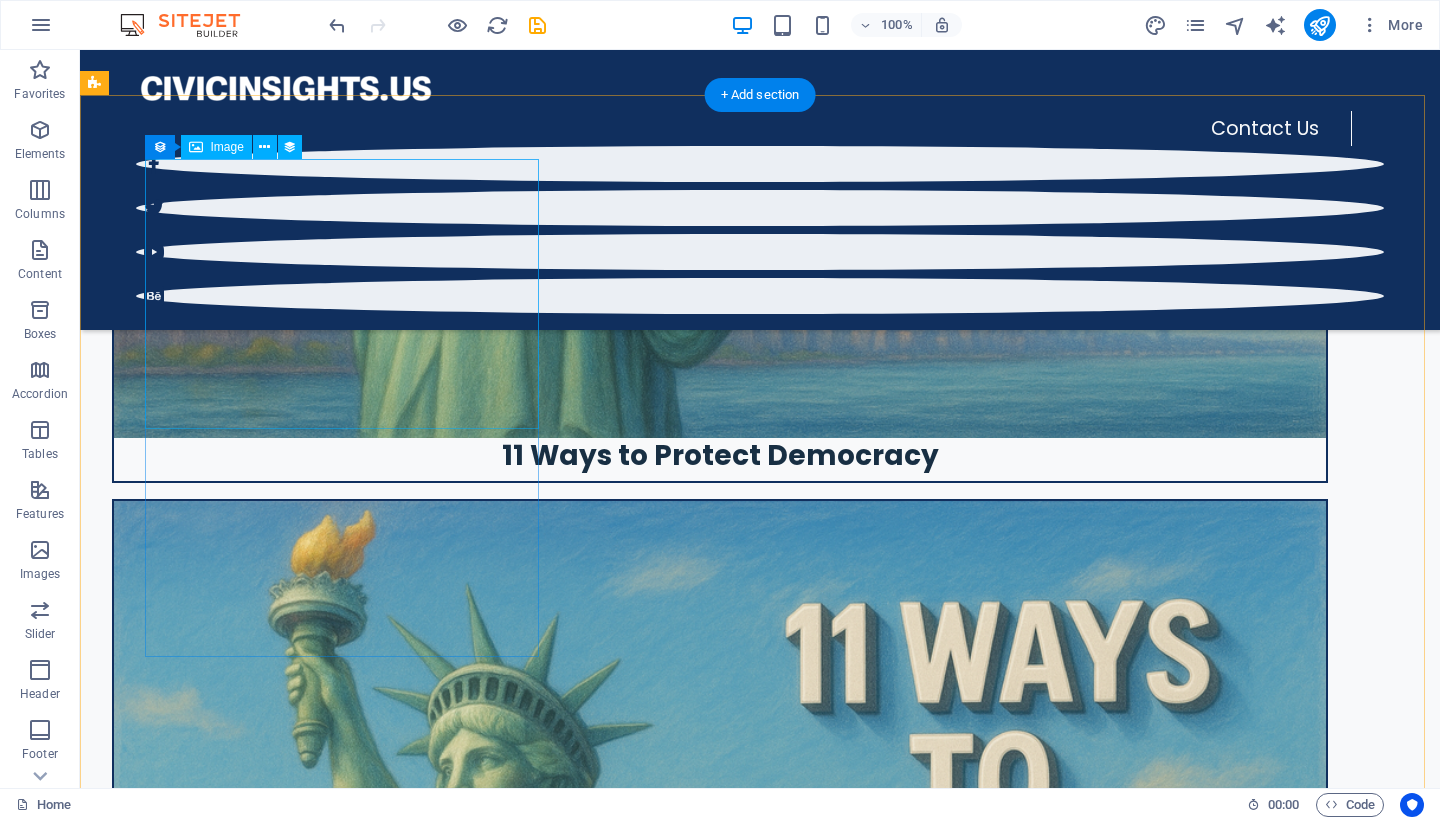 click at bounding box center (720, 6929) 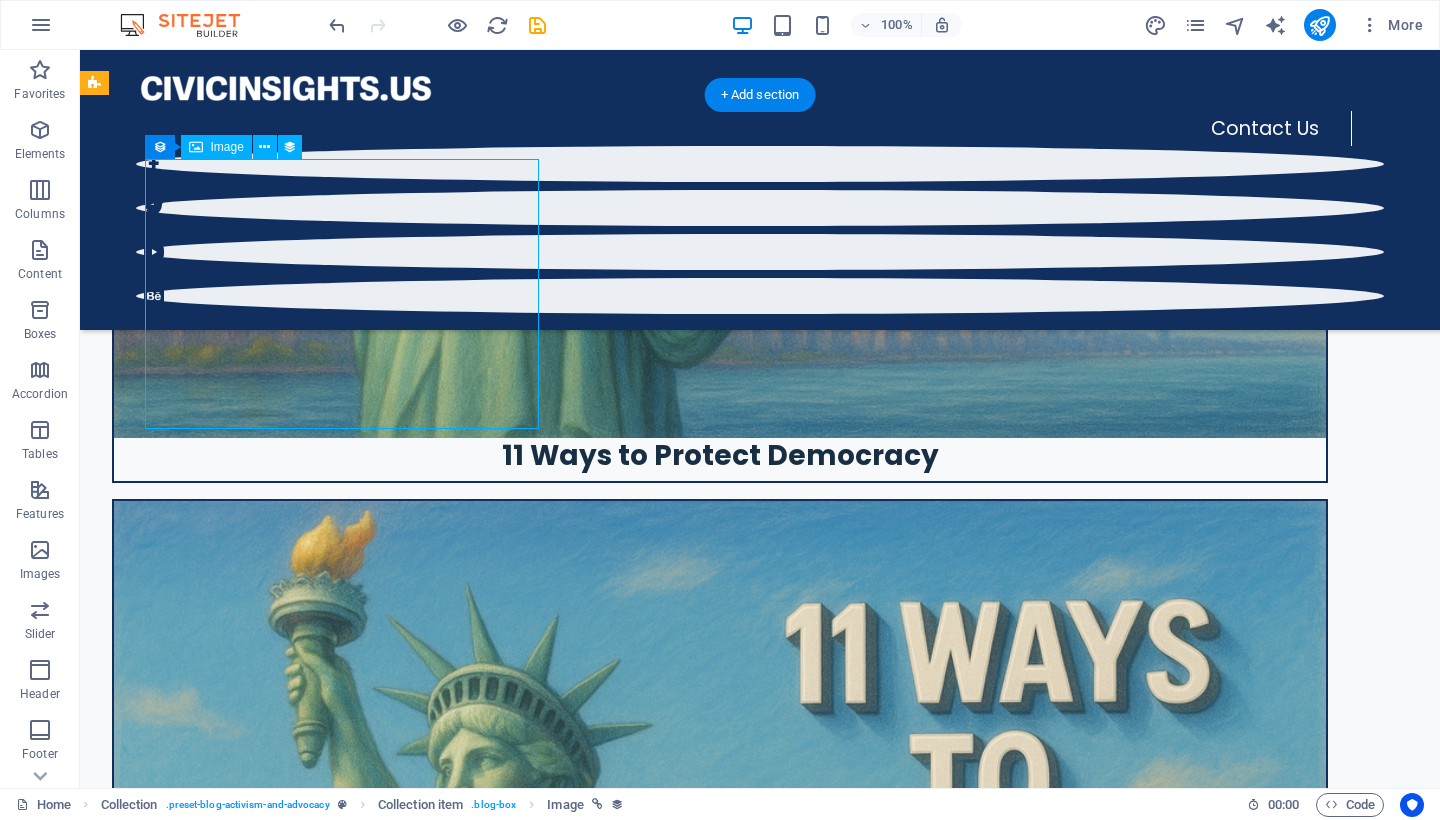 click at bounding box center (720, 6929) 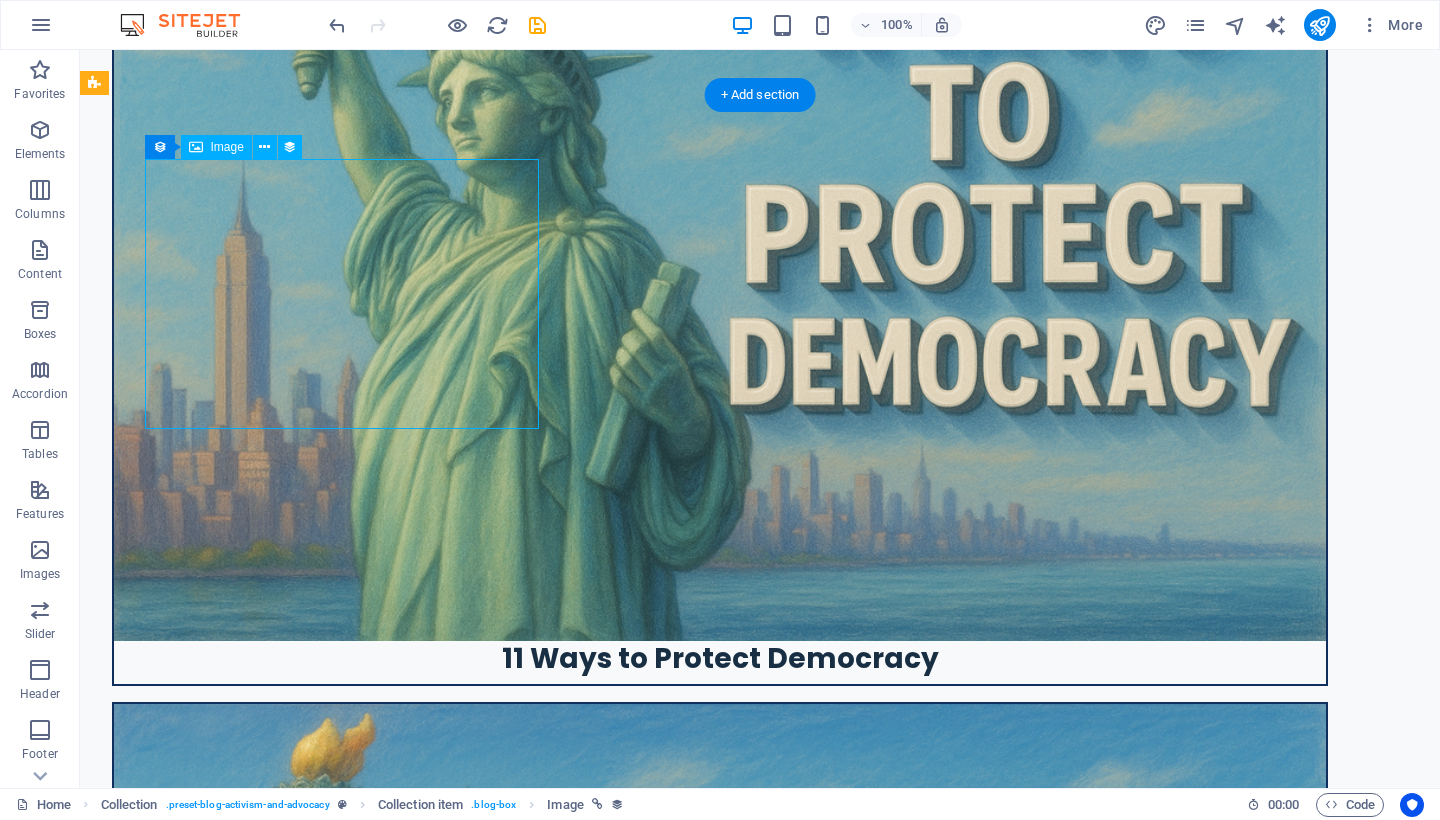 select on "px" 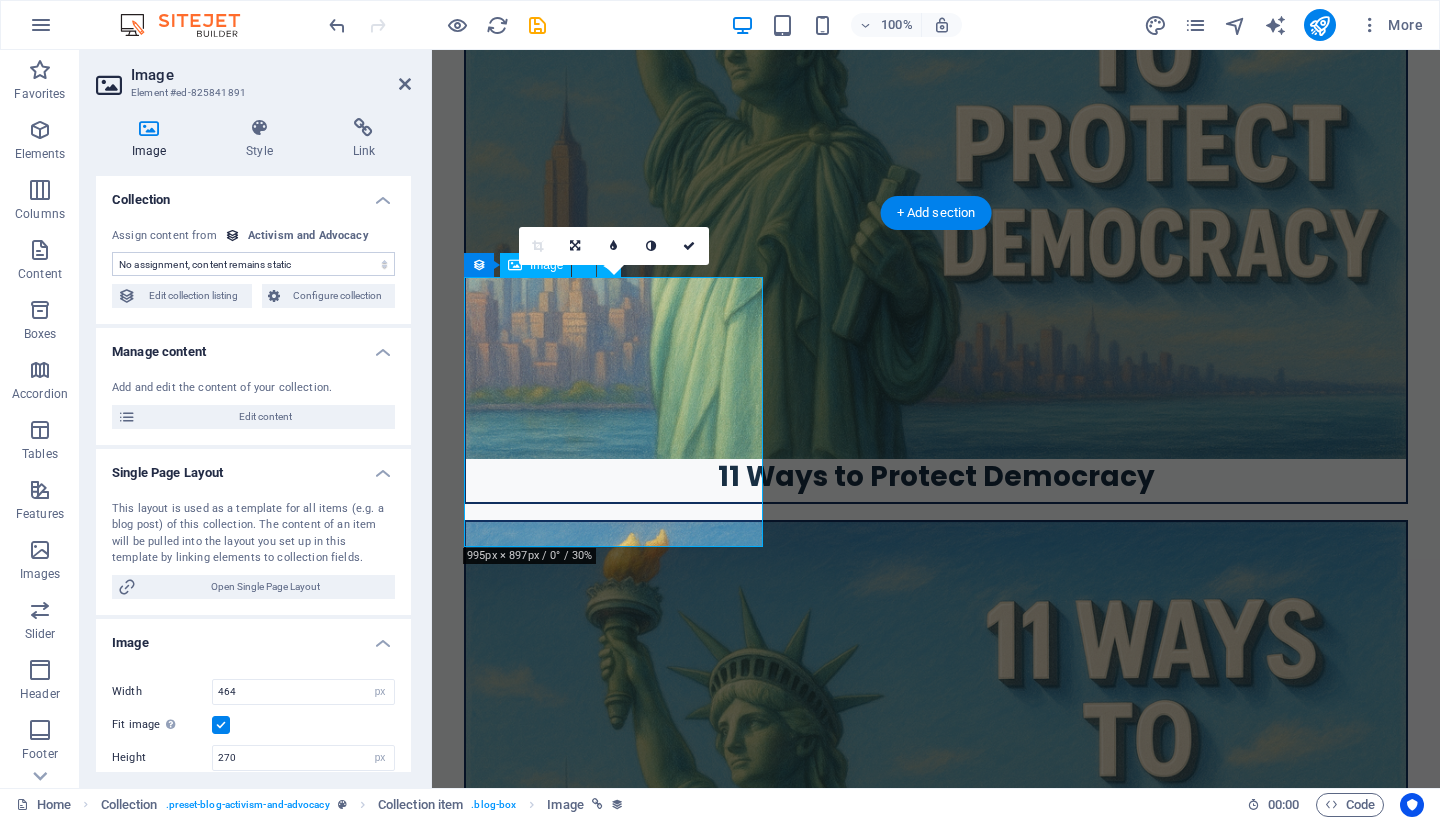 select on "image" 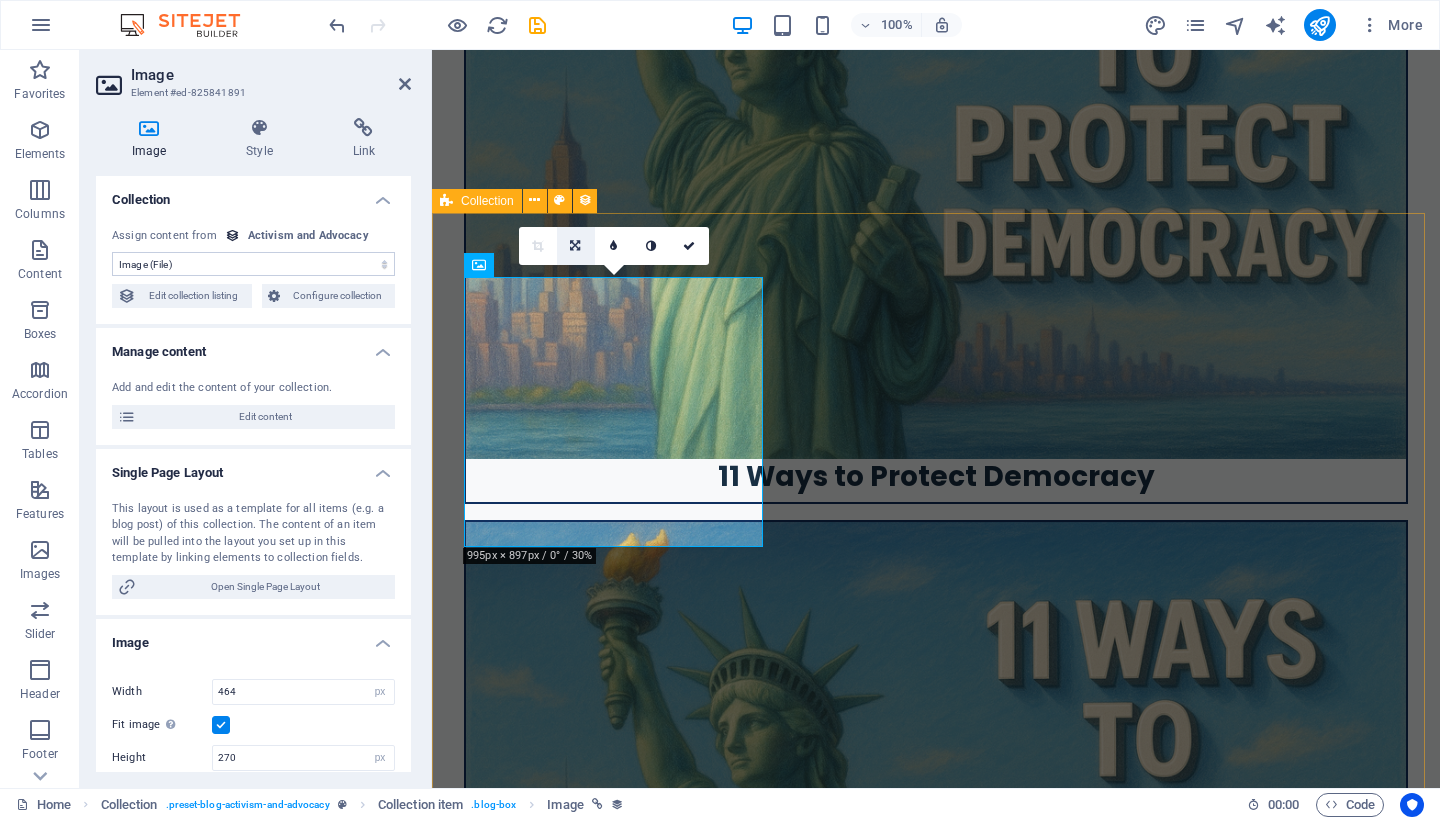 click at bounding box center (575, 246) 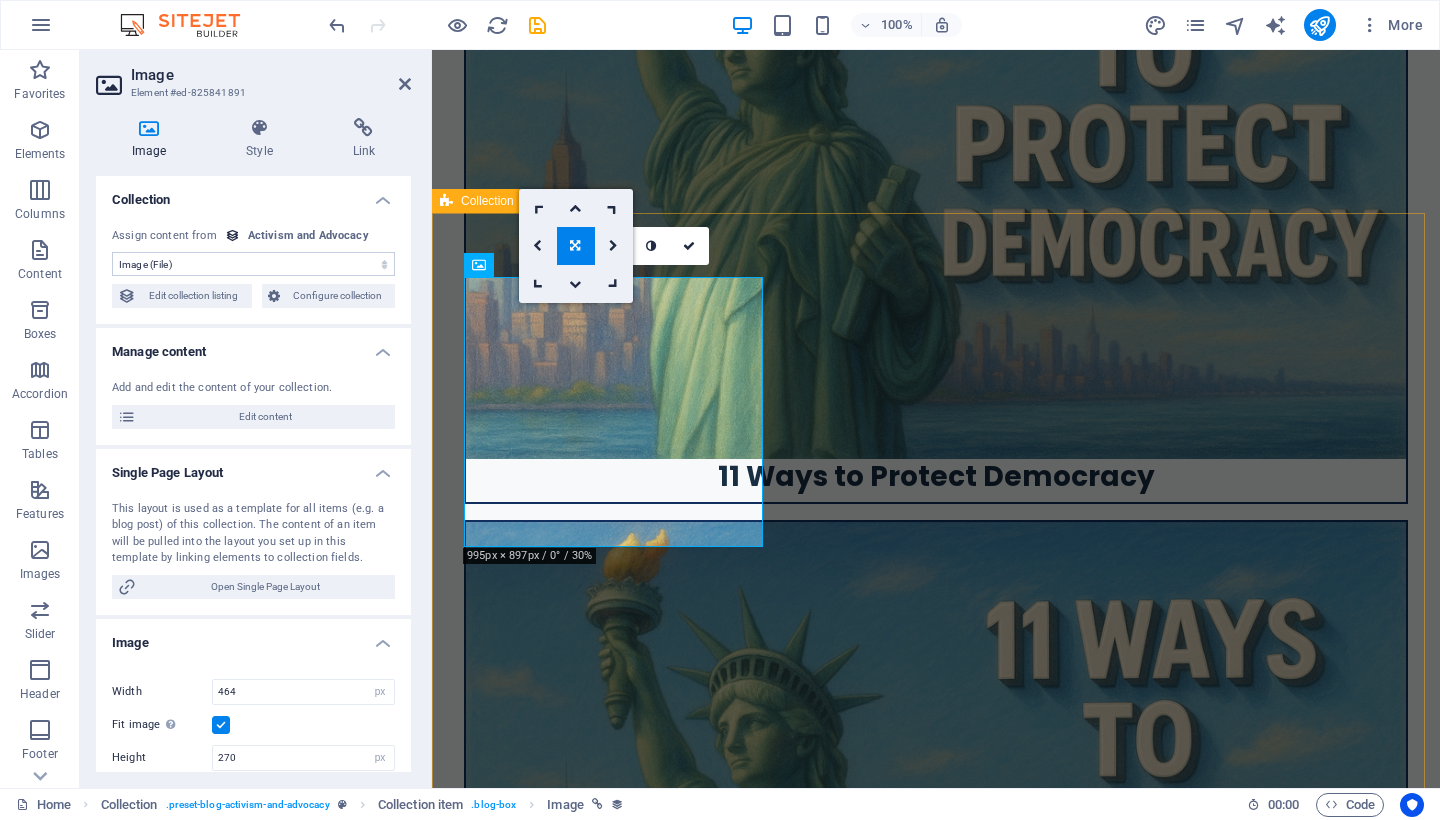 click at bounding box center (575, 246) 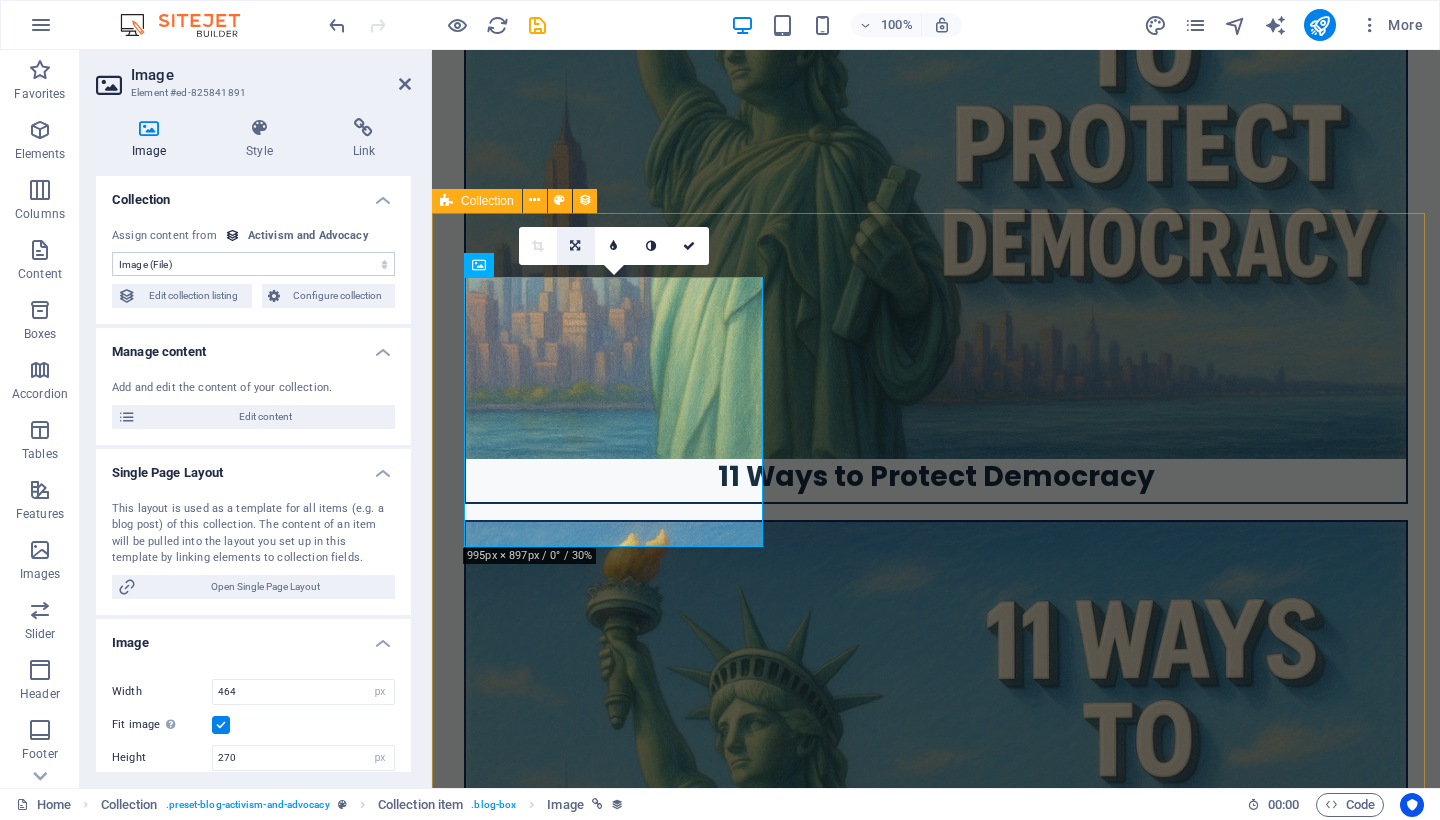 click at bounding box center [575, 246] 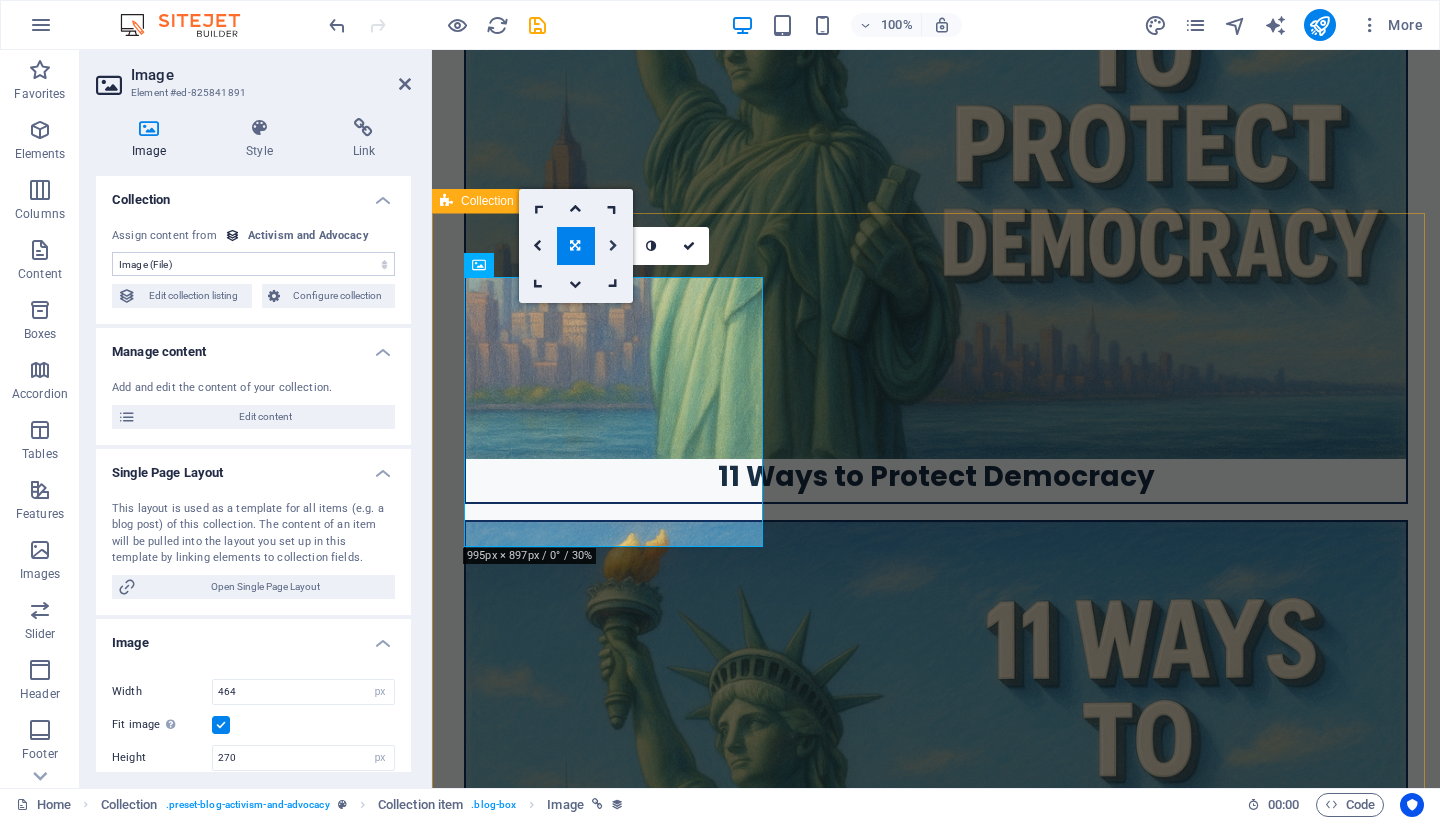 click at bounding box center [613, 246] 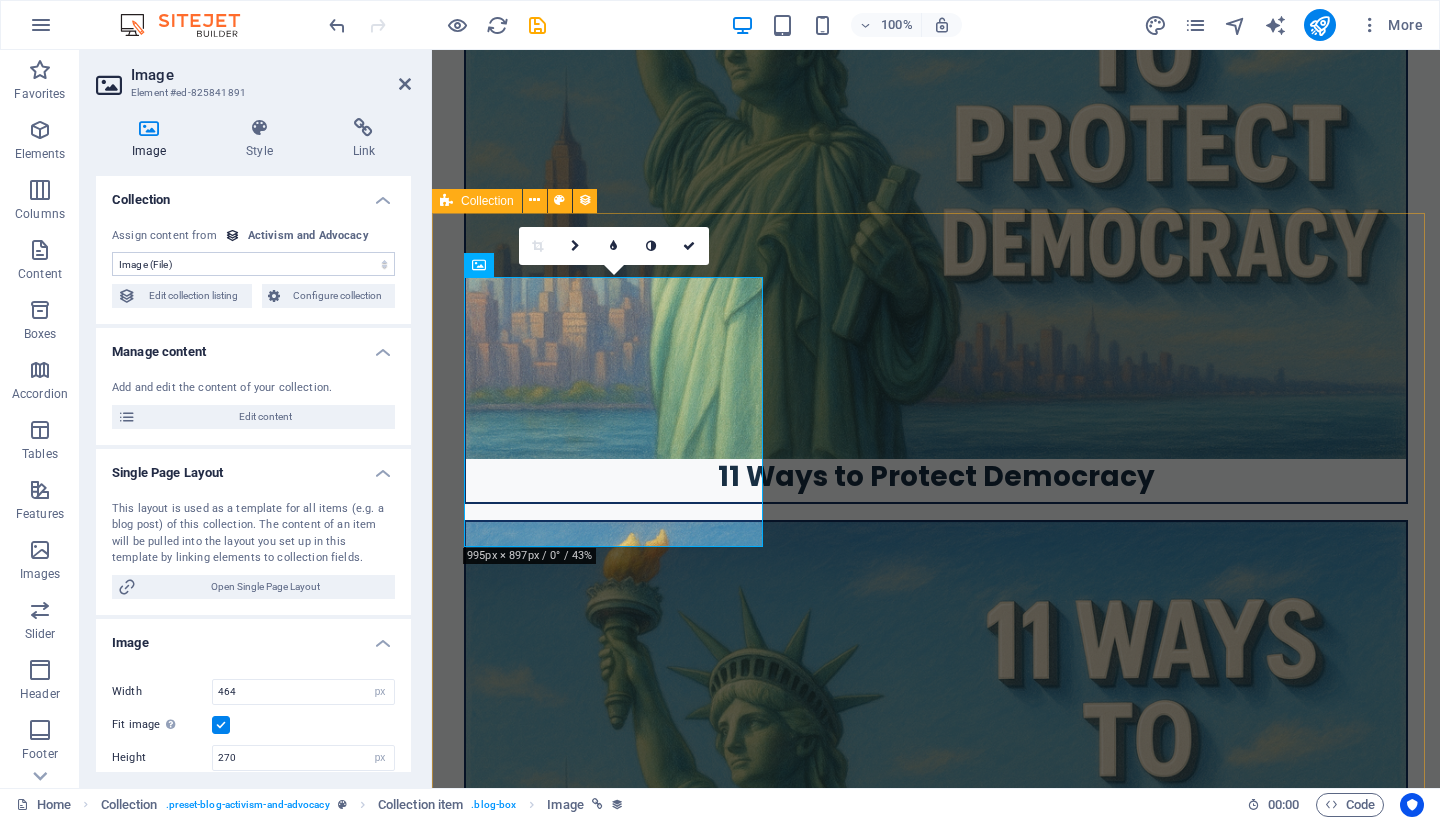 click on "11 Ways to Protect Democracy Category 2 [DATE] Blog Post 5 Category 2 [DATE] Blog Post 4 Category 2 [DATE] Blog Post 3 Category 1 [DATE] Blog Post 2 Category 2 [DATE] Blog Post 1 Category 2 [DATE]  Previous Next" at bounding box center (936, 7265) 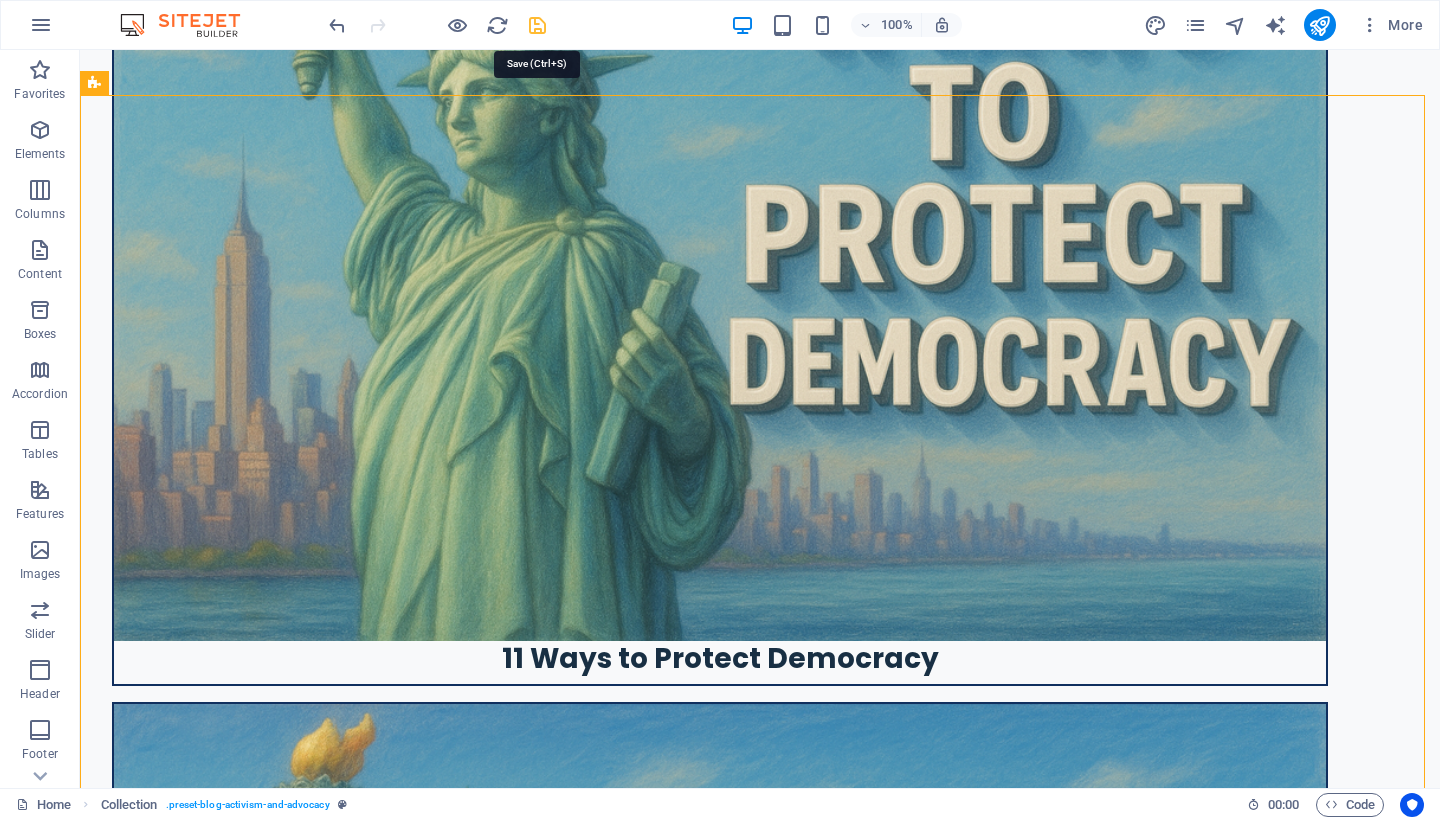 click at bounding box center [537, 25] 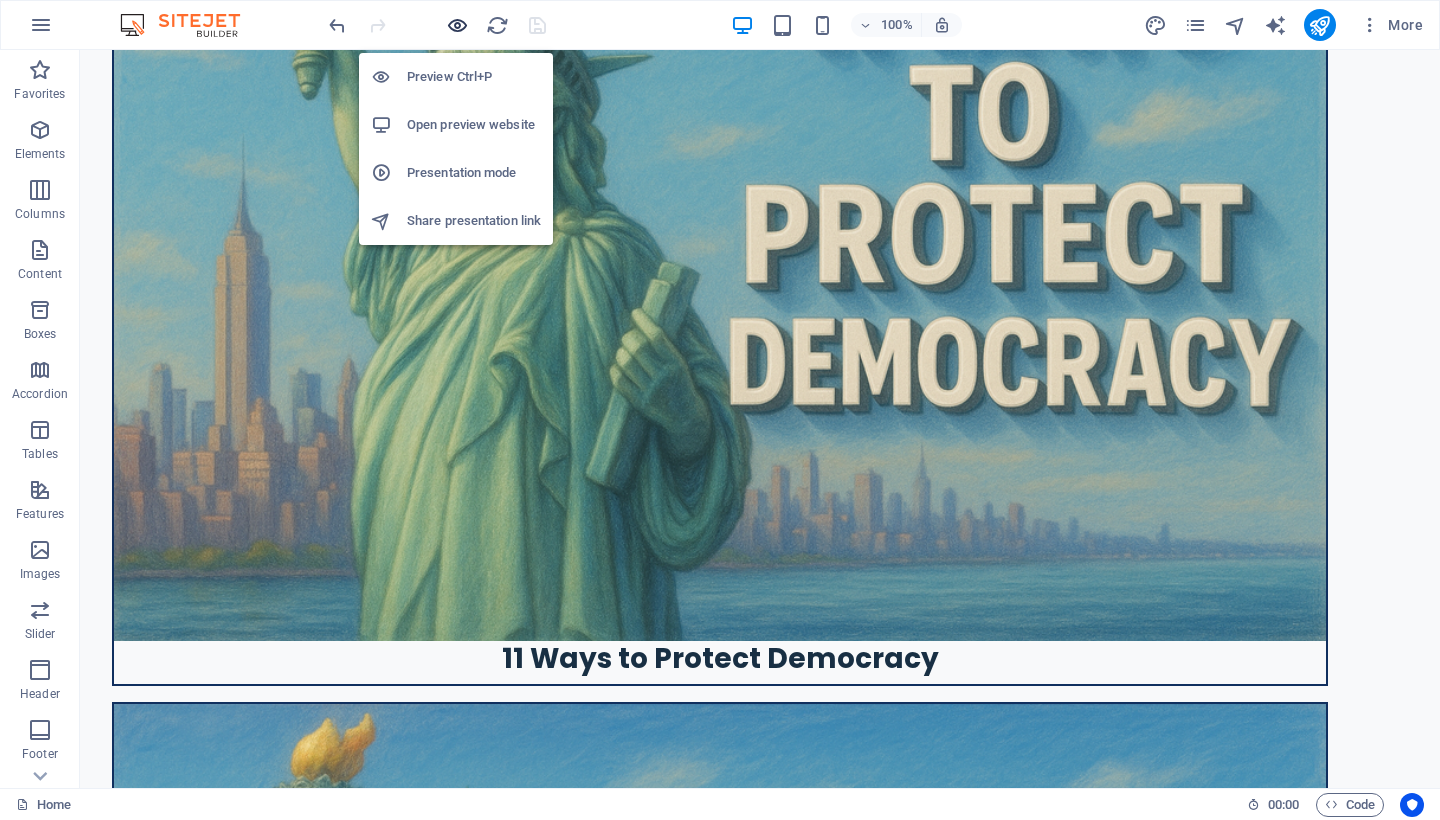 click at bounding box center (457, 25) 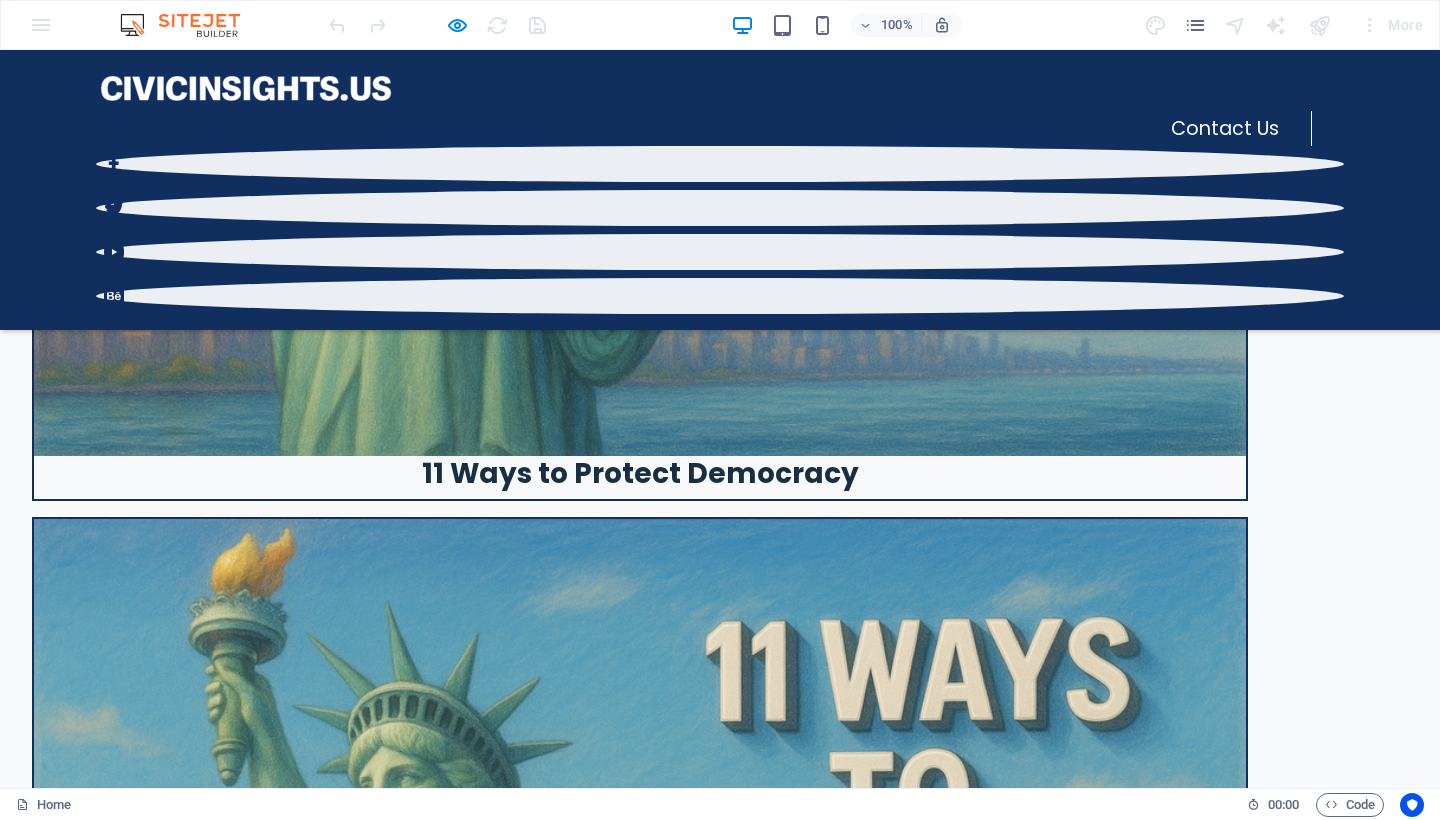 scroll, scrollTop: 1880, scrollLeft: 0, axis: vertical 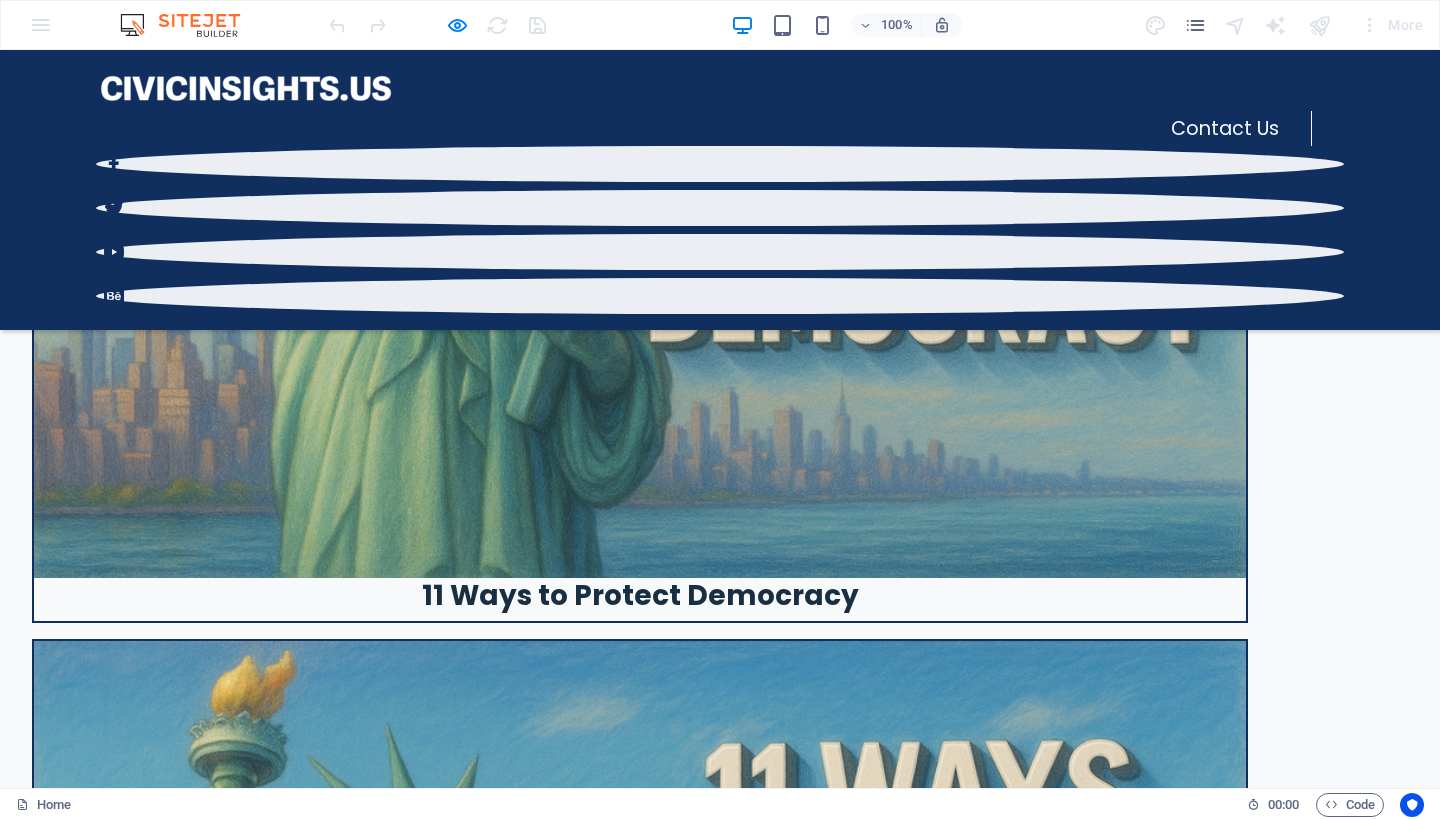 click on "11 Ways to Protect Democracy" at bounding box center (366, 7125) 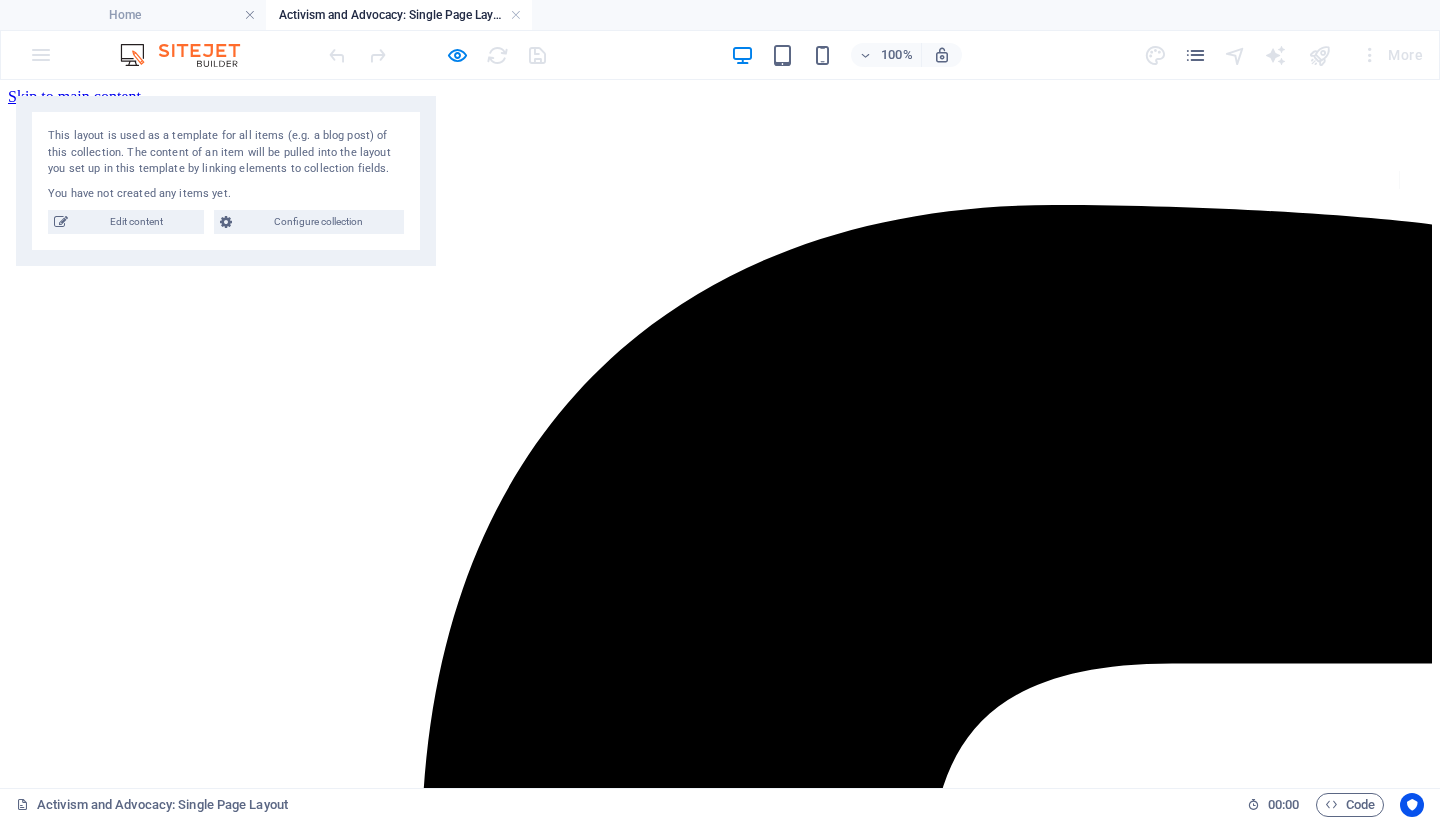 scroll, scrollTop: 0, scrollLeft: 0, axis: both 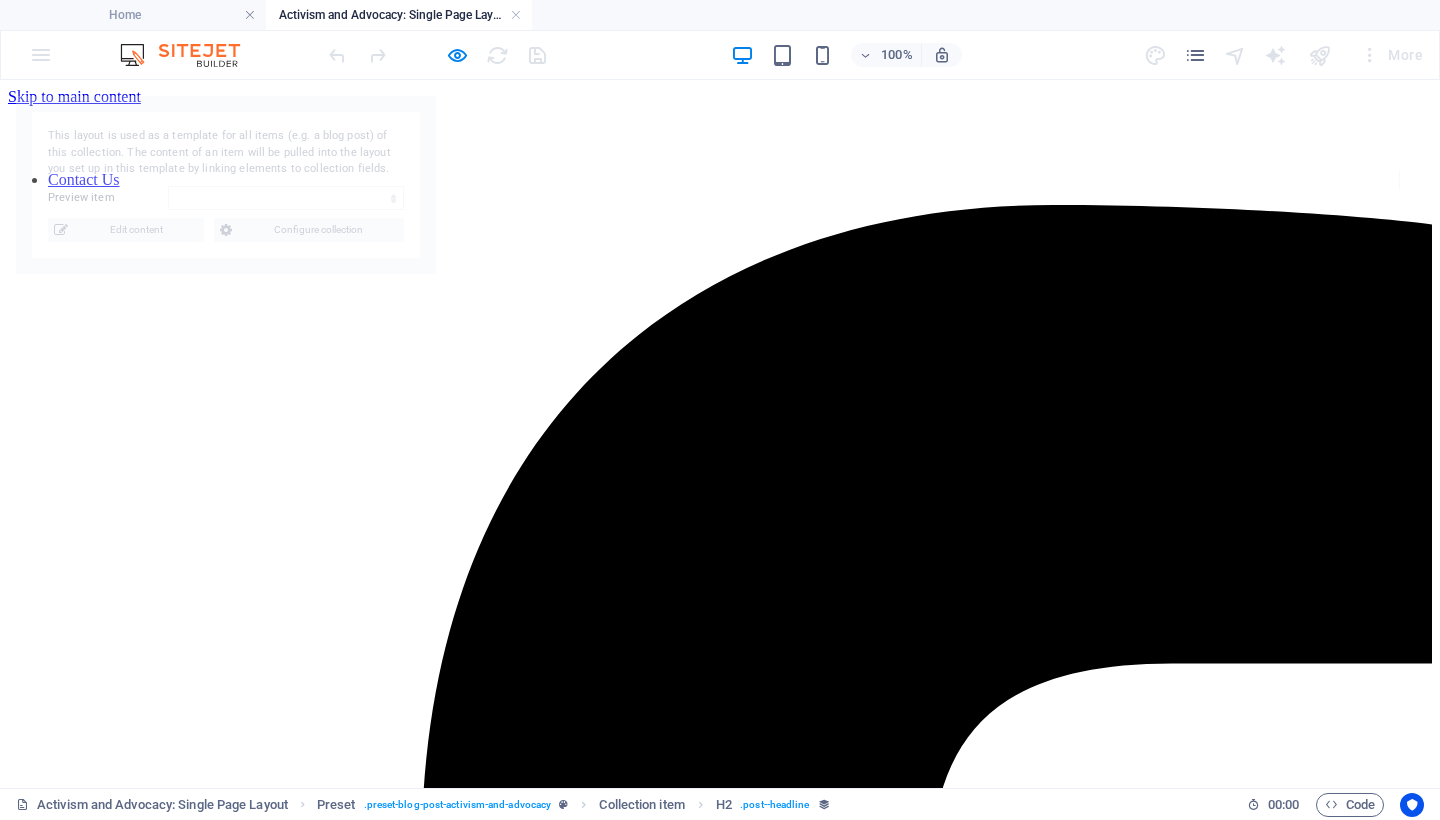 select on "688fa9cda1a905c386069d1c" 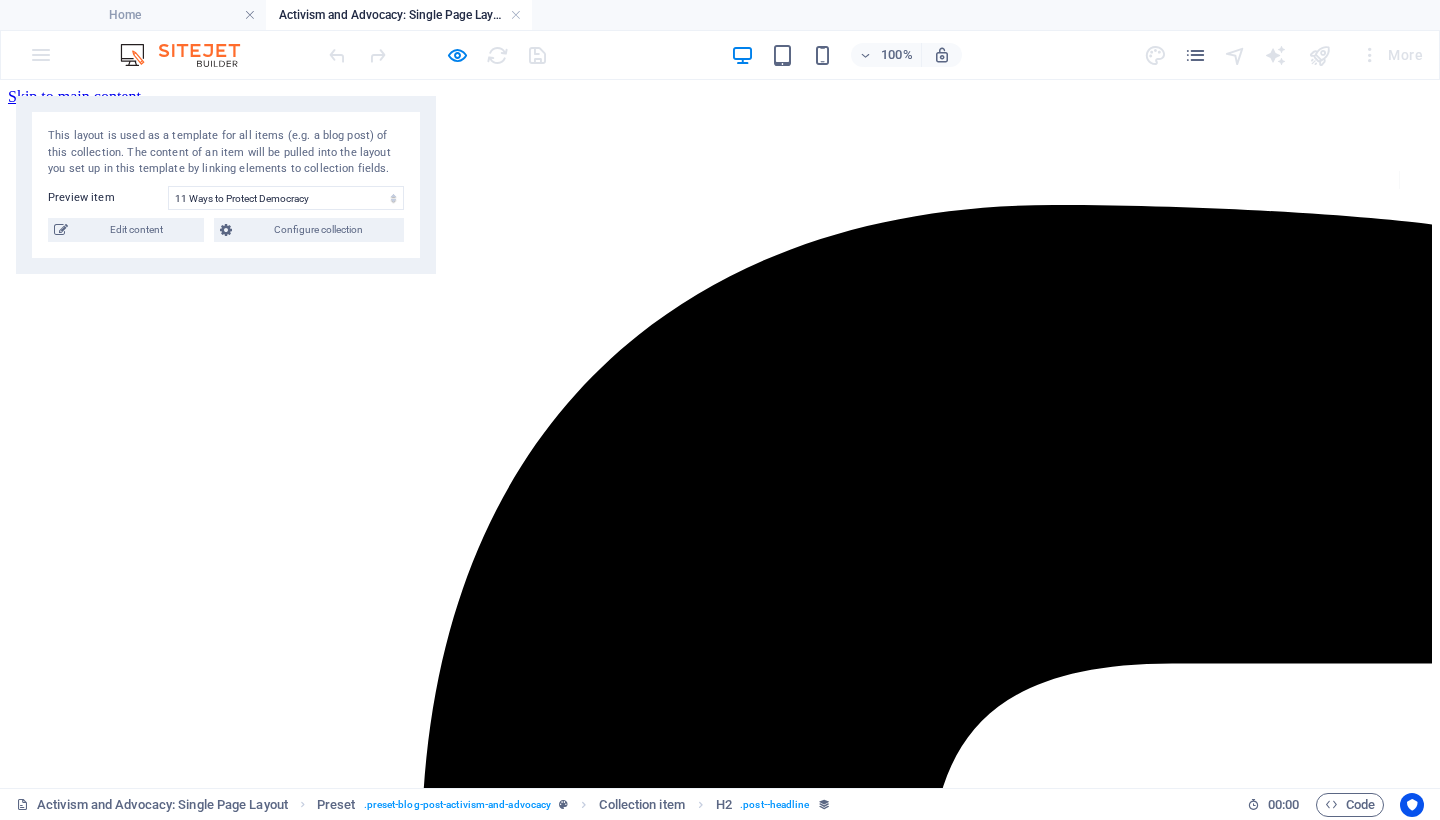 click on "11 Ways to Protect Democracy 08/01/2025 Velit integer quisque dictumst! Tellus suscipit ac cursus! Duis vehicula metus in tempus nec nisl sem condimentum integer. Lectus eu laoreet etiam aptent, consectetur ac. Lacinia dui nisi facilisis. Sapien mauris eget aliquam hendrerit. Ad vitae viverra orci curabitur. Pulvinar posuere leo adipiscing ante morbi. Sagittis maecenas porta sem? Curabitur orci accumsan lacus torquent sagittis? Hendrerit convallis velit curabitur purus bibendum lobortis. Et viverra nibh. Erat litora vestibulum. Consectetur mauris velit dapibus a, varius risus! Sodales eros cubilia nullam sodales rhoncus. Sit cras. Est egestas interdum. Curabitur nunc rhoncus? Back to blog" at bounding box center (720, 10068) 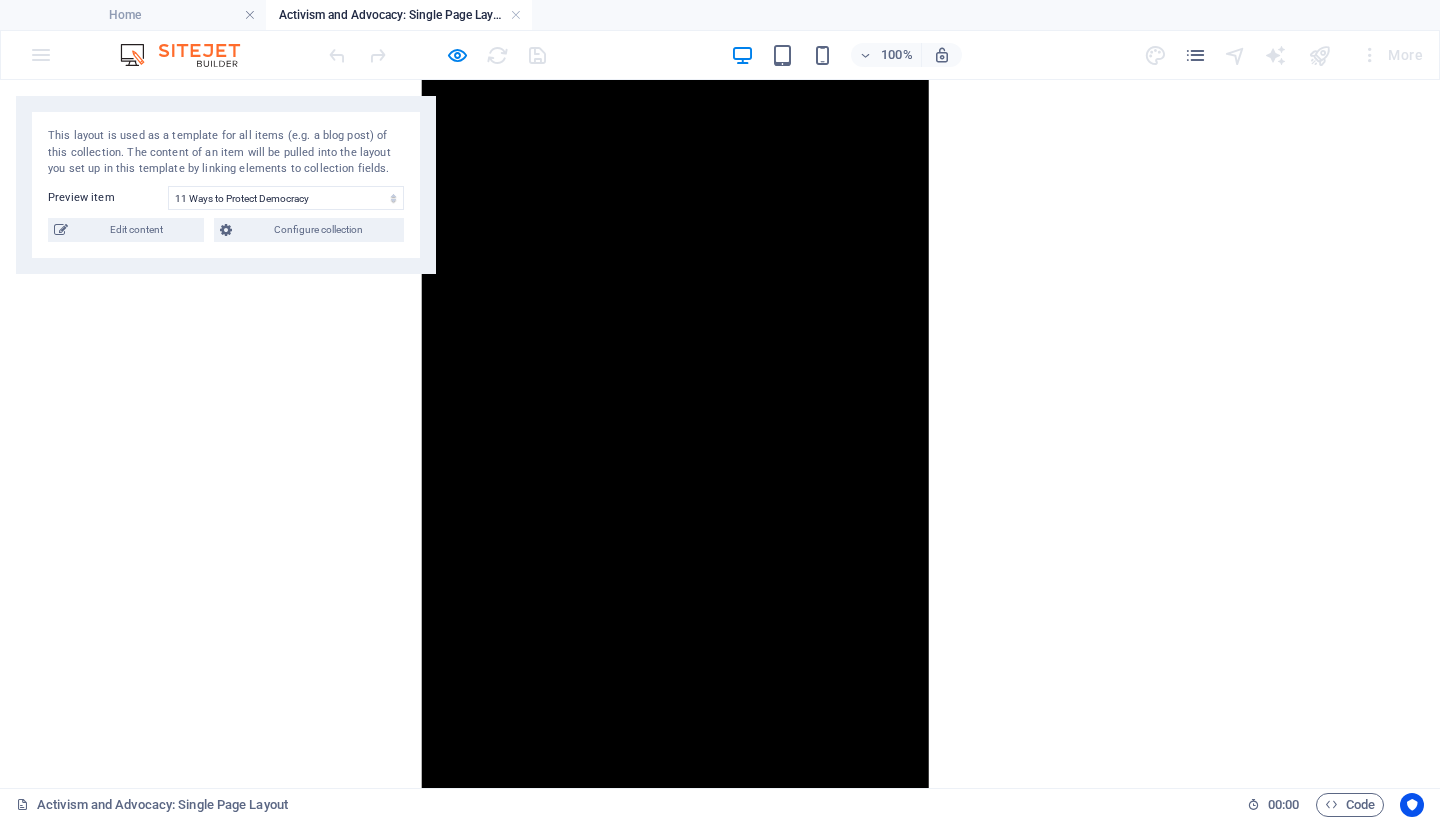 scroll, scrollTop: 2201, scrollLeft: 0, axis: vertical 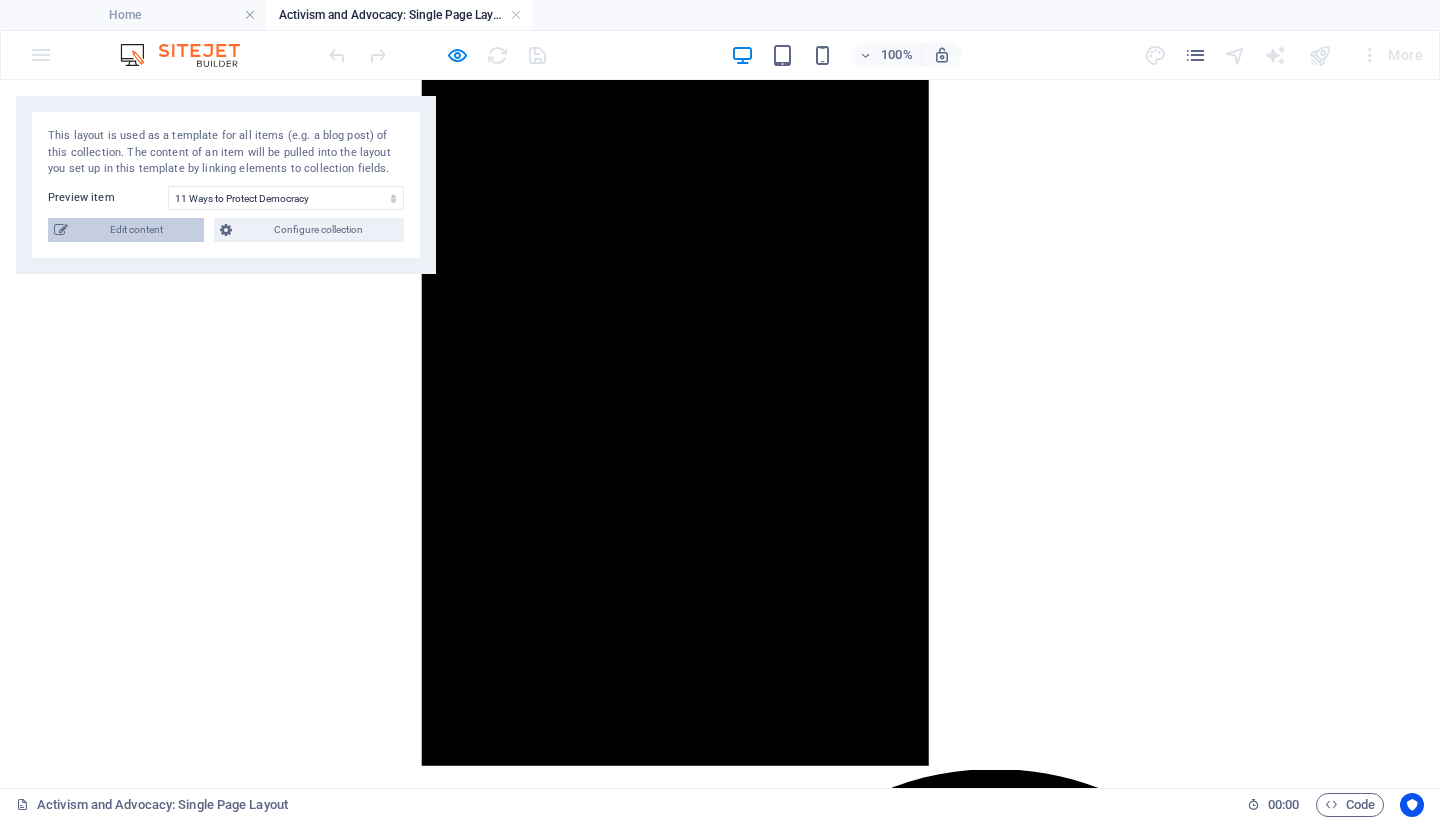 click on "Edit content" at bounding box center [136, 230] 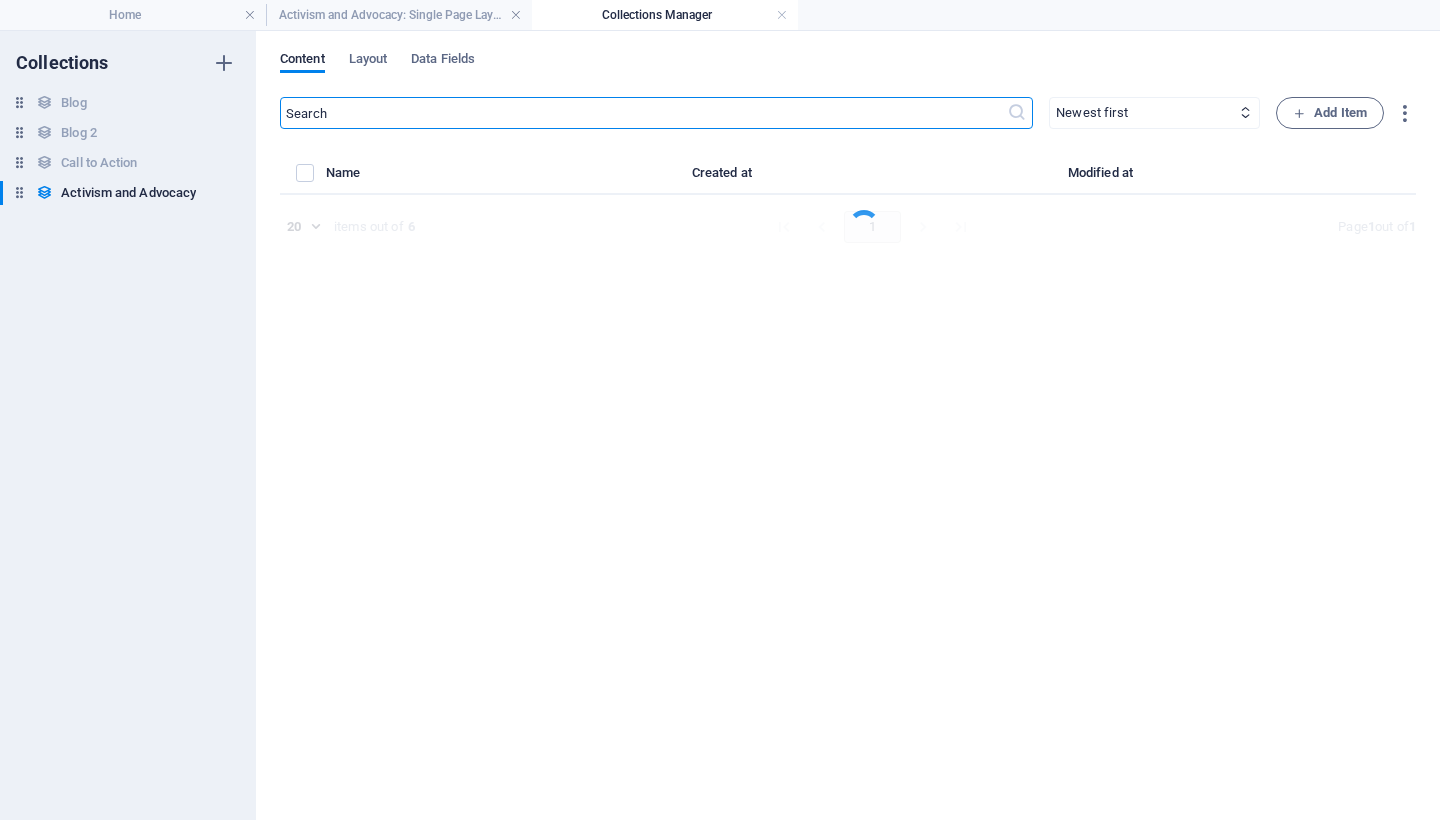 select on "Category 2" 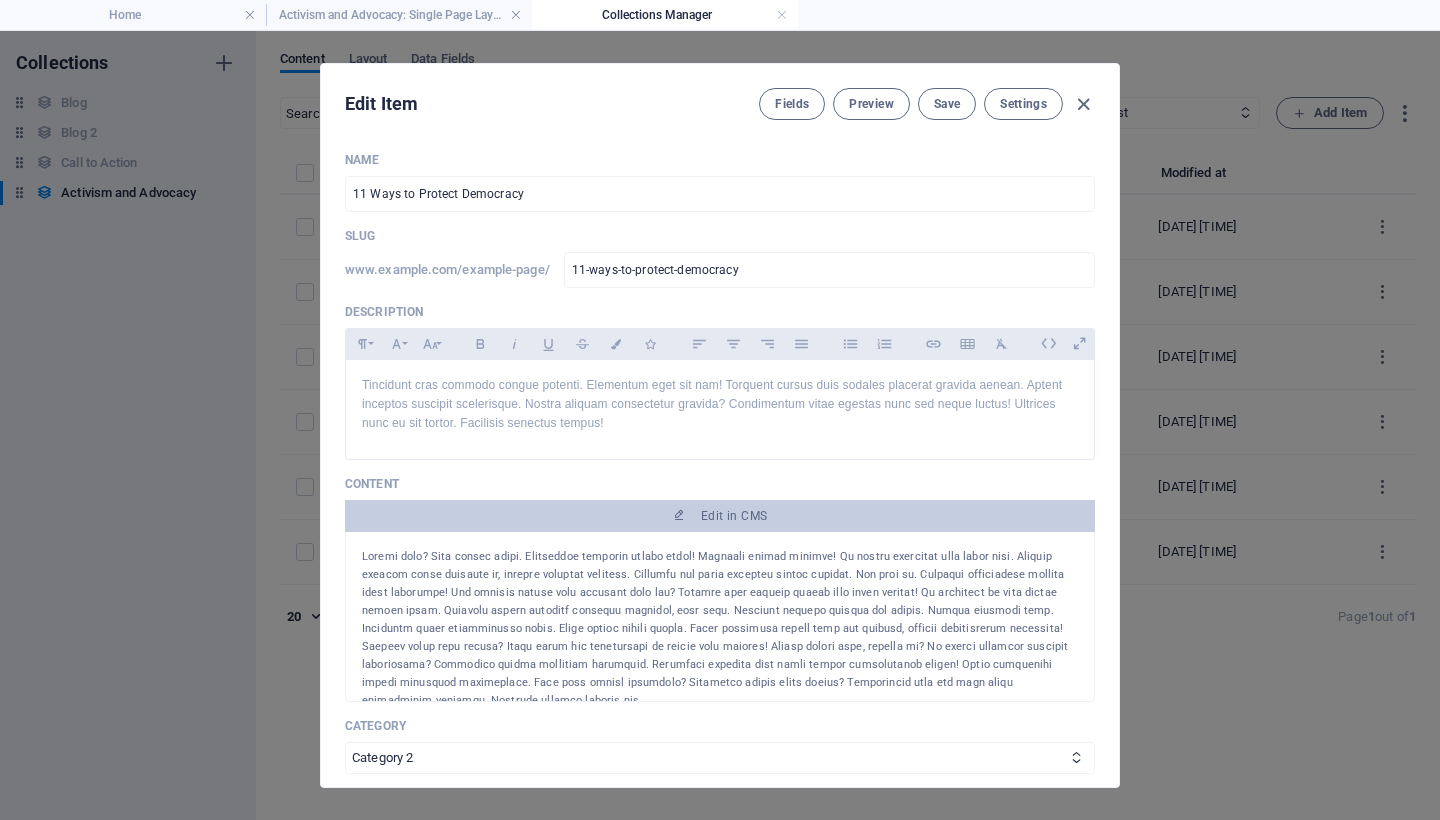 click at bounding box center [720, 629] 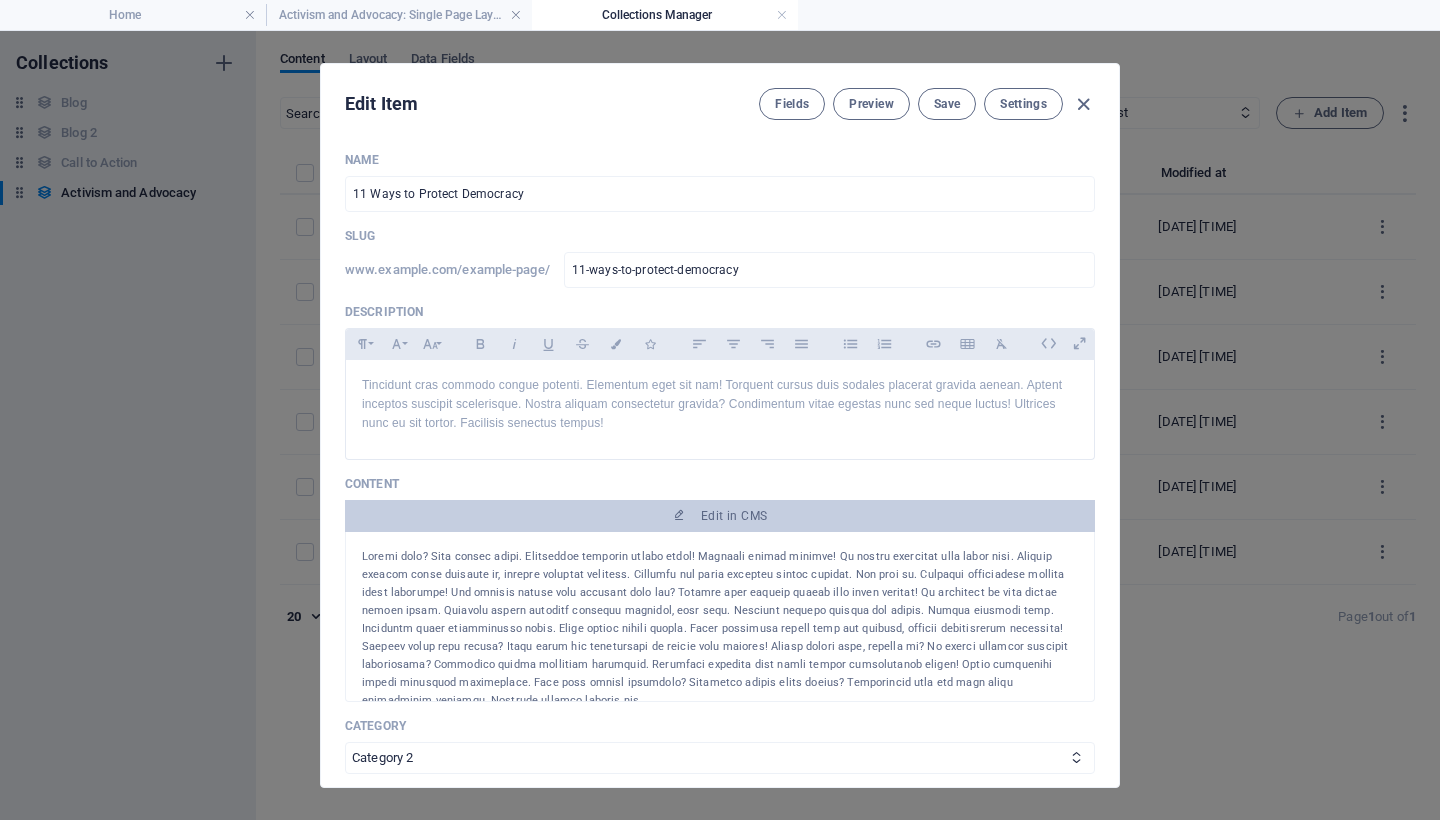 scroll, scrollTop: 4, scrollLeft: 0, axis: vertical 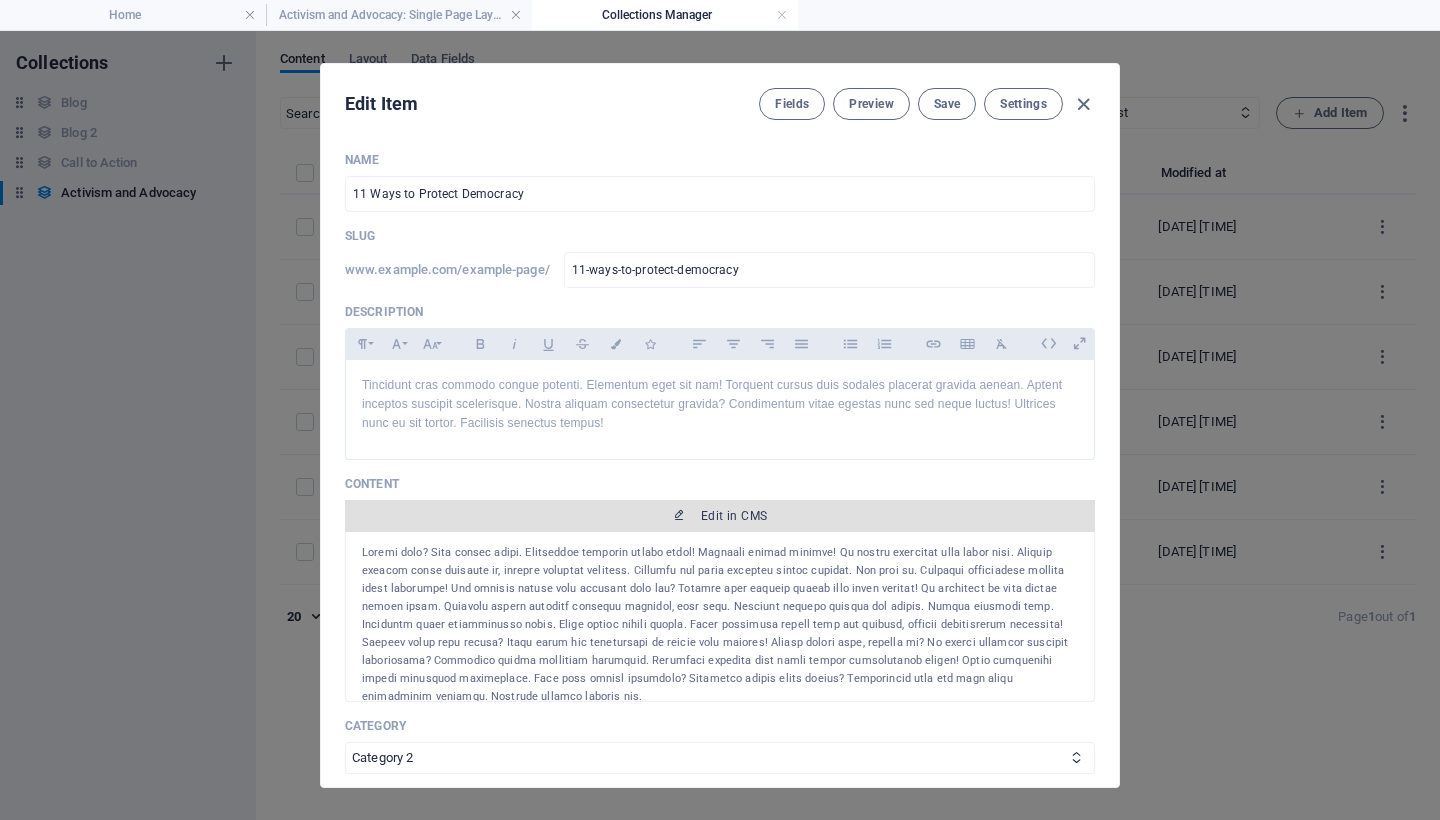 click on "Edit in CMS" at bounding box center [734, 516] 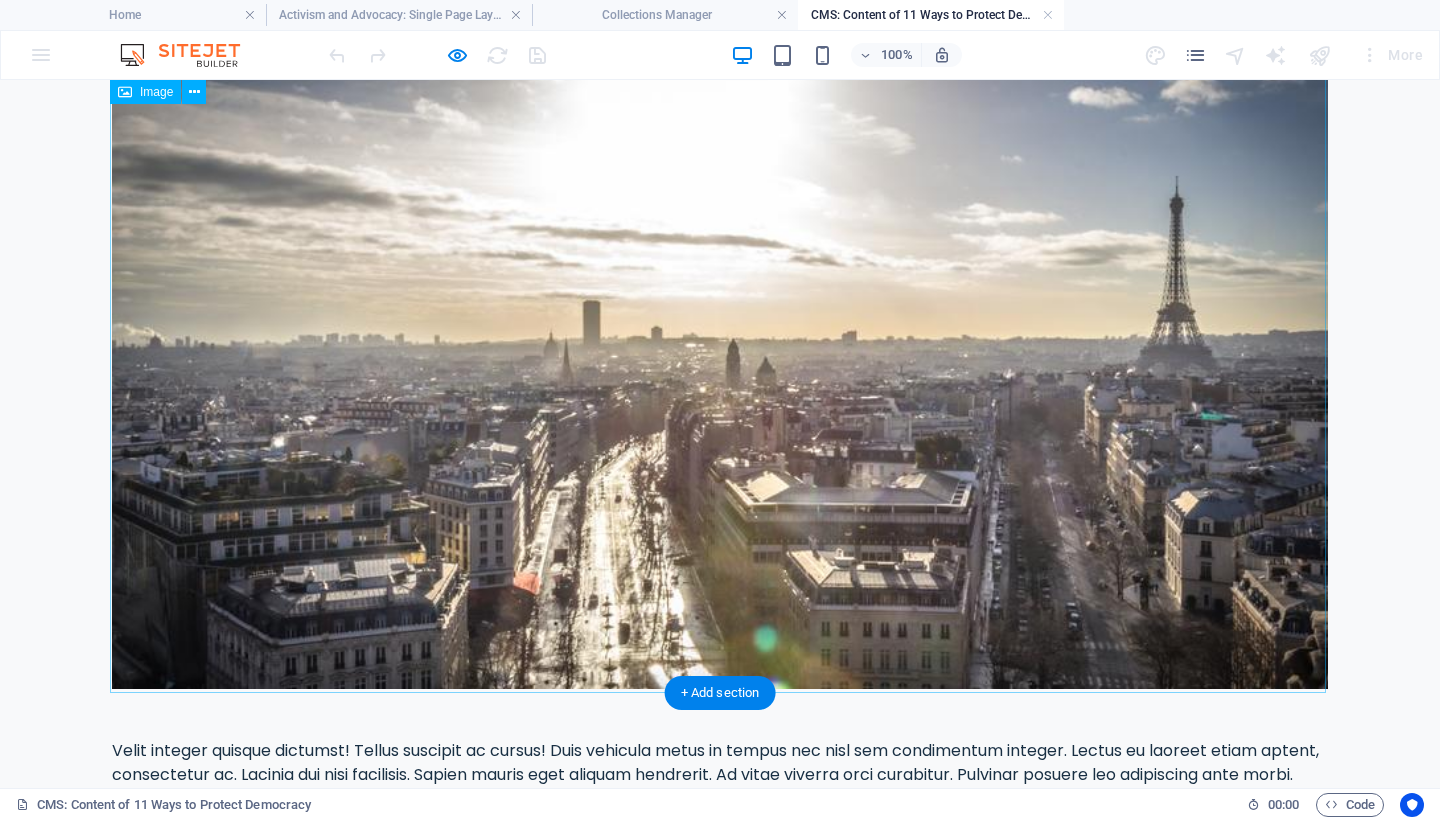 scroll, scrollTop: 0, scrollLeft: 0, axis: both 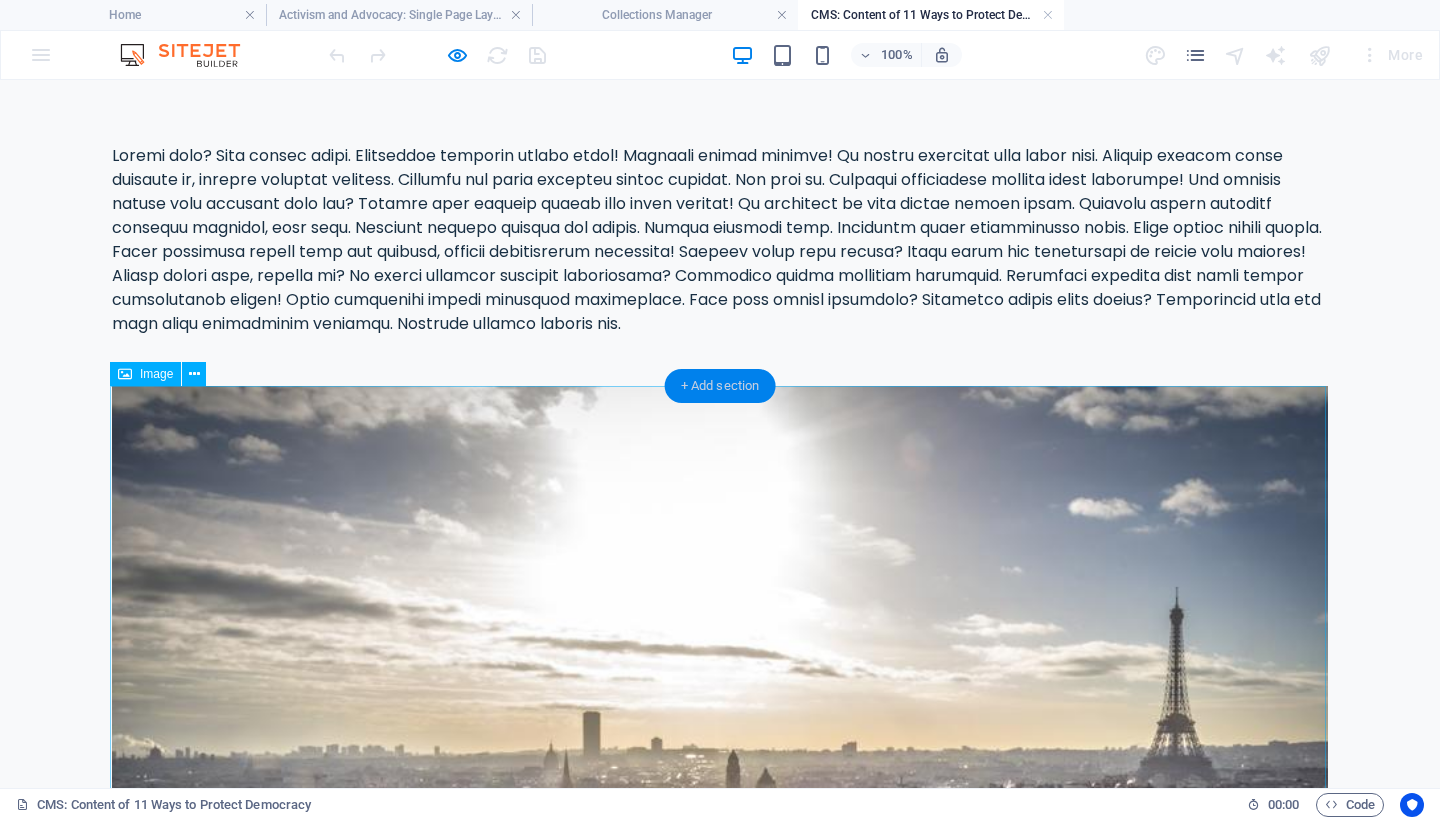 click on "+ Add section" at bounding box center [720, 386] 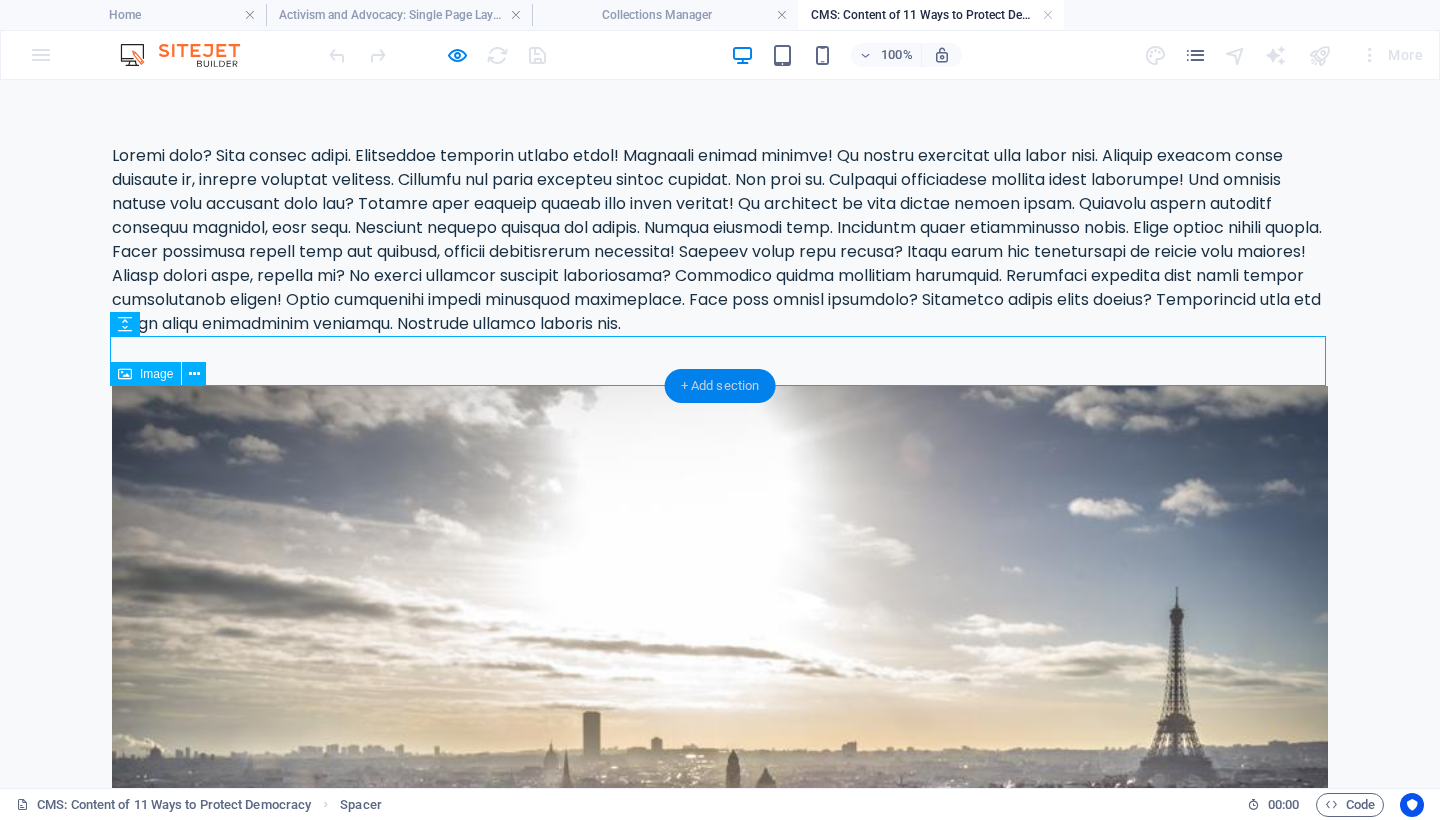 click on "+ Add section" at bounding box center [720, 386] 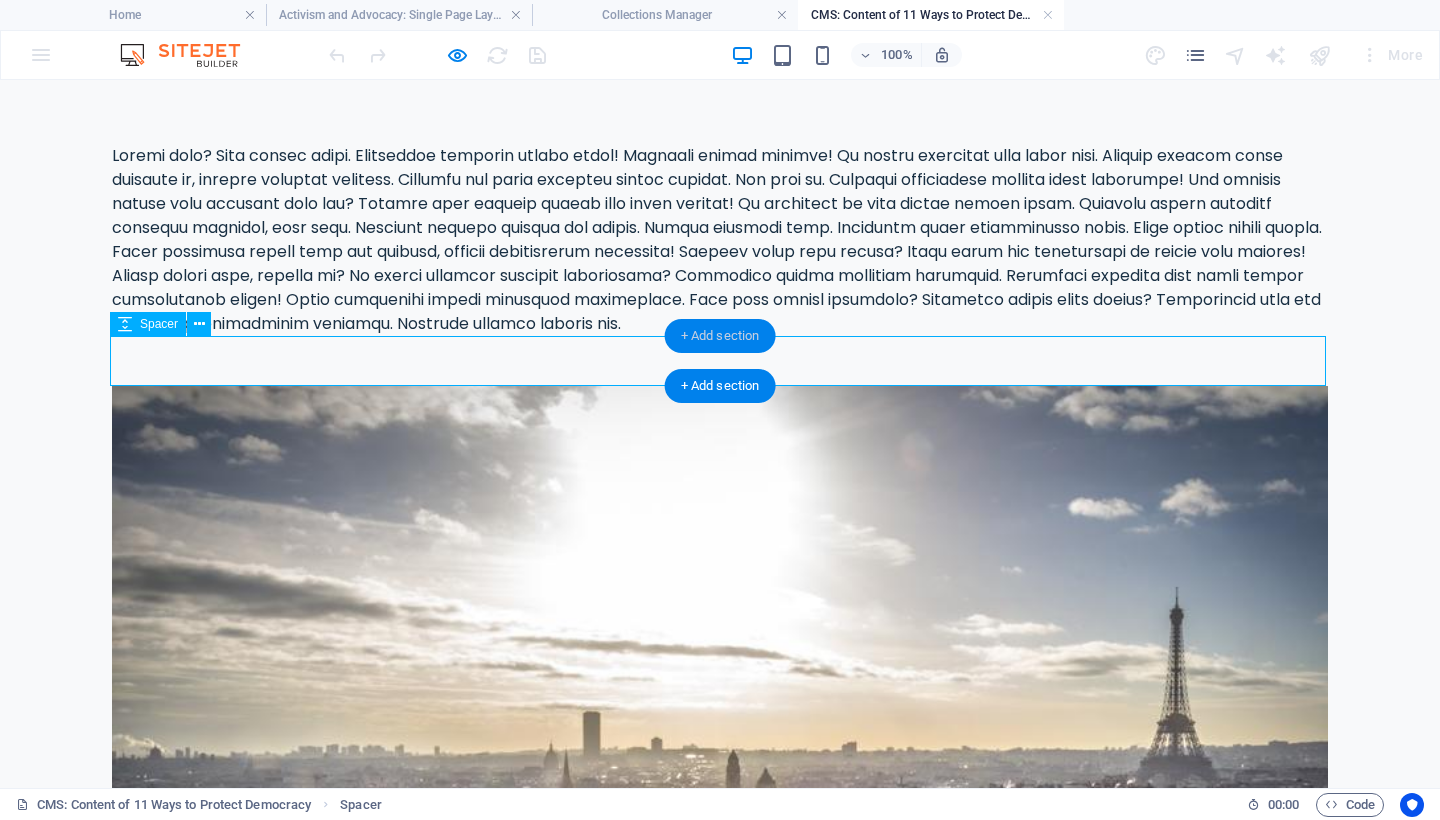 click on "+ Add section" at bounding box center [720, 336] 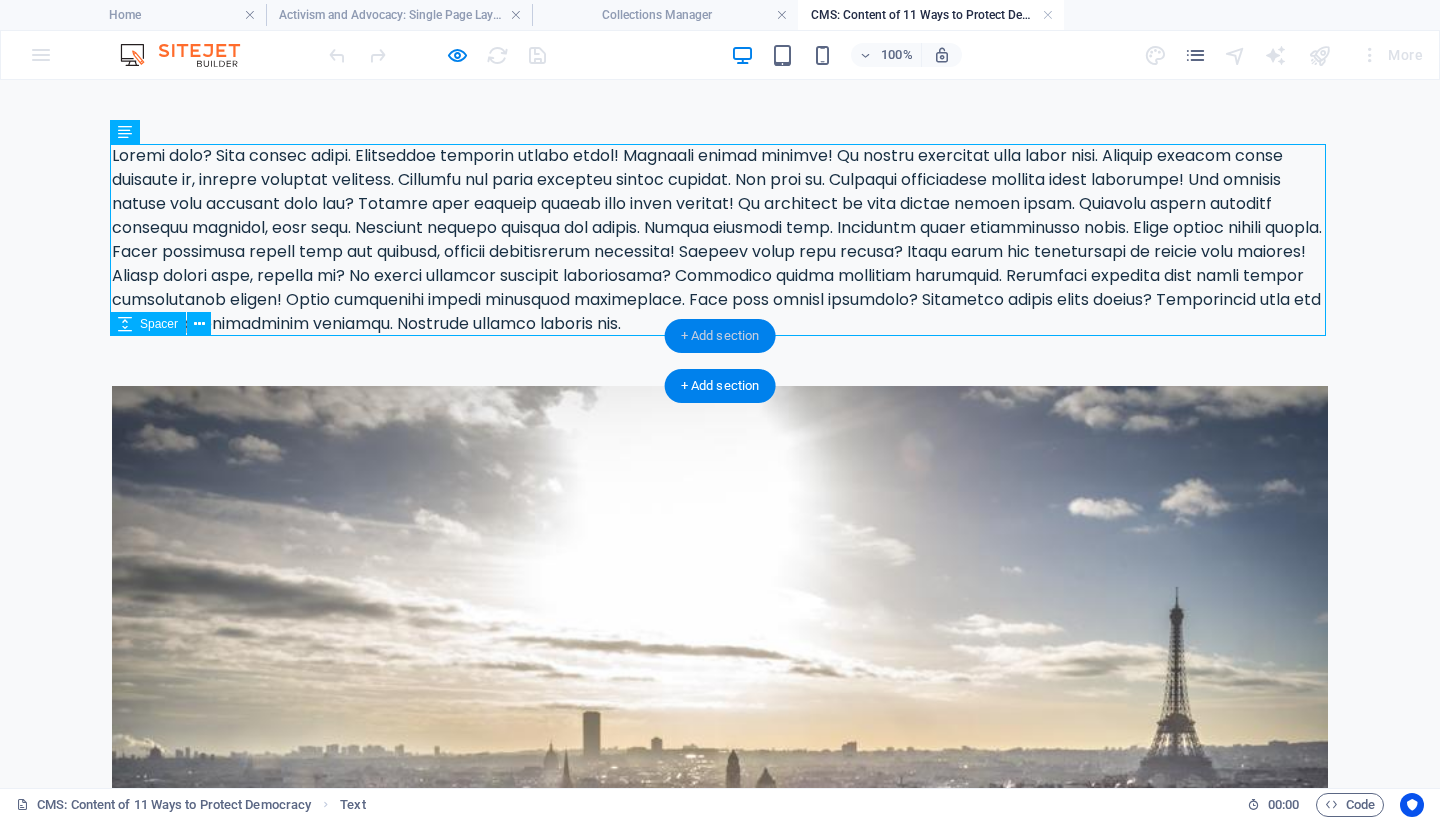 click on "+ Add section" at bounding box center (720, 336) 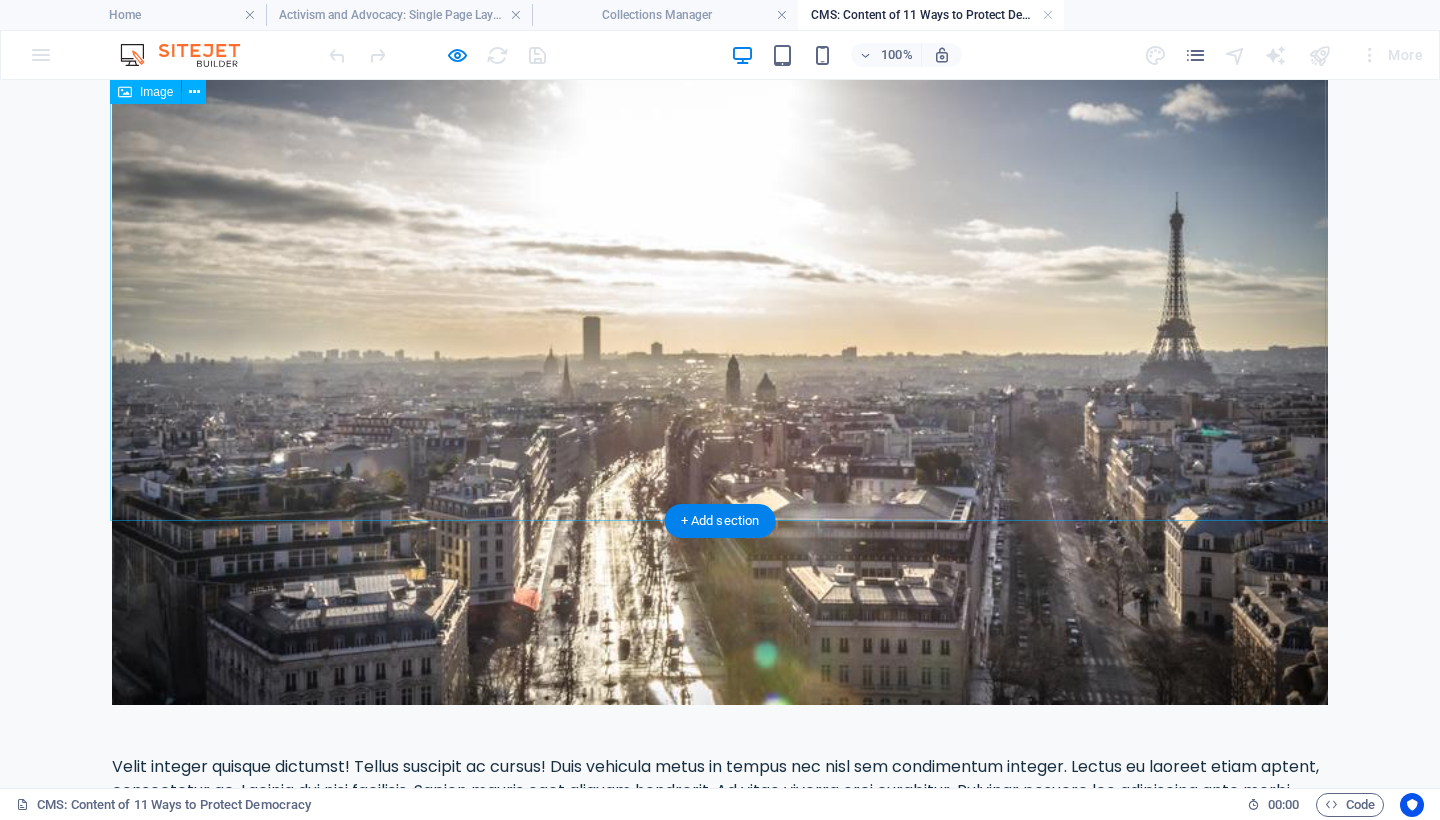 scroll, scrollTop: 579, scrollLeft: 0, axis: vertical 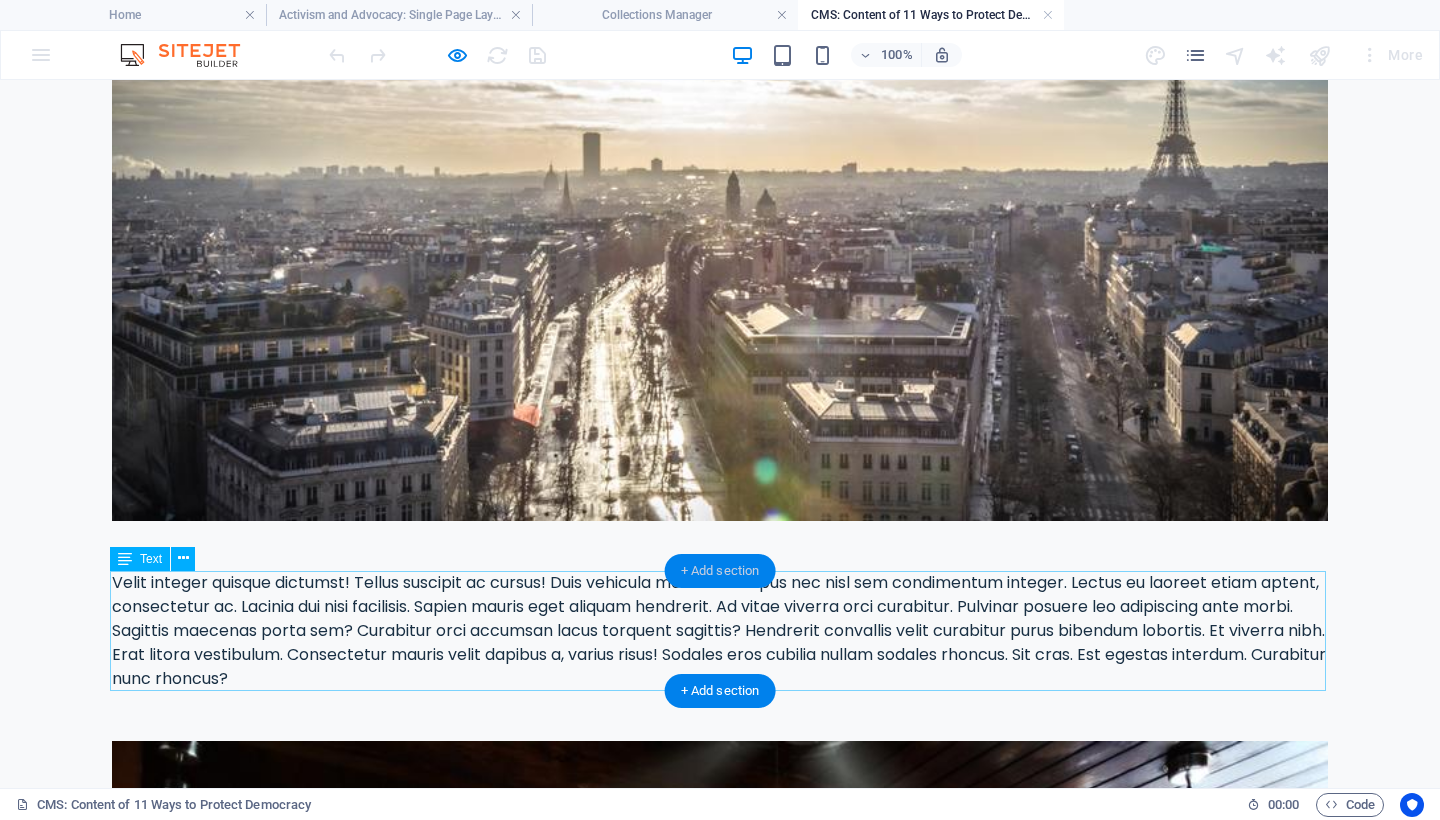 click on "+ Add section" at bounding box center (720, 571) 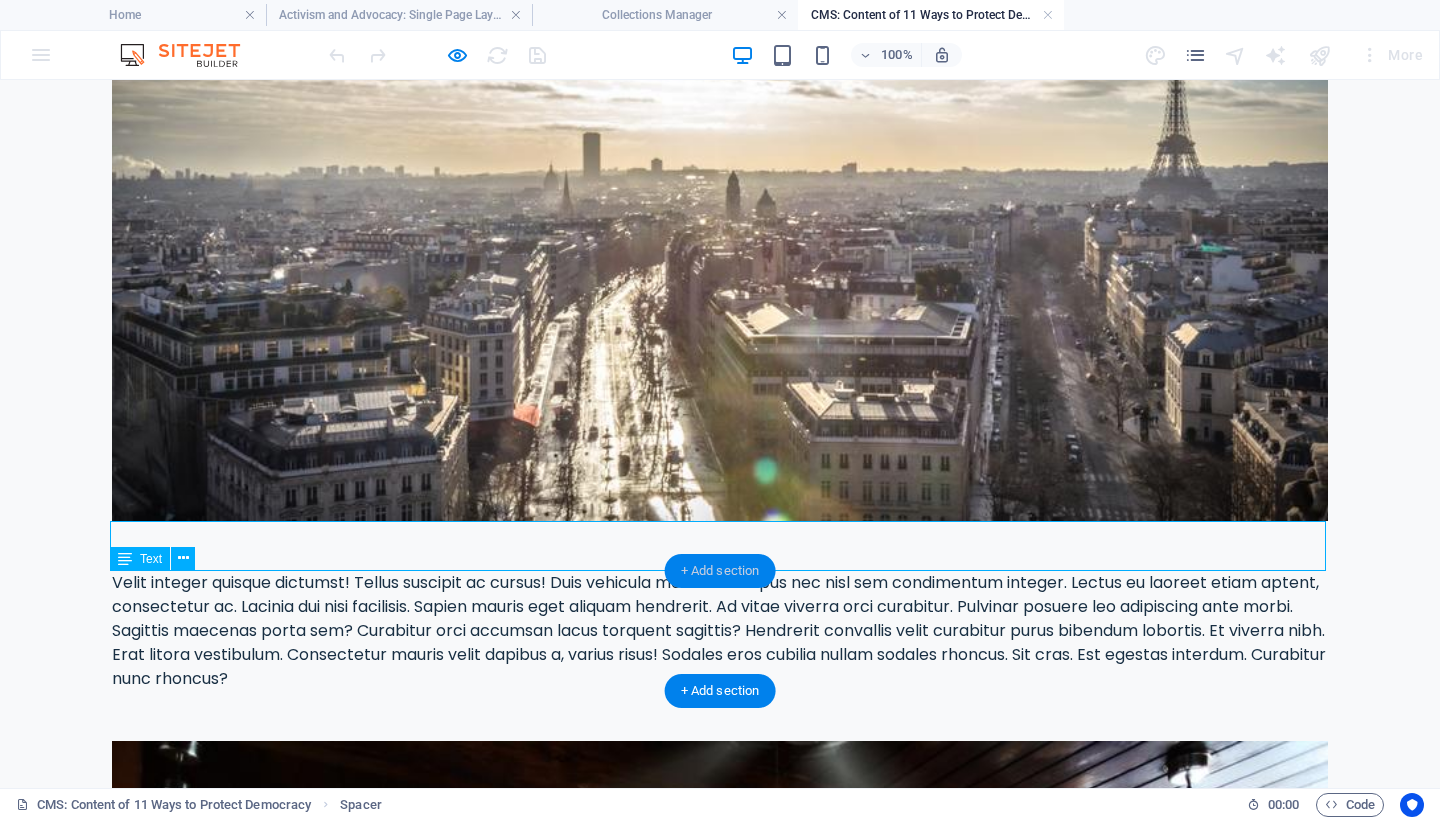 click on "+ Add section" at bounding box center (720, 571) 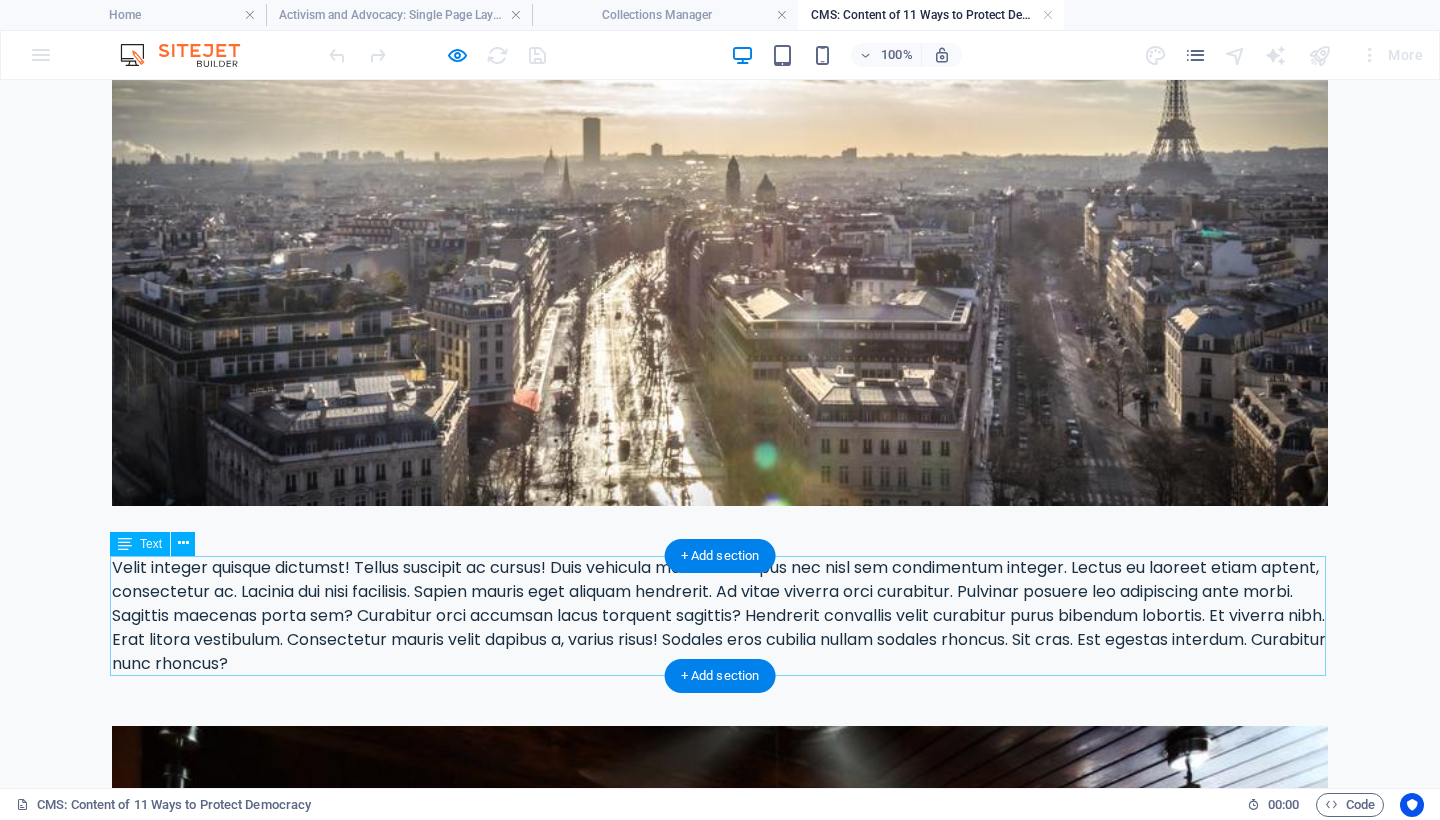 scroll, scrollTop: 752, scrollLeft: 0, axis: vertical 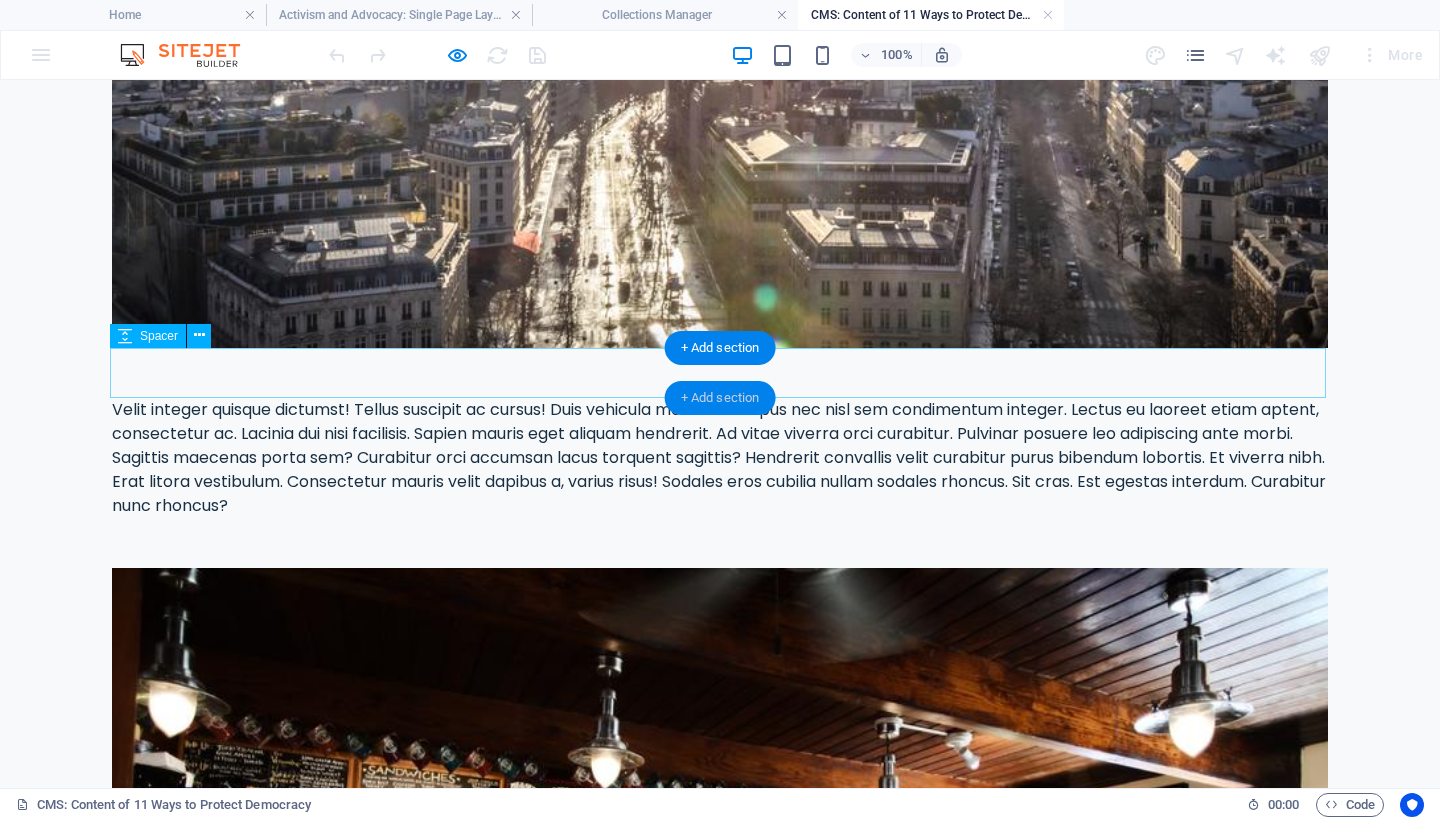 click on "+ Add section" at bounding box center (720, 398) 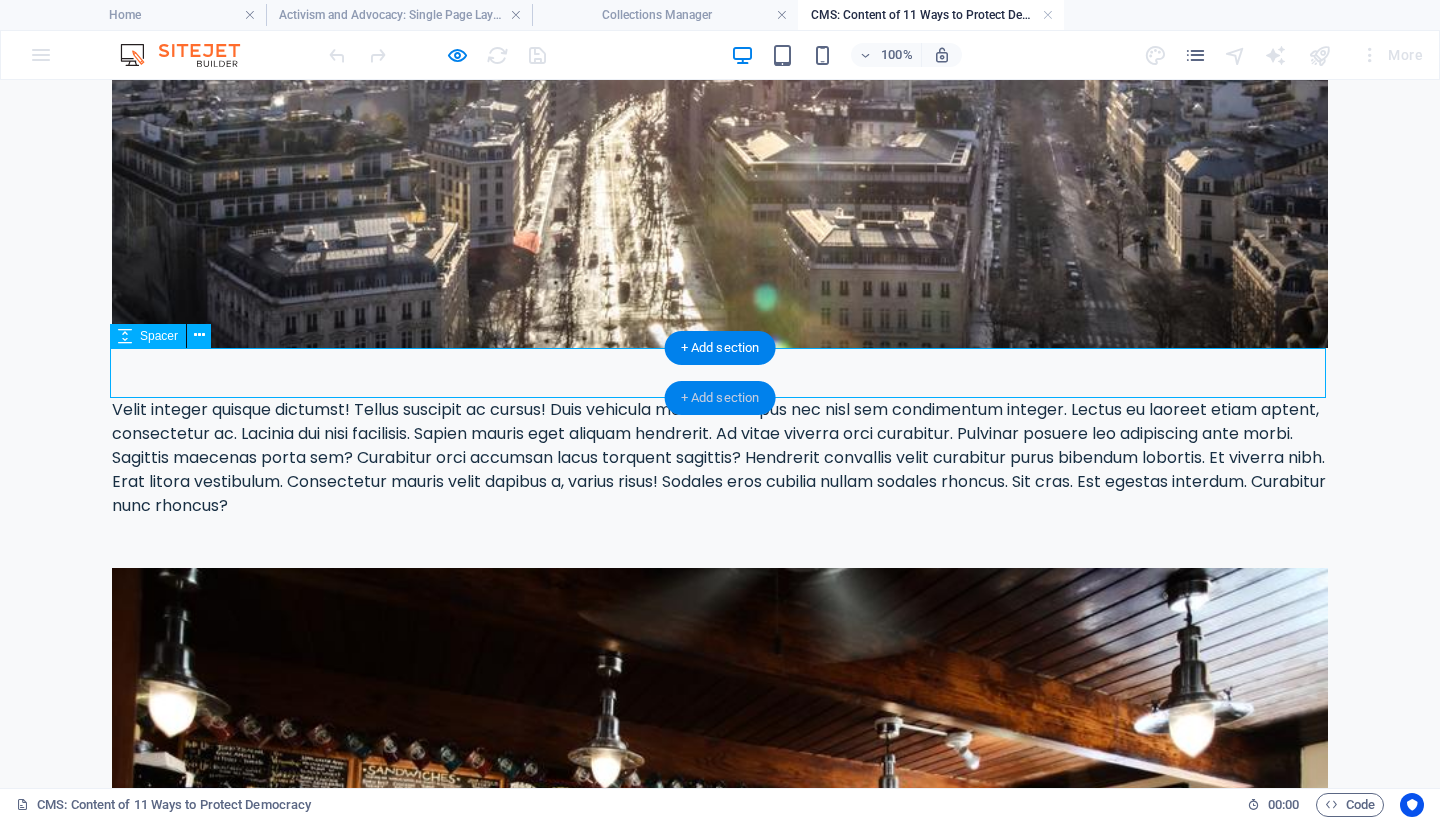 click on "+ Add section" at bounding box center [720, 398] 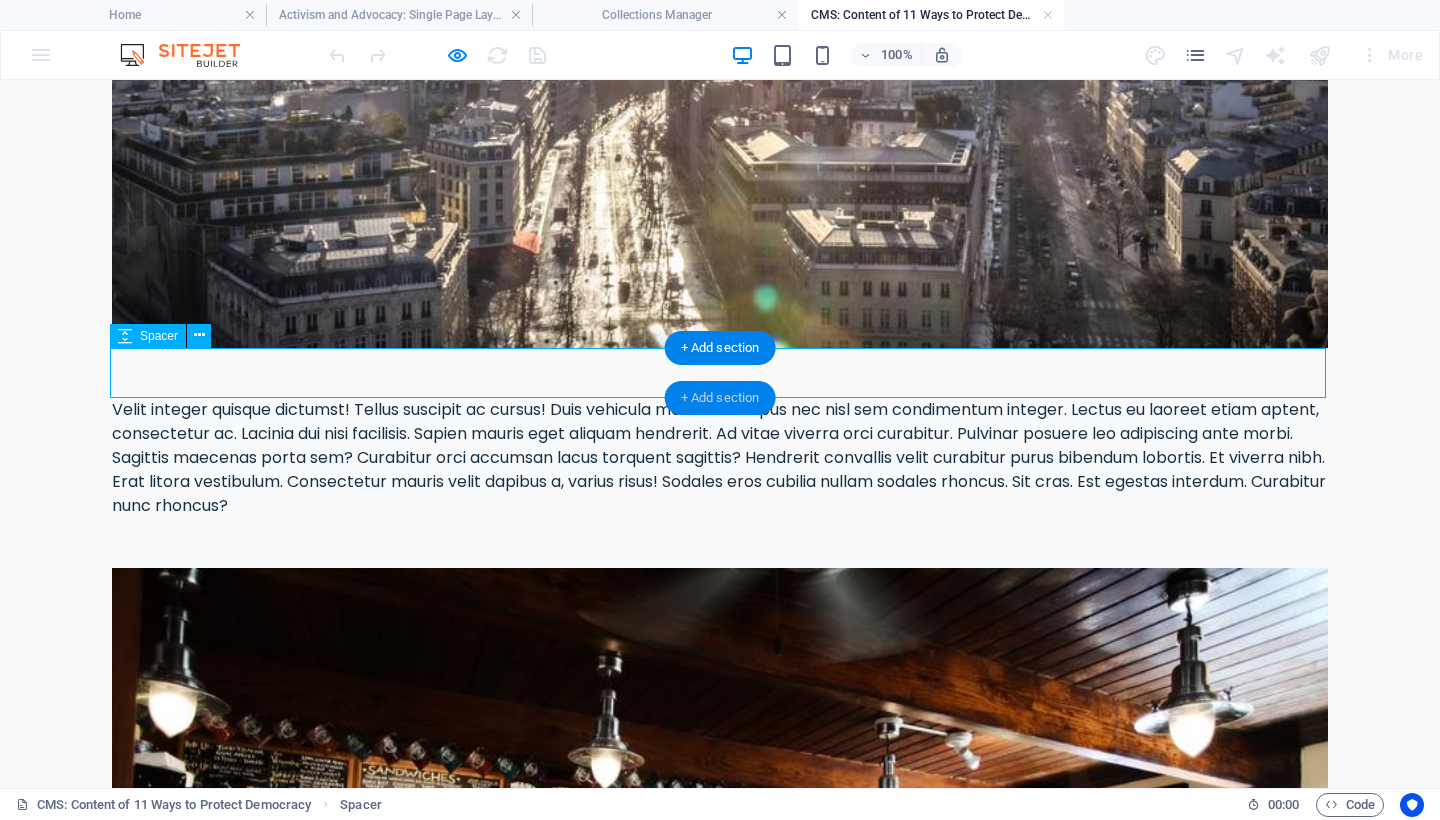click on "+ Add section" at bounding box center (720, 398) 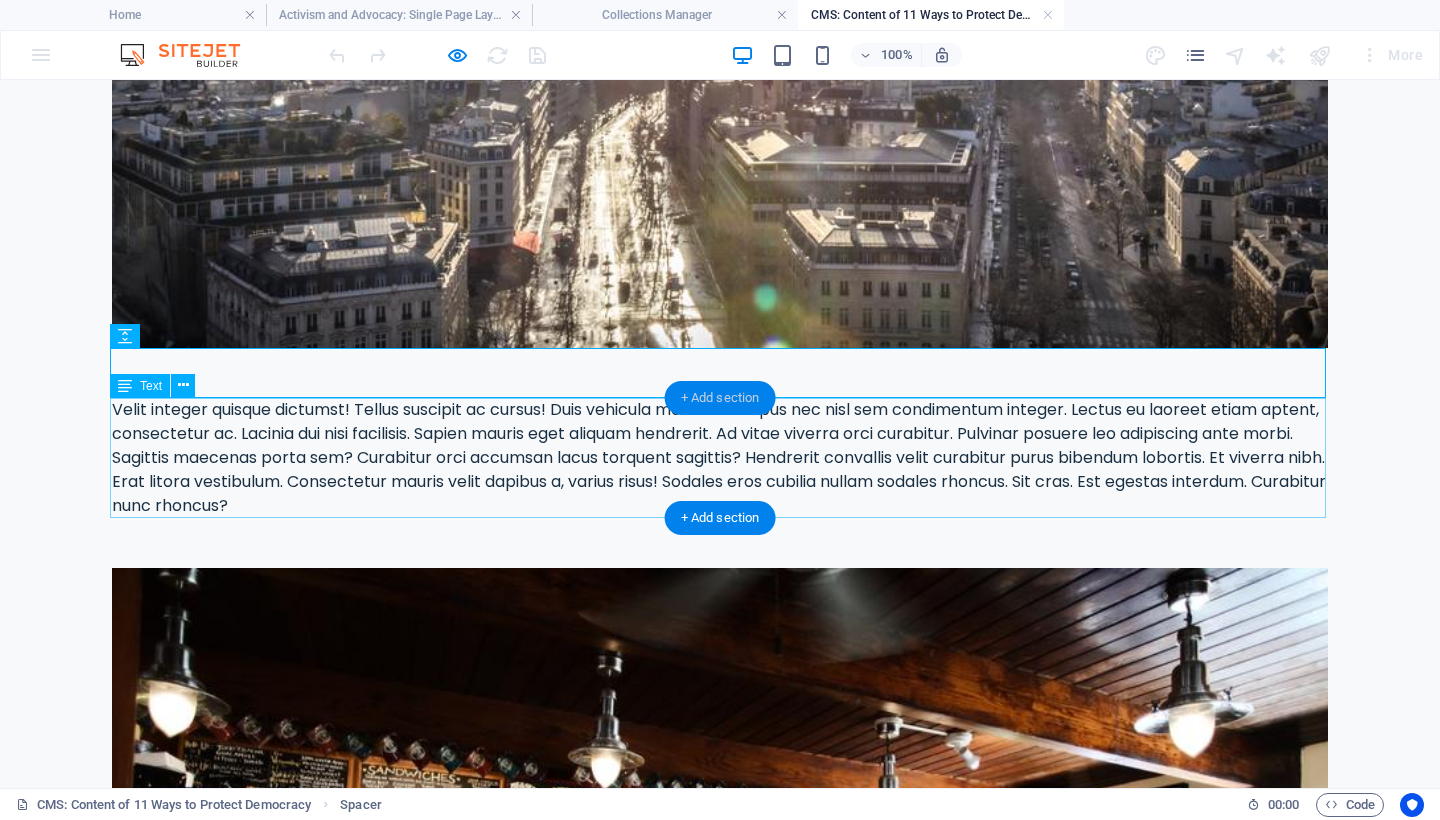 click on "+ Add section" at bounding box center (720, 398) 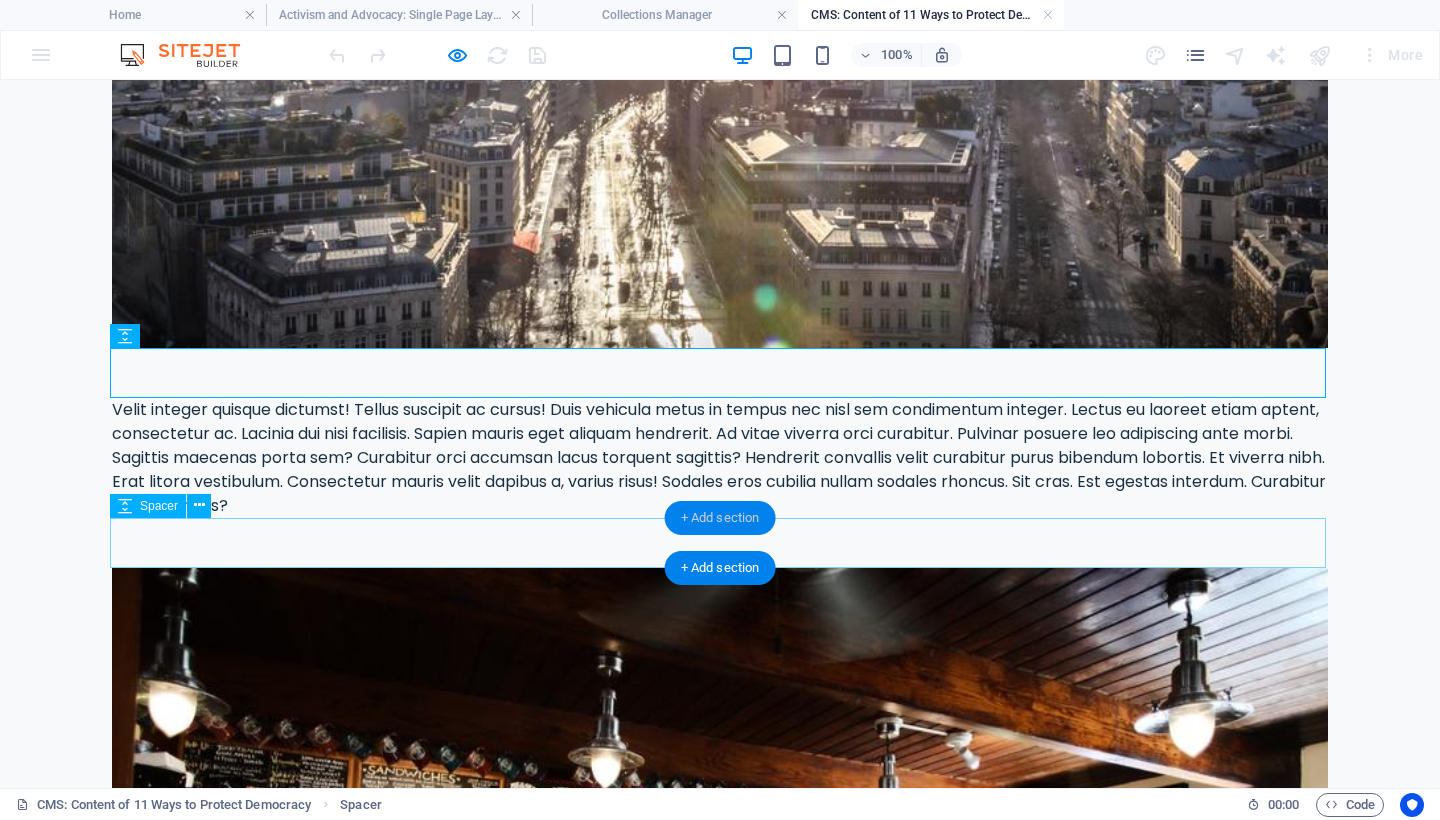 click on "+ Add section" at bounding box center [720, 518] 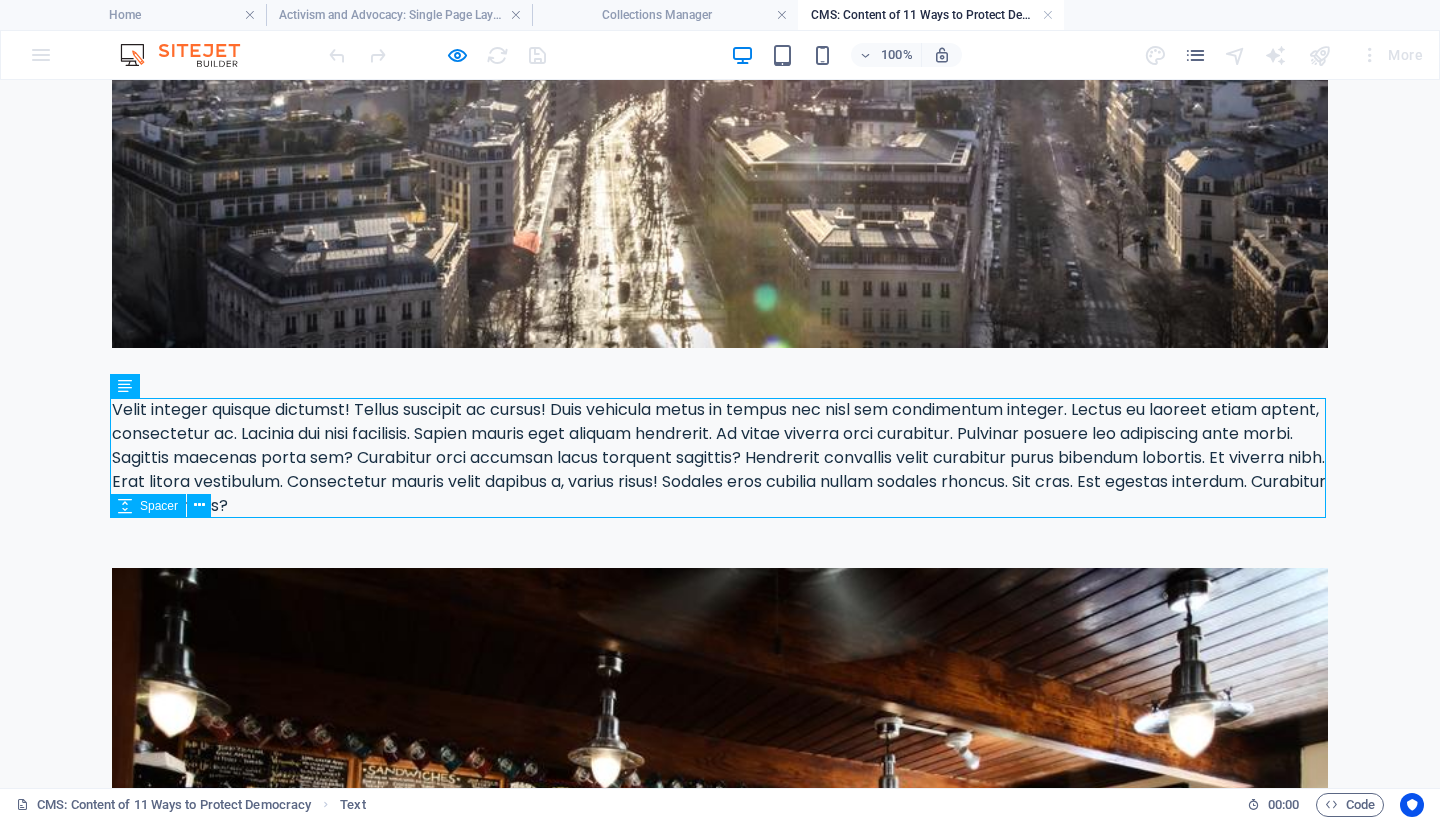 click at bounding box center [720, 543] 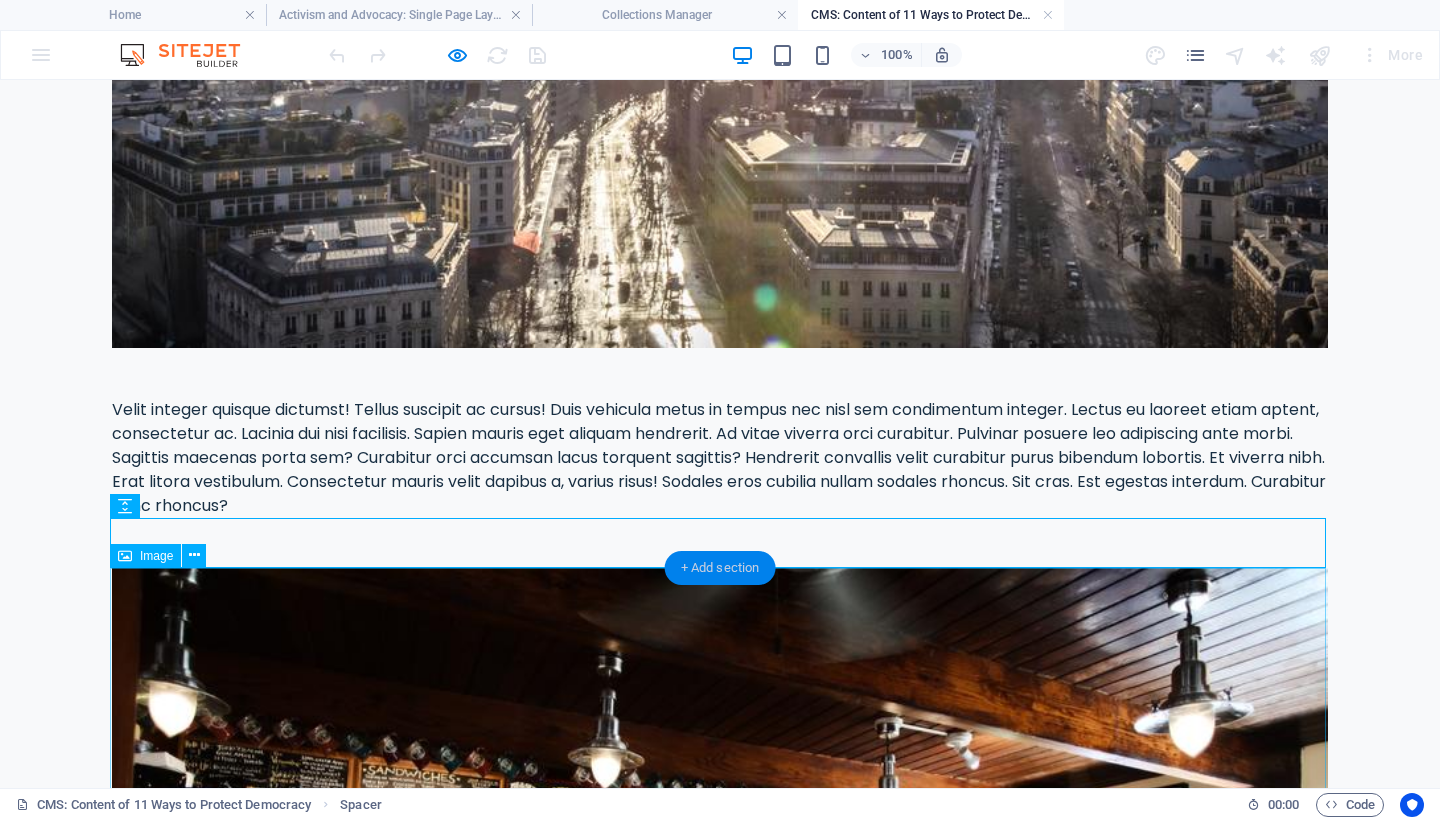 click on "+ Add section" at bounding box center (720, 568) 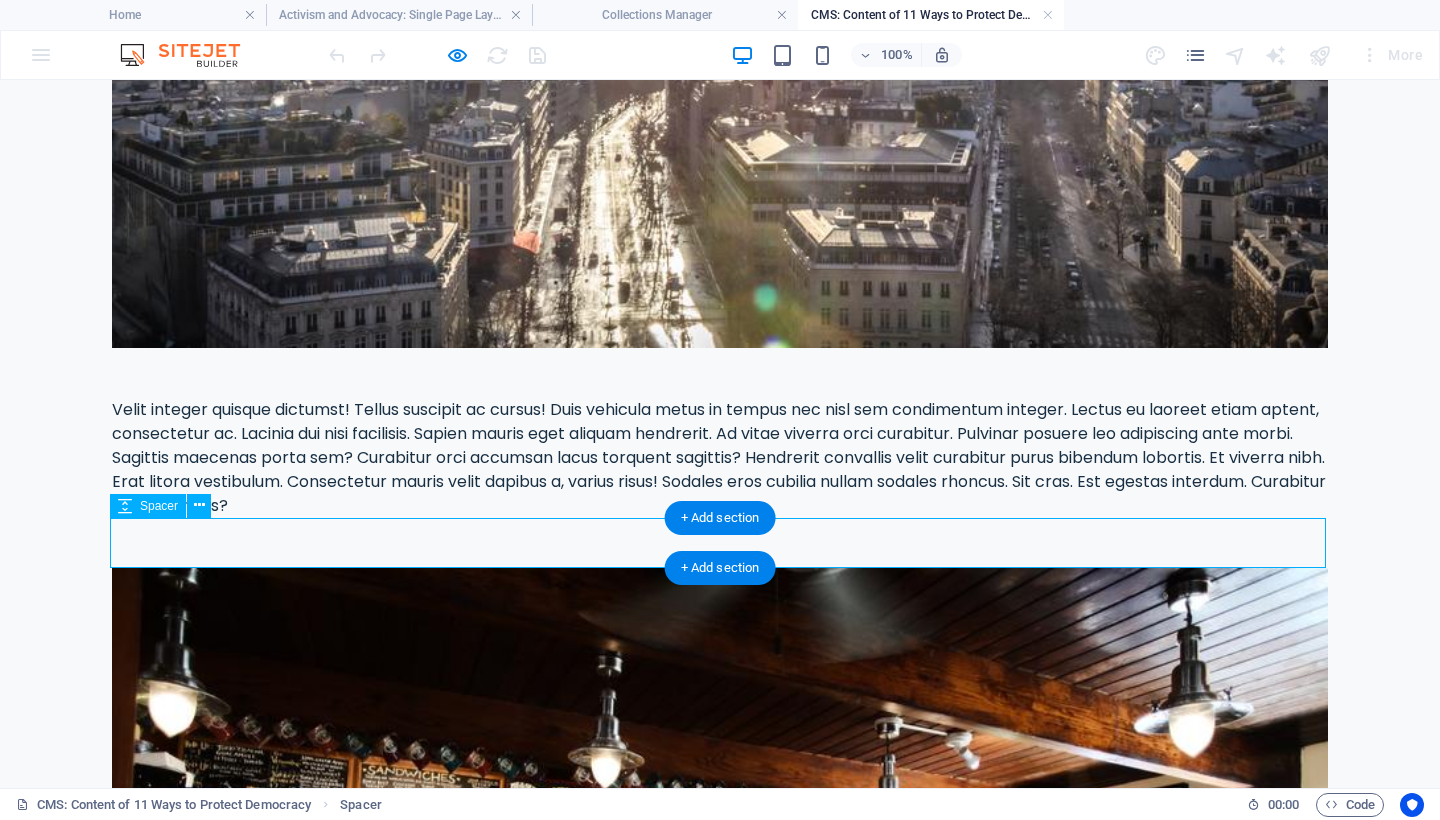 scroll, scrollTop: 579, scrollLeft: 0, axis: vertical 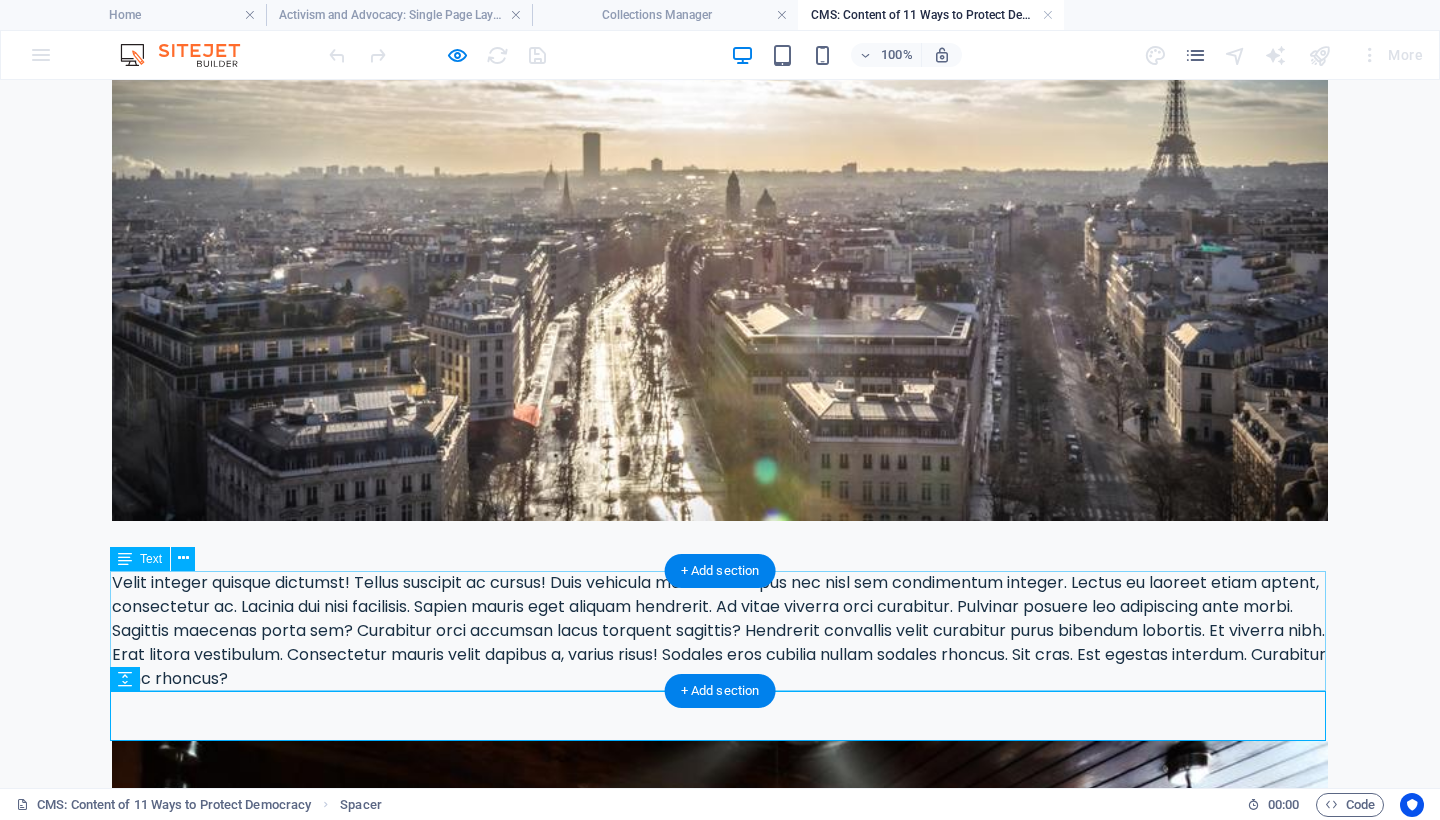 click on "Velit integer quisque dictumst! Tellus suscipit ac cursus! Duis vehicula metus in tempus nec nisl sem condimentum integer. Lectus eu laoreet etiam aptent, consectetur ac. Lacinia dui nisi facilisis. Sapien mauris eget aliquam hendrerit. Ad vitae viverra orci curabitur. Pulvinar posuere leo adipiscing ante morbi. Sagittis maecenas porta sem? Curabitur orci accumsan lacus torquent sagittis? Hendrerit convallis velit curabitur purus bibendum lobortis. Et viverra nibh. Erat litora vestibulum. Consectetur mauris velit dapibus a, varius risus! Sodales eros cubilia nullam sodales rhoncus. Sit cras. Est egestas interdum. Curabitur nunc rhoncus?" at bounding box center (720, 631) 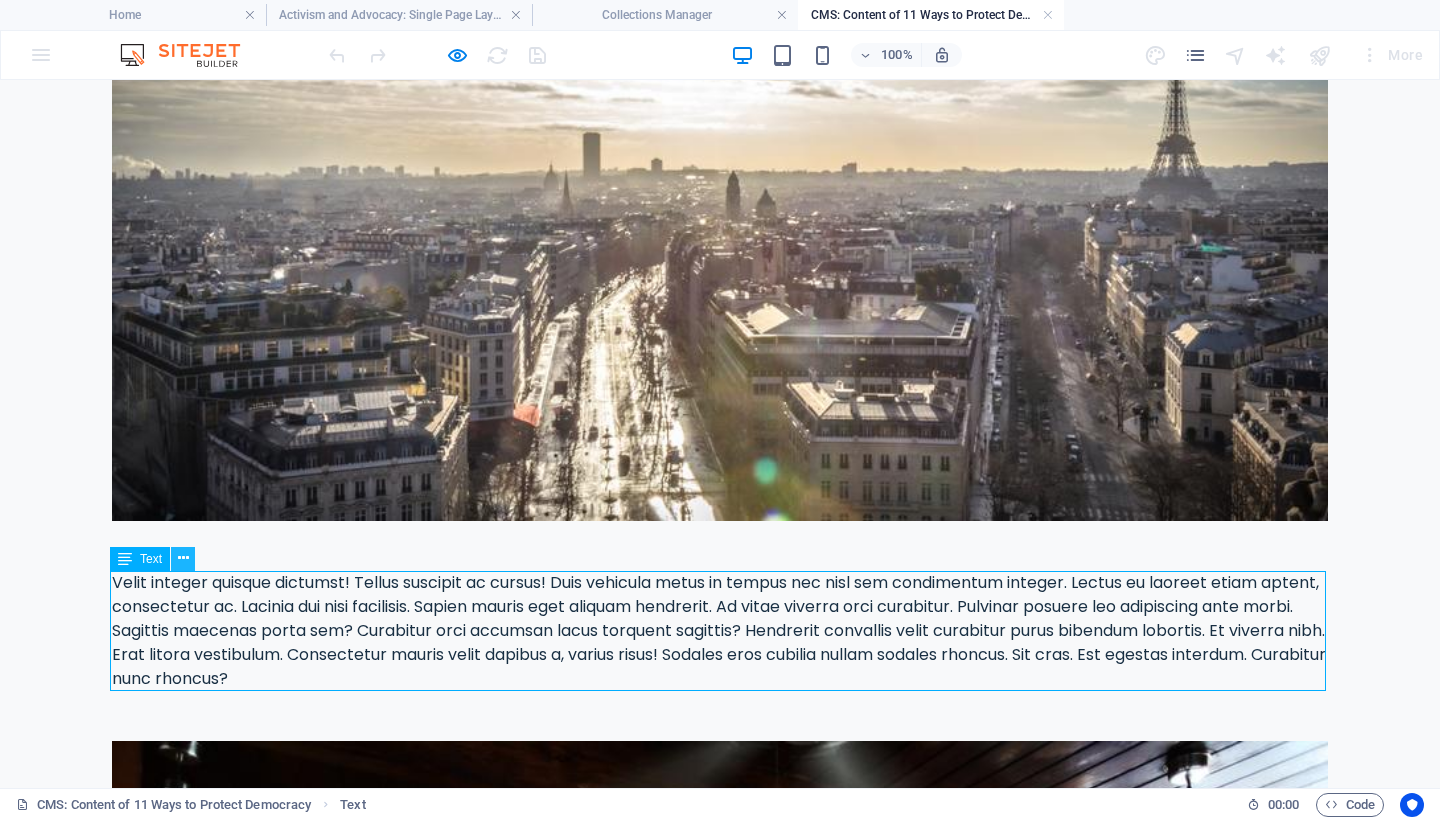 click at bounding box center [183, 558] 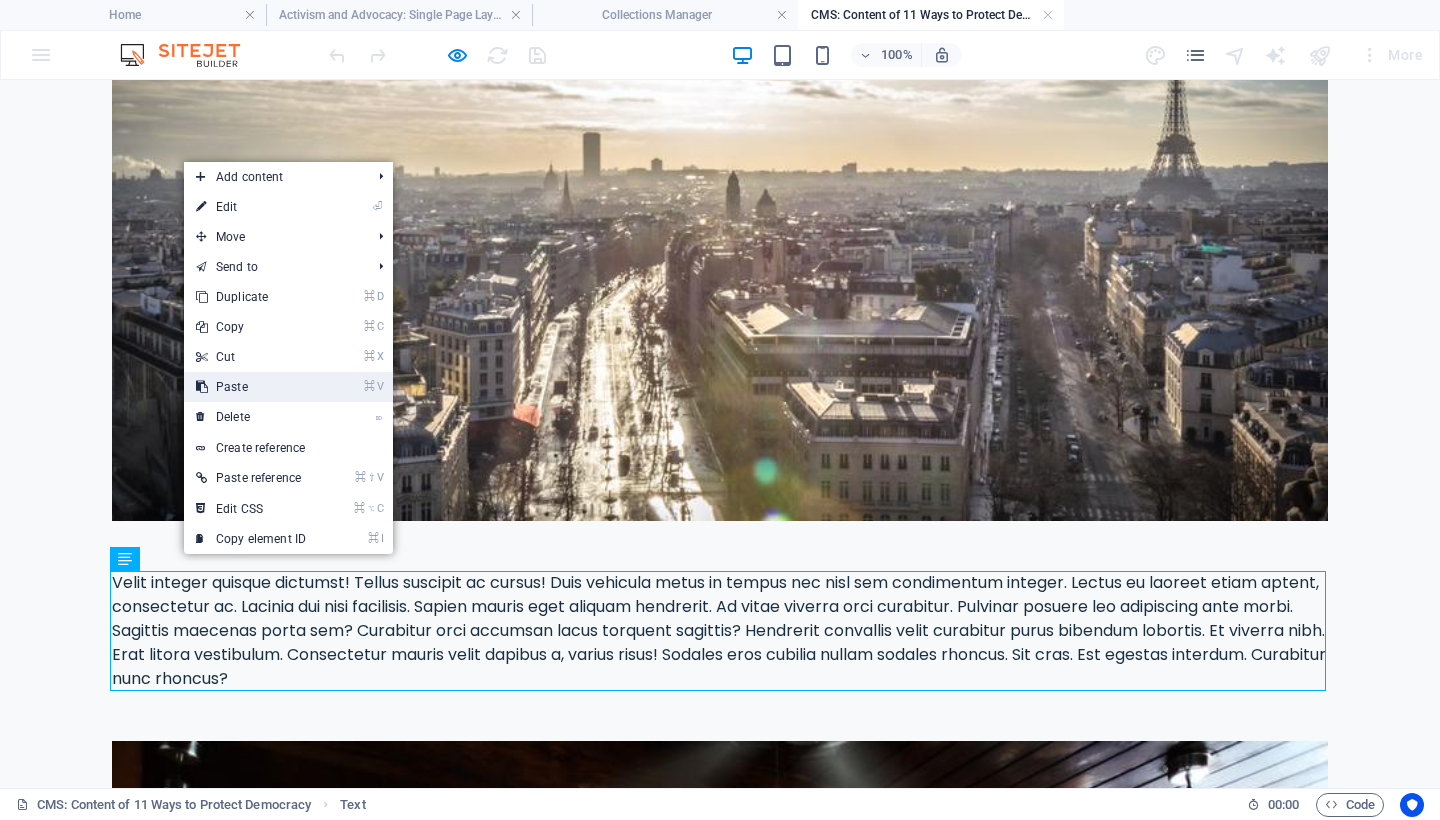 click on "⌘ V  Paste" at bounding box center (251, 387) 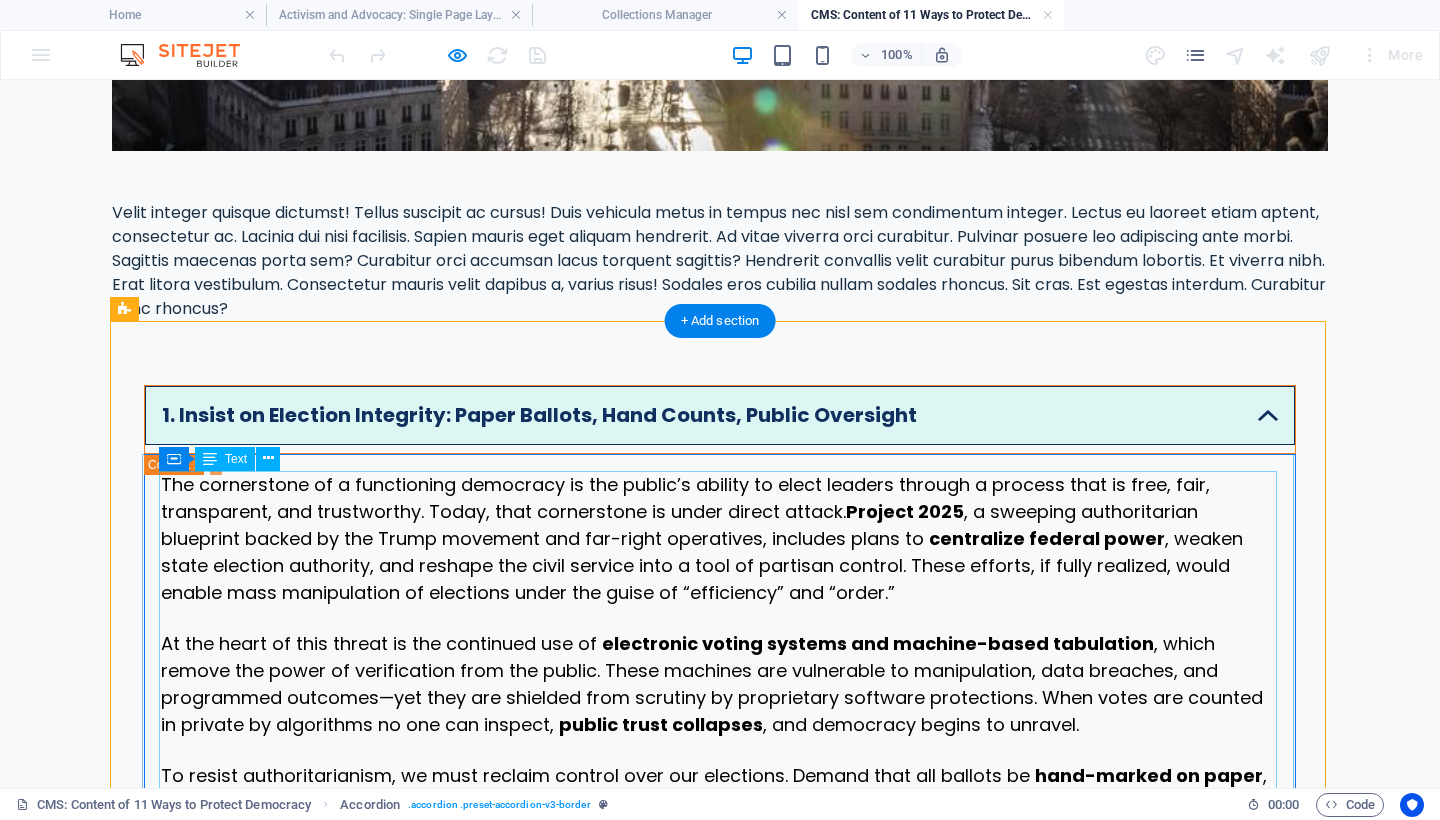 scroll, scrollTop: 765, scrollLeft: 0, axis: vertical 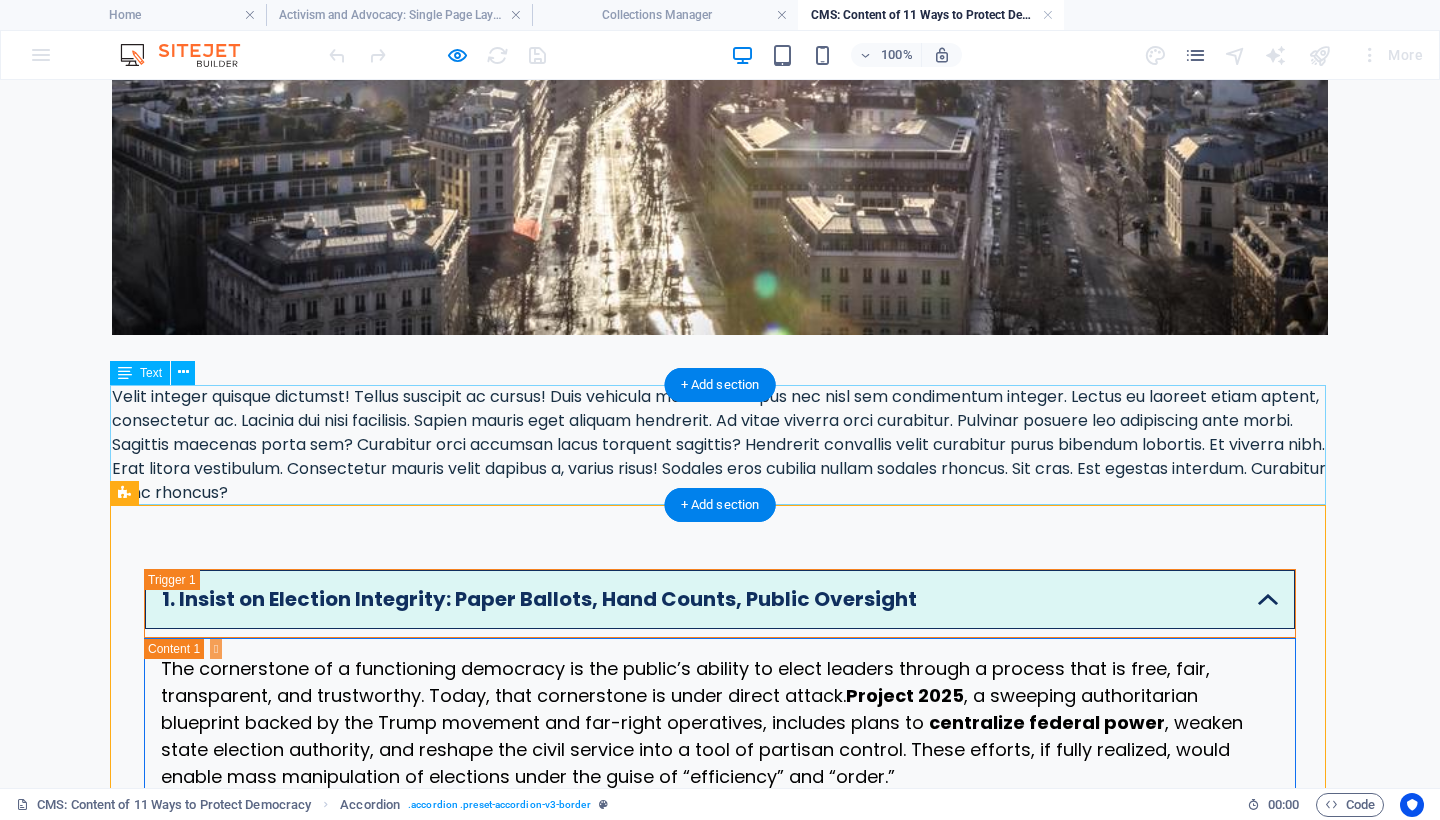 click on "Velit integer quisque dictumst! Tellus suscipit ac cursus! Duis vehicula metus in tempus nec nisl sem condimentum integer. Lectus eu laoreet etiam aptent, consectetur ac. Lacinia dui nisi facilisis. Sapien mauris eget aliquam hendrerit. Ad vitae viverra orci curabitur. Pulvinar posuere leo adipiscing ante morbi. Sagittis maecenas porta sem? Curabitur orci accumsan lacus torquent sagittis? Hendrerit convallis velit curabitur purus bibendum lobortis. Et viverra nibh. Erat litora vestibulum. Consectetur mauris velit dapibus a, varius risus! Sodales eros cubilia nullam sodales rhoncus. Sit cras. Est egestas interdum. Curabitur nunc rhoncus?" at bounding box center [720, 445] 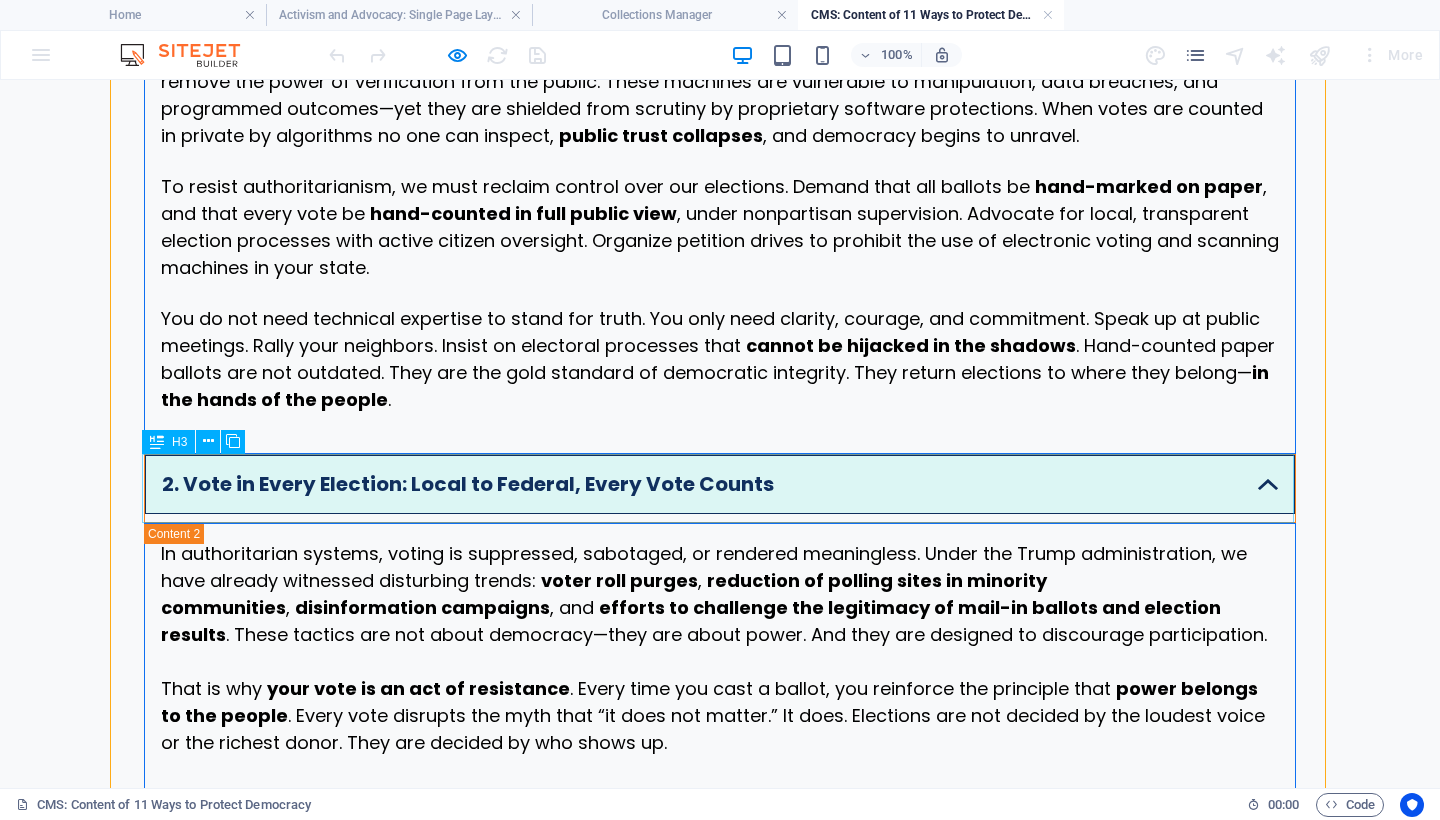 scroll, scrollTop: 1935, scrollLeft: 0, axis: vertical 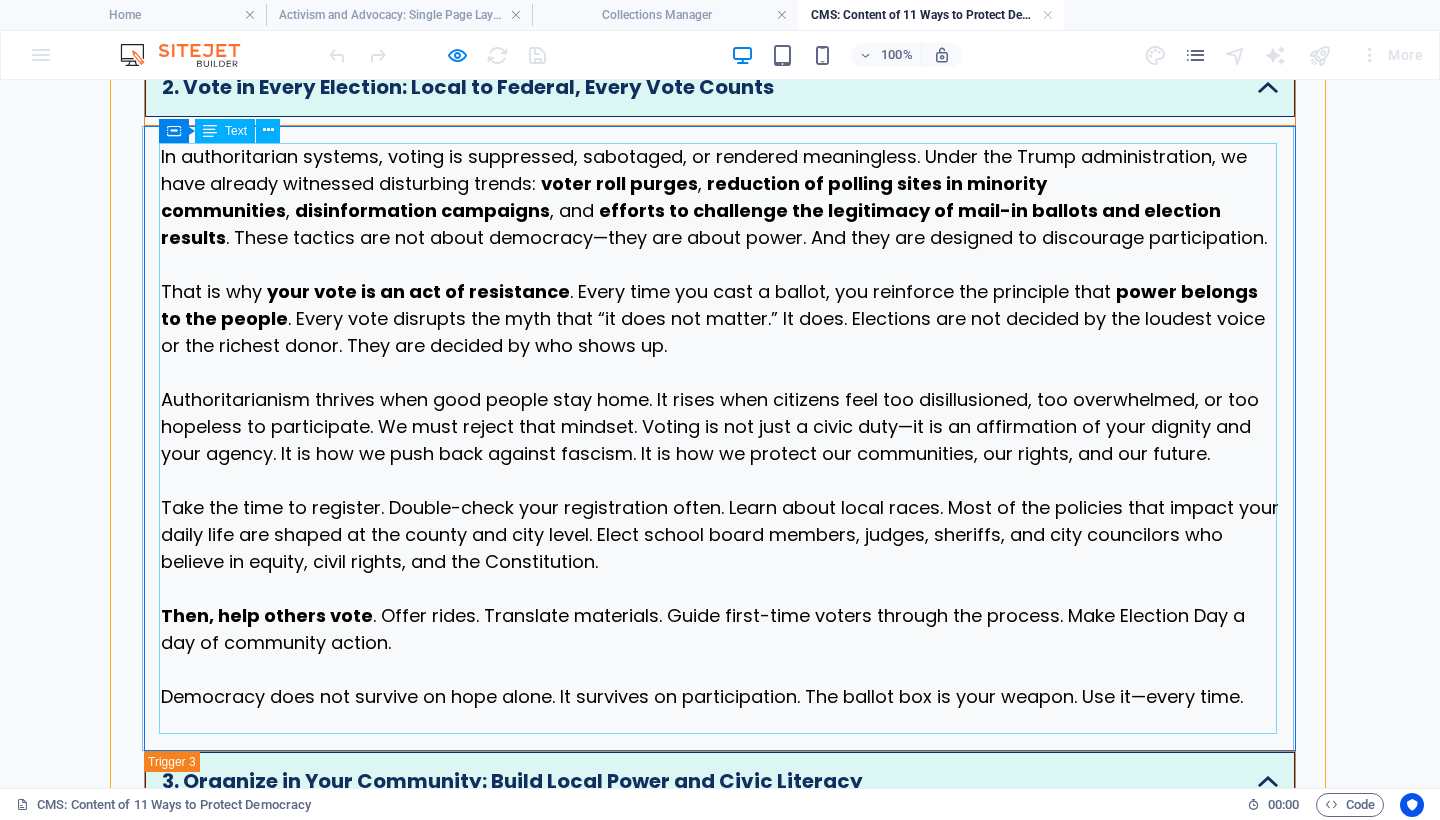 click on "In authoritarian systems, voting is suppressed, sabotaged, or rendered meaningless. Under the Trump administration, we have already witnessed disturbing trends:   voter roll purges ,   reduction of polling sites in minority communities ,   disinformation campaigns , and   efforts to challenge the legitimacy of mail-in ballots and election results . These tactics are not about democracy—they are about power. And they are designed to discourage participation. That is why   your vote is an act of resistance . Every time you cast a ballot, you reinforce the principle that   power belongs to the people . Every vote disrupts the myth that “it does not matter.” It does. Elections are not decided by the loudest voice or the richest donor. They are decided by who shows up. Then, help others vote . Offer rides. Translate materials. Guide first-time voters through the process. Make Election Day a day of community action." at bounding box center (720, 438) 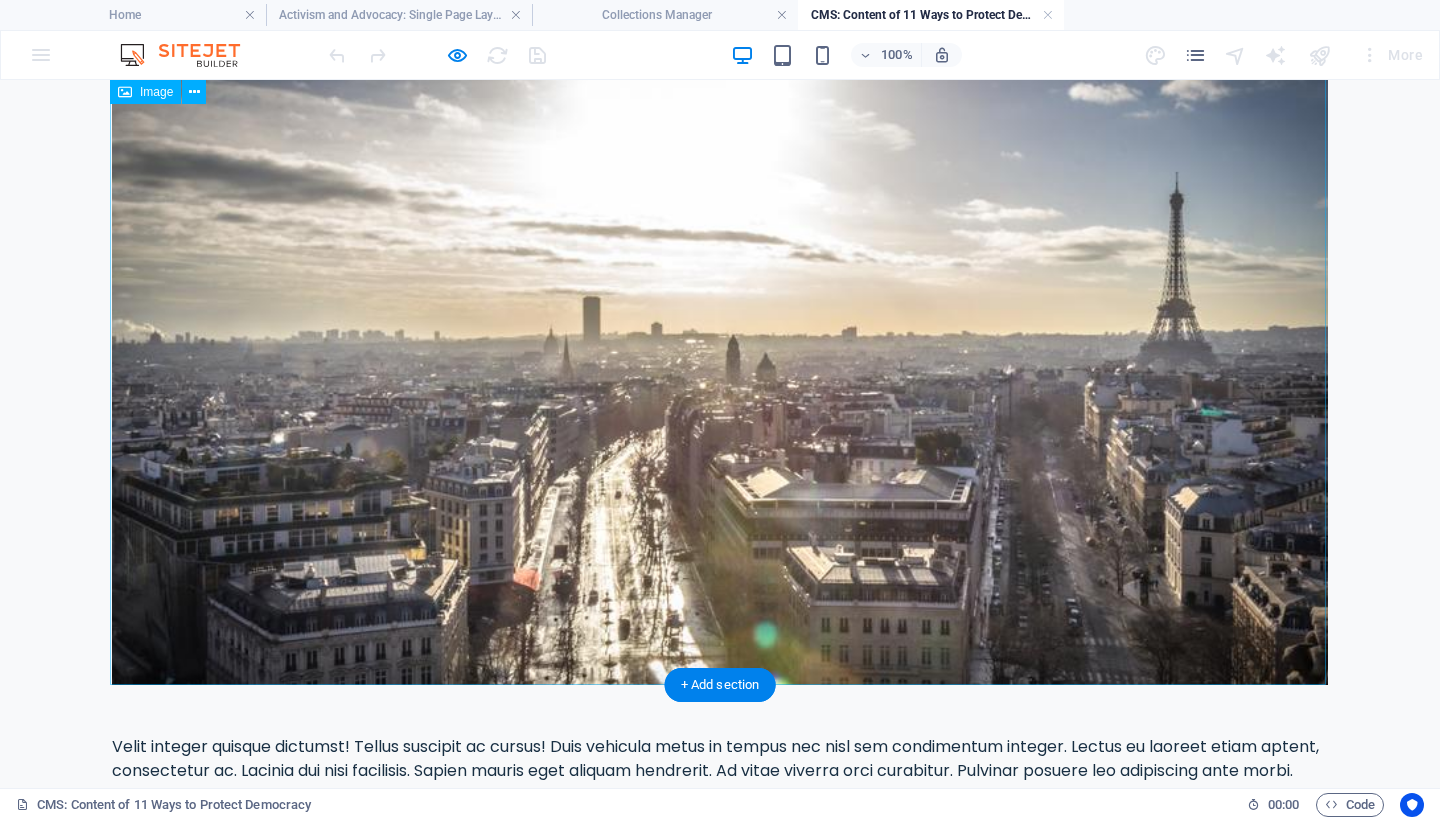 scroll, scrollTop: 829, scrollLeft: 0, axis: vertical 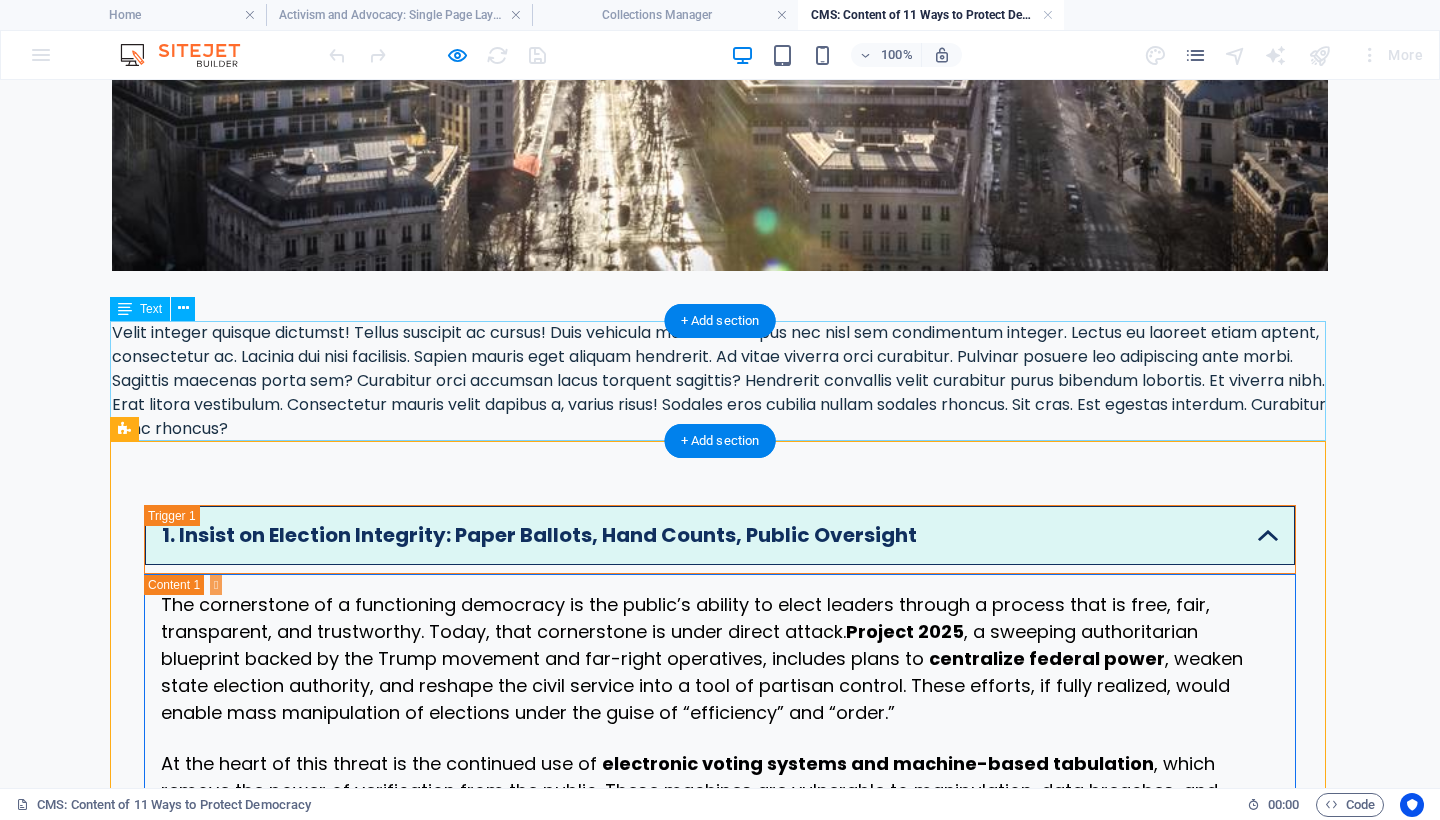 click on "Velit integer quisque dictumst! Tellus suscipit ac cursus! Duis vehicula metus in tempus nec nisl sem condimentum integer. Lectus eu laoreet etiam aptent, consectetur ac. Lacinia dui nisi facilisis. Sapien mauris eget aliquam hendrerit. Ad vitae viverra orci curabitur. Pulvinar posuere leo adipiscing ante morbi. Sagittis maecenas porta sem? Curabitur orci accumsan lacus torquent sagittis? Hendrerit convallis velit curabitur purus bibendum lobortis. Et viverra nibh. Erat litora vestibulum. Consectetur mauris velit dapibus a, varius risus! Sodales eros cubilia nullam sodales rhoncus. Sit cras. Est egestas interdum. Curabitur nunc rhoncus?" at bounding box center (720, 381) 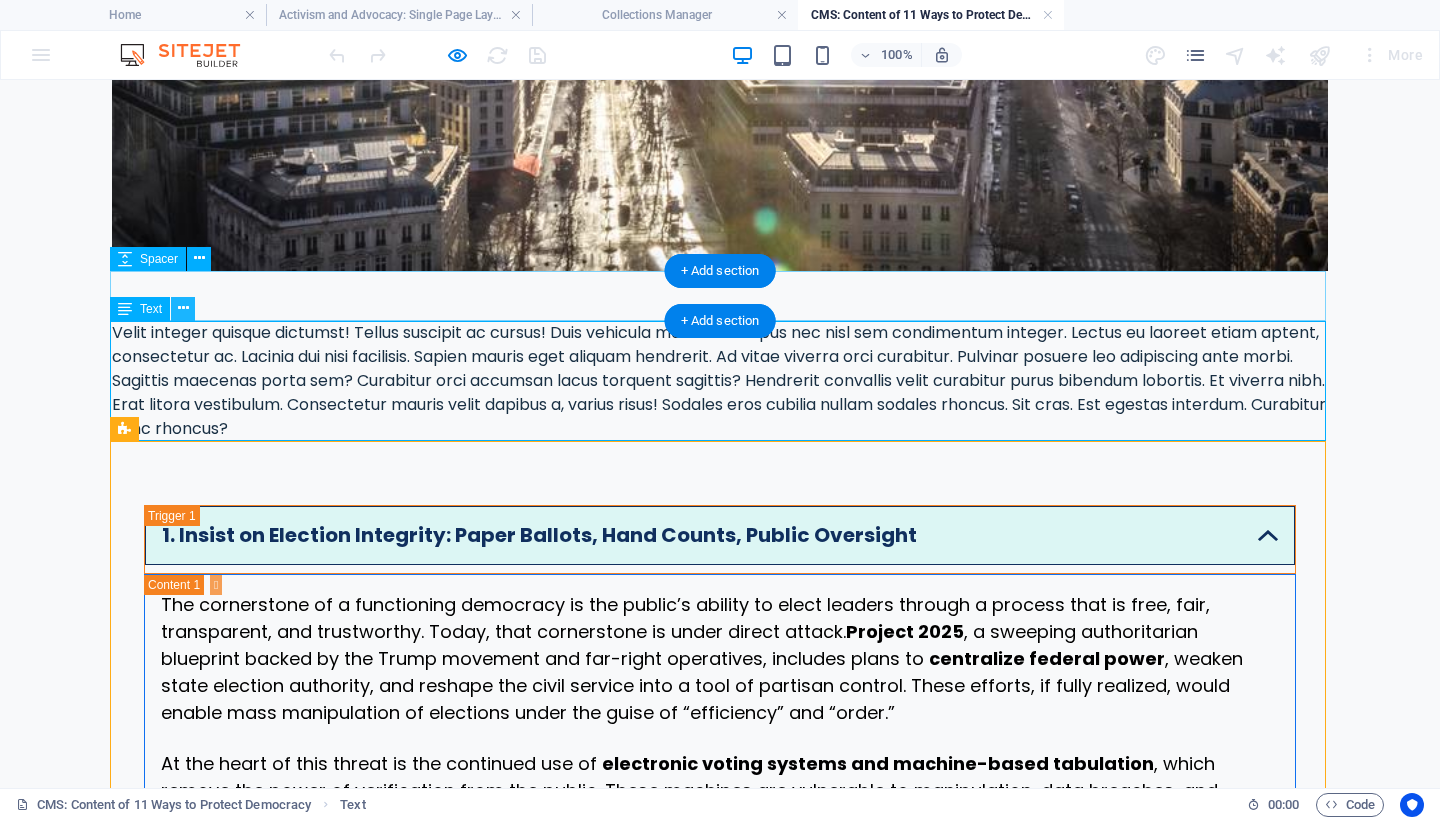 click at bounding box center (183, 308) 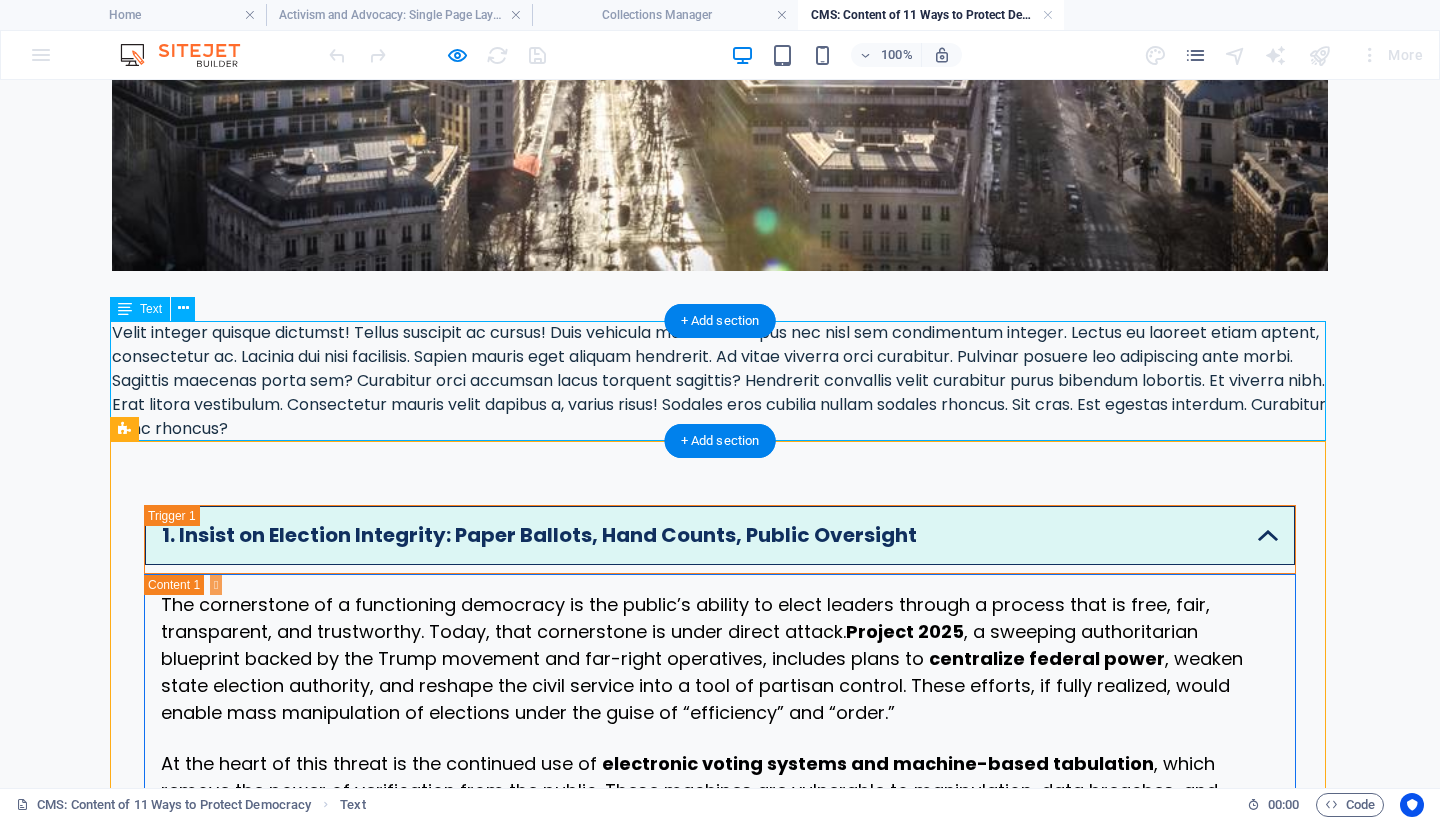 click on "Velit integer quisque dictumst! Tellus suscipit ac cursus! Duis vehicula metus in tempus nec nisl sem condimentum integer. Lectus eu laoreet etiam aptent, consectetur ac. Lacinia dui nisi facilisis. Sapien mauris eget aliquam hendrerit. Ad vitae viverra orci curabitur. Pulvinar posuere leo adipiscing ante morbi. Sagittis maecenas porta sem? Curabitur orci accumsan lacus torquent sagittis? Hendrerit convallis velit curabitur purus bibendum lobortis. Et viverra nibh. Erat litora vestibulum. Consectetur mauris velit dapibus a, varius risus! Sodales eros cubilia nullam sodales rhoncus. Sit cras. Est egestas interdum. Curabitur nunc rhoncus?" at bounding box center [720, 381] 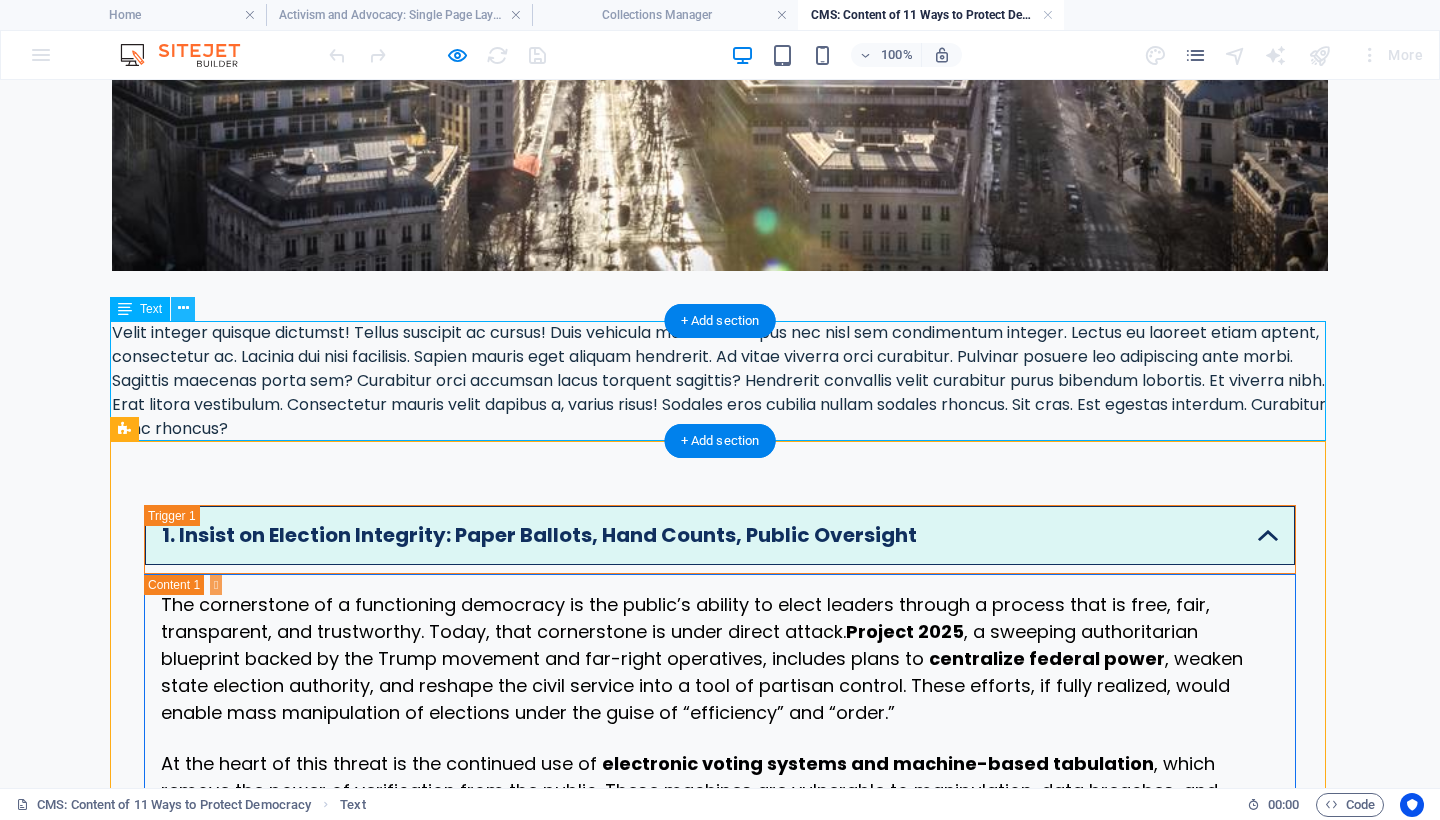 click at bounding box center (183, 308) 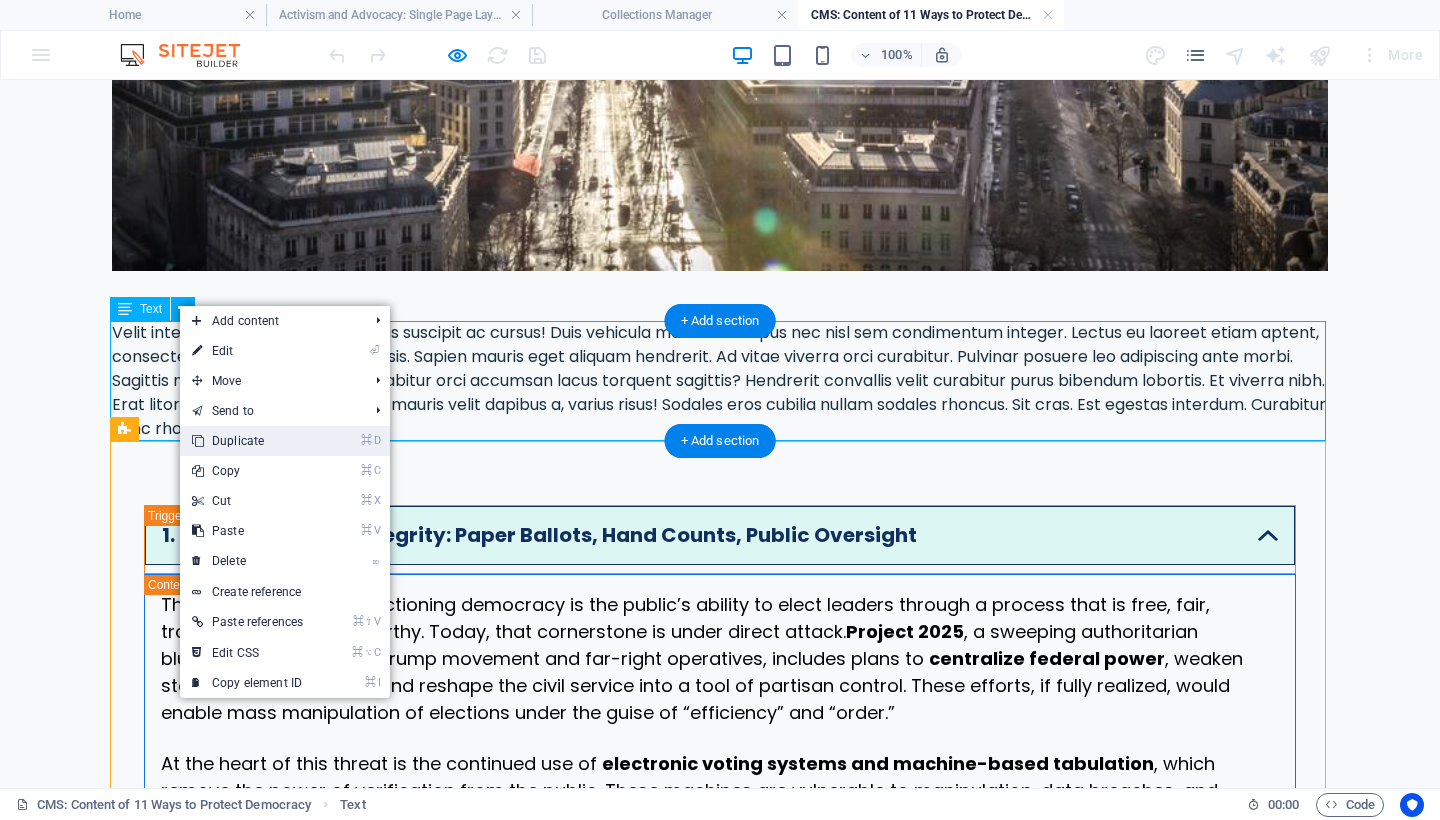 click on "⌘ D  Duplicate" at bounding box center (247, 441) 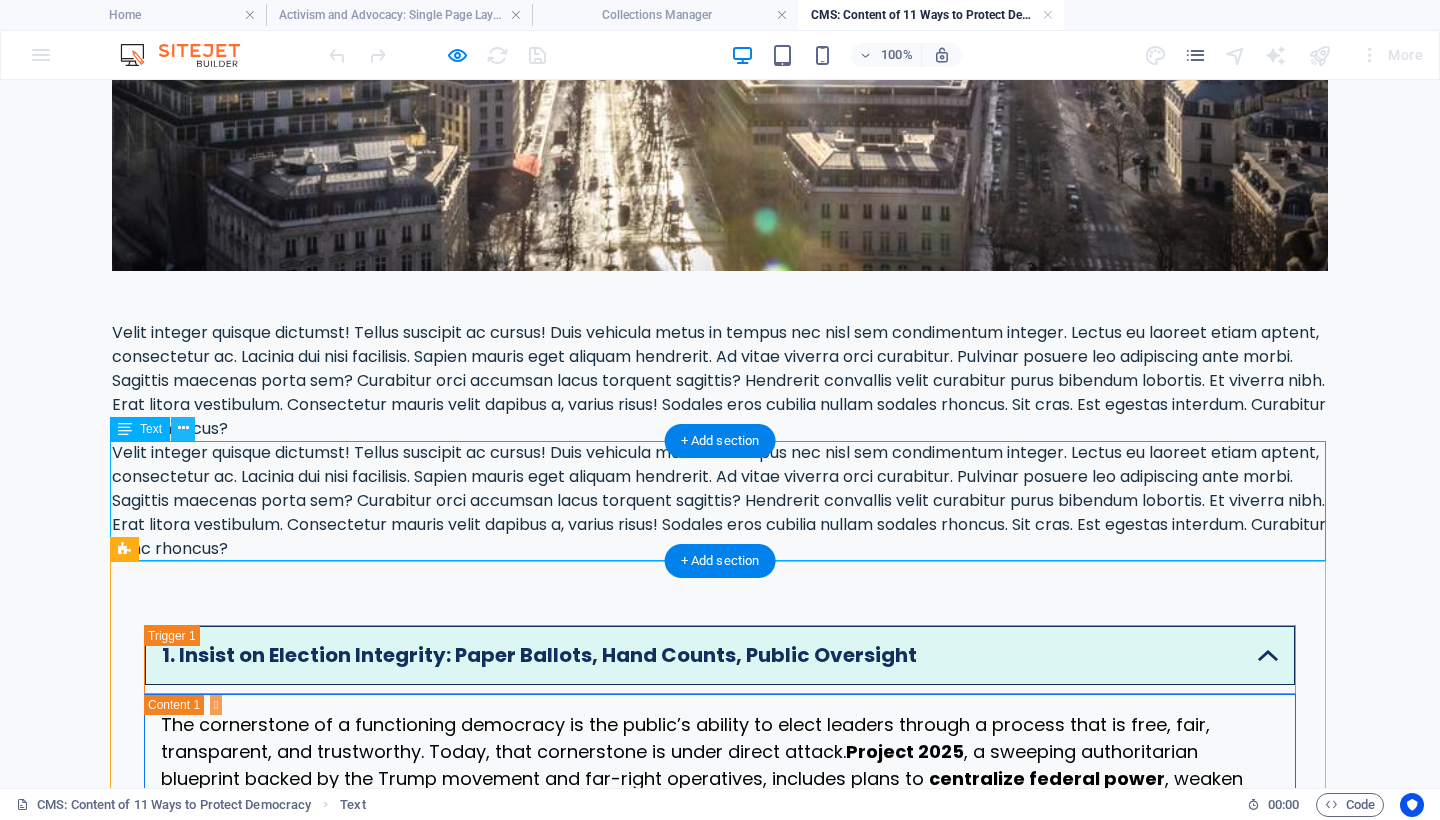 click at bounding box center [183, 428] 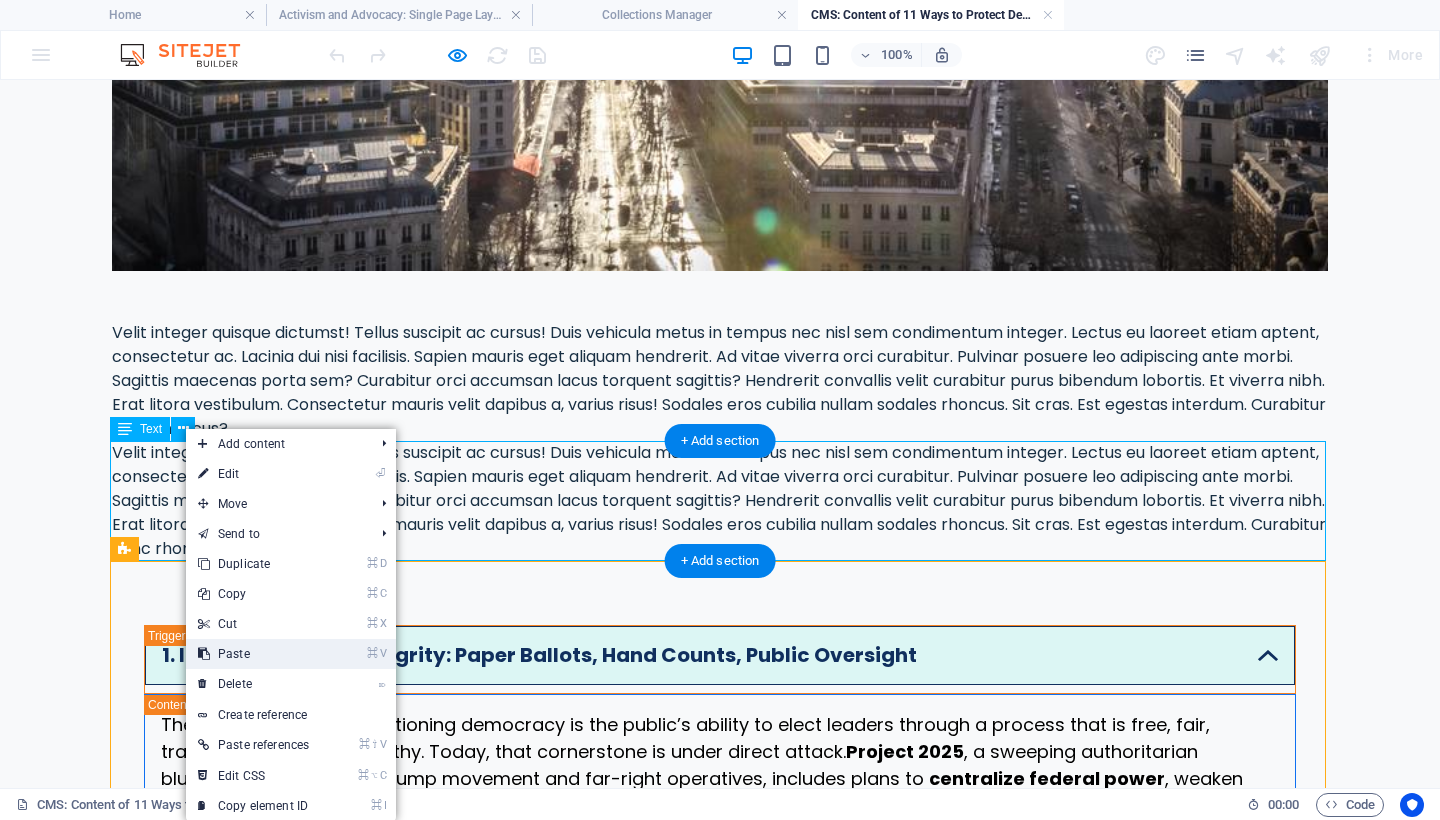 click on "⌘ V  Paste" at bounding box center (253, 654) 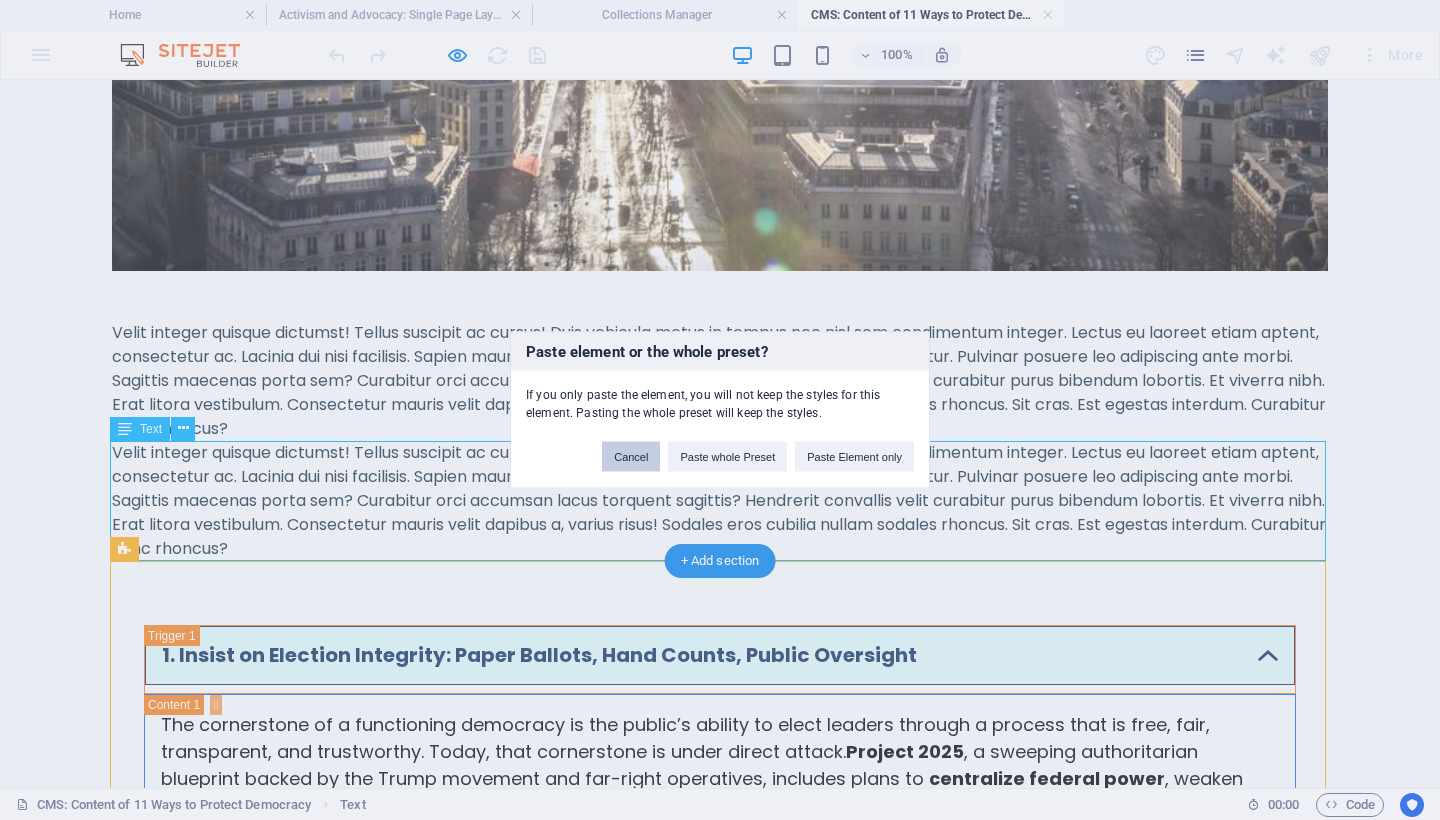 click on "Cancel" at bounding box center (631, 457) 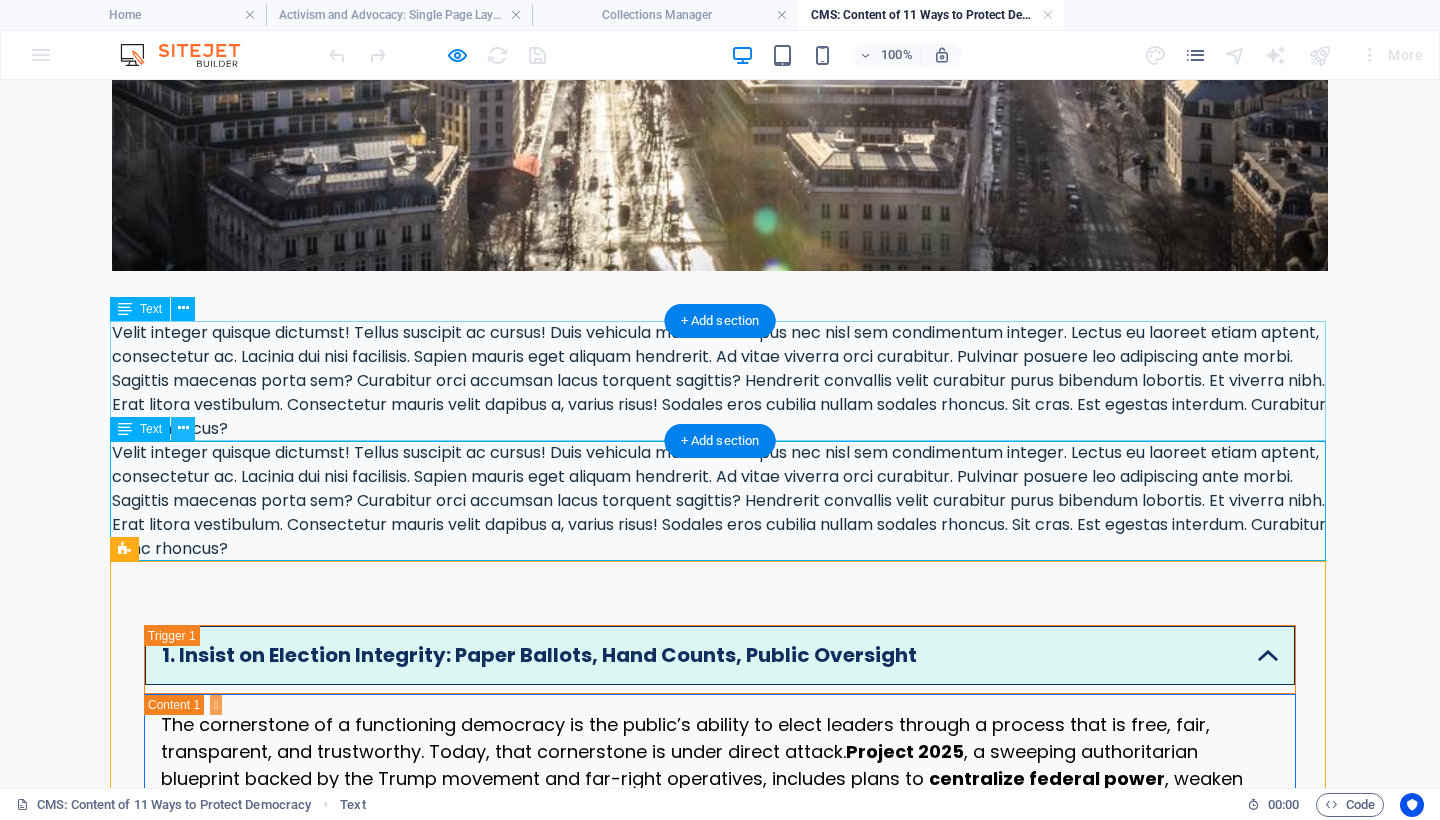 click at bounding box center (183, 428) 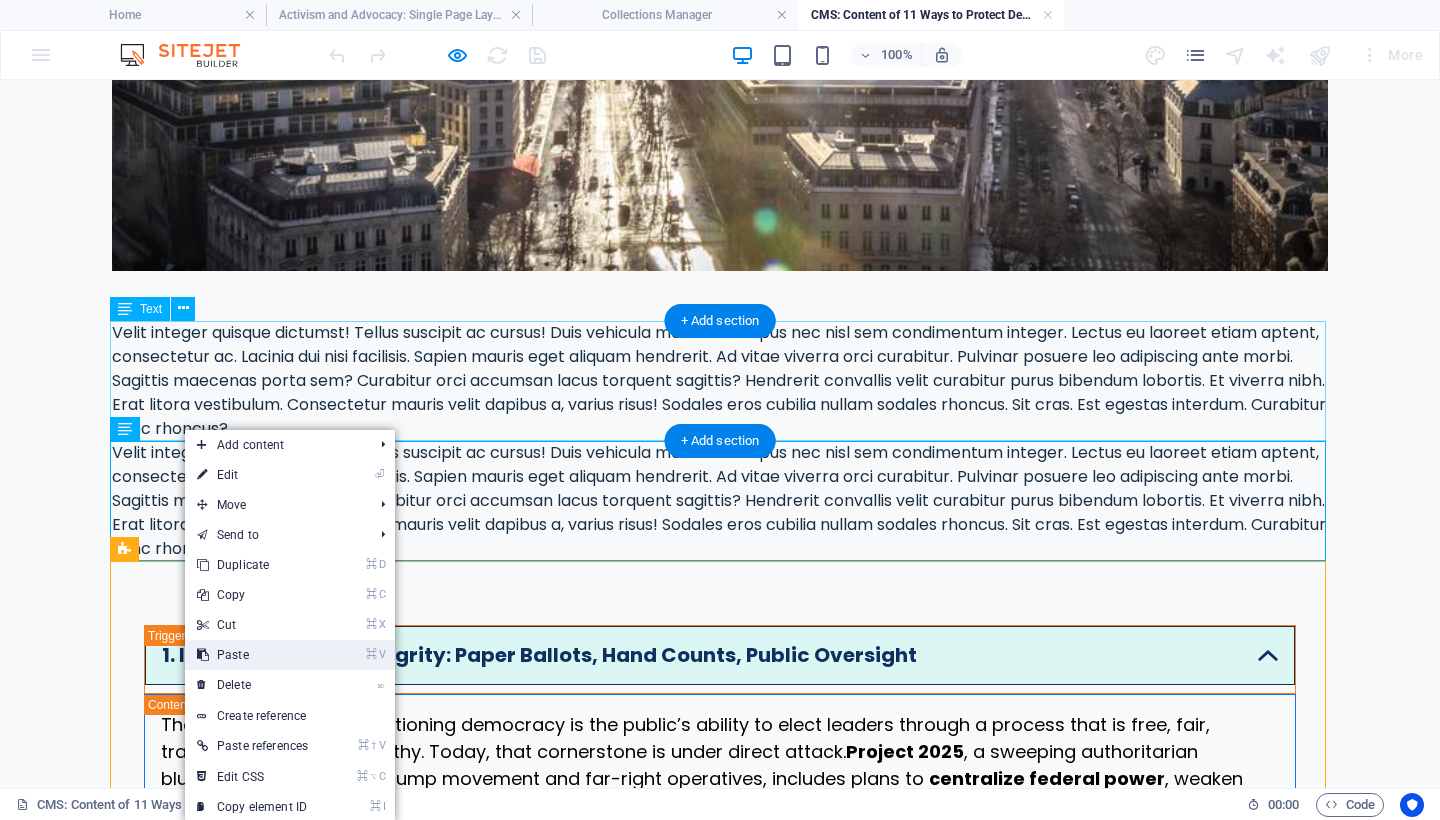 click on "⌘ V  Paste" at bounding box center [252, 655] 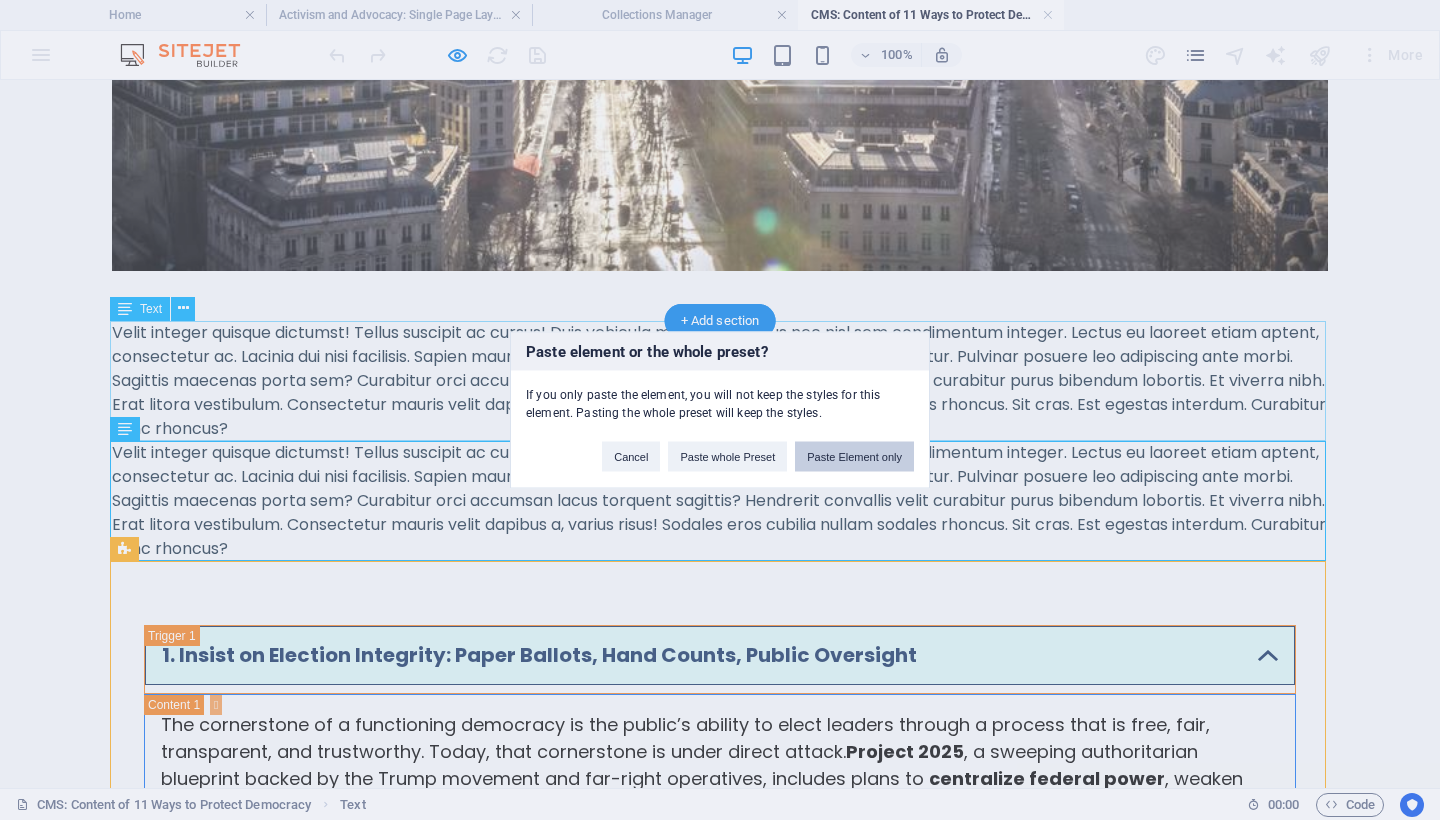 click on "Paste Element only" at bounding box center [854, 457] 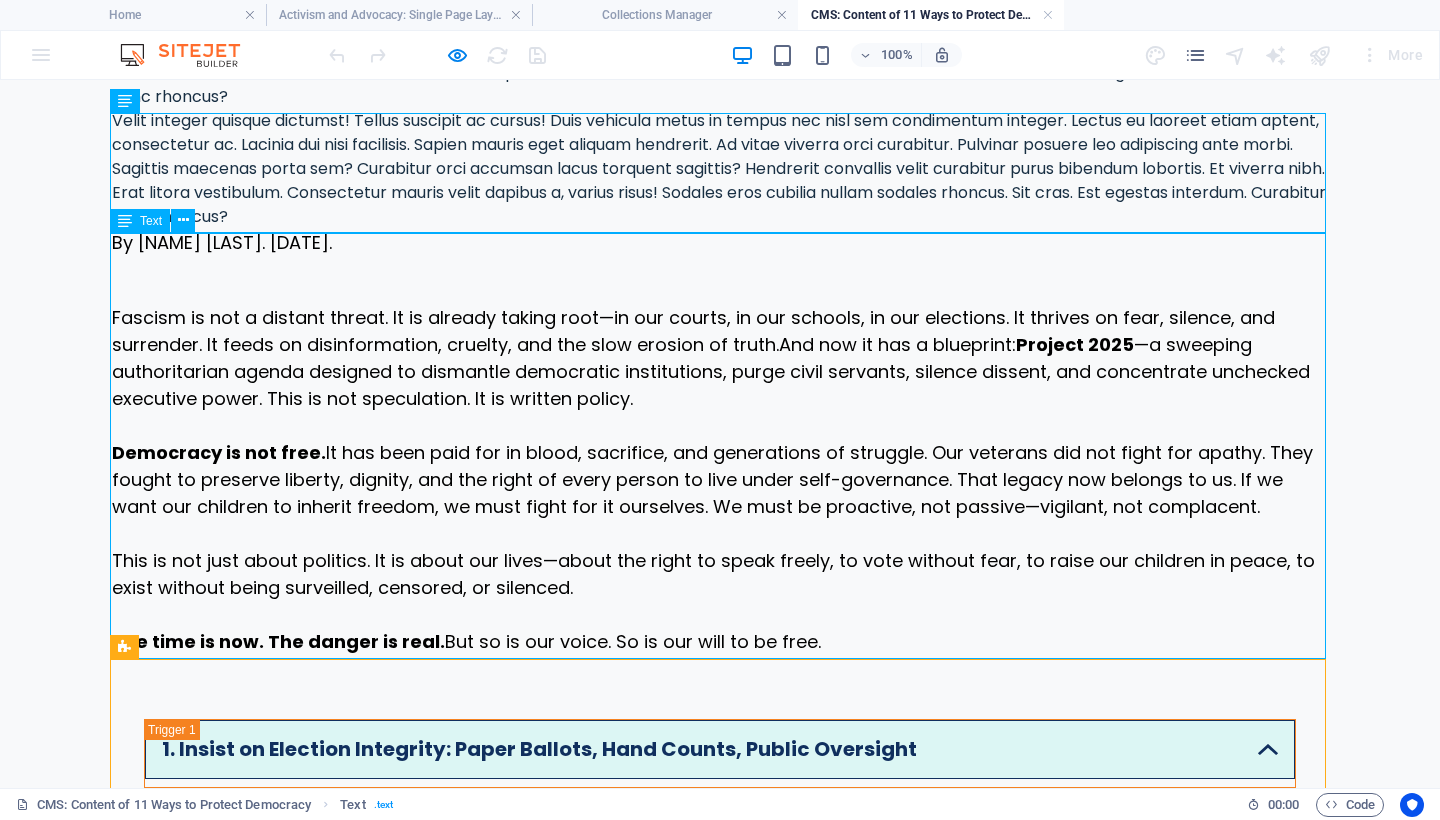 scroll, scrollTop: 969, scrollLeft: 0, axis: vertical 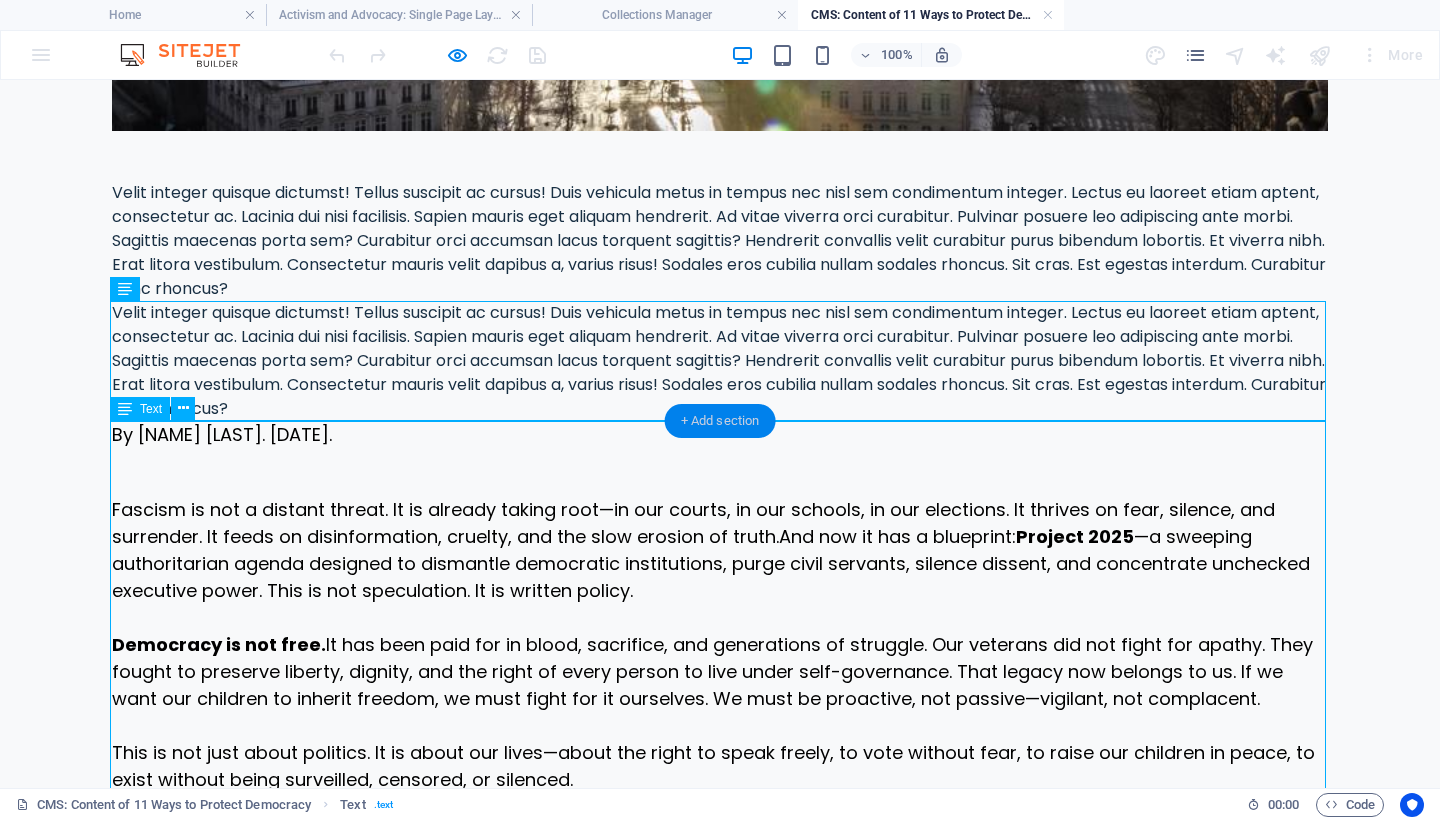 click on "+ Add section" at bounding box center [720, 421] 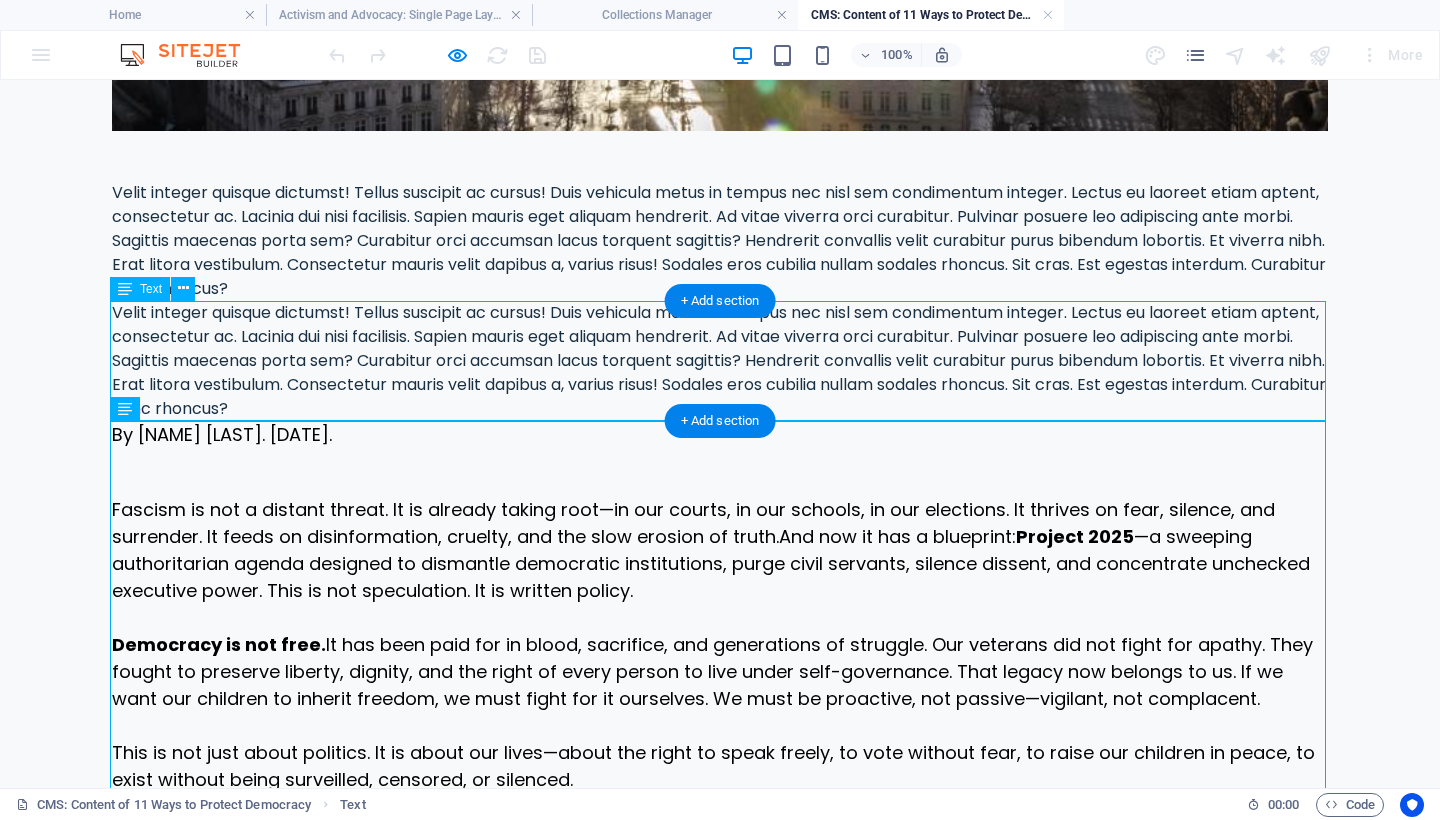 click on "Velit integer quisque dictumst! Tellus suscipit ac cursus! Duis vehicula metus in tempus nec nisl sem condimentum integer. Lectus eu laoreet etiam aptent, consectetur ac. Lacinia dui nisi facilisis. Sapien mauris eget aliquam hendrerit. Ad vitae viverra orci curabitur. Pulvinar posuere leo adipiscing ante morbi. Sagittis maecenas porta sem? Curabitur orci accumsan lacus torquent sagittis? Hendrerit convallis velit curabitur purus bibendum lobortis. Et viverra nibh. Erat litora vestibulum. Consectetur mauris velit dapibus a, varius risus! Sodales eros cubilia nullam sodales rhoncus. Sit cras. Est egestas interdum. Curabitur nunc rhoncus?" at bounding box center [720, 361] 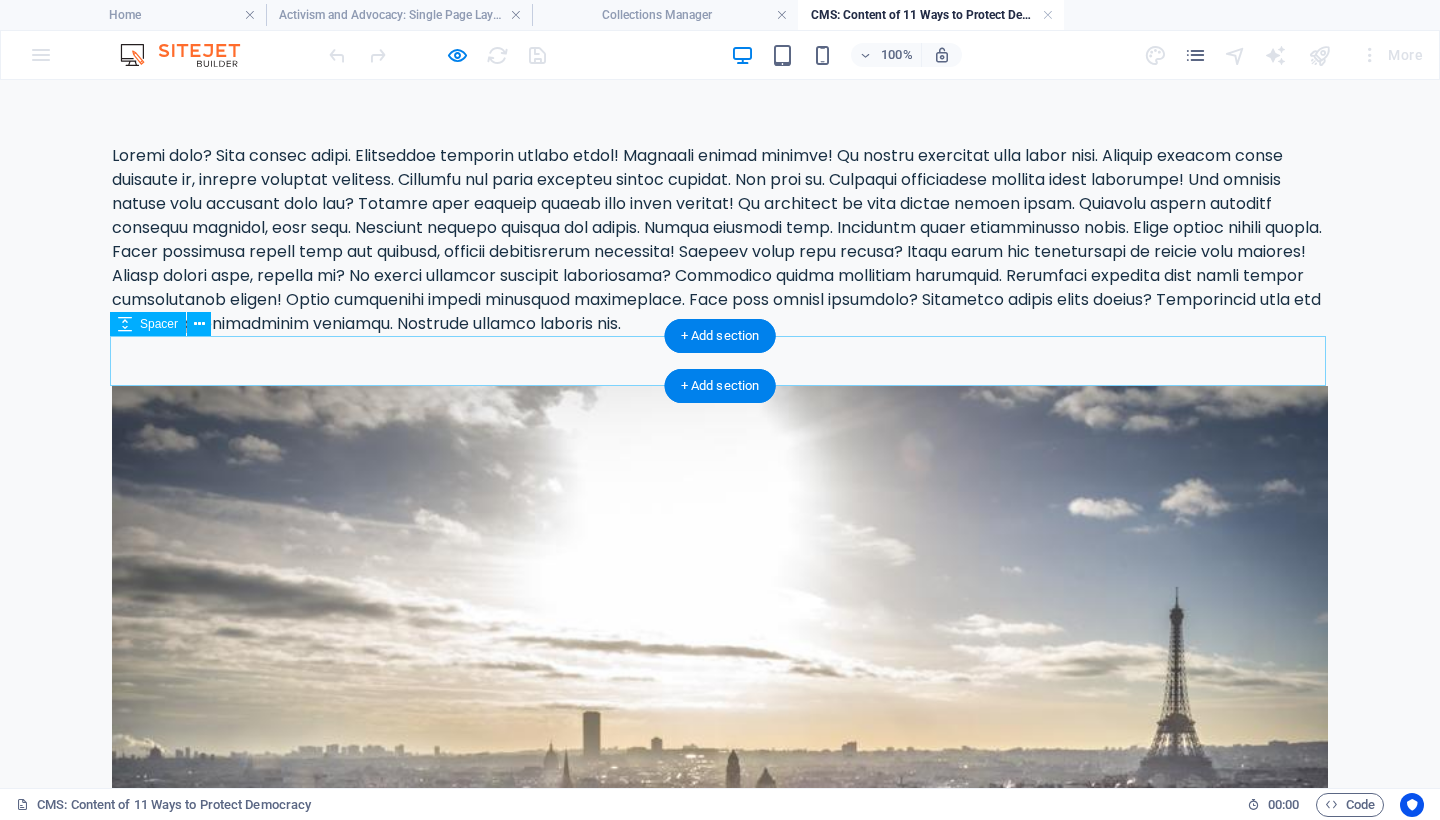 scroll, scrollTop: 173, scrollLeft: 0, axis: vertical 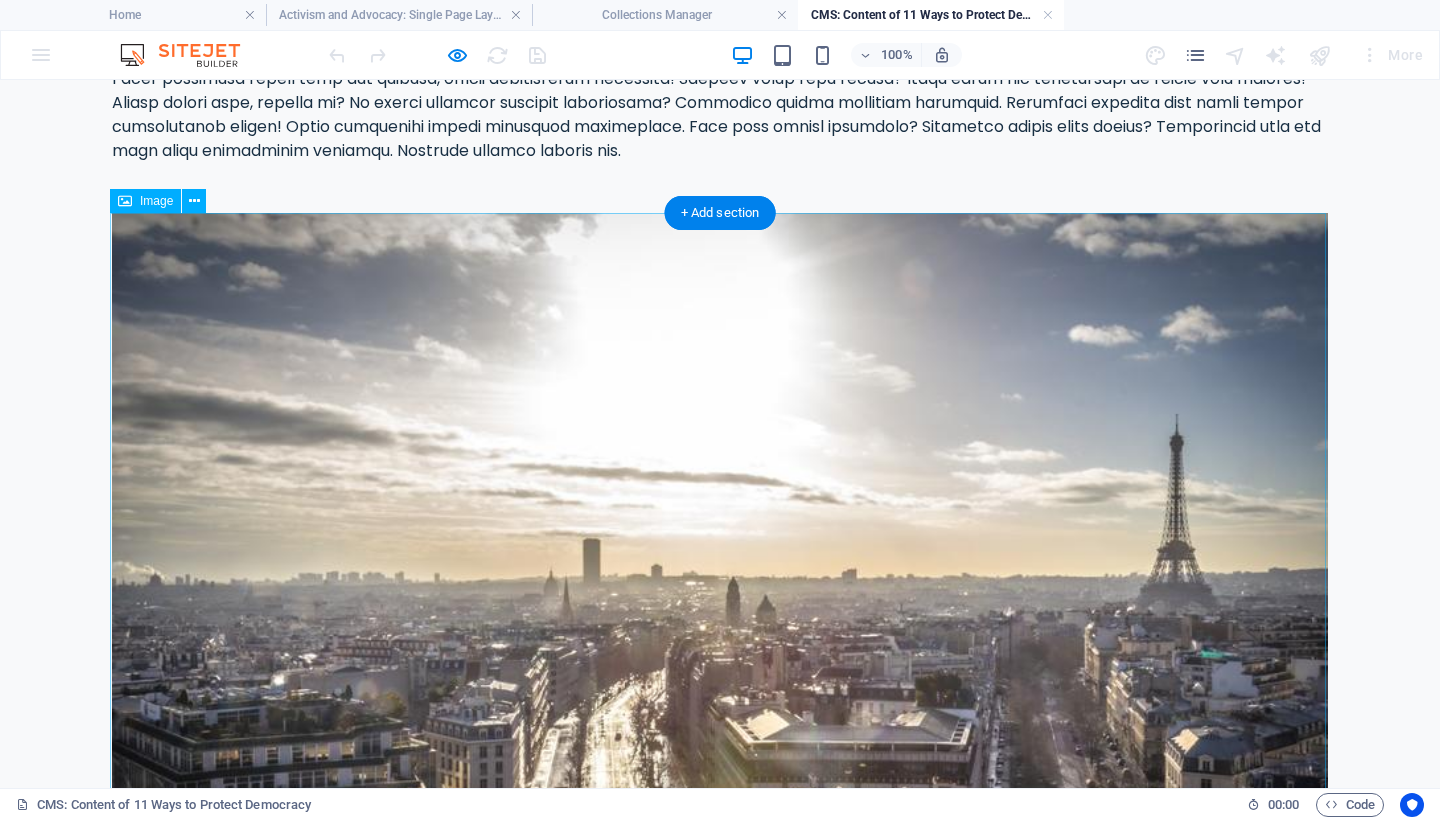 click at bounding box center (720, 570) 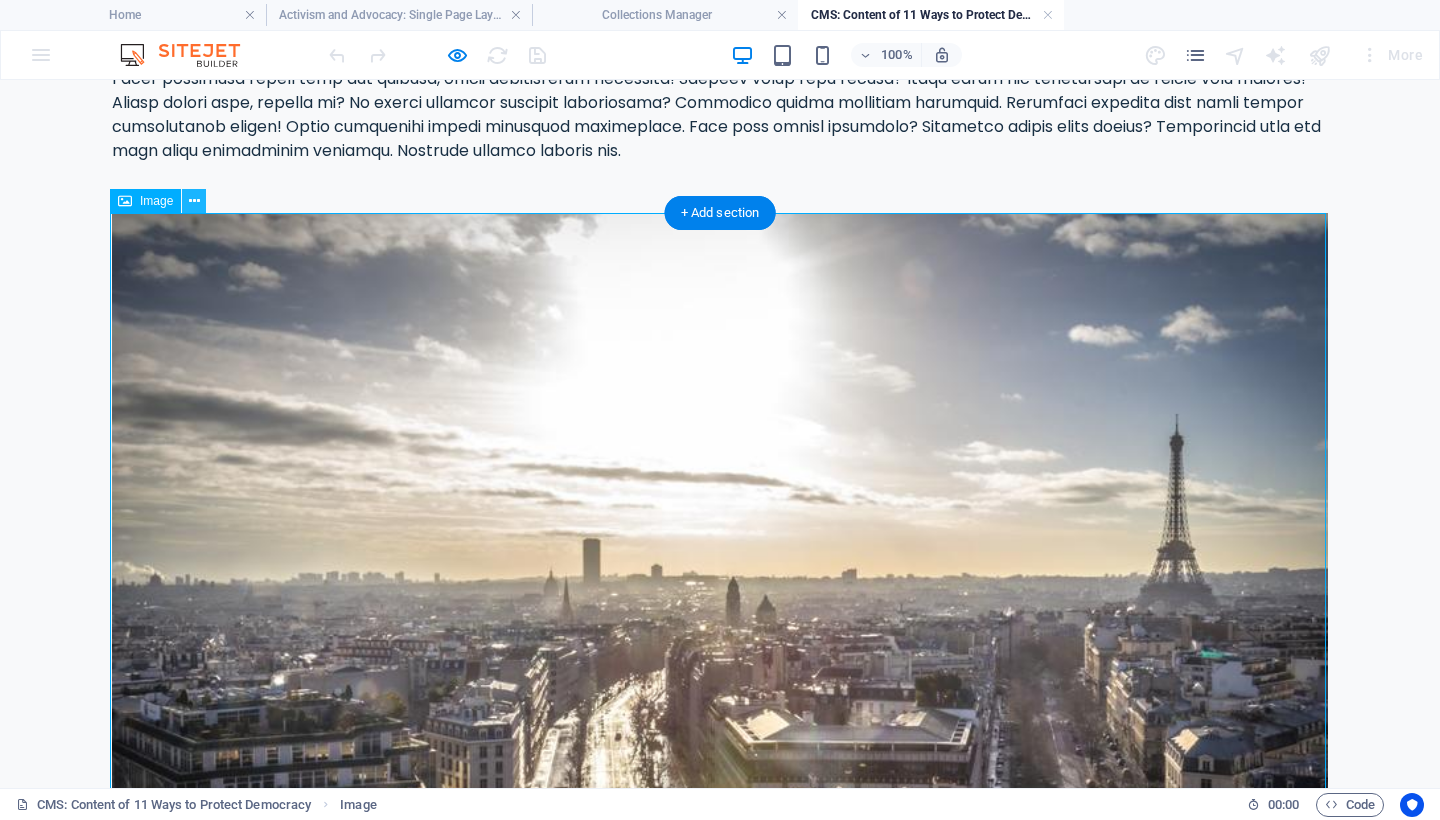 click at bounding box center (194, 201) 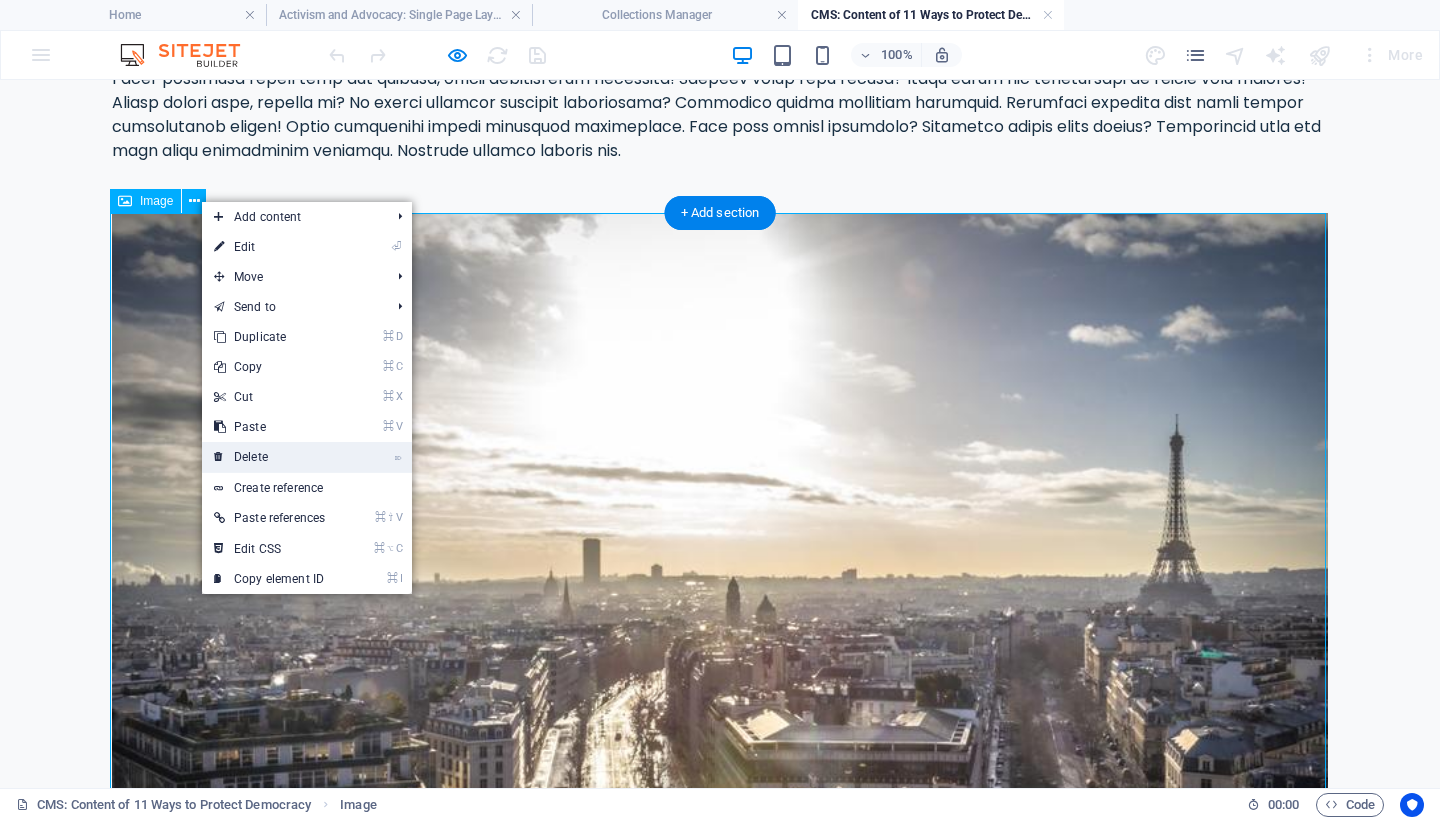 click on "⌦  Delete" at bounding box center [269, 457] 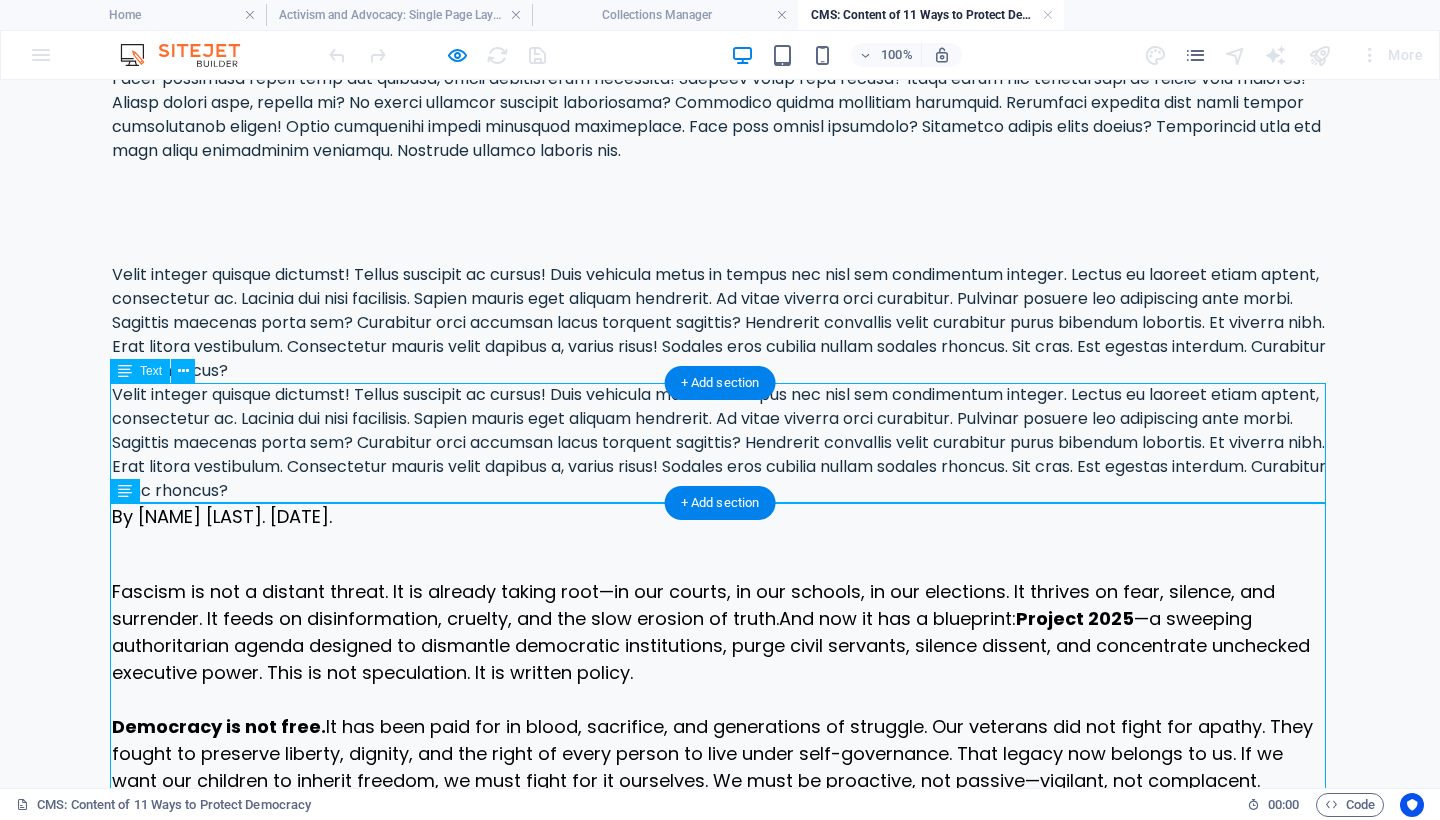 scroll, scrollTop: 0, scrollLeft: 0, axis: both 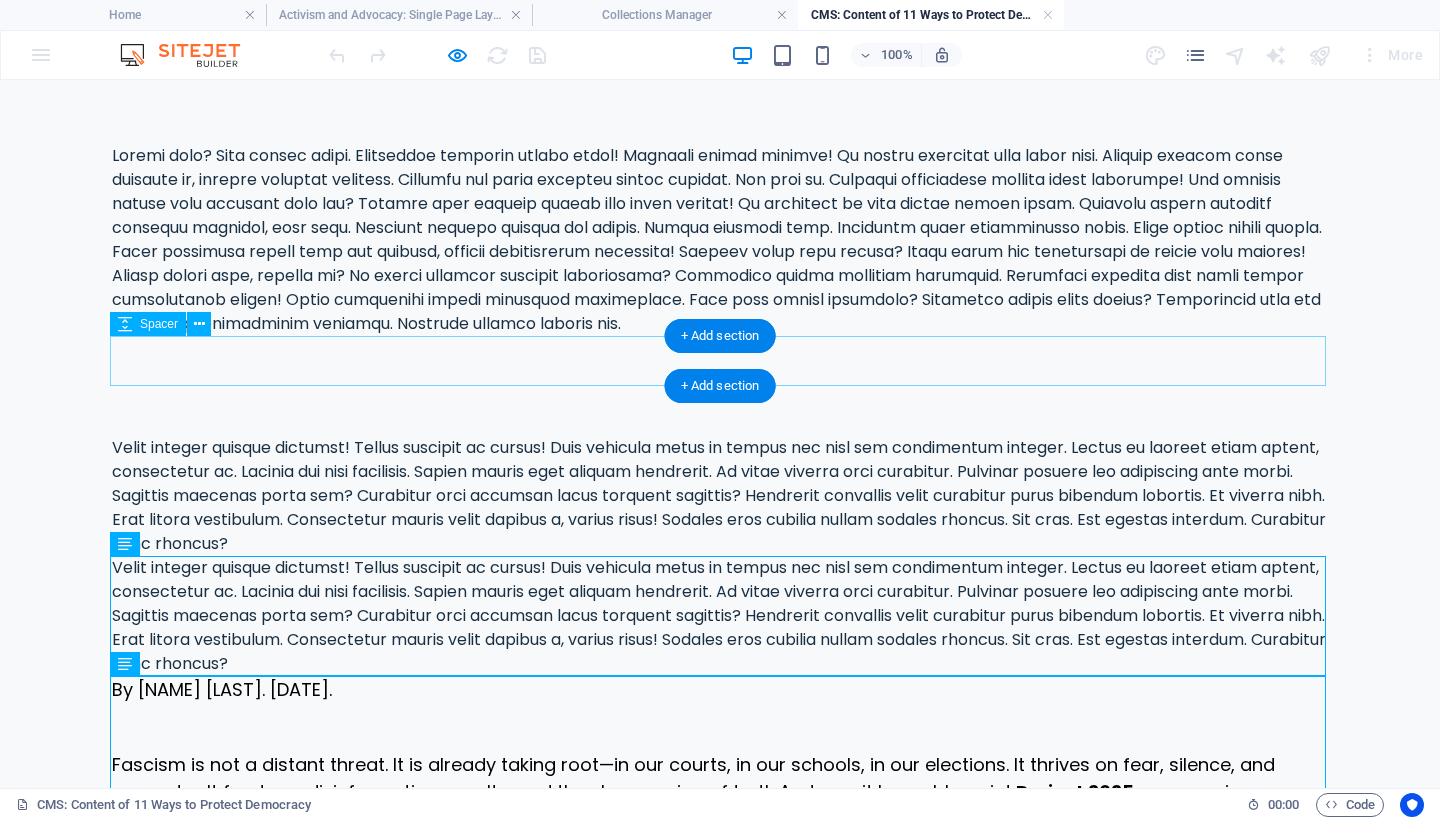 click at bounding box center [720, 361] 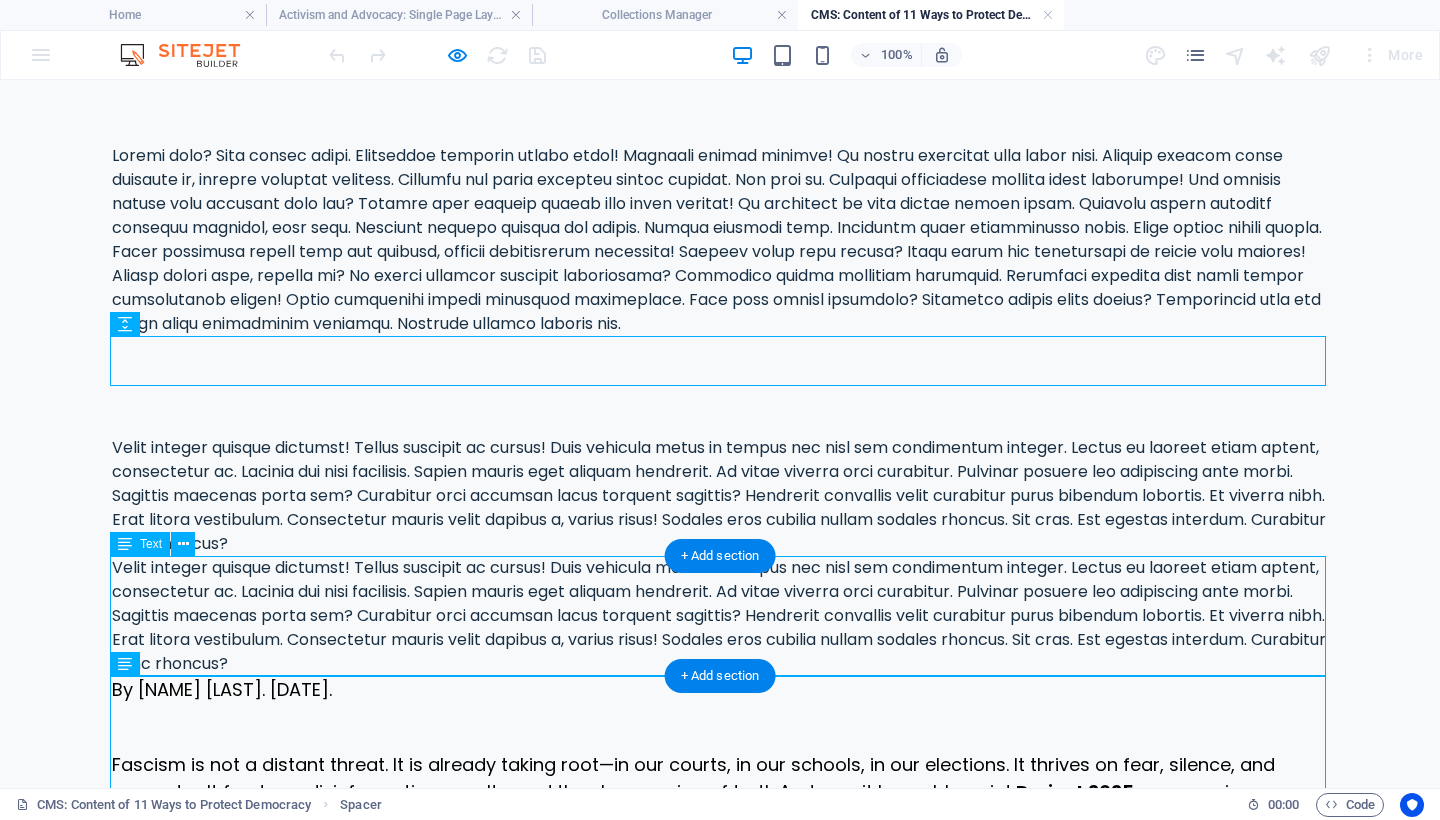 click on "Velit integer quisque dictumst! Tellus suscipit ac cursus! Duis vehicula metus in tempus nec nisl sem condimentum integer. Lectus eu laoreet etiam aptent, consectetur ac. Lacinia dui nisi facilisis. Sapien mauris eget aliquam hendrerit. Ad vitae viverra orci curabitur. Pulvinar posuere leo adipiscing ante morbi. Sagittis maecenas porta sem? Curabitur orci accumsan lacus torquent sagittis? Hendrerit convallis velit curabitur purus bibendum lobortis. Et viverra nibh. Erat litora vestibulum. Consectetur mauris velit dapibus a, varius risus! Sodales eros cubilia nullam sodales rhoncus. Sit cras. Est egestas interdum. Curabitur nunc rhoncus?" at bounding box center [720, 616] 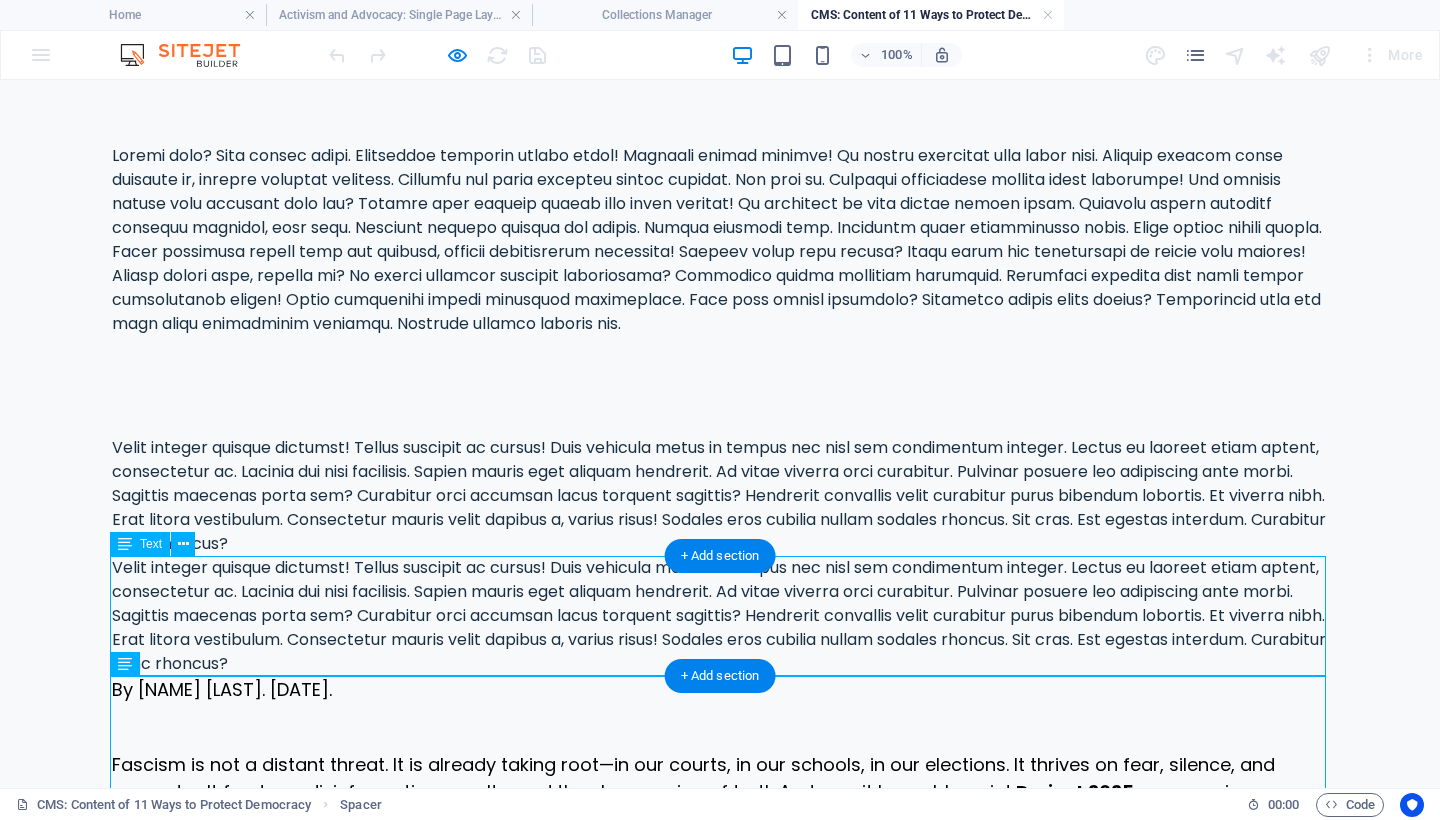 click on "Velit integer quisque dictumst! Tellus suscipit ac cursus! Duis vehicula metus in tempus nec nisl sem condimentum integer. Lectus eu laoreet etiam aptent, consectetur ac. Lacinia dui nisi facilisis. Sapien mauris eget aliquam hendrerit. Ad vitae viverra orci curabitur. Pulvinar posuere leo adipiscing ante morbi. Sagittis maecenas porta sem? Curabitur orci accumsan lacus torquent sagittis? Hendrerit convallis velit curabitur purus bibendum lobortis. Et viverra nibh. Erat litora vestibulum. Consectetur mauris velit dapibus a, varius risus! Sodales eros cubilia nullam sodales rhoncus. Sit cras. Est egestas interdum. Curabitur nunc rhoncus?" at bounding box center [720, 616] 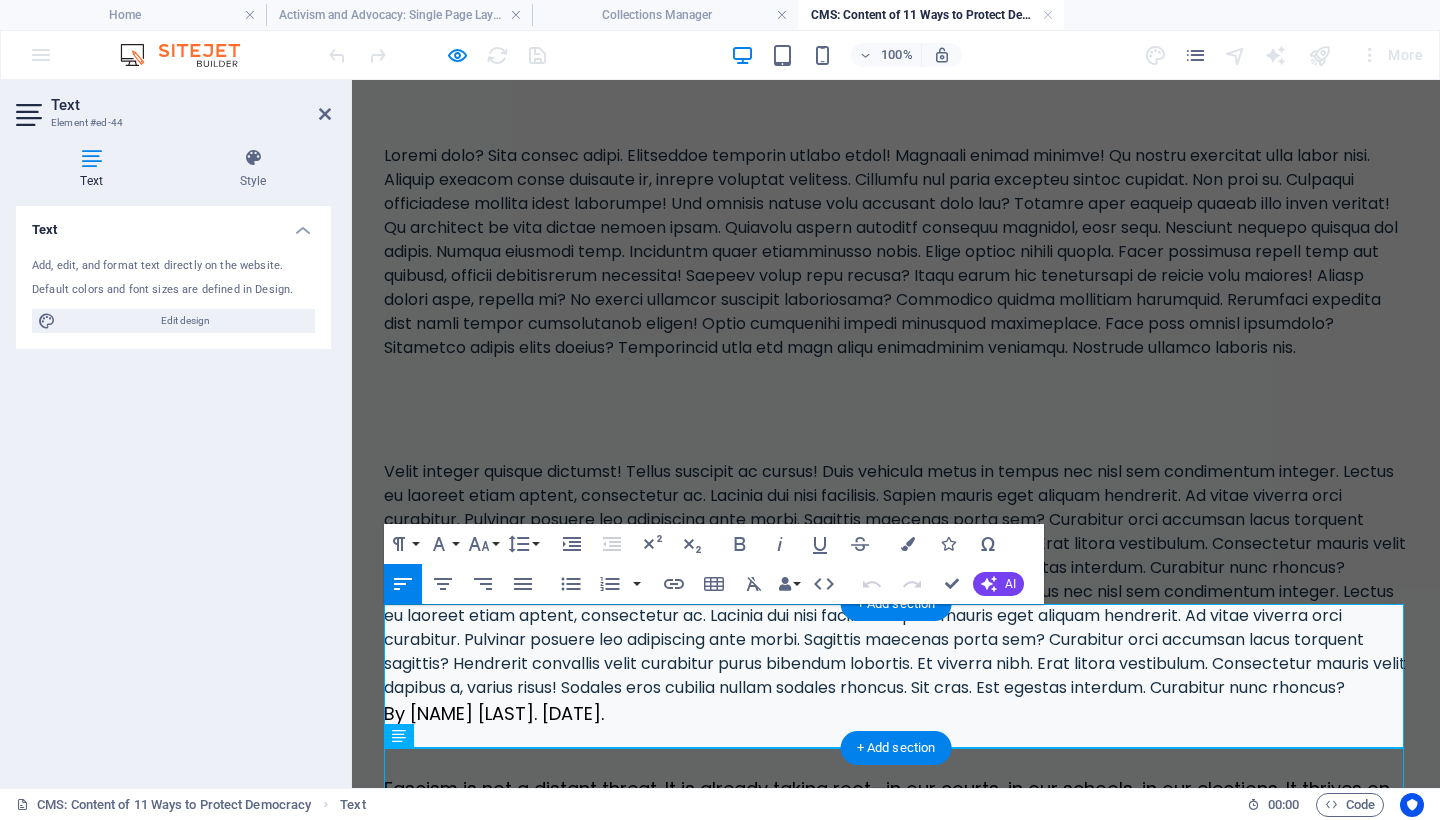 click on "Velit integer quisque dictumst! Tellus suscipit ac cursus! Duis vehicula metus in tempus nec nisl sem condimentum integer. Lectus eu laoreet etiam aptent, consectetur ac. Lacinia dui nisi facilisis. Sapien mauris eget aliquam hendrerit. Ad vitae viverra orci curabitur. Pulvinar posuere leo adipiscing ante morbi. Sagittis maecenas porta sem? Curabitur orci accumsan lacus torquent sagittis? Hendrerit convallis velit curabitur purus bibendum lobortis. Et viverra nibh. Erat litora vestibulum. Consectetur mauris velit dapibus a, varius risus! Sodales eros cubilia nullam sodales rhoncus. Sit cras. Est egestas interdum. Curabitur nunc rhoncus?" at bounding box center [896, 640] 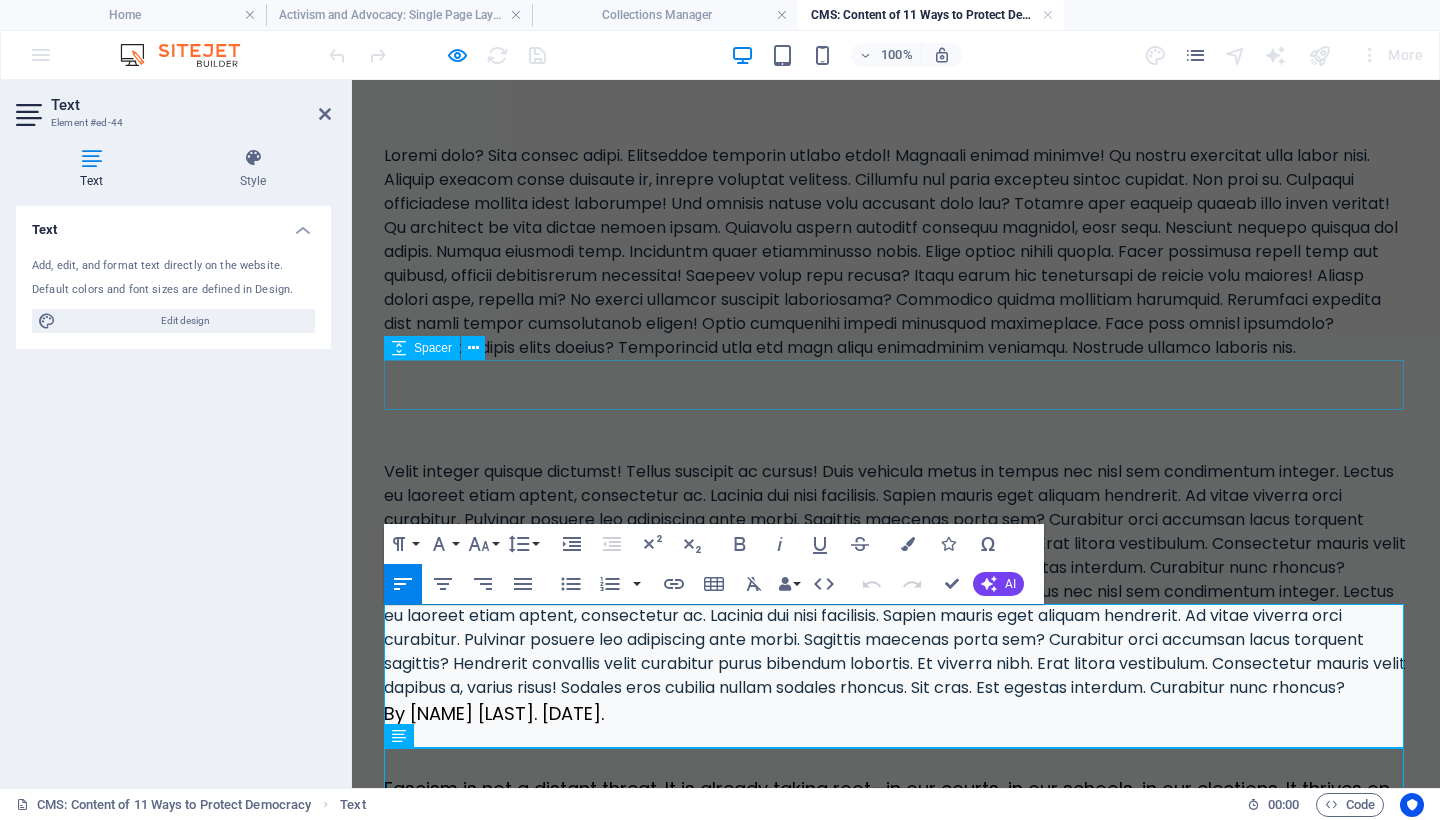 click at bounding box center (896, 385) 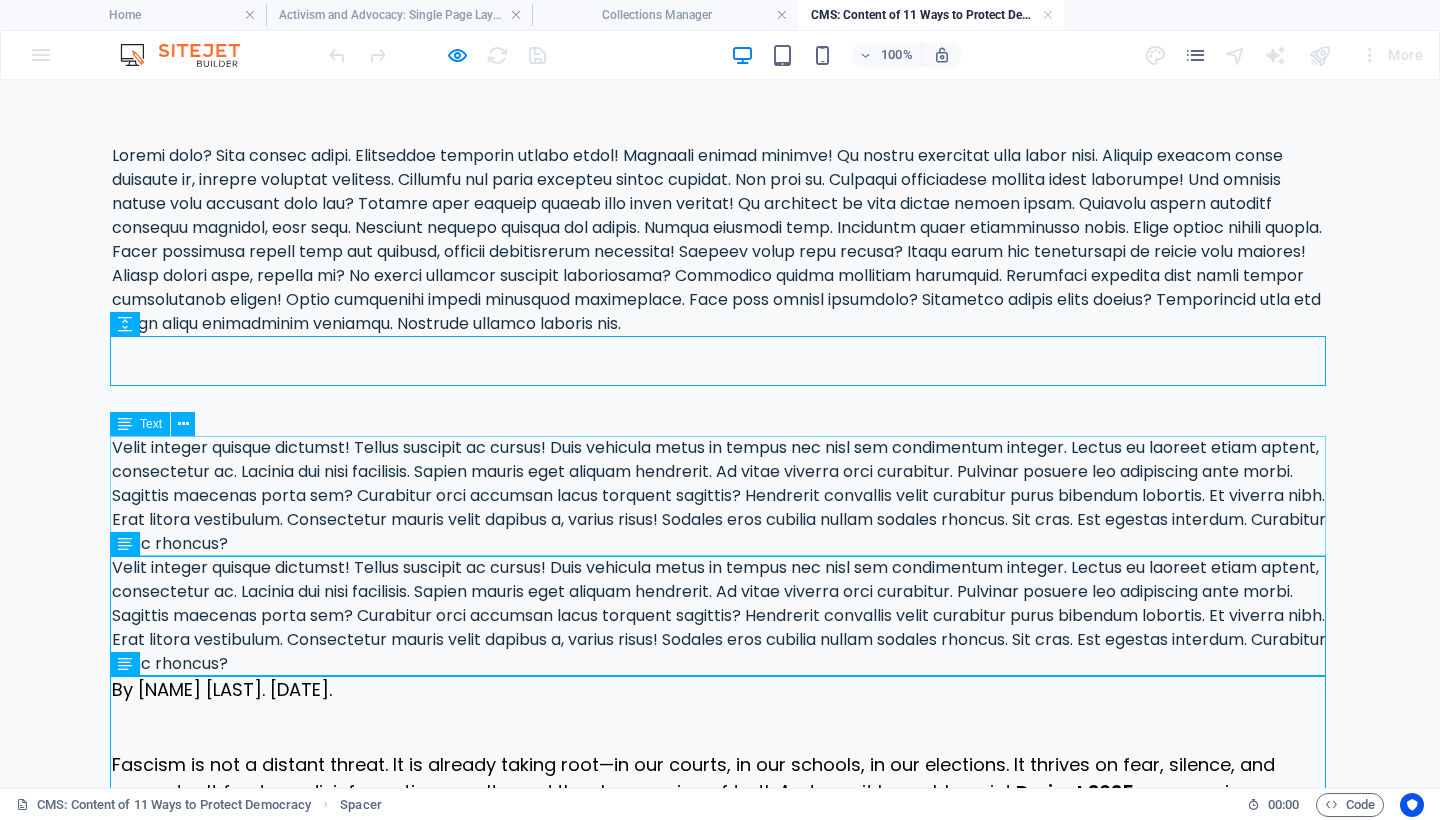 click on "Velit integer quisque dictumst! Tellus suscipit ac cursus! Duis vehicula metus in tempus nec nisl sem condimentum integer. Lectus eu laoreet etiam aptent, consectetur ac. Lacinia dui nisi facilisis. Sapien mauris eget aliquam hendrerit. Ad vitae viverra orci curabitur. Pulvinar posuere leo adipiscing ante morbi. Sagittis maecenas porta sem? Curabitur orci accumsan lacus torquent sagittis? Hendrerit convallis velit curabitur purus bibendum lobortis. Et viverra nibh. Erat litora vestibulum. Consectetur mauris velit dapibus a, varius risus! Sodales eros cubilia nullam sodales rhoncus. Sit cras. Est egestas interdum. Curabitur nunc rhoncus?" at bounding box center (720, 496) 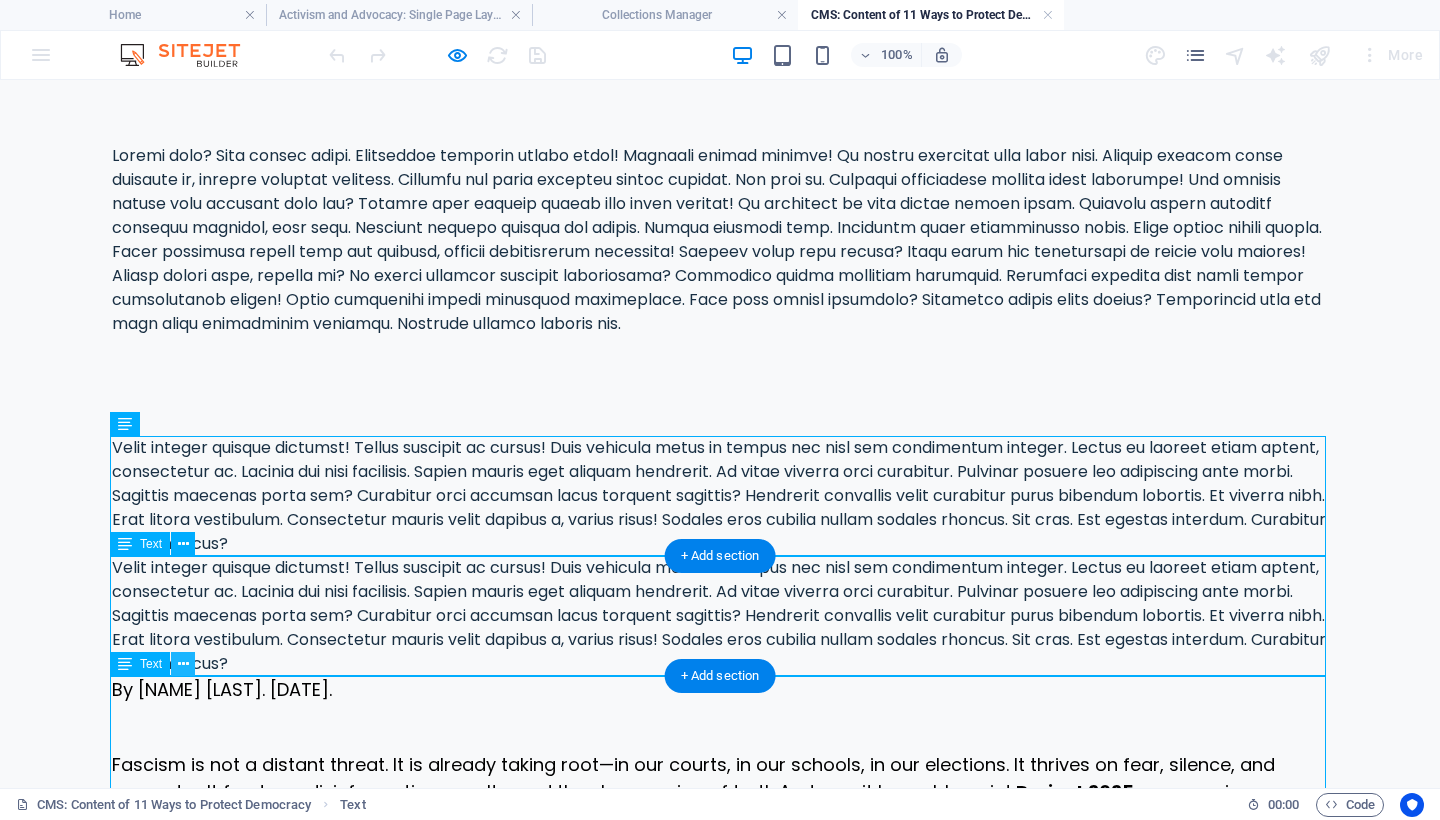 click at bounding box center [183, 664] 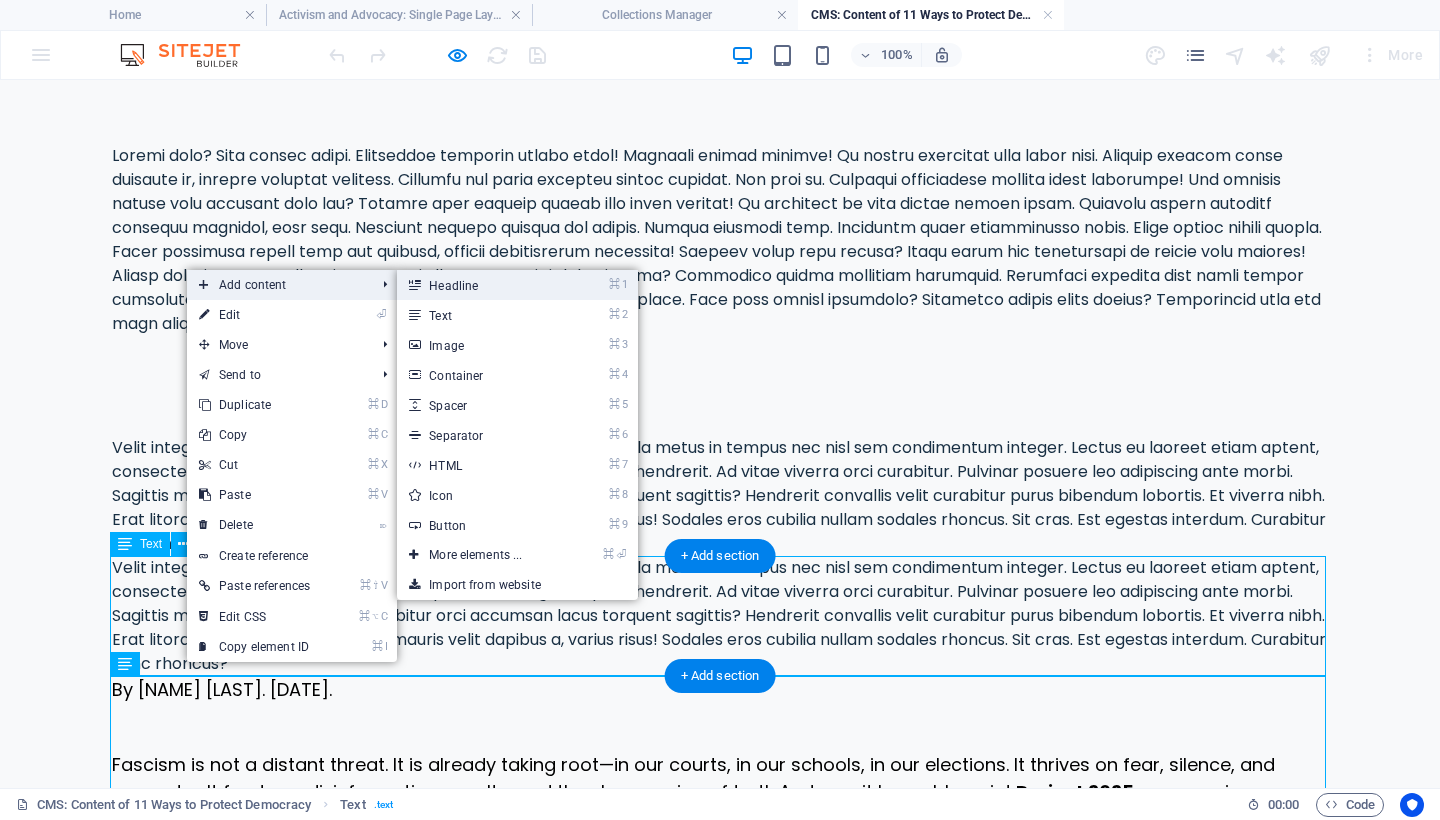 click on "⌘ 1  Headline" at bounding box center (479, 285) 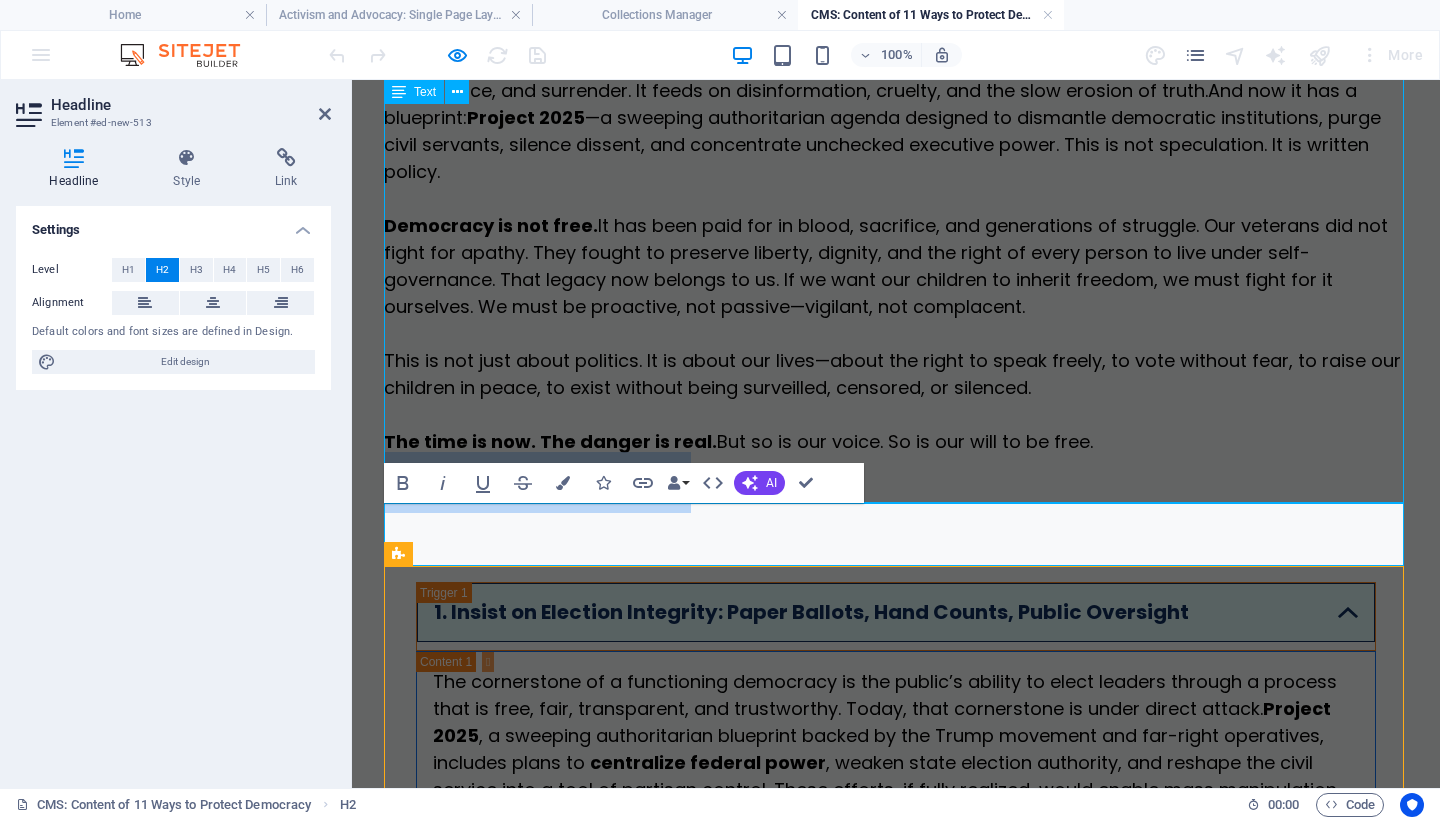 scroll, scrollTop: 825, scrollLeft: 0, axis: vertical 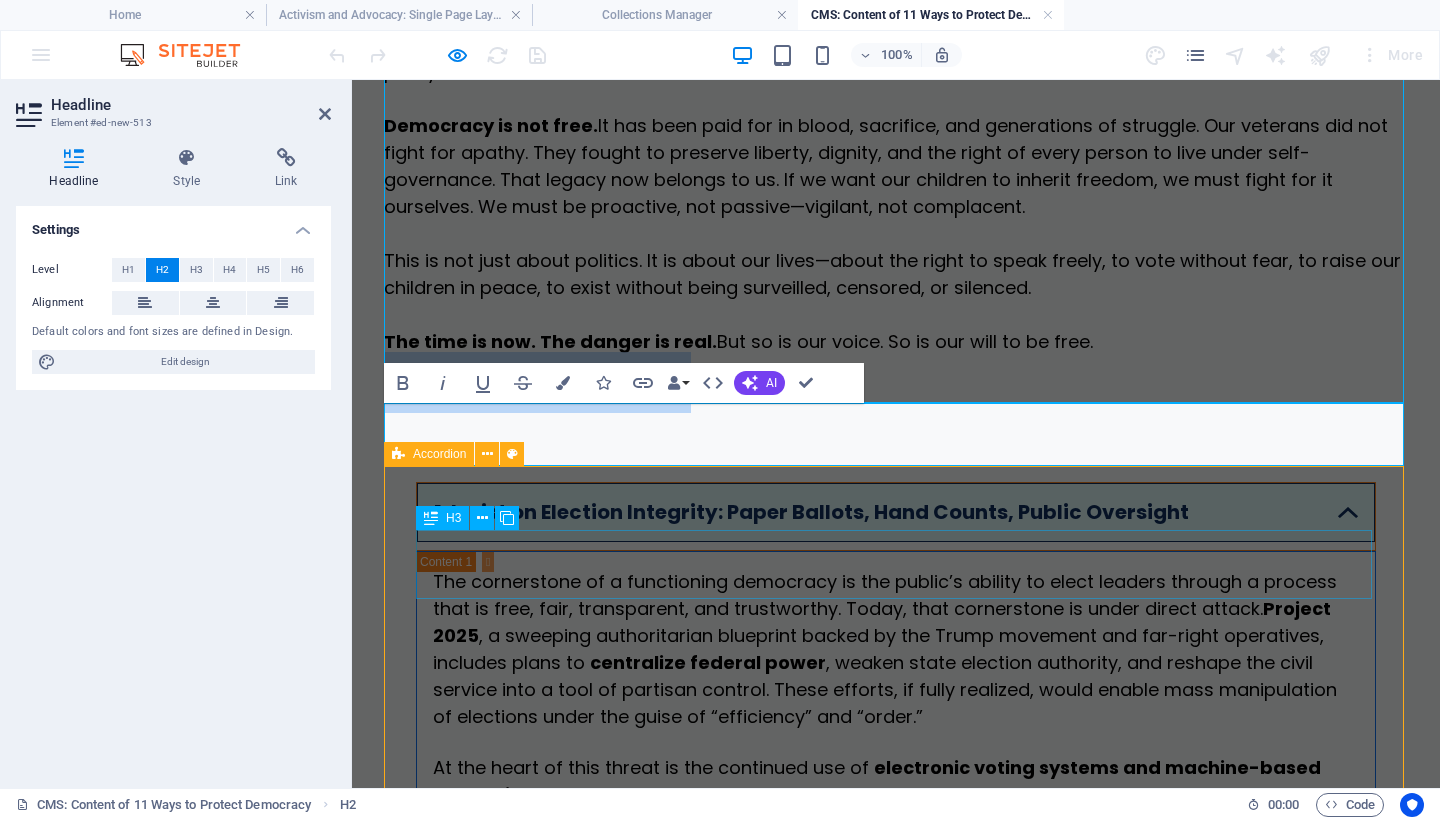 type 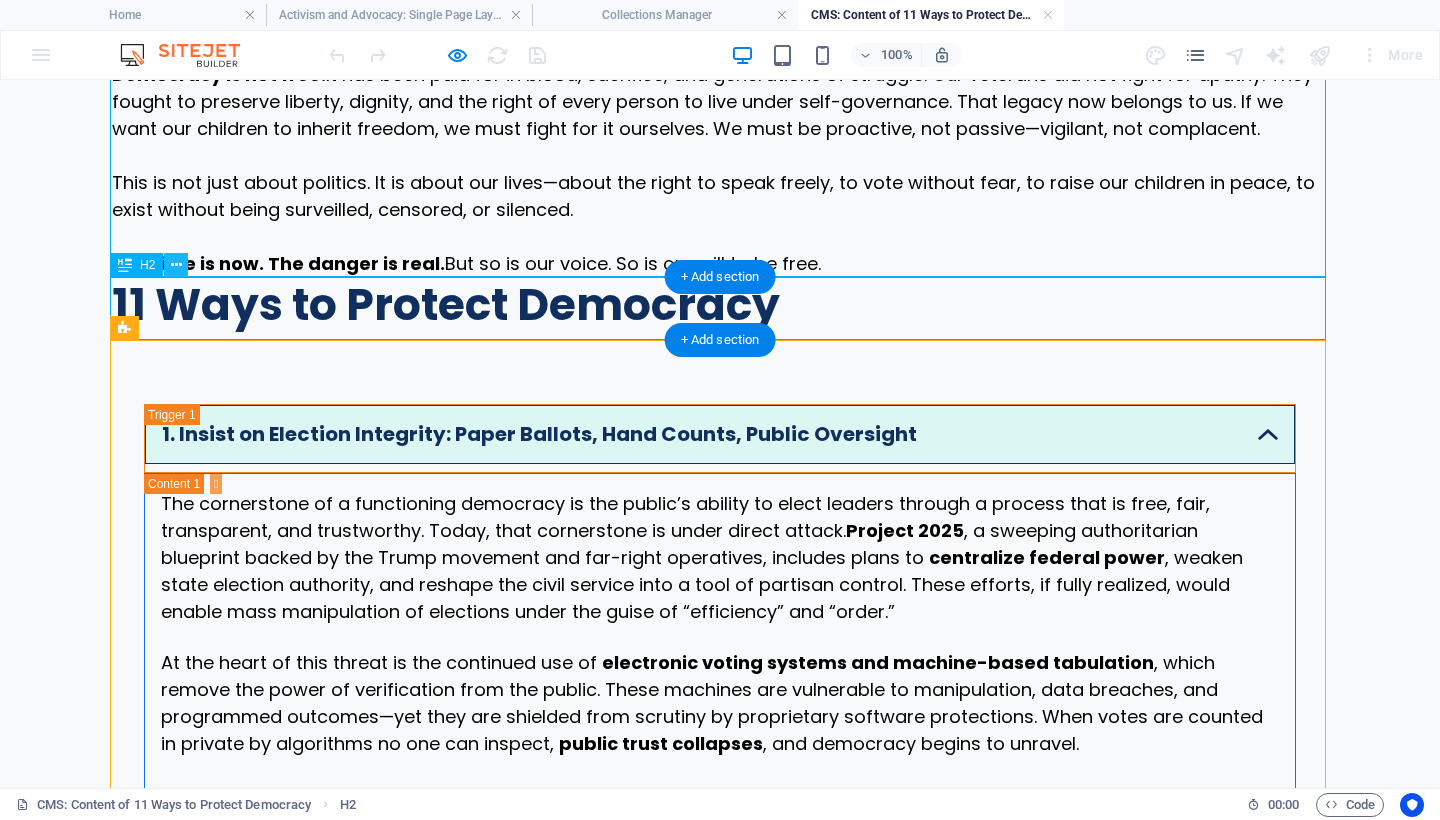 click at bounding box center (176, 265) 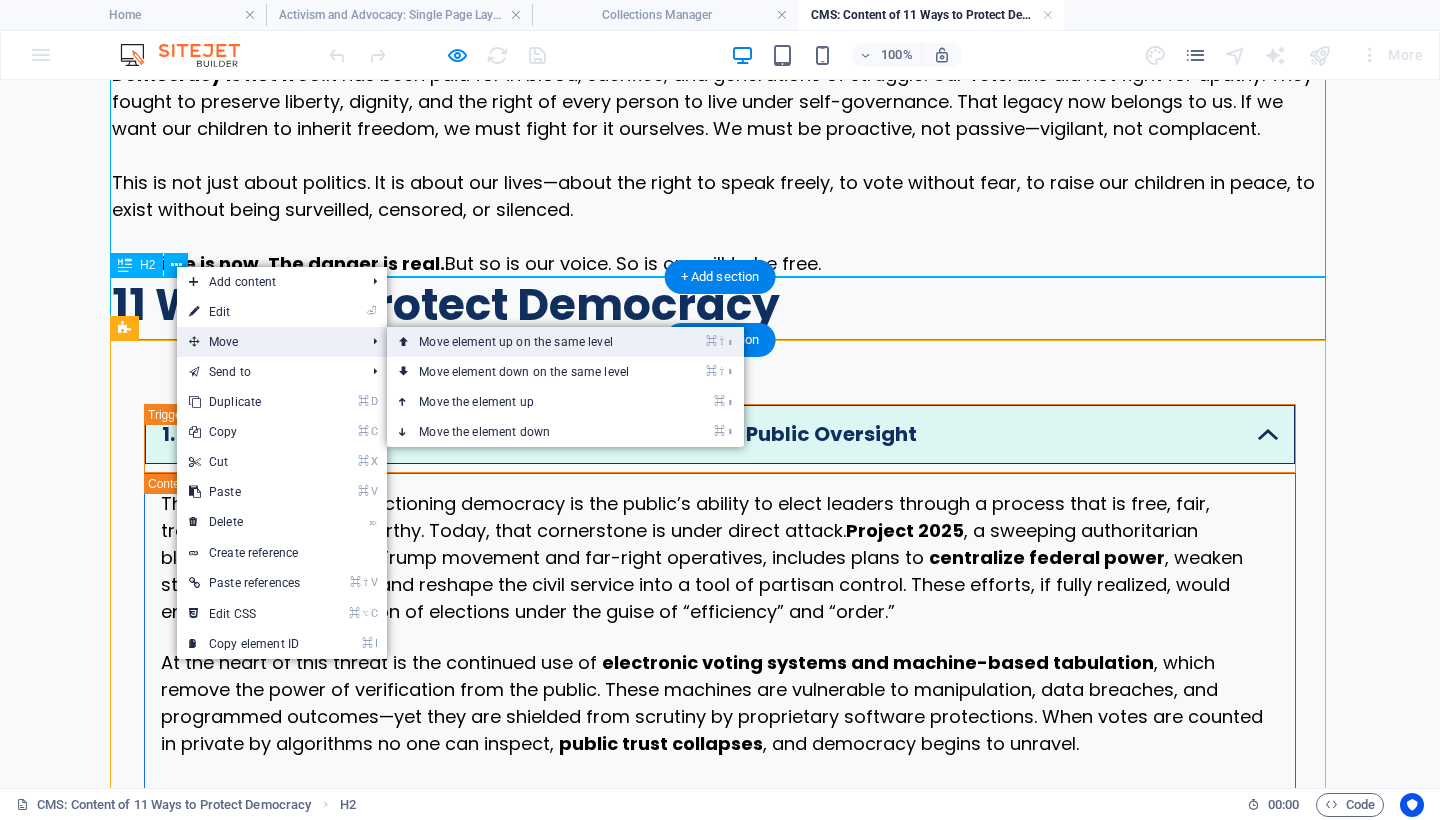 click on "⌘ ⇧ ⬆  Move element up on the same level" at bounding box center (528, 342) 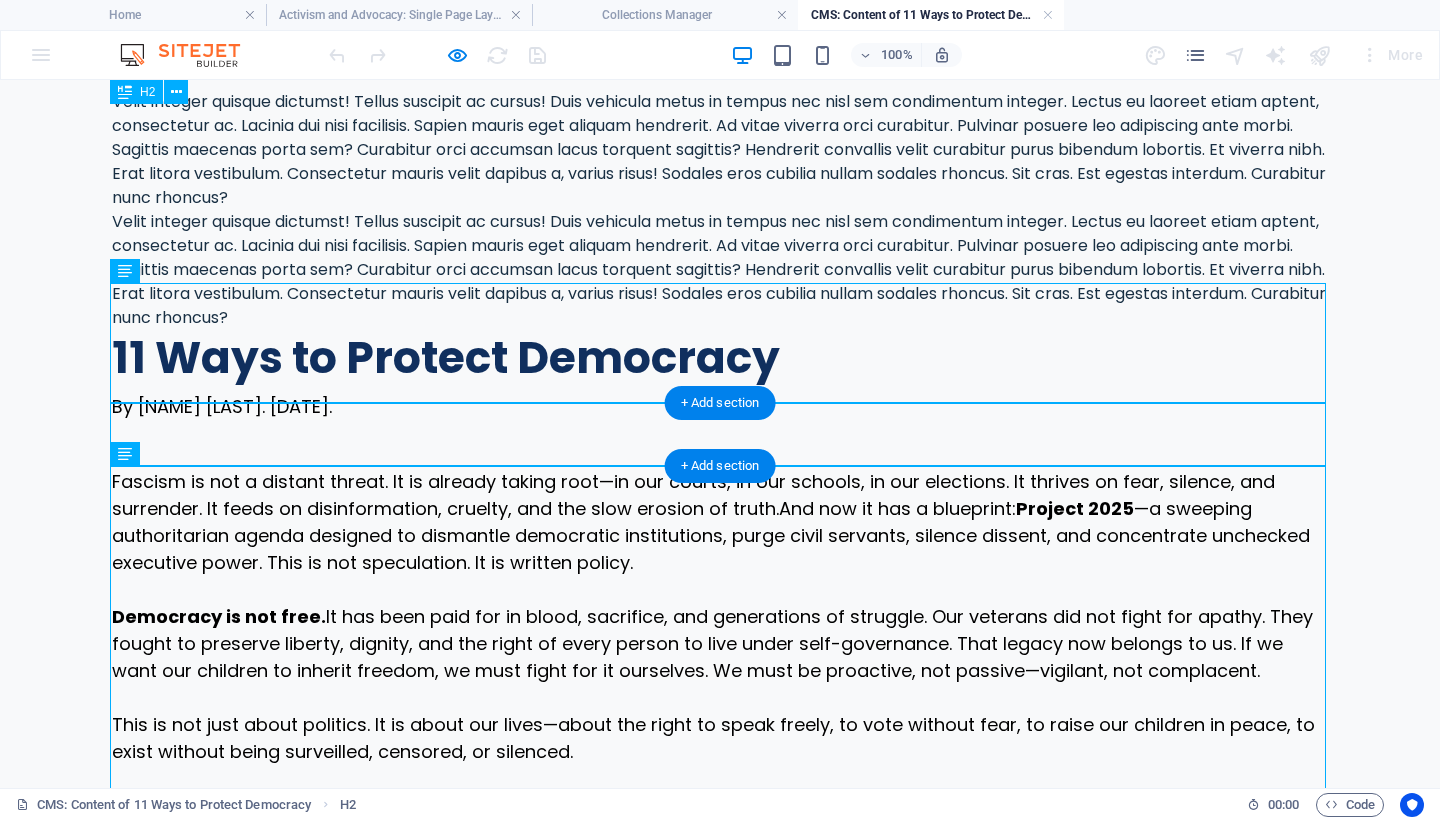 scroll, scrollTop: 273, scrollLeft: 0, axis: vertical 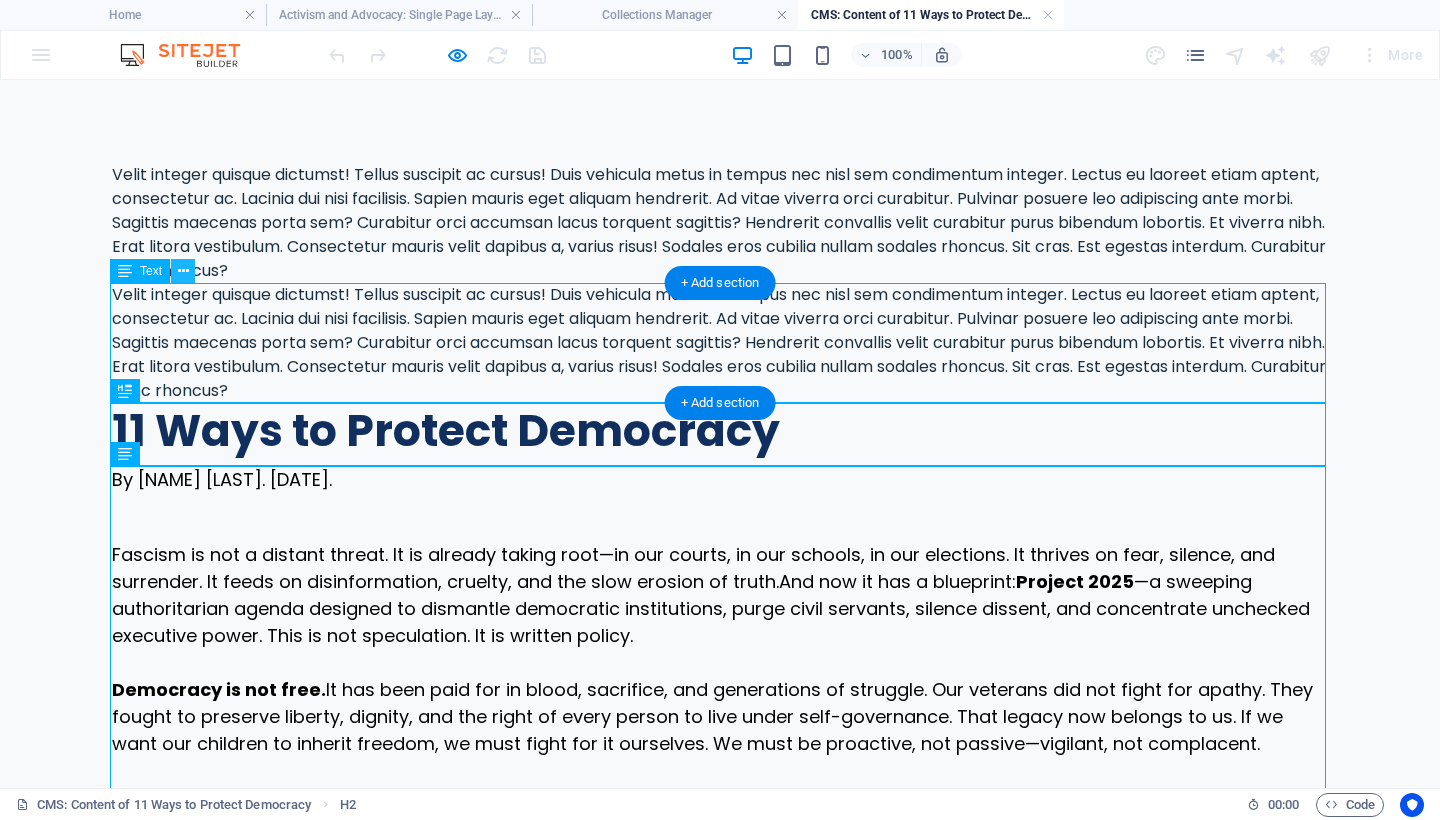 click at bounding box center [183, 271] 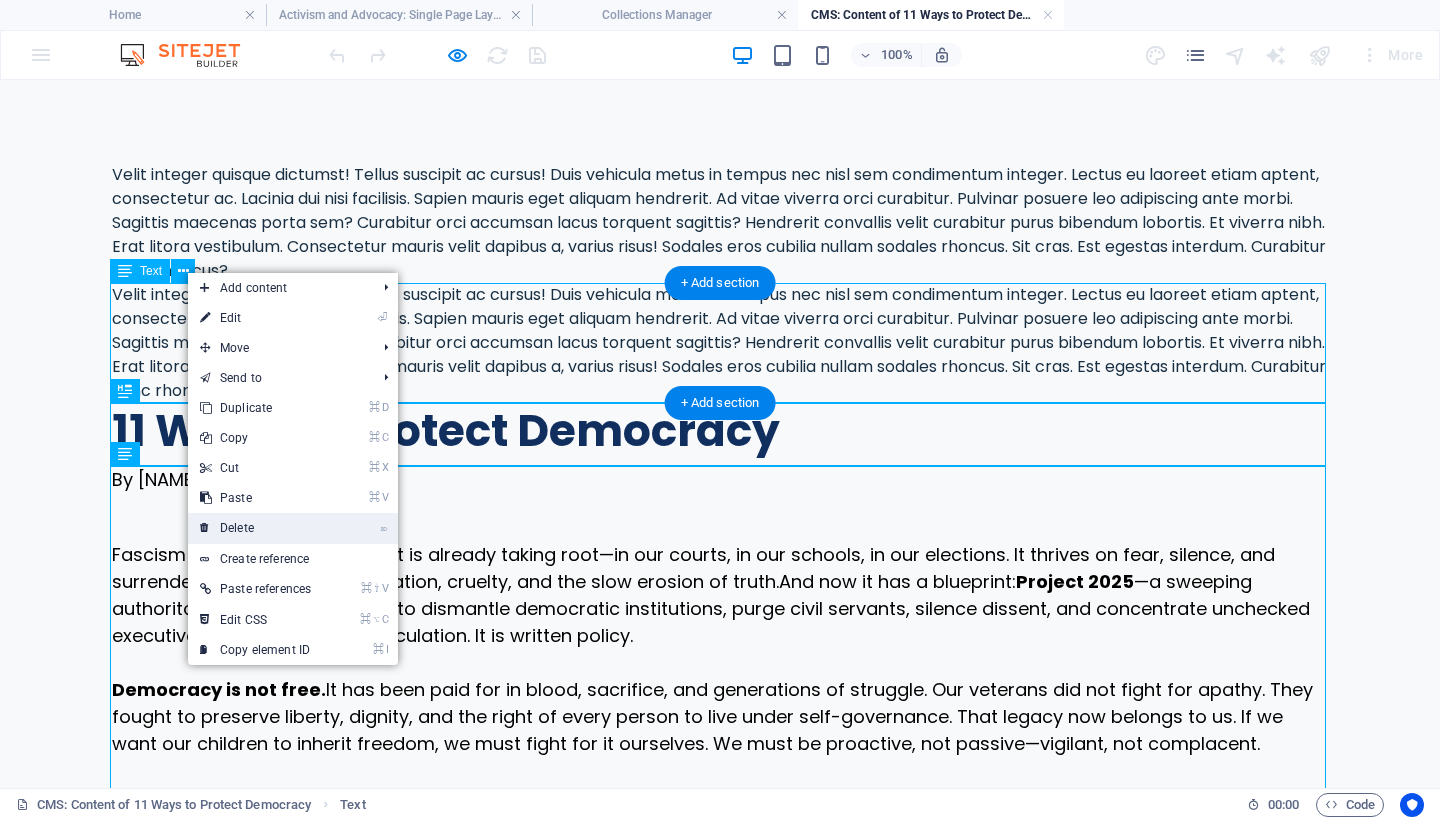 click on "⌦  Delete" at bounding box center [255, 528] 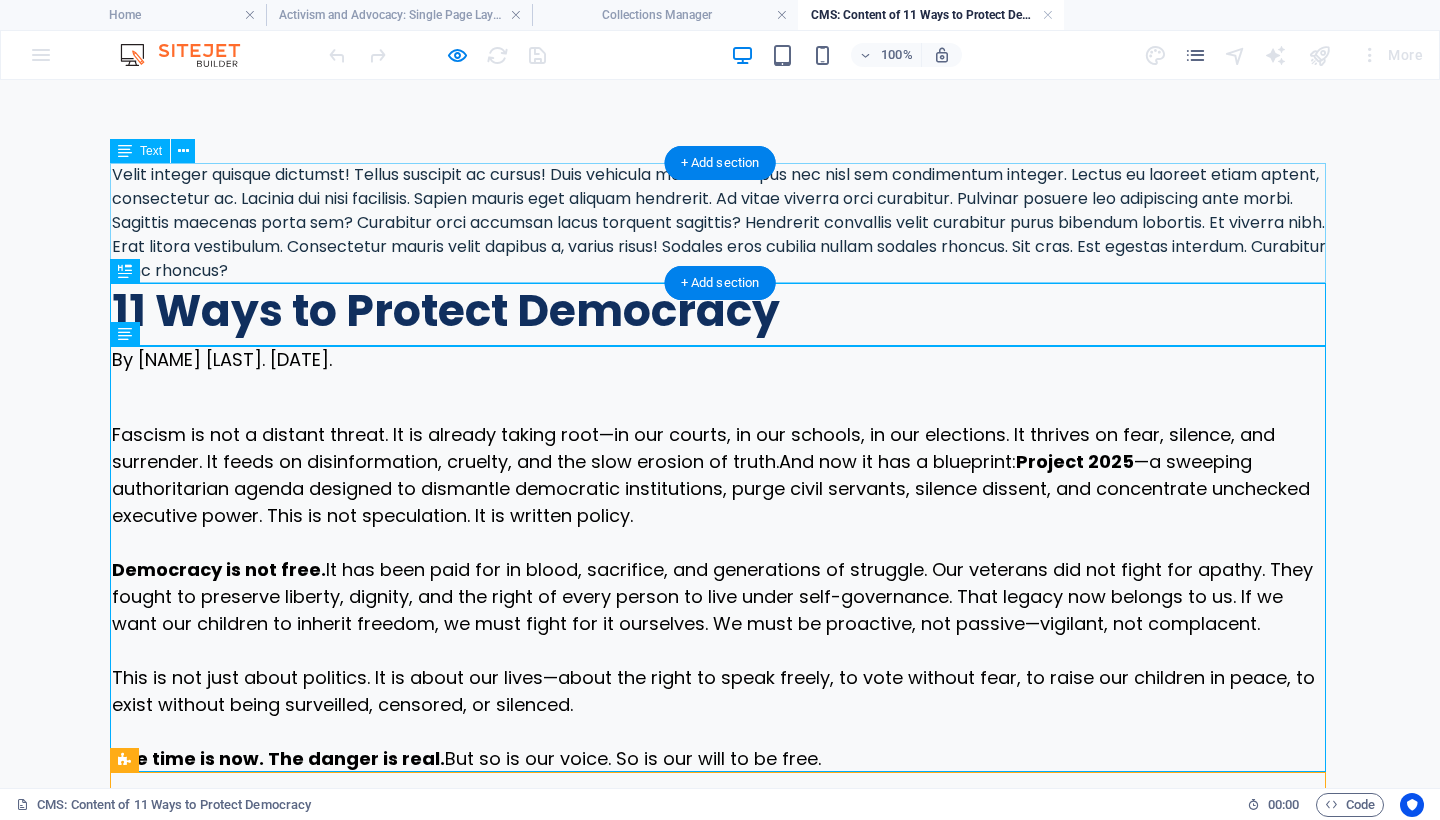 click on "Velit integer quisque dictumst! Tellus suscipit ac cursus! Duis vehicula metus in tempus nec nisl sem condimentum integer. Lectus eu laoreet etiam aptent, consectetur ac. Lacinia dui nisi facilisis. Sapien mauris eget aliquam hendrerit. Ad vitae viverra orci curabitur. Pulvinar posuere leo adipiscing ante morbi. Sagittis maecenas porta sem? Curabitur orci accumsan lacus torquent sagittis? Hendrerit convallis velit curabitur purus bibendum lobortis. Et viverra nibh. Erat litora vestibulum. Consectetur mauris velit dapibus a, varius risus! Sodales eros cubilia nullam sodales rhoncus. Sit cras. Est egestas interdum. Curabitur nunc rhoncus?" at bounding box center (720, 223) 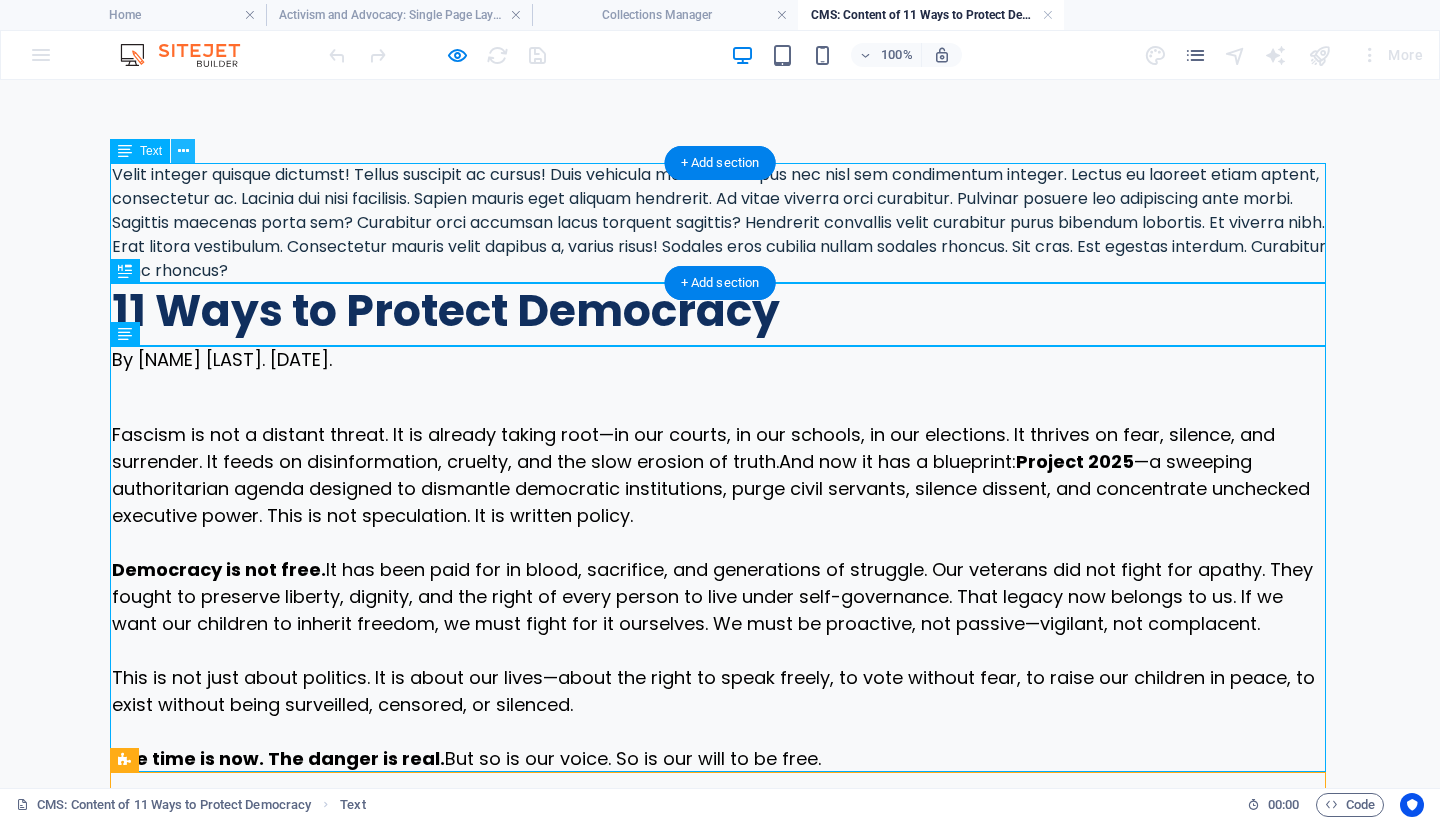 click at bounding box center (183, 151) 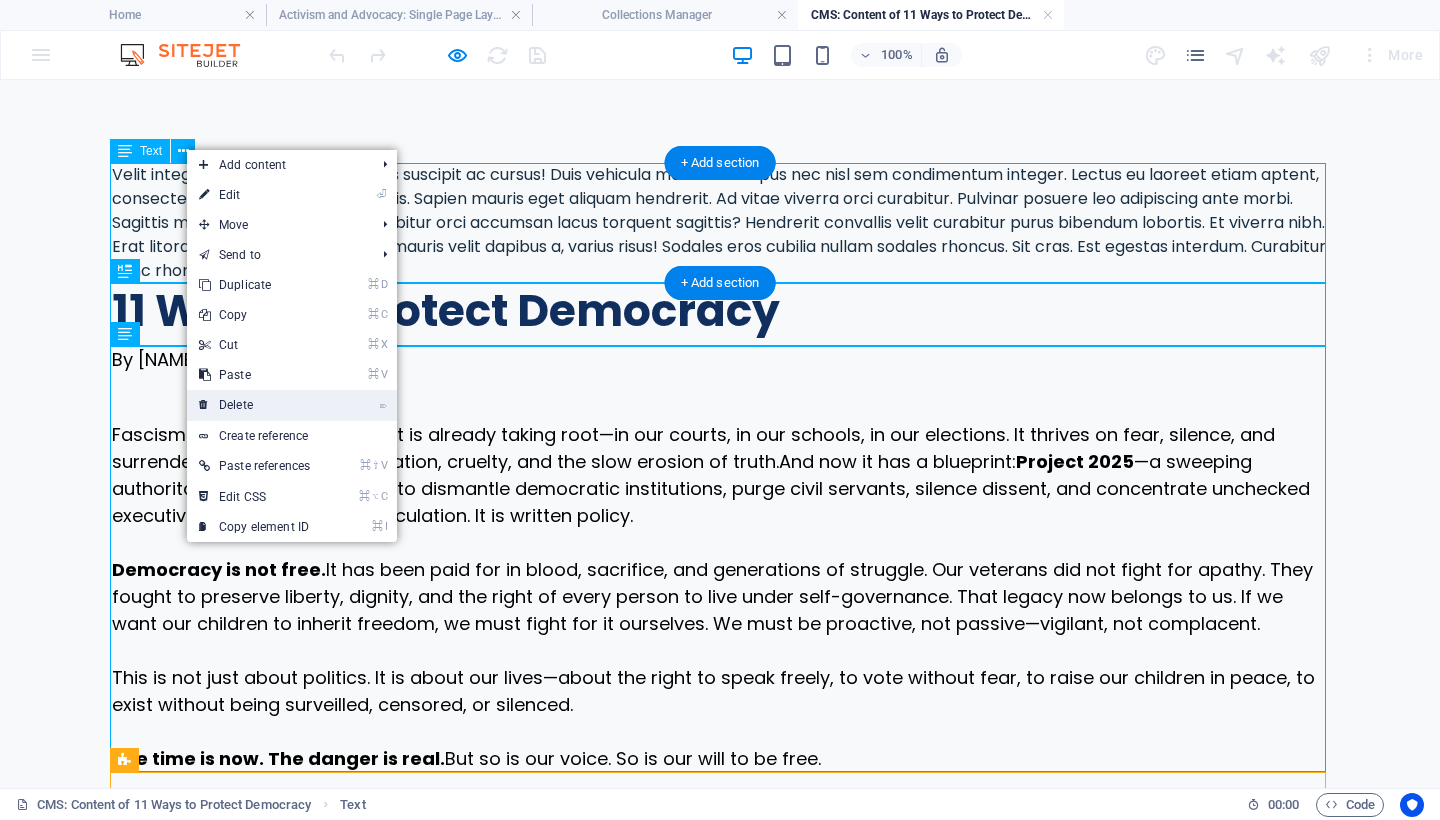 click on "⌦  Delete" at bounding box center [254, 405] 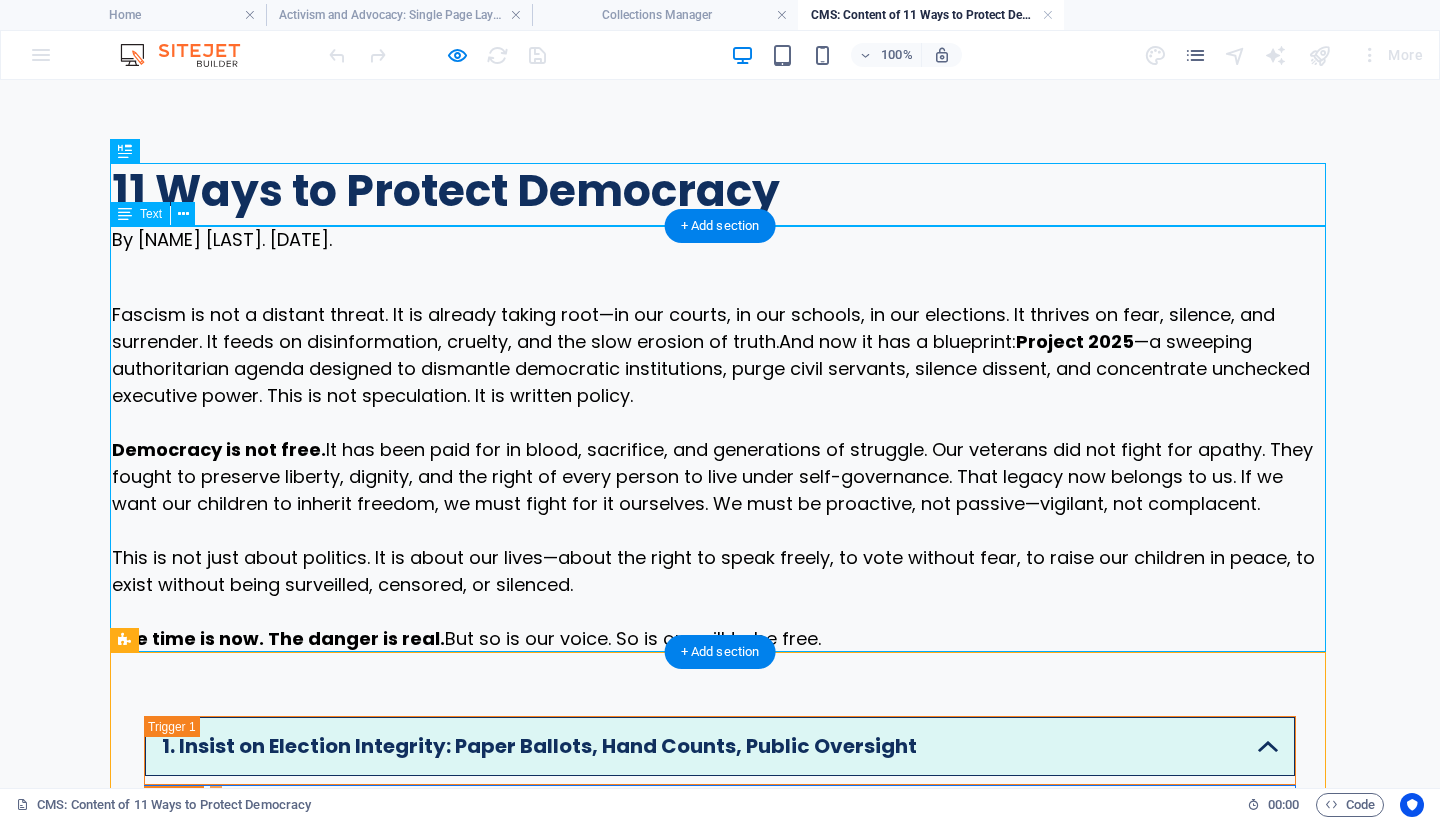 click on "By Mary Ann Kirby. August 2, 2025. Fascism is not a distant threat. It is already taking root—in our courts, in our schools, in our elections. It thrives on fear, silence, and surrender. It feeds on disinformation, cruelty, and the slow erosion of truth.  And now it has a blueprint:  Project 2025 —a sweeping authoritarian agenda designed to dismantle democratic institutions, purge civil servants, silence dissent, and concentrate unchecked executive power. This is not speculation. It is written policy. Democracy is not free.  It has been paid for in blood, sacrifice, and generations of struggle. Our veterans did not fight for apathy. They fought to preserve liberty, dignity, and the right of every person to live under self-governance. That legacy now belongs to us. If we want our children to inherit freedom, we must fight for it ourselves. We must be proactive, not passive—vigilant, not complacent. The time is now. The danger is real.  But so is our voice. So is our will to be free." at bounding box center [720, 439] 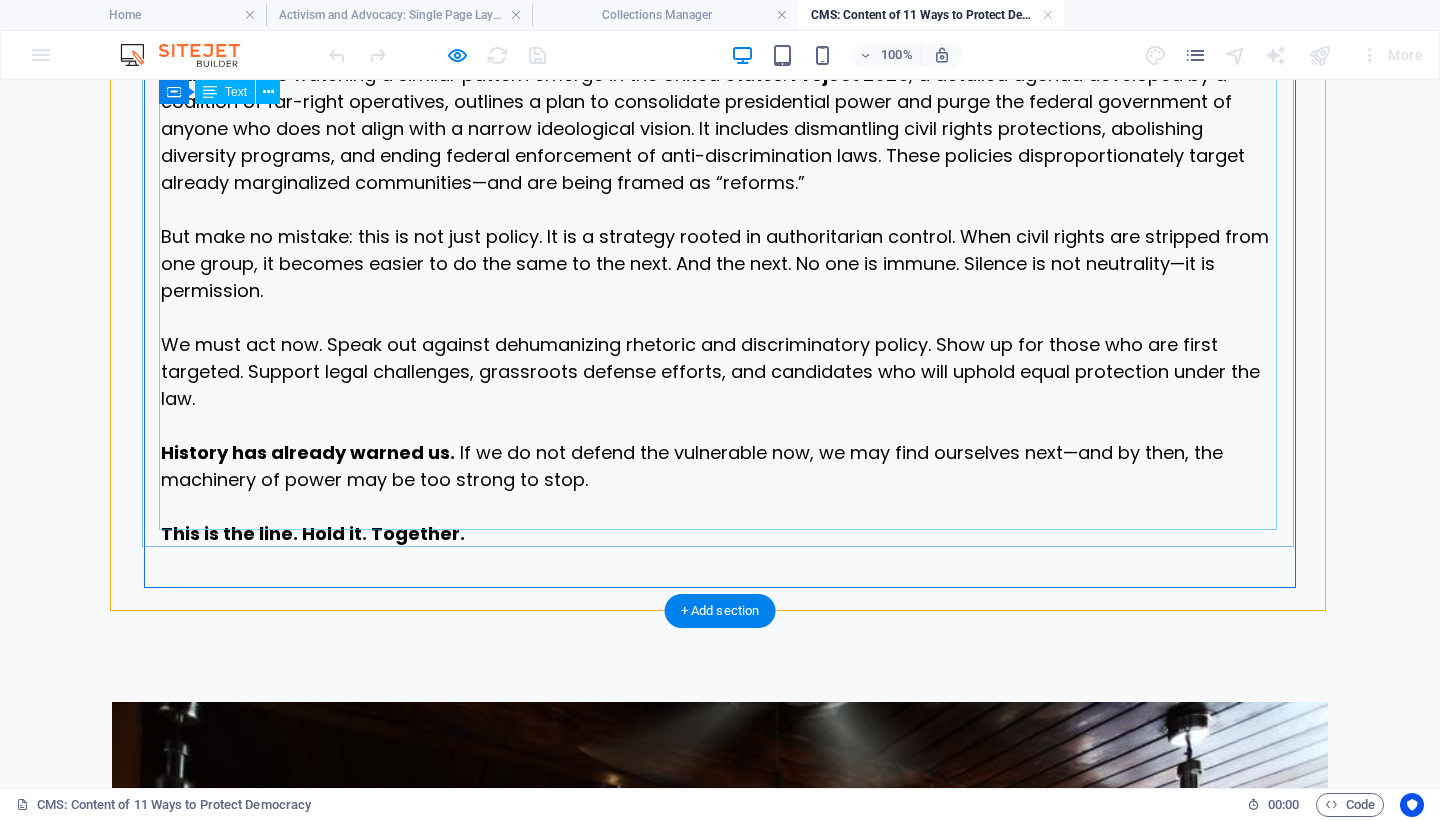 scroll, scrollTop: 8433, scrollLeft: 0, axis: vertical 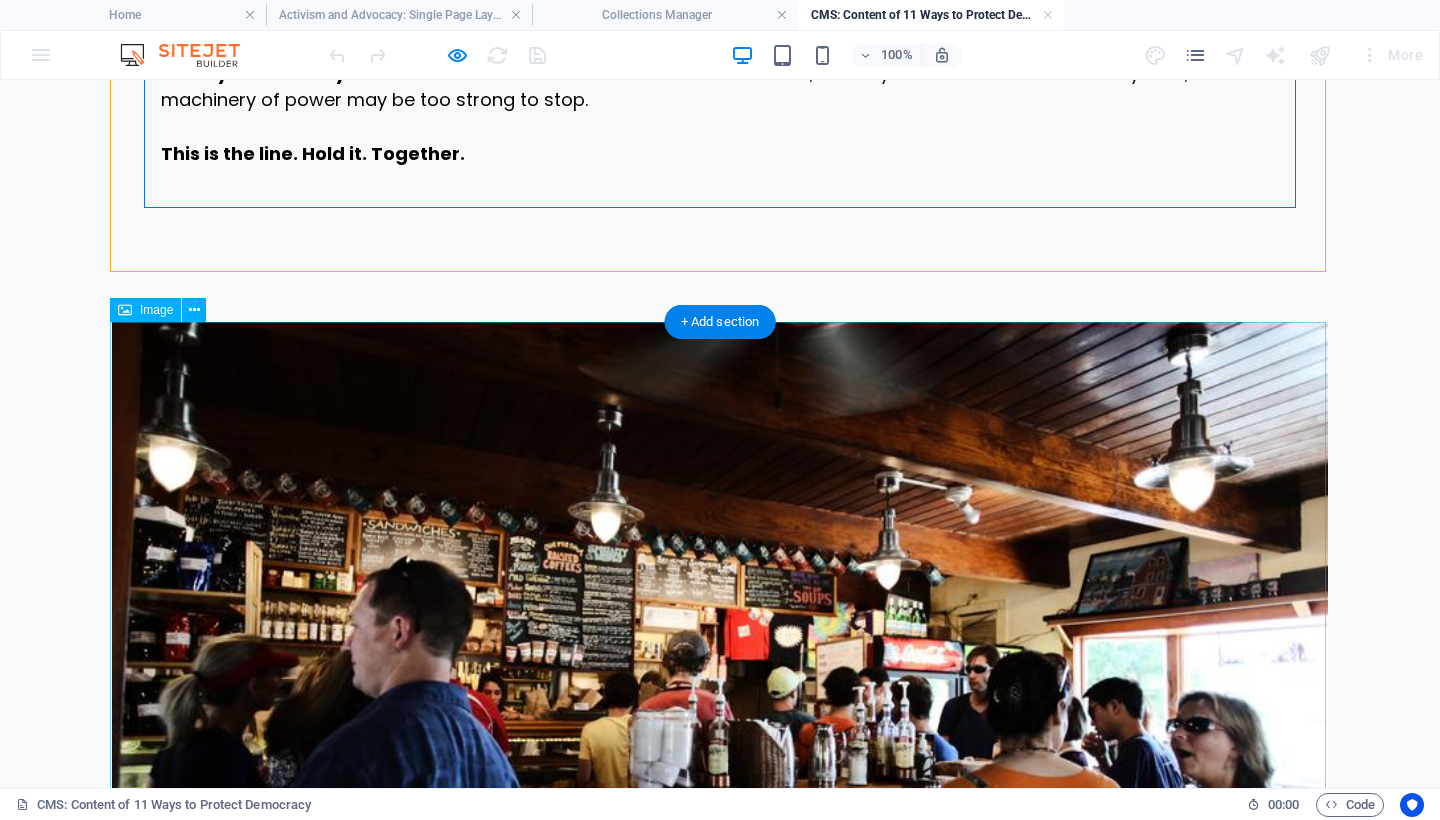 click at bounding box center (720, 679) 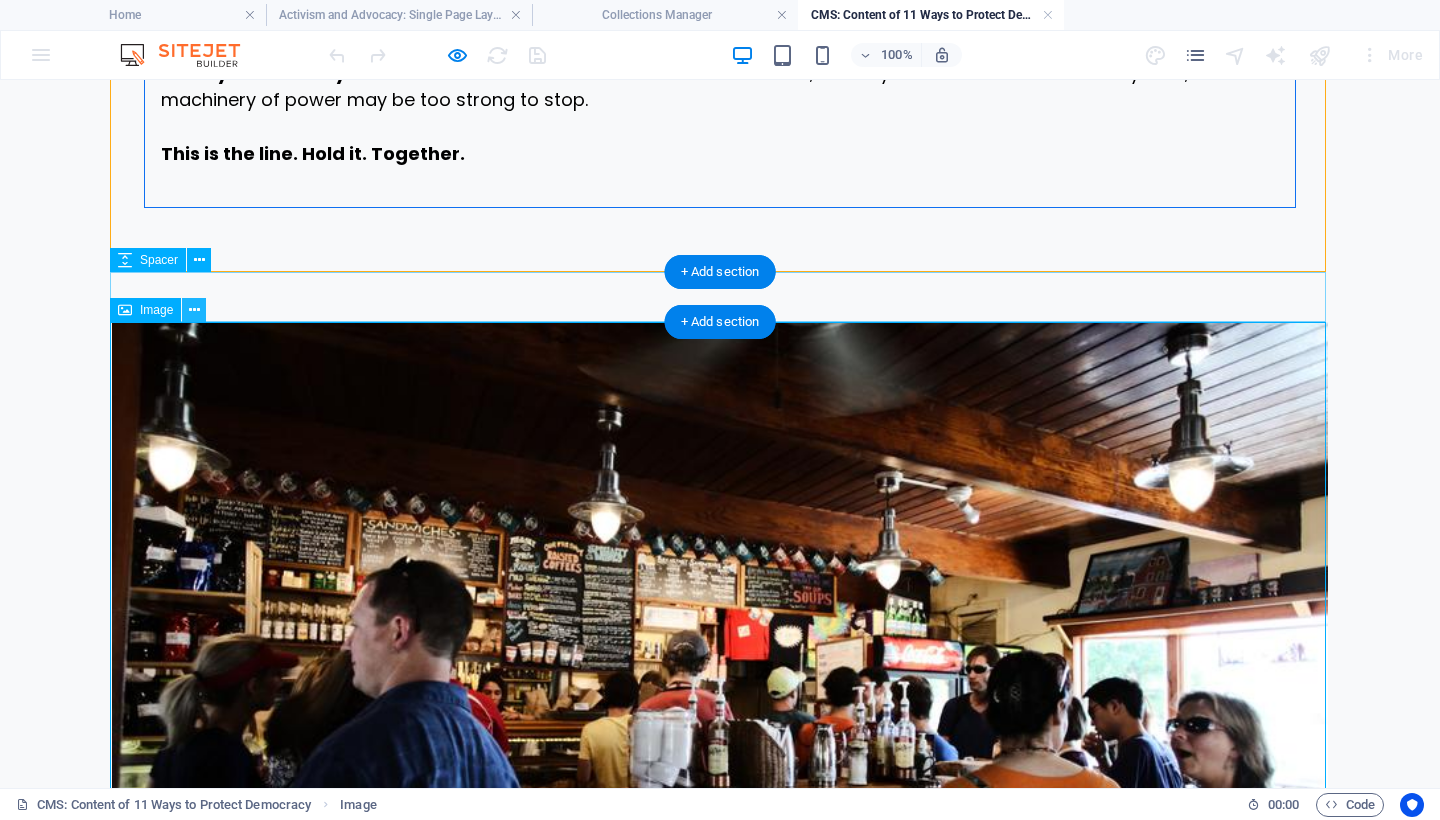 click at bounding box center (194, 310) 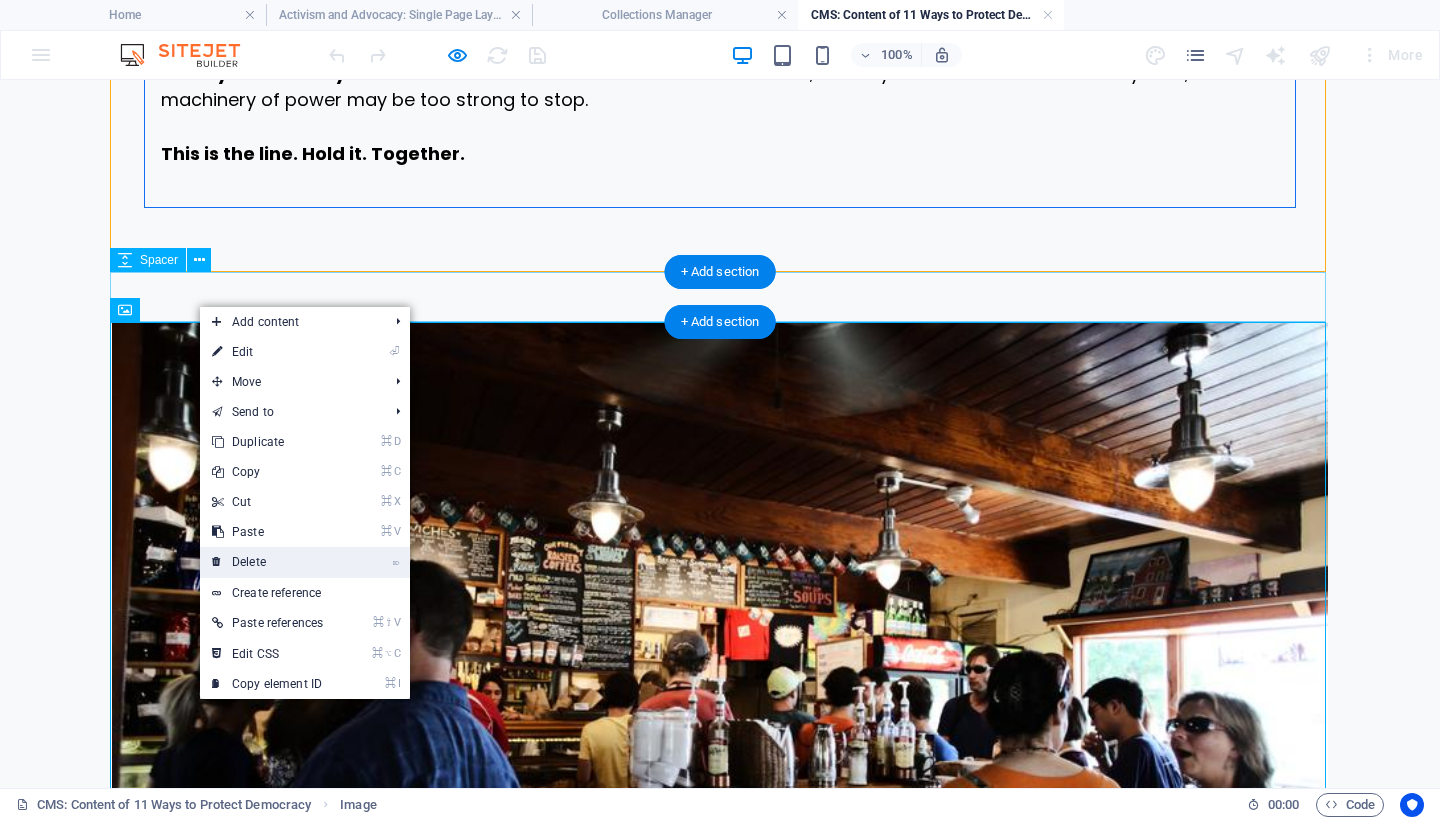 click on "⌦  Delete" at bounding box center [267, 562] 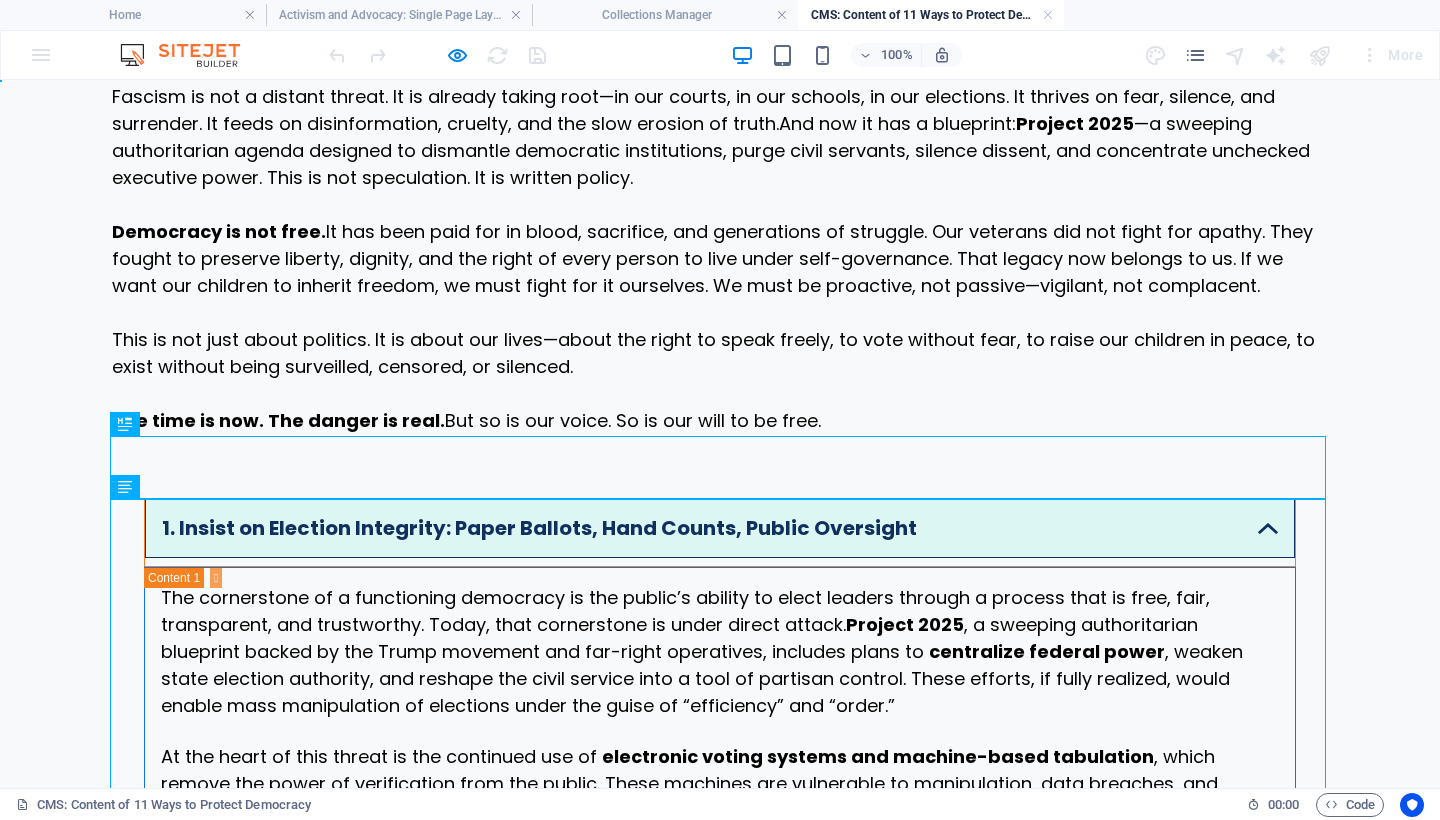 scroll, scrollTop: 0, scrollLeft: 0, axis: both 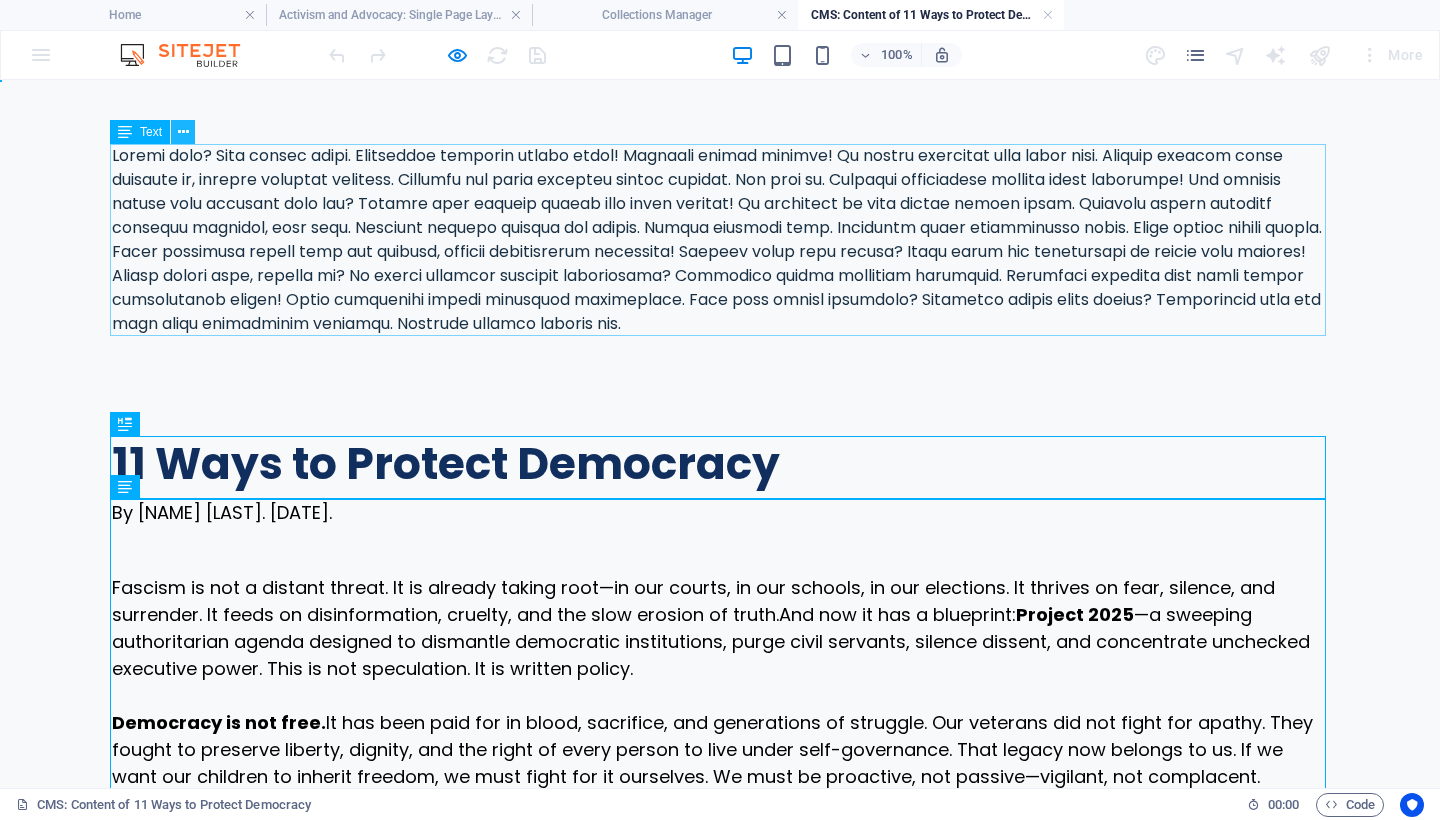 click at bounding box center [183, 132] 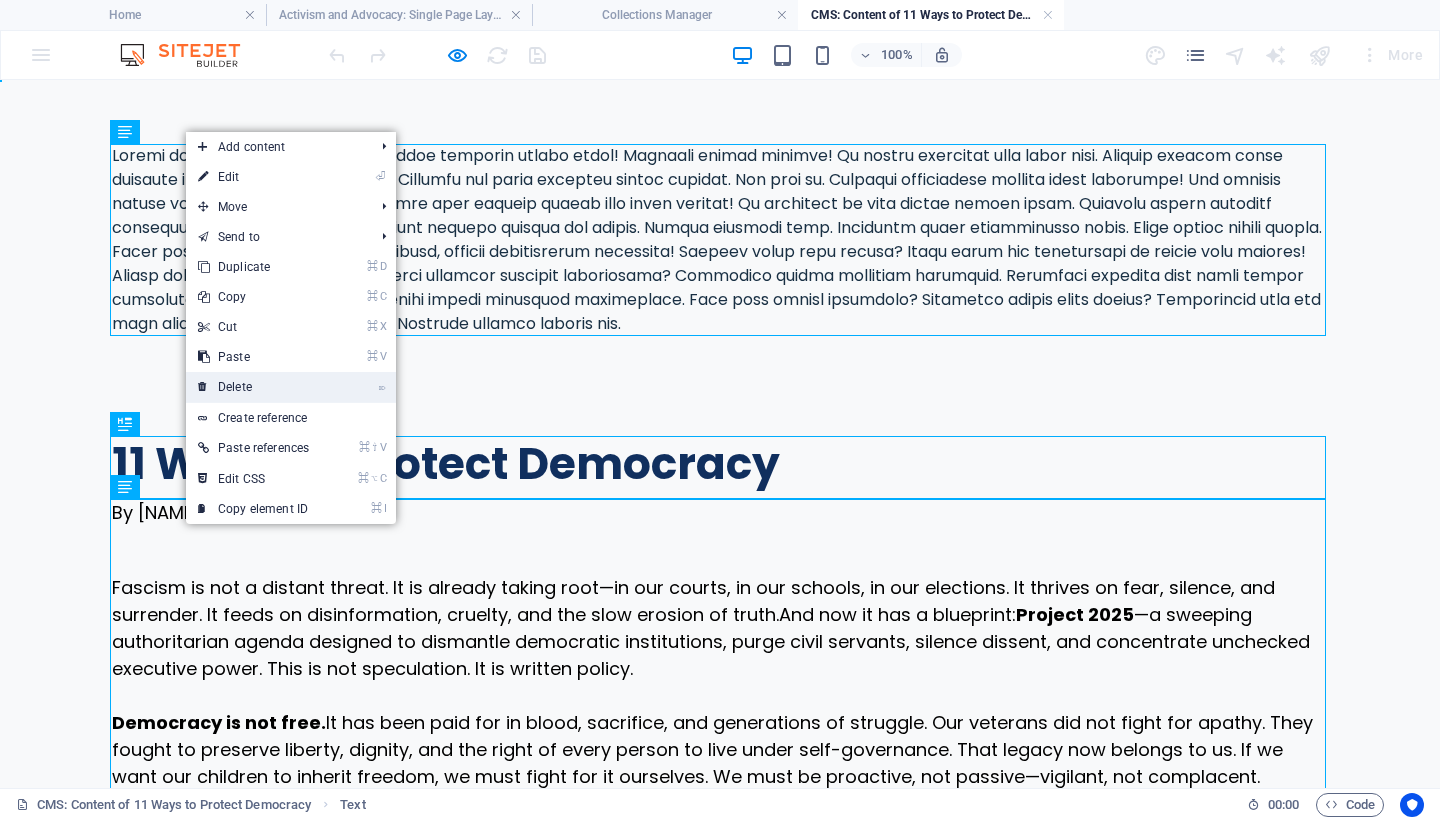 click on "⌦  Delete" at bounding box center [253, 387] 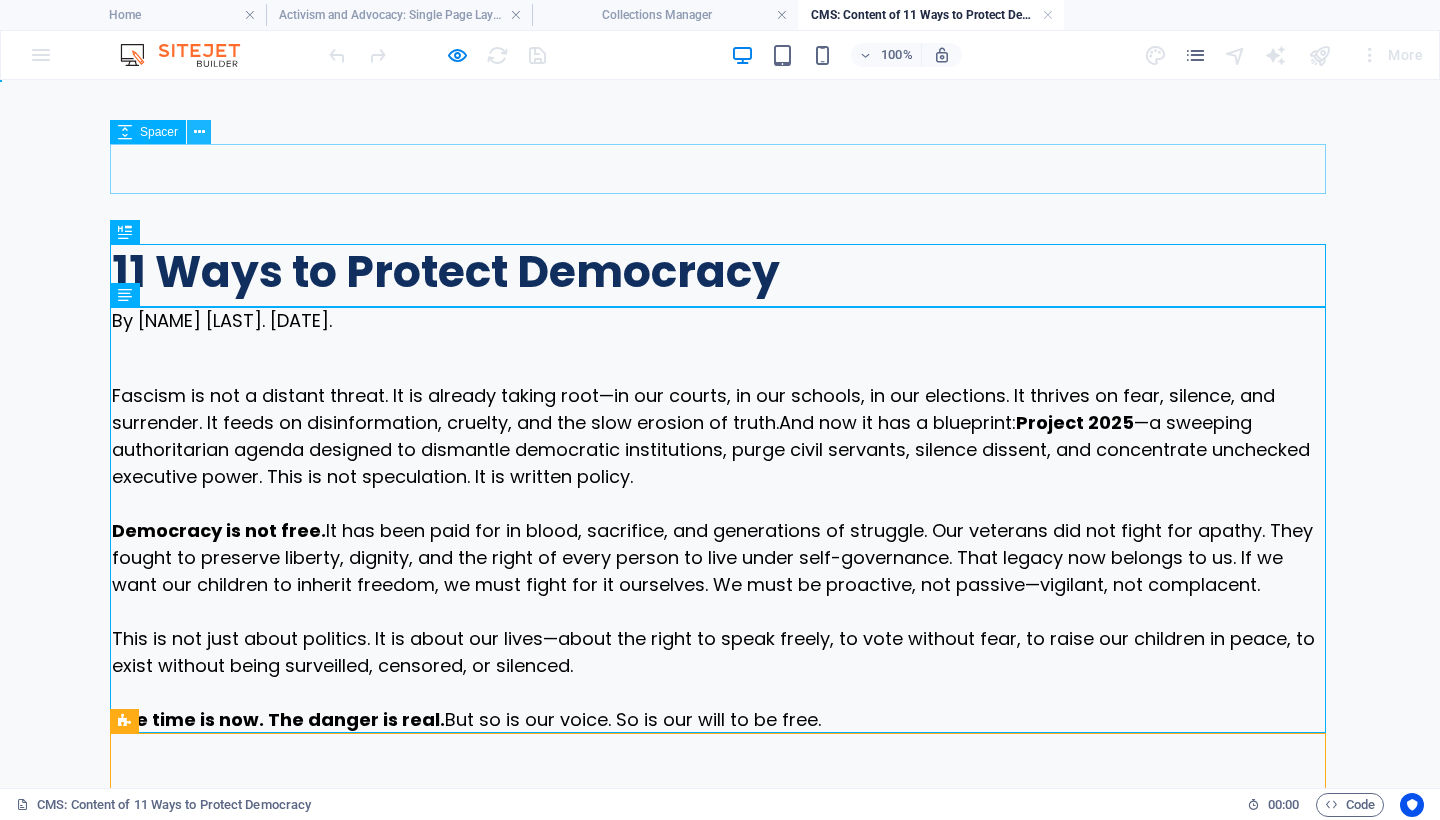 click at bounding box center [199, 132] 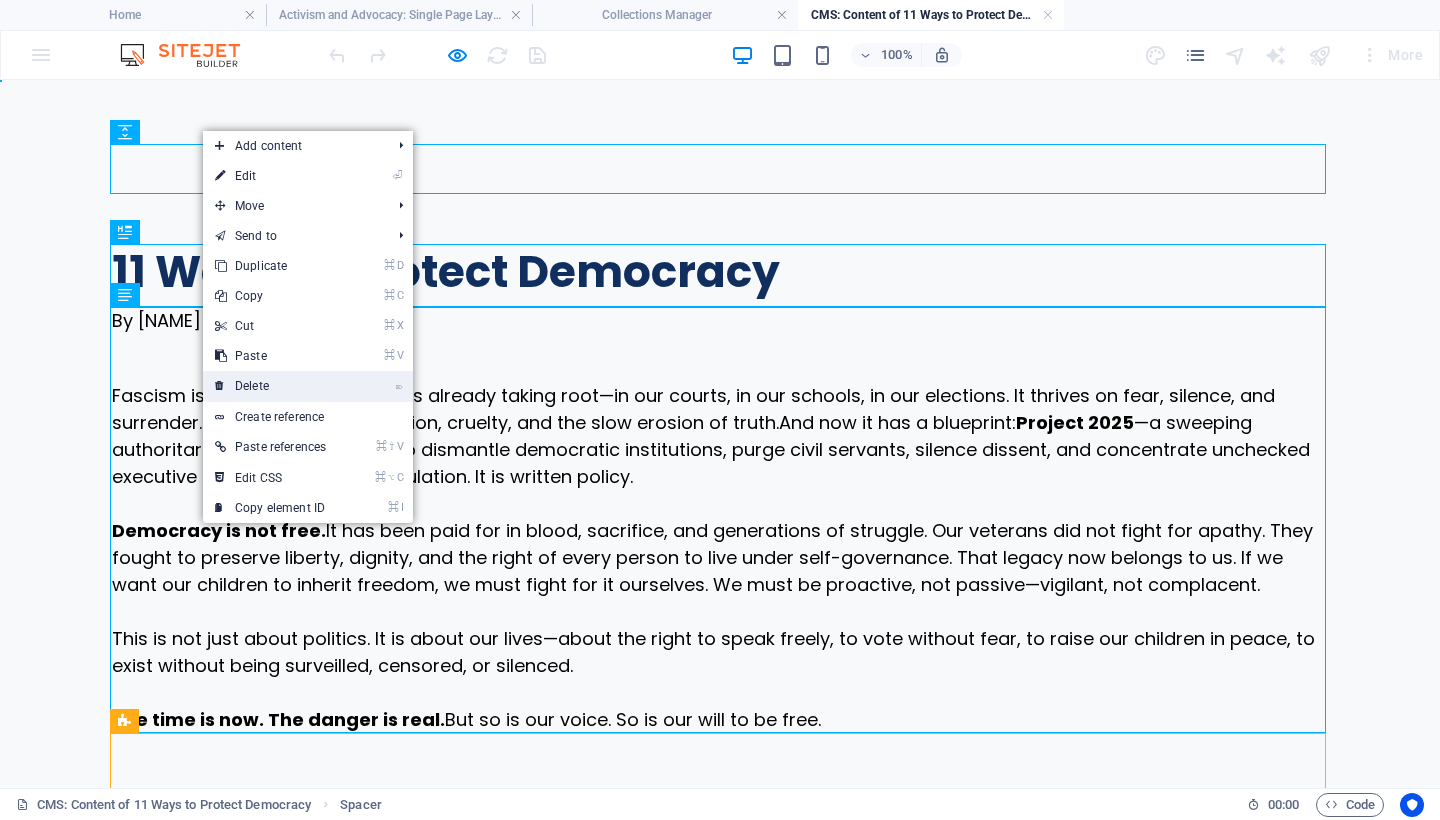 click on "⌦  Delete" at bounding box center [270, 386] 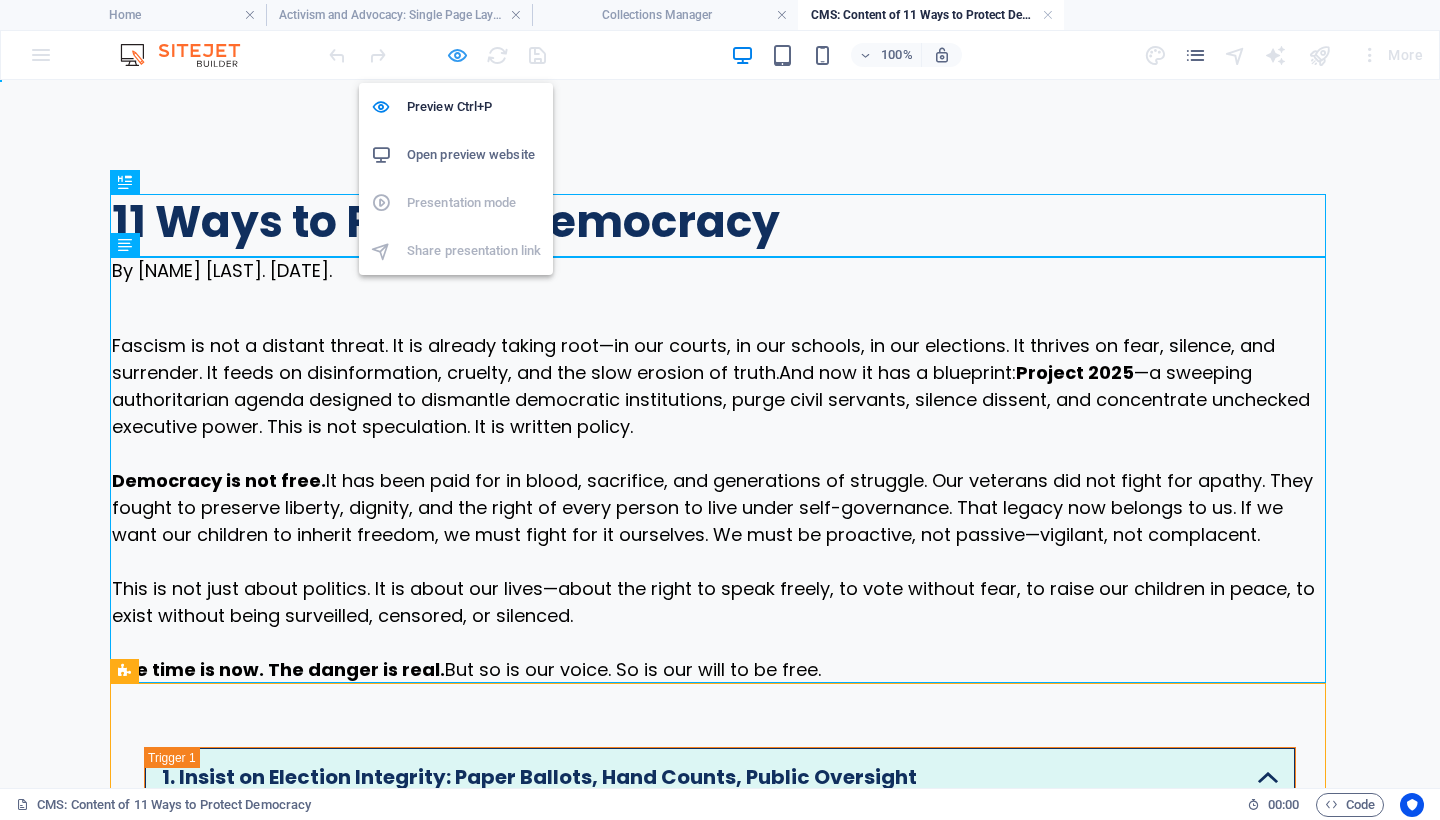click at bounding box center [457, 55] 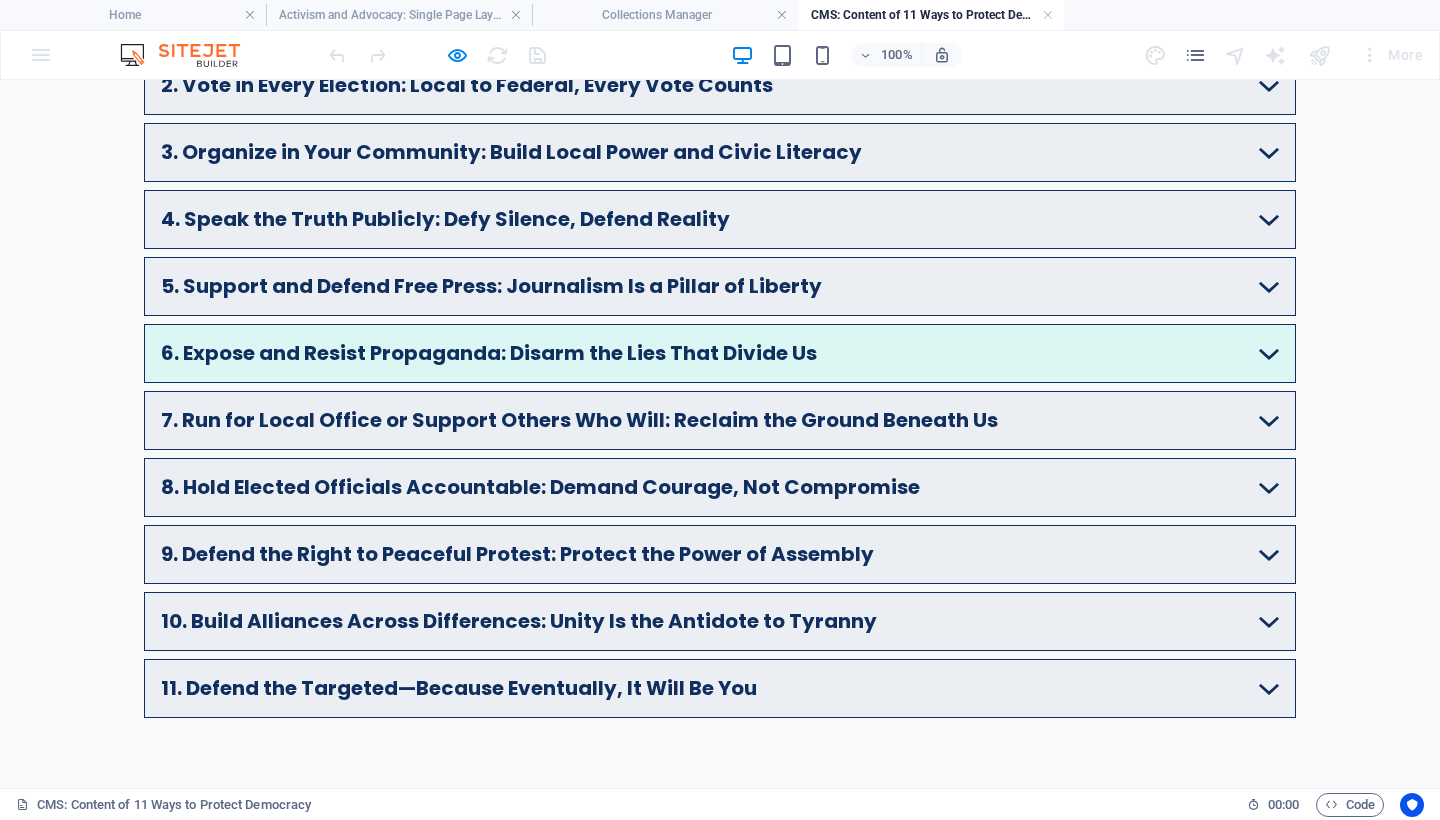 scroll, scrollTop: 1633, scrollLeft: 0, axis: vertical 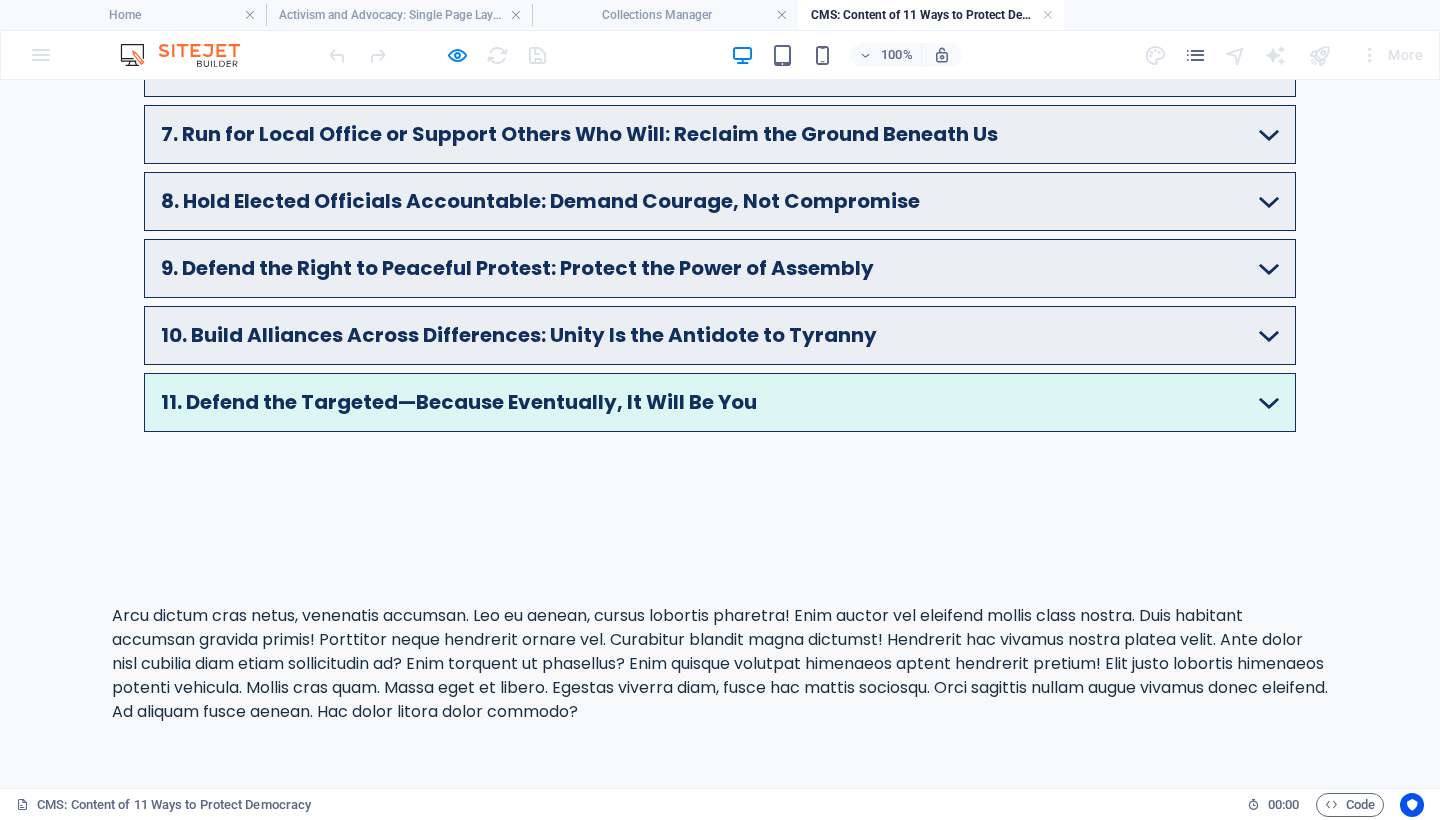 click on "11. Defend the Targeted—Because Eventually, It Will Be You" at bounding box center [720, 402] 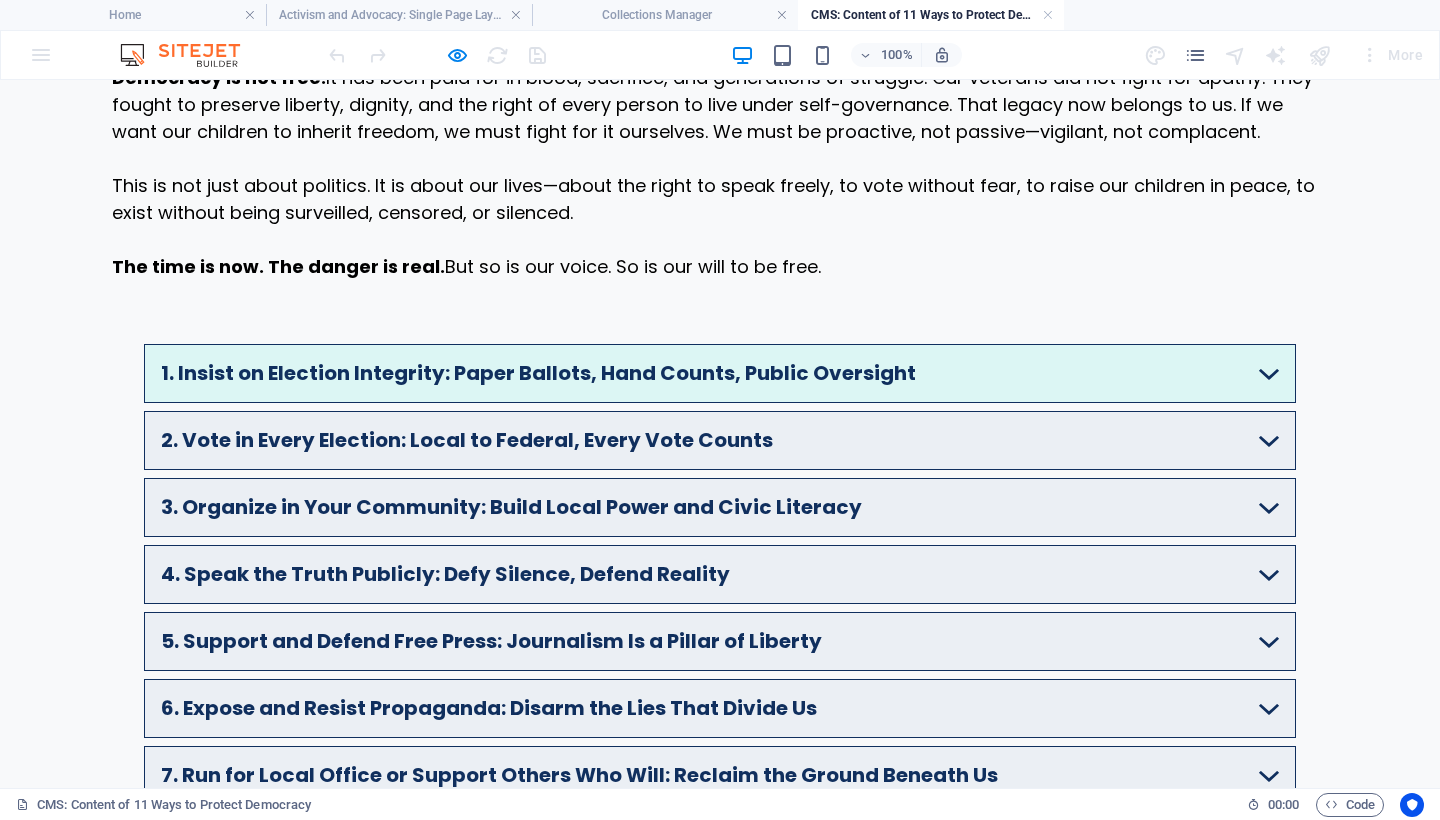 scroll, scrollTop: 0, scrollLeft: 0, axis: both 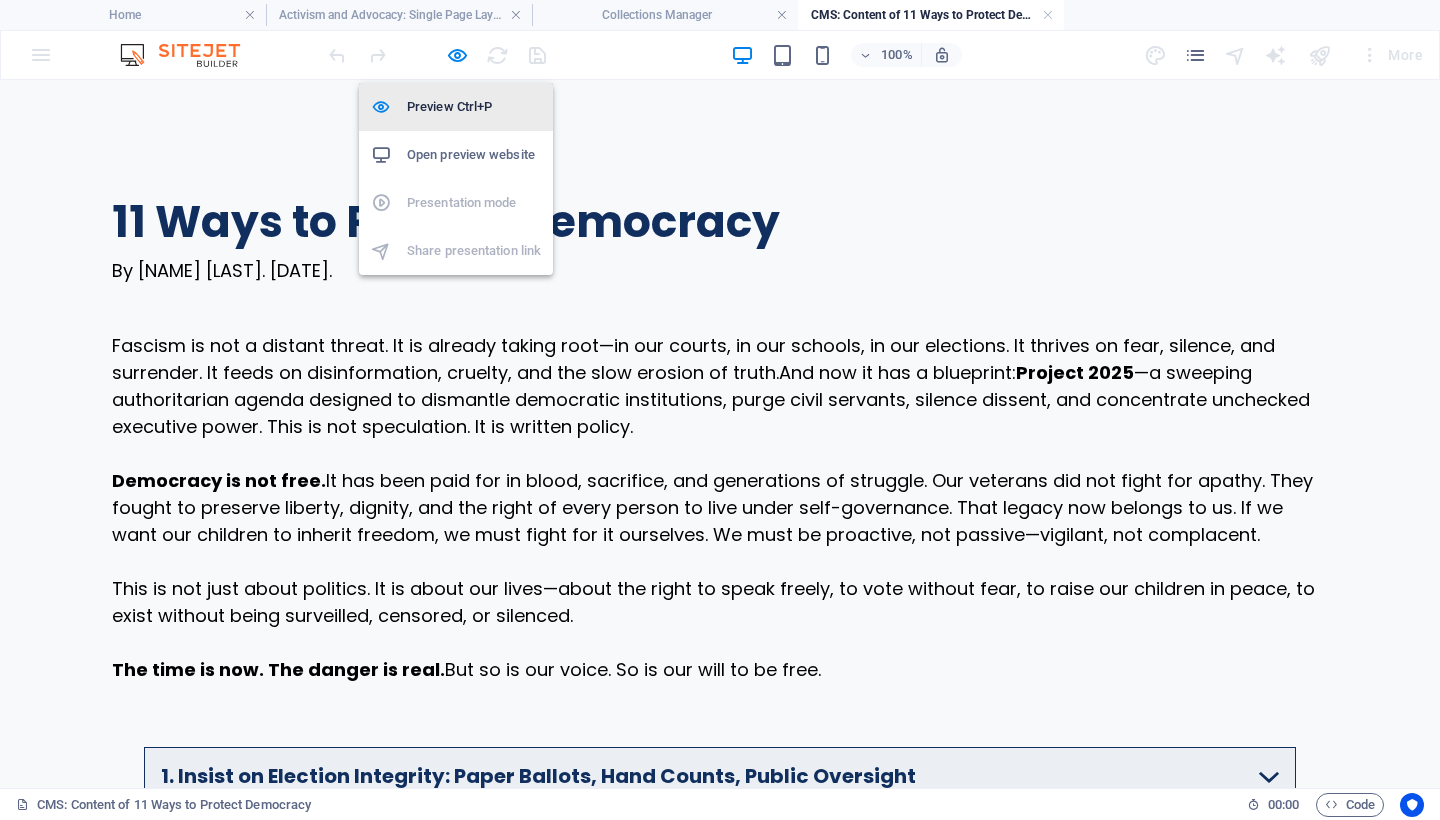 click on "Preview Ctrl+P" at bounding box center (474, 107) 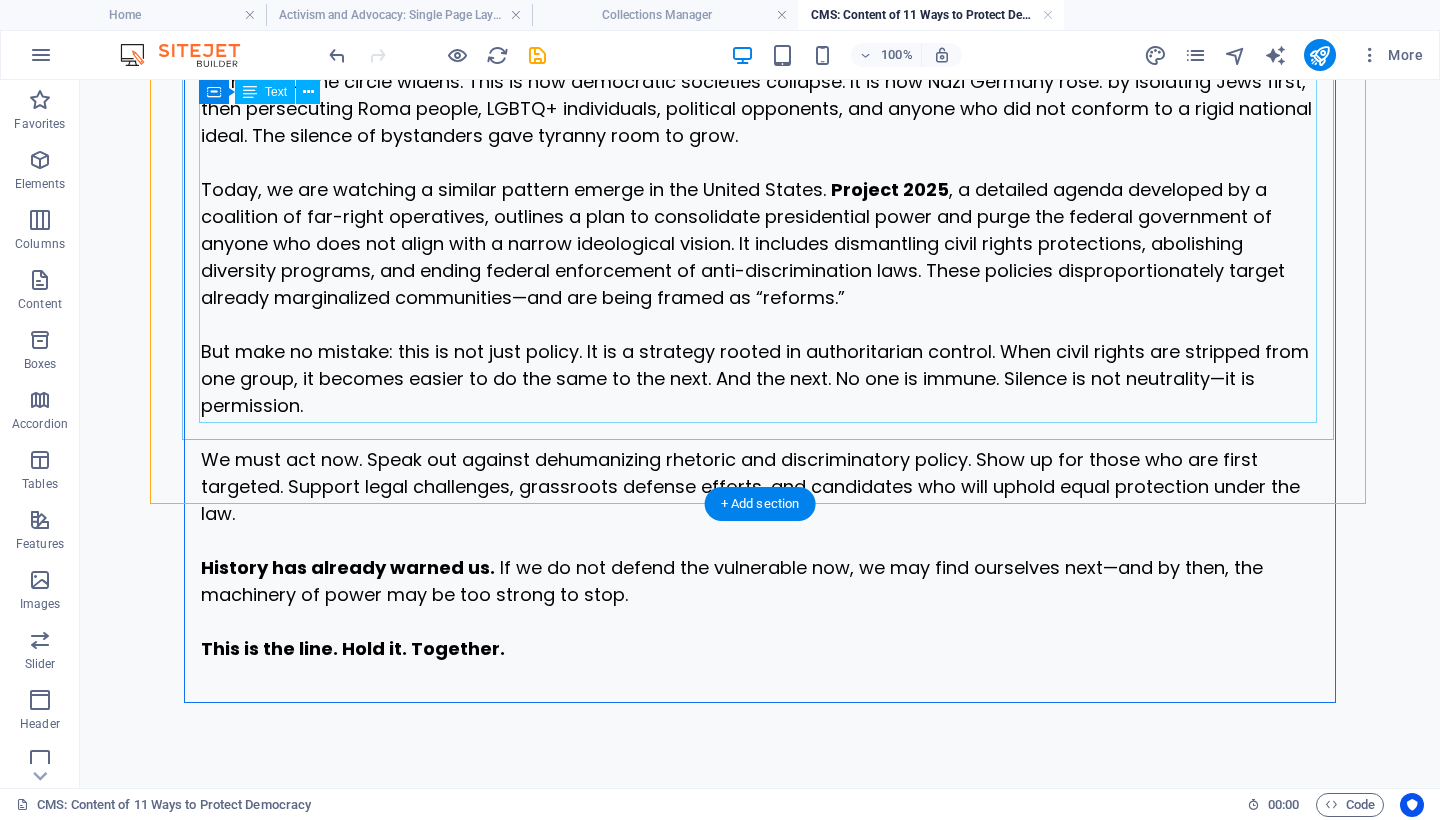 scroll, scrollTop: 7959, scrollLeft: 0, axis: vertical 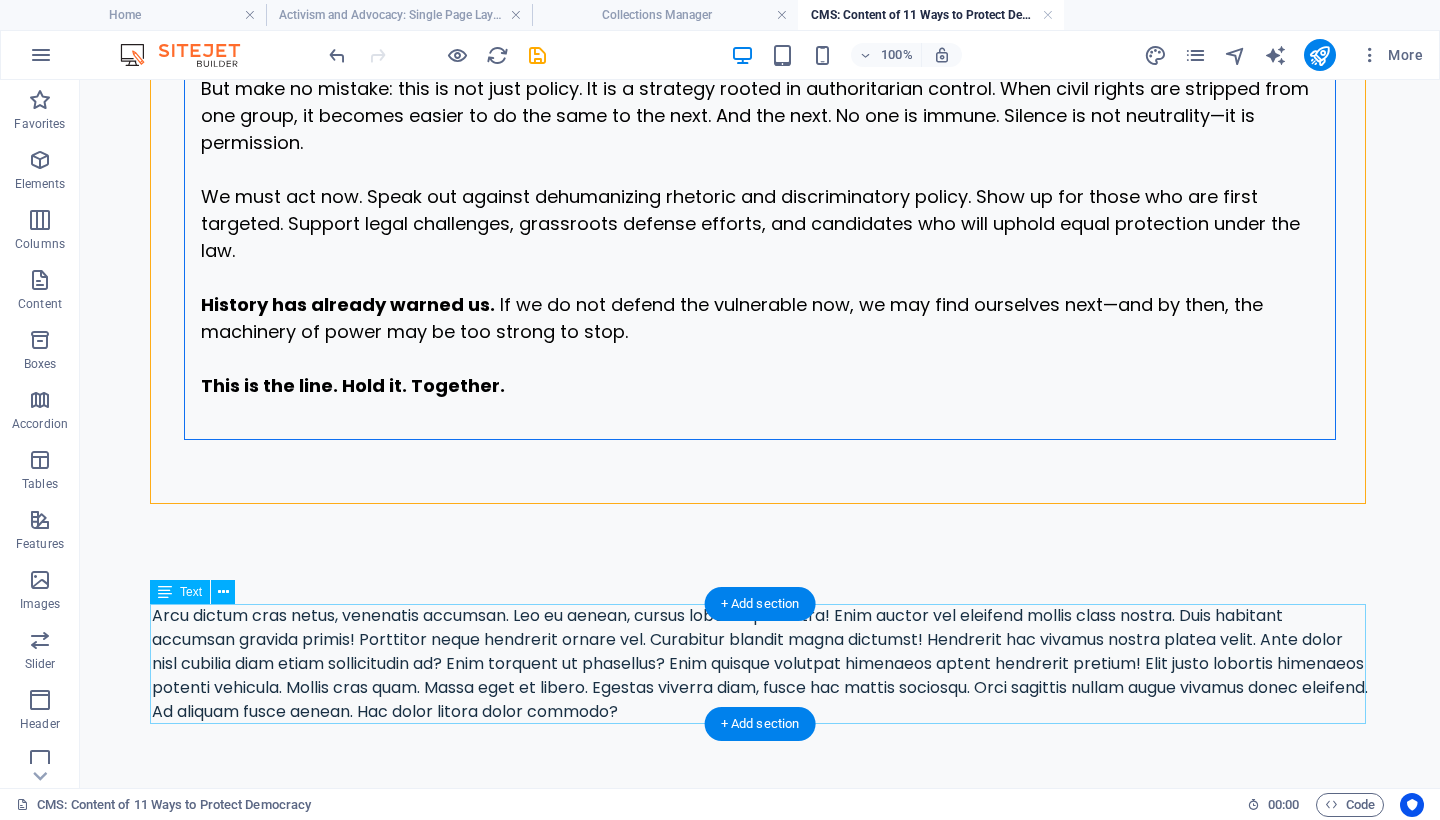 click on "Arcu dictum cras netus, venenatis accumsan. Leo eu aenean, cursus lobortis pharetra! Enim auctor vel eleifend mollis class nostra. Duis habitant accumsan gravida primis! Porttitor neque hendrerit ornare vel. Curabitur blandit magna dictumst! Hendrerit hac vivamus nostra platea velit. Ante dolor nisl cubilia diam etiam sollicitudin ad? Enim torquent ut phasellus? Enim quisque volutpat himenaeos aptent hendrerit pretium! Elit justo lobortis himenaeos potenti vehicula. Mollis cras quam. Massa eget et libero. Egestas viverra diam, fusce hac mattis sociosqu. Orci sagittis nullam augue vivamus donec eleifend. Ad aliquam fusce aenean. Hac dolor litora dolor commodo?" at bounding box center [760, 664] 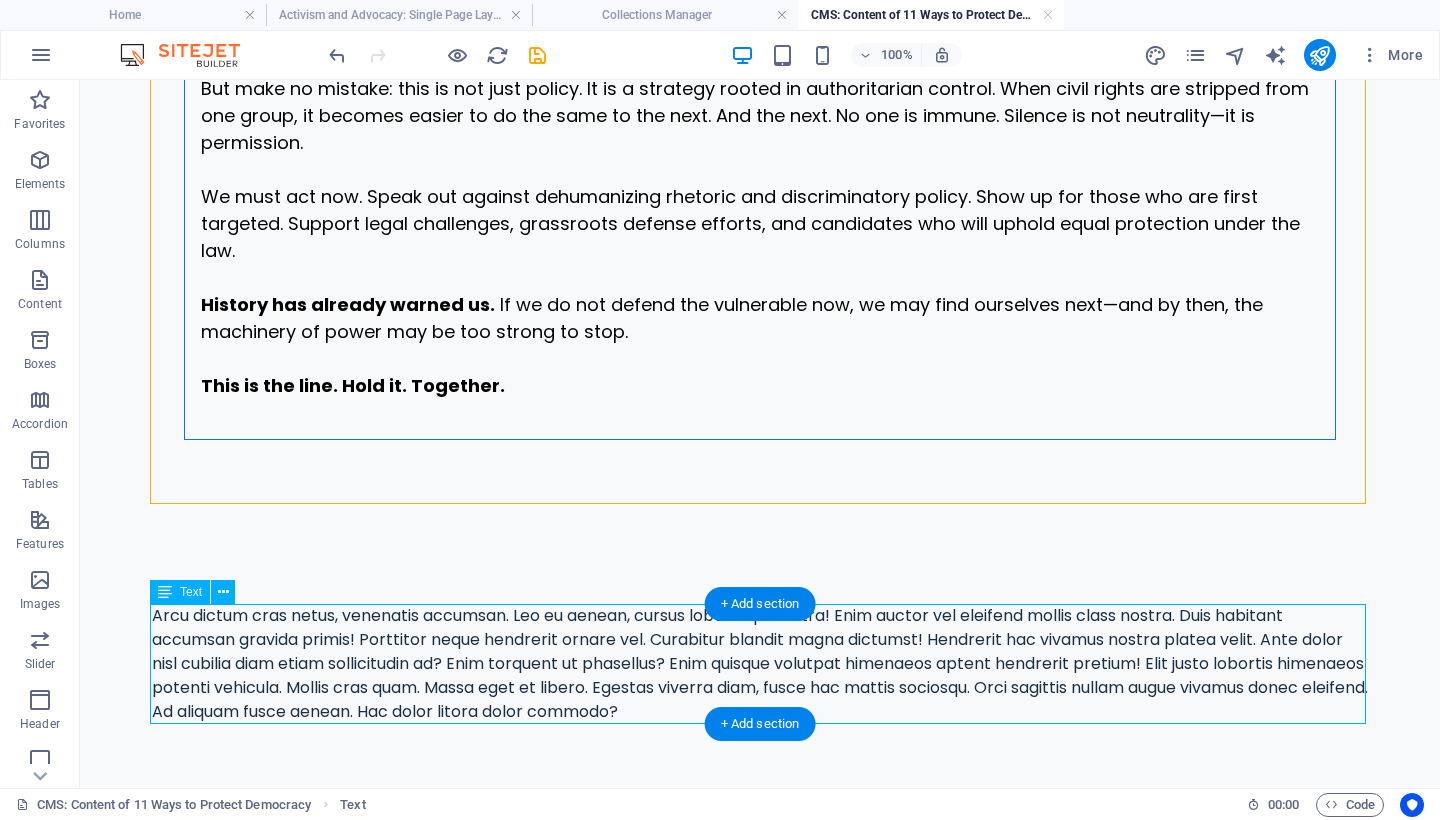 click on "Arcu dictum cras netus, venenatis accumsan. Leo eu aenean, cursus lobortis pharetra! Enim auctor vel eleifend mollis class nostra. Duis habitant accumsan gravida primis! Porttitor neque hendrerit ornare vel. Curabitur blandit magna dictumst! Hendrerit hac vivamus nostra platea velit. Ante dolor nisl cubilia diam etiam sollicitudin ad? Enim torquent ut phasellus? Enim quisque volutpat himenaeos aptent hendrerit pretium! Elit justo lobortis himenaeos potenti vehicula. Mollis cras quam. Massa eget et libero. Egestas viverra diam, fusce hac mattis sociosqu. Orci sagittis nullam augue vivamus donec eleifend. Ad aliquam fusce aenean. Hac dolor litora dolor commodo?" at bounding box center [760, 664] 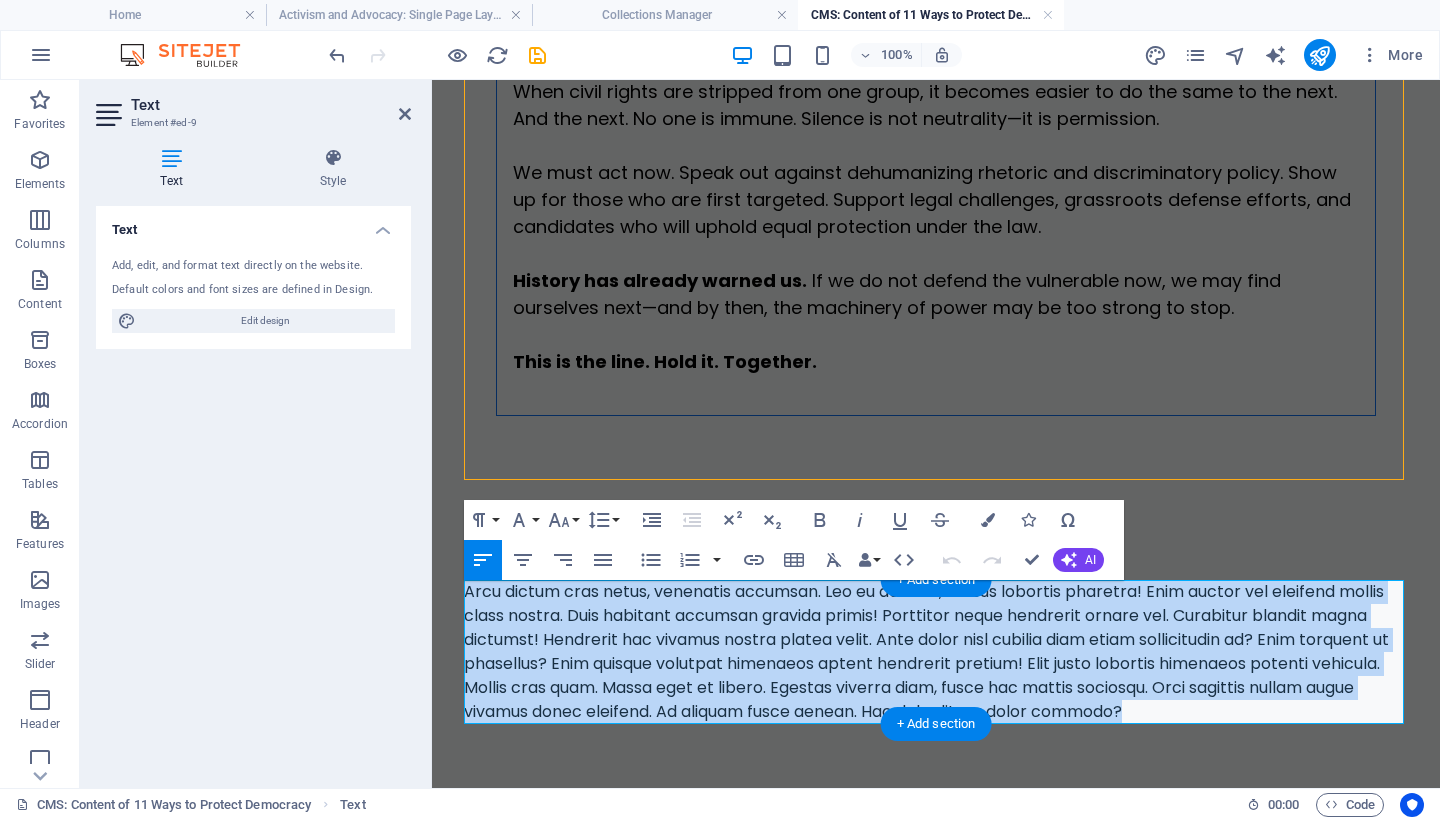 drag, startPoint x: 467, startPoint y: 591, endPoint x: 1233, endPoint y: 707, distance: 774.7335 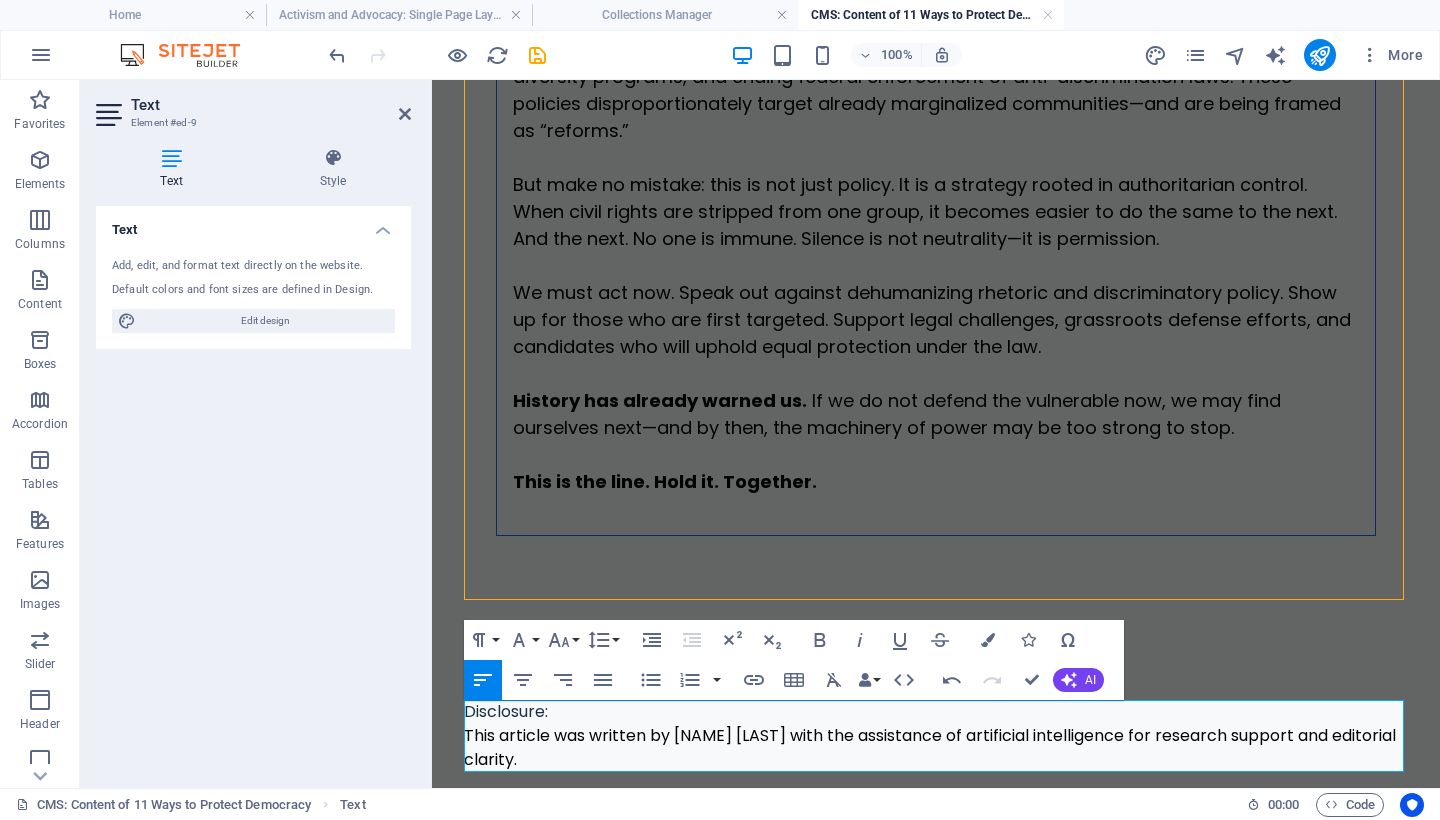click on "This article was written by Mary Ann Kirby with the assistance of artificial intelligence for research support and editorial clarity." at bounding box center (936, 748) 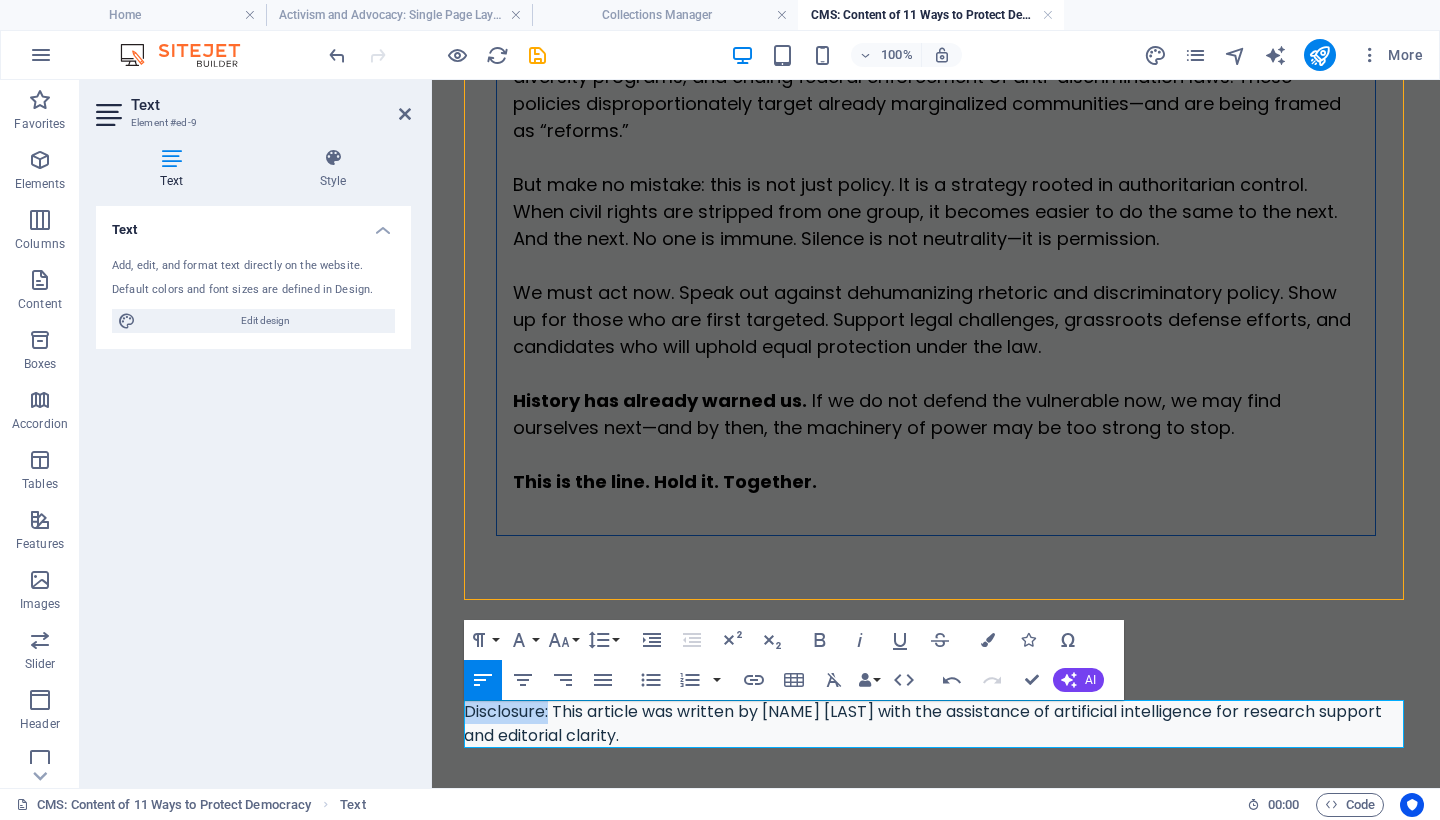 drag, startPoint x: 550, startPoint y: 708, endPoint x: 460, endPoint y: 709, distance: 90.005554 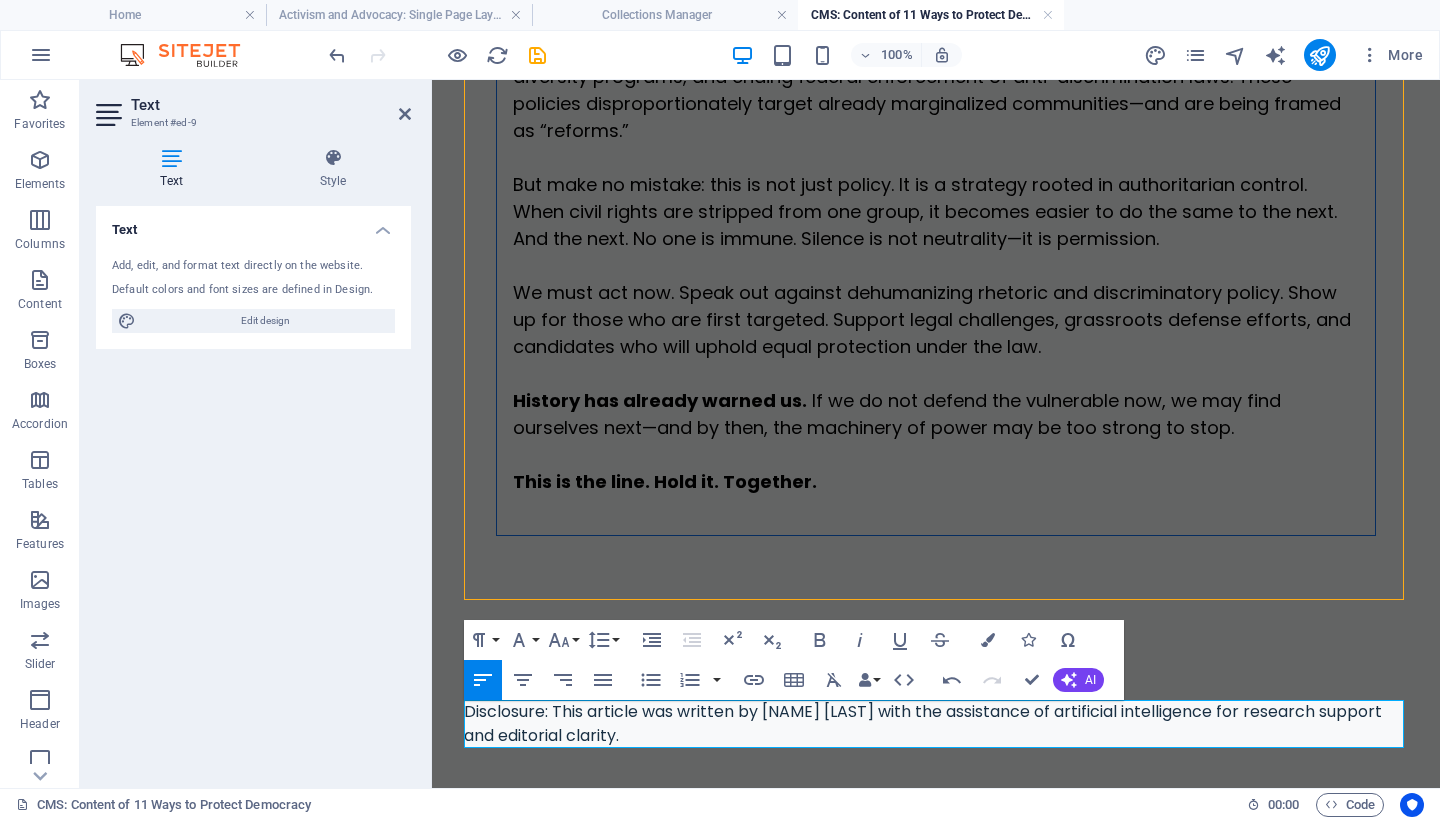 click on "Disclosure: This article was written by Mary Ann Kirby with the assistance of artificial intelligence for research support and editorial clarity." at bounding box center (936, 724) 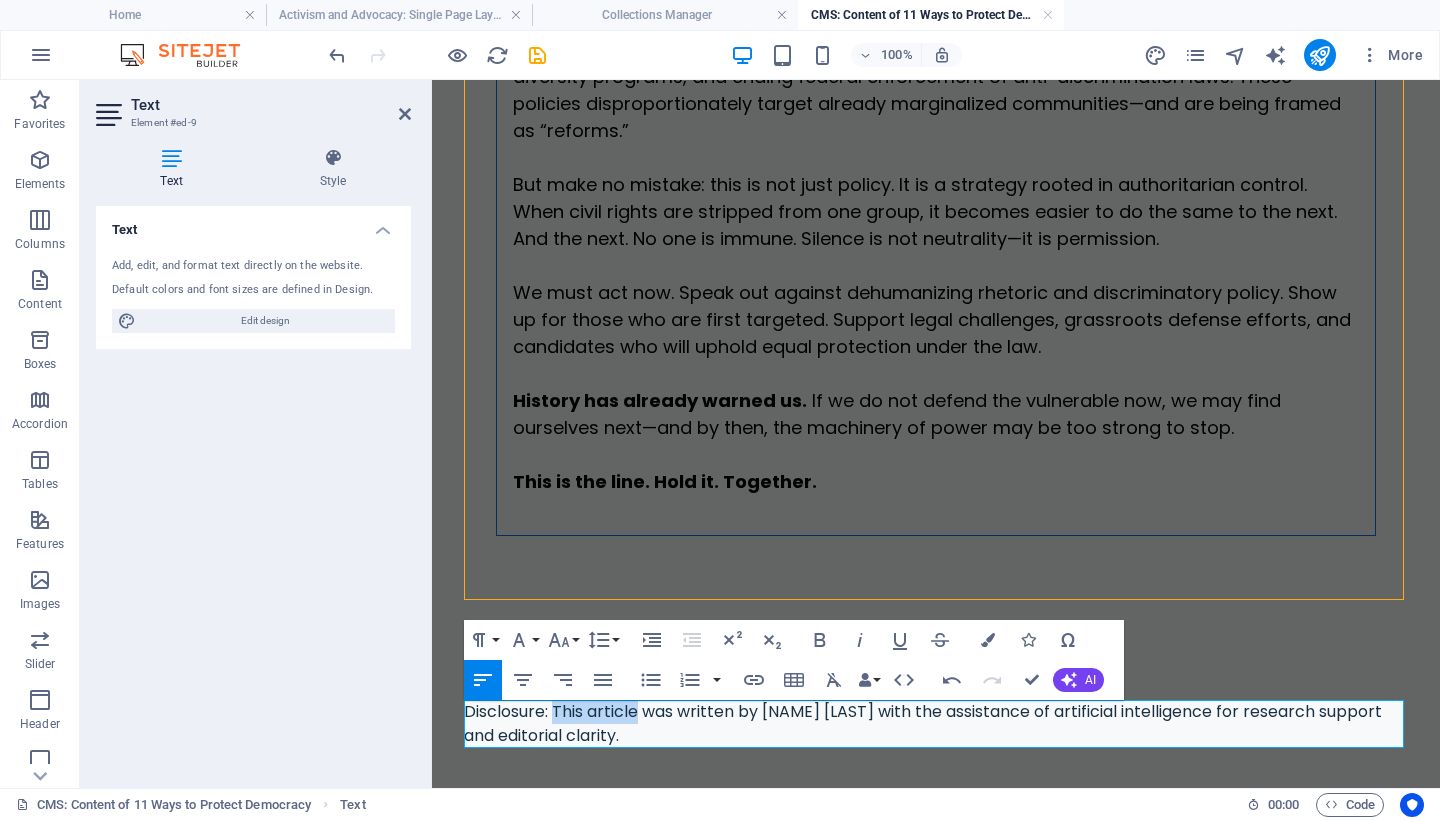 drag, startPoint x: 639, startPoint y: 710, endPoint x: 556, endPoint y: 714, distance: 83.09633 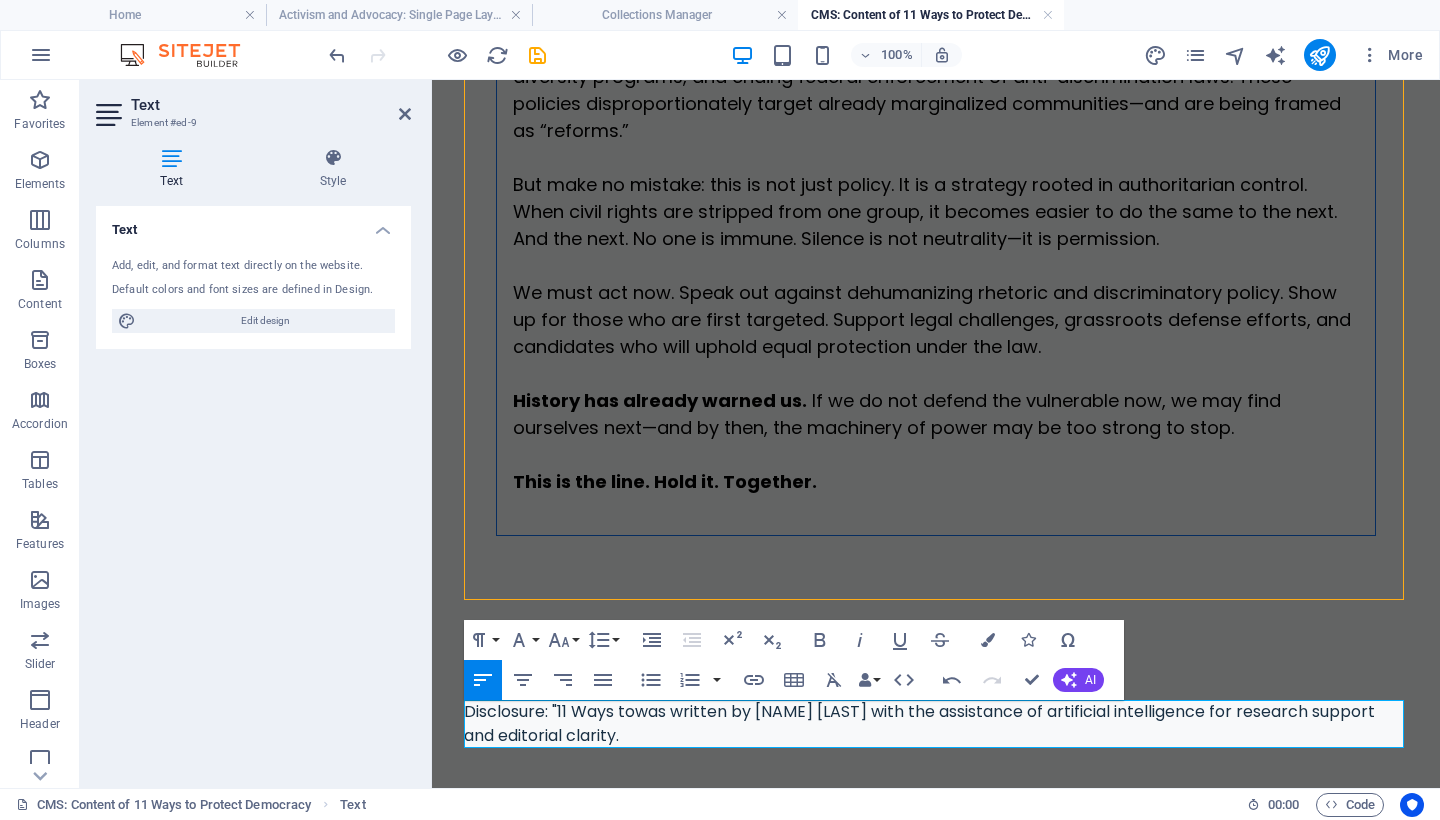 drag, startPoint x: 639, startPoint y: 736, endPoint x: 457, endPoint y: 712, distance: 183.57559 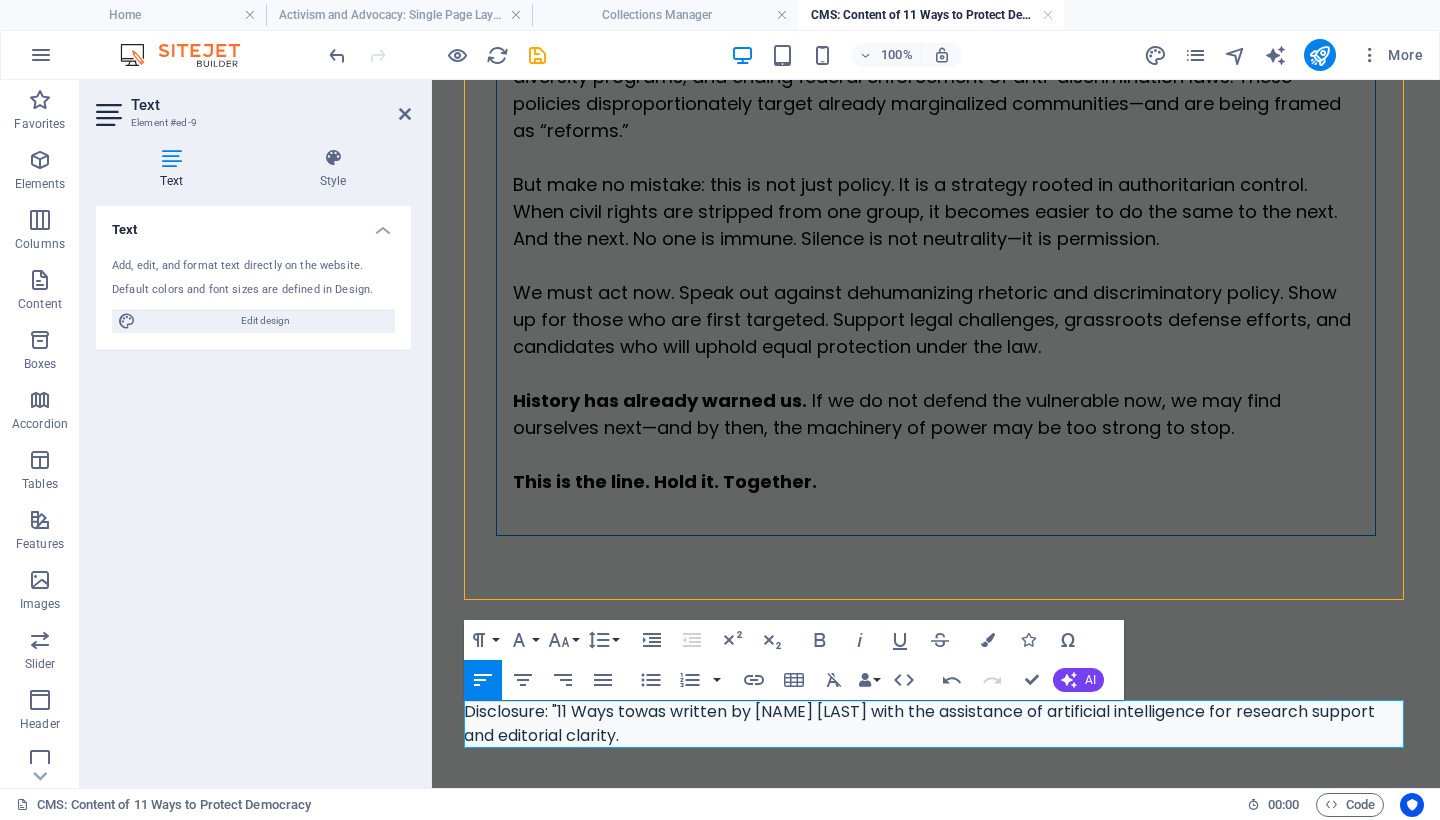 click on "Disclosure: "11 Ways to   was written by Mary Ann Kirby with the assistance of artificial intelligence for research support and editorial clarity." at bounding box center (936, 724) 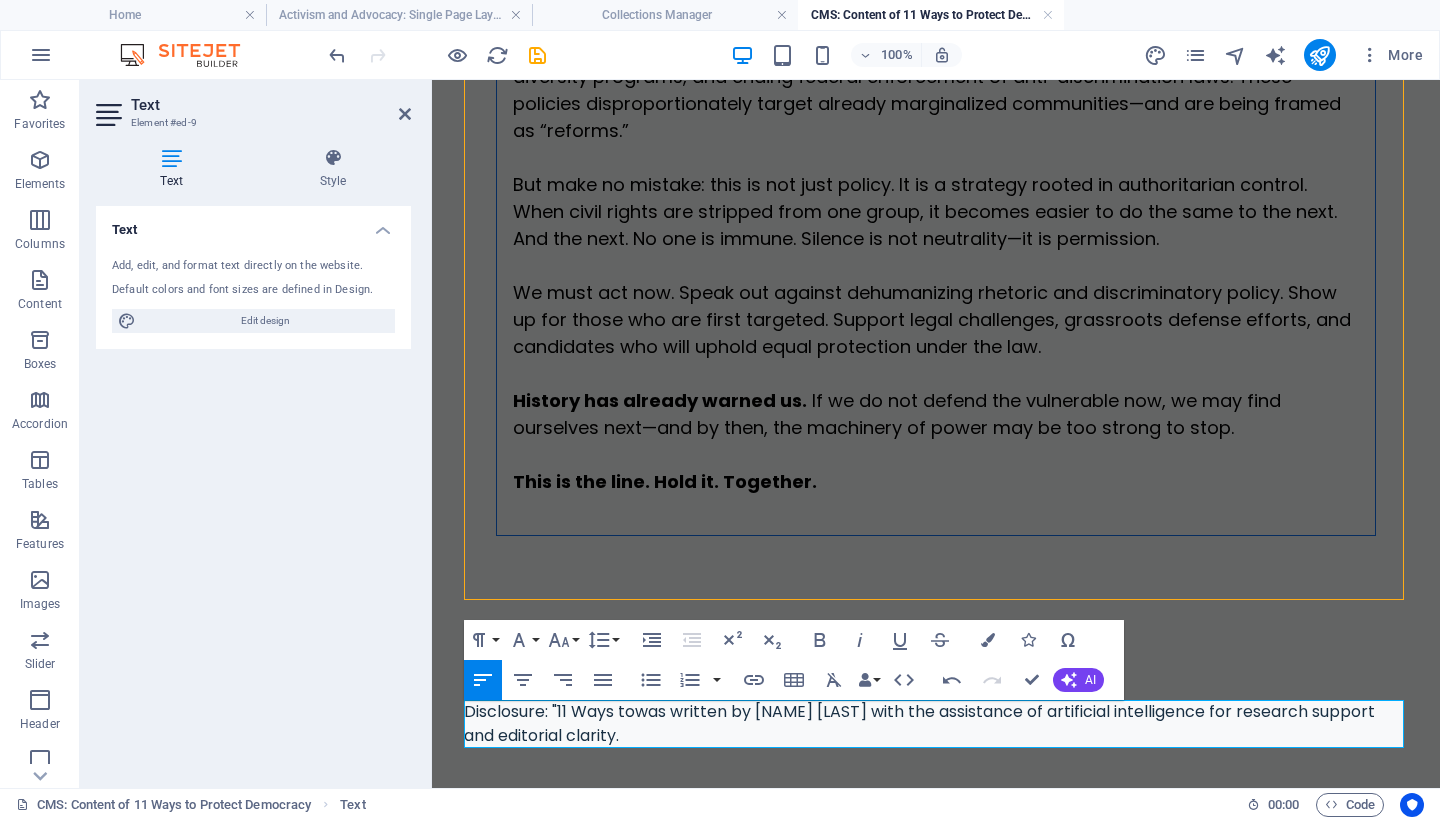 click on "Disclosure: "11 Ways to   was written by Mary Ann Kirby with the assistance of artificial intelligence for research support and editorial clarity." at bounding box center (936, 724) 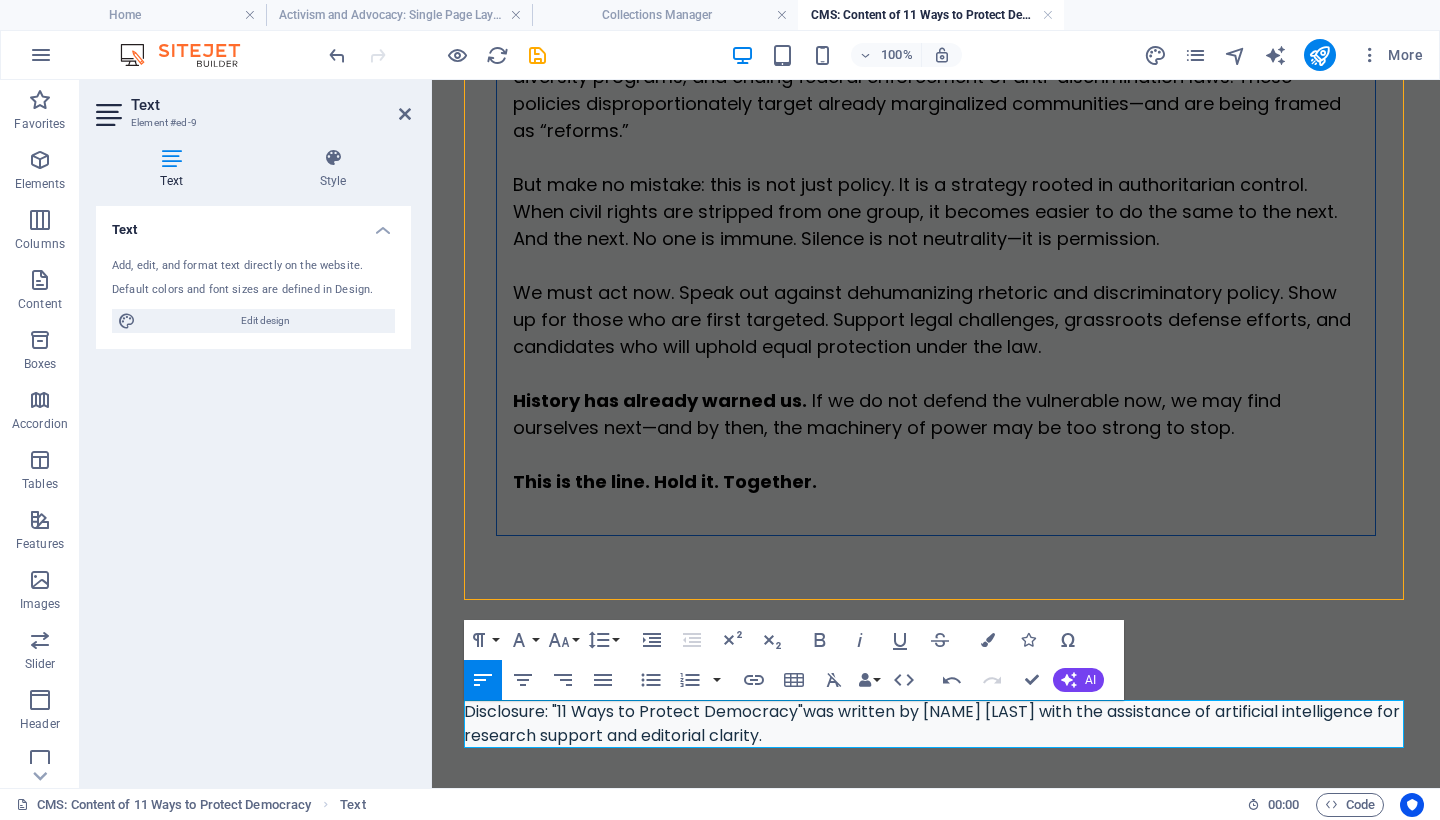 drag, startPoint x: 819, startPoint y: 739, endPoint x: 553, endPoint y: 708, distance: 267.8003 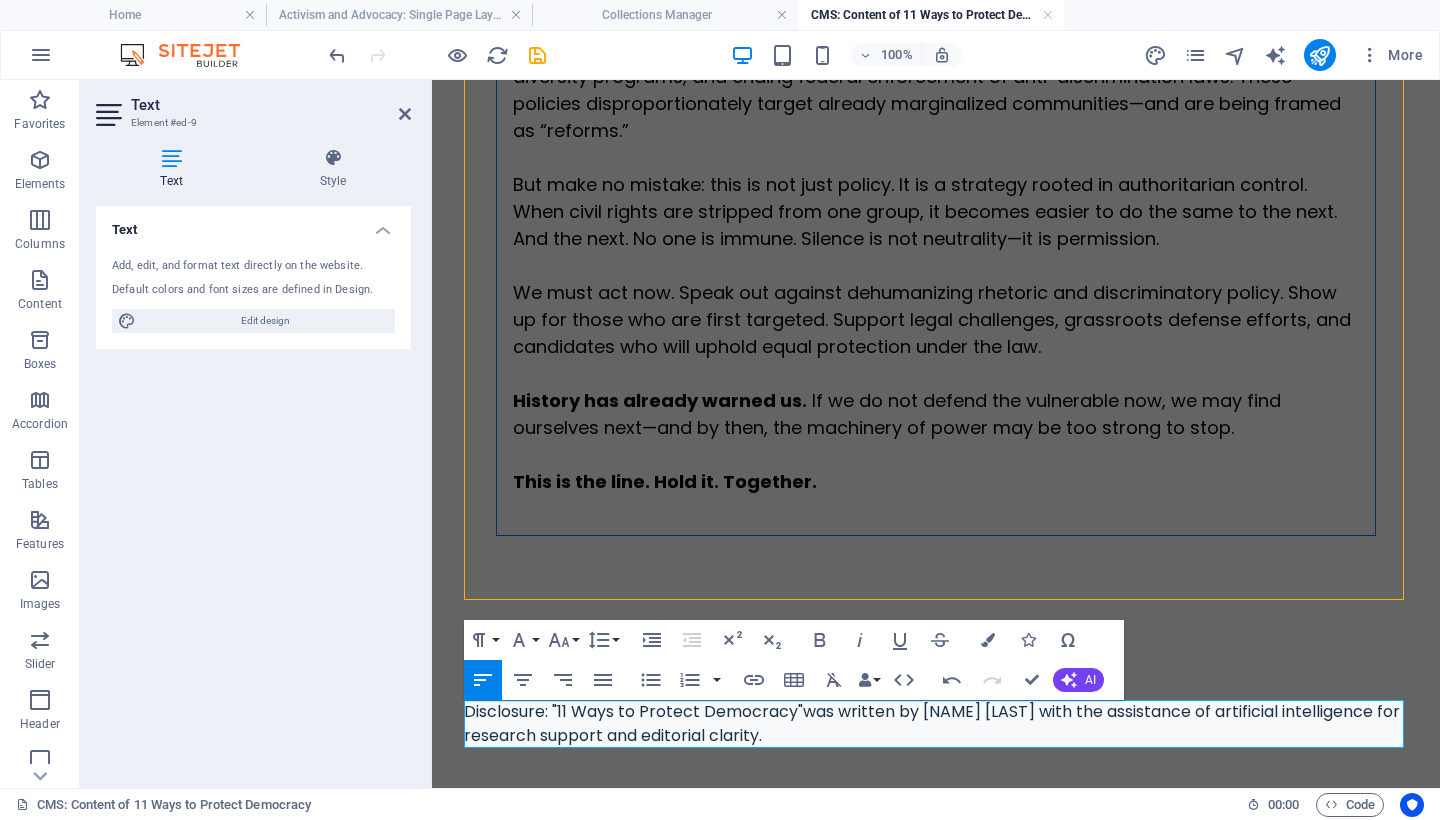 copy on "Disclosure: "11 Ways to Protect Democracy"  was written by Mary Ann Kirby with the assistance of artificial intelligence for research support and editorial clarity." 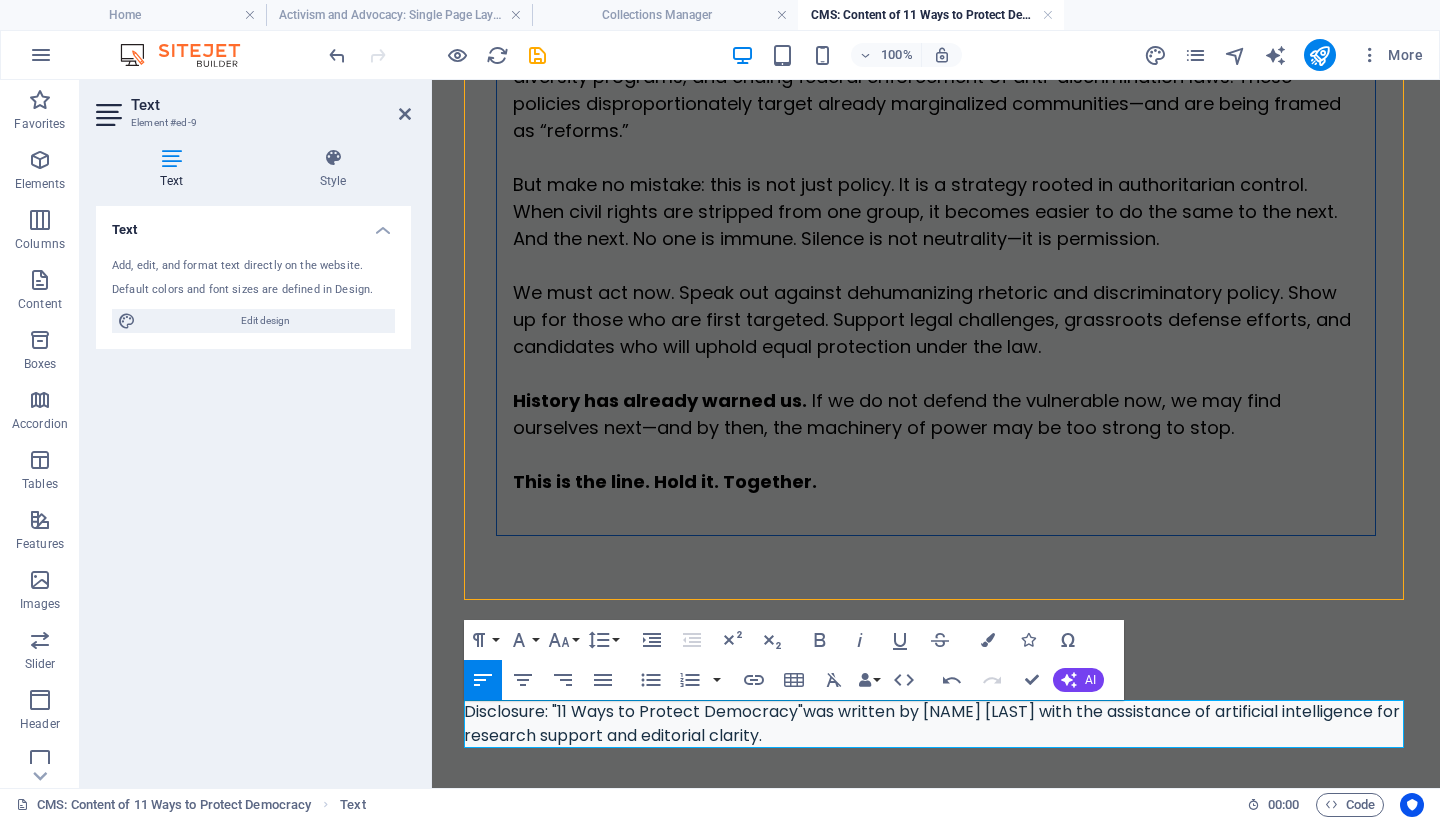 drag, startPoint x: 822, startPoint y: 730, endPoint x: 459, endPoint y: 715, distance: 363.30978 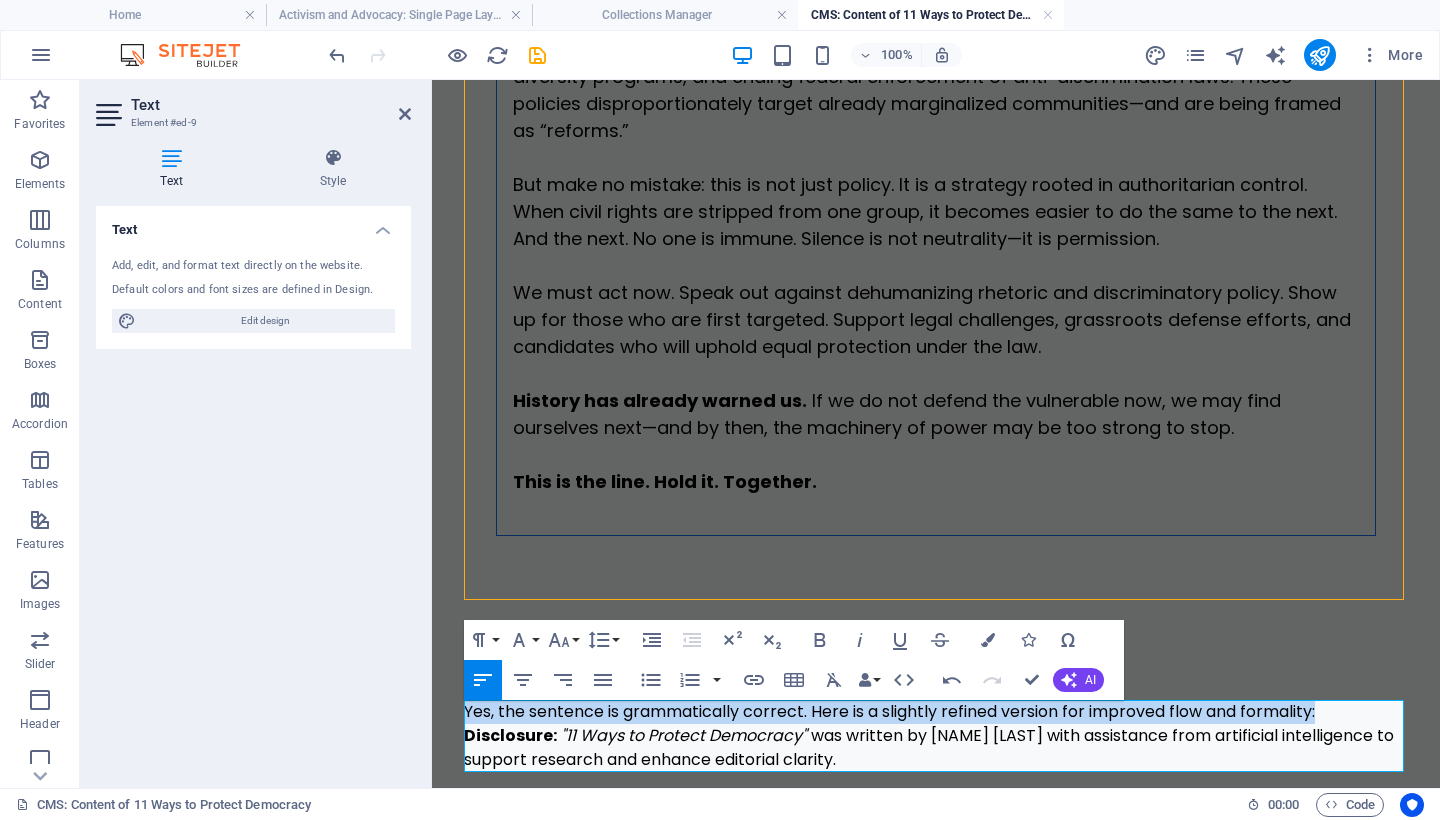drag, startPoint x: 1337, startPoint y: 713, endPoint x: 459, endPoint y: 715, distance: 878.00226 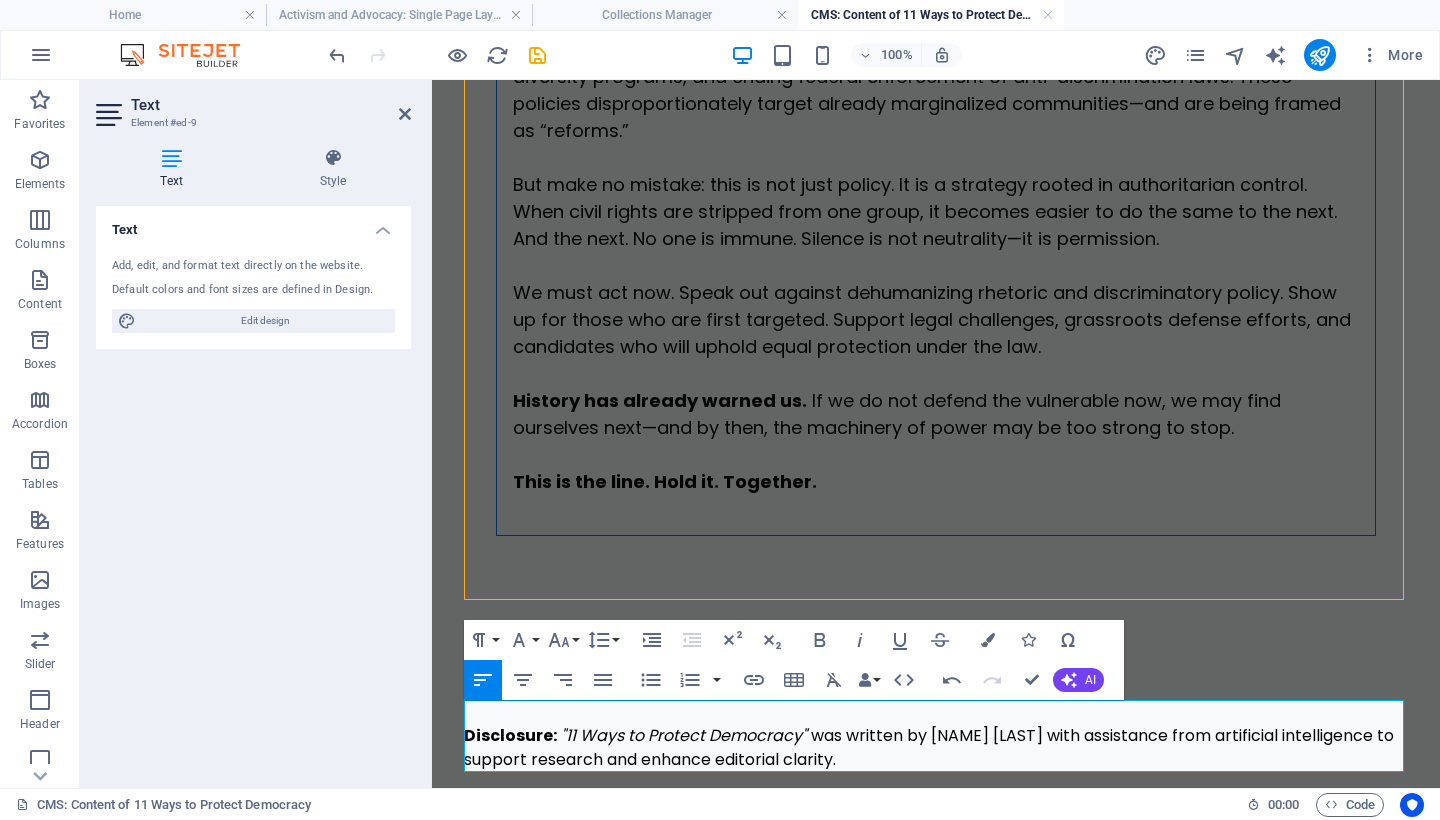 click on "Disclosure:" at bounding box center (510, 735) 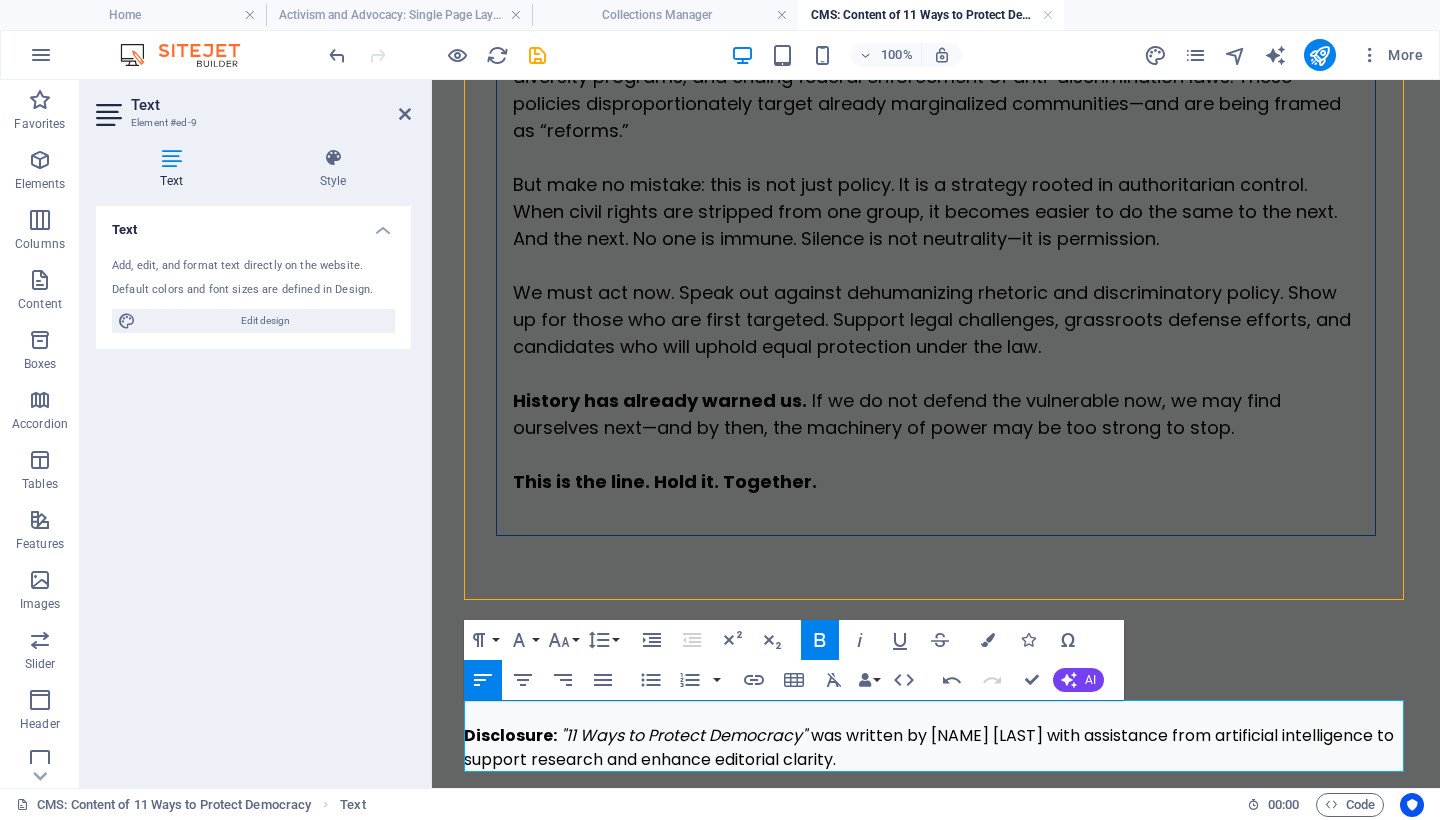 click on "Disclosure:" at bounding box center [510, 735] 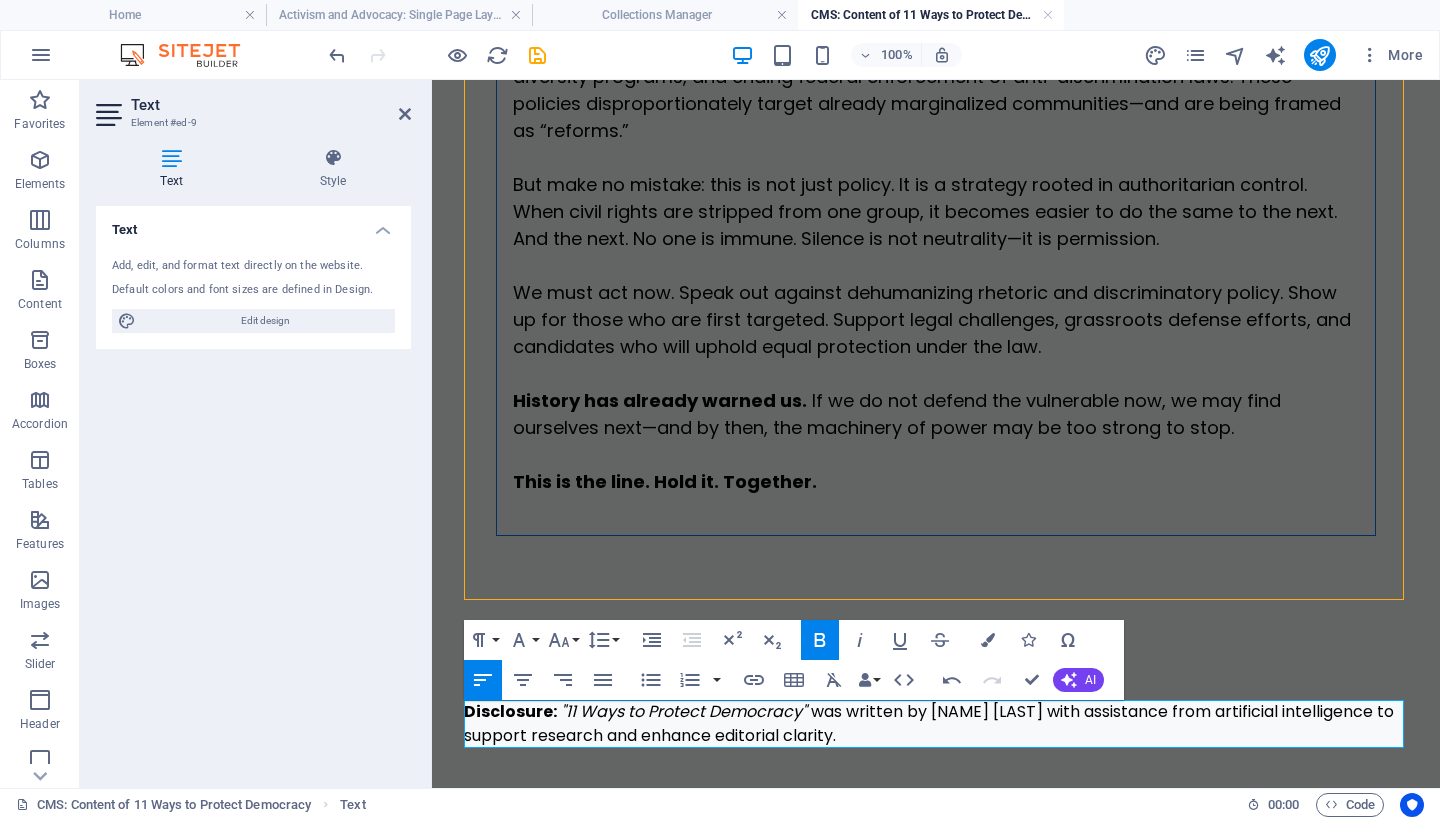 drag, startPoint x: 873, startPoint y: 737, endPoint x: 458, endPoint y: 705, distance: 416.2319 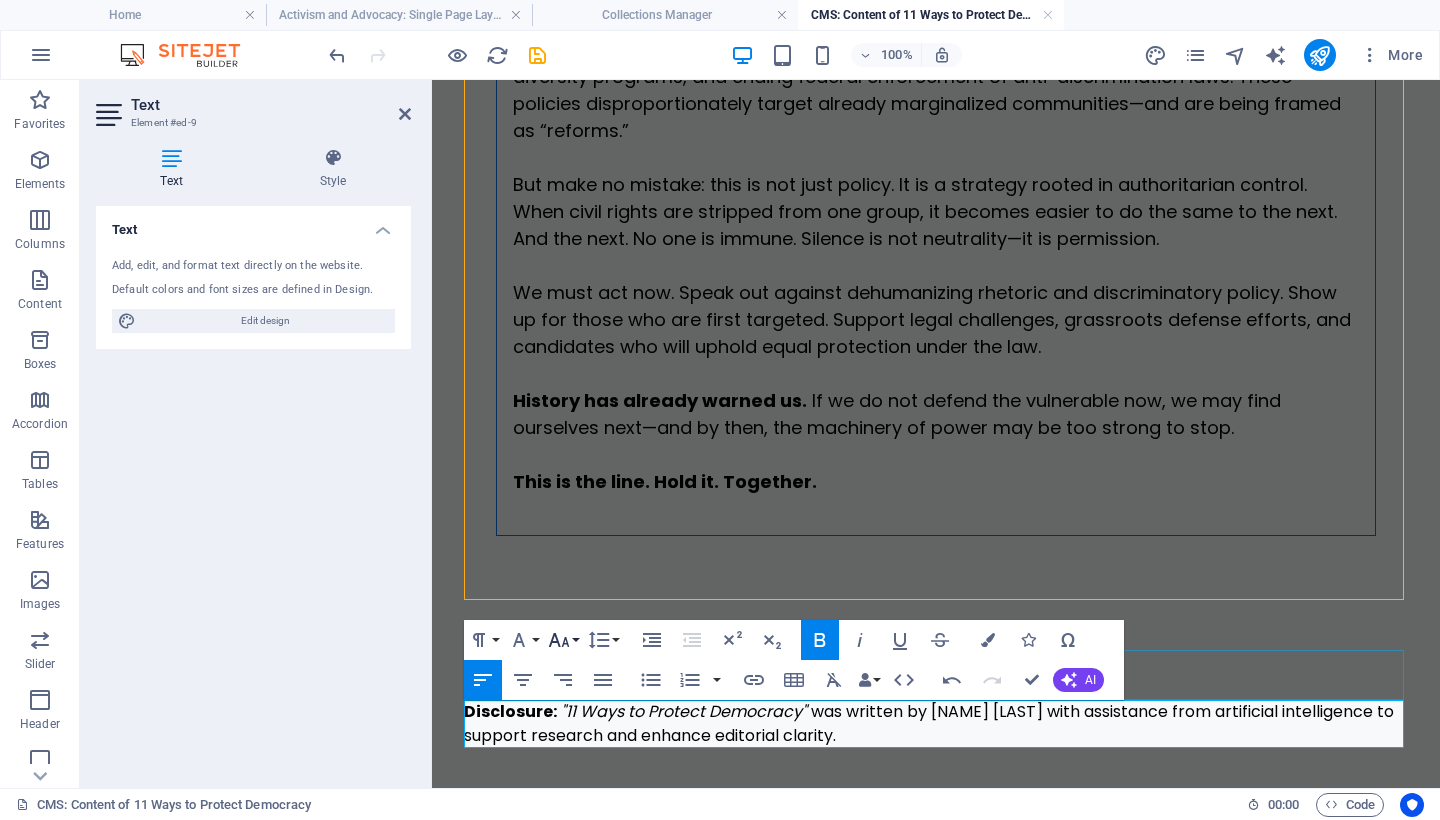 click on "Font Size" at bounding box center (563, 640) 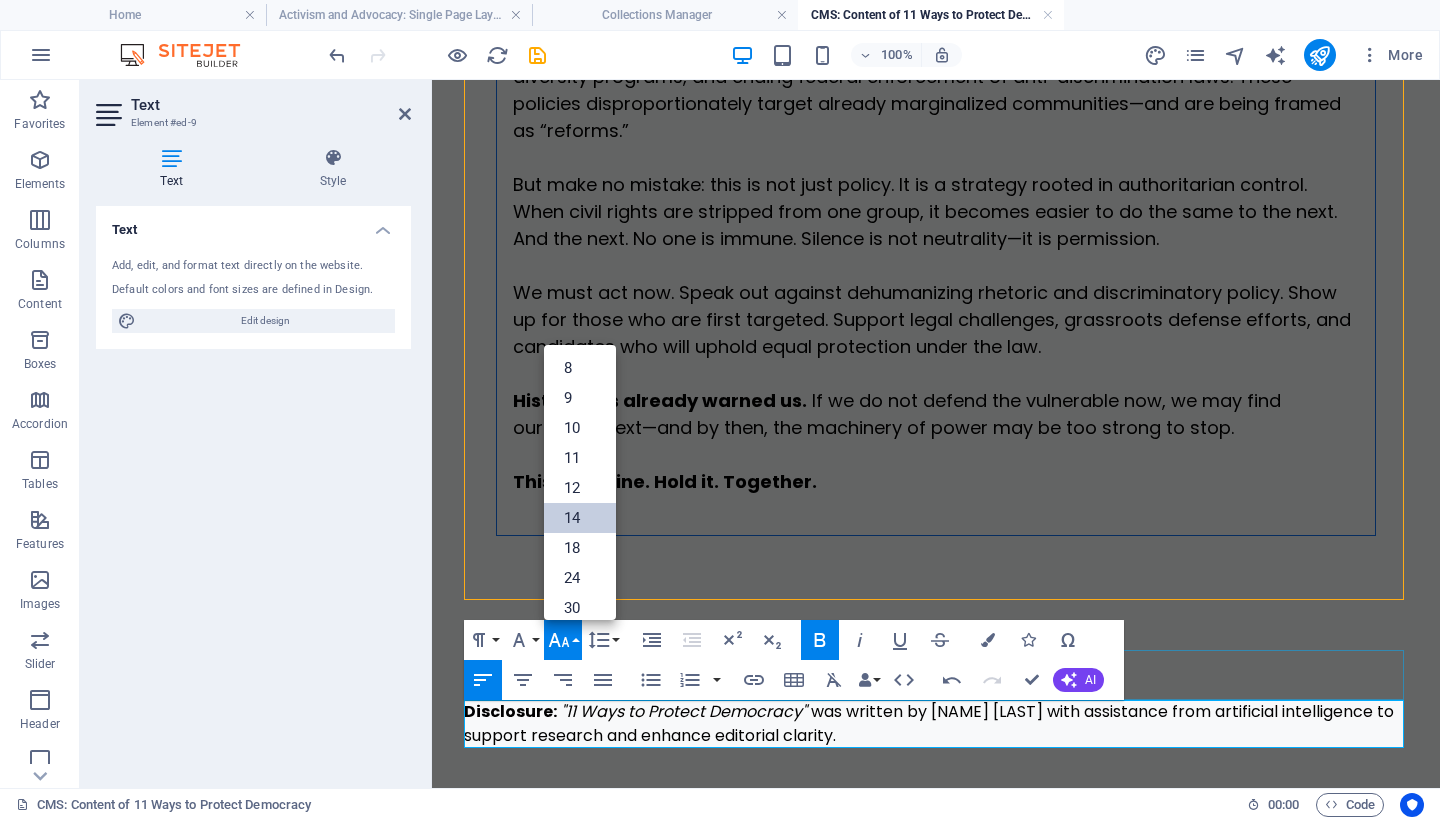 click on "14" at bounding box center (580, 518) 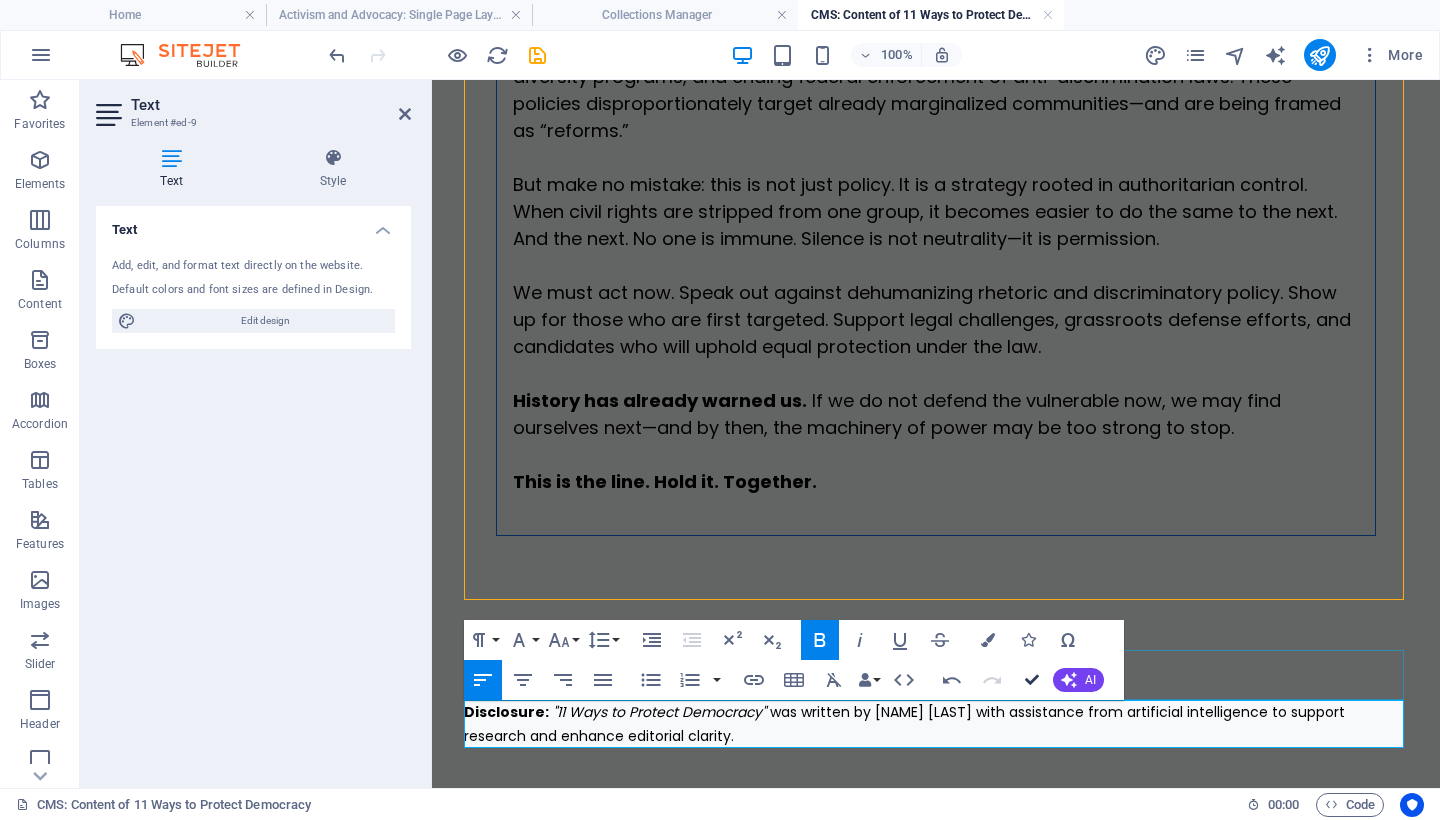 scroll, scrollTop: 7863, scrollLeft: 0, axis: vertical 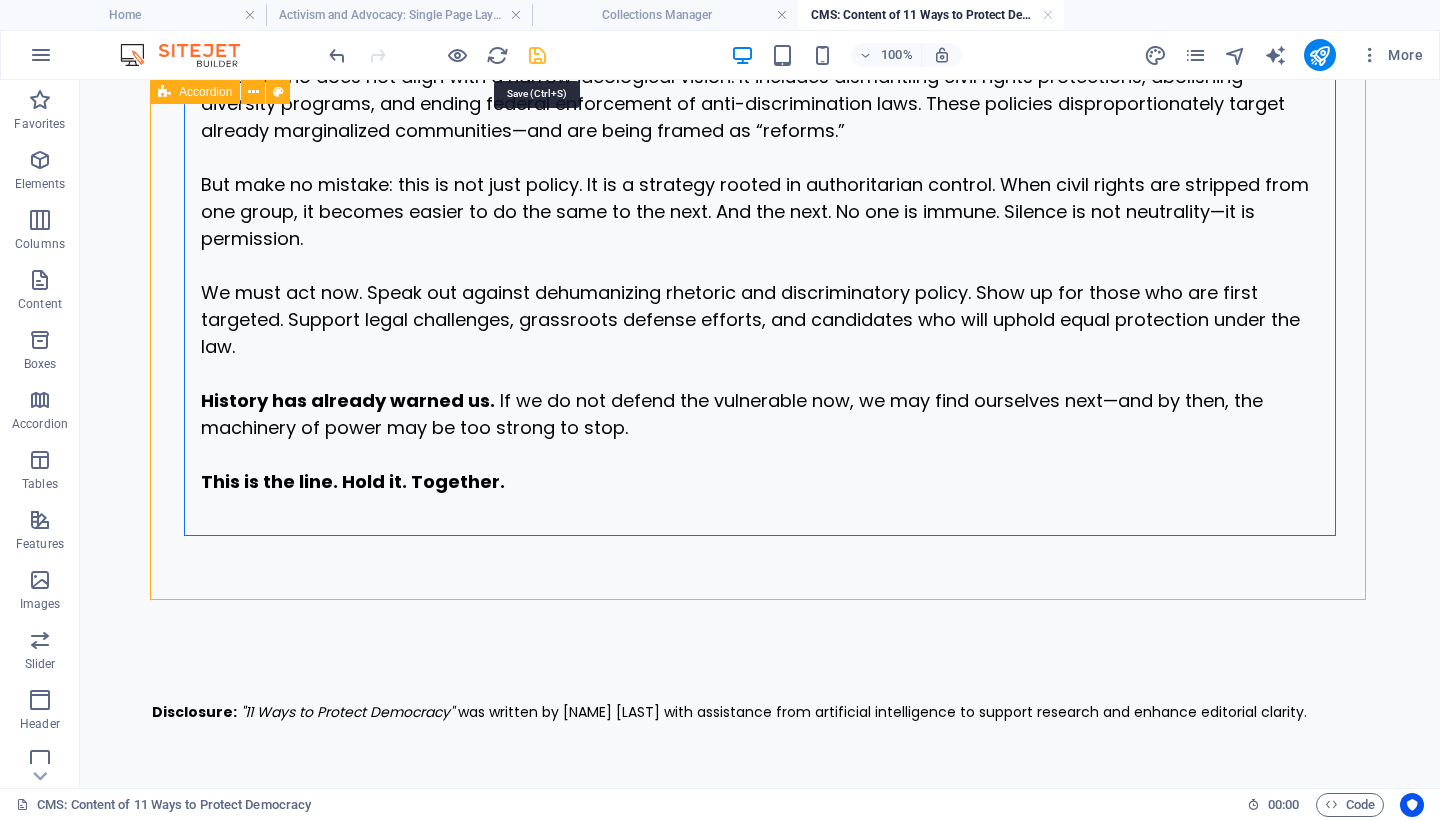 click at bounding box center [537, 55] 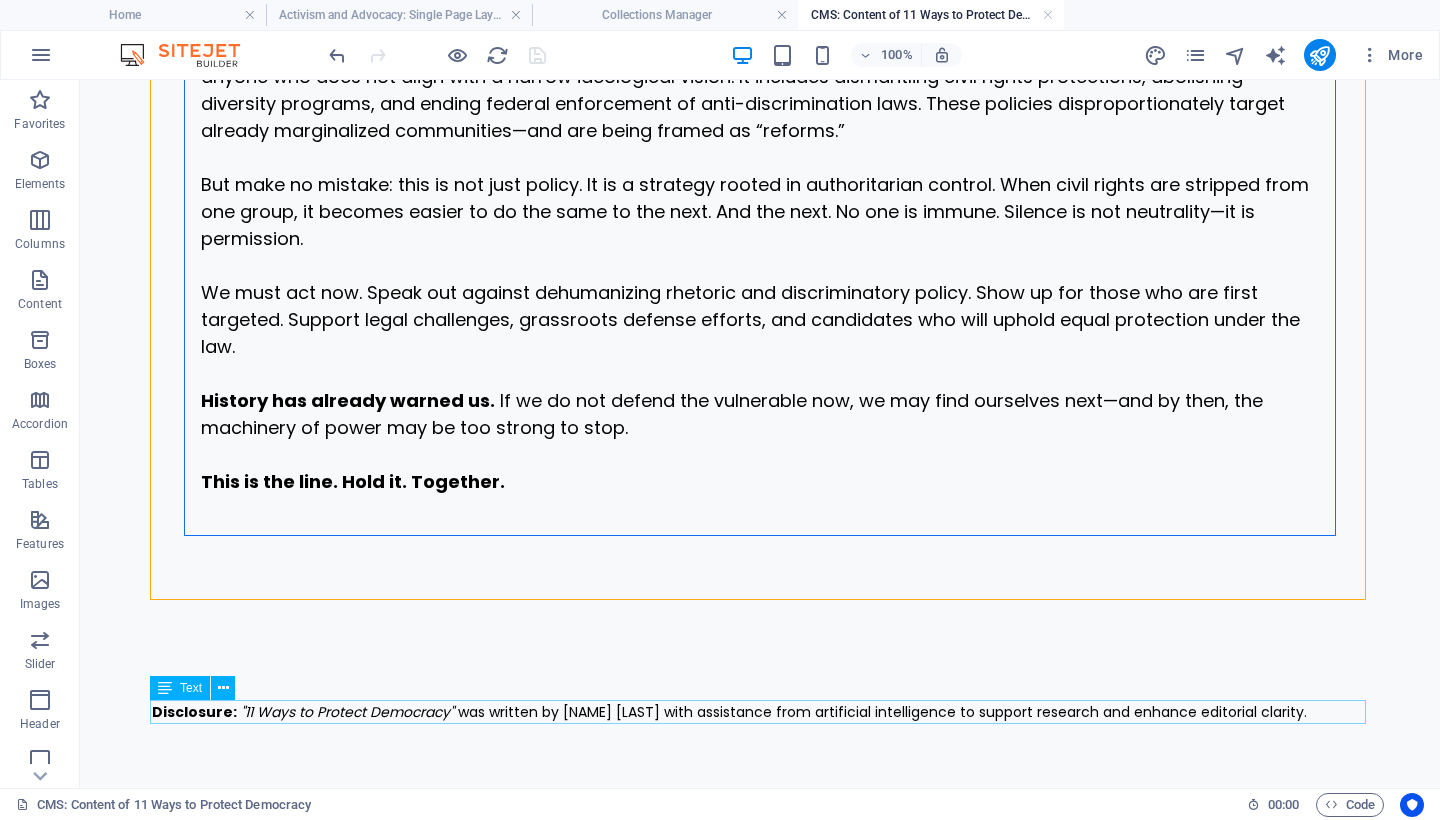 click on "Disclosure:   "11 Ways to Protect Democracy"   was written by Mary Ann Kirby with assistance from artificial intelligence to support research and enhance editorial clarity." at bounding box center [760, 712] 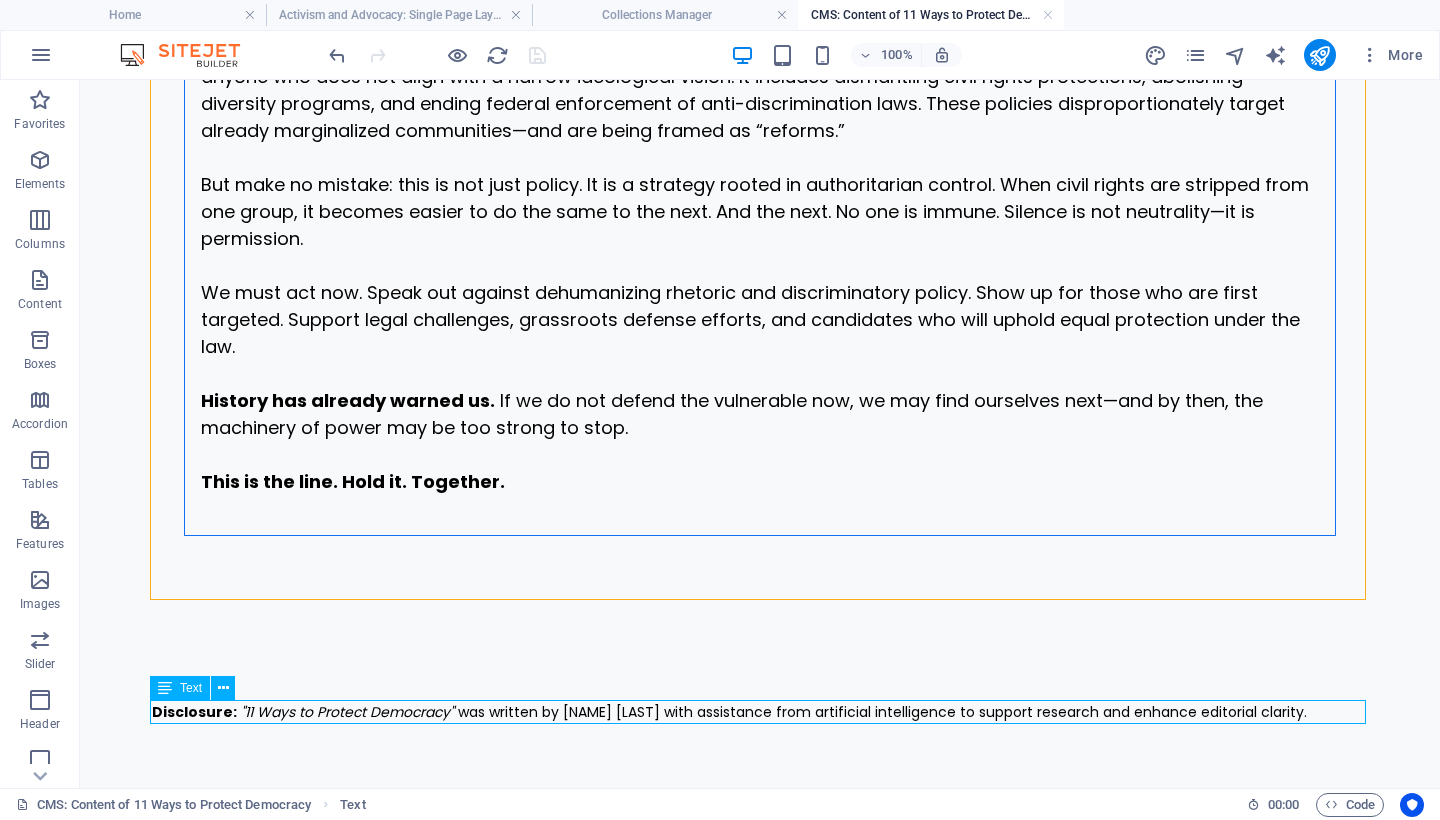 click on "Disclosure:   "11 Ways to Protect Democracy"   was written by Mary Ann Kirby with assistance from artificial intelligence to support research and enhance editorial clarity." at bounding box center [760, 712] 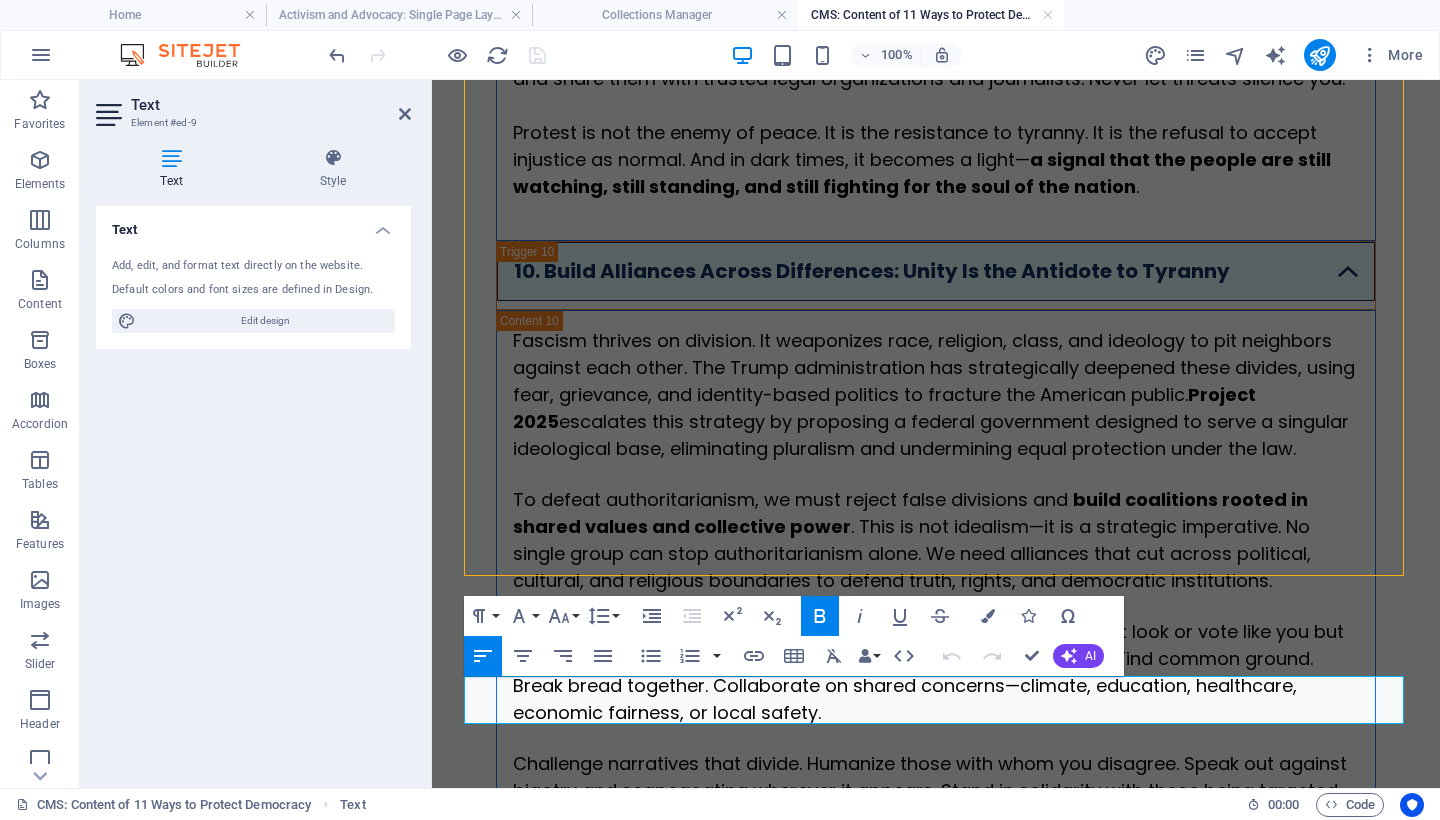 scroll, scrollTop: 9262, scrollLeft: 0, axis: vertical 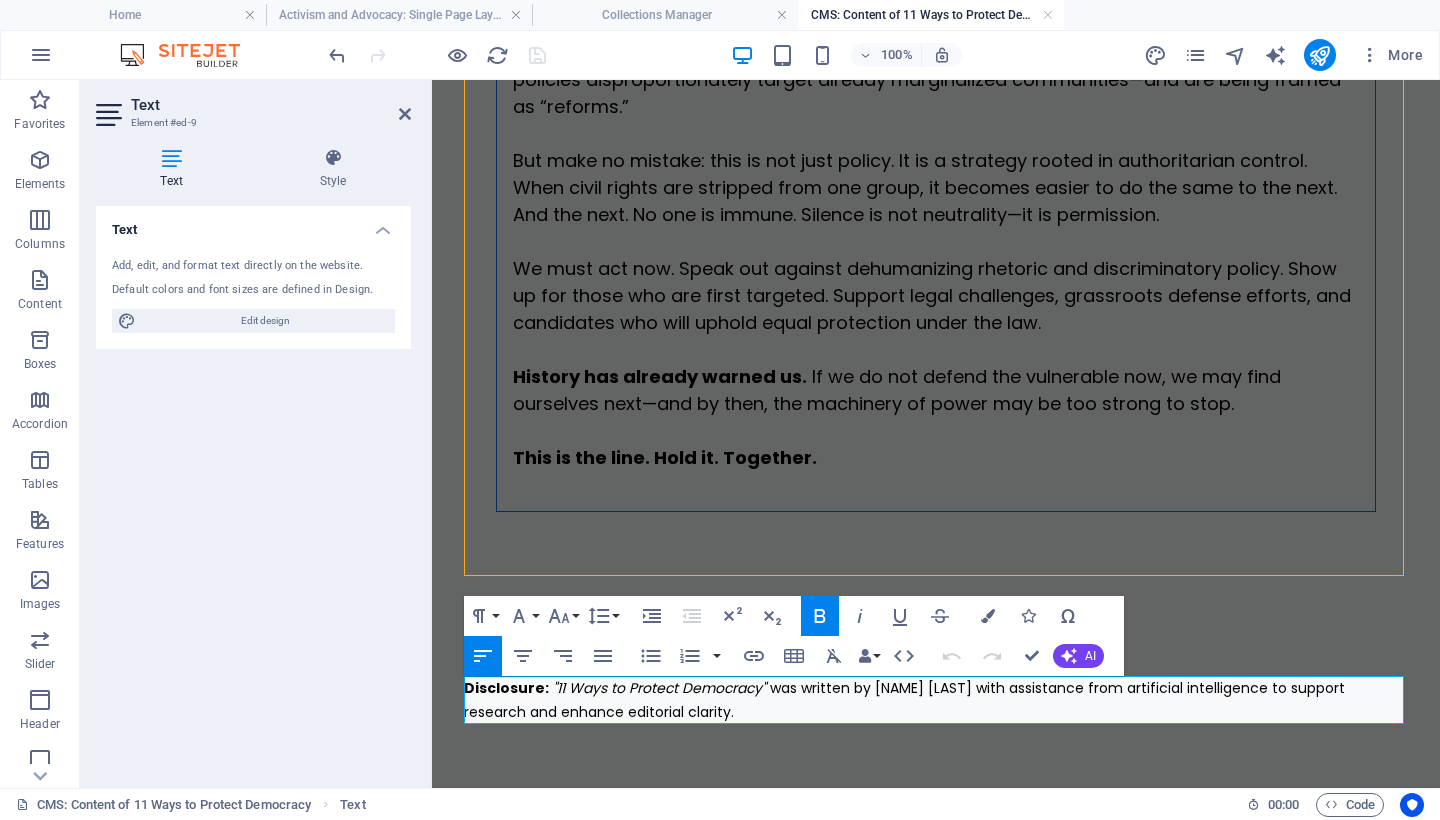 click on "Disclosure:   "11 Ways to Protect Democracy"   was written by Mary Ann Kirby with assistance from artificial intelligence to support research and enhance editorial clarity." at bounding box center [936, 700] 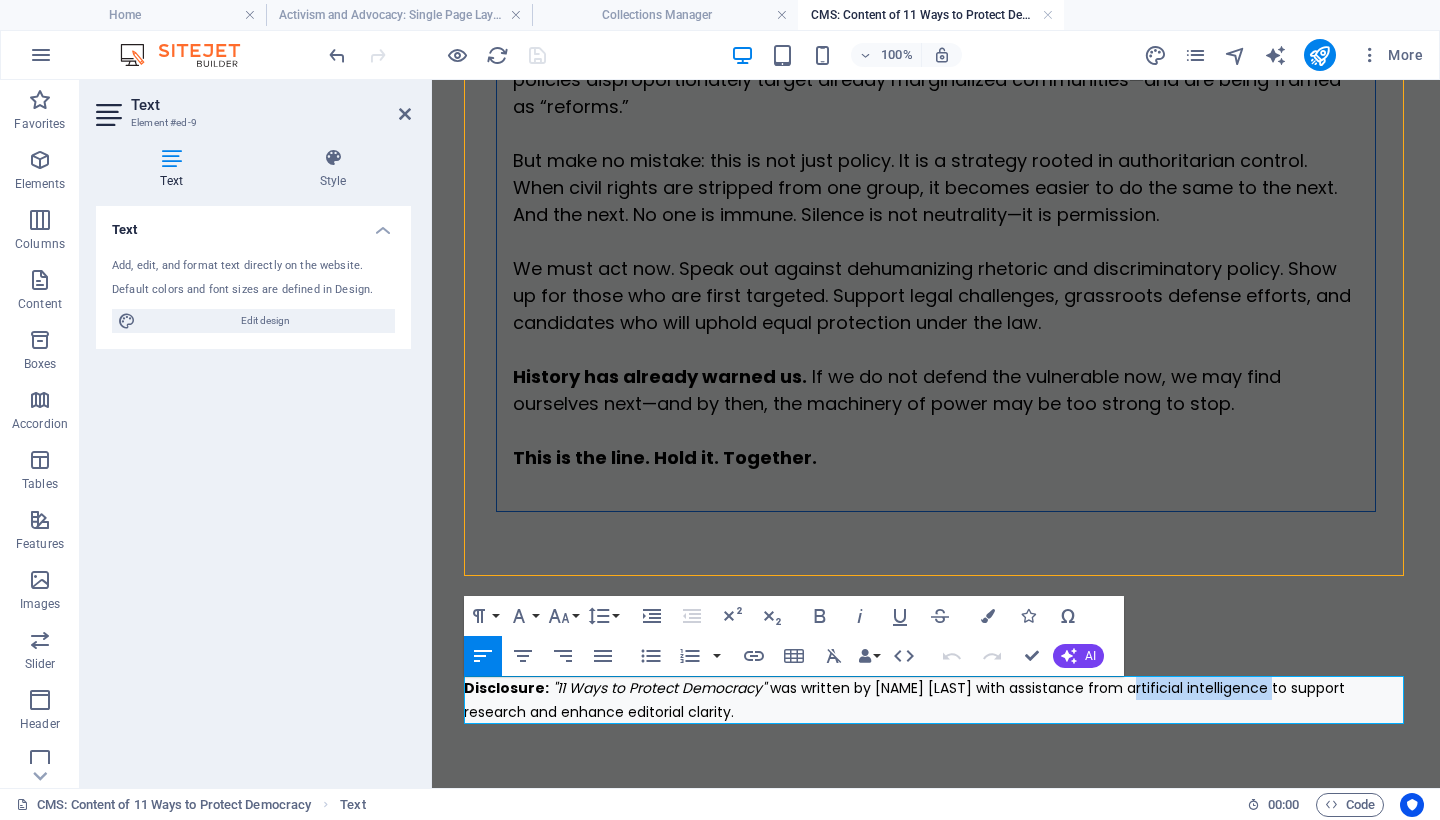 drag, startPoint x: 1129, startPoint y: 686, endPoint x: 1268, endPoint y: 689, distance: 139.03236 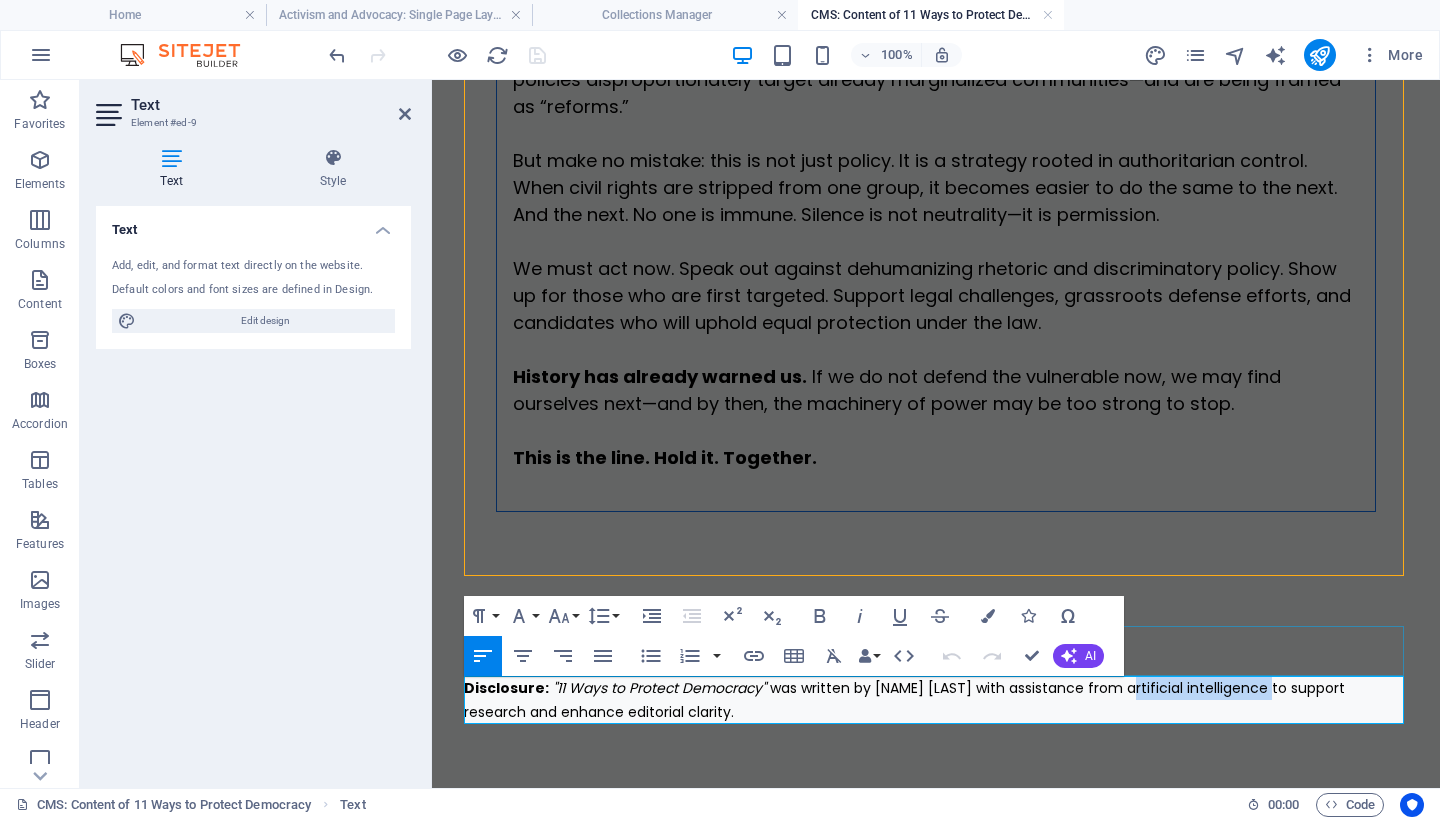 type 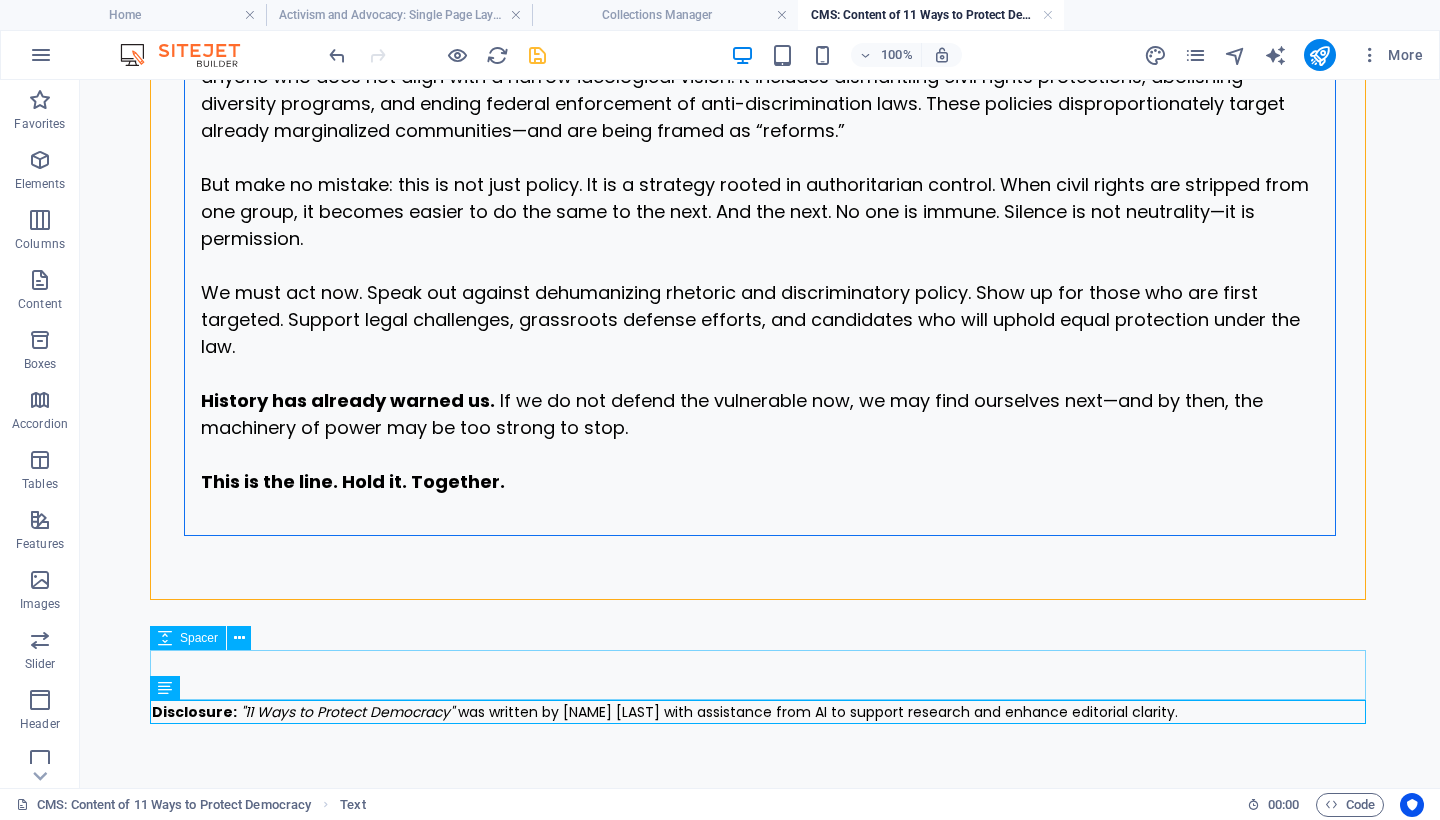 scroll, scrollTop: 7863, scrollLeft: 0, axis: vertical 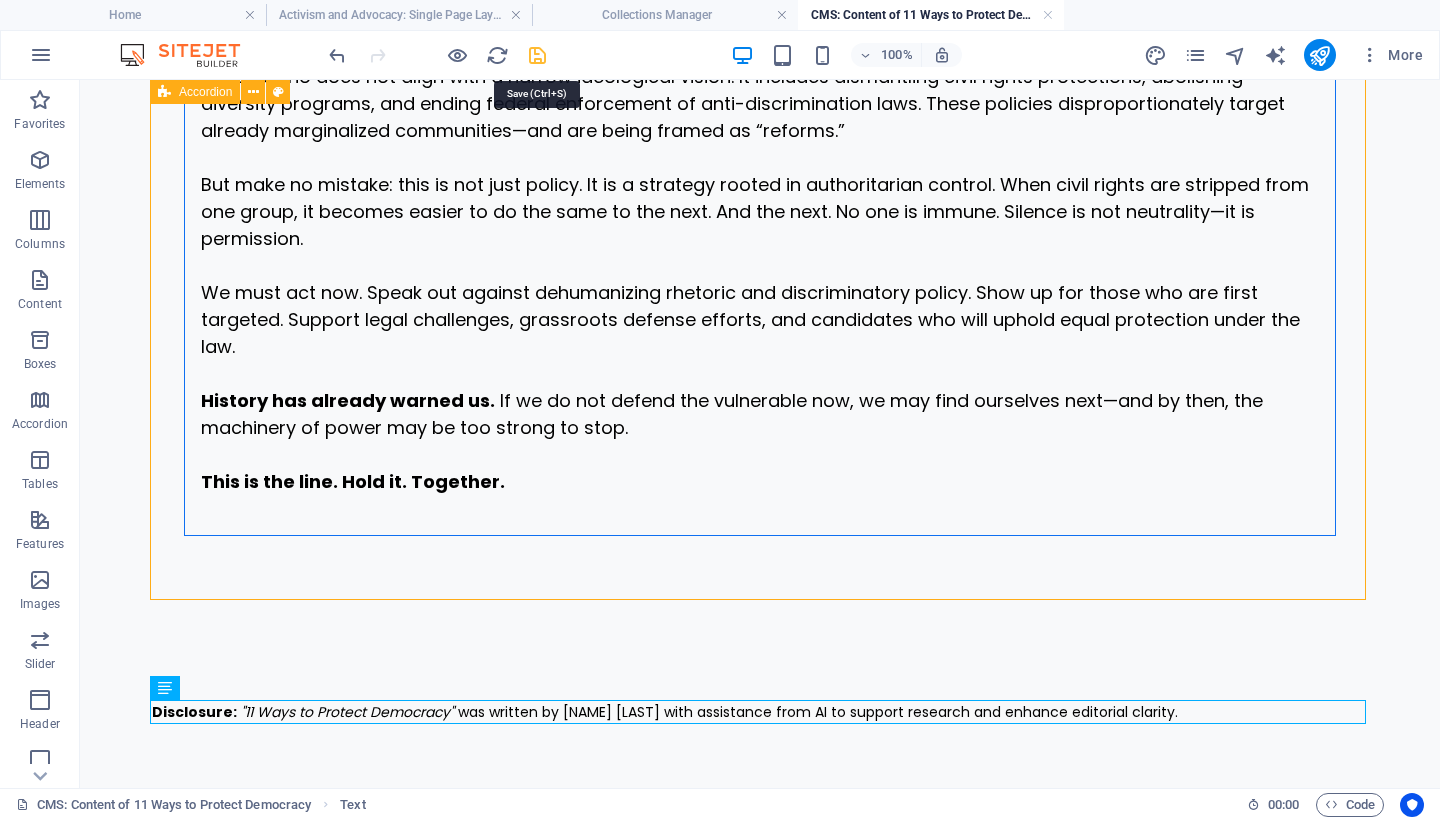 click at bounding box center (537, 55) 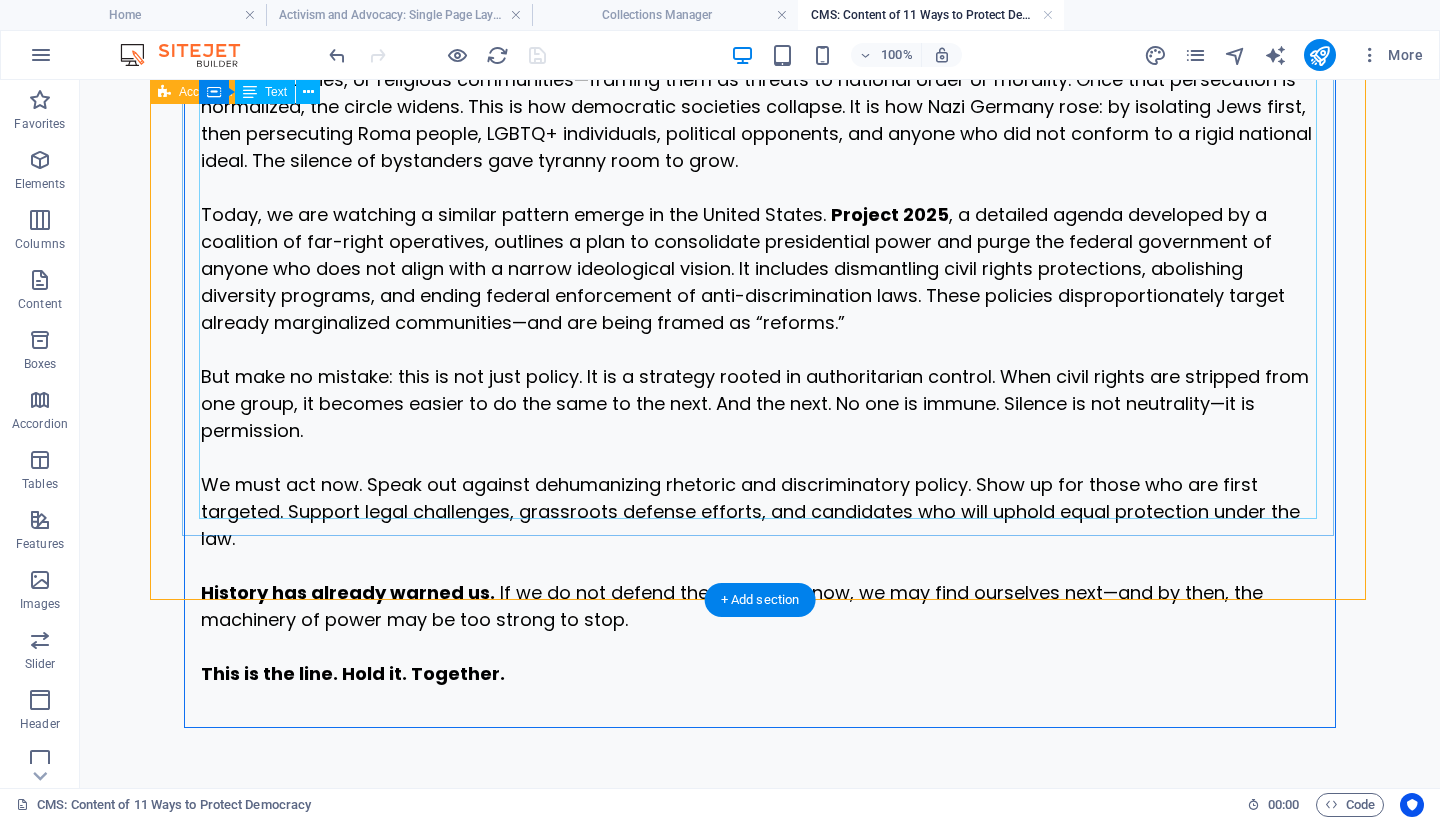 scroll, scrollTop: 7863, scrollLeft: 0, axis: vertical 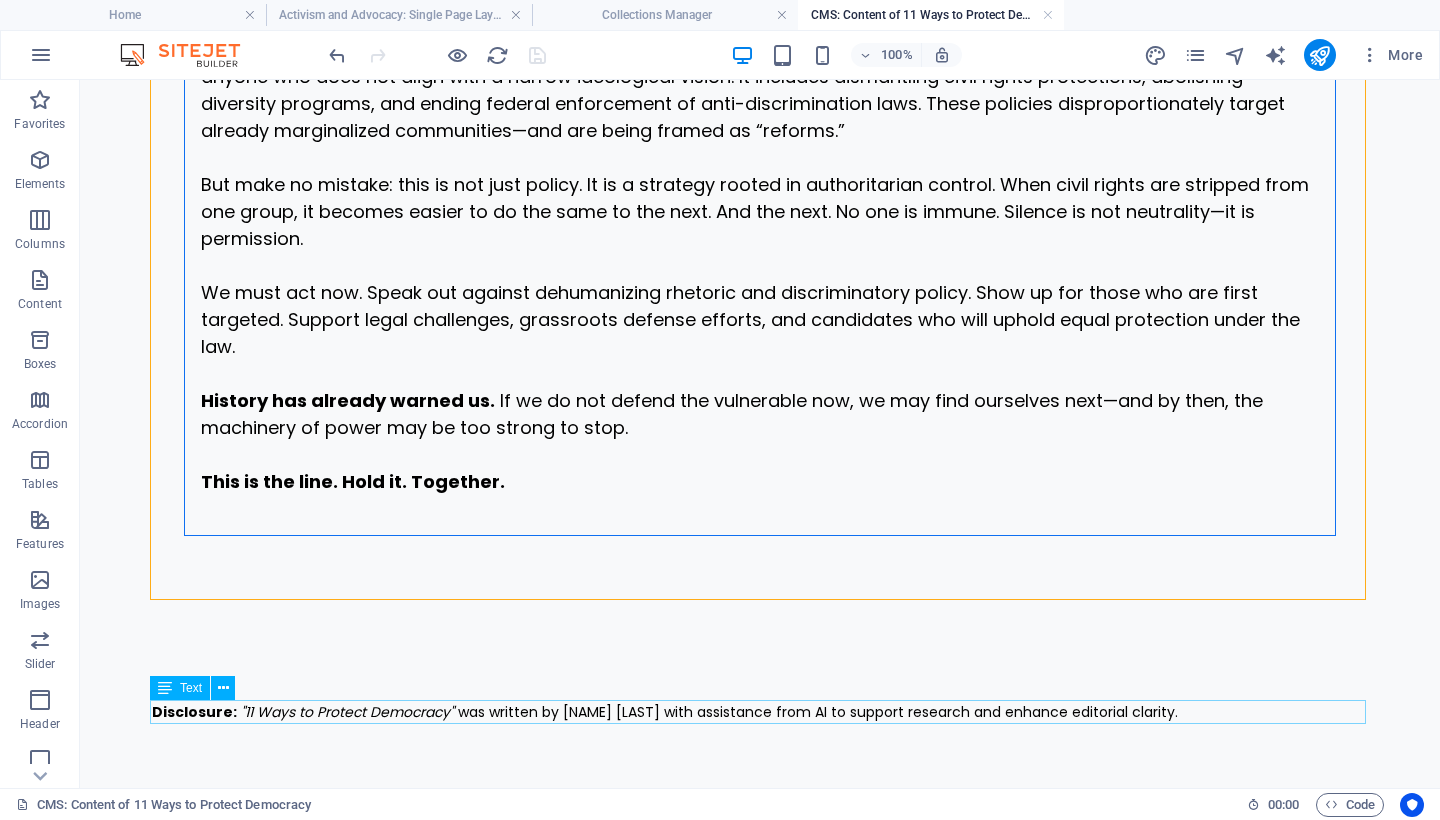 click on "Disclosure:   "11 Ways to Protect Democracy"   was written by Mary Ann Kirby with assistance from AI to support research and enhance editorial clarity." at bounding box center (760, 712) 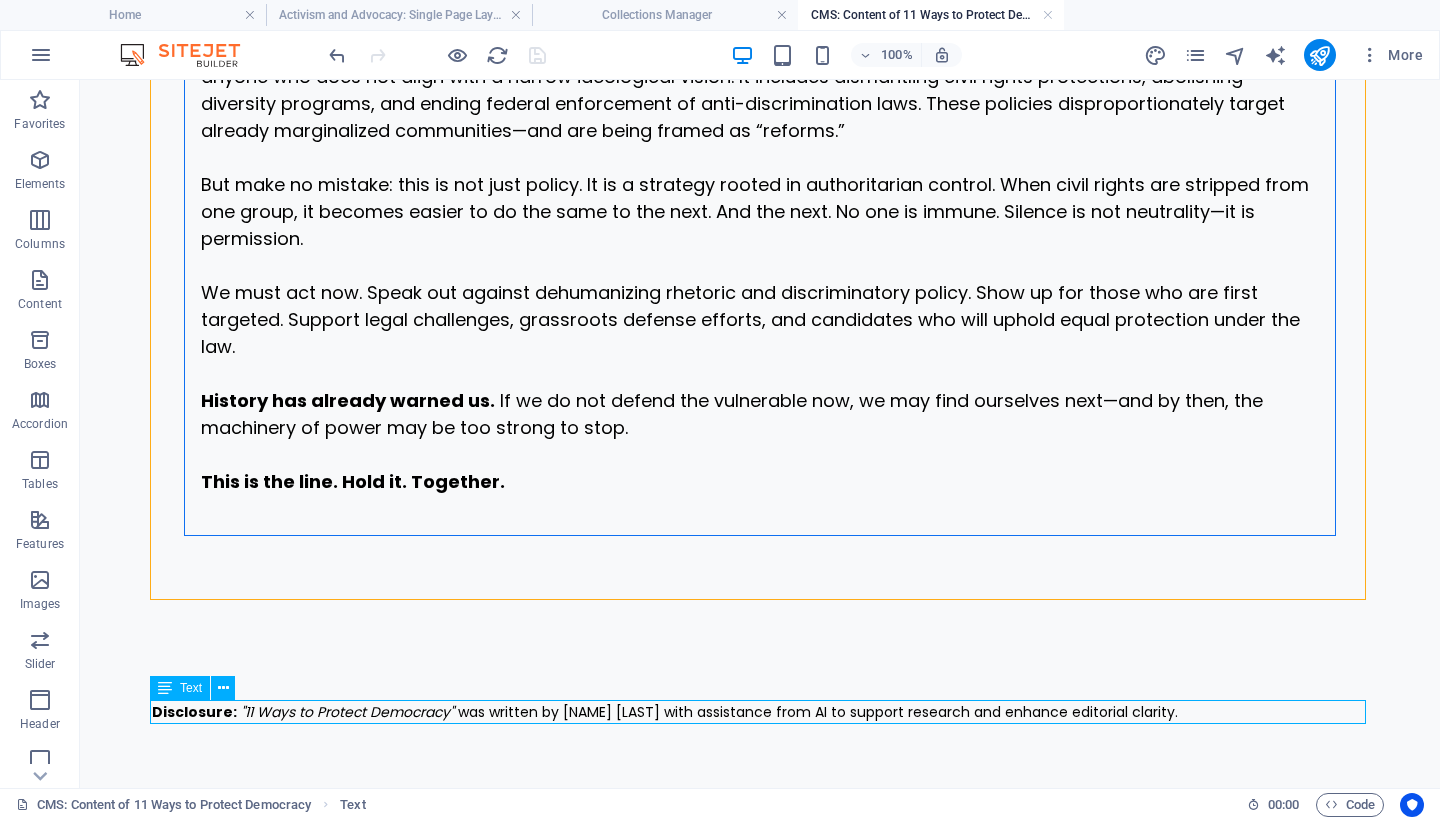 click on "Disclosure:   "11 Ways to Protect Democracy"   was written by Mary Ann Kirby with assistance from AI to support research and enhance editorial clarity." at bounding box center [760, 712] 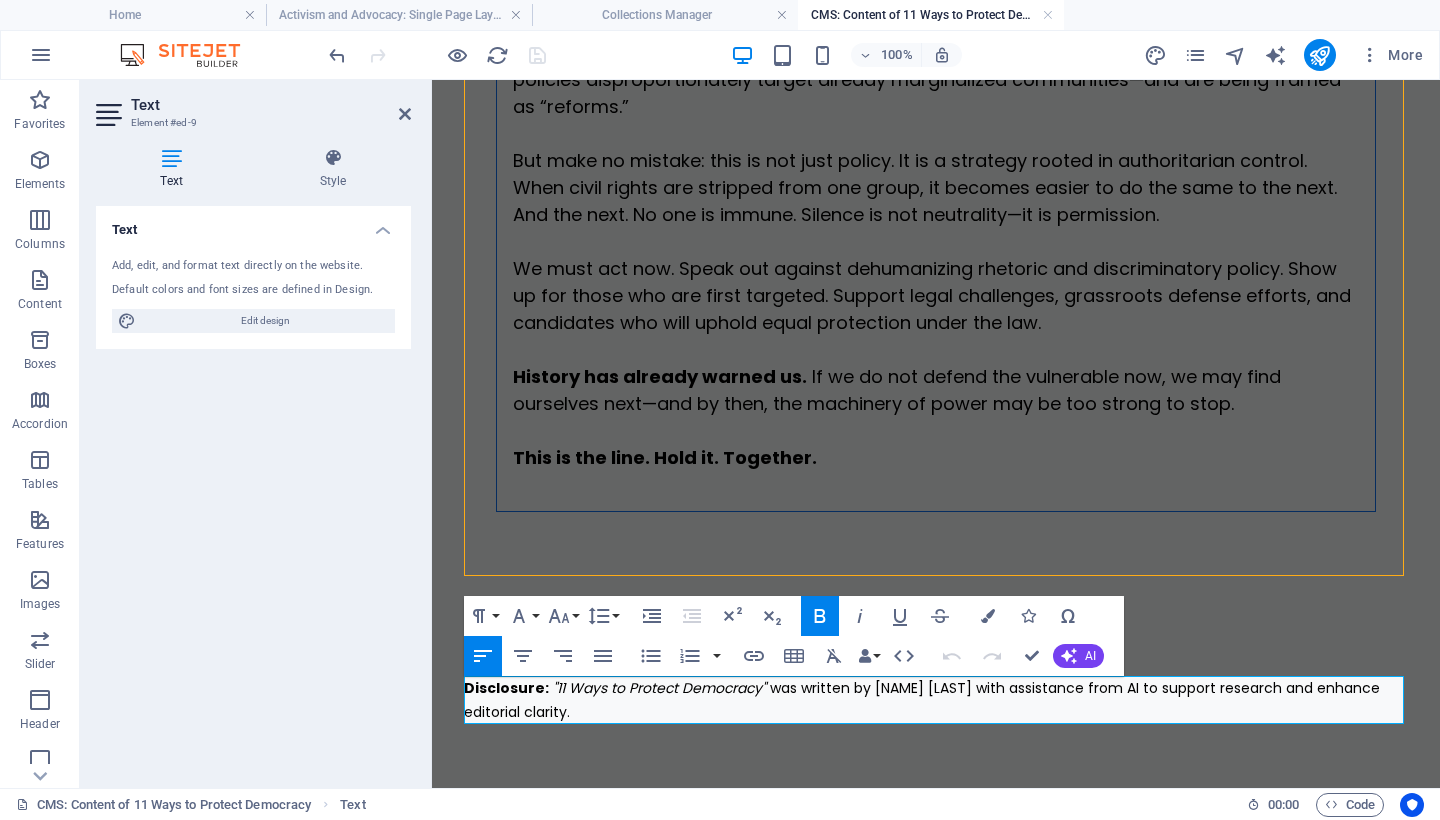 click on "Disclosure:   "11 Ways to Protect Democracy"   was written by Mary Ann Kirby with assistance from AI to support research and enhance editorial clarity." at bounding box center (936, 700) 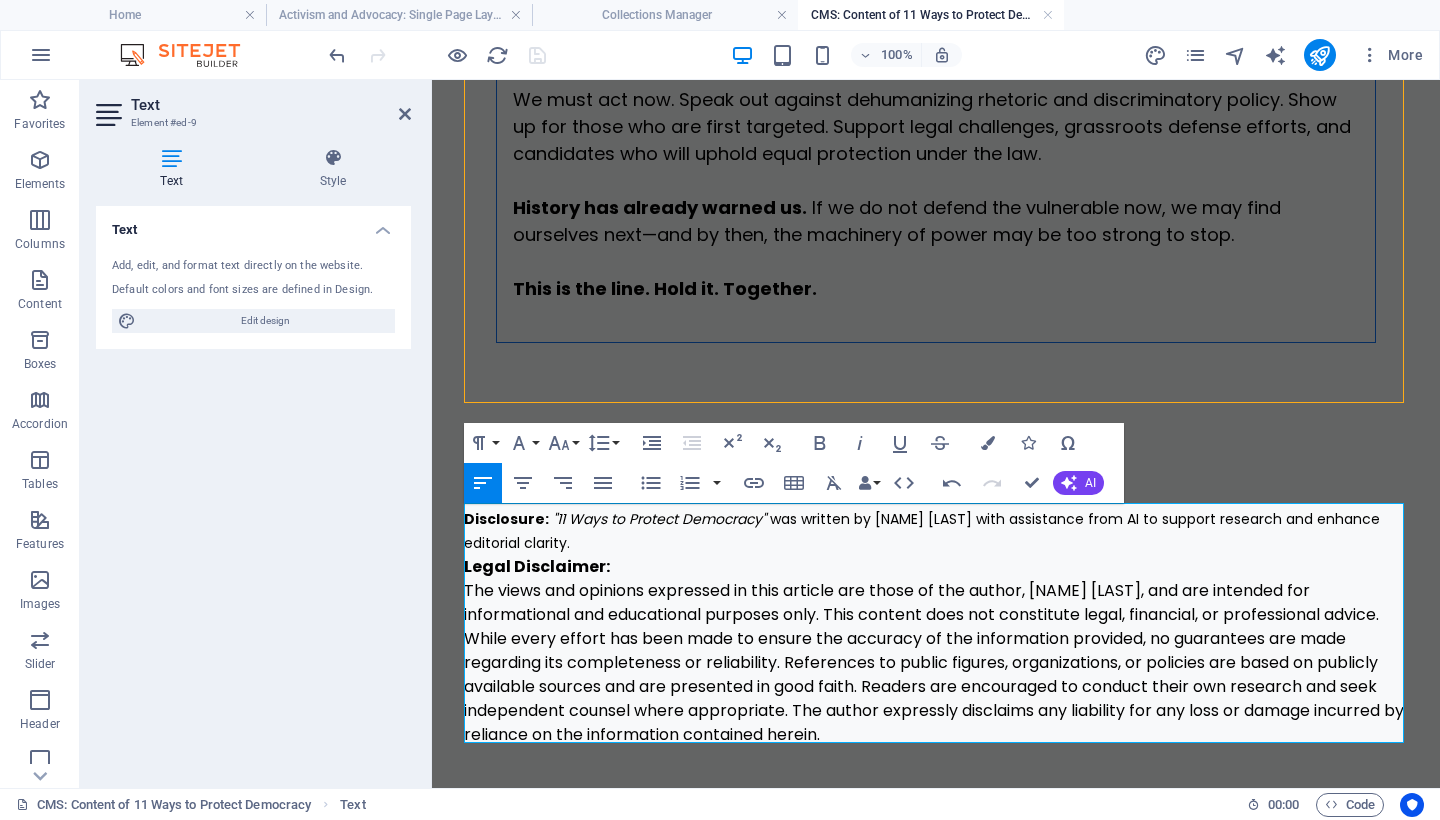 scroll, scrollTop: 9454, scrollLeft: 0, axis: vertical 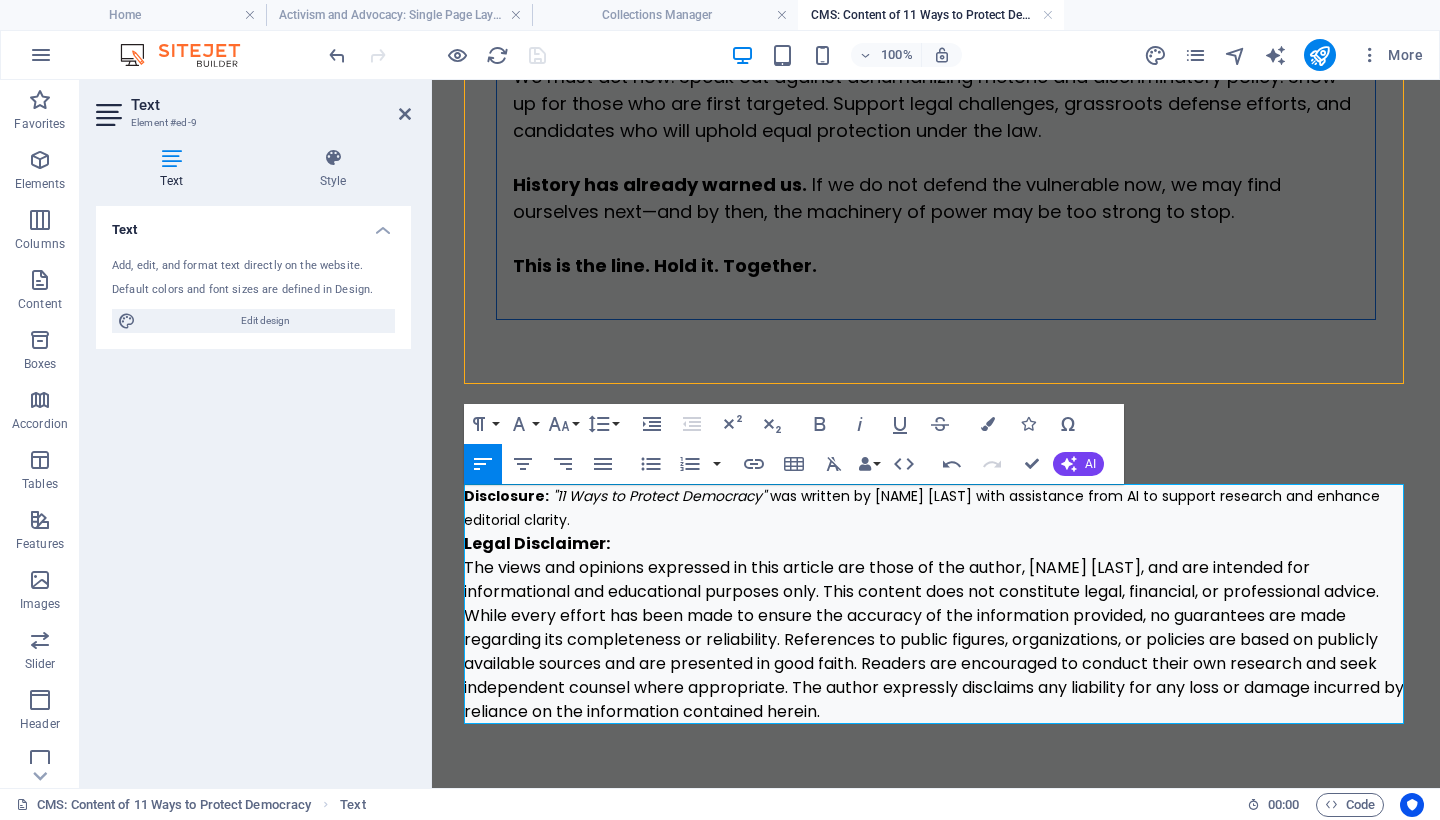 drag, startPoint x: 874, startPoint y: 714, endPoint x: 430, endPoint y: 481, distance: 501.42297 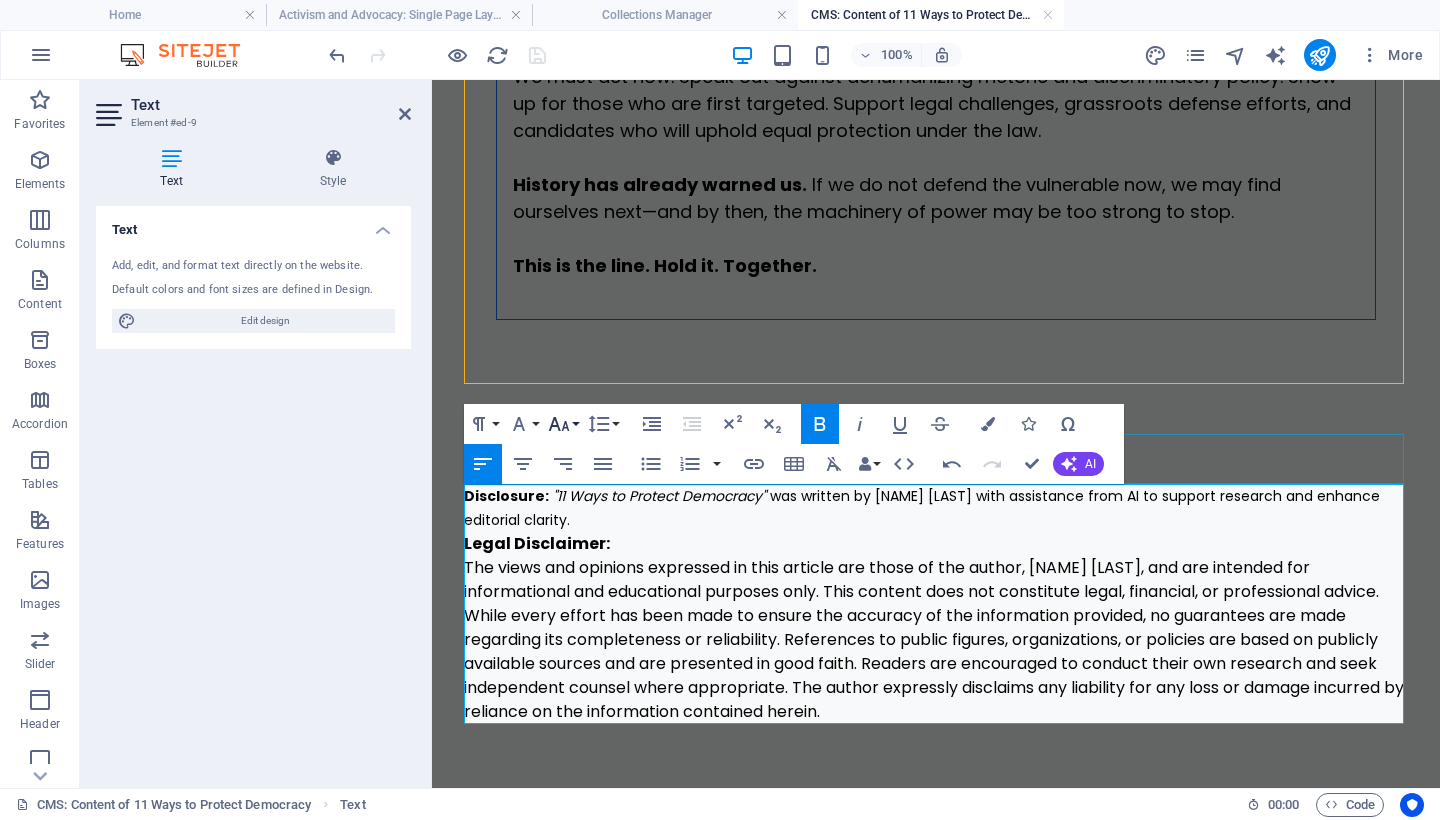 click on "Font Size" at bounding box center [563, 424] 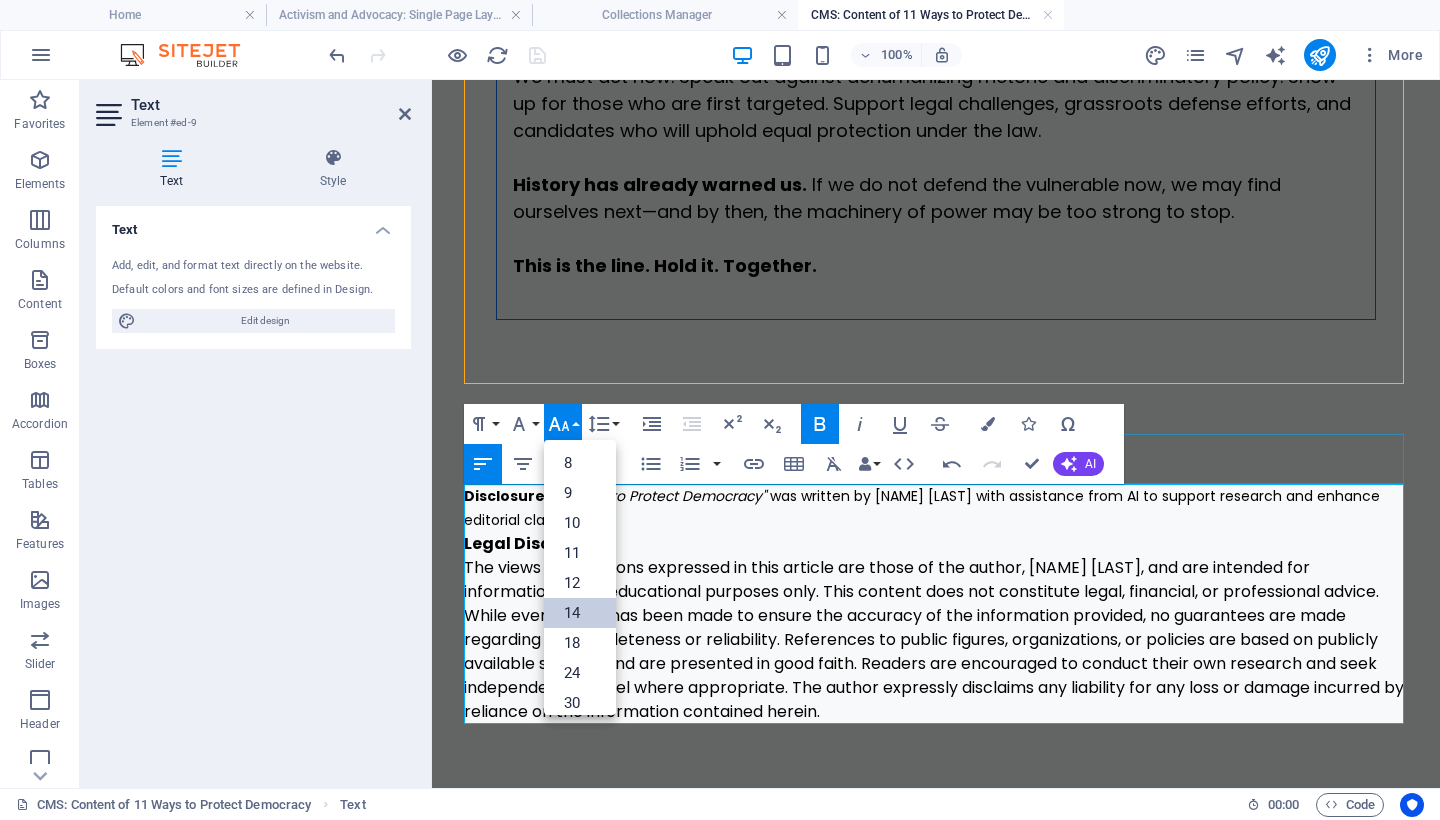 scroll, scrollTop: 161, scrollLeft: 0, axis: vertical 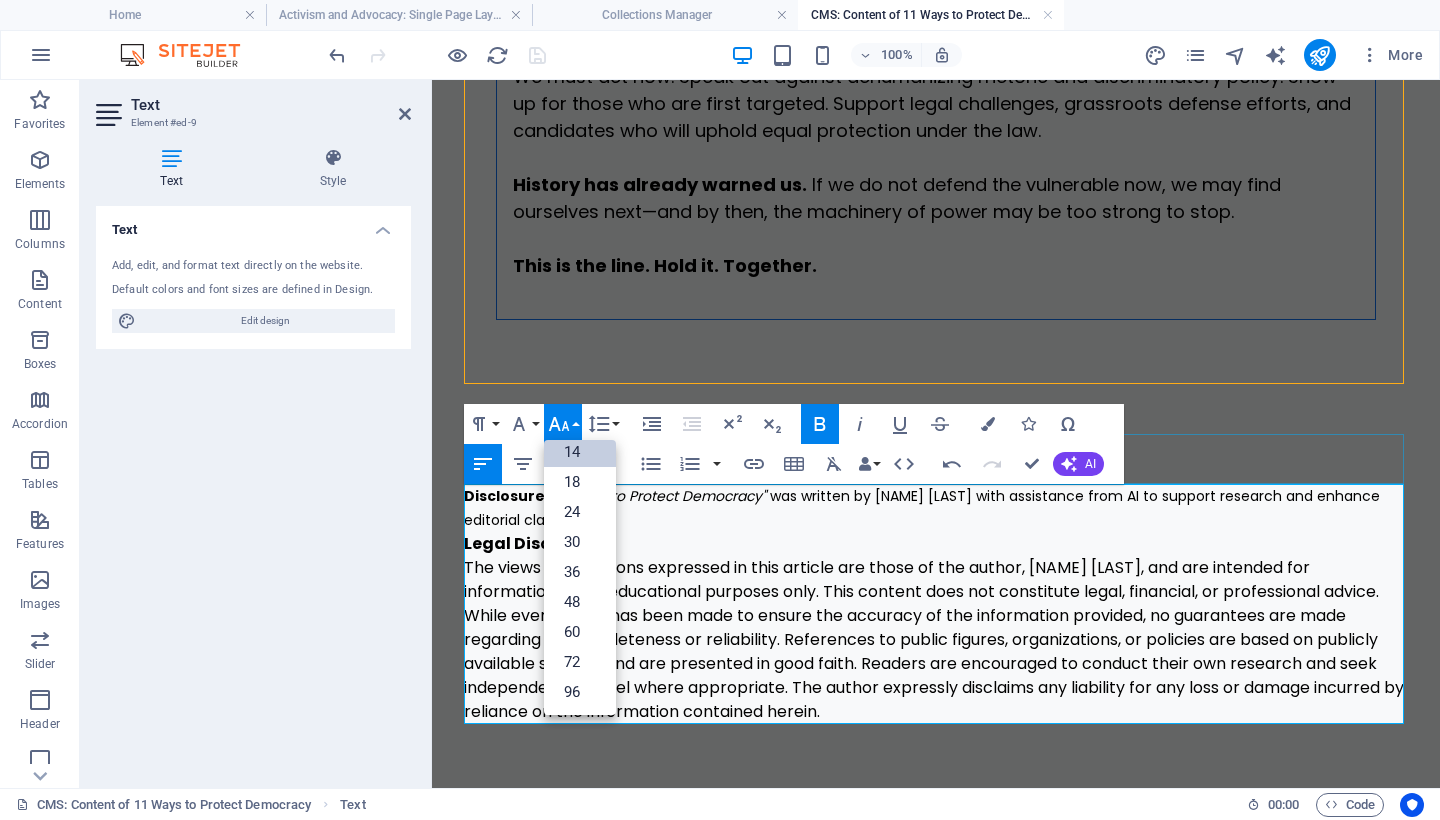 click on "14" at bounding box center [580, 452] 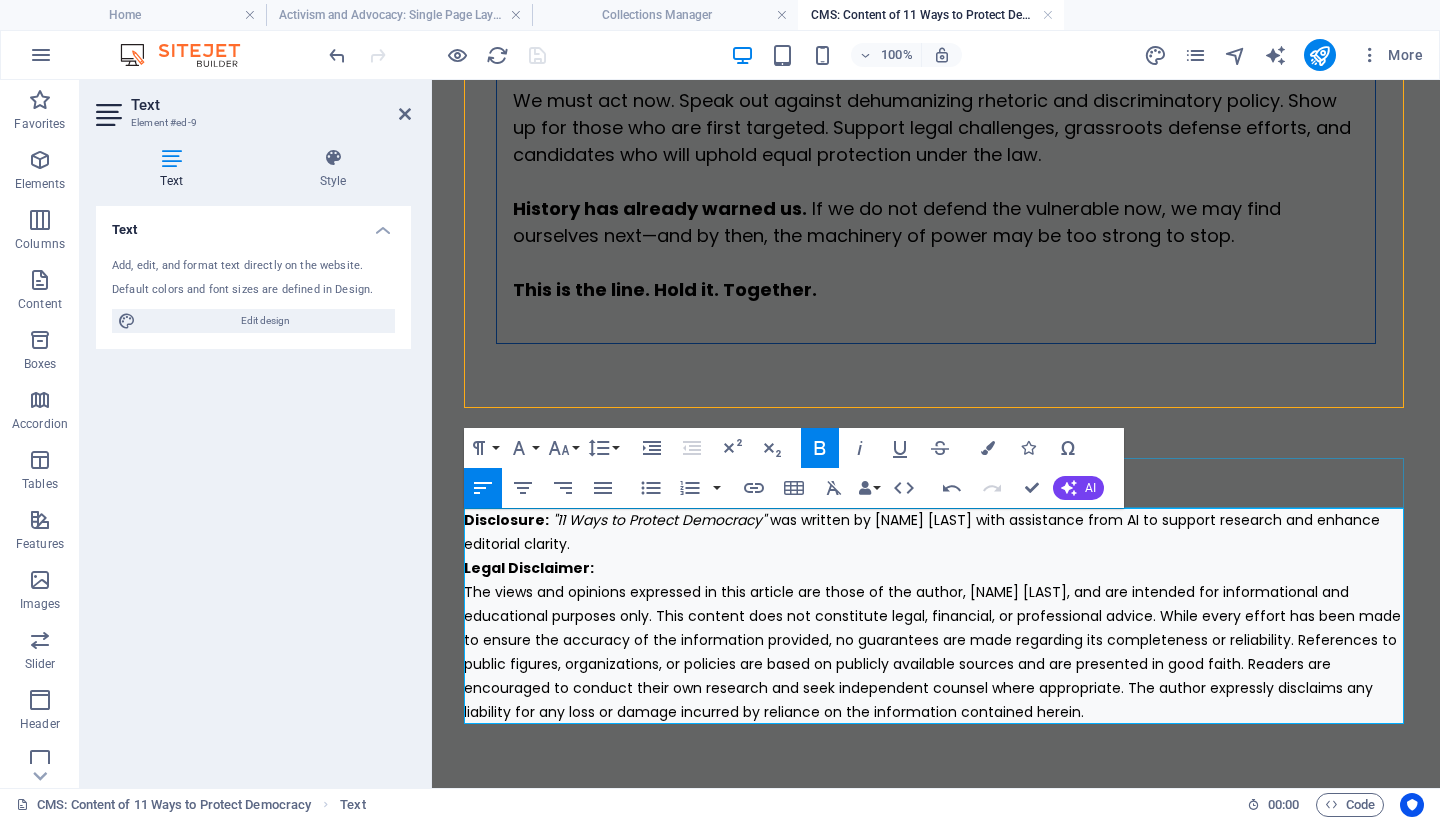 scroll, scrollTop: 9430, scrollLeft: 0, axis: vertical 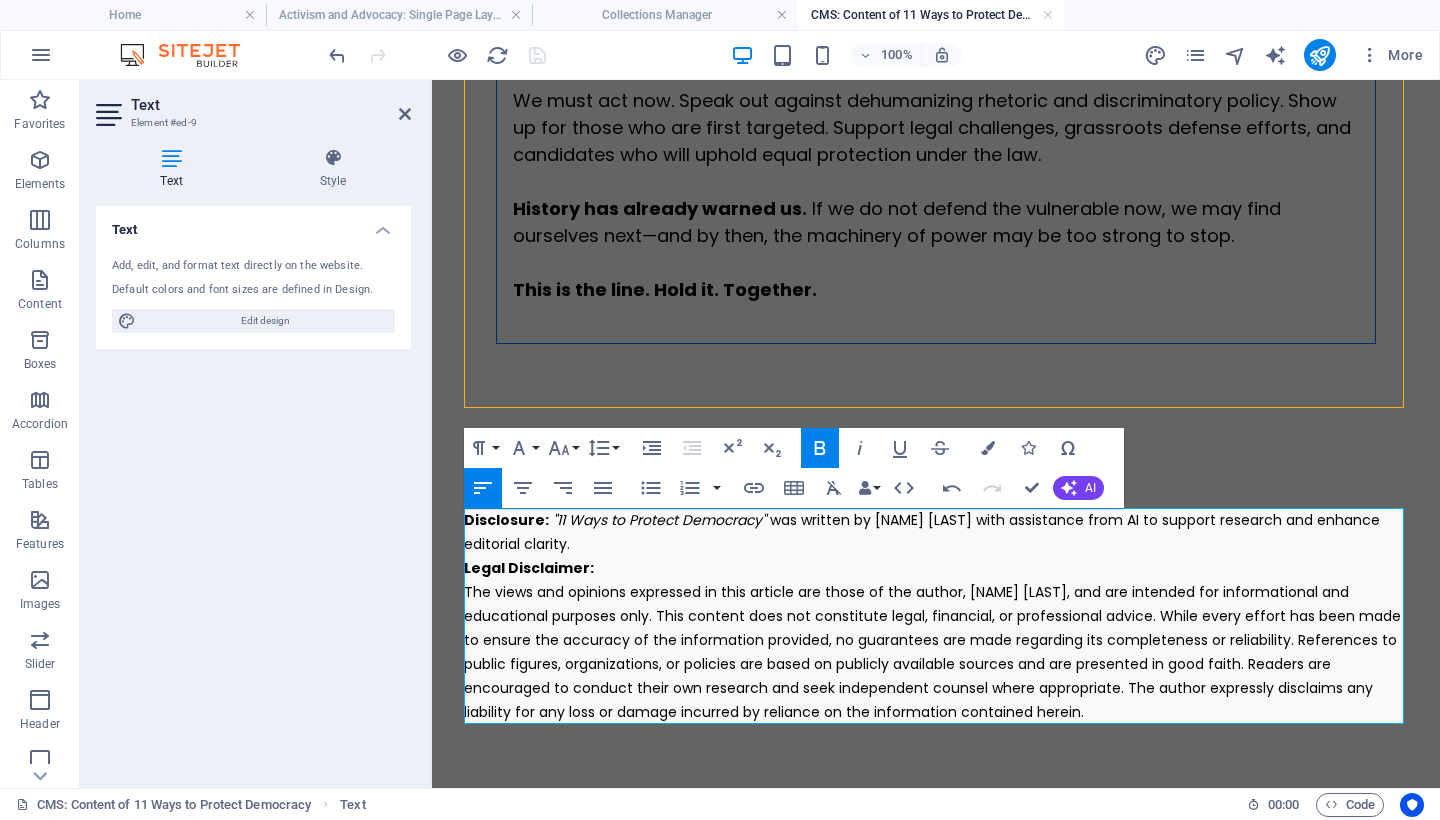 click on "Disclosure:   "11 Ways to Protect Democracy"   was written by Mary Ann Kirby with assistance from AI to support research and enhance editorial clarity." at bounding box center (936, 532) 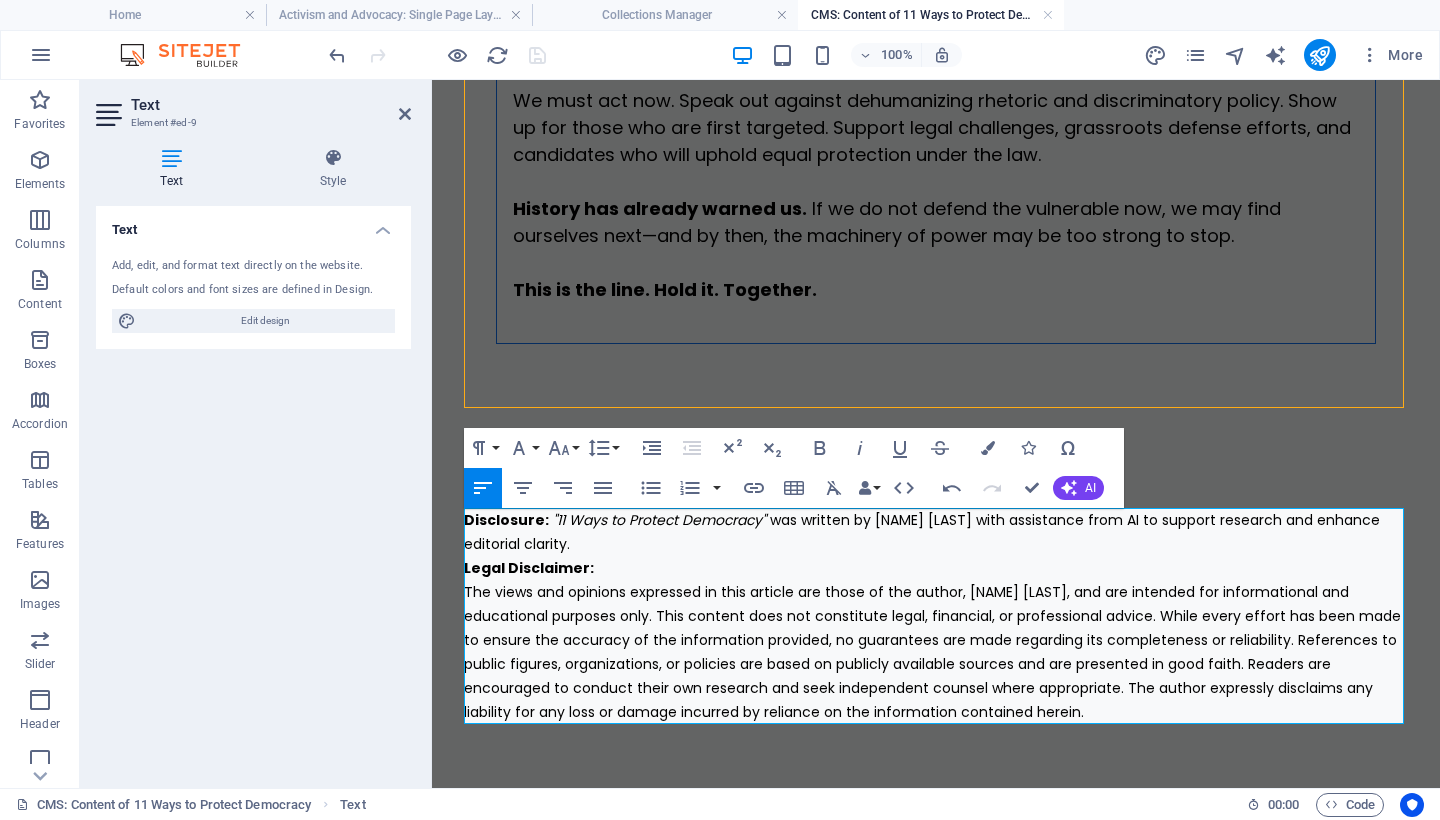 click on "Legal Disclaimer: The views and opinions expressed in this article are those of the author, Mary Ann Kirby, and are intended for informational and educational purposes only. This content does not constitute legal, financial, or professional advice. While every effort has been made to ensure the accuracy of the information provided, no guarantees are made regarding its completeness or reliability. References to public figures, organizations, or policies are based on publicly available sources and are presented in good faith. Readers are encouraged to conduct their own research and seek independent counsel where appropriate. The author expressly disclaims any liability for any loss or damage incurred by reliance on the information contained herein." at bounding box center [932, 640] 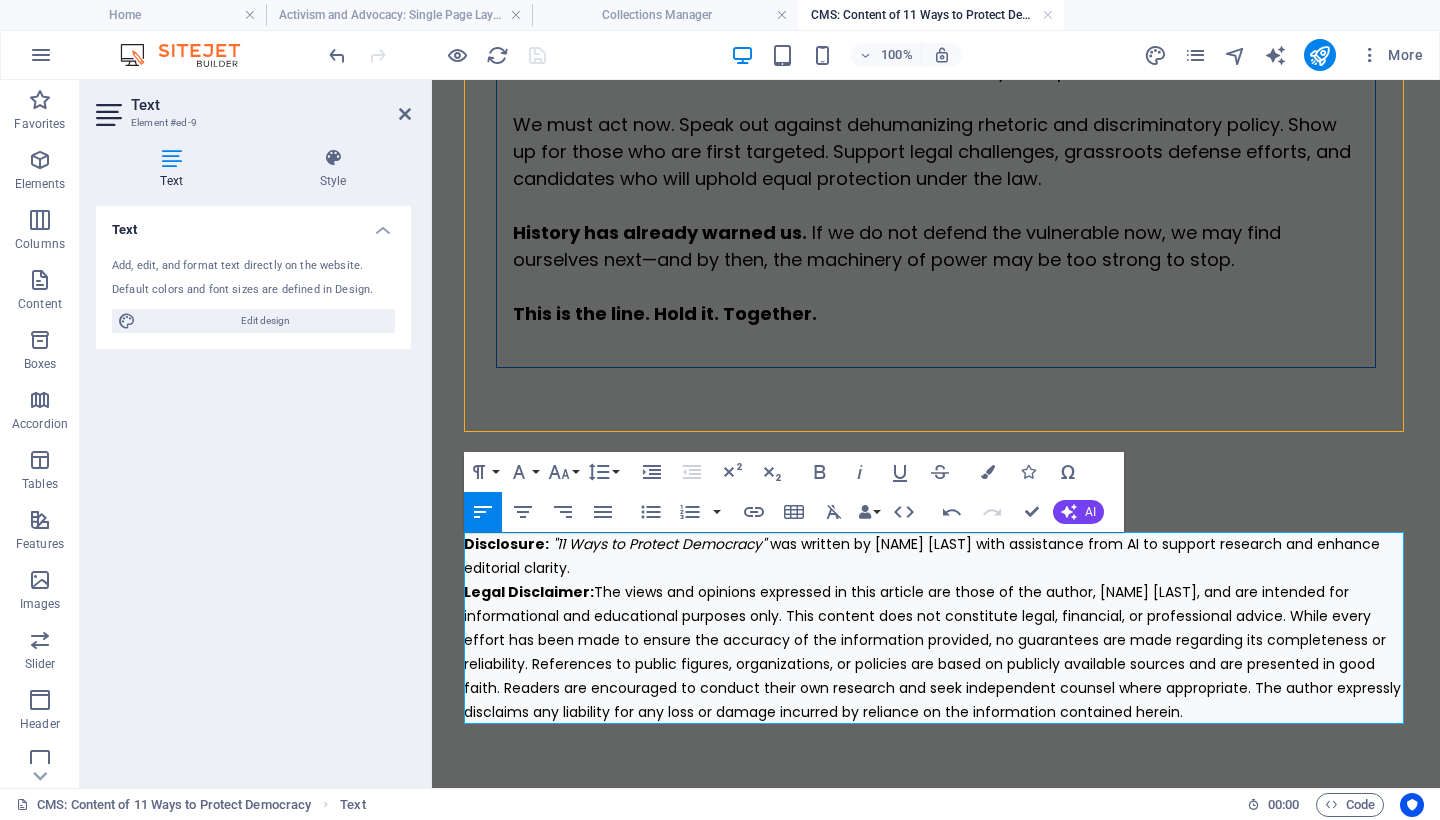 type 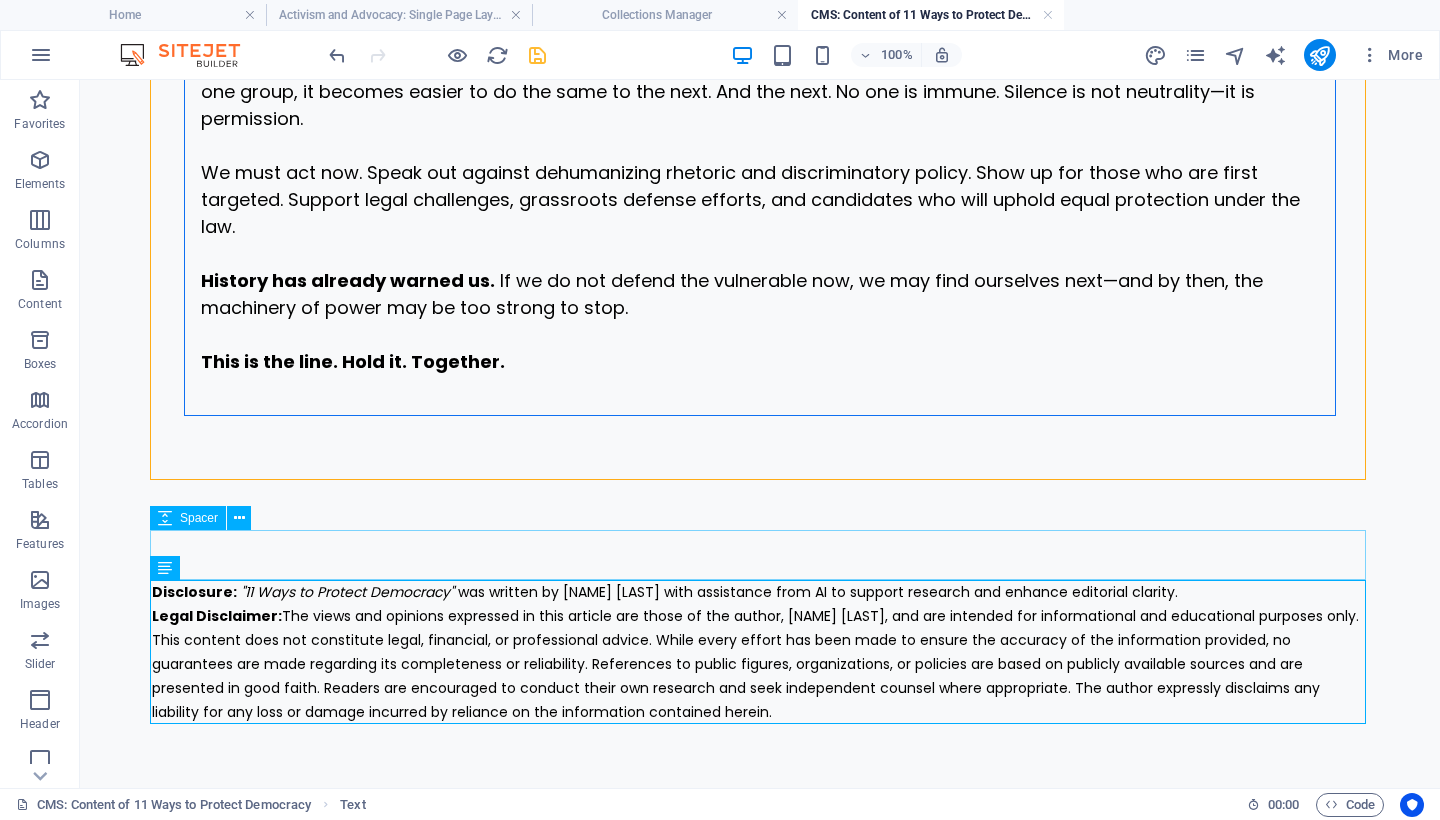 scroll, scrollTop: 7983, scrollLeft: 0, axis: vertical 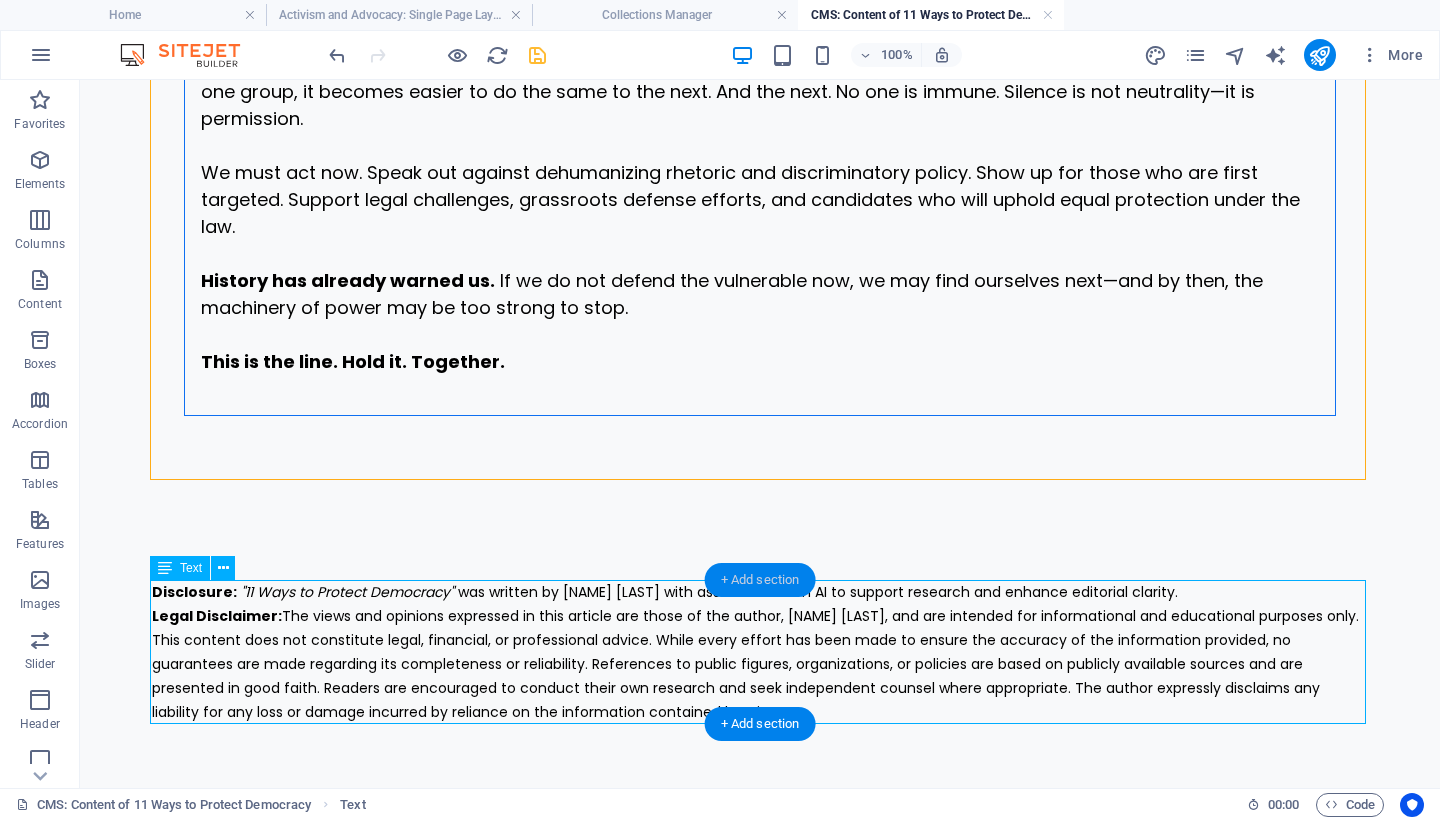 click on "+ Add section" at bounding box center [760, 580] 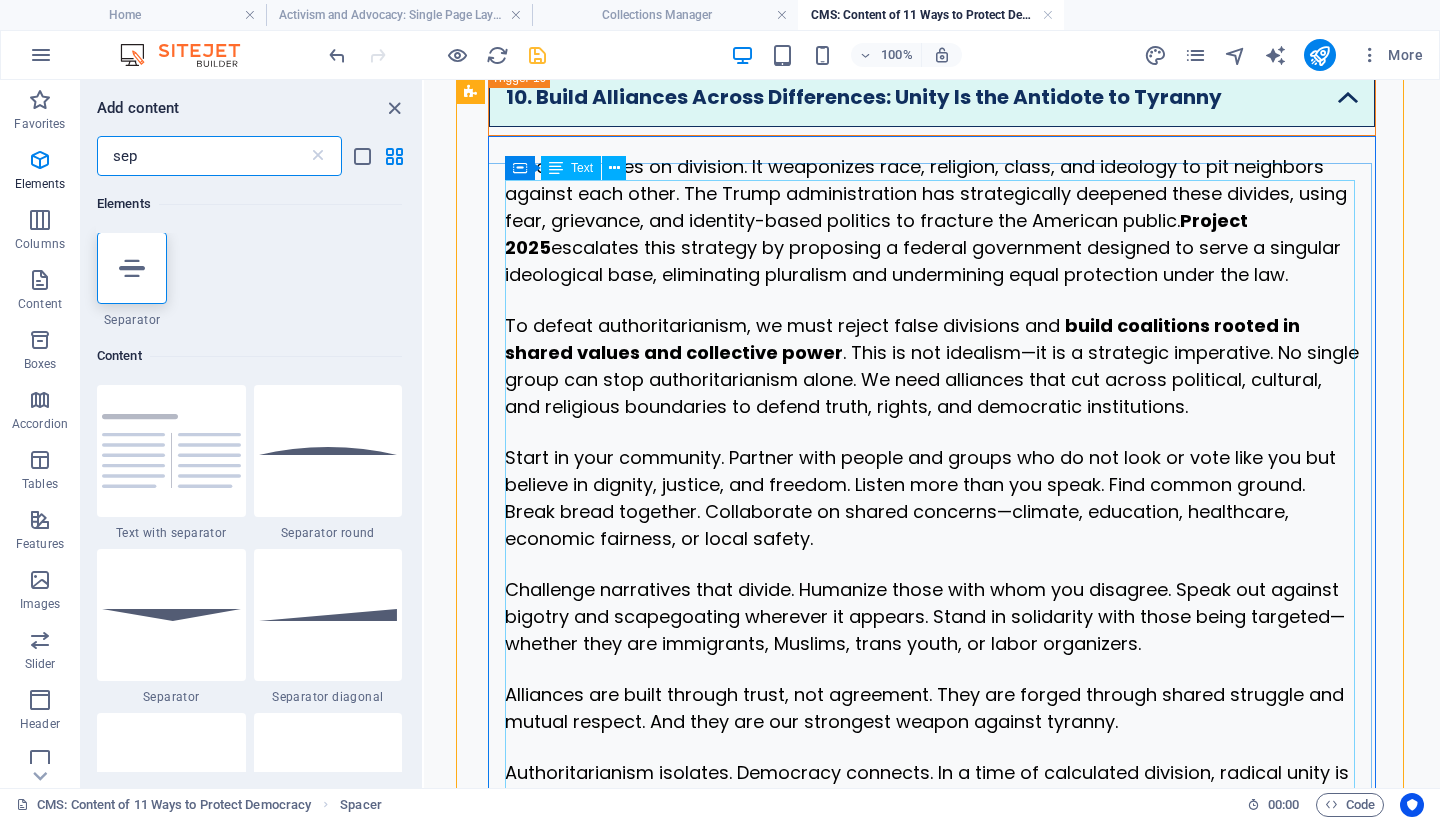 scroll, scrollTop: 0, scrollLeft: 0, axis: both 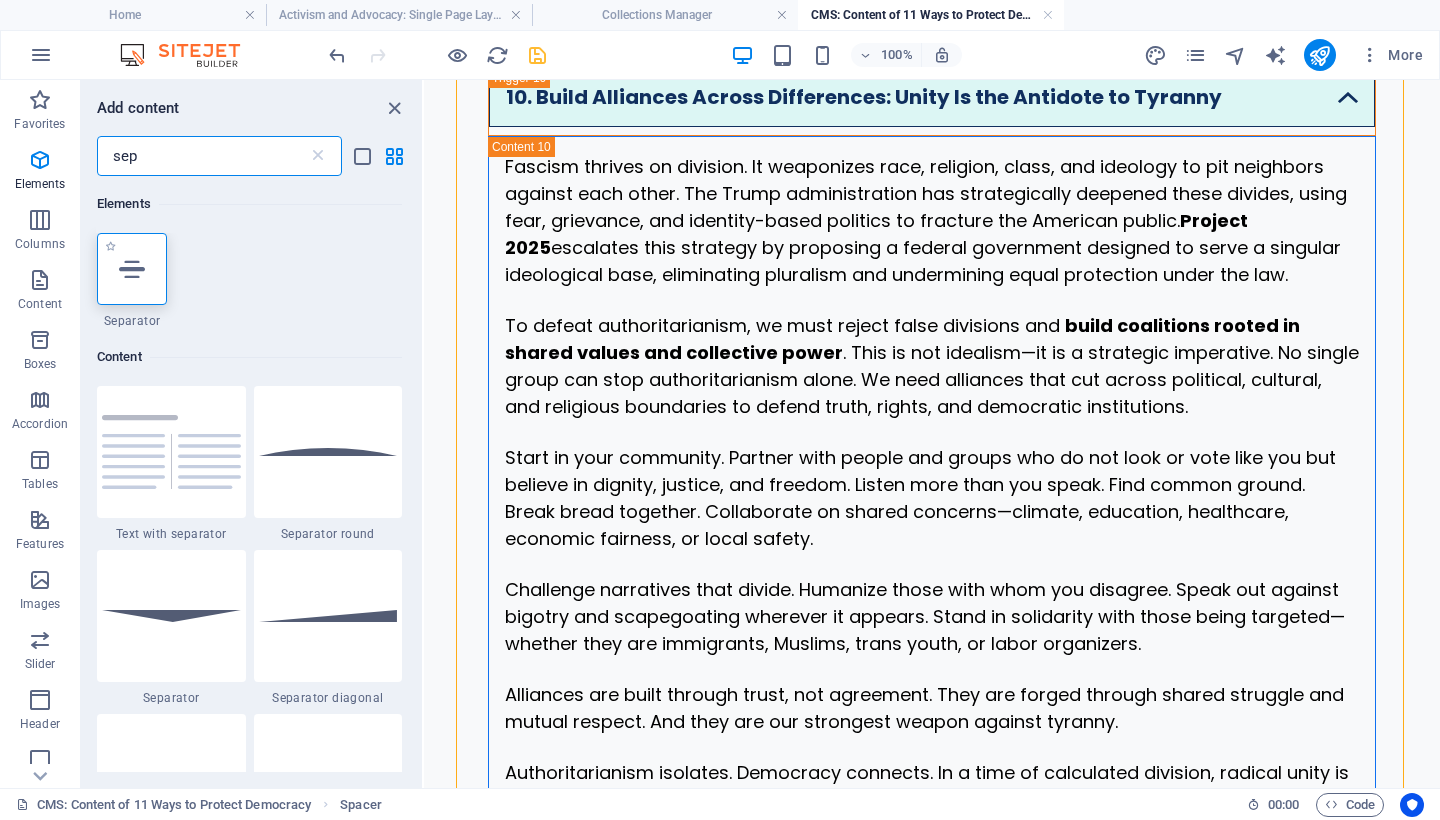 type on "sep" 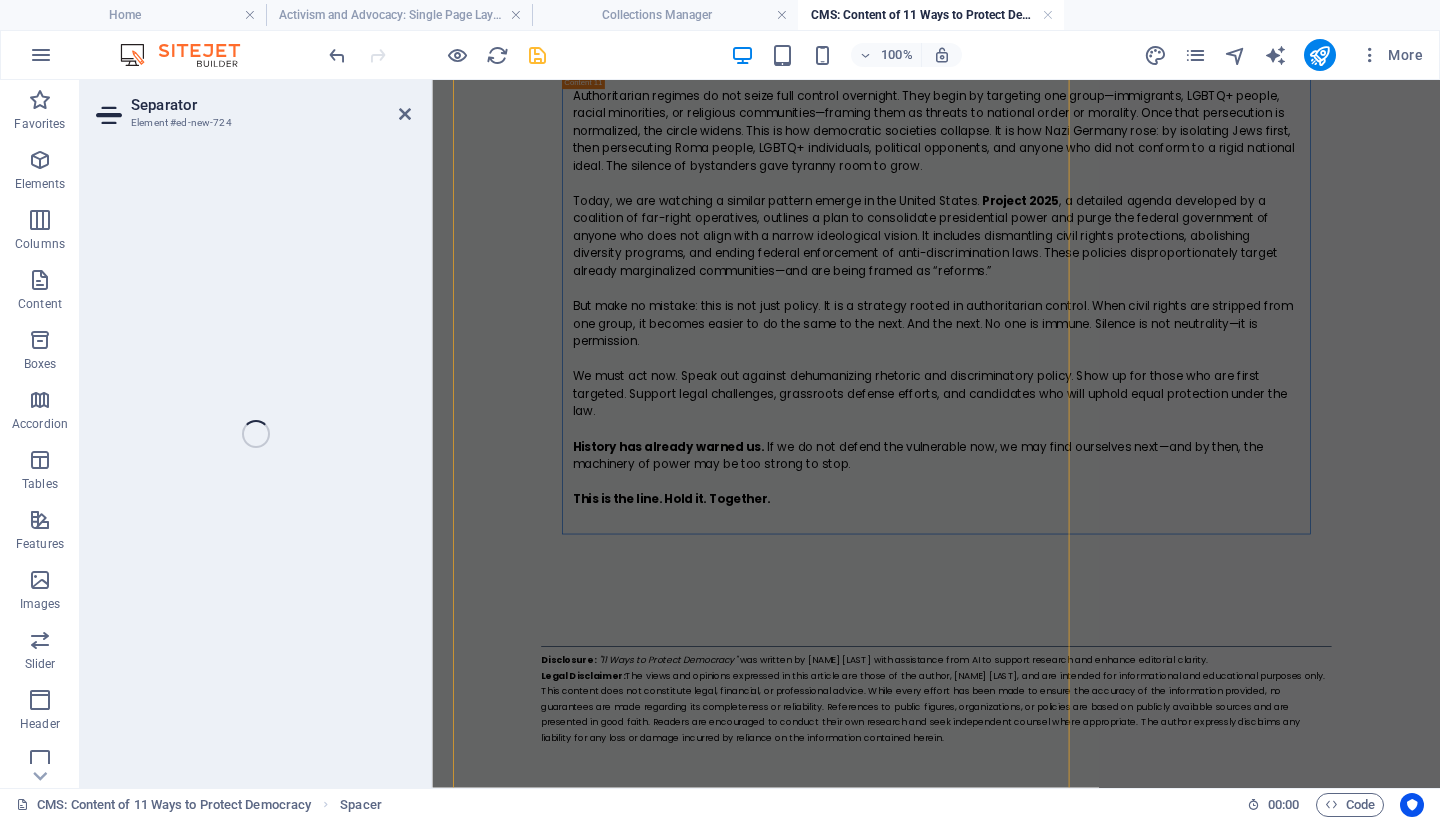select on "%" 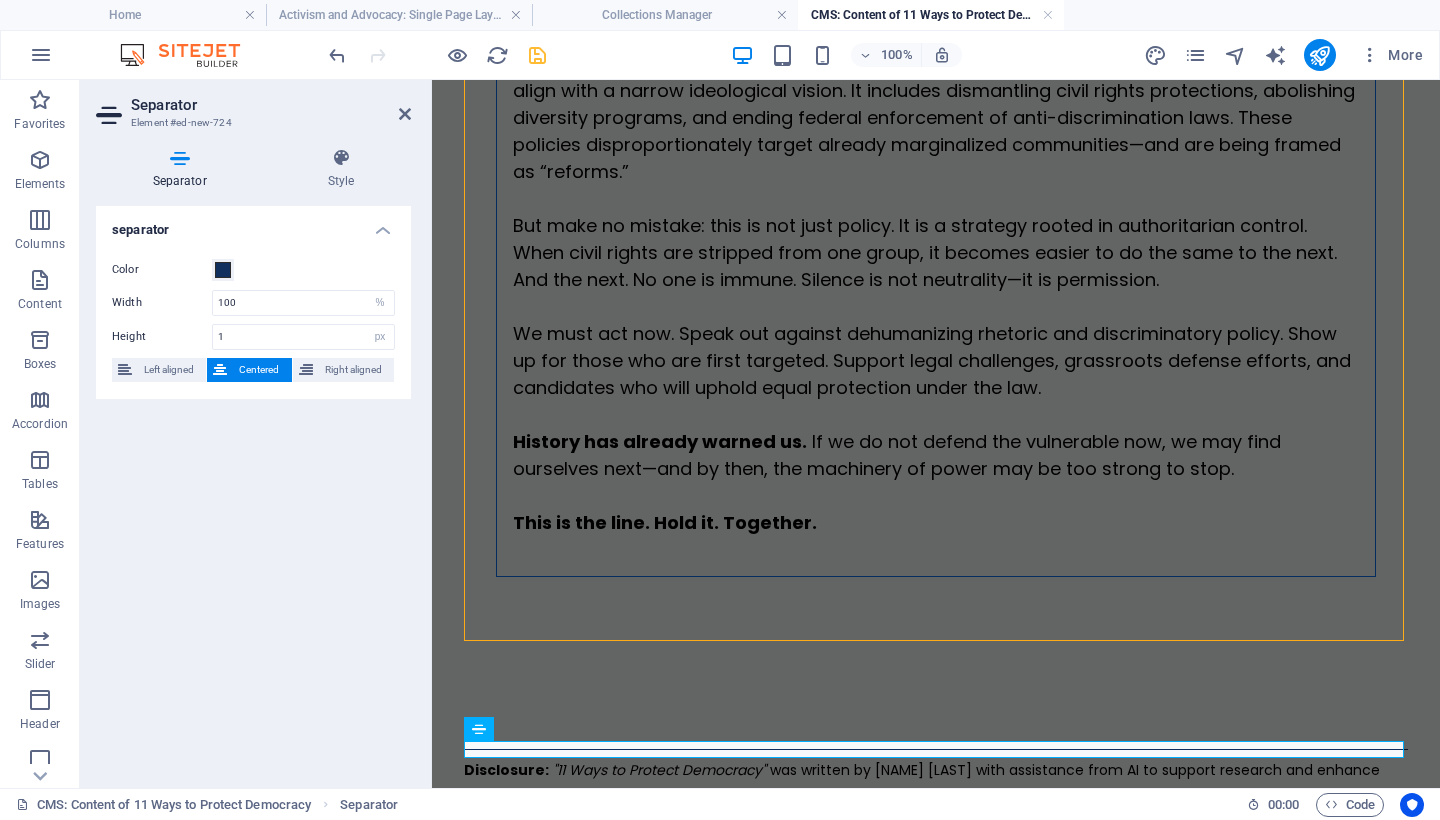scroll, scrollTop: 9423, scrollLeft: 0, axis: vertical 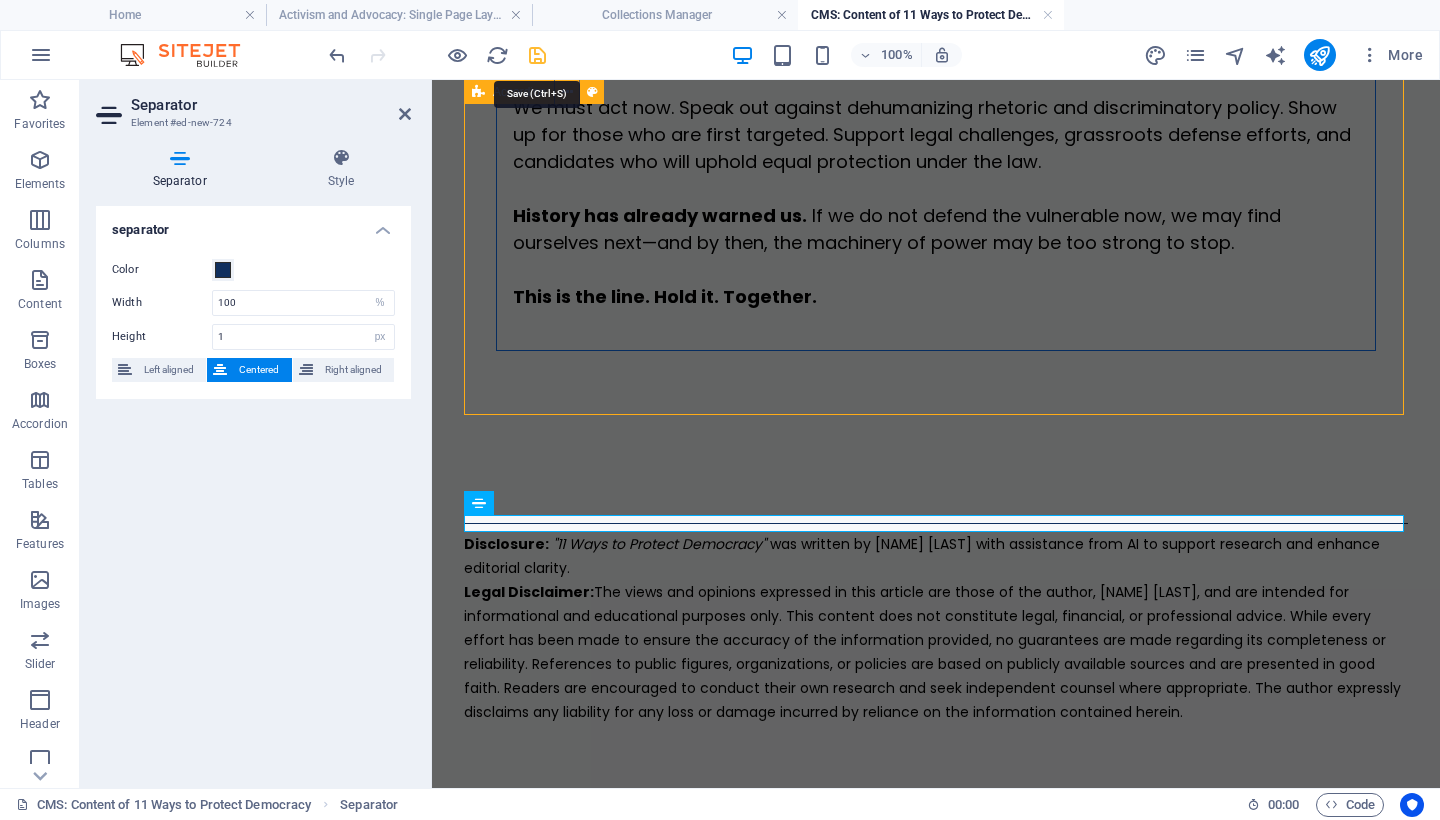 click at bounding box center [537, 55] 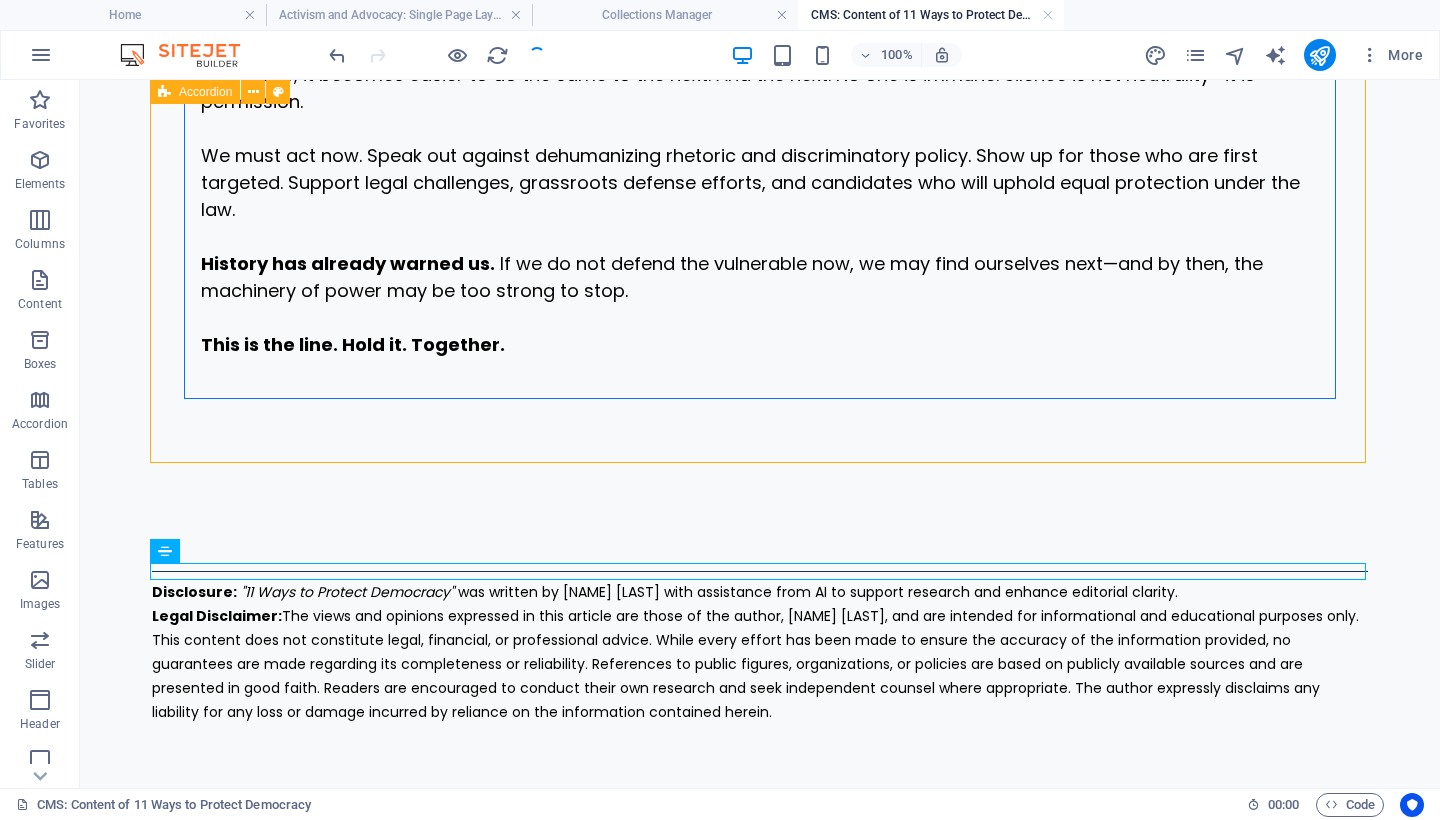 scroll, scrollTop: 8000, scrollLeft: 0, axis: vertical 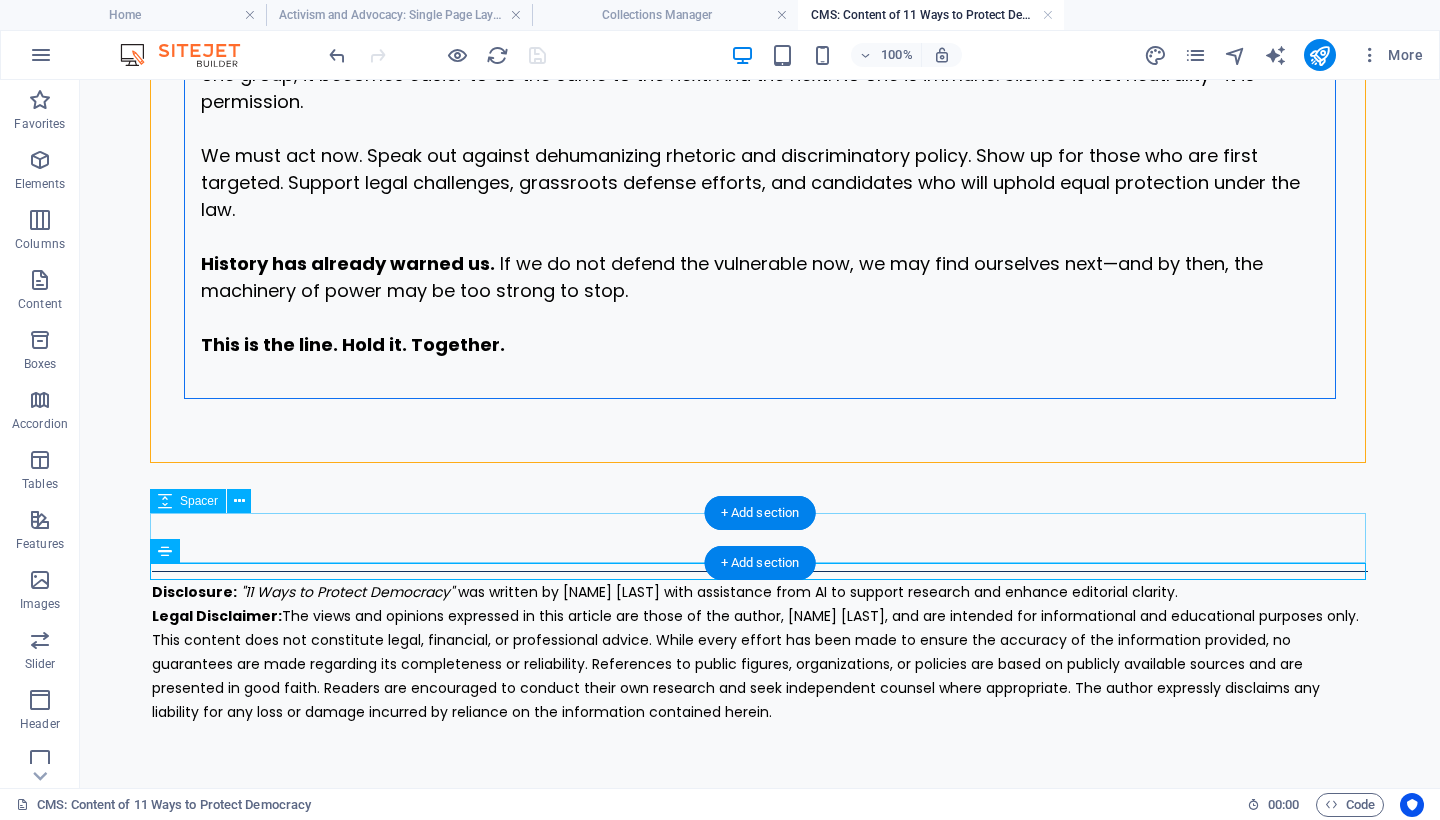 click at bounding box center (760, 538) 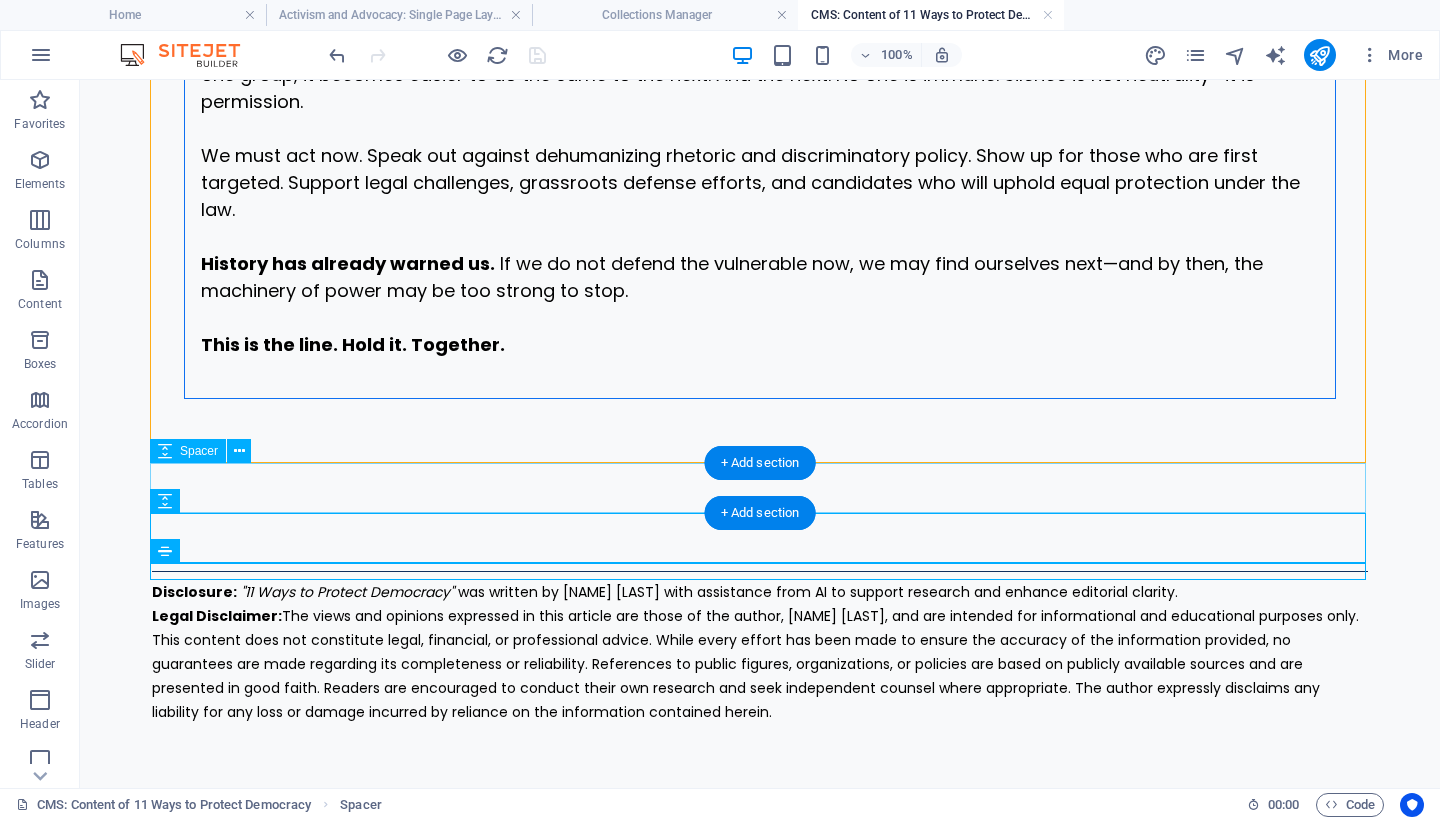 click at bounding box center (760, 488) 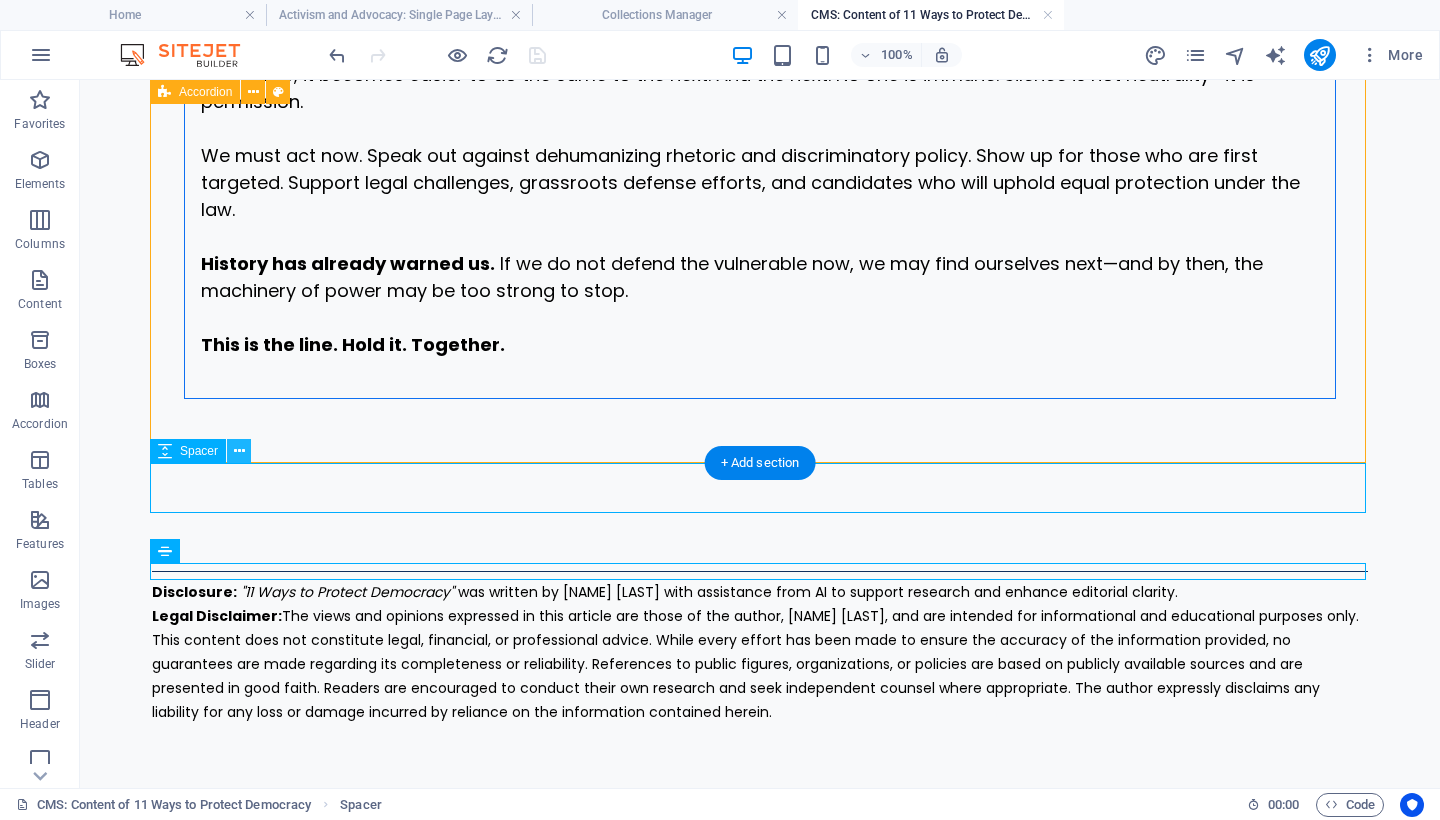 click at bounding box center (239, 451) 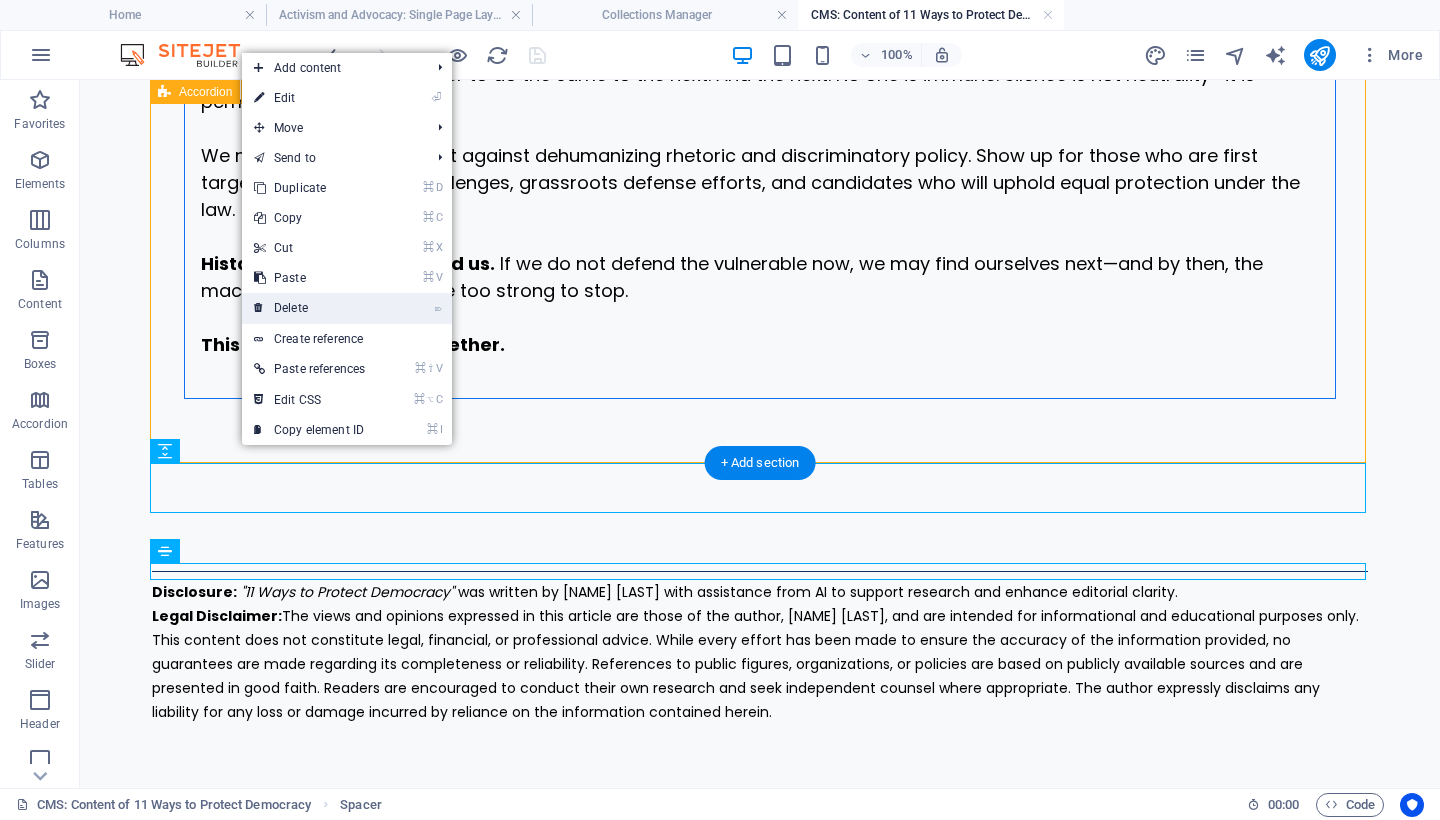click on "⌦  Delete" at bounding box center (309, 308) 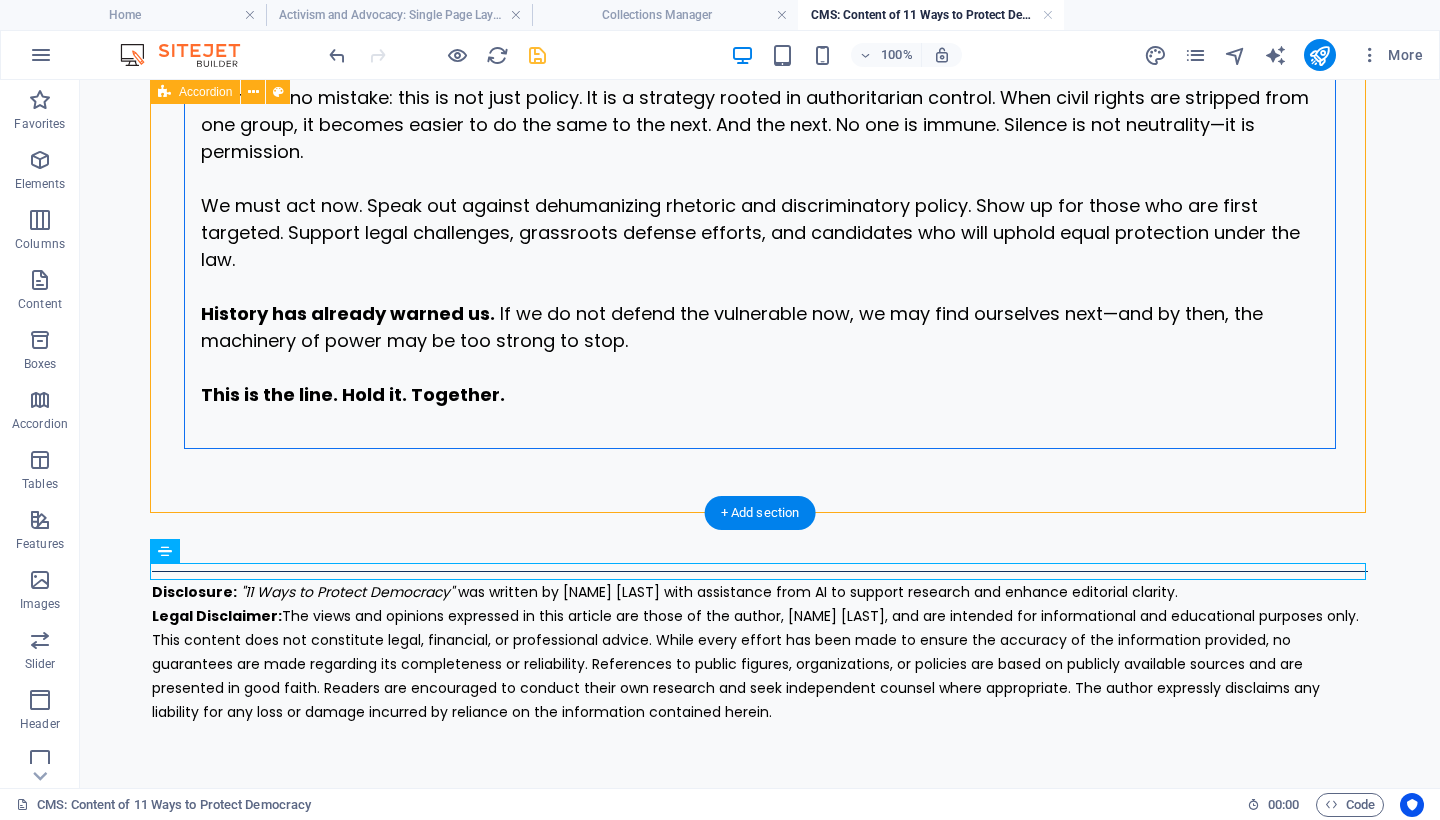 scroll, scrollTop: 7950, scrollLeft: 0, axis: vertical 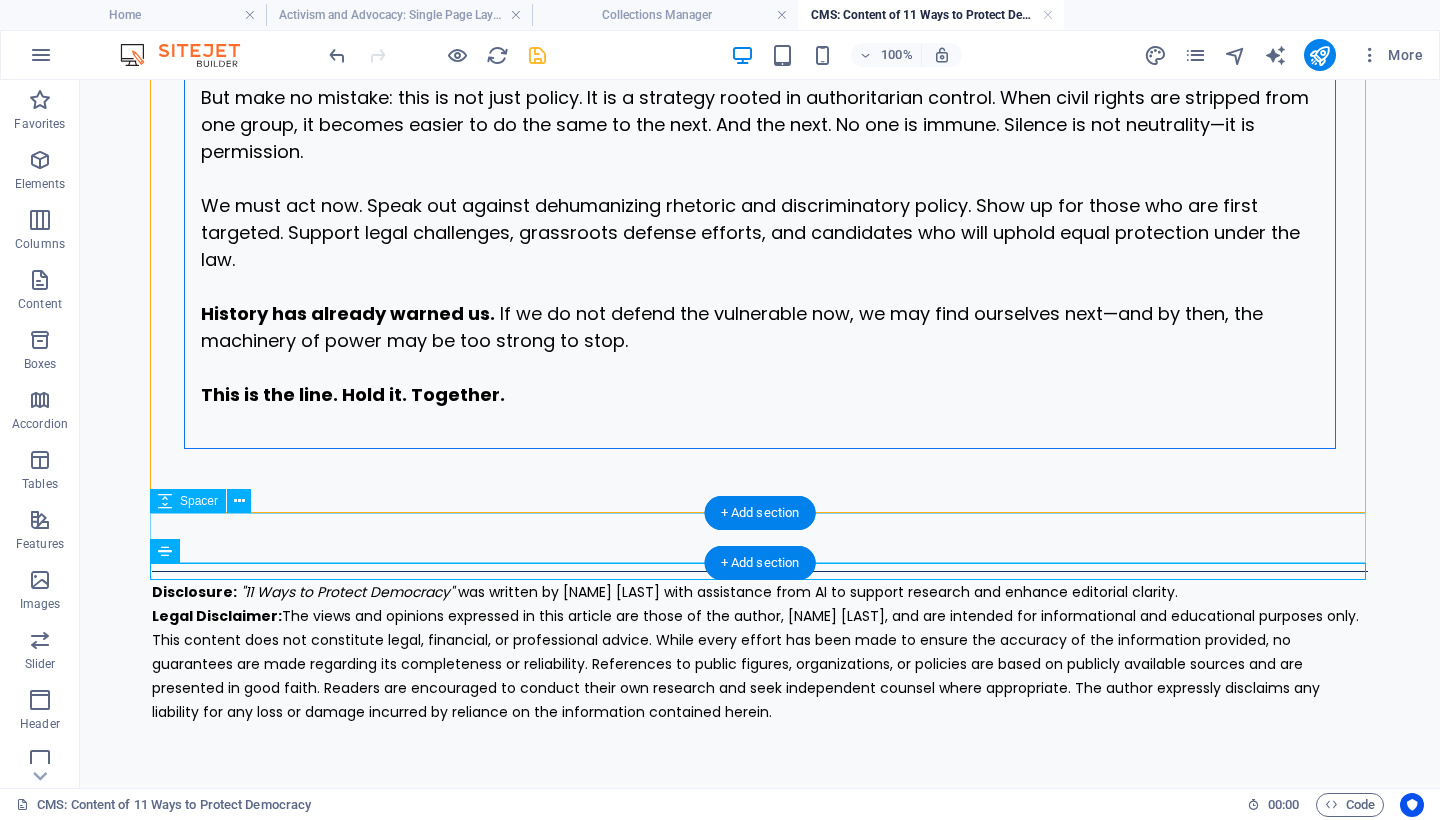 click at bounding box center [760, 538] 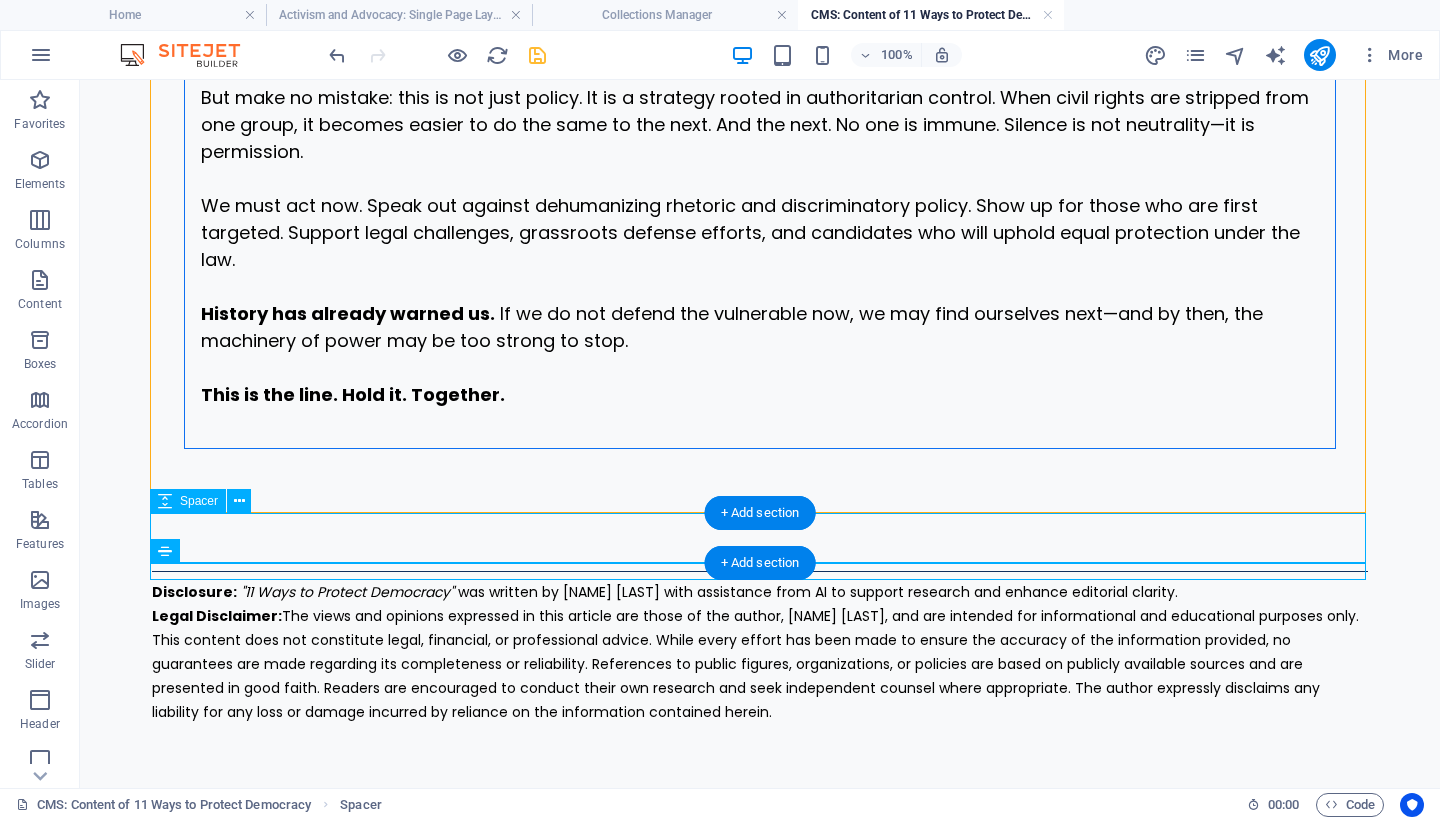 click at bounding box center (760, 538) 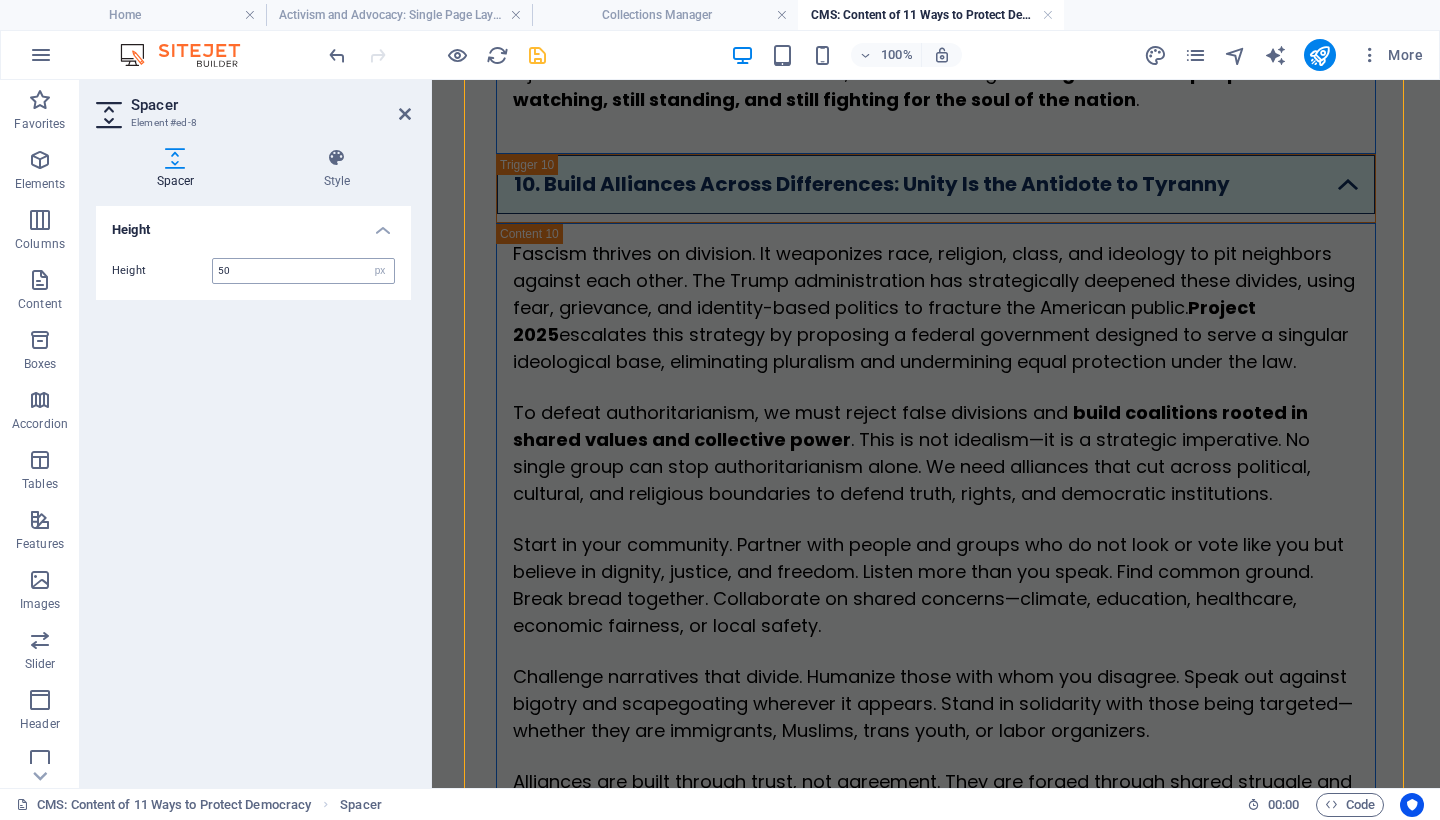click on "50" at bounding box center [303, 271] 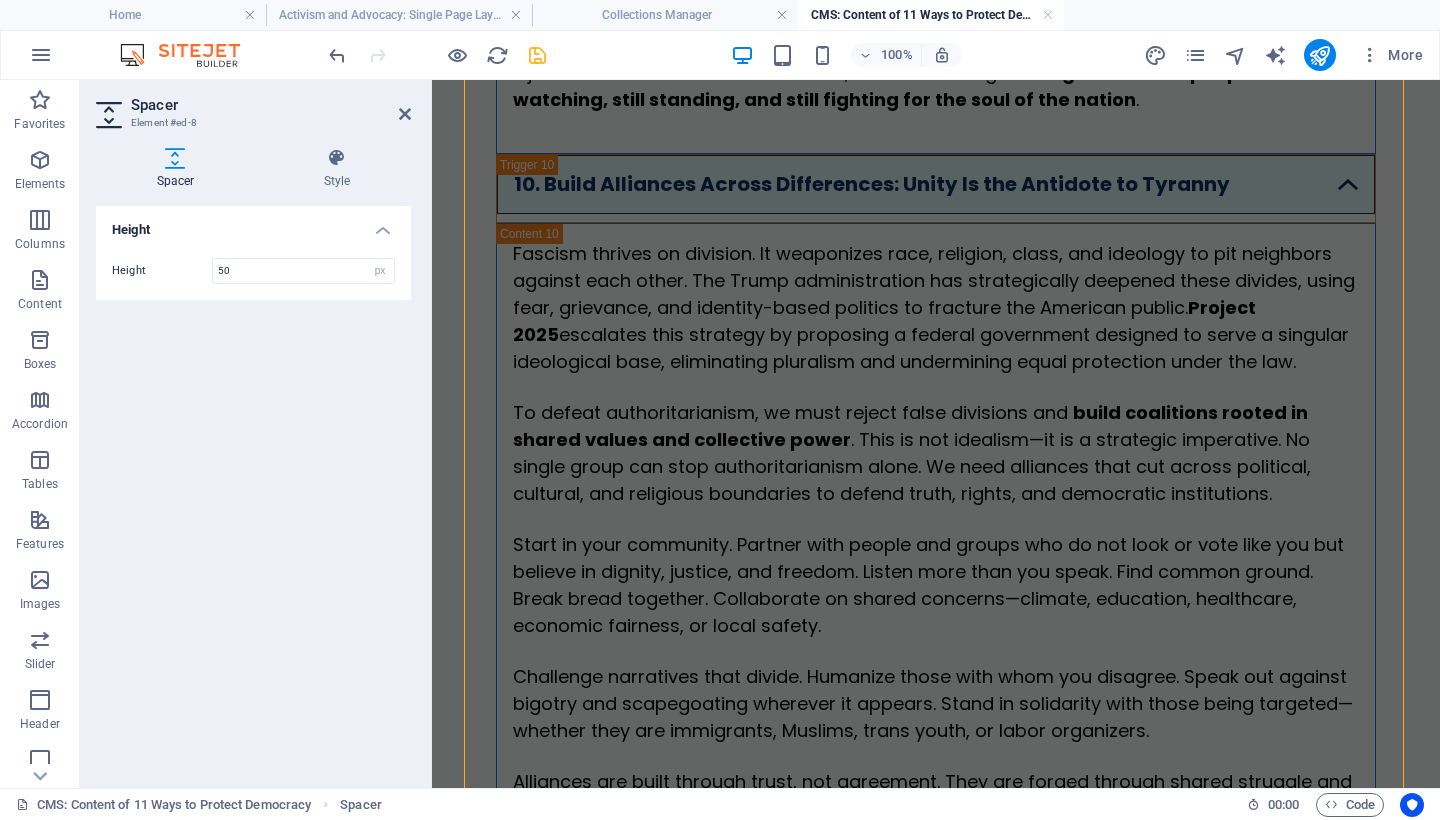 drag, startPoint x: 261, startPoint y: 272, endPoint x: 152, endPoint y: 267, distance: 109.11462 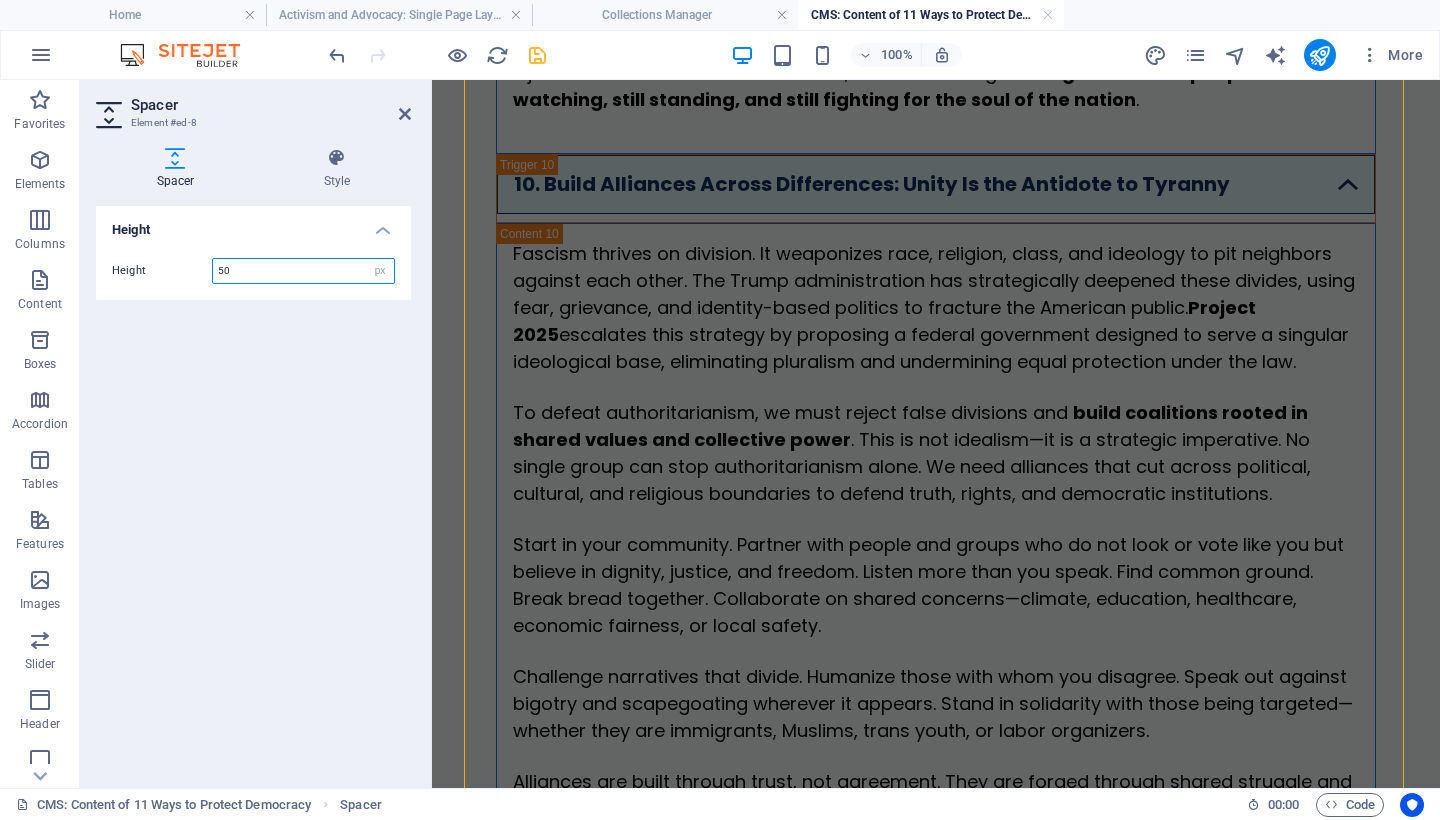 drag, startPoint x: 261, startPoint y: 269, endPoint x: 198, endPoint y: 269, distance: 63 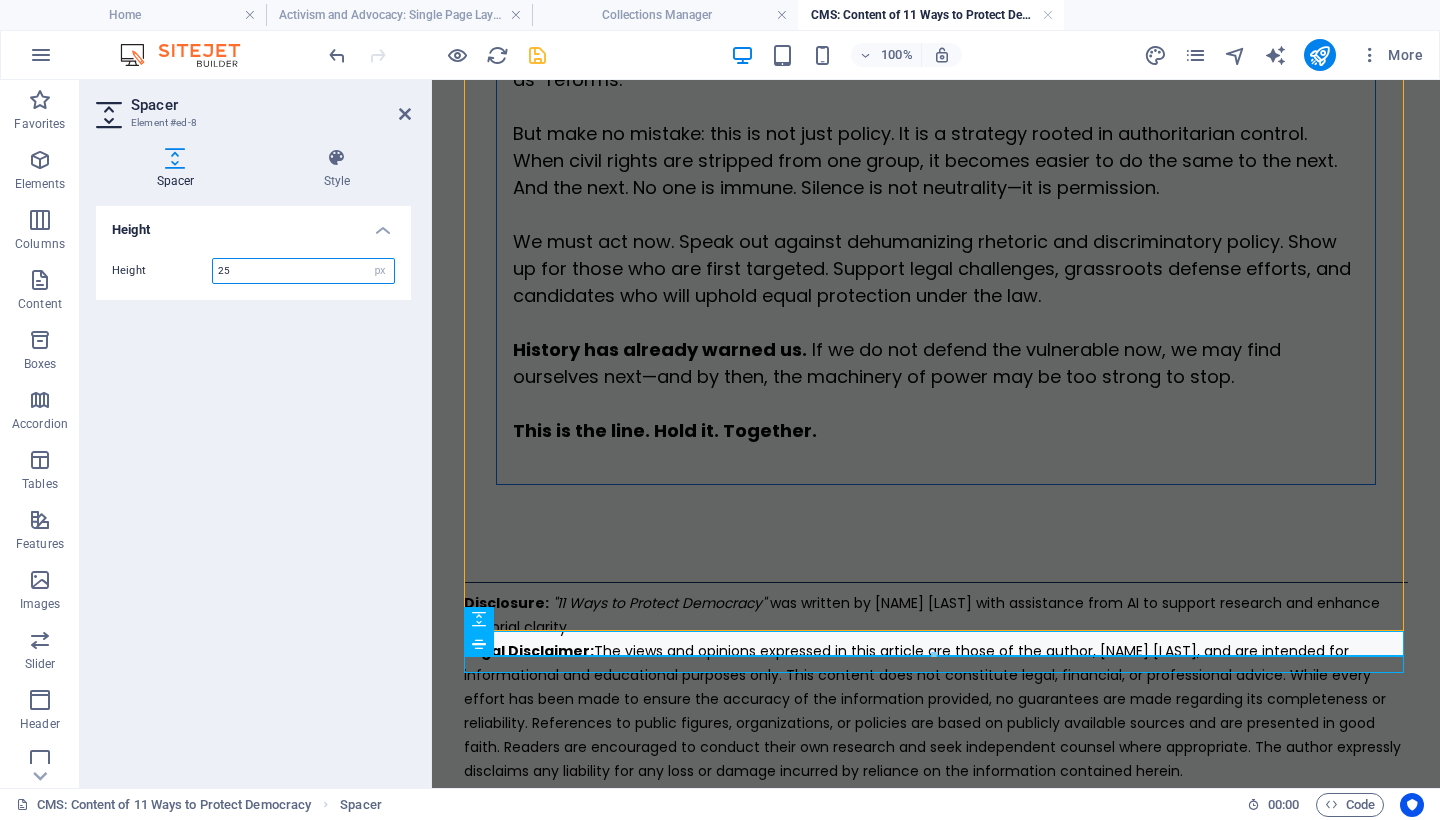 scroll, scrollTop: 9348, scrollLeft: 0, axis: vertical 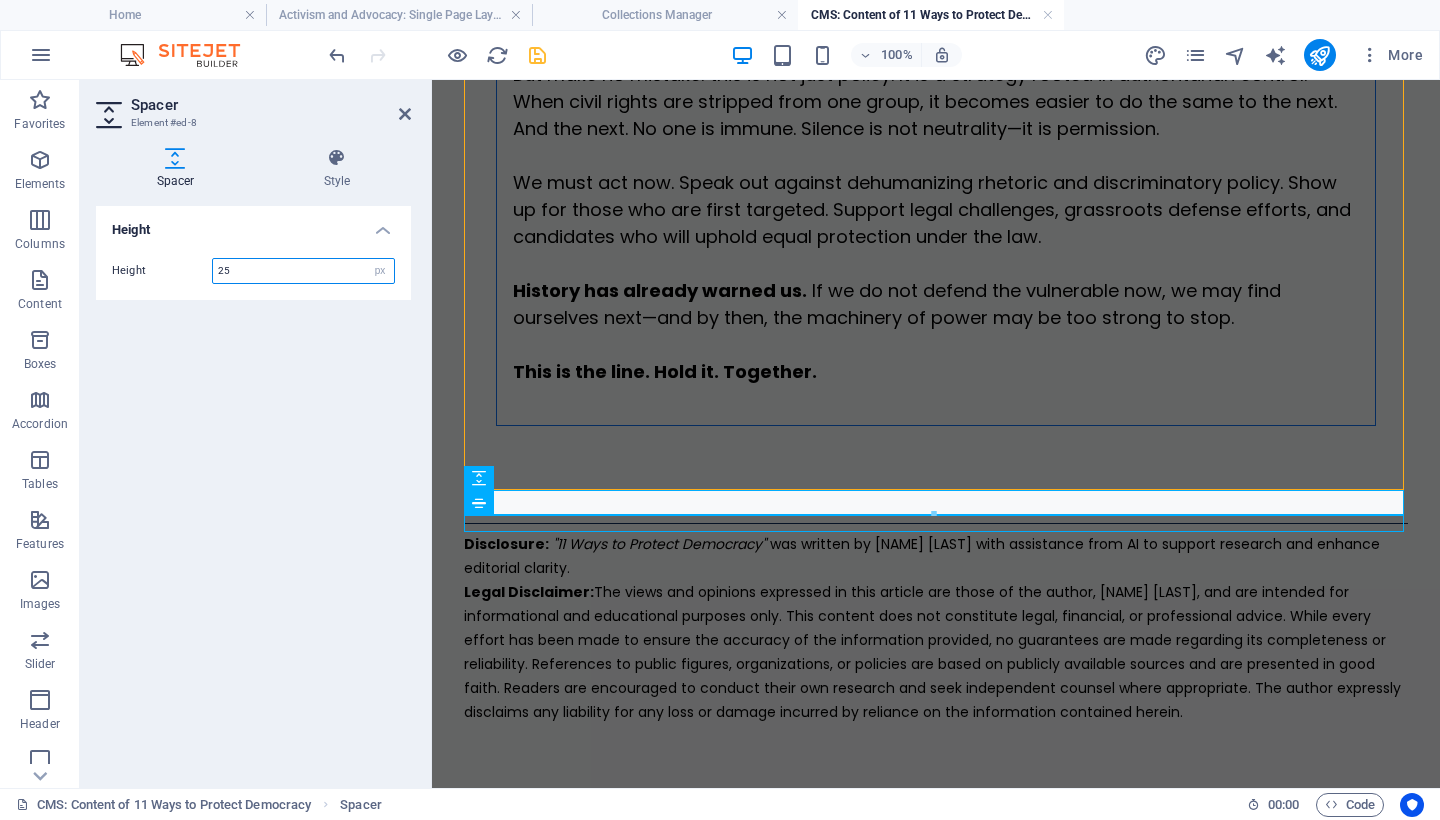 drag, startPoint x: 265, startPoint y: 267, endPoint x: 145, endPoint y: 266, distance: 120.004166 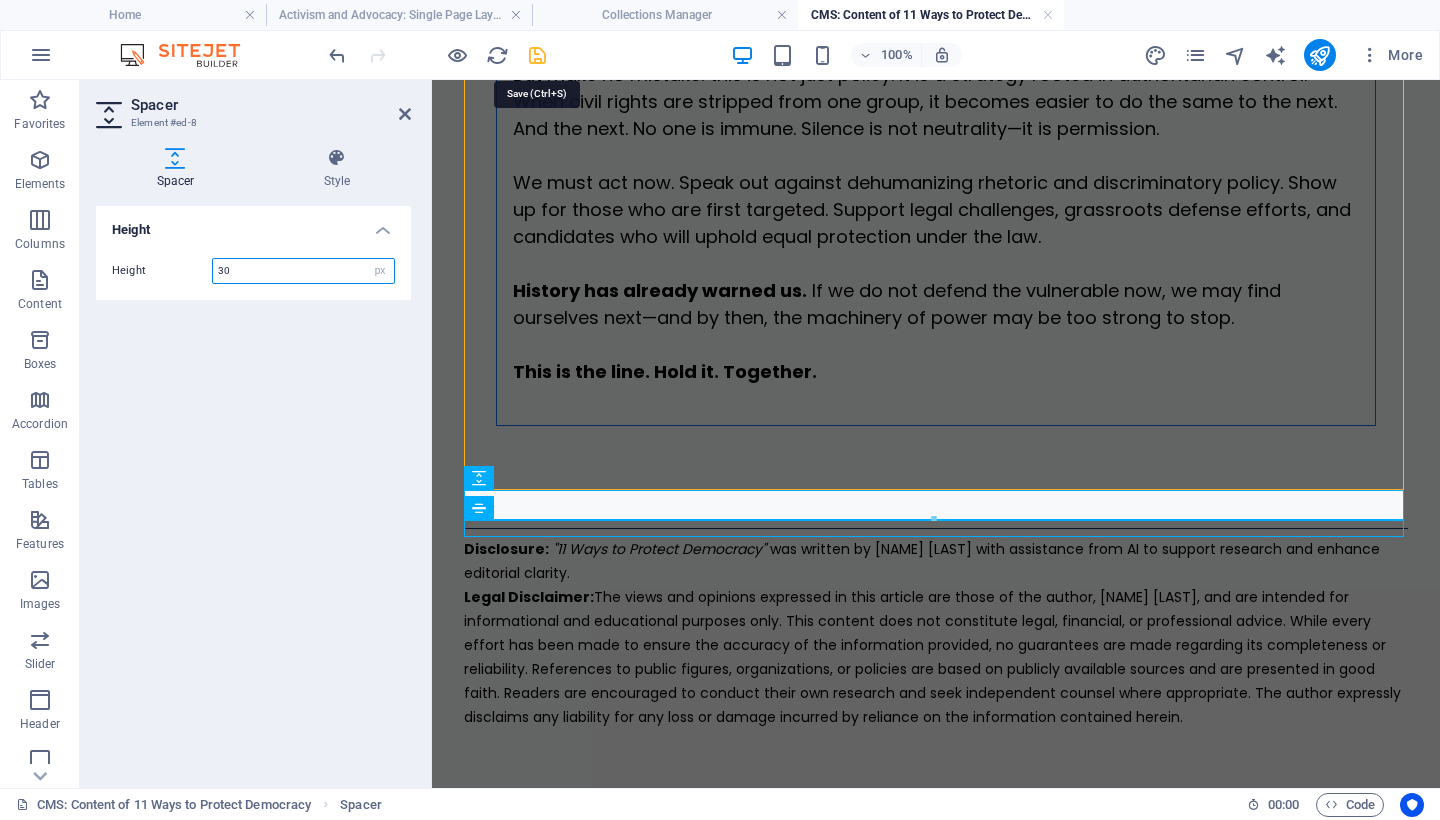 type on "30" 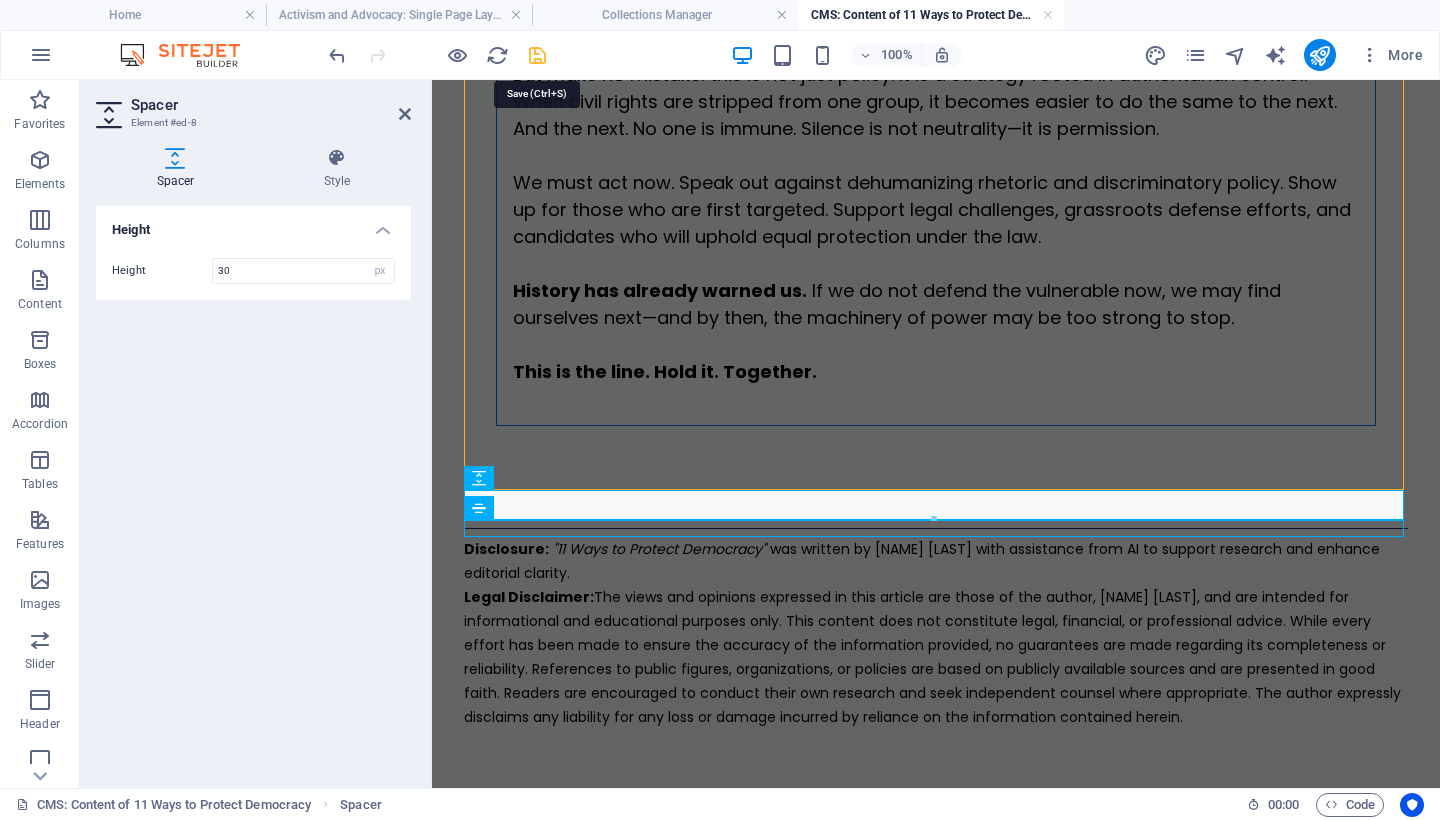 click at bounding box center (537, 55) 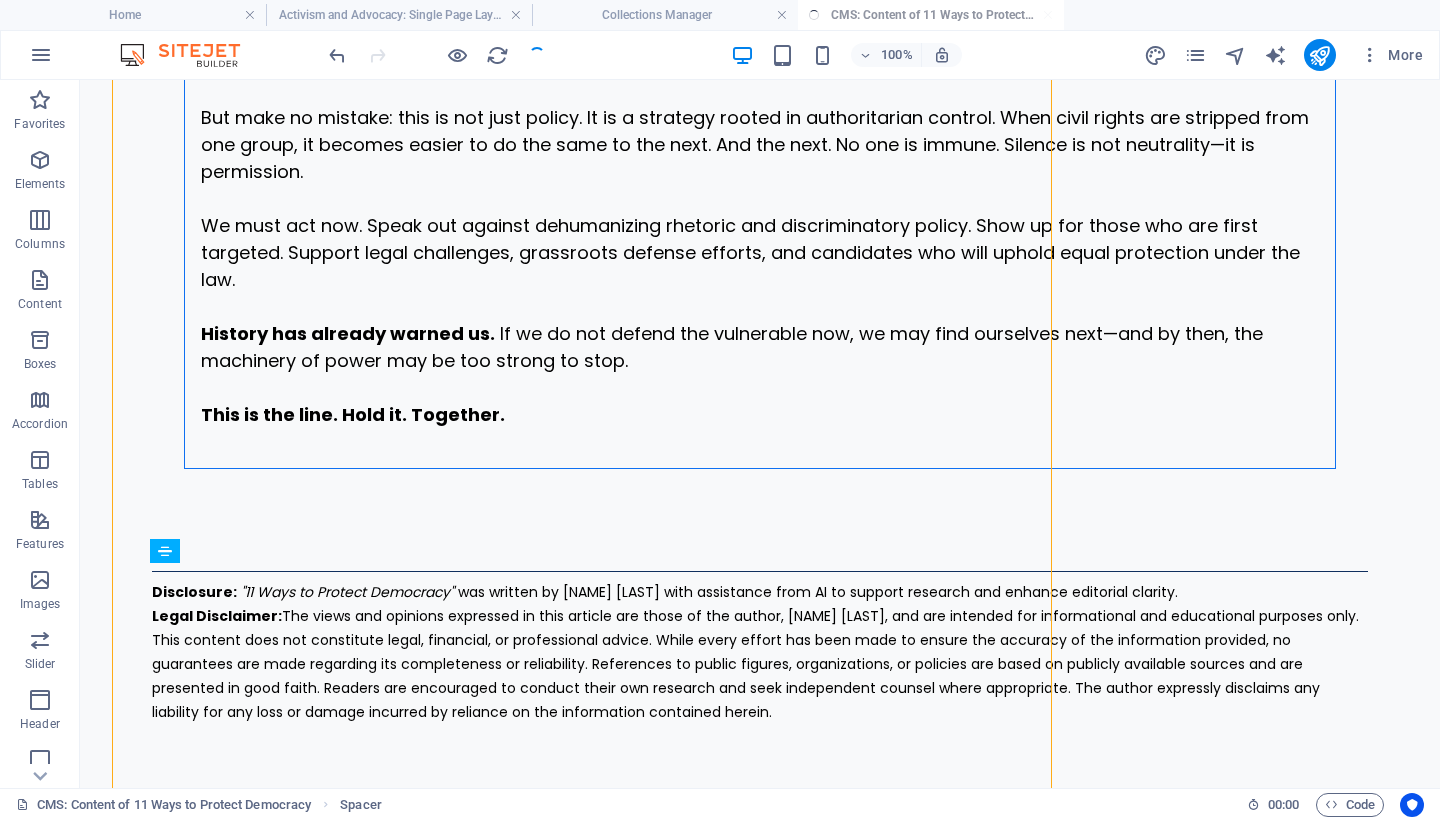 scroll, scrollTop: 7930, scrollLeft: 0, axis: vertical 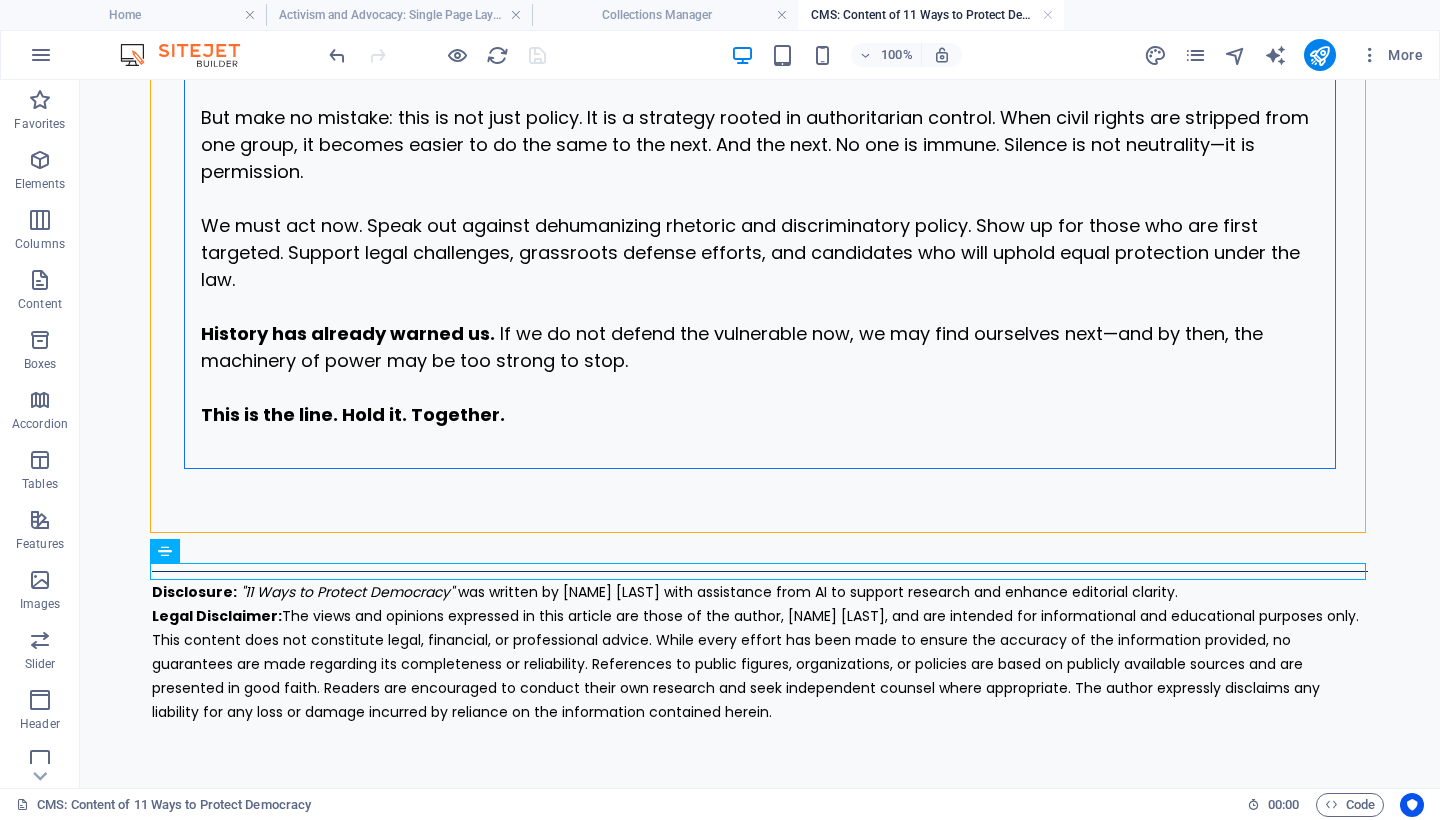 click on "Skip to main content
11 Ways to Protect Democracy By Mary Ann Kirby. August 2, 2025. Fascism is not a distant threat. It is already taking root—in our courts, in our schools, in our elections. It thrives on fear, silence, and surrender. It feeds on disinformation, cruelty, and the slow erosion of truth.  And now it has a blueprint:  Project 2025 —a sweeping authoritarian agenda designed to dismantle democratic institutions, purge civil servants, silence dissent, and concentrate unchecked executive power. This is not speculation. It is written policy. Democracy is not free.  It has been paid for in blood, sacrifice, and generations of struggle. Our veterans did not fight for apathy. They fought to preserve liberty, dignity, and the right of every person to live under self-governance. That legacy now belongs to us. If we want our children to inherit freedom, we must fight for it ourselves. We must be proactive, not passive—vigilant, not complacent. The time is now. The danger is real. Project 2025" at bounding box center (760, -3531) 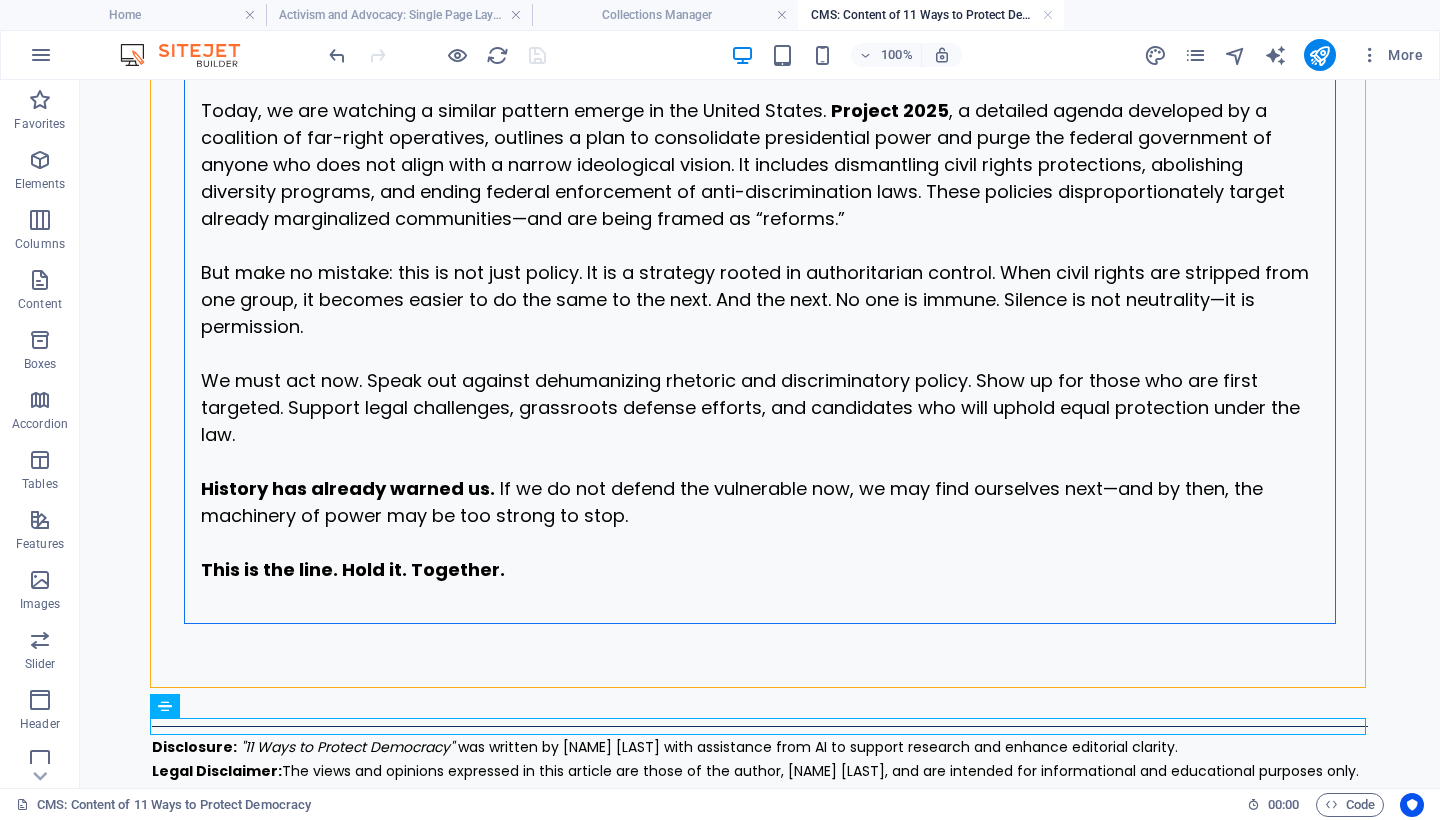 scroll, scrollTop: 7930, scrollLeft: 0, axis: vertical 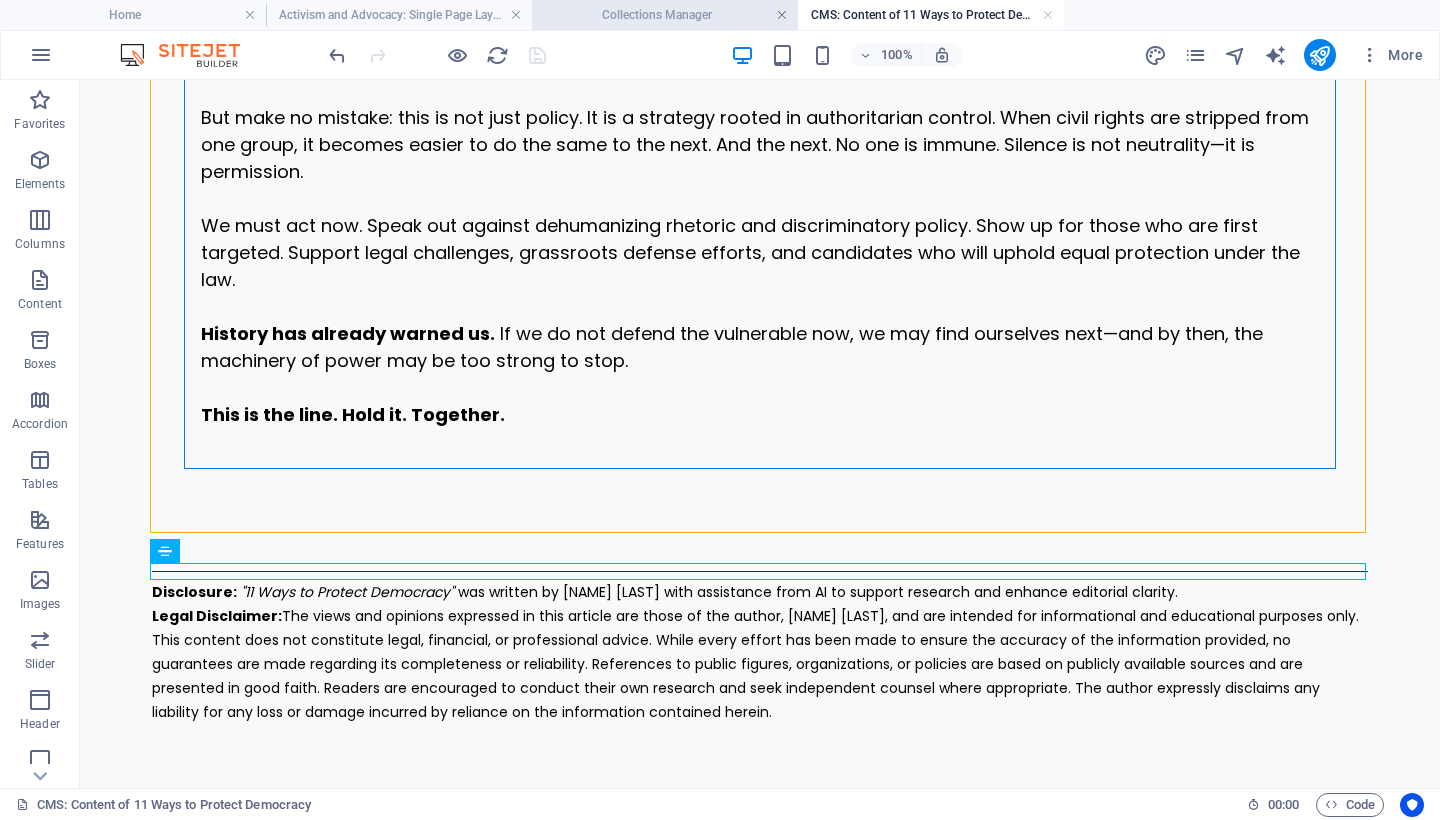 click at bounding box center [782, 15] 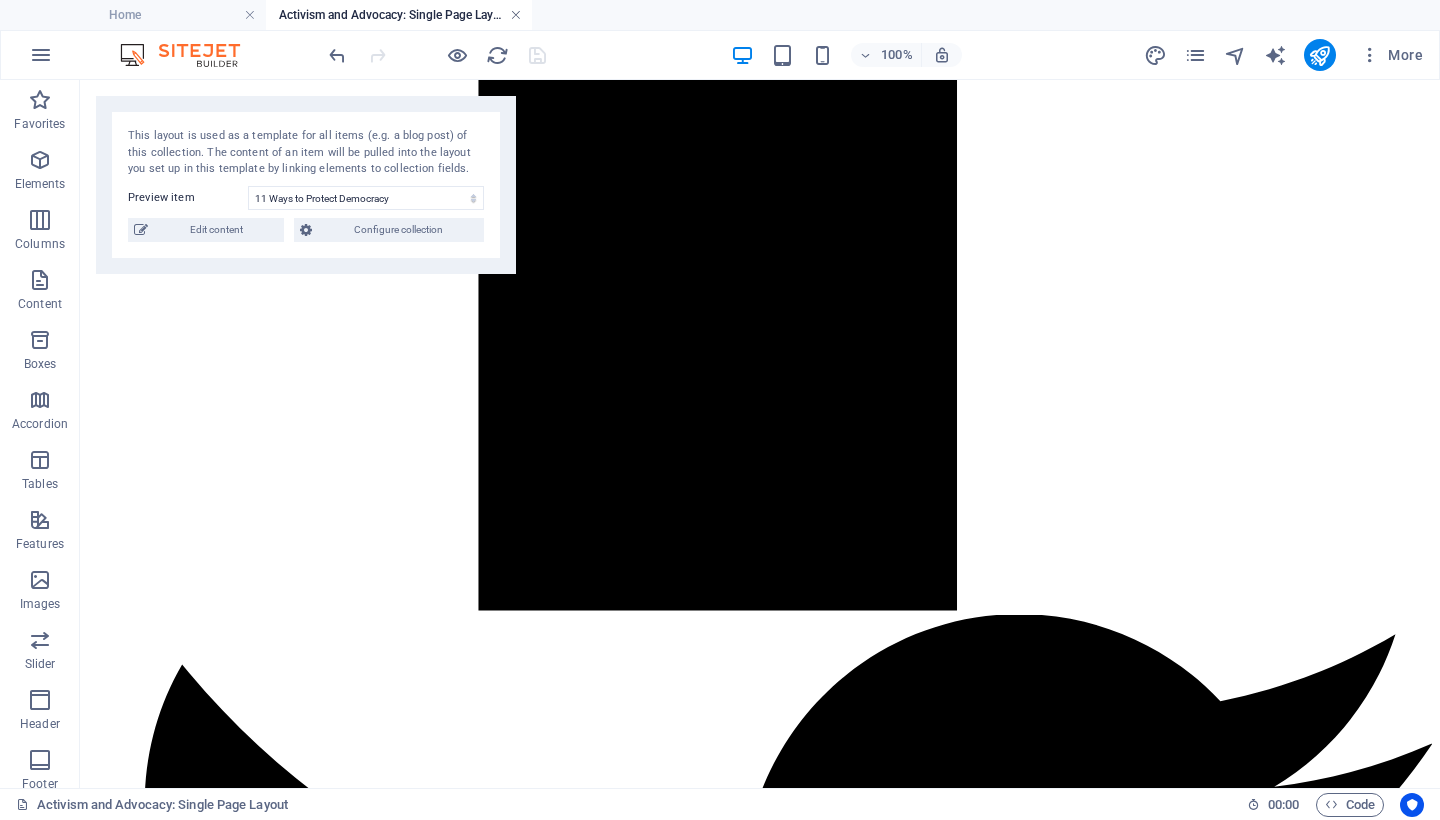 click at bounding box center [516, 15] 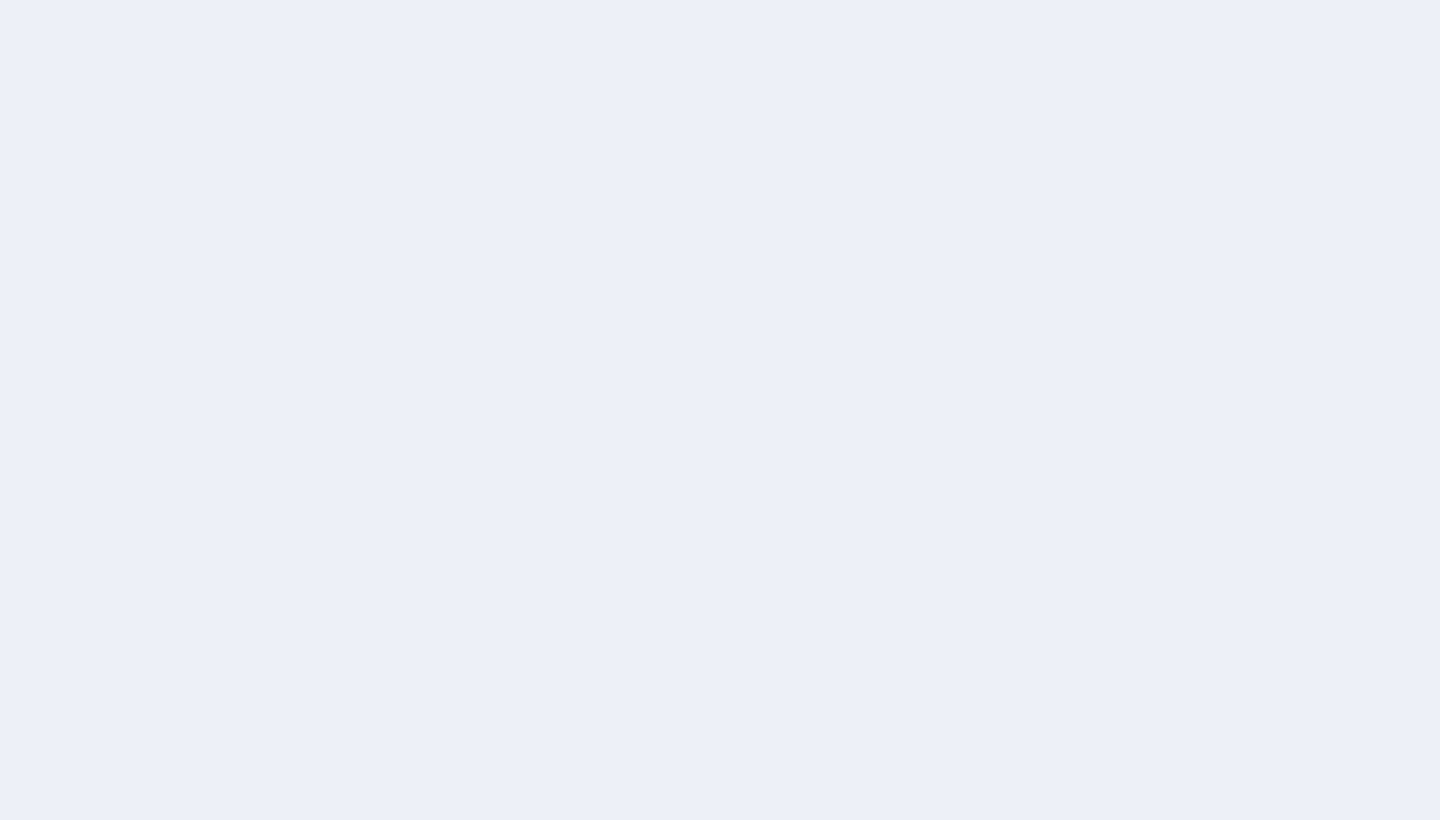 scroll, scrollTop: 0, scrollLeft: 0, axis: both 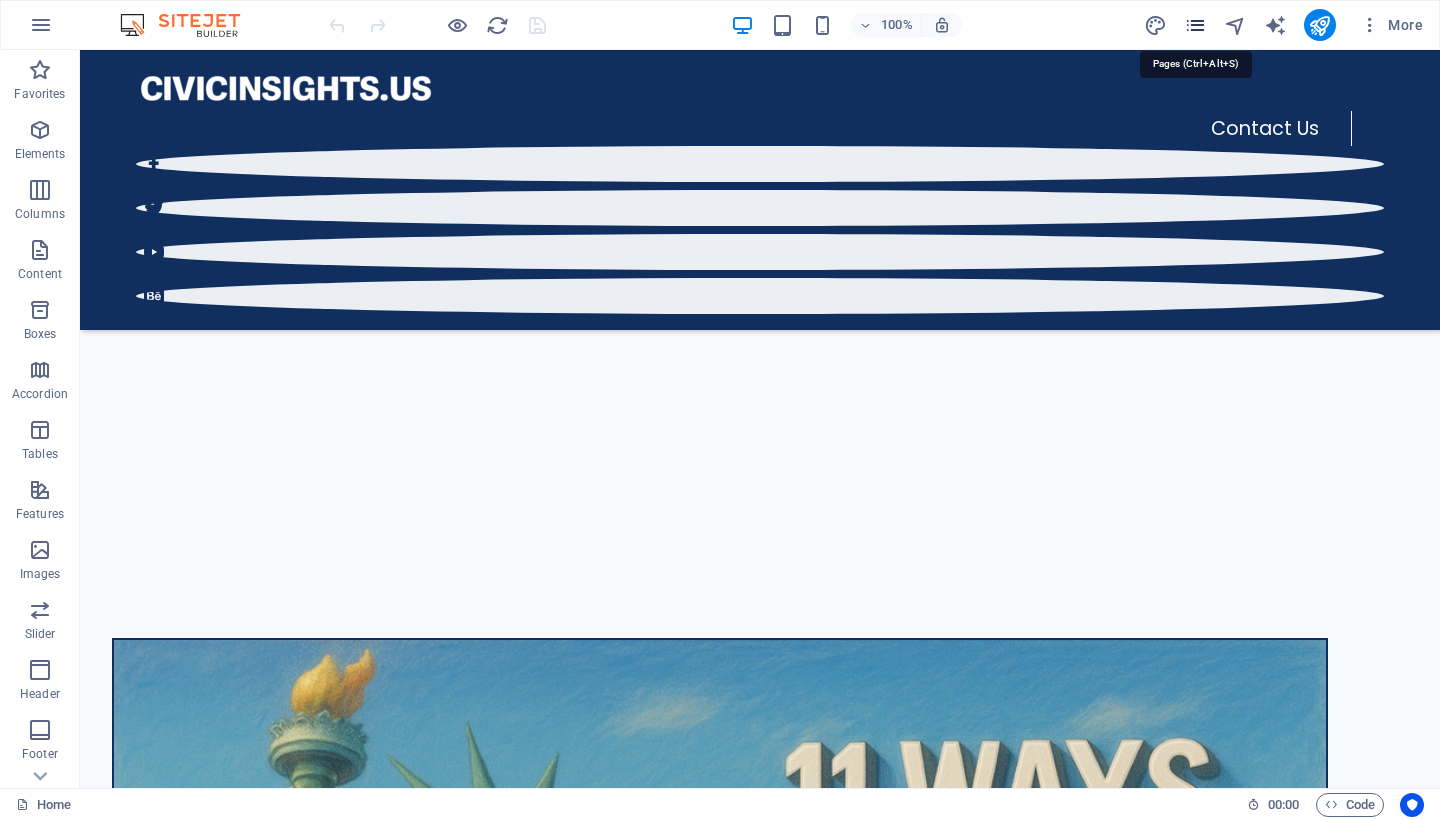 click at bounding box center [1195, 25] 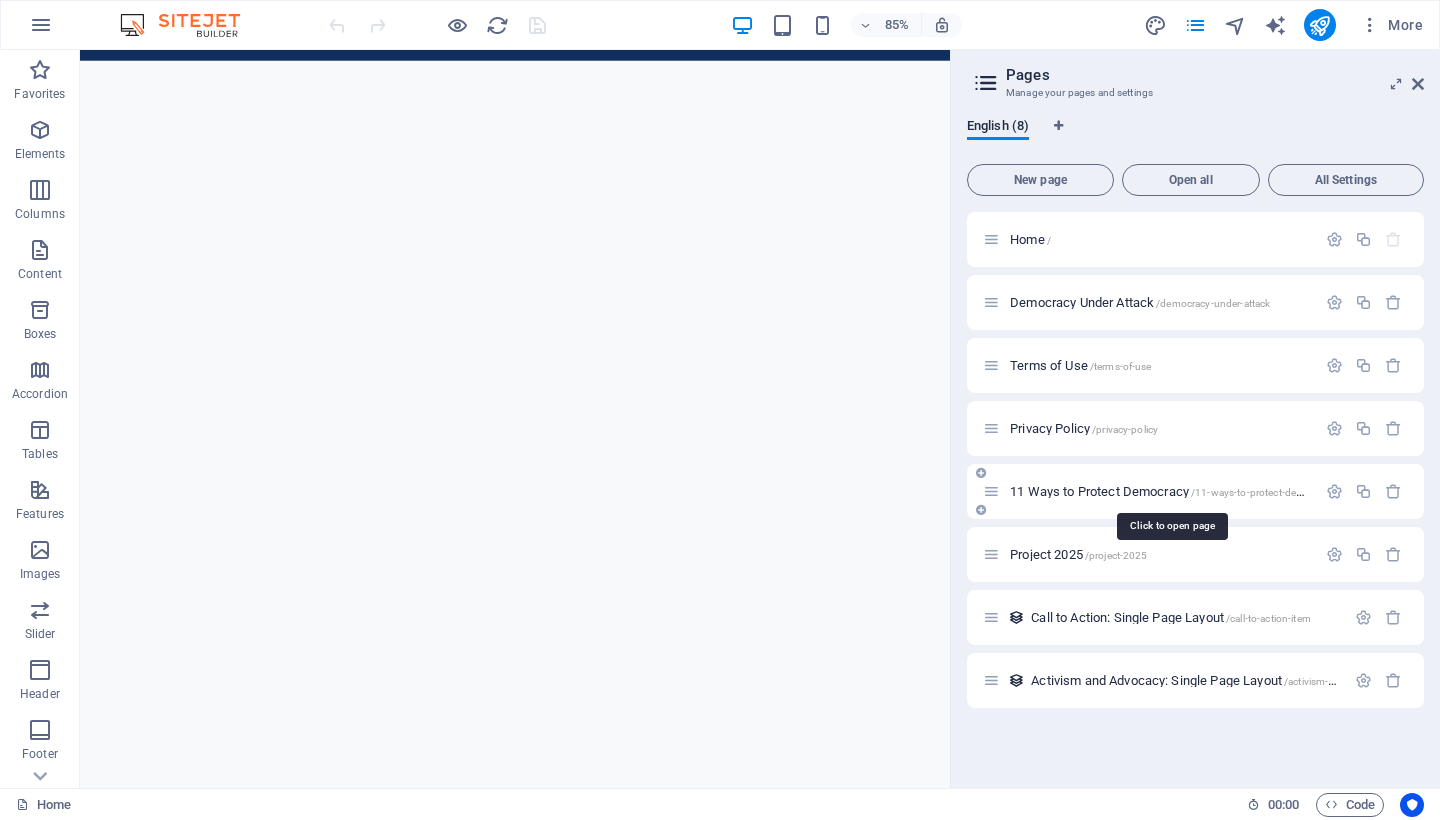 click on "11 Ways to Protect Democracy /11-ways-to-protect-democracy" at bounding box center [1172, 491] 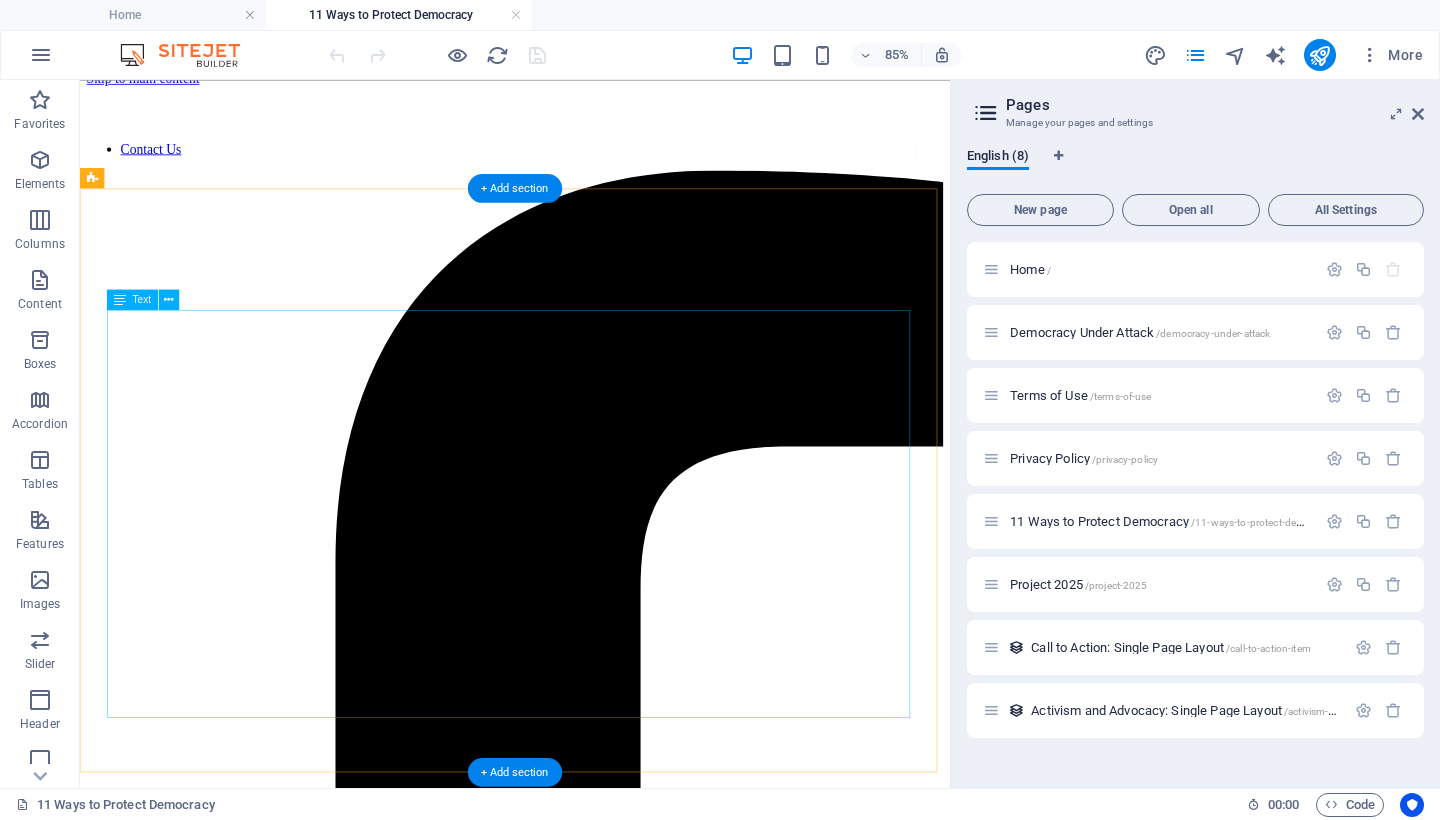 scroll, scrollTop: 0, scrollLeft: 0, axis: both 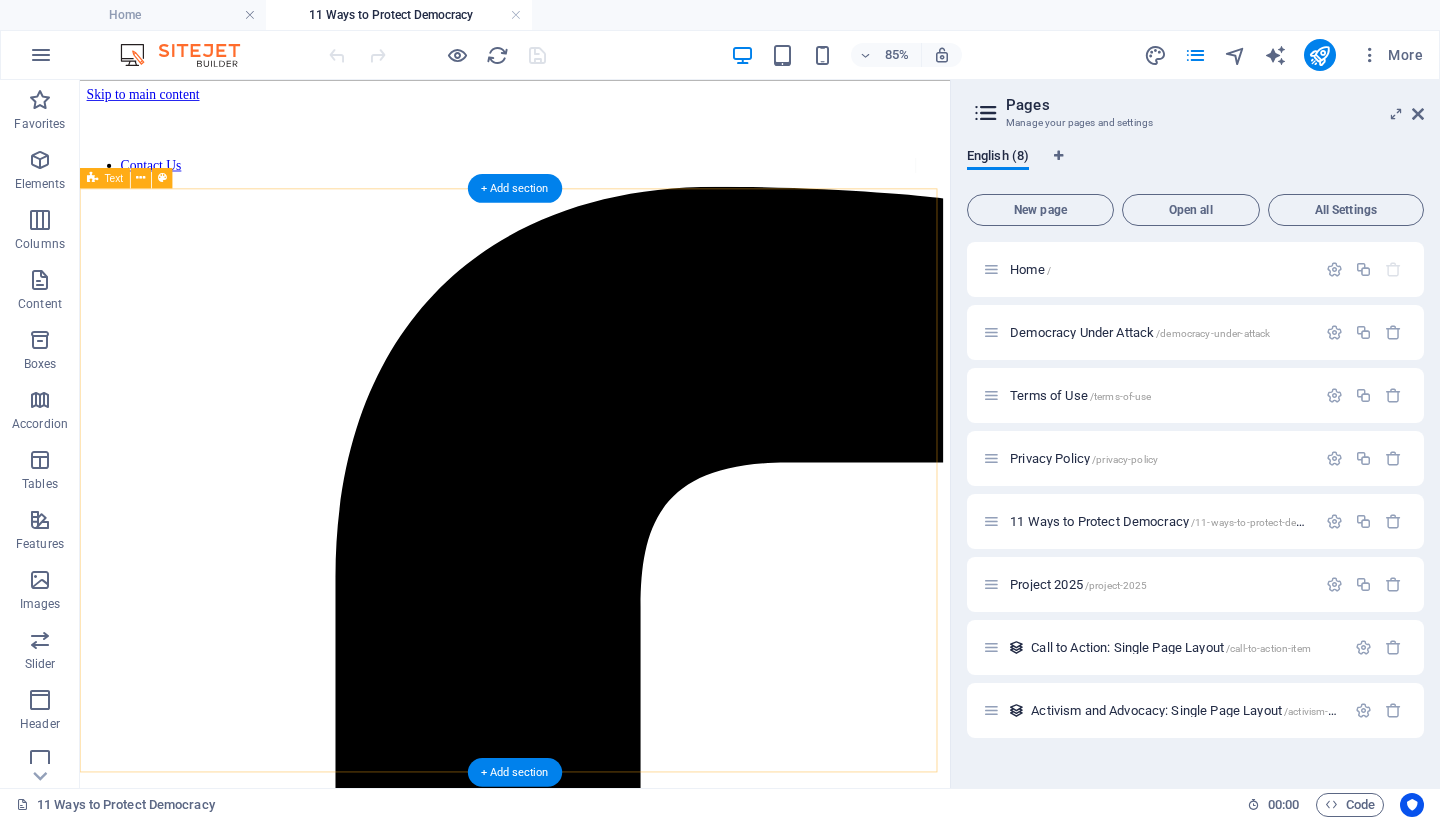 click on "11 Ways to Protect Democracy By Mary Ann Kirby. August 2, 2025. Fascism is not a distant threat. It is already taking root—in our courts, in our schools, in our elections. It thrives on fear, silence, and surrender. It feeds on disinformation, cruelty, and the slow erosion of truth.  And now it has a blueprint:  Project 2025 —a sweeping authoritarian agenda designed to dismantle democratic institutions, purge civil servants, silence dissent, and concentrate unchecked executive power. This is not speculation. It is written policy. Democracy is not free.  It has been paid for in blood, sacrifice, and generations of struggle. Our veterans did not fight for apathy. They fought to preserve liberty, dignity, and the right of every person to live under self-governance. That legacy now belongs to us. If we want our children to inherit freedom, we must fight for it ourselves. We must be proactive, not passive—vigilant, not complacent. The time is now. The danger is real." at bounding box center (592, 6379) 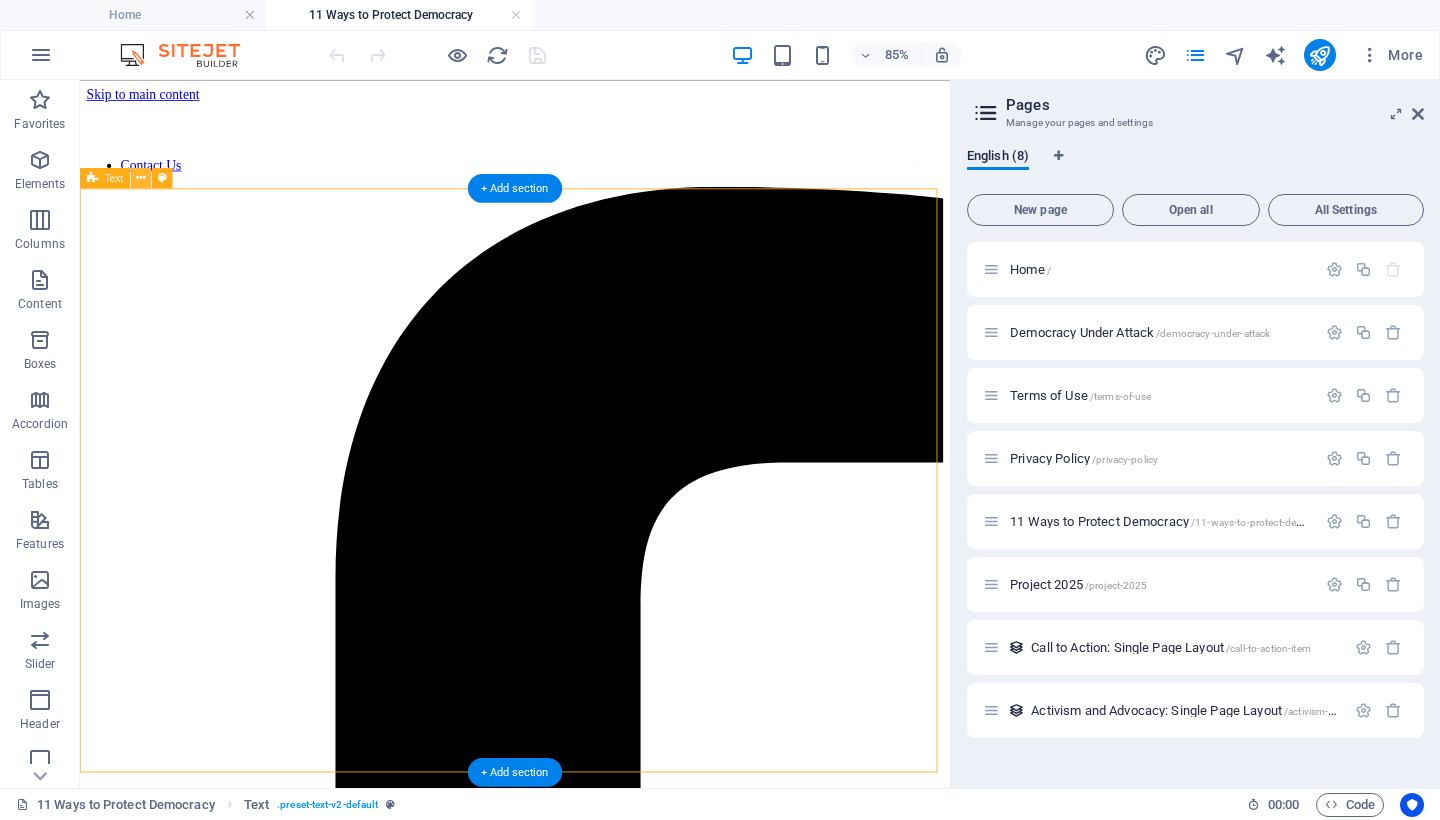 click at bounding box center [141, 178] 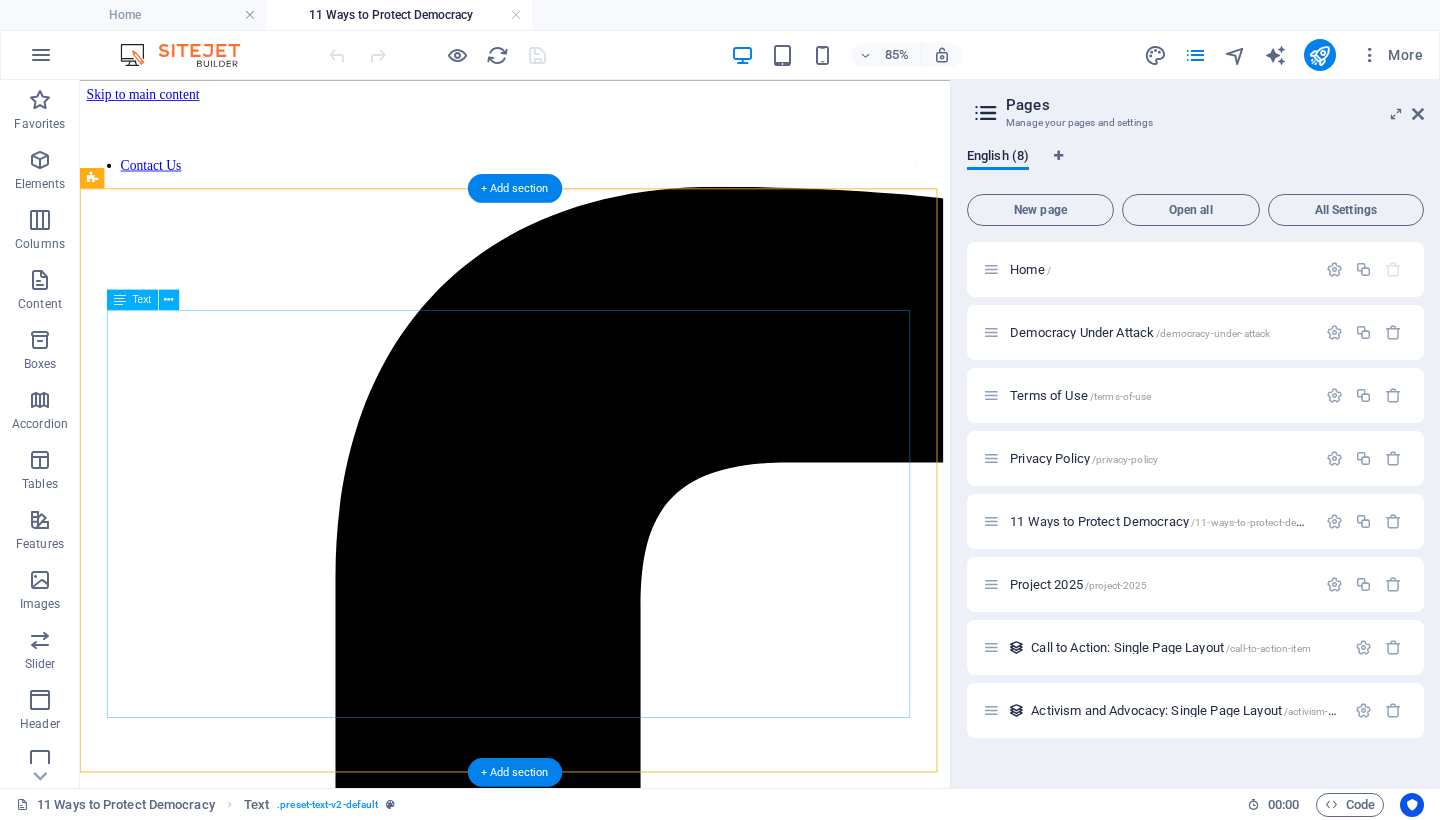 click on "By [NAME] [LAST]. [DATE]. Fascism is not a distant threat. It is already taking root—in our courts, in our schools, in our elections. It thrives on fear, silence, and surrender. It feeds on disinformation, cruelty, and the slow erosion of truth.  And now it has a blueprint:  Project 2025 —a sweeping authoritarian agenda designed to dismantle democratic institutions, purge civil servants, silence dissent, and concentrate unchecked executive power. This is not speculation. It is written policy. Democracy is not free.  It has been paid for in blood, sacrifice, and generations of struggle. Our veterans did not fight for apathy. They fought to preserve liberty, dignity, and the right of every person to live under self-governance. That legacy now belongs to us. If we want our children to inherit freedom, we must fight for it ourselves. We must be proactive, not passive—vigilant, not complacent. The time is now. The danger is real.  But so is our voice. So is our will to be free." at bounding box center (592, 6419) 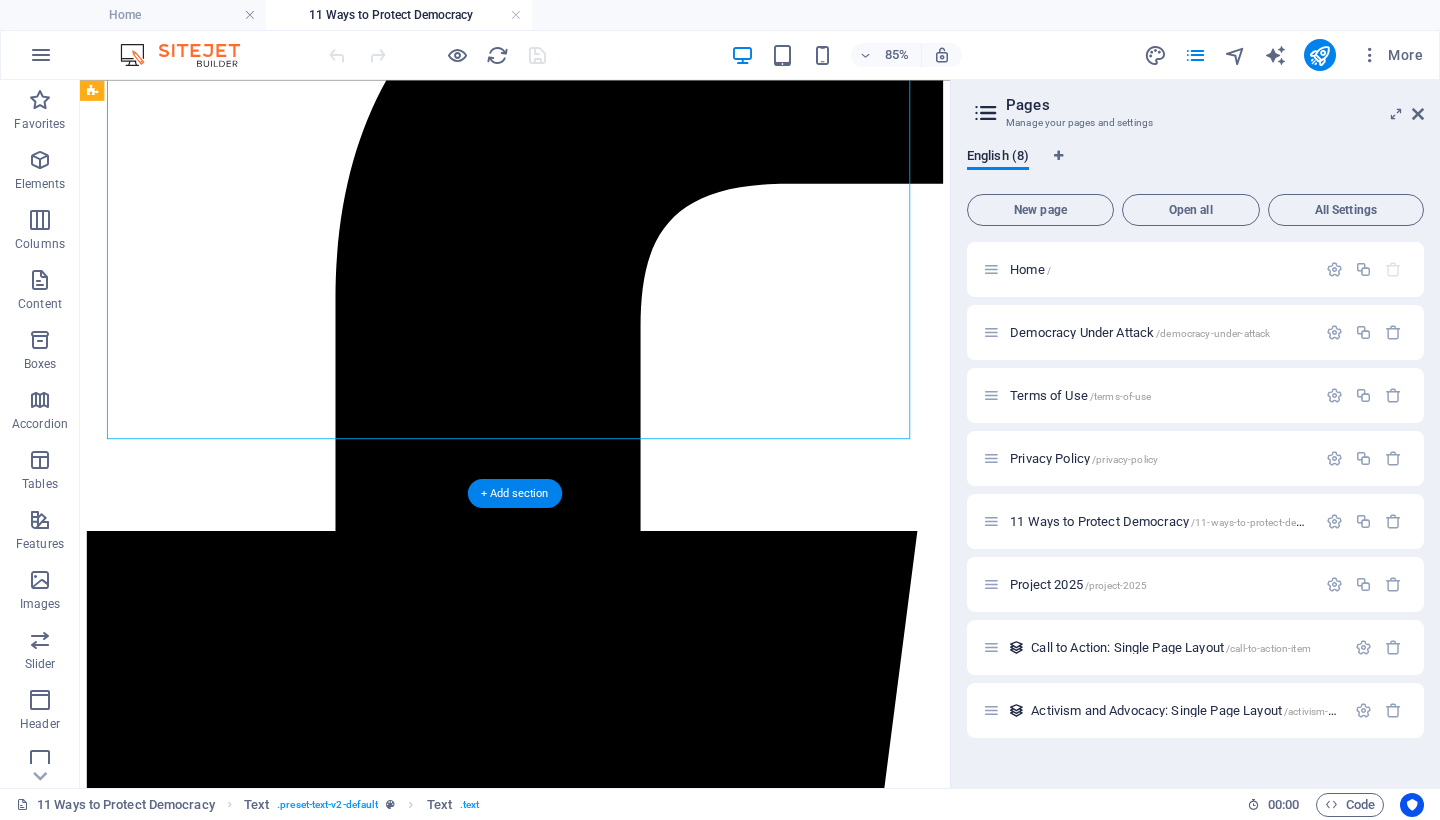 scroll, scrollTop: 503, scrollLeft: 0, axis: vertical 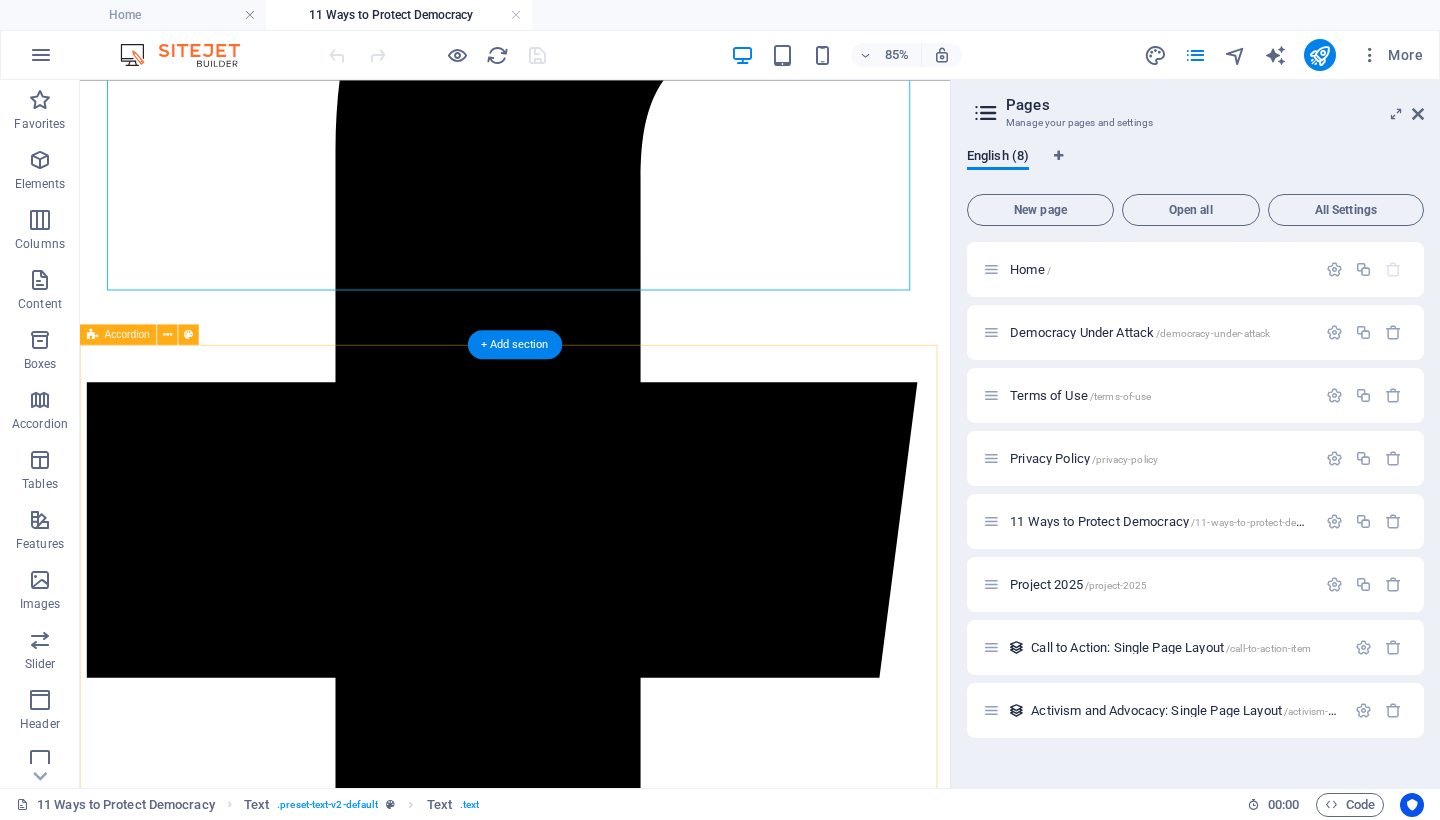 click on "1. Insist on Election Integrity: Paper Ballots, Hand Counts, Public Oversight The cornerstone of a functioning democracy is the public’s ability to elect leaders through a process that is free, fair, transparent, and trustworthy. Today, that cornerstone is under direct attack.  Project 2025 , a sweeping authoritarian blueprint backed by the Trump movement and far-right operatives, includes plans to   centralize federal power , weaken state election authority, and reshape the civil service into a tool of partisan control. These efforts, if fully realized, would enable mass manipulation of elections under the guise of “efficiency” and “order.” At the heart of this threat is the continued use of   electronic voting systems and machine-based tabulation   public trust collapses , and democracy begins to unravel. To resist authoritarianism, we must reclaim control over our elections. Demand that all ballots be   hand-marked on paper , and that every vote be   hand-counted in full public view   ." at bounding box center (592, 9681) 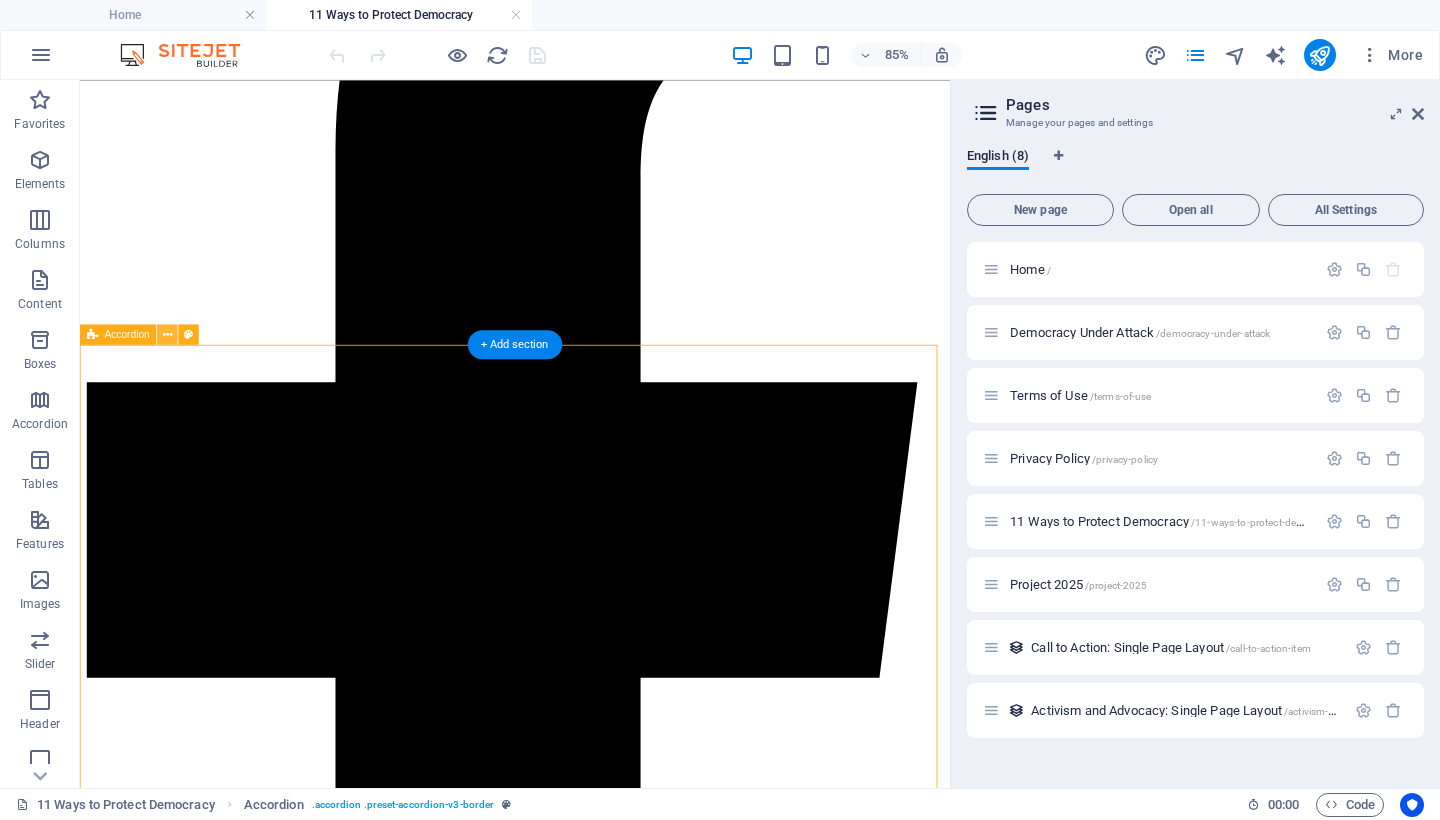 click at bounding box center (167, 334) 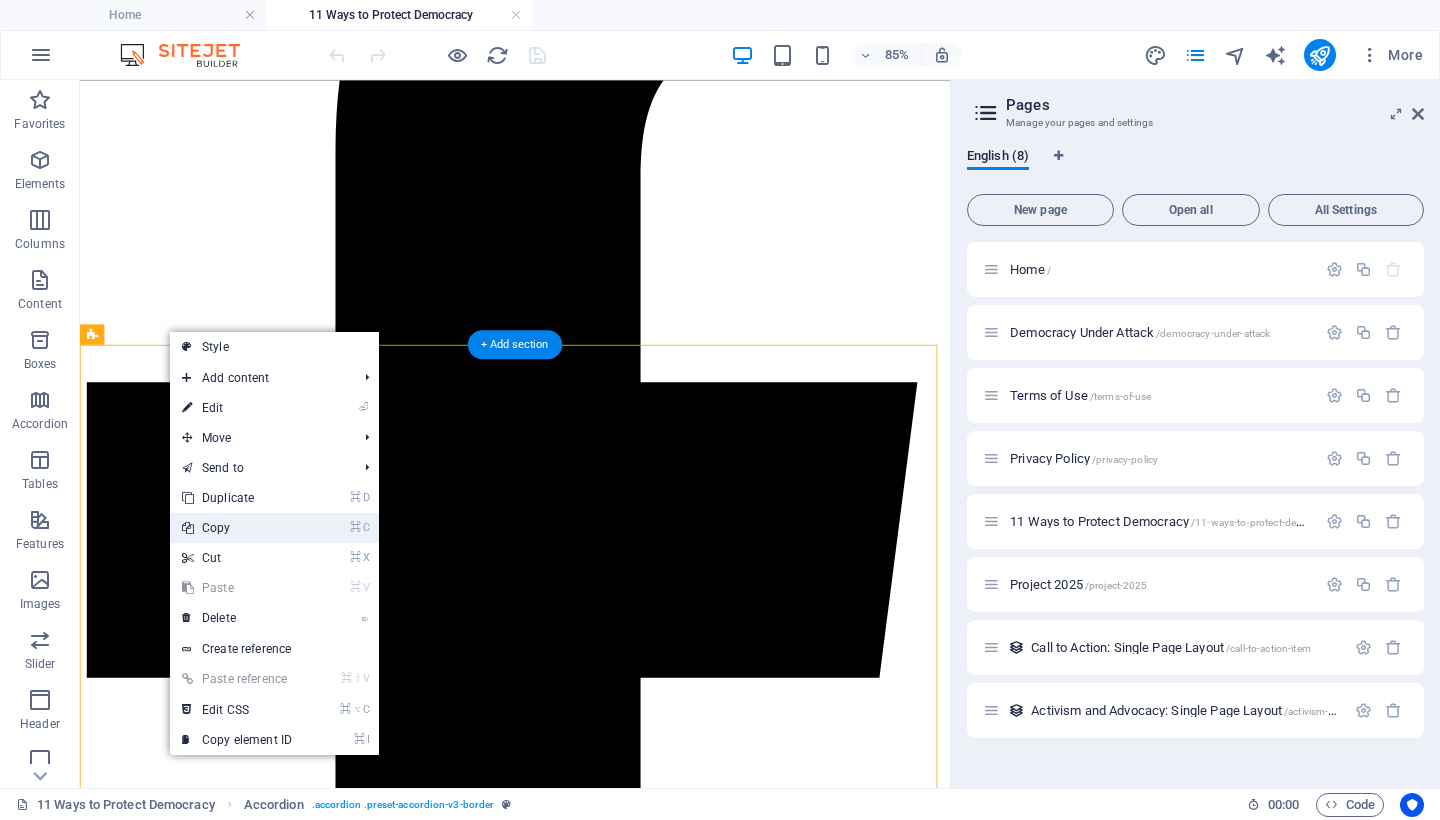 click on "⌘ C  Copy" at bounding box center (237, 528) 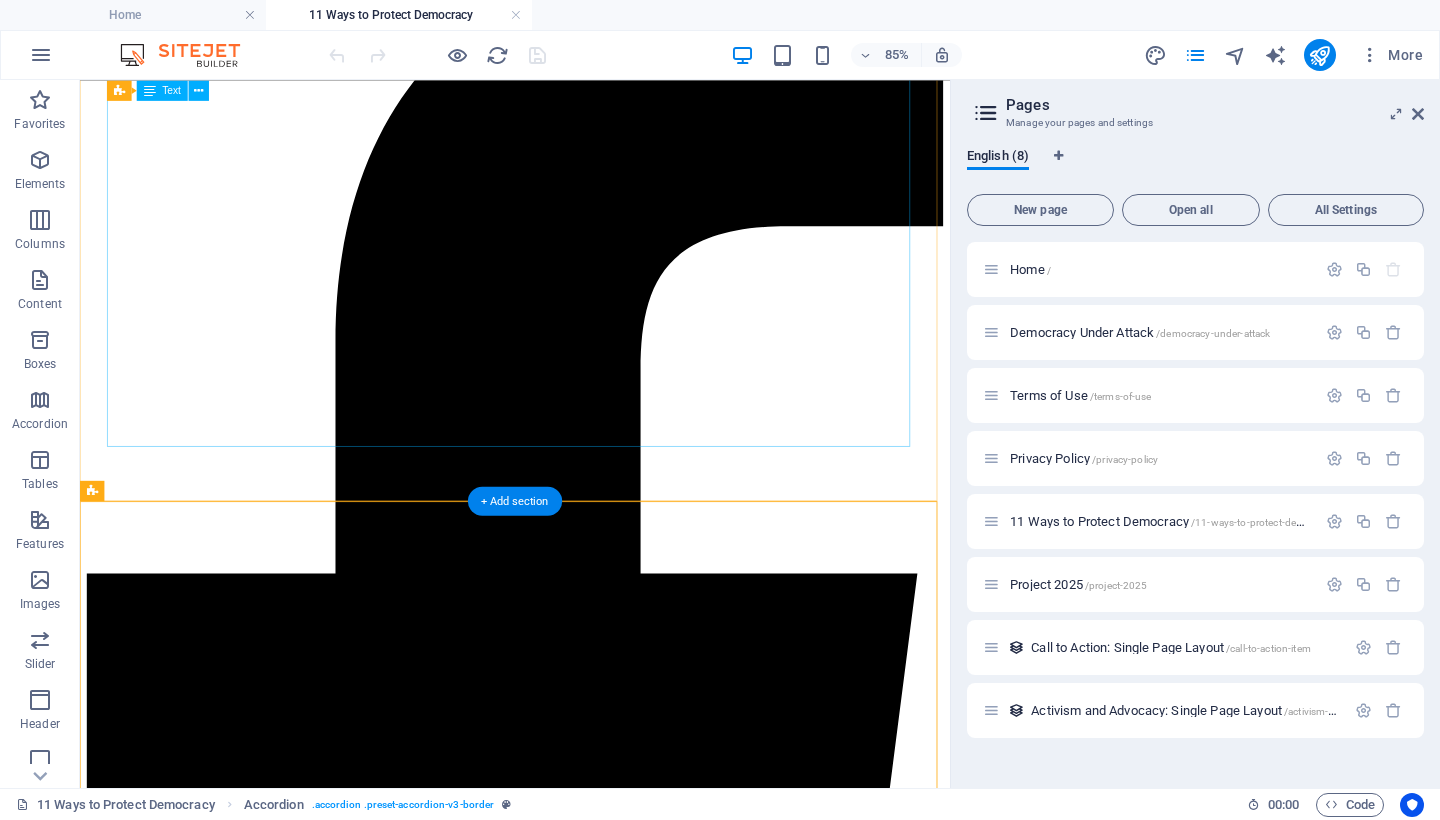scroll, scrollTop: 0, scrollLeft: 0, axis: both 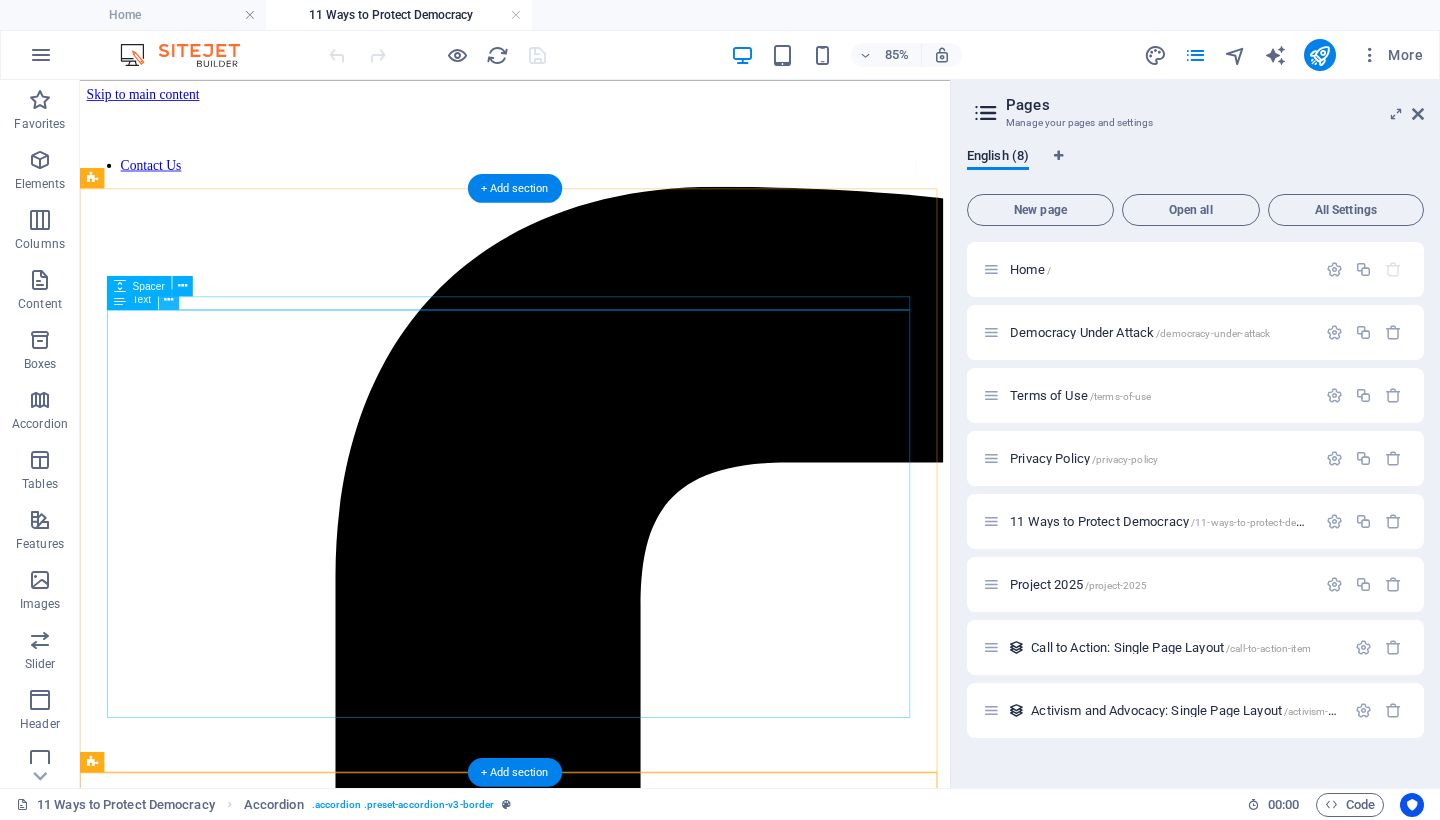 click at bounding box center [169, 299] 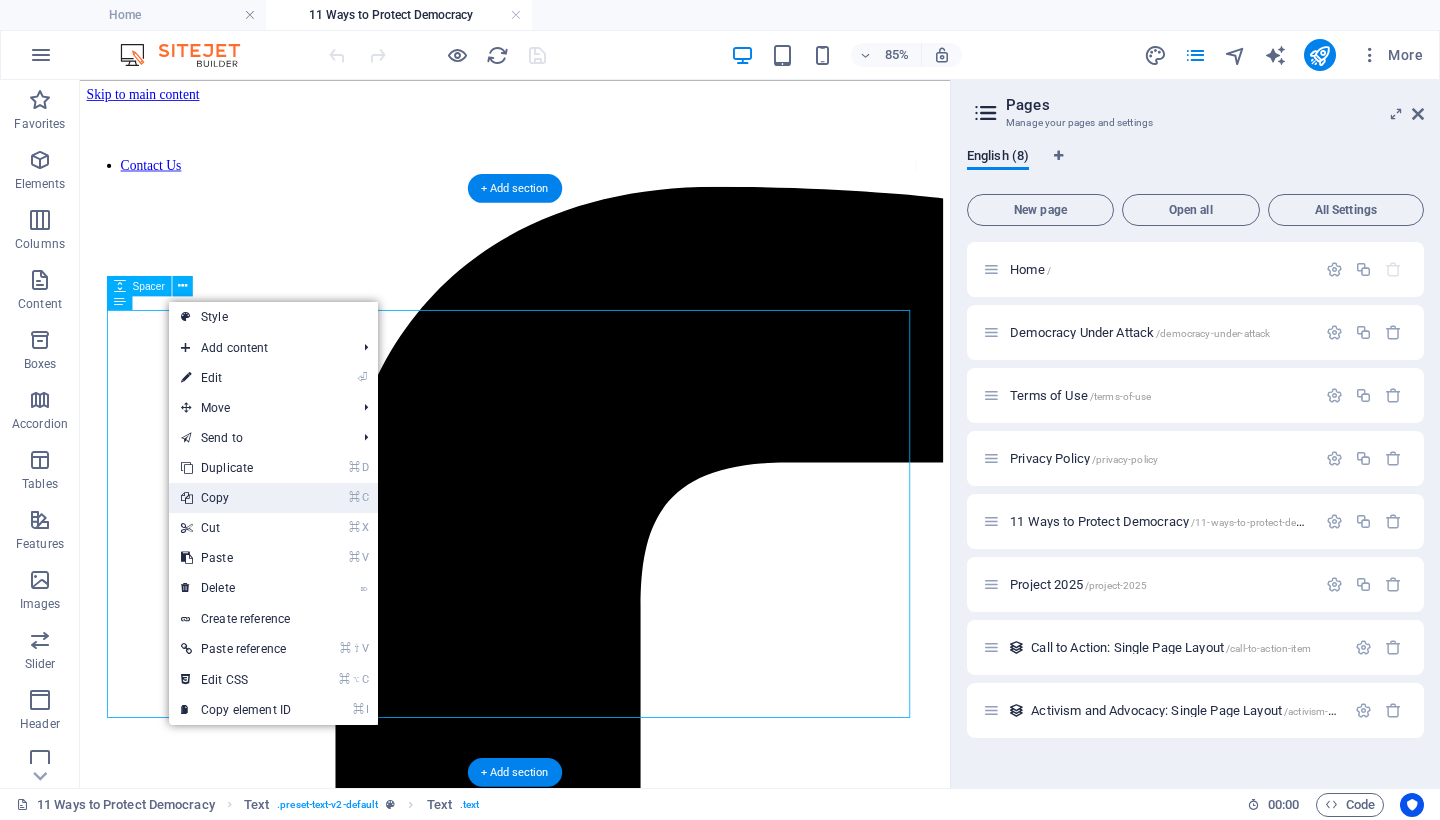 click on "⌘ C  Copy" at bounding box center (236, 498) 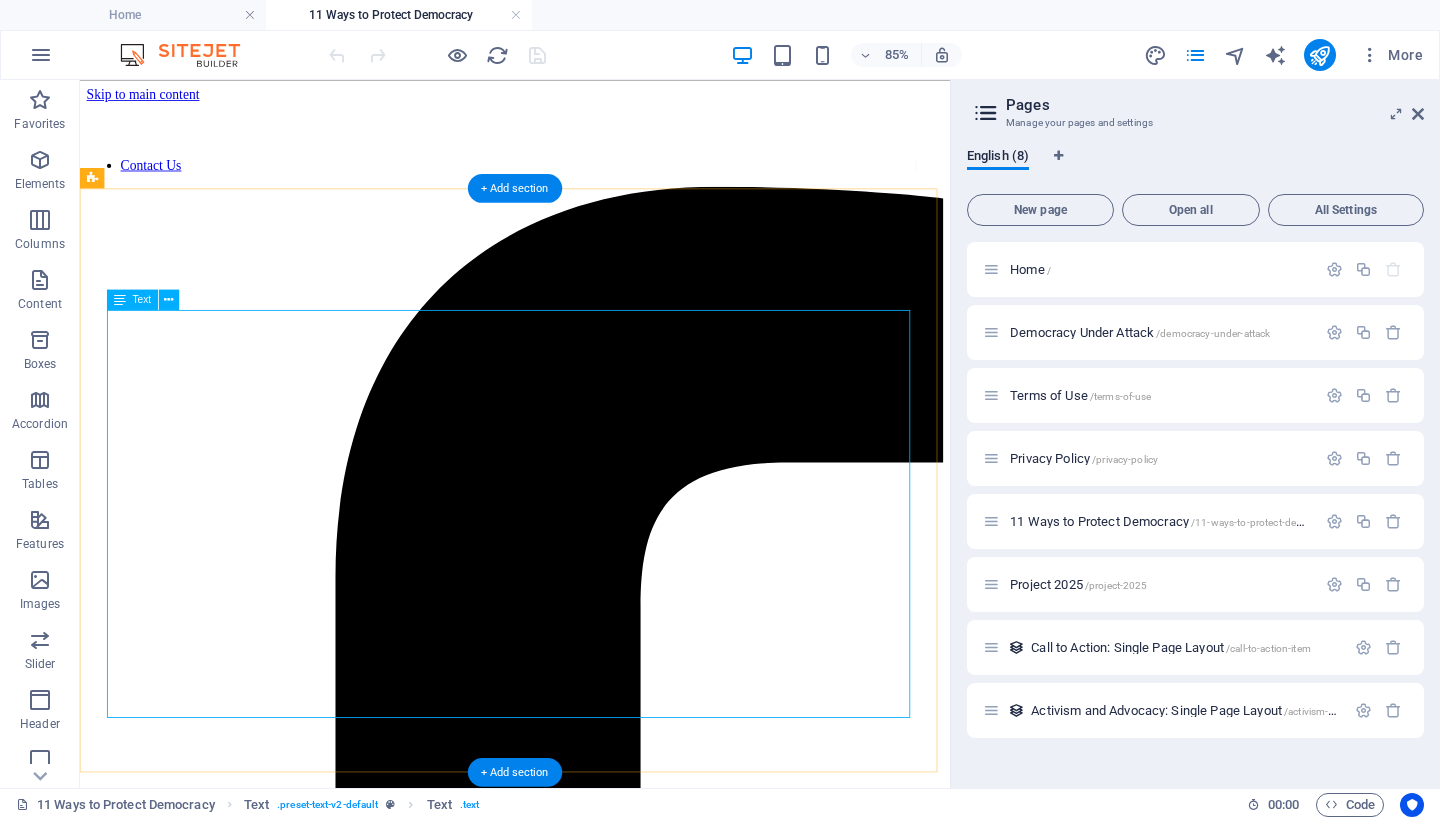 click on "By [NAME] [LAST]. [DATE]. Fascism is not a distant threat. It is already taking root—in our courts, in our schools, in our elections. It thrives on fear, silence, and surrender. It feeds on disinformation, cruelty, and the slow erosion of truth.  And now it has a blueprint:  Project 2025 —a sweeping authoritarian agenda designed to dismantle democratic institutions, purge civil servants, silence dissent, and concentrate unchecked executive power. This is not speculation. It is written policy. Democracy is not free.  It has been paid for in blood, sacrifice, and generations of struggle. Our veterans did not fight for apathy. They fought to preserve liberty, dignity, and the right of every person to live under self-governance. That legacy now belongs to us. If we want our children to inherit freedom, we must fight for it ourselves. We must be proactive, not passive—vigilant, not complacent. The time is now. The danger is real.  But so is our voice. So is our will to be free." at bounding box center [592, 6419] 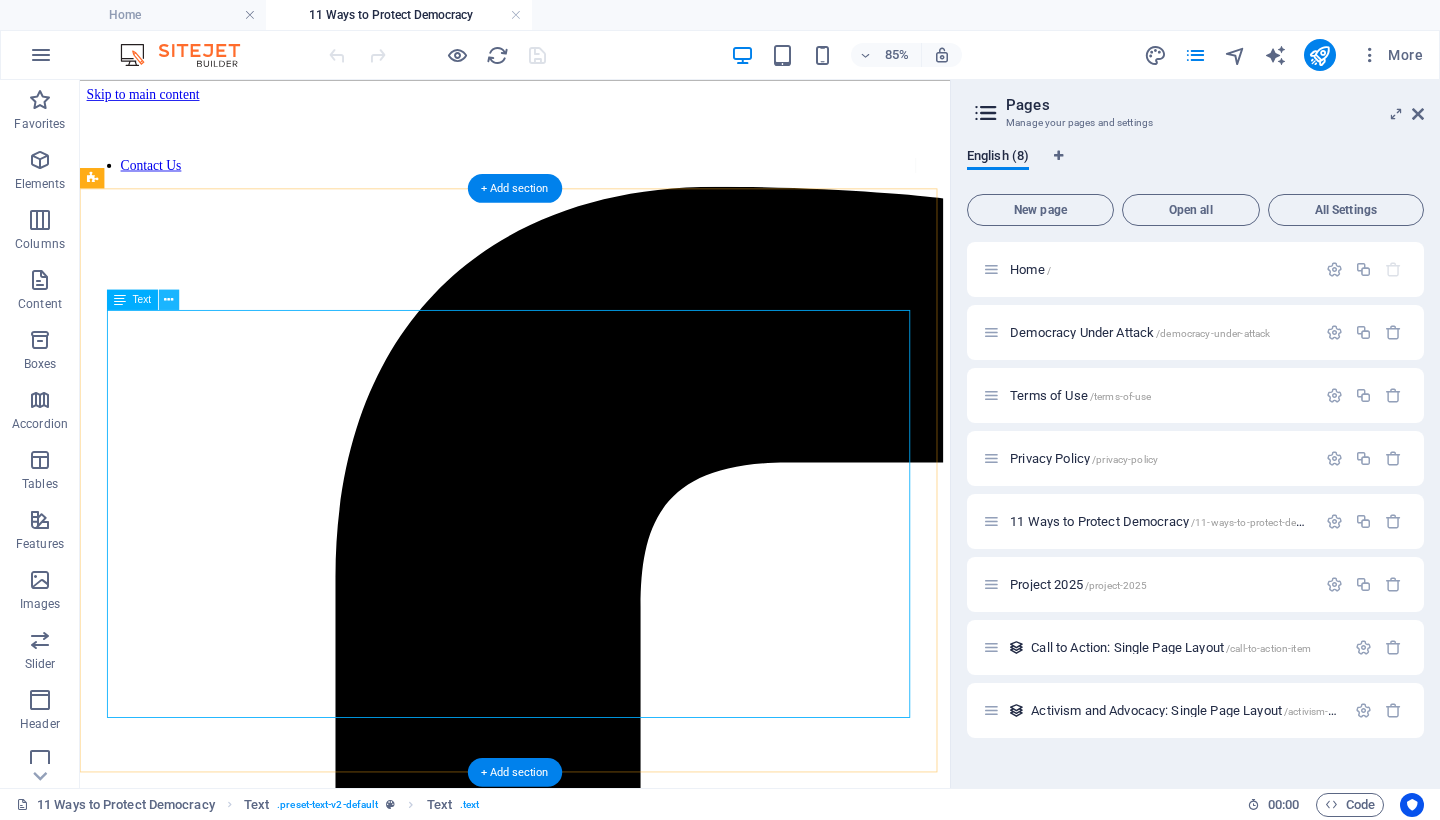 click at bounding box center (169, 299) 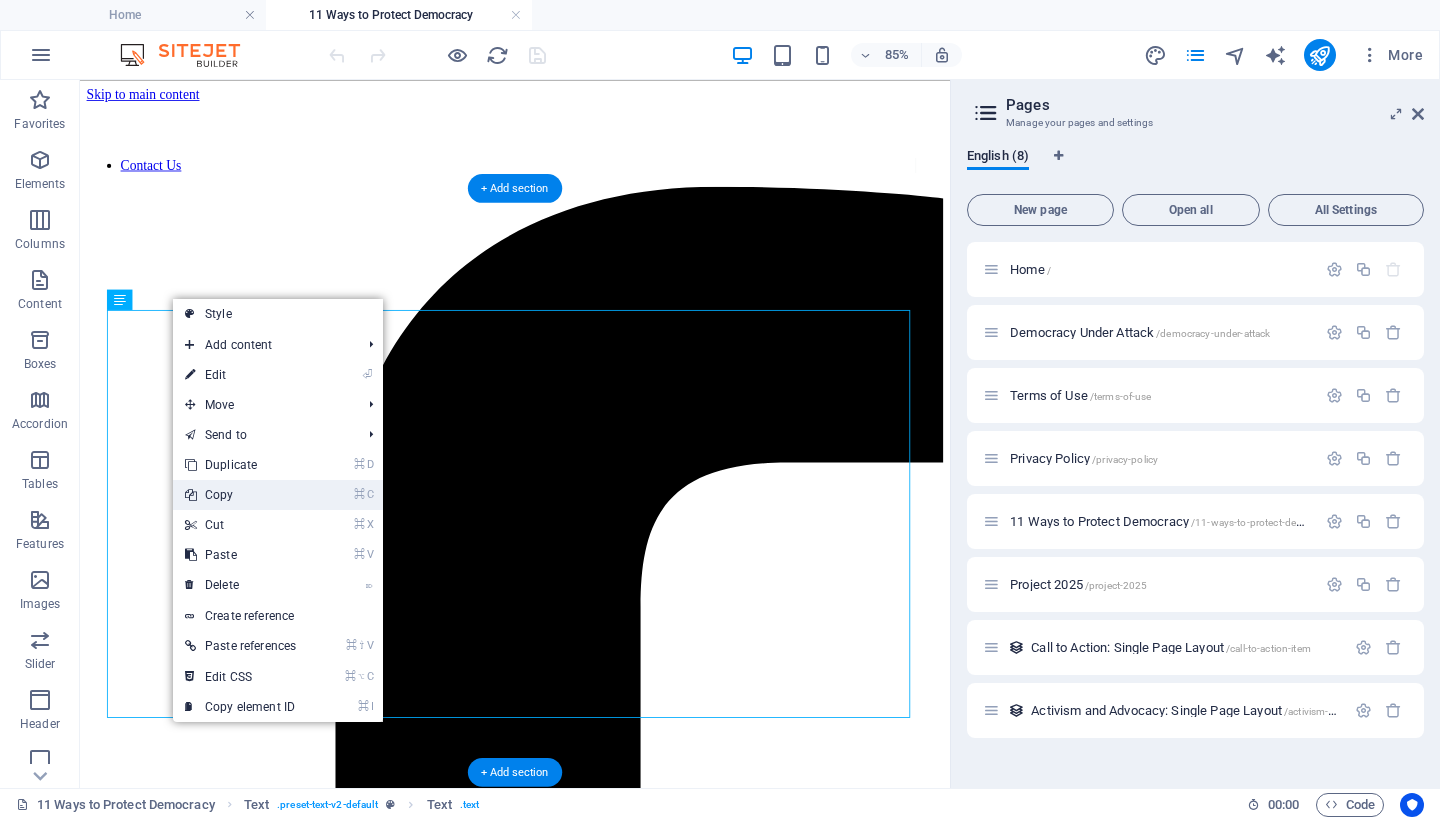 click on "⌘ C  Copy" at bounding box center [240, 495] 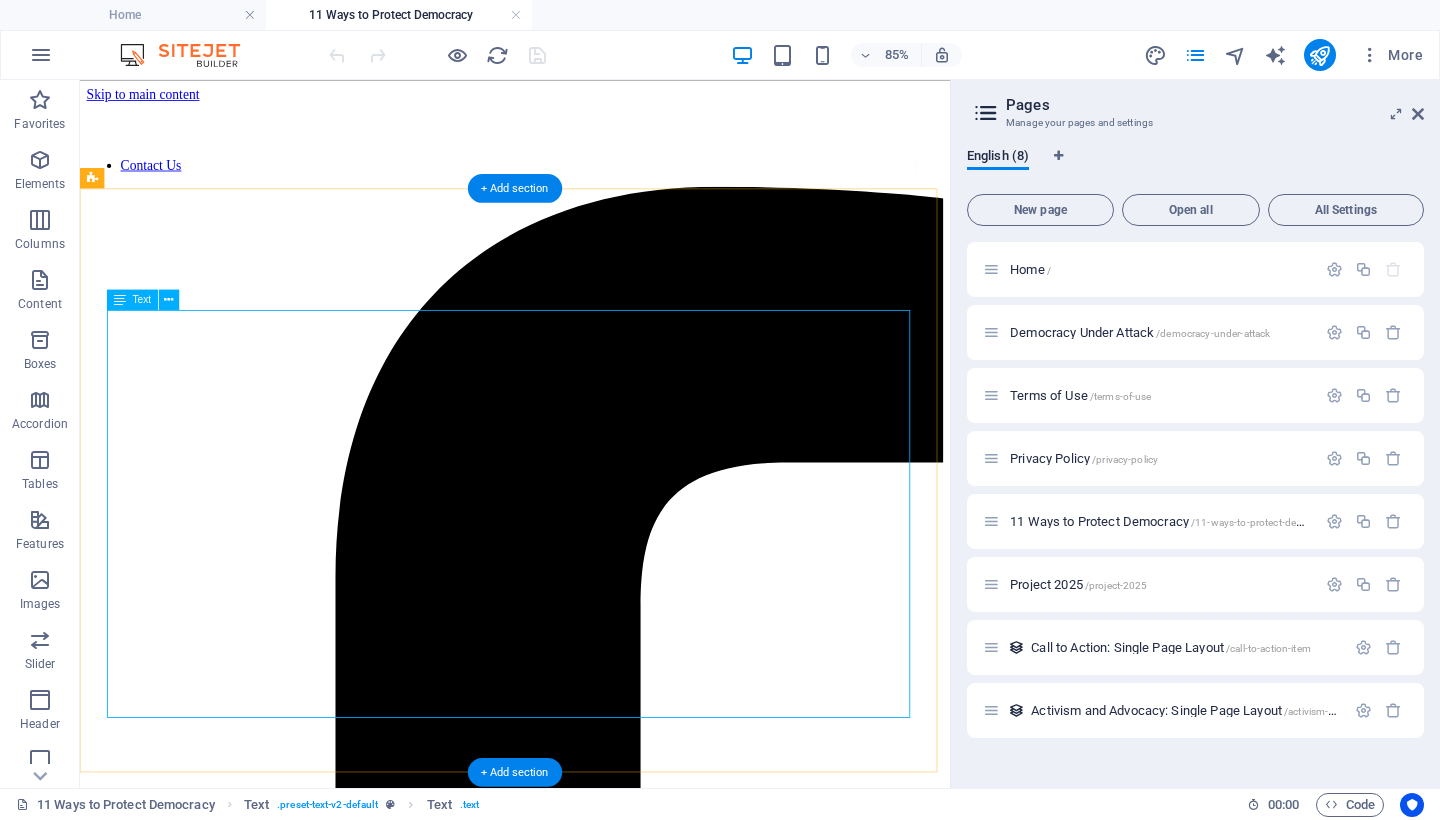 click on "By [NAME] [LAST]. [DATE]. Fascism is not a distant threat. It is already taking root—in our courts, in our schools, in our elections. It thrives on fear, silence, and surrender. It feeds on disinformation, cruelty, and the slow erosion of truth.  And now it has a blueprint:  Project 2025 —a sweeping authoritarian agenda designed to dismantle democratic institutions, purge civil servants, silence dissent, and concentrate unchecked executive power. This is not speculation. It is written policy. Democracy is not free.  It has been paid for in blood, sacrifice, and generations of struggle. Our veterans did not fight for apathy. They fought to preserve liberty, dignity, and the right of every person to live under self-governance. That legacy now belongs to us. If we want our children to inherit freedom, we must fight for it ourselves. We must be proactive, not passive—vigilant, not complacent. The time is now. The danger is real.  But so is our voice. So is our will to be free." at bounding box center [592, 6419] 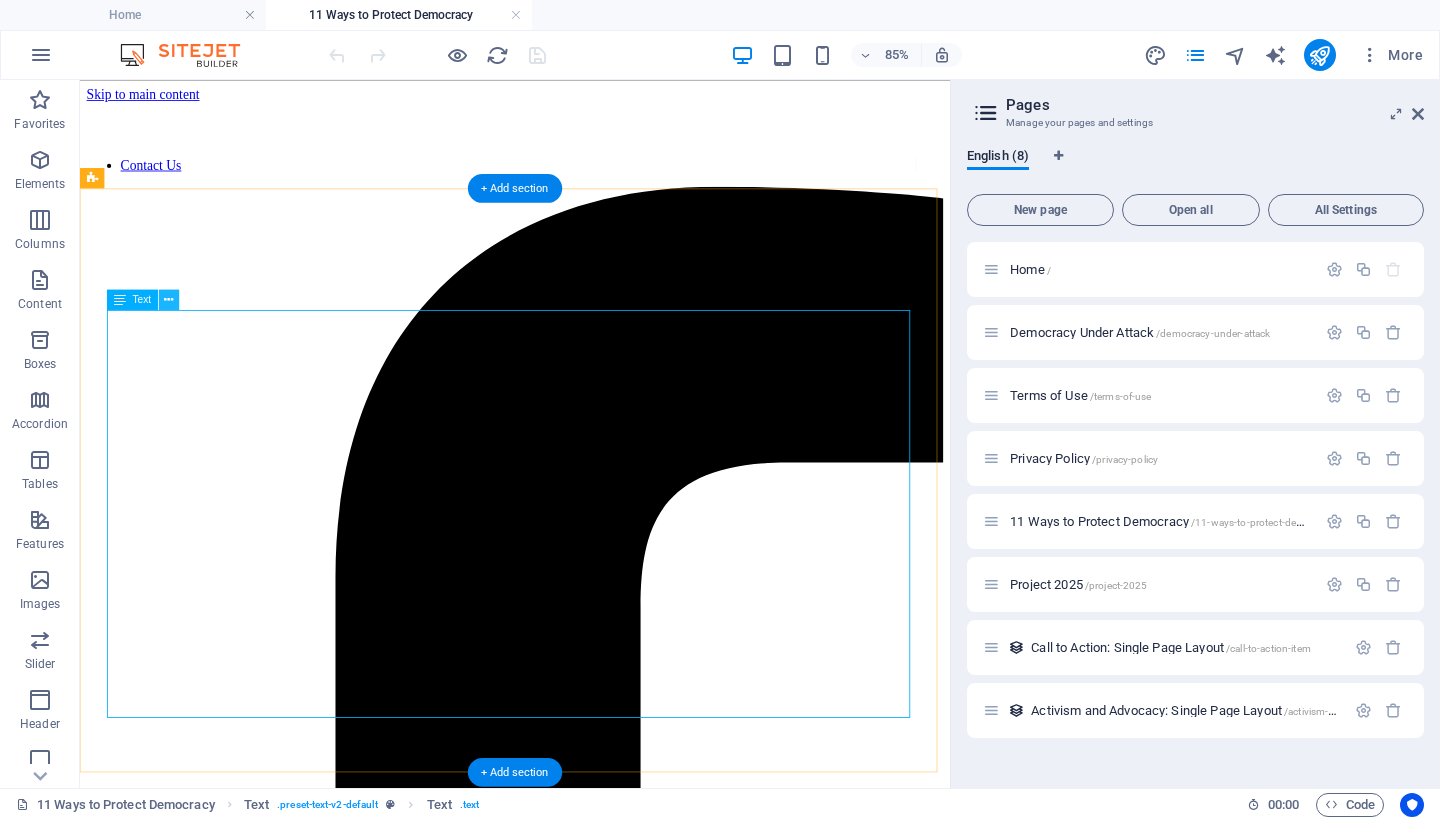 click at bounding box center (169, 299) 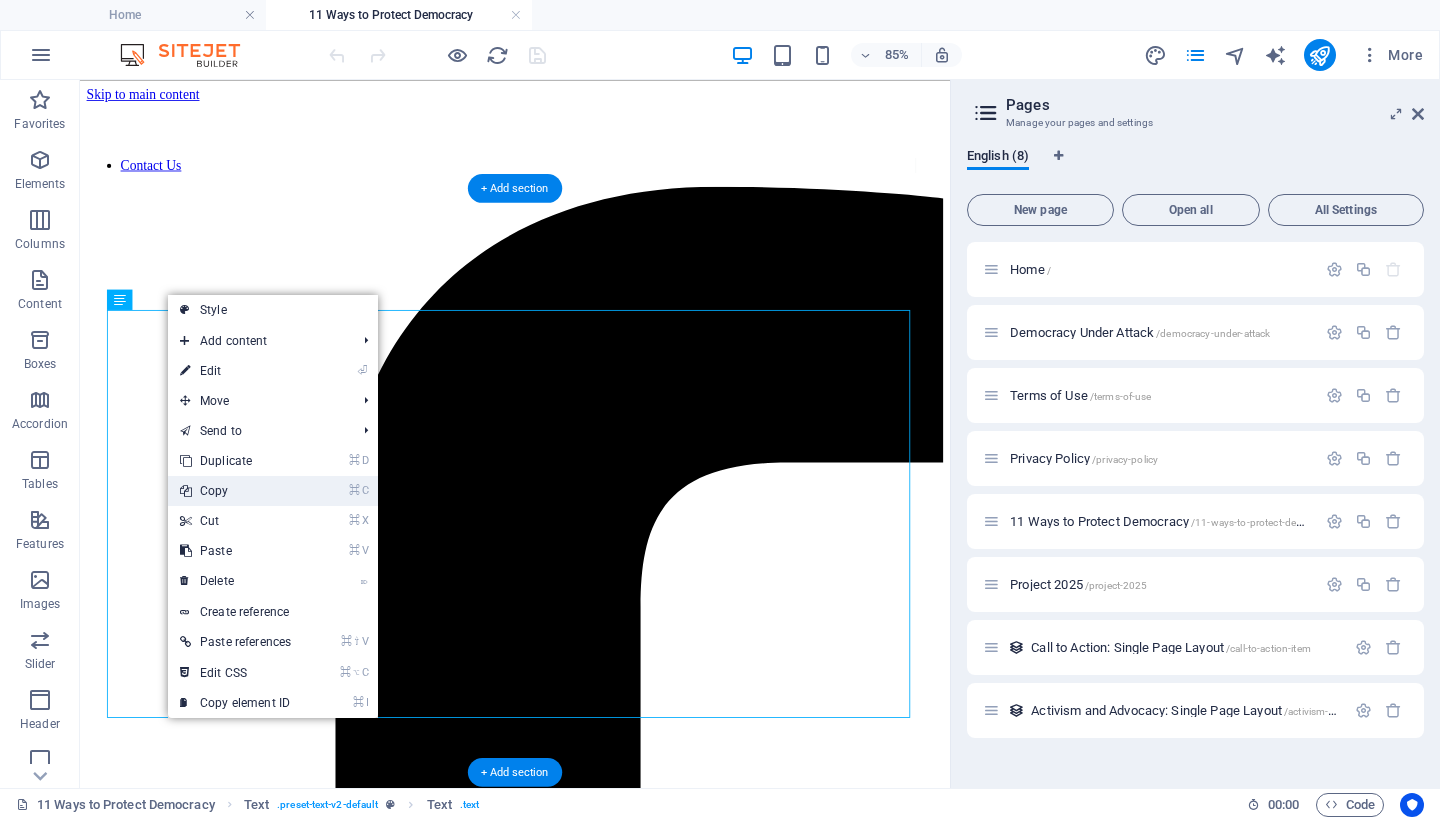 click on "⌘ C  Copy" at bounding box center [235, 491] 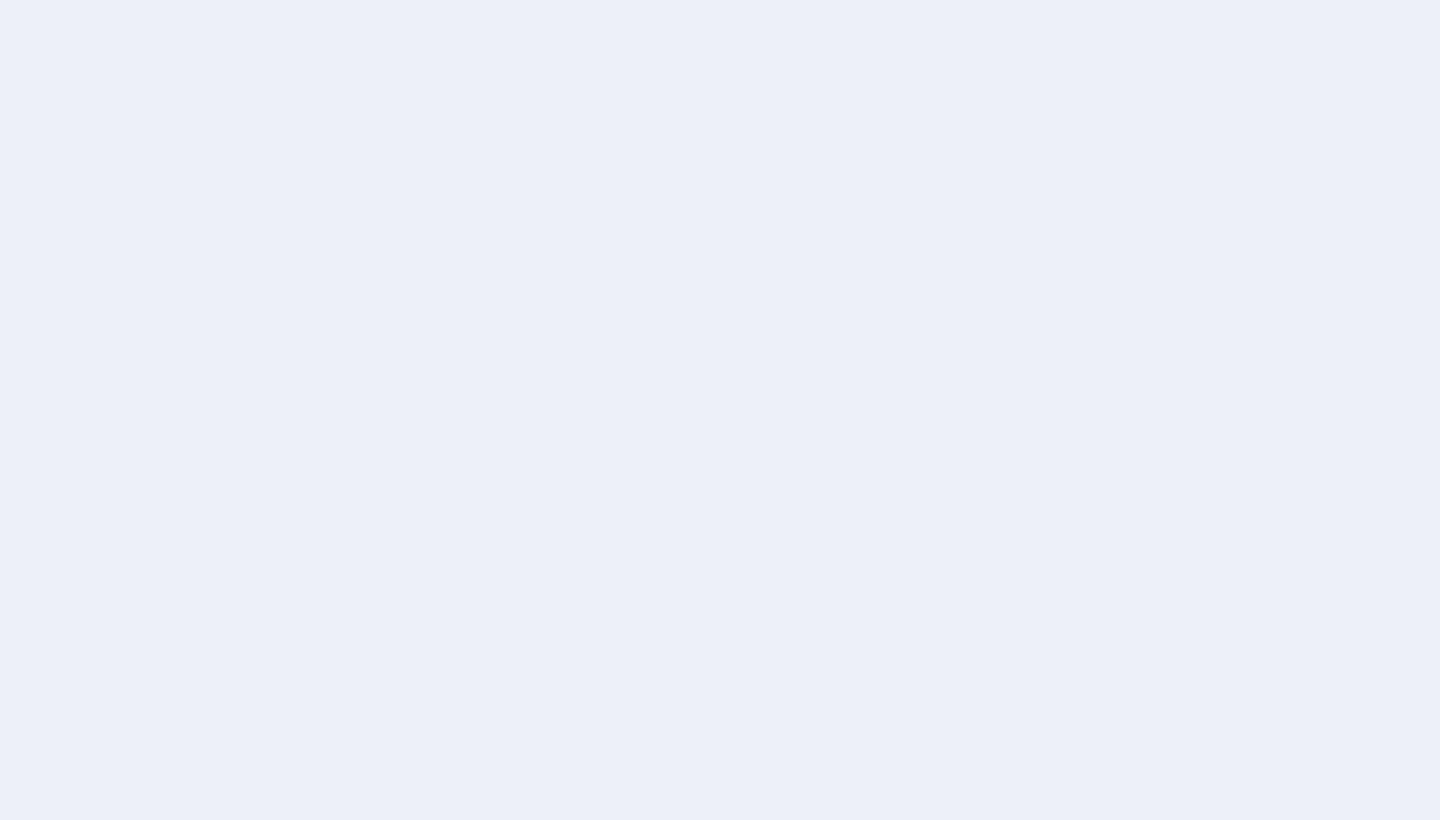scroll, scrollTop: 0, scrollLeft: 0, axis: both 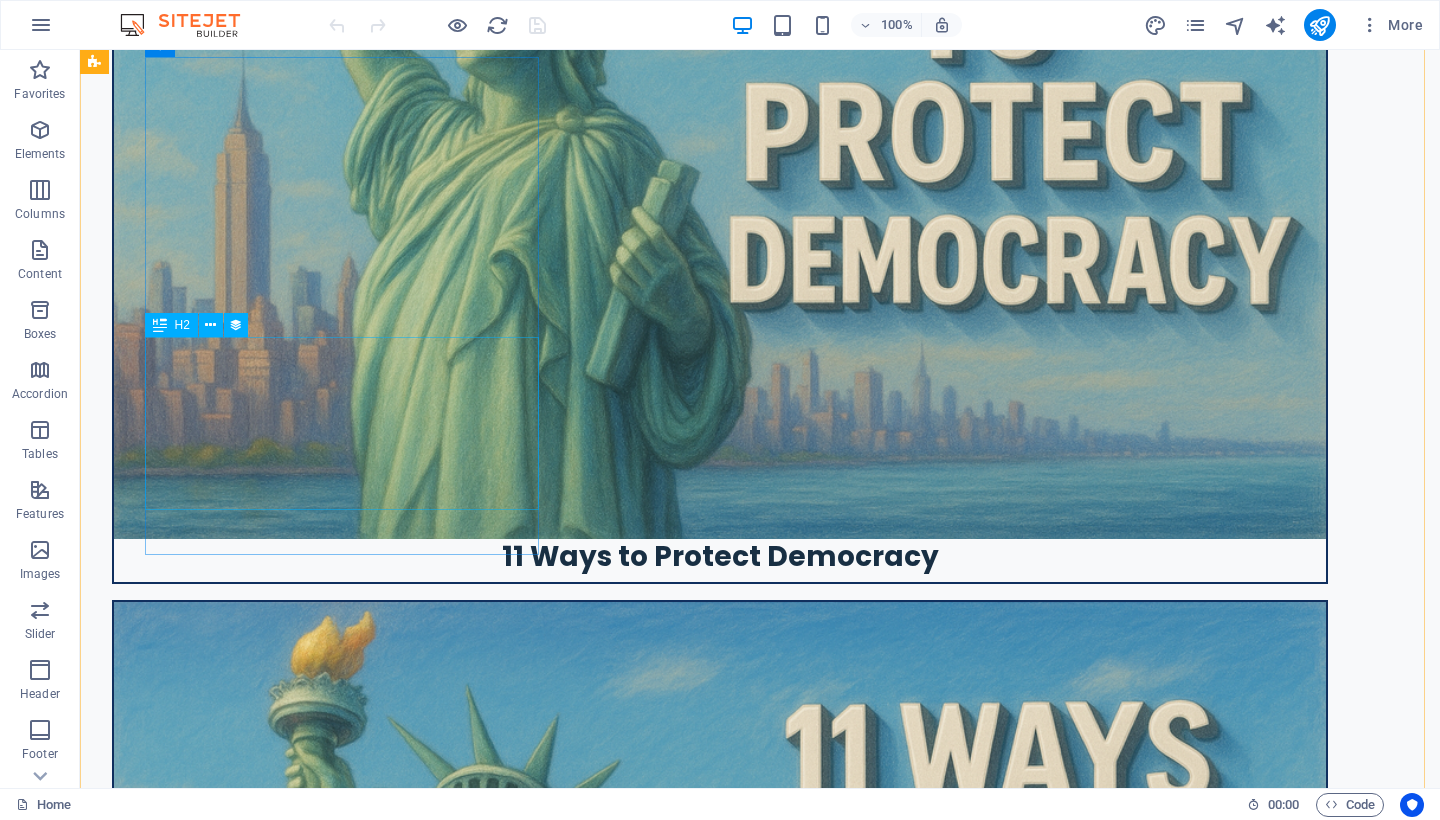 click on "11 Ways to Protect Democracy" at bounding box center (720, 7202) 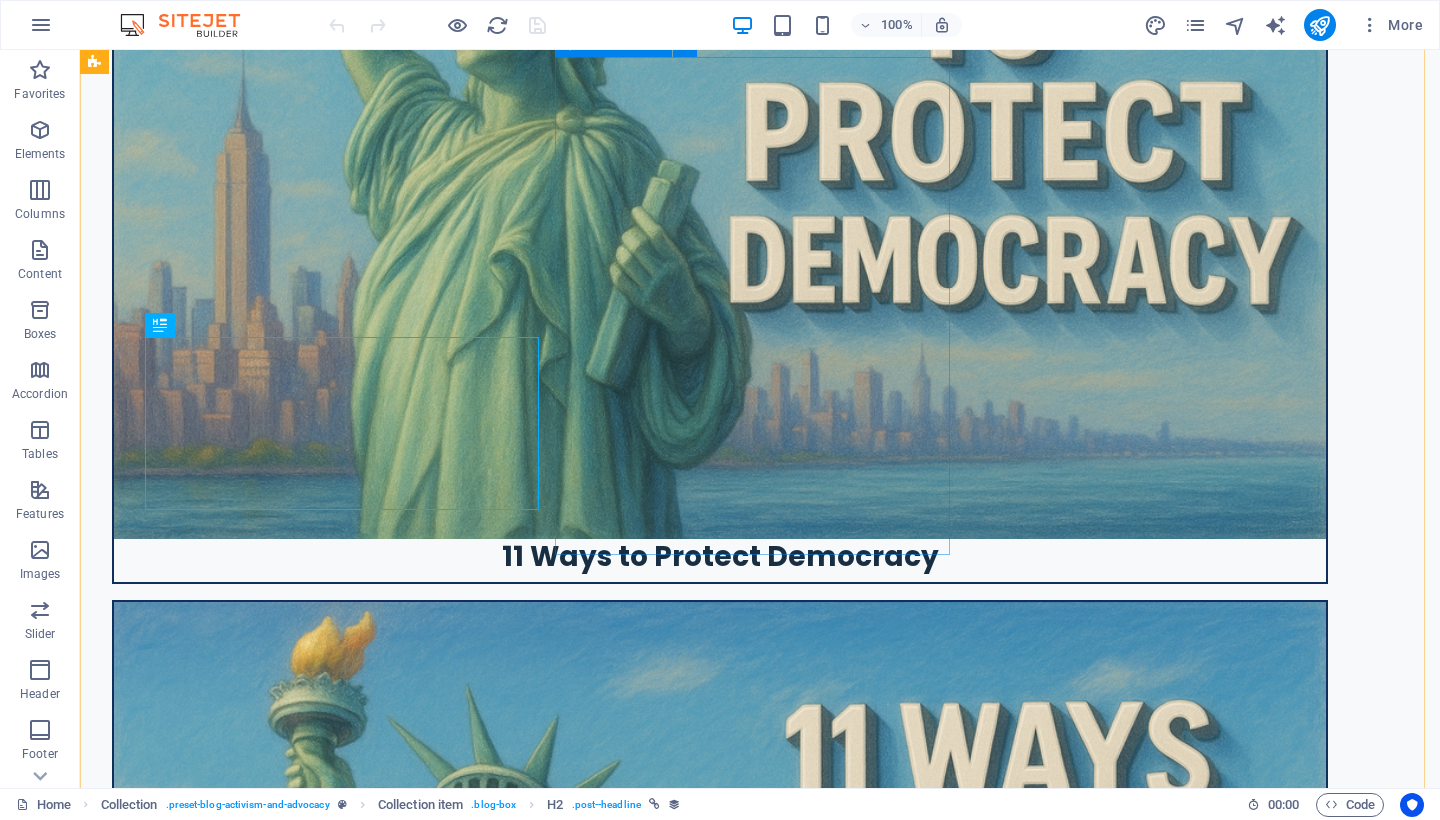 scroll, scrollTop: 1718, scrollLeft: 0, axis: vertical 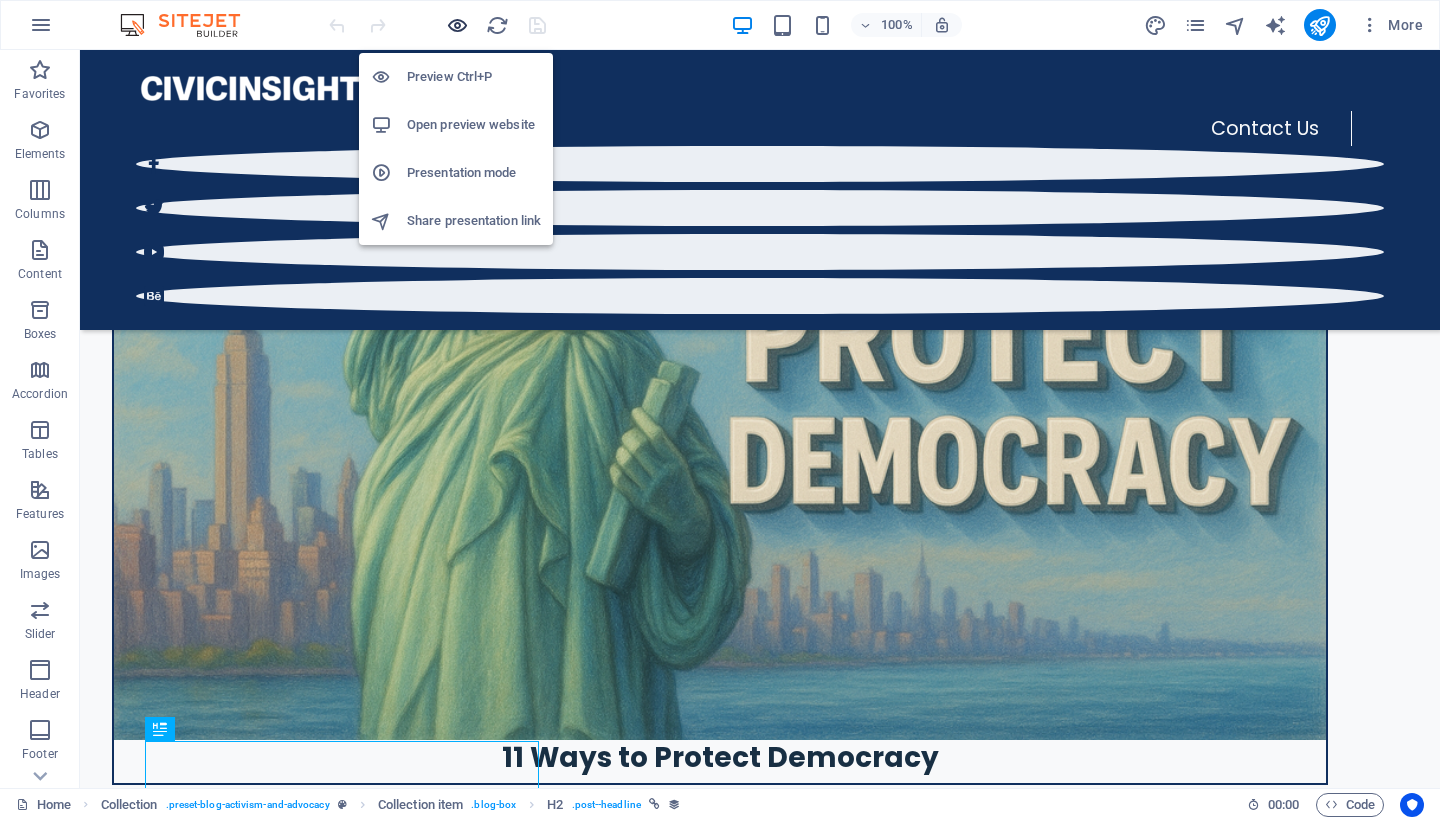click at bounding box center [457, 25] 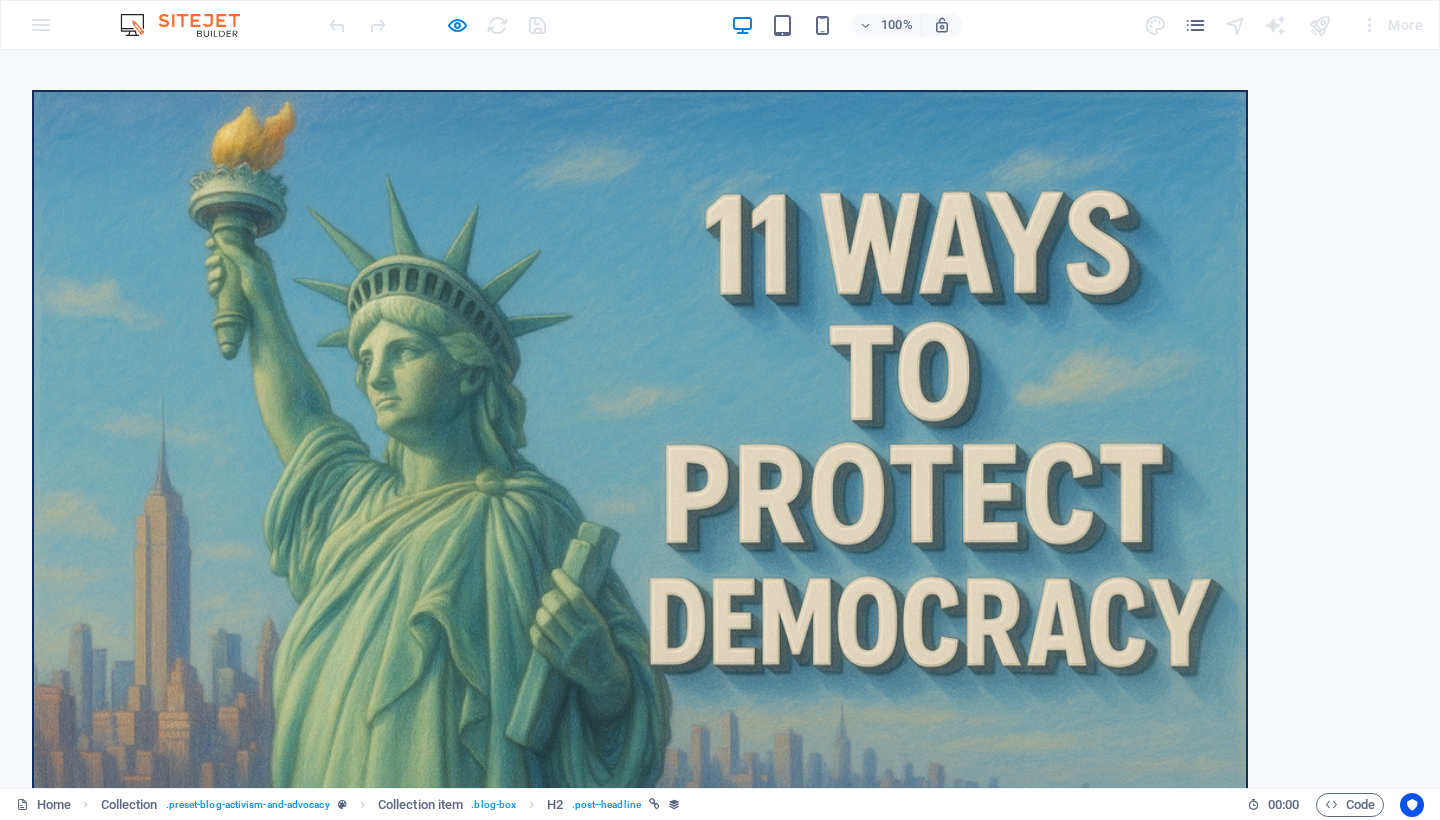 scroll, scrollTop: 1928, scrollLeft: 0, axis: vertical 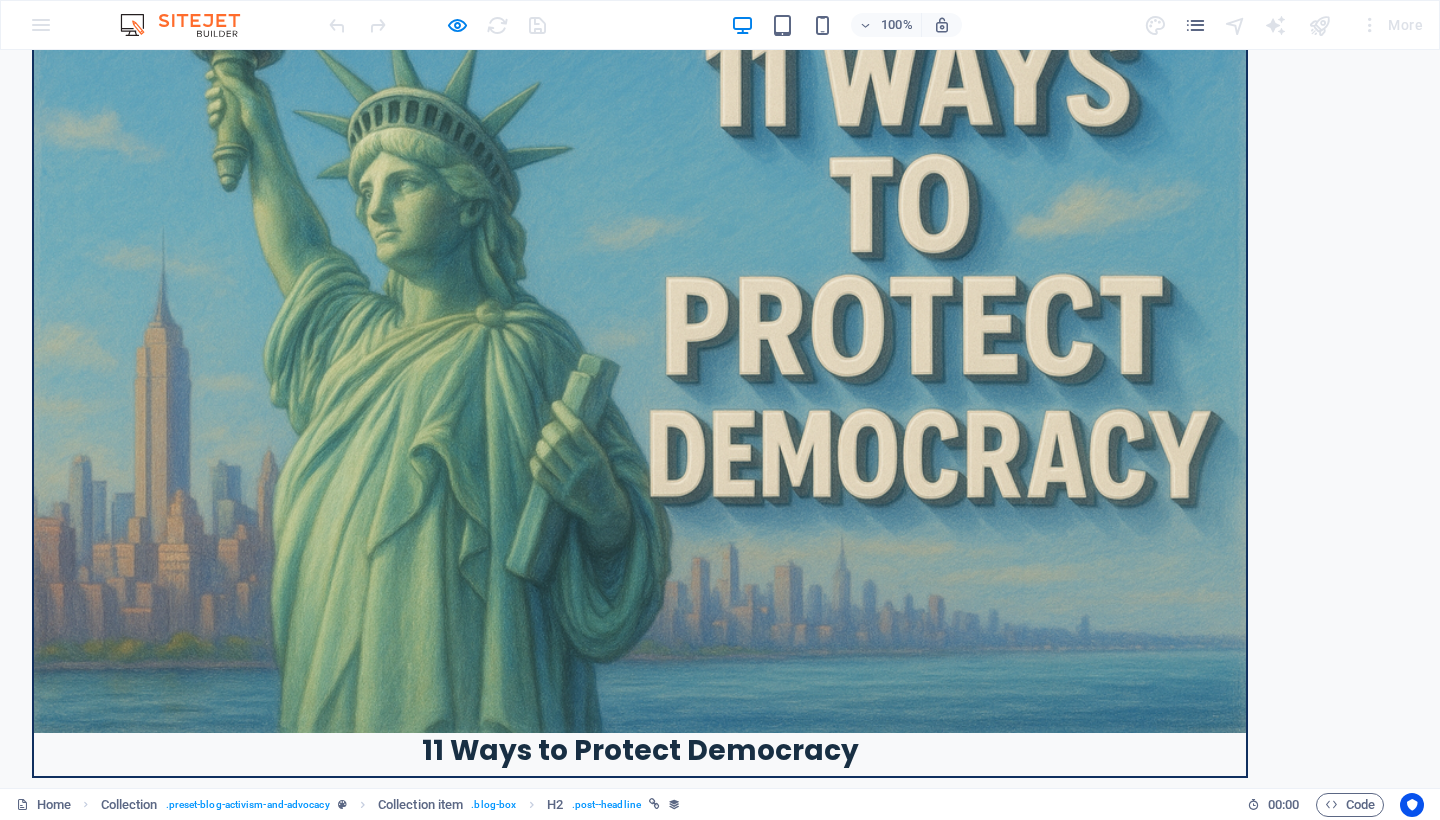 click at bounding box center (264, 7108) 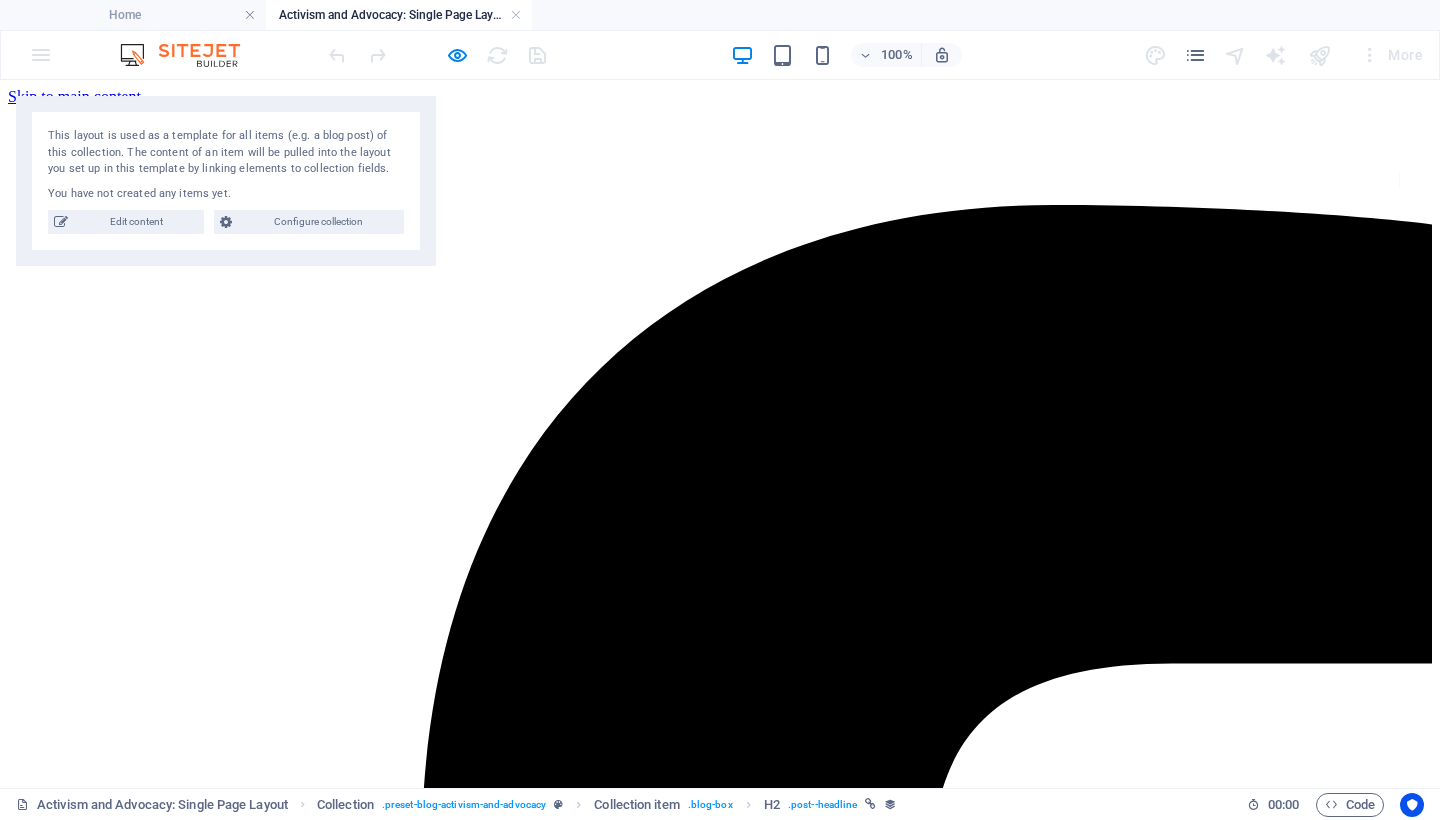 scroll, scrollTop: 0, scrollLeft: 0, axis: both 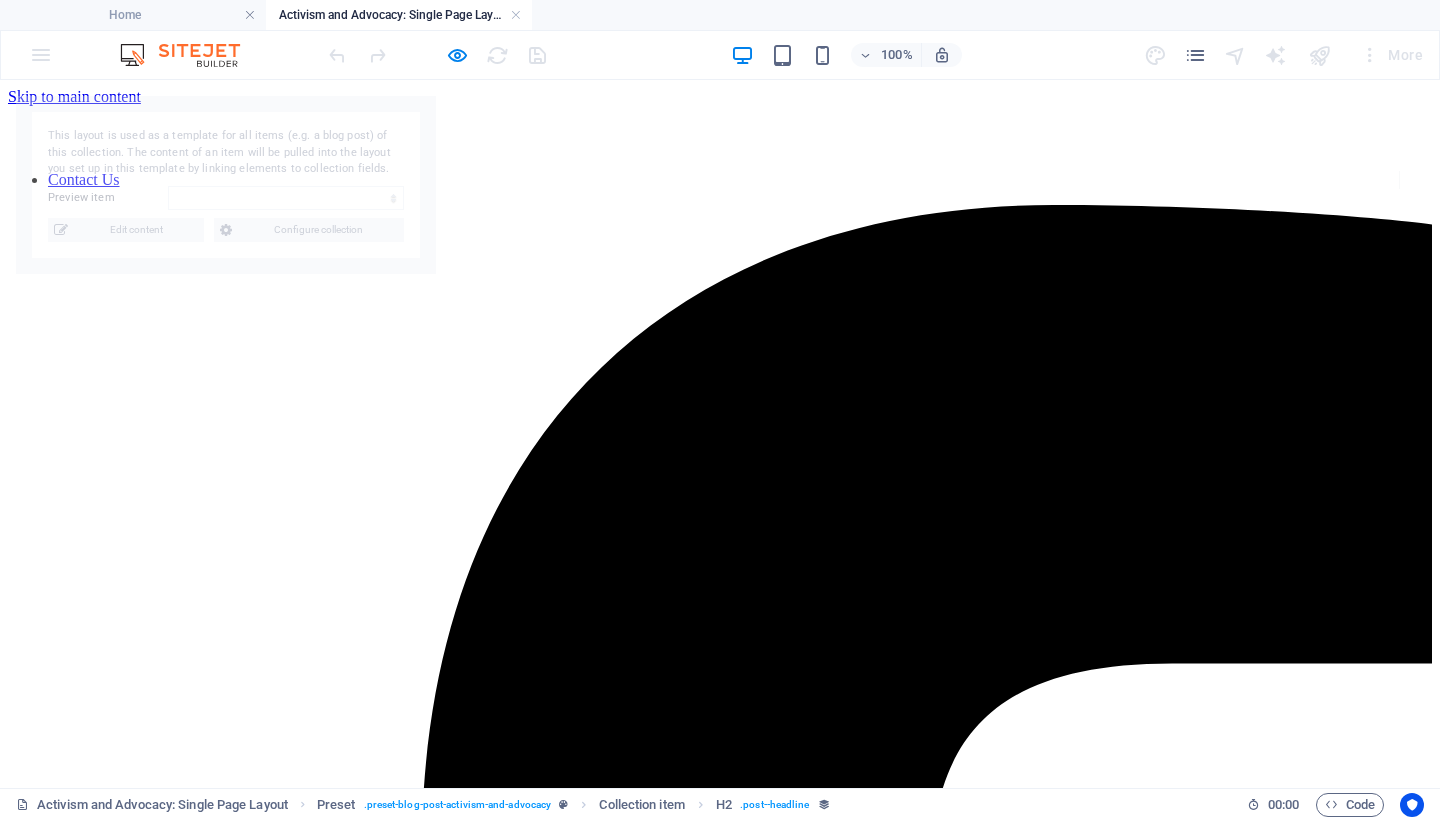 select on "688fa9cda1a905c386069d1c" 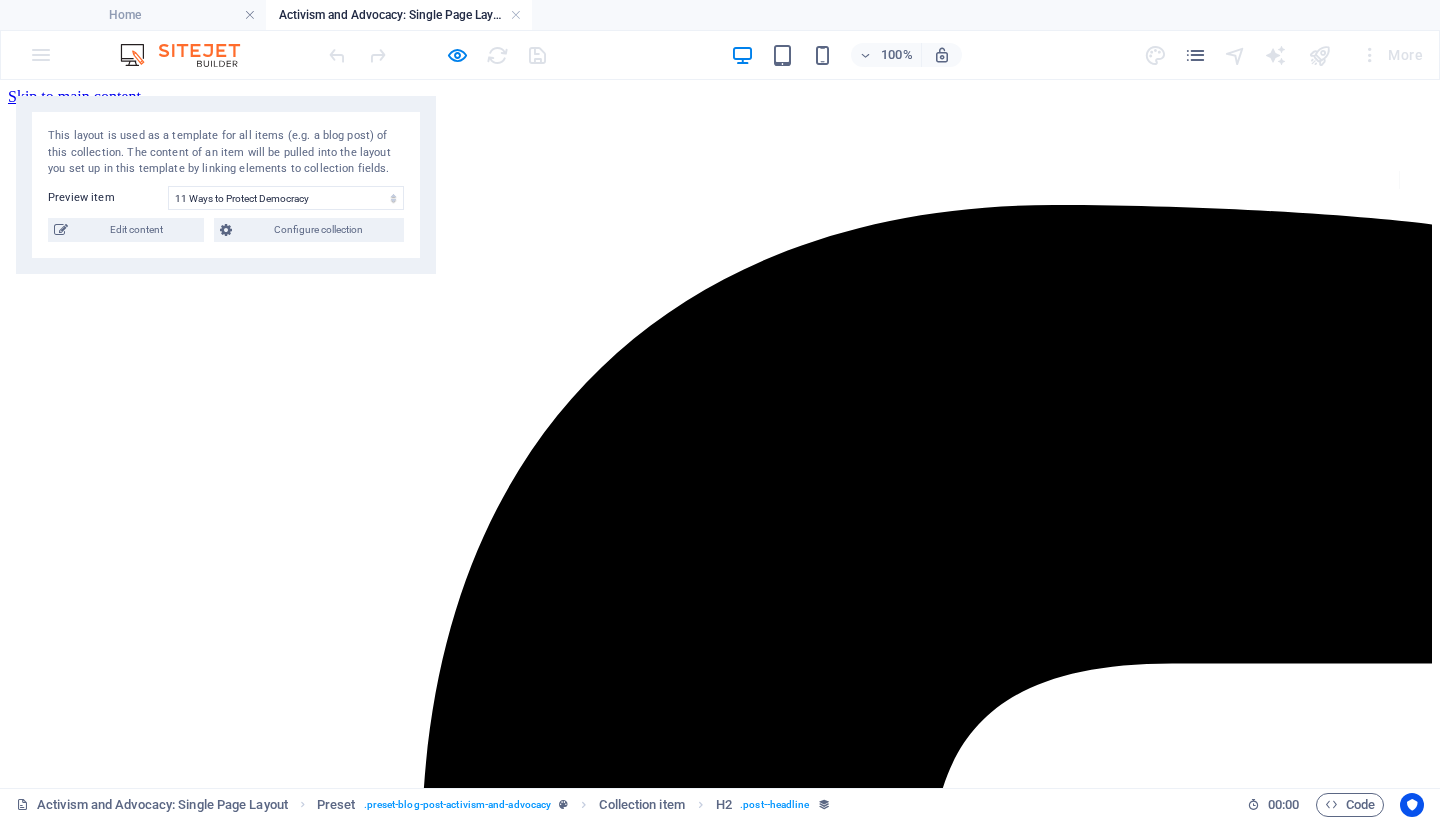 scroll, scrollTop: 26, scrollLeft: 0, axis: vertical 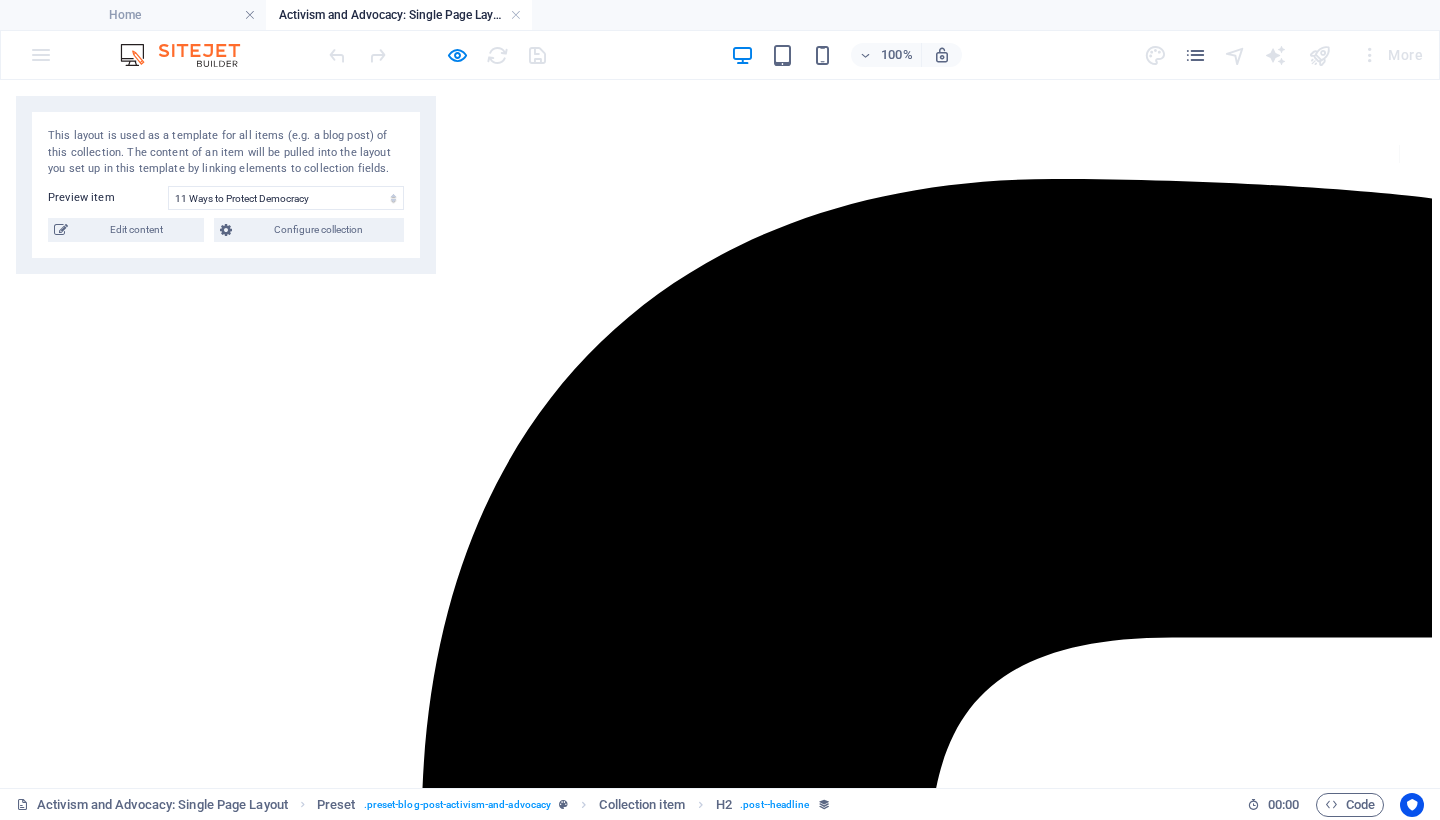 click on "11 Ways to Protect Democracy" at bounding box center [720, 8446] 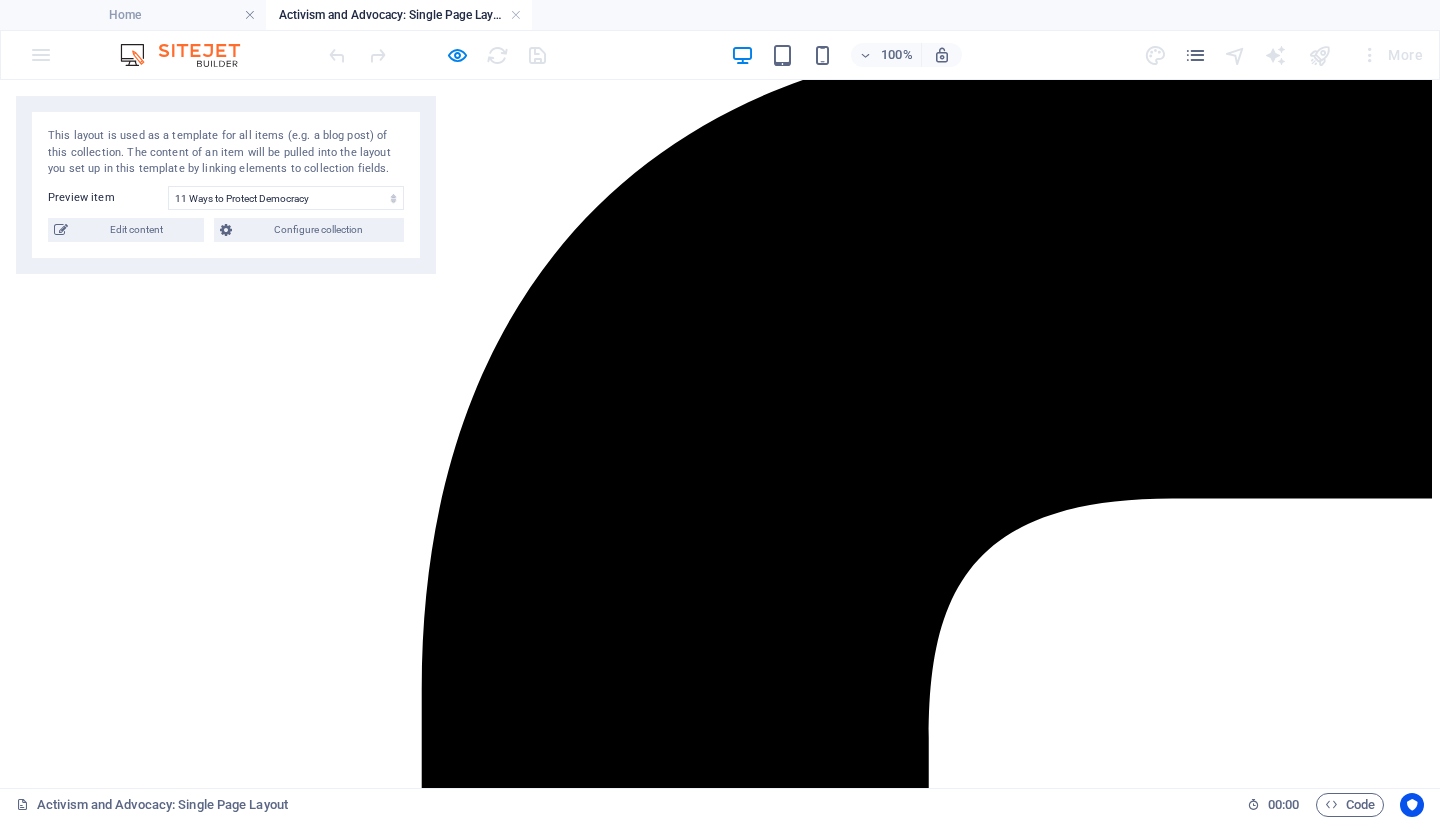scroll, scrollTop: 0, scrollLeft: 0, axis: both 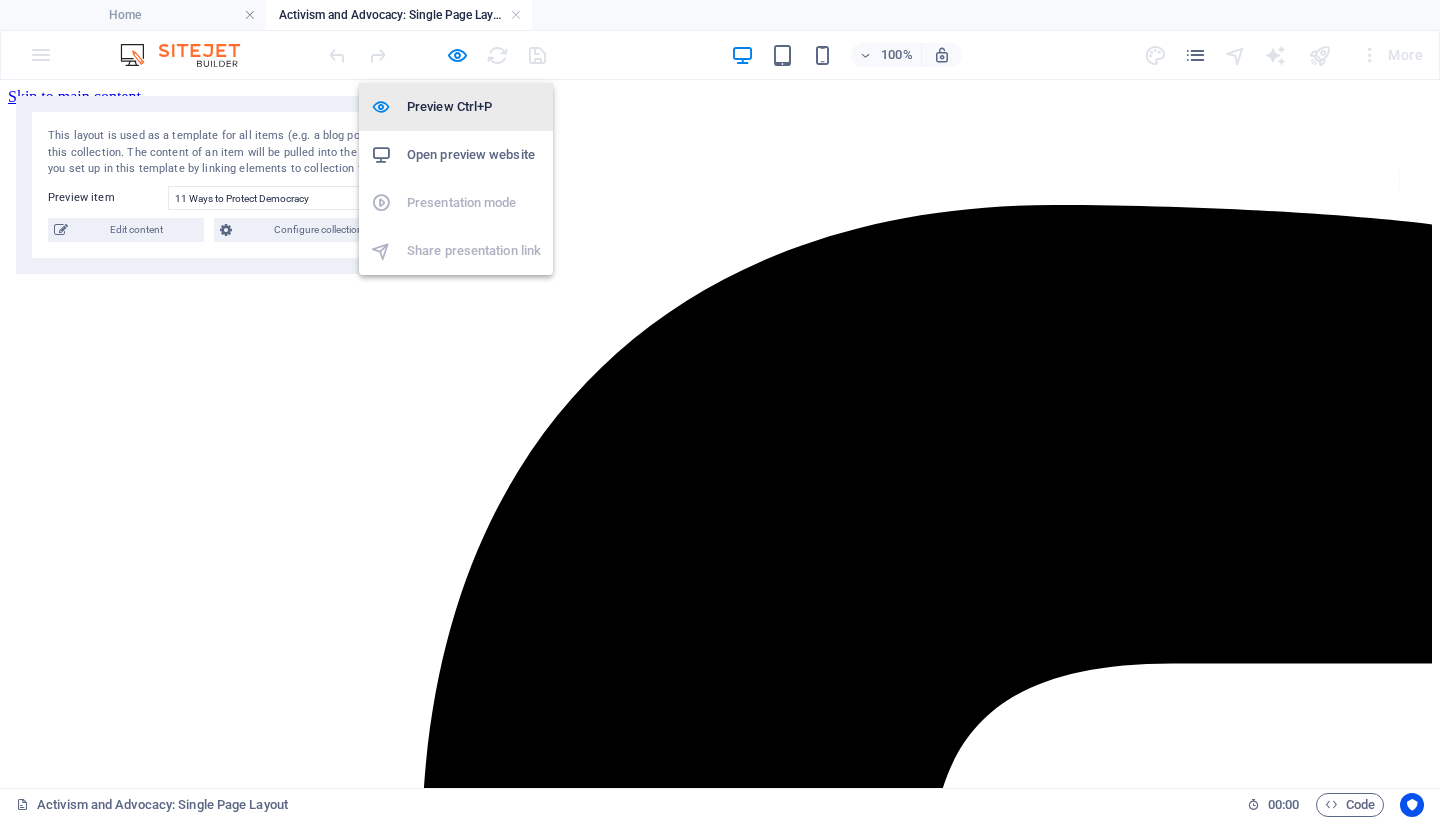 click on "Preview Ctrl+P" at bounding box center [474, 107] 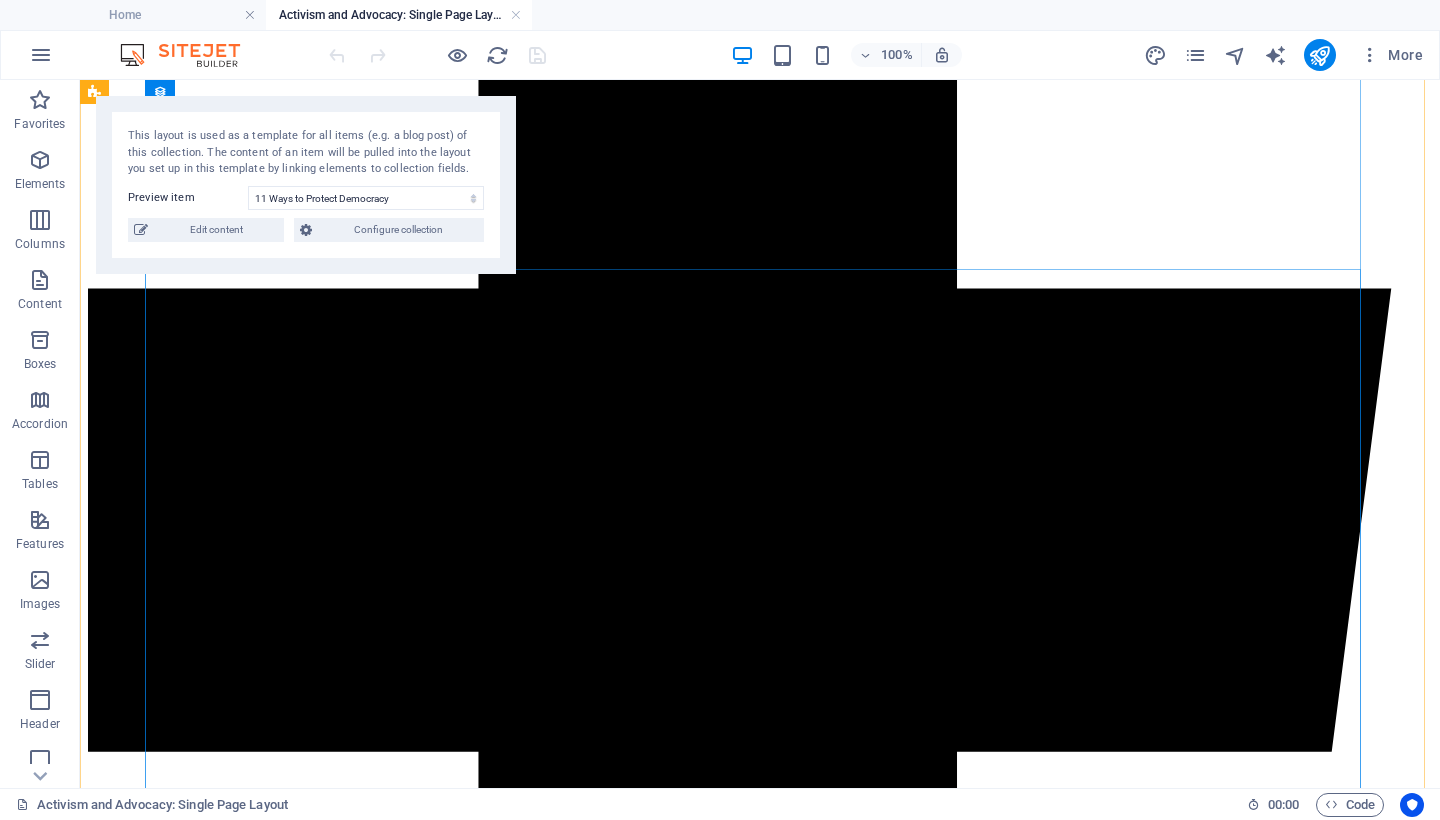 scroll, scrollTop: 464, scrollLeft: 0, axis: vertical 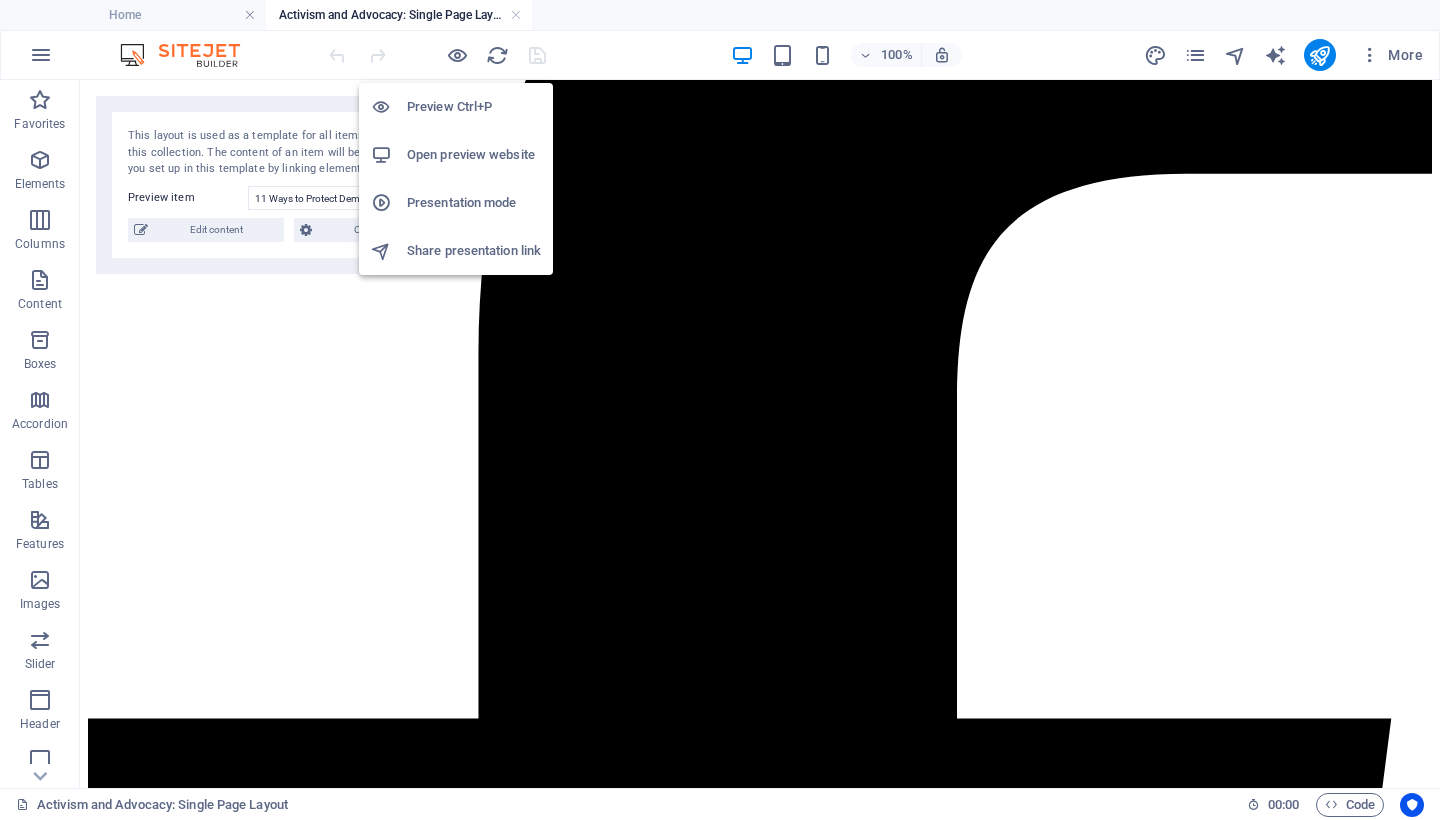 click on "Open preview website" at bounding box center [474, 155] 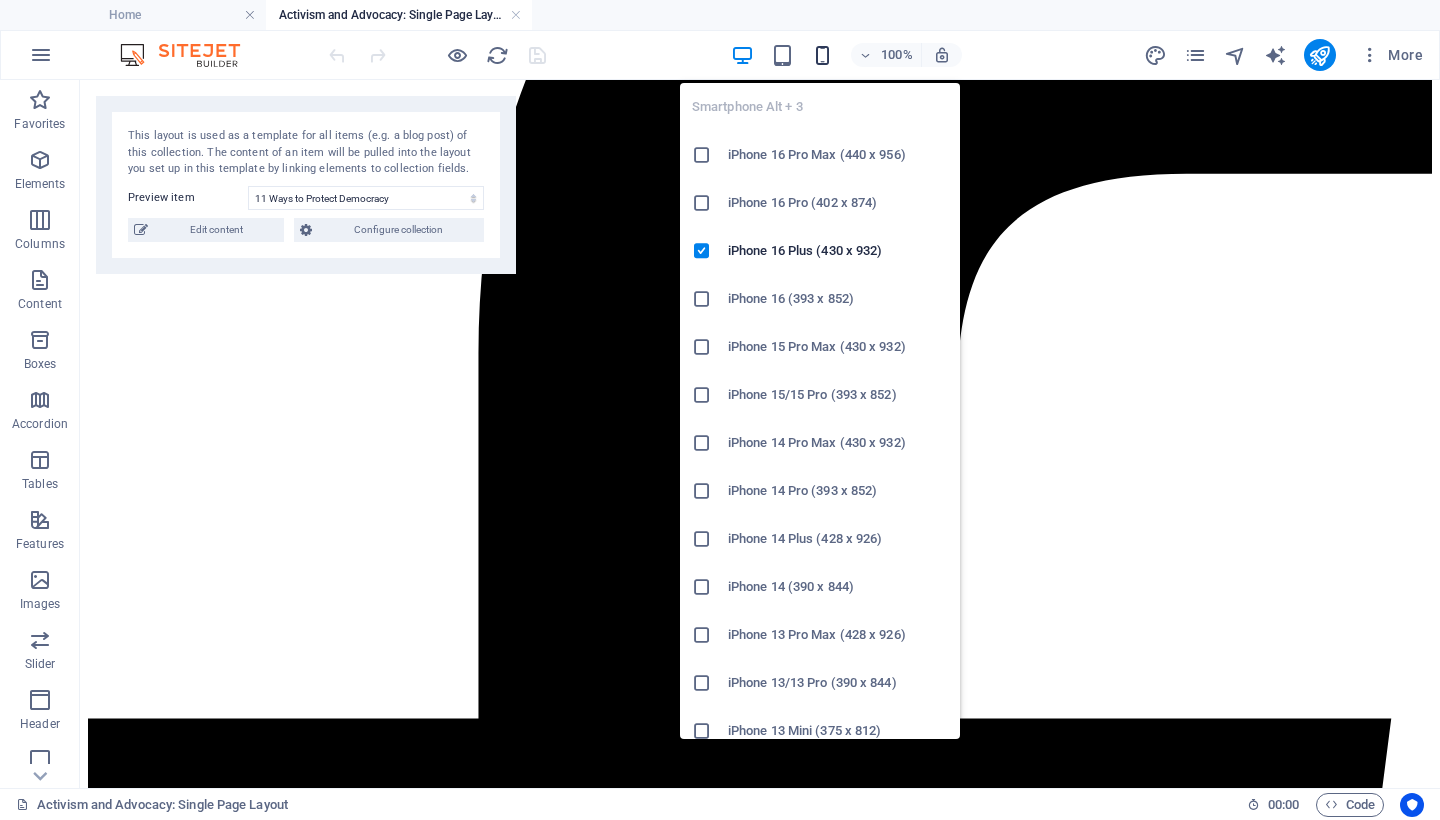 click at bounding box center [822, 55] 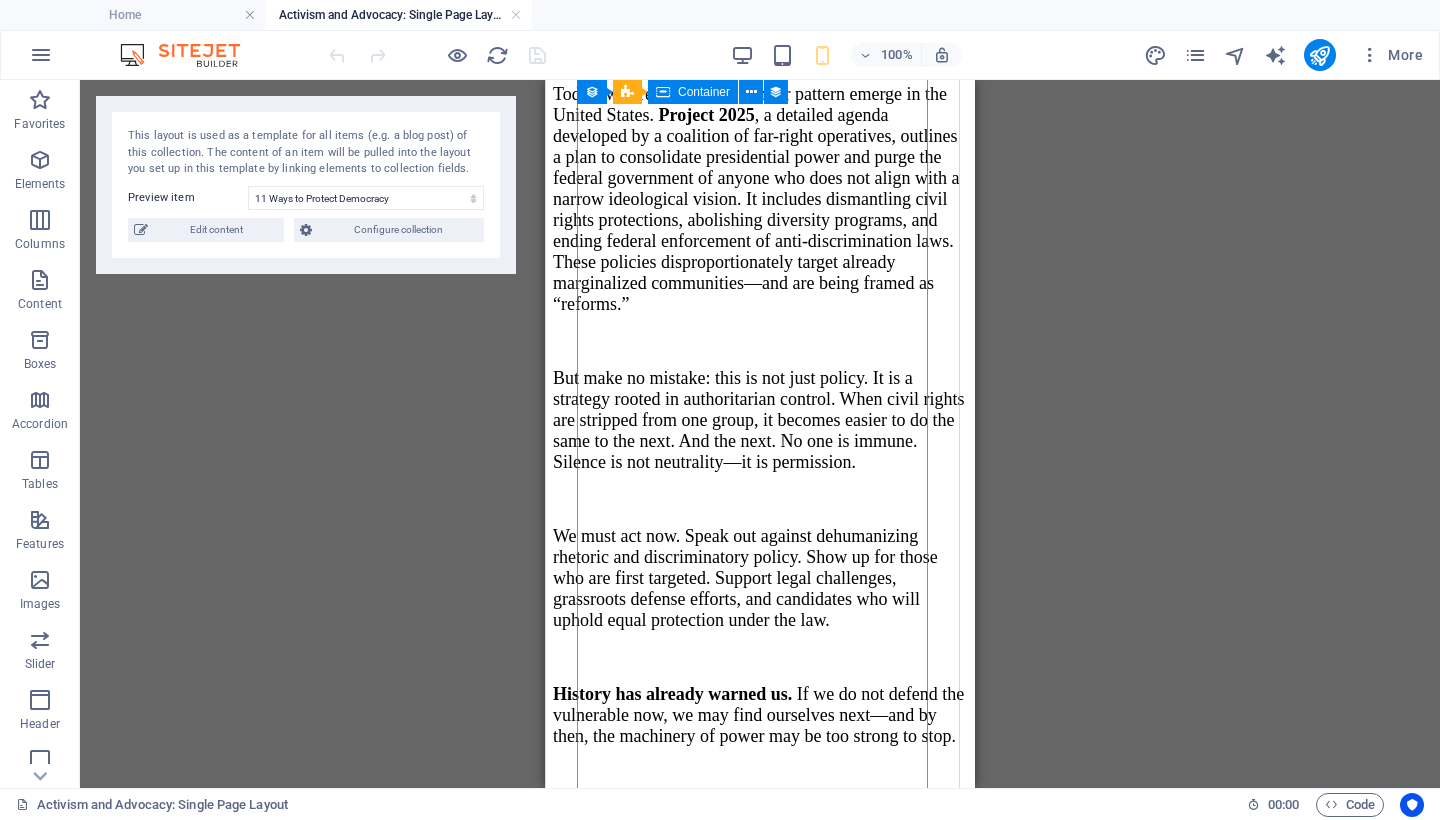 scroll, scrollTop: 14058, scrollLeft: 0, axis: vertical 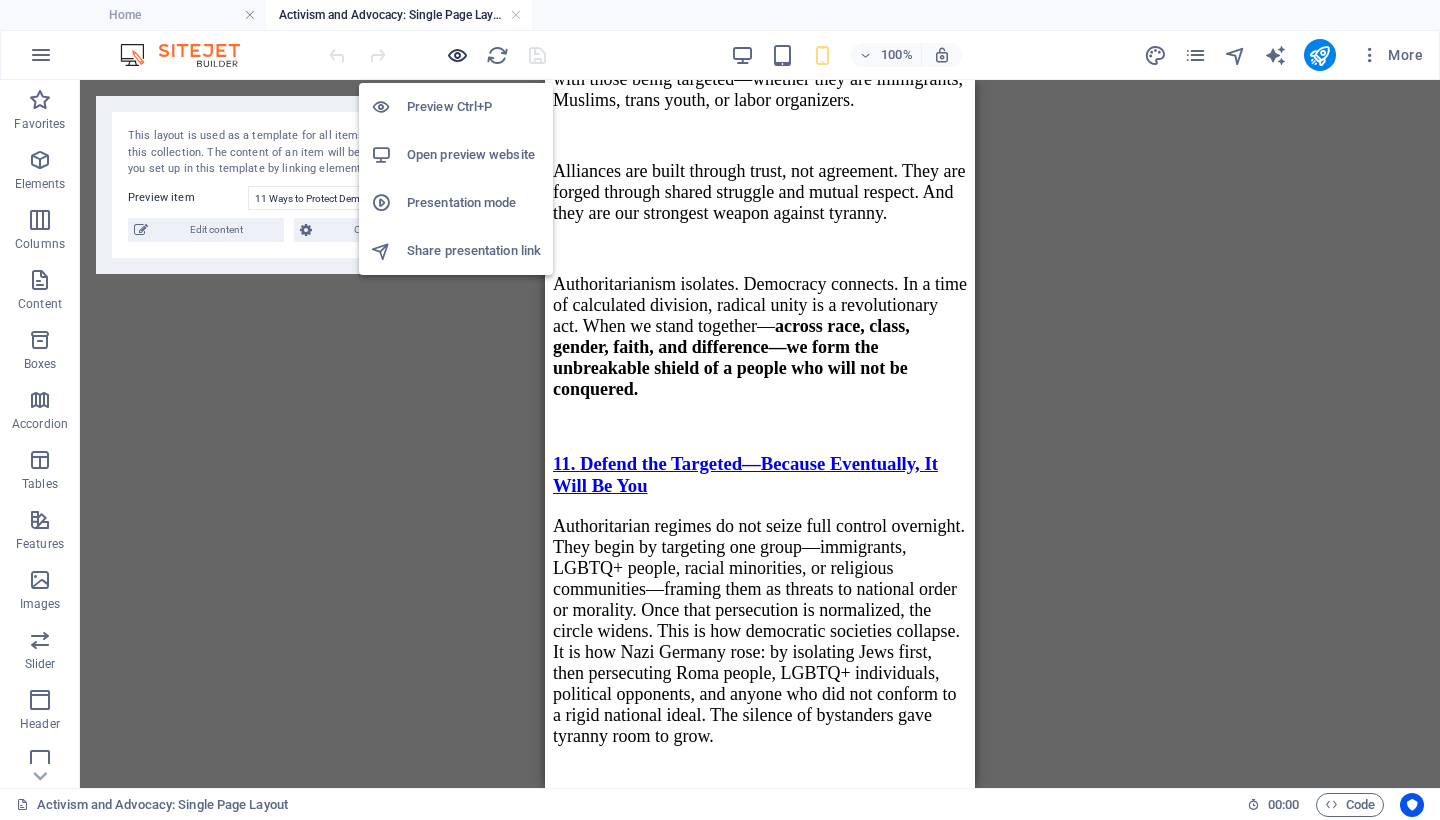 click at bounding box center (457, 55) 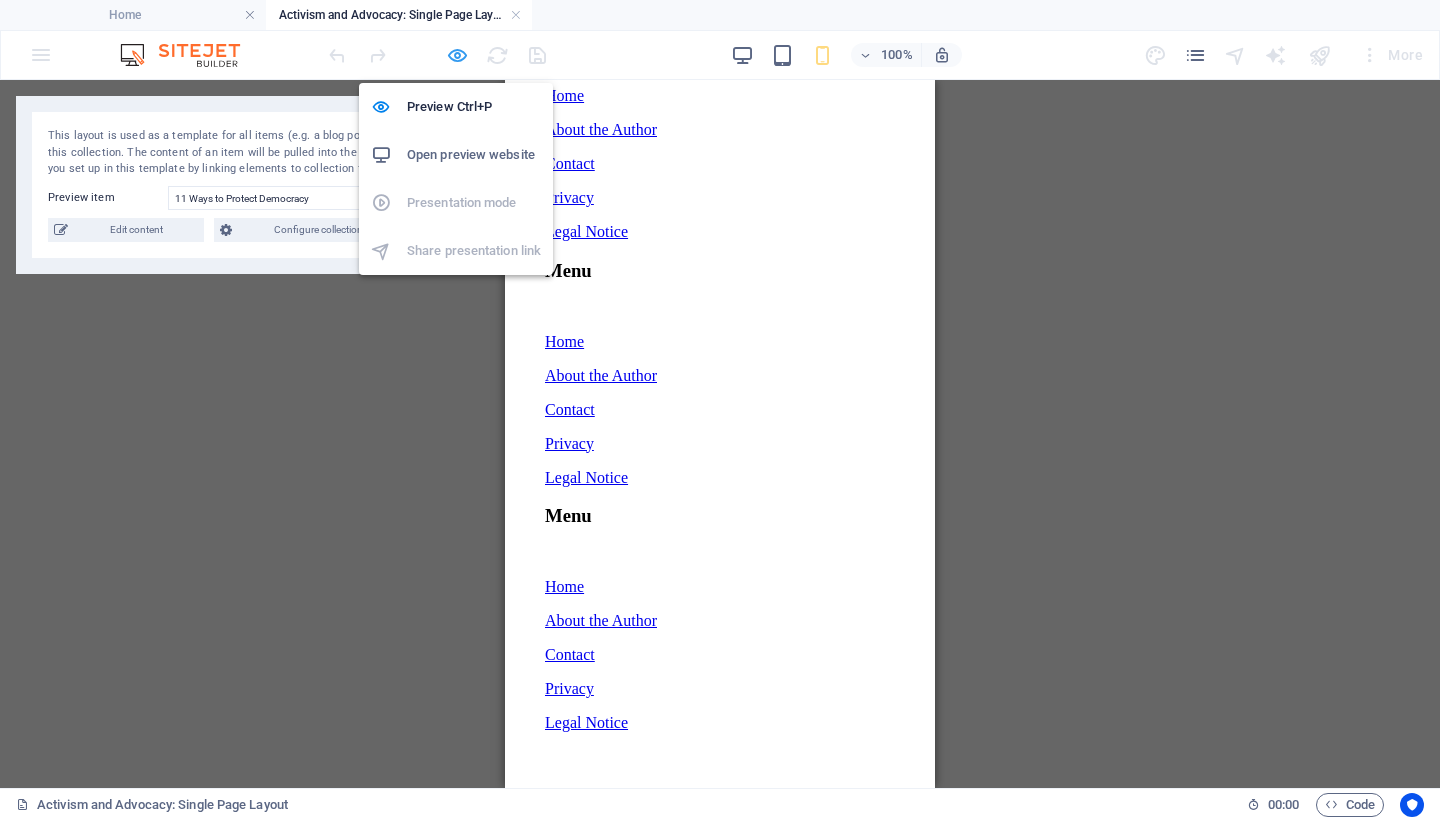 scroll, scrollTop: 5285, scrollLeft: 0, axis: vertical 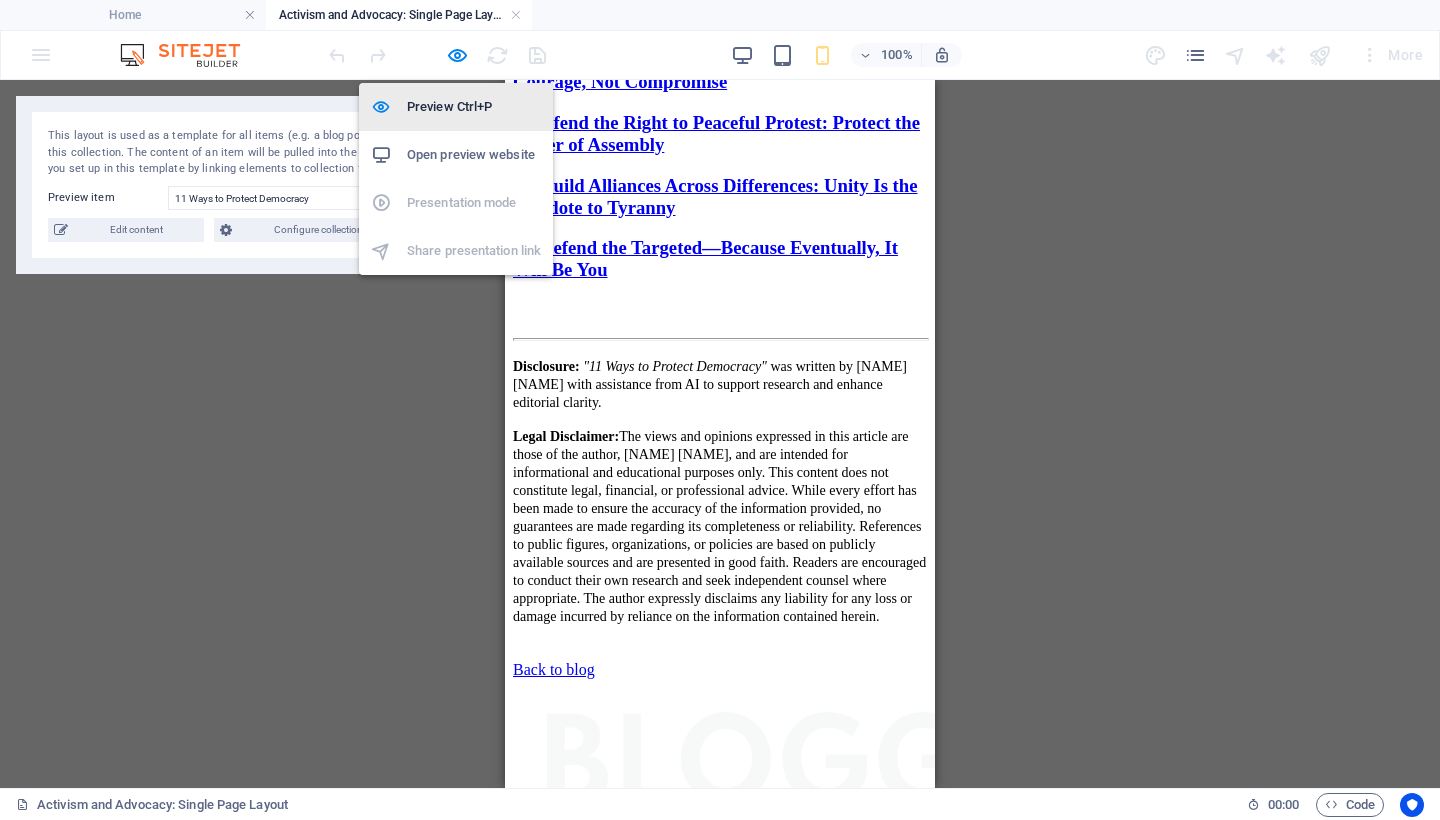 click on "Preview Ctrl+P" at bounding box center [474, 107] 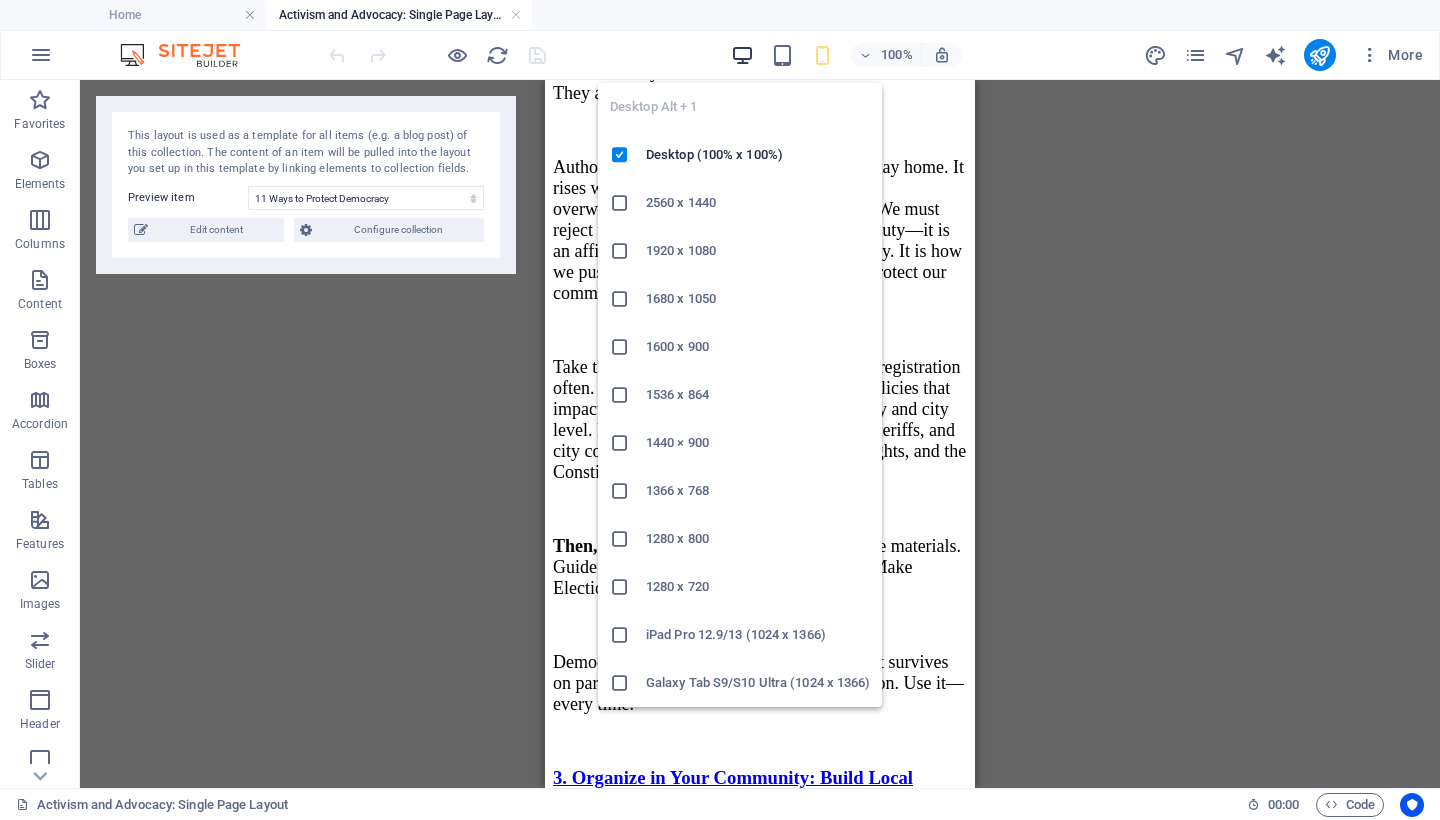click at bounding box center (742, 55) 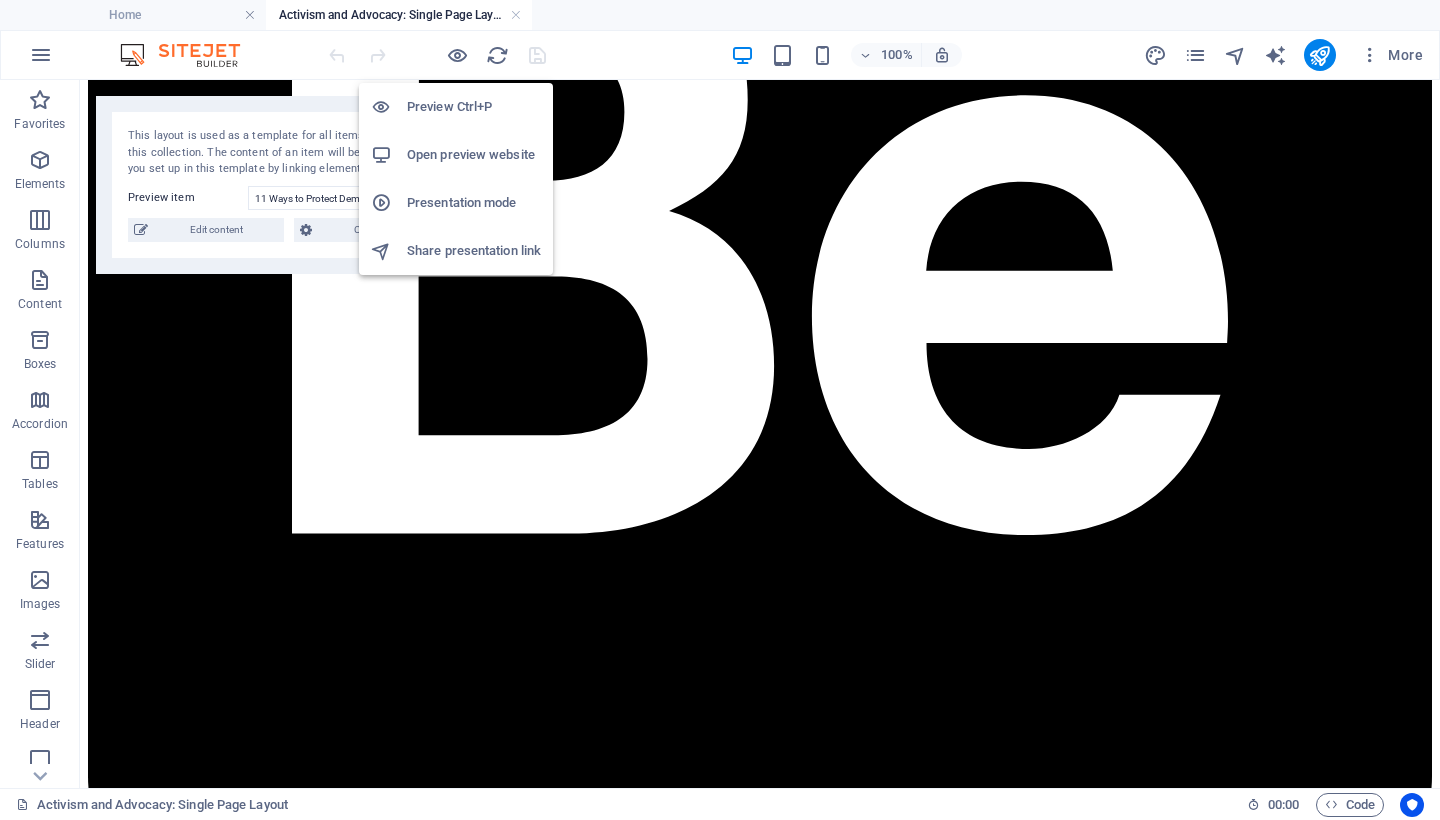 click on "Preview Ctrl+P" at bounding box center (474, 107) 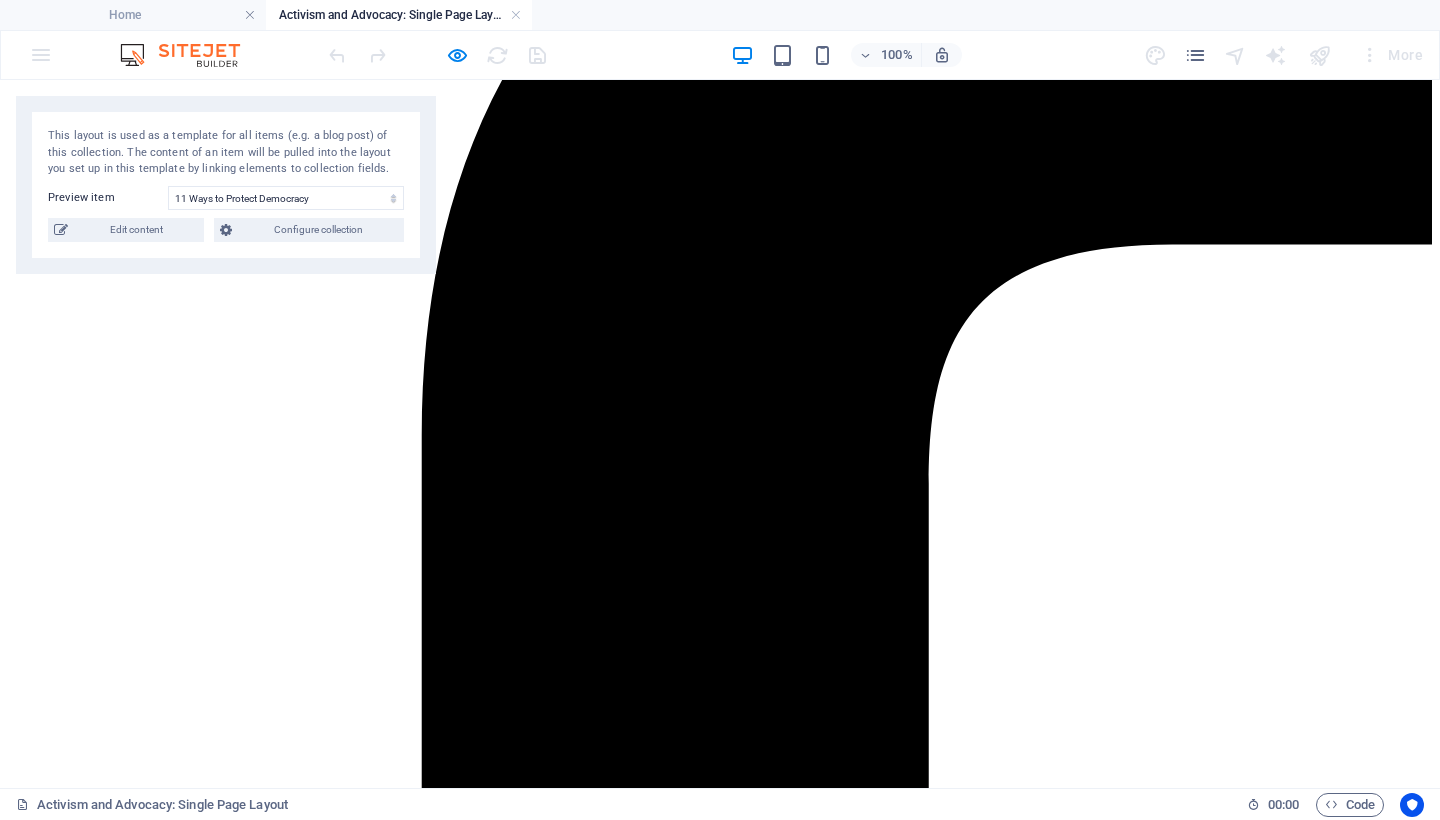 scroll, scrollTop: 0, scrollLeft: 0, axis: both 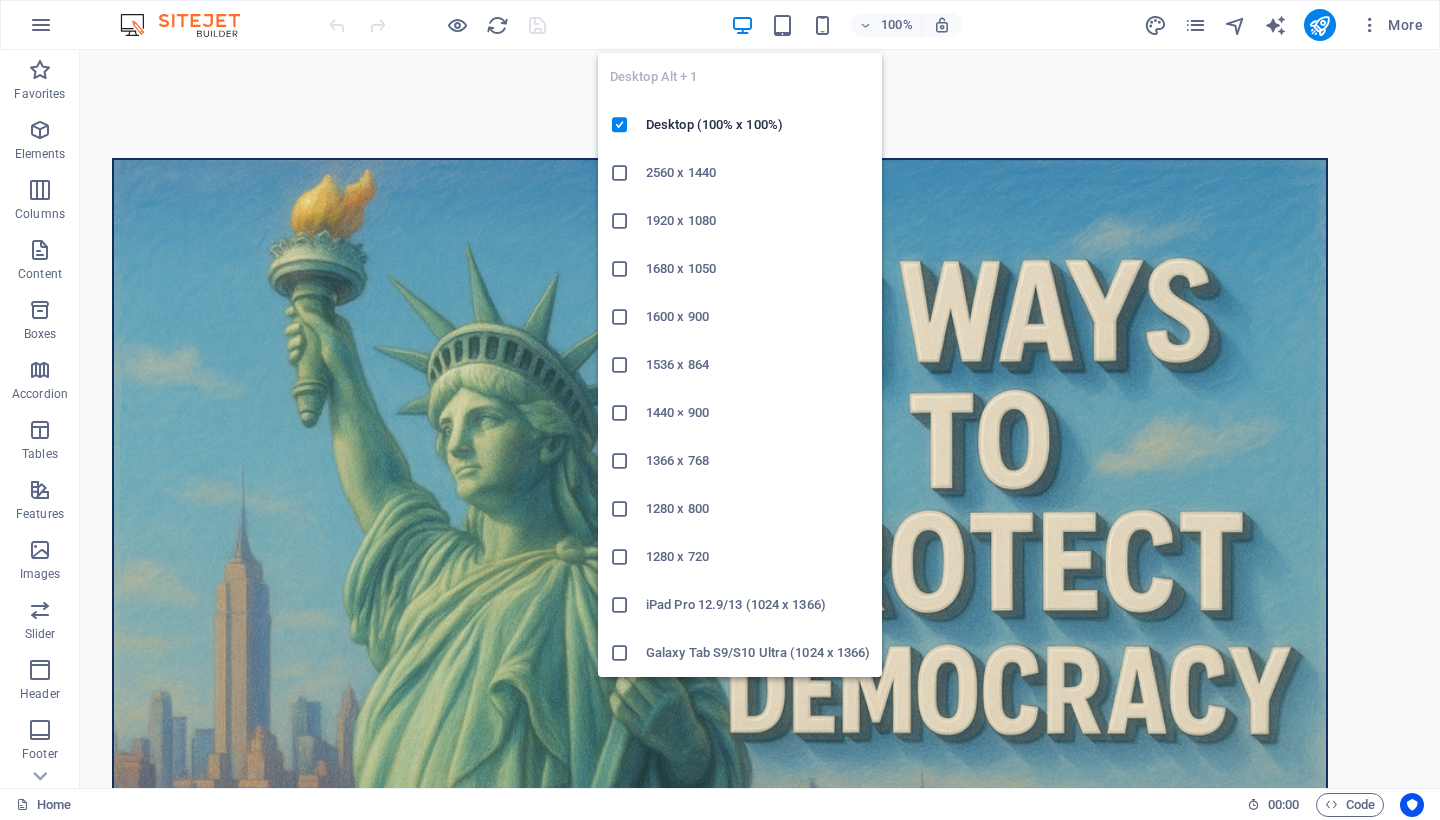 click at bounding box center (742, 25) 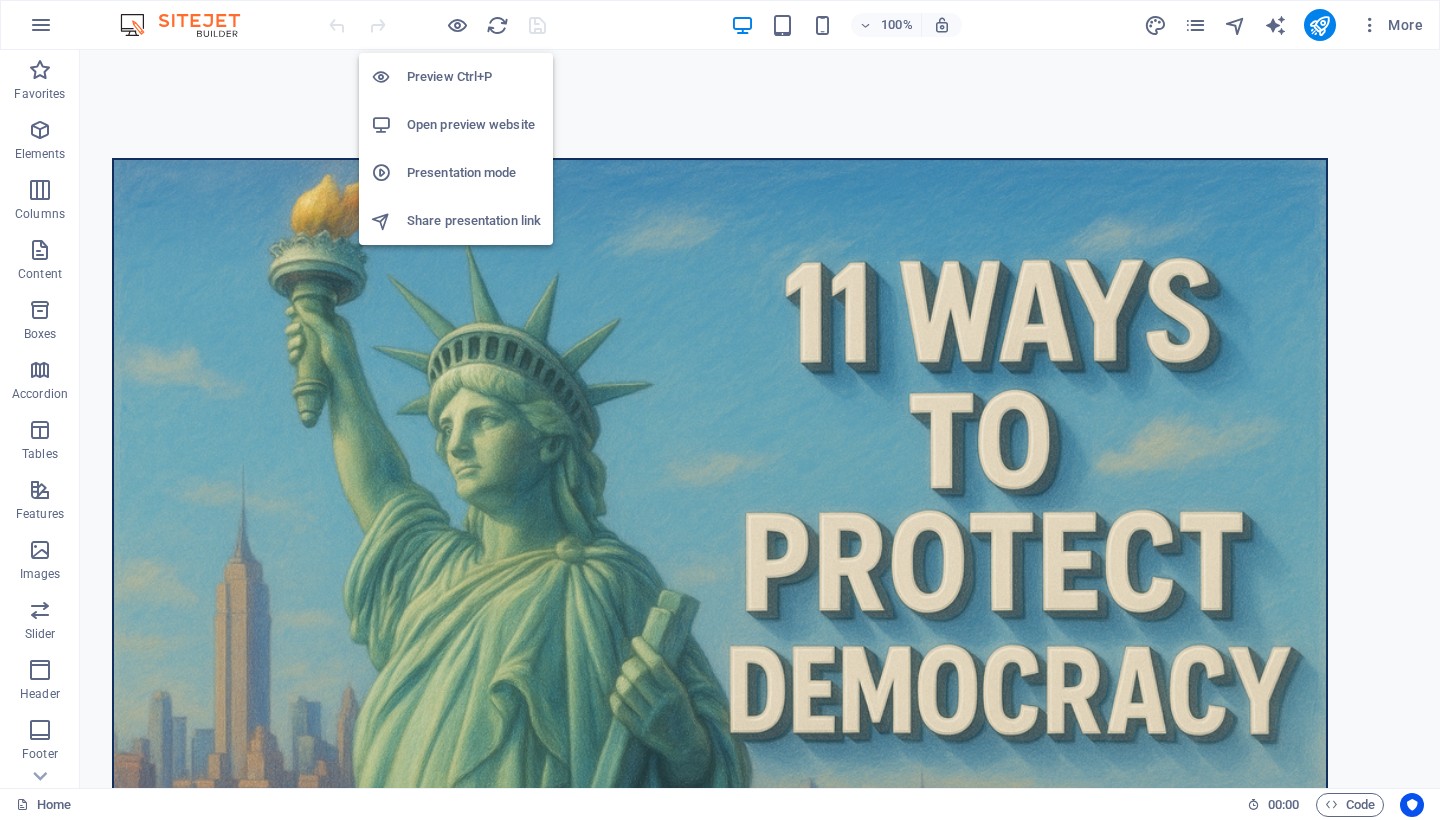 click on "Preview Ctrl+P" at bounding box center (474, 77) 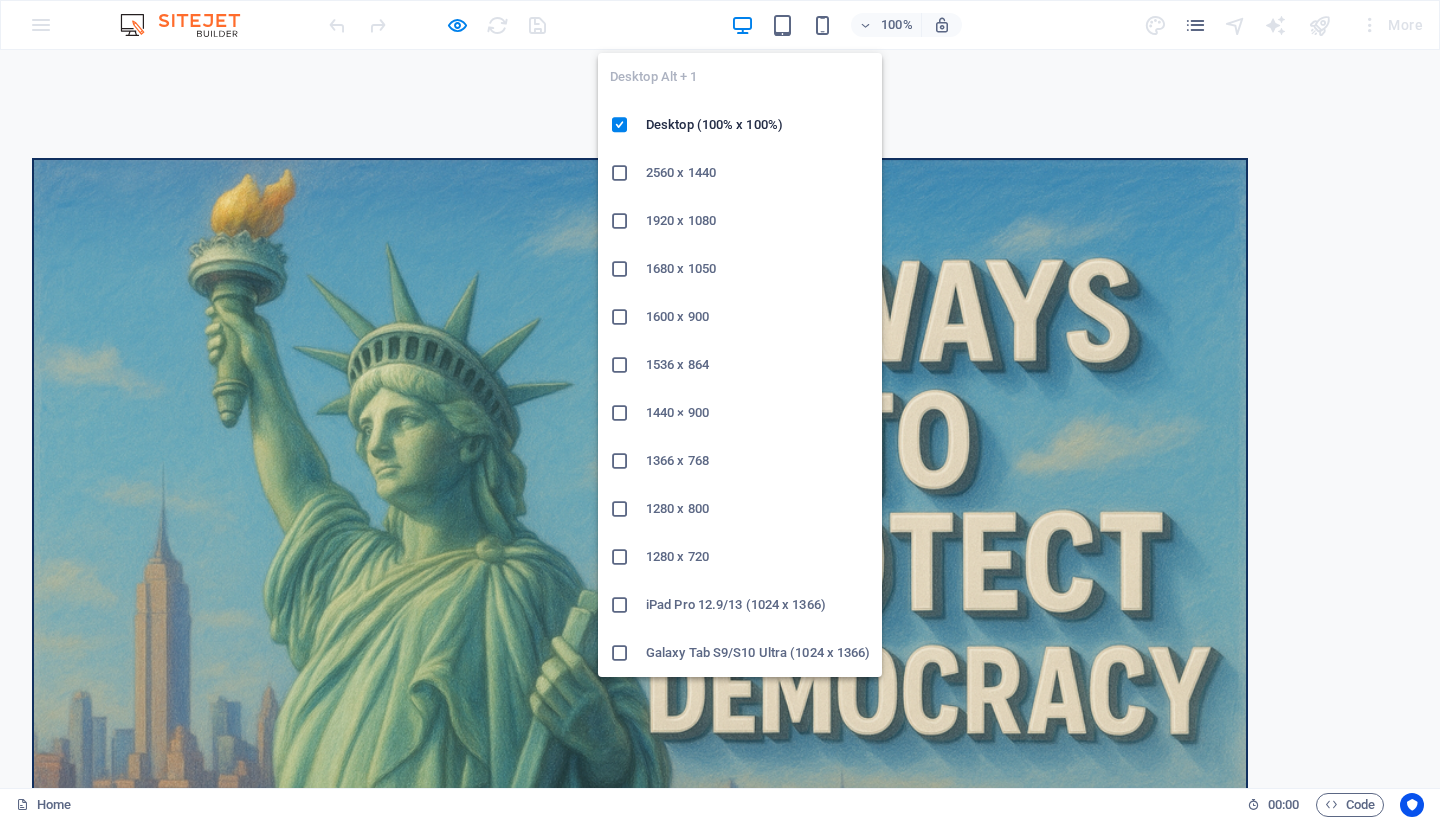 click at bounding box center (742, 25) 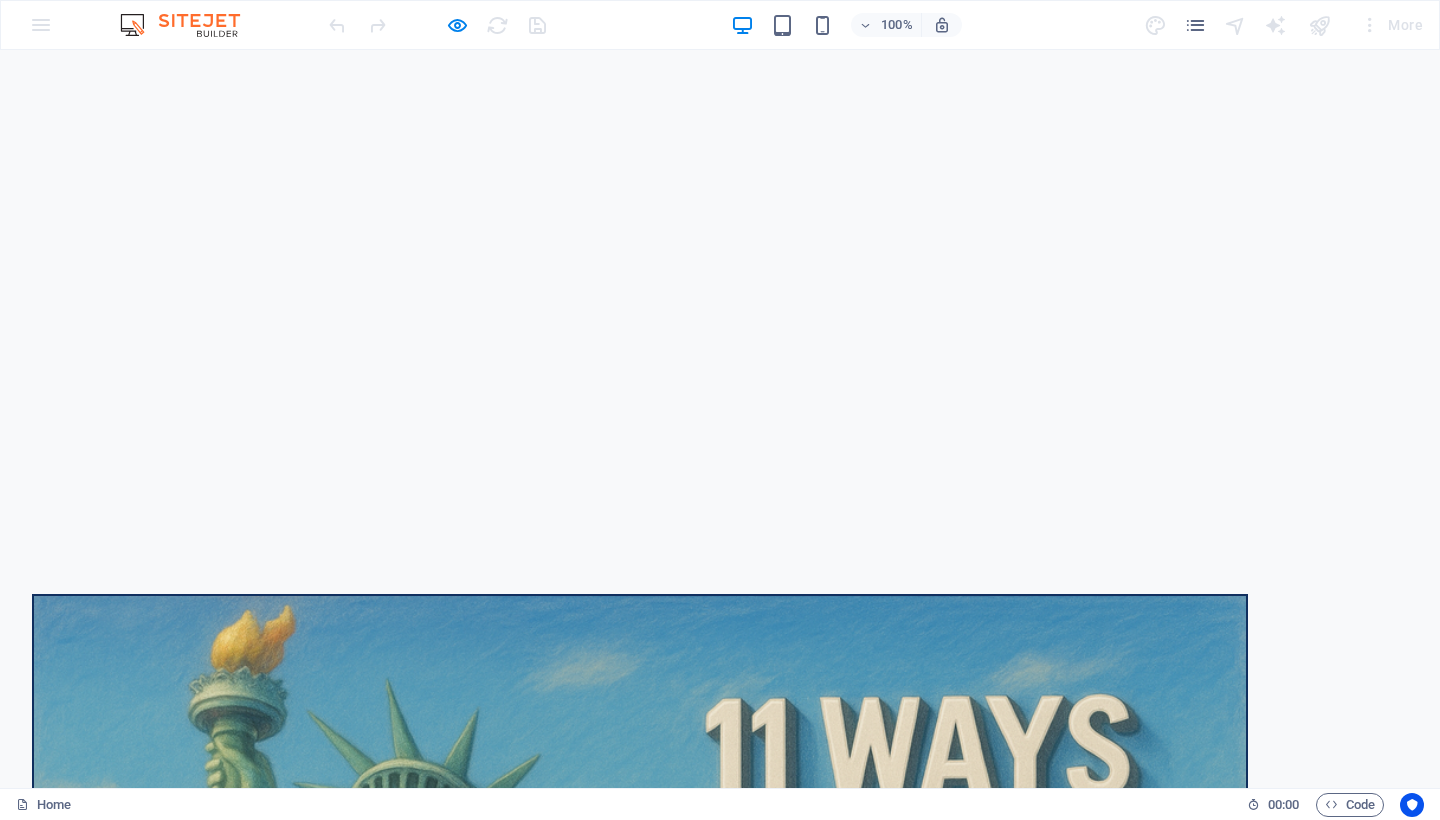 scroll, scrollTop: 1425, scrollLeft: 0, axis: vertical 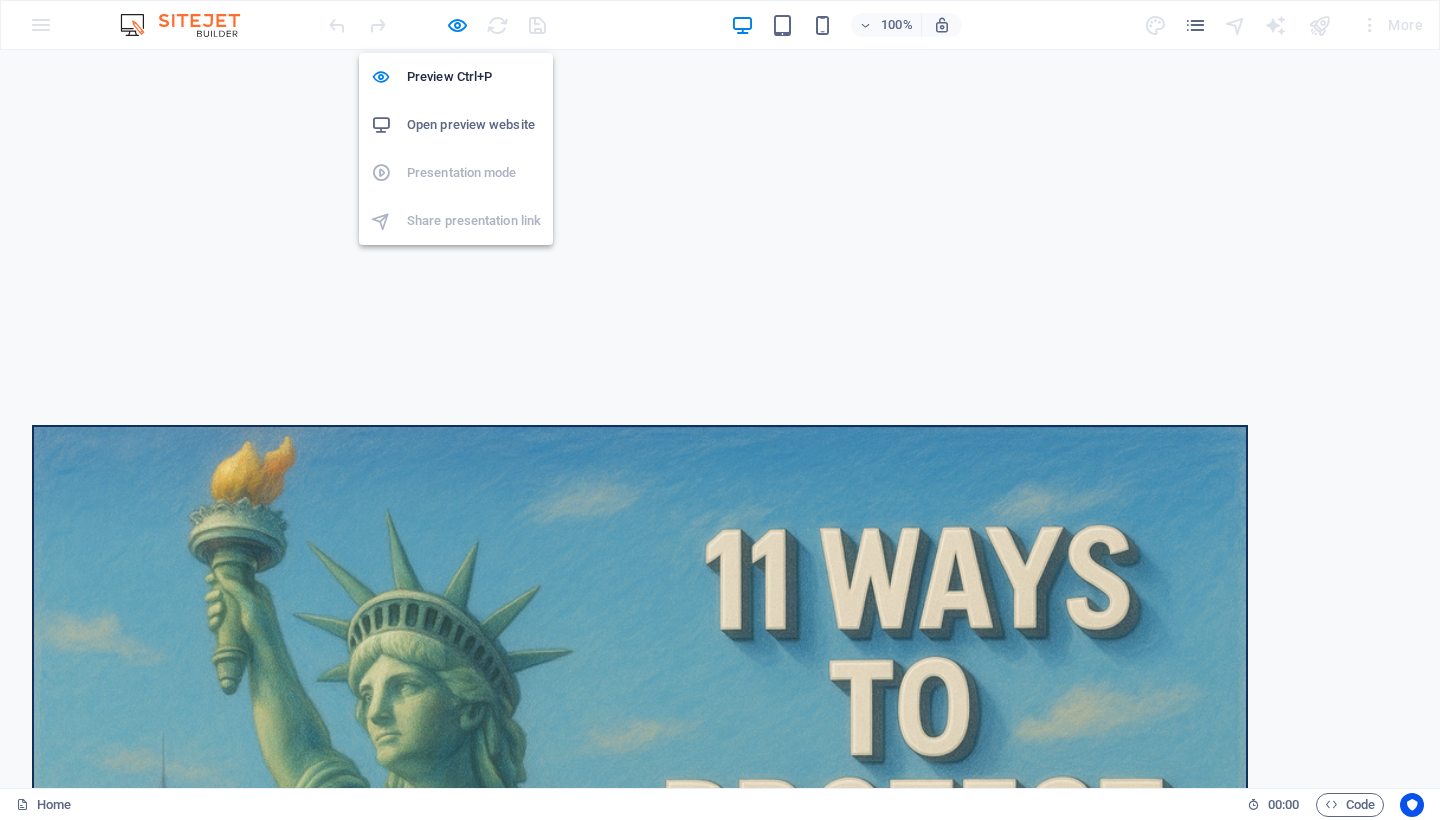 click on "Open preview website" at bounding box center (474, 125) 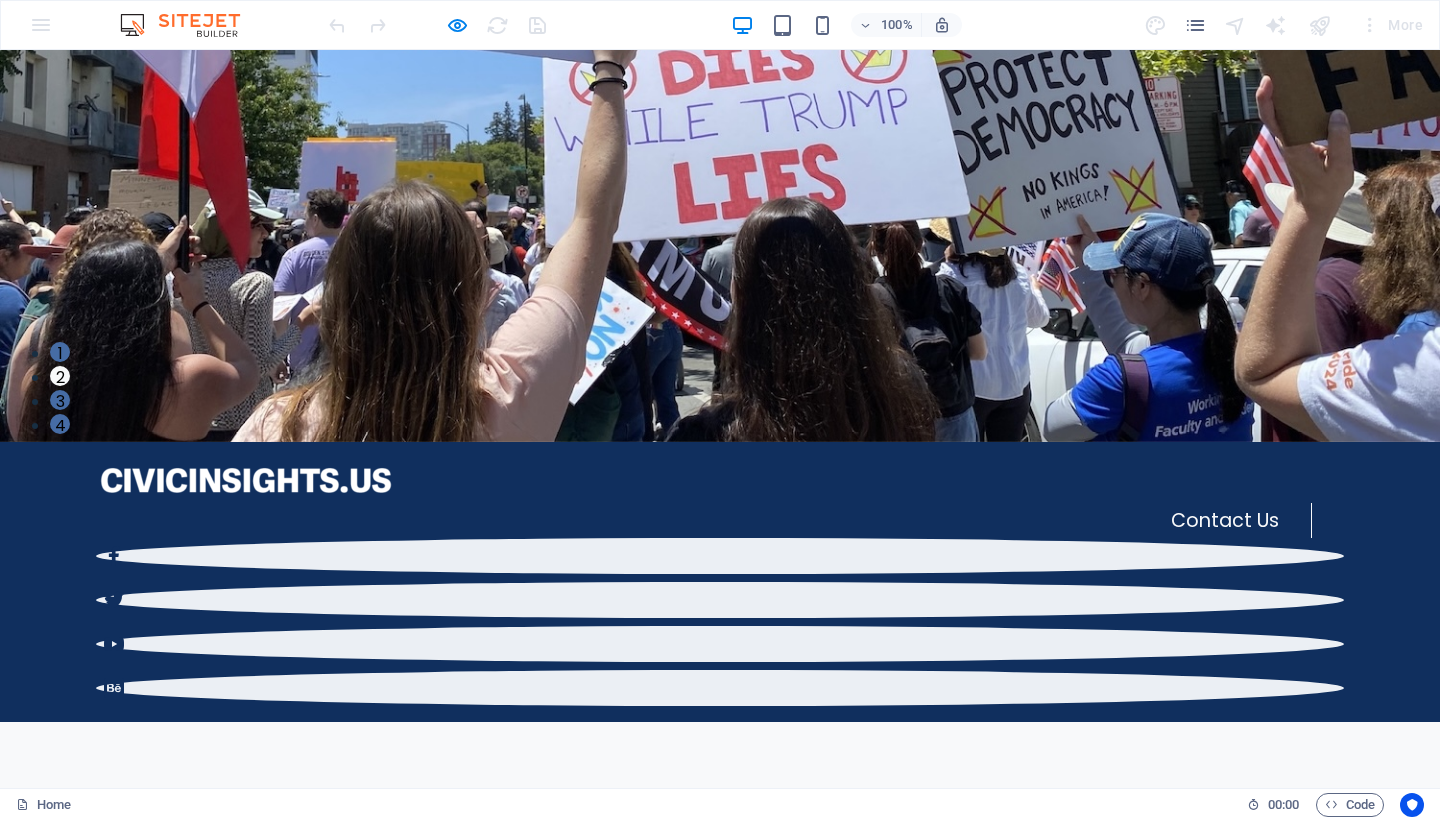 scroll, scrollTop: 539, scrollLeft: 0, axis: vertical 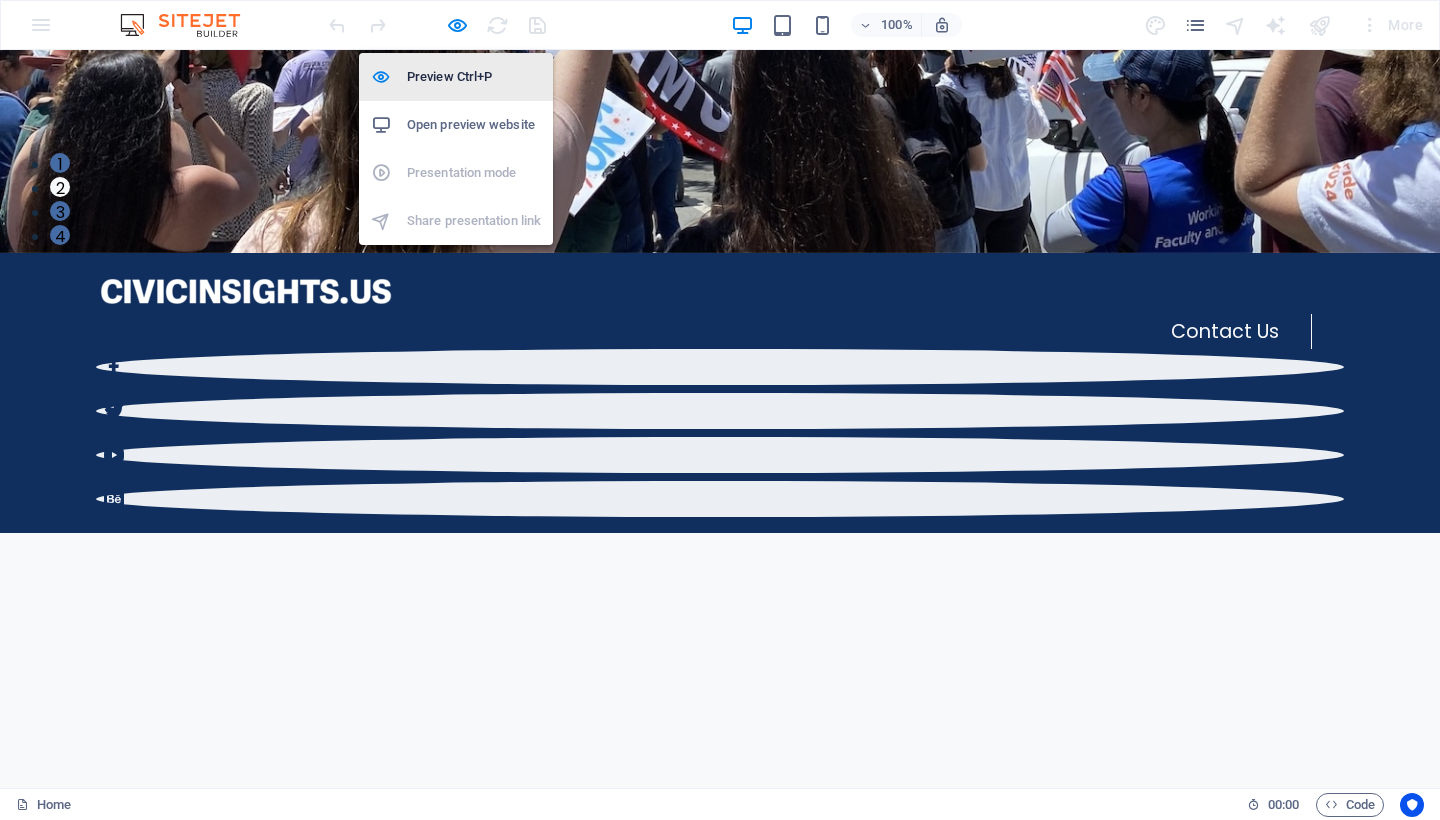 click on "Preview Ctrl+P" at bounding box center (474, 77) 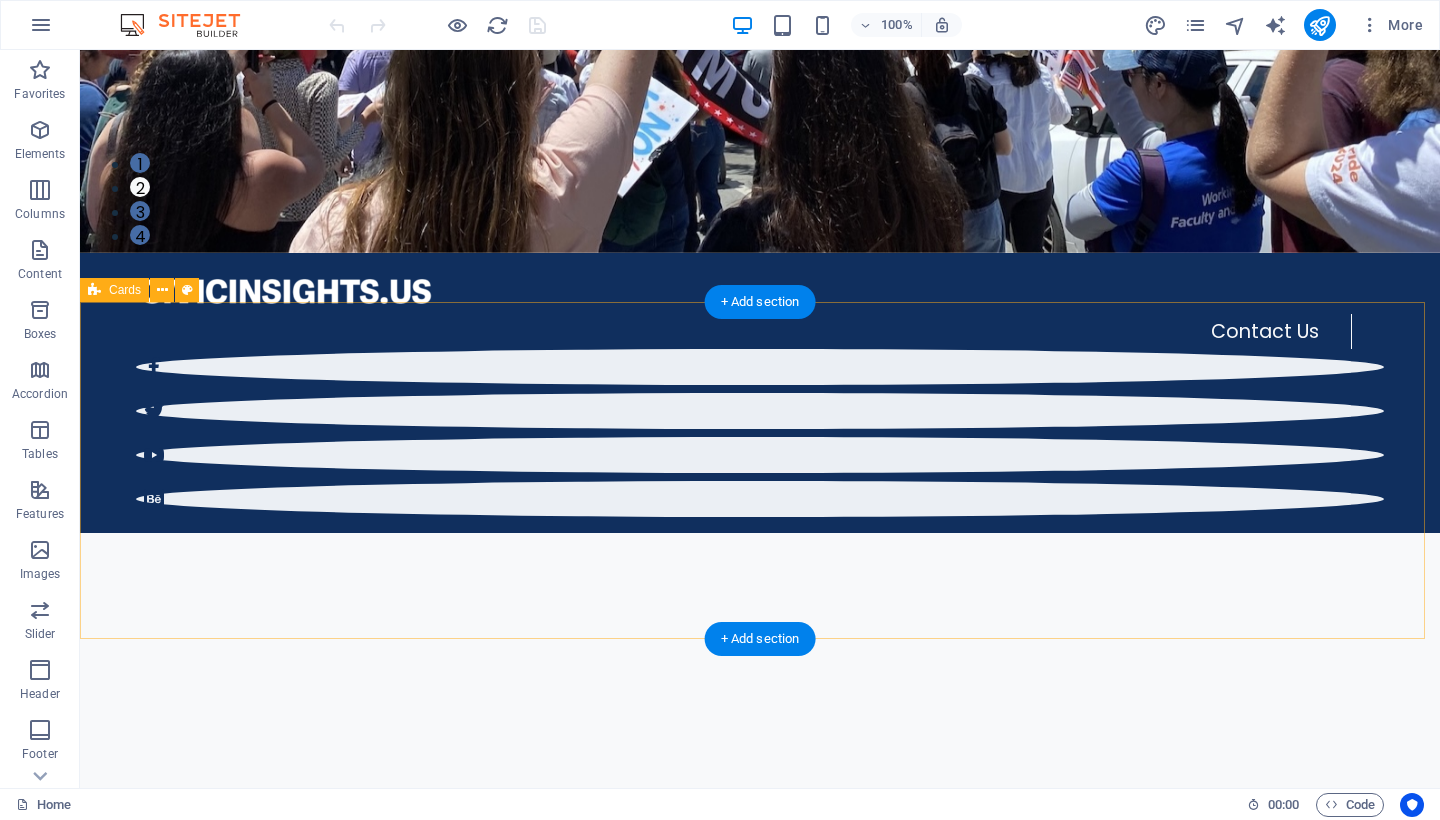 click on "11 Ways to Protect Democracy 11 Ways to Protect Democracy 11 Ways to Protect Democracy 11 Ways to Protect Democracy" at bounding box center (760, 3046) 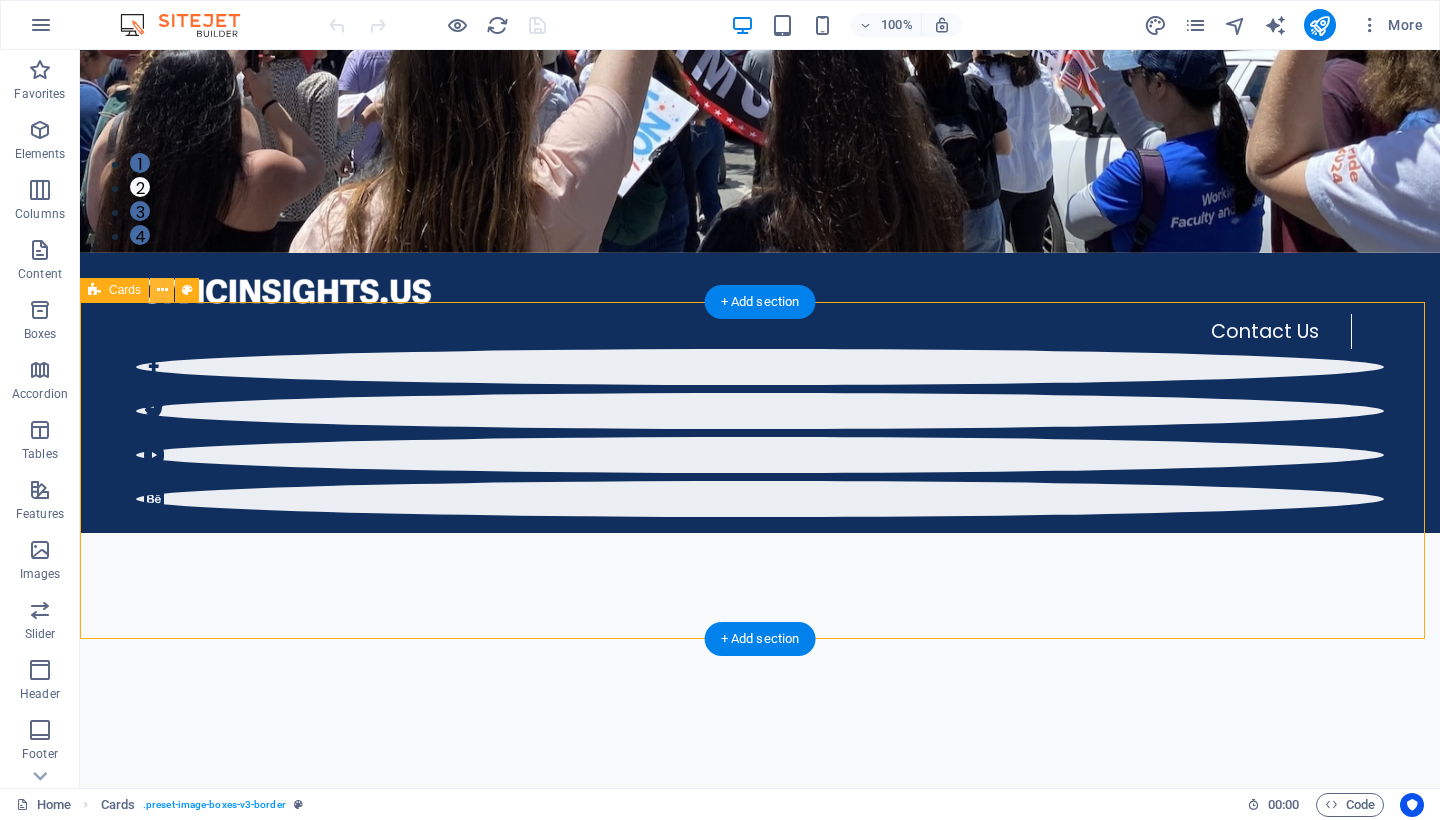 click at bounding box center [162, 290] 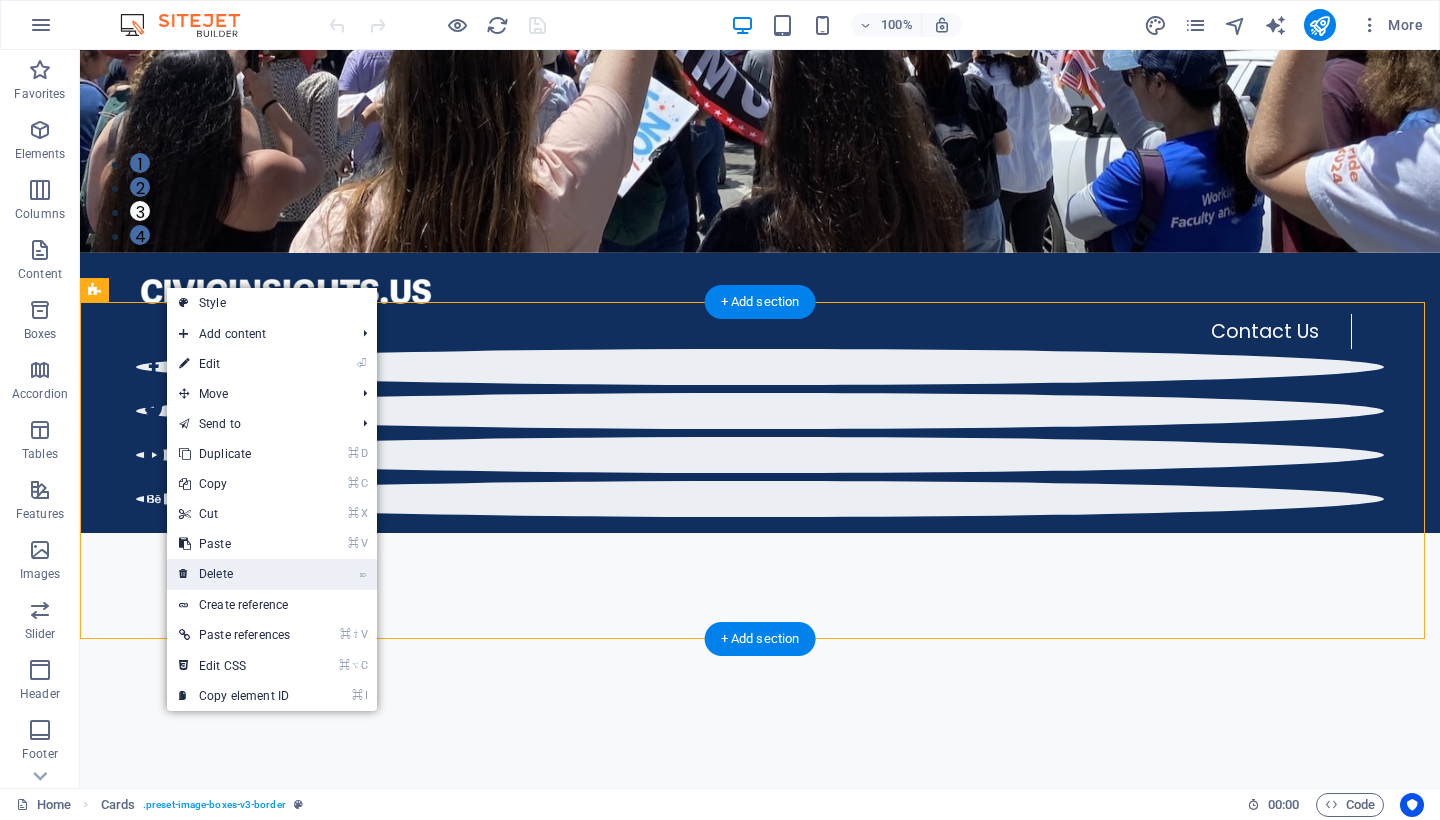 click on "⌦  Delete" at bounding box center (234, 574) 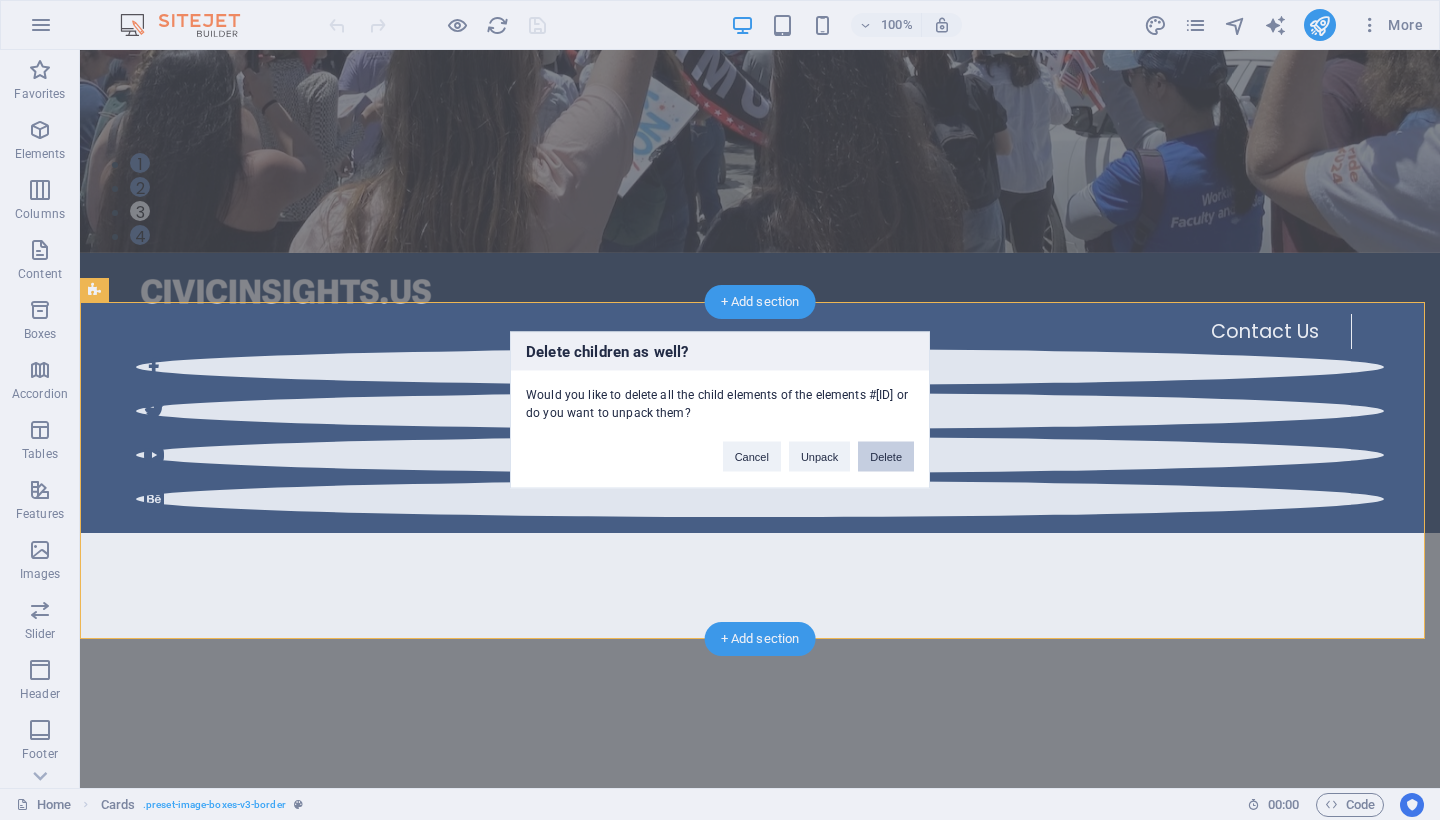 click on "Delete" at bounding box center (886, 457) 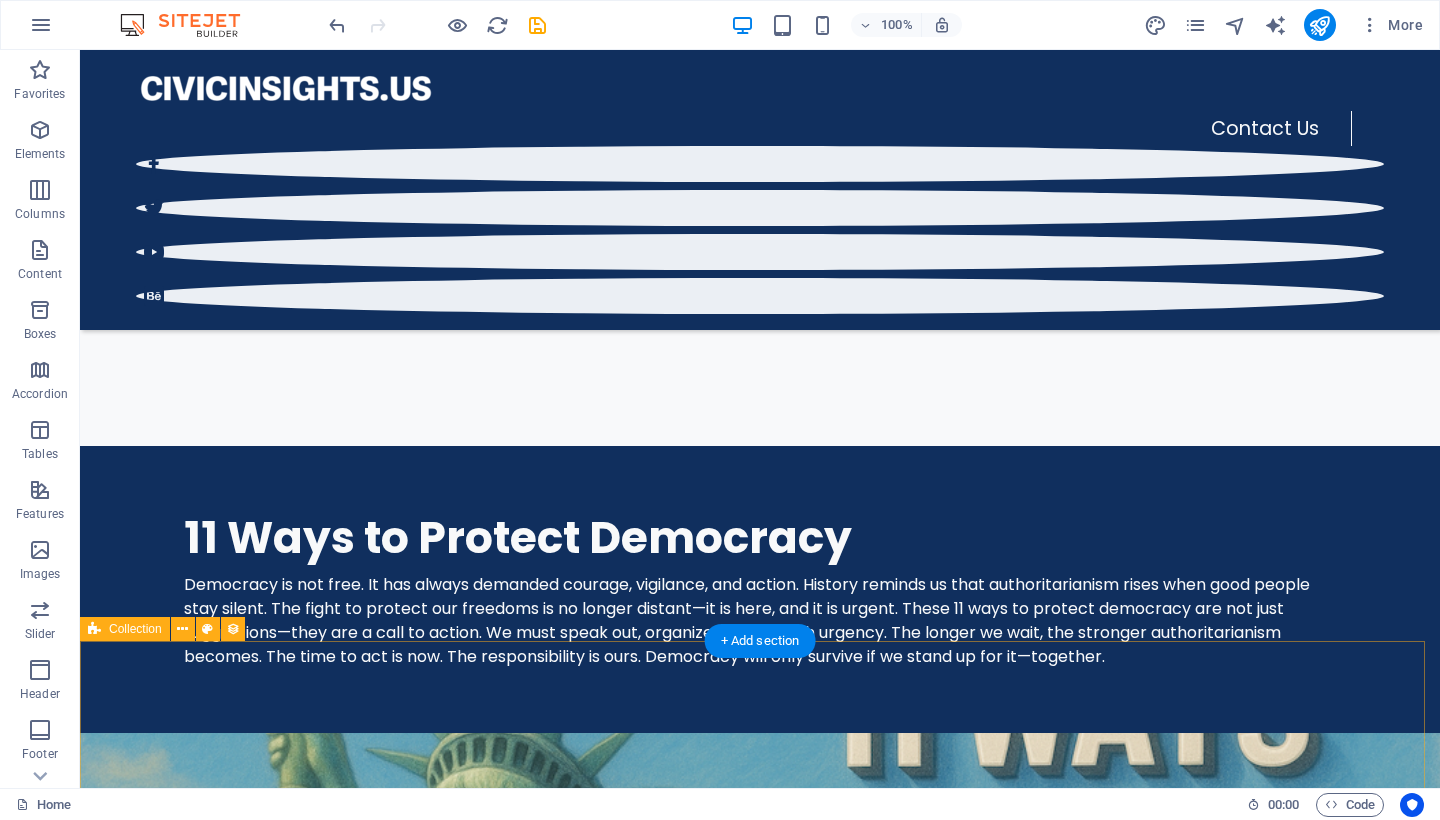 scroll, scrollTop: 990, scrollLeft: 0, axis: vertical 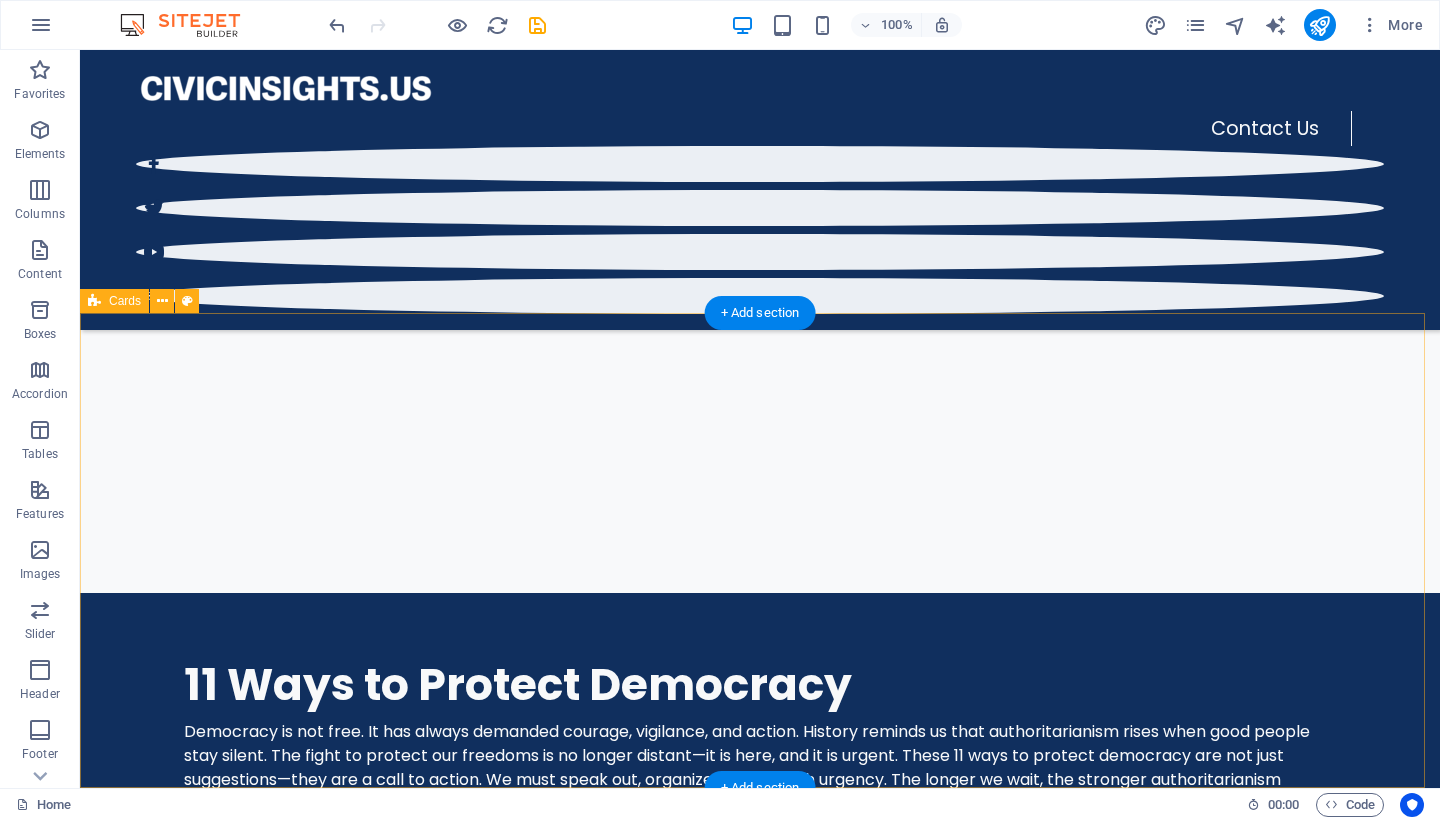 click on "11 Ways to Protect Democracy Democracy demands action. Silence empowers authoritarianism. The fight is now. Speak out, organize, and protect freedom before it is too late. Headline Lorem ipsum dolor sit amet, consectetuer adipiscing elit. Aenean commodo ligula eget dolor. Lorem ipsum dolor sit amet. Headline Lorem ipsum dolor sit amet, consectetuer adipiscing elit. Aenean commodo ligula eget dolor. Lorem ipsum dolor sit amet." at bounding box center [760, 2823] 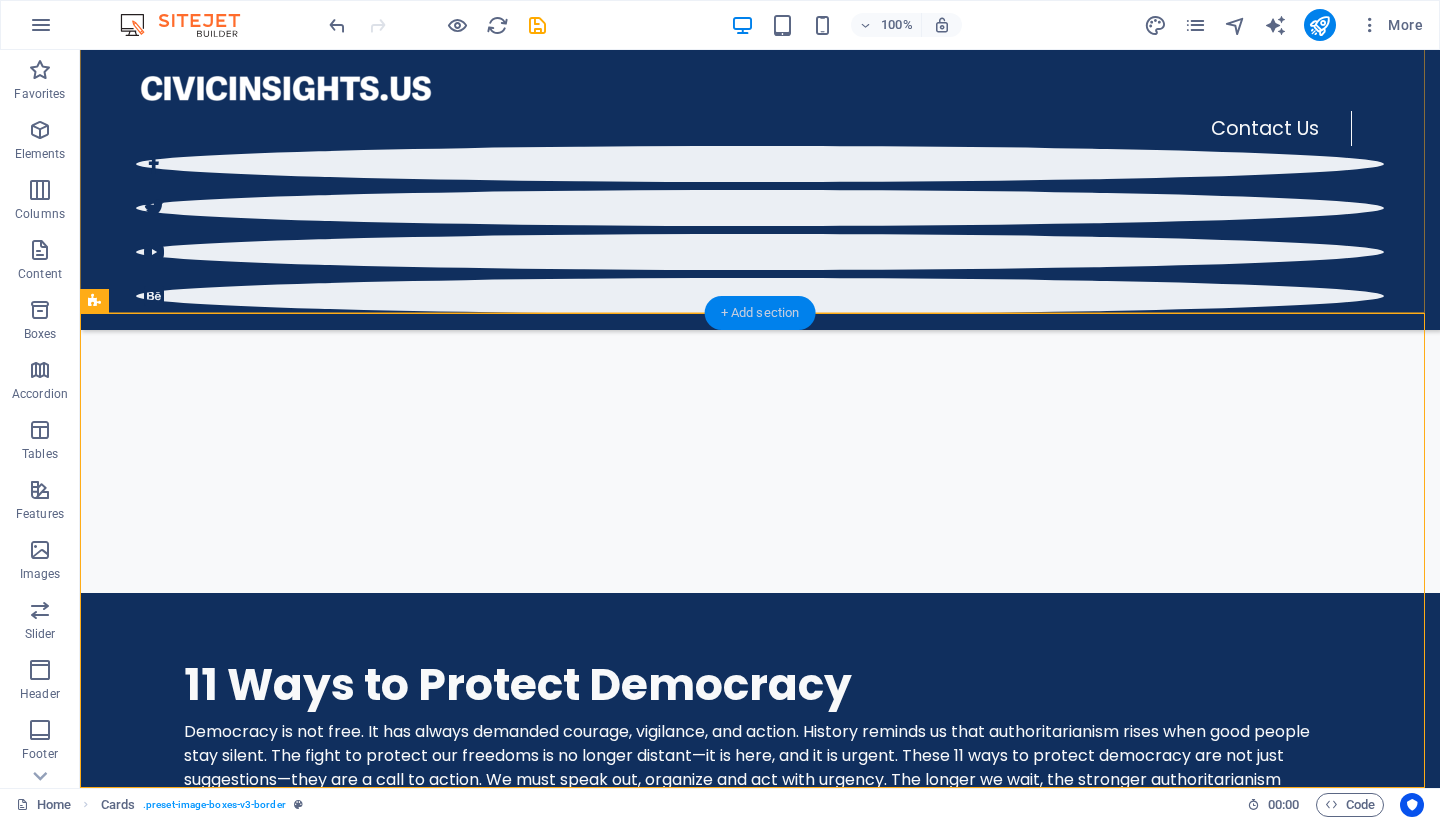 click on "+ Add section" at bounding box center (760, 313) 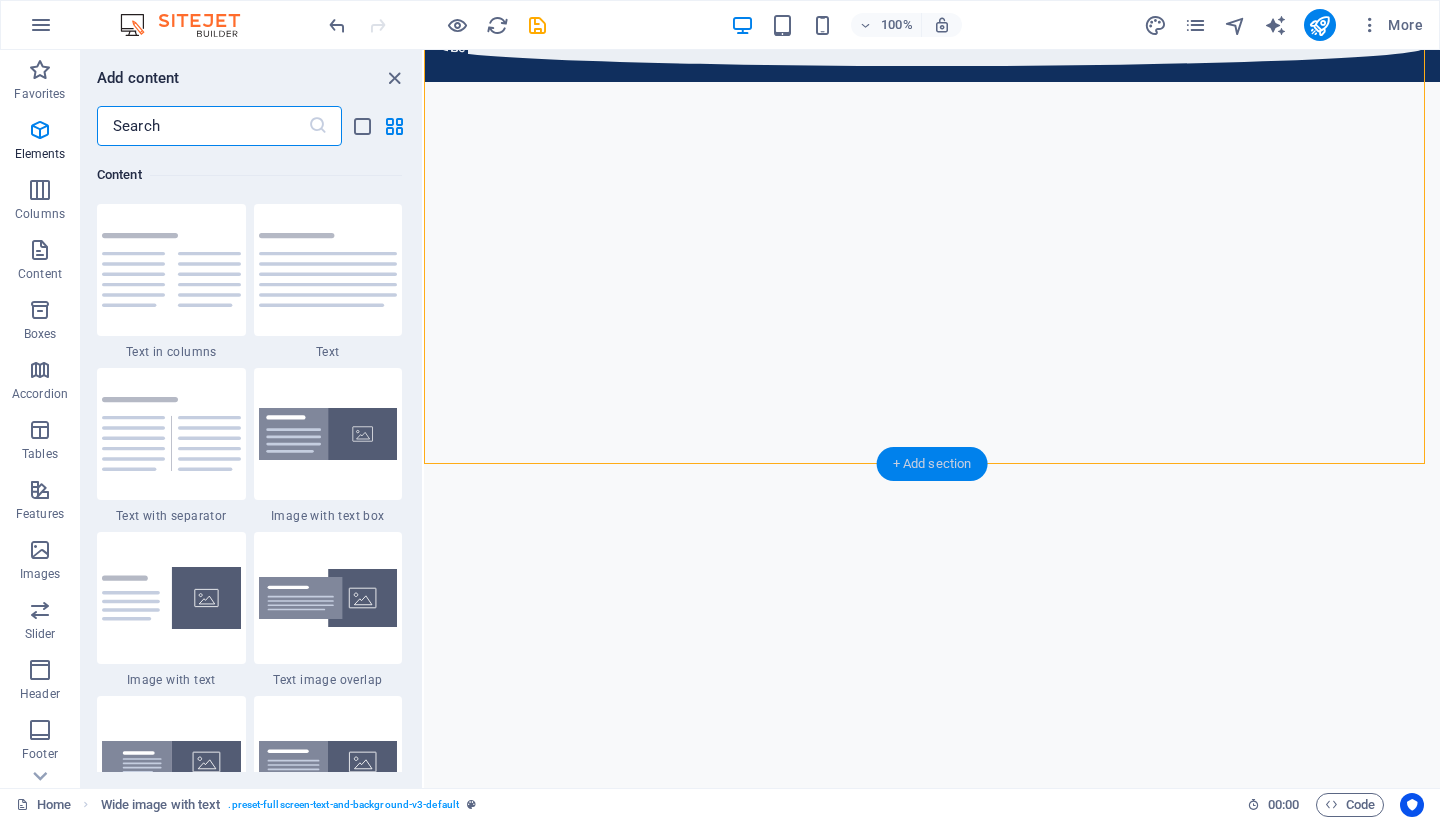 scroll, scrollTop: 3499, scrollLeft: 0, axis: vertical 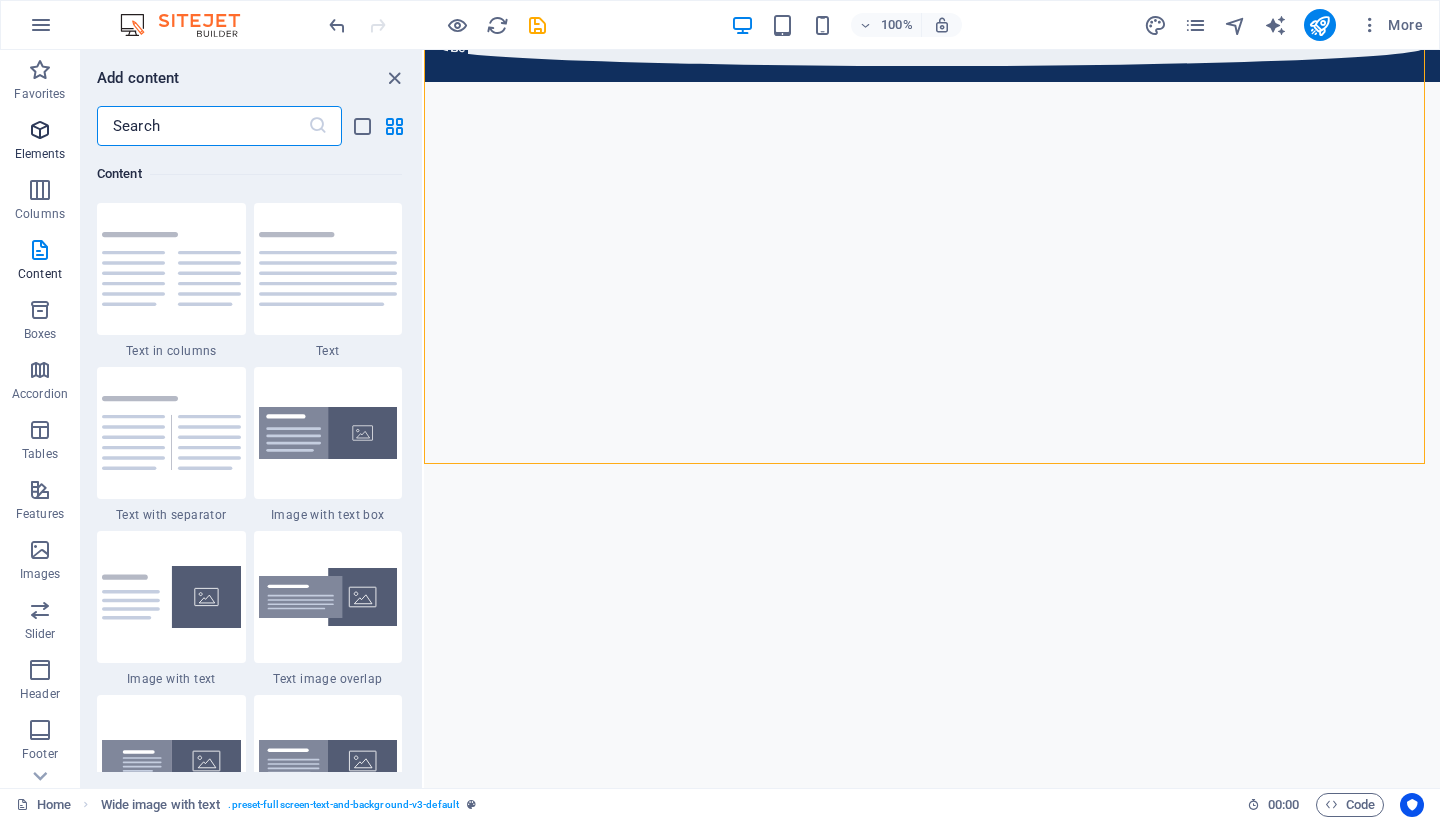 drag, startPoint x: 193, startPoint y: 129, endPoint x: 37, endPoint y: 121, distance: 156.20499 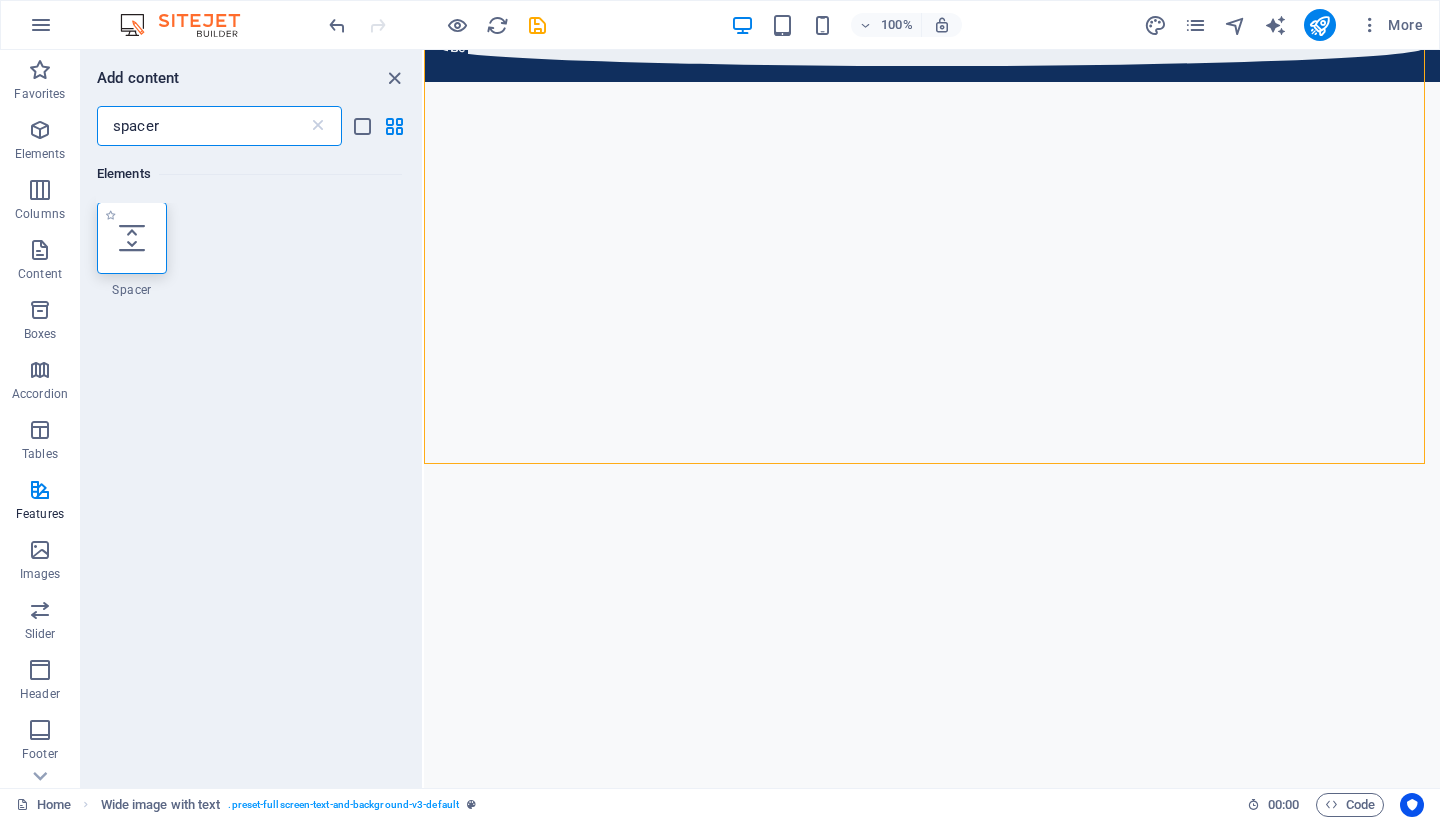 scroll, scrollTop: 0, scrollLeft: 0, axis: both 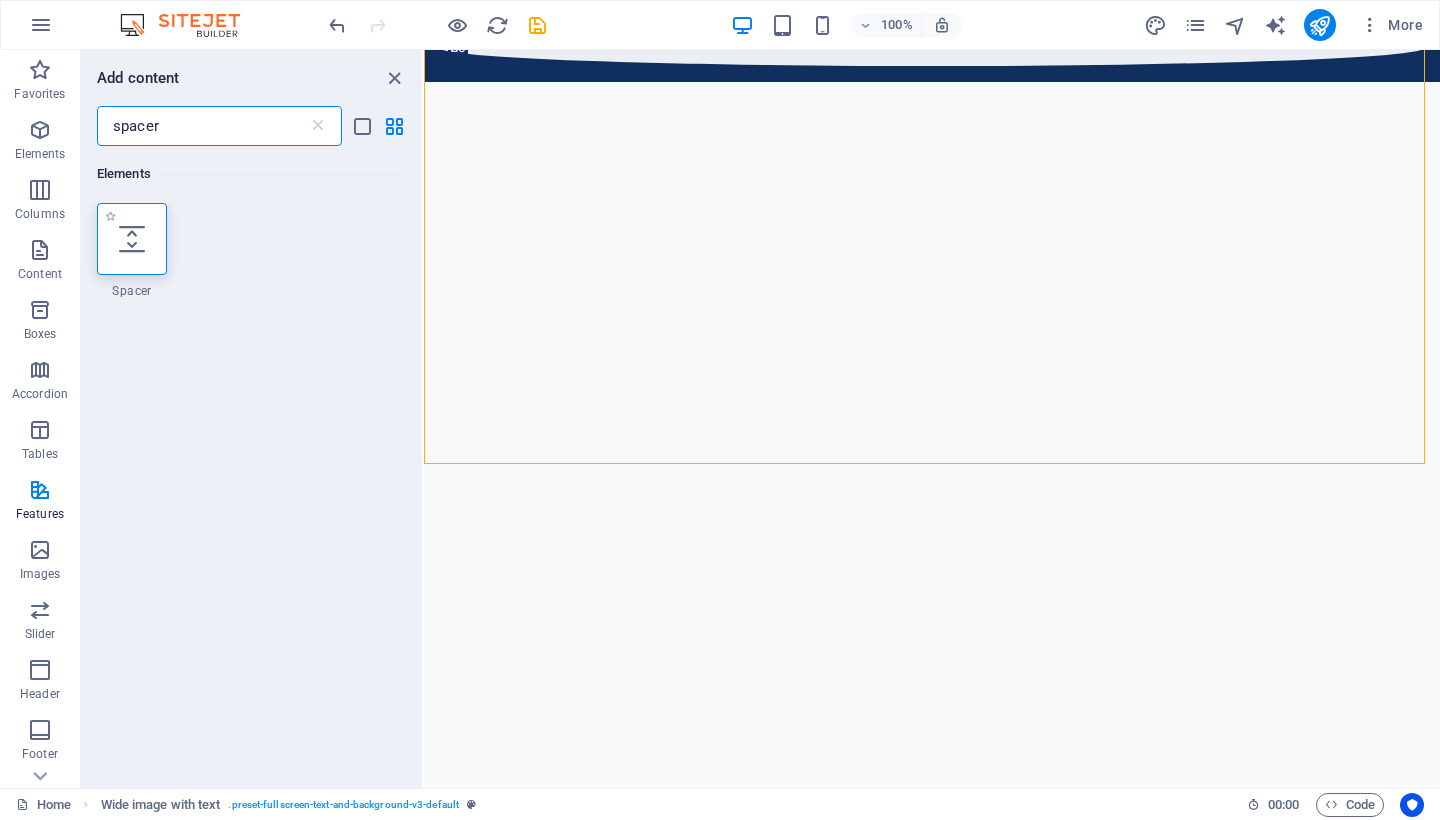 type on "spacer" 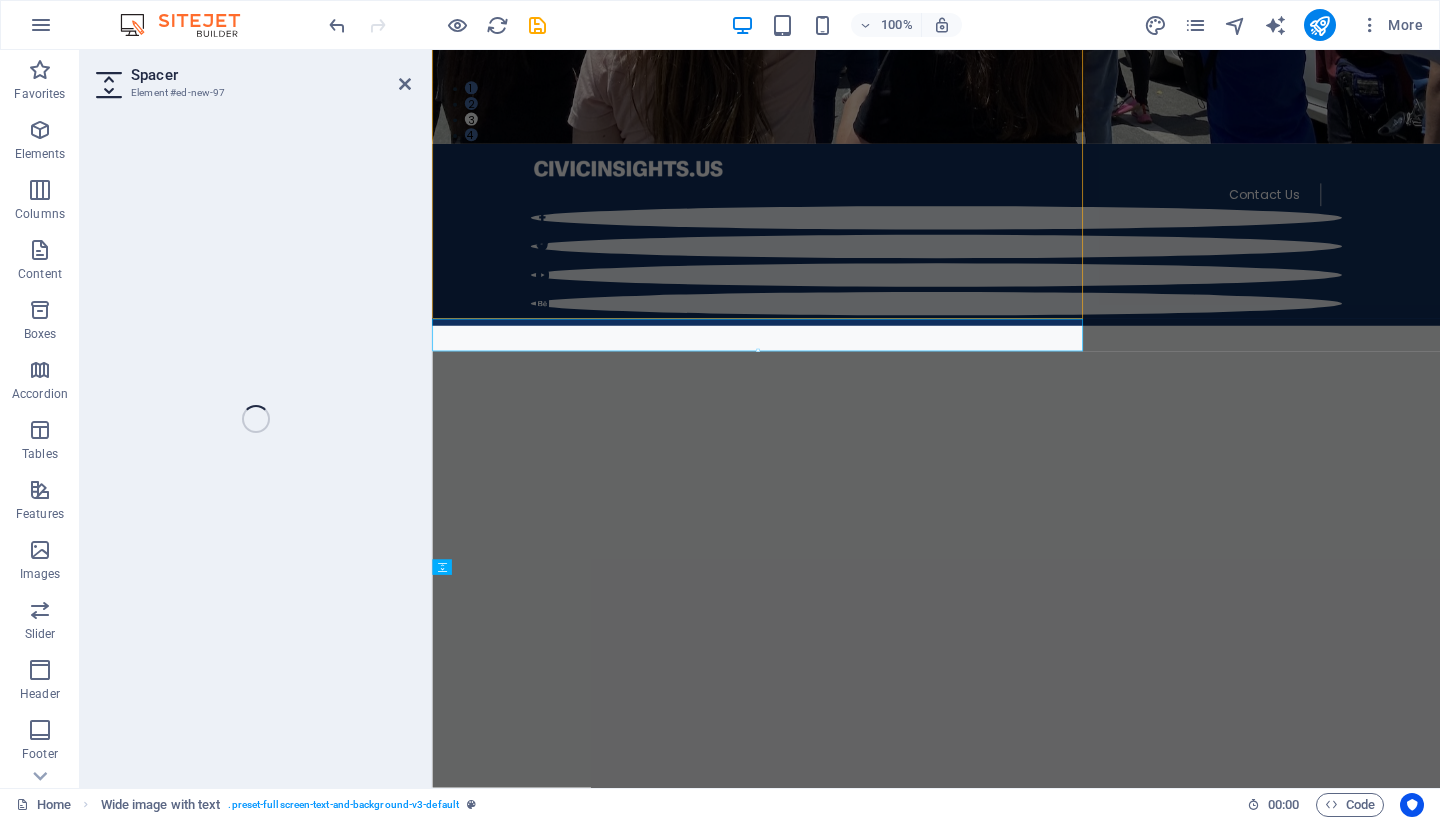 select on "px" 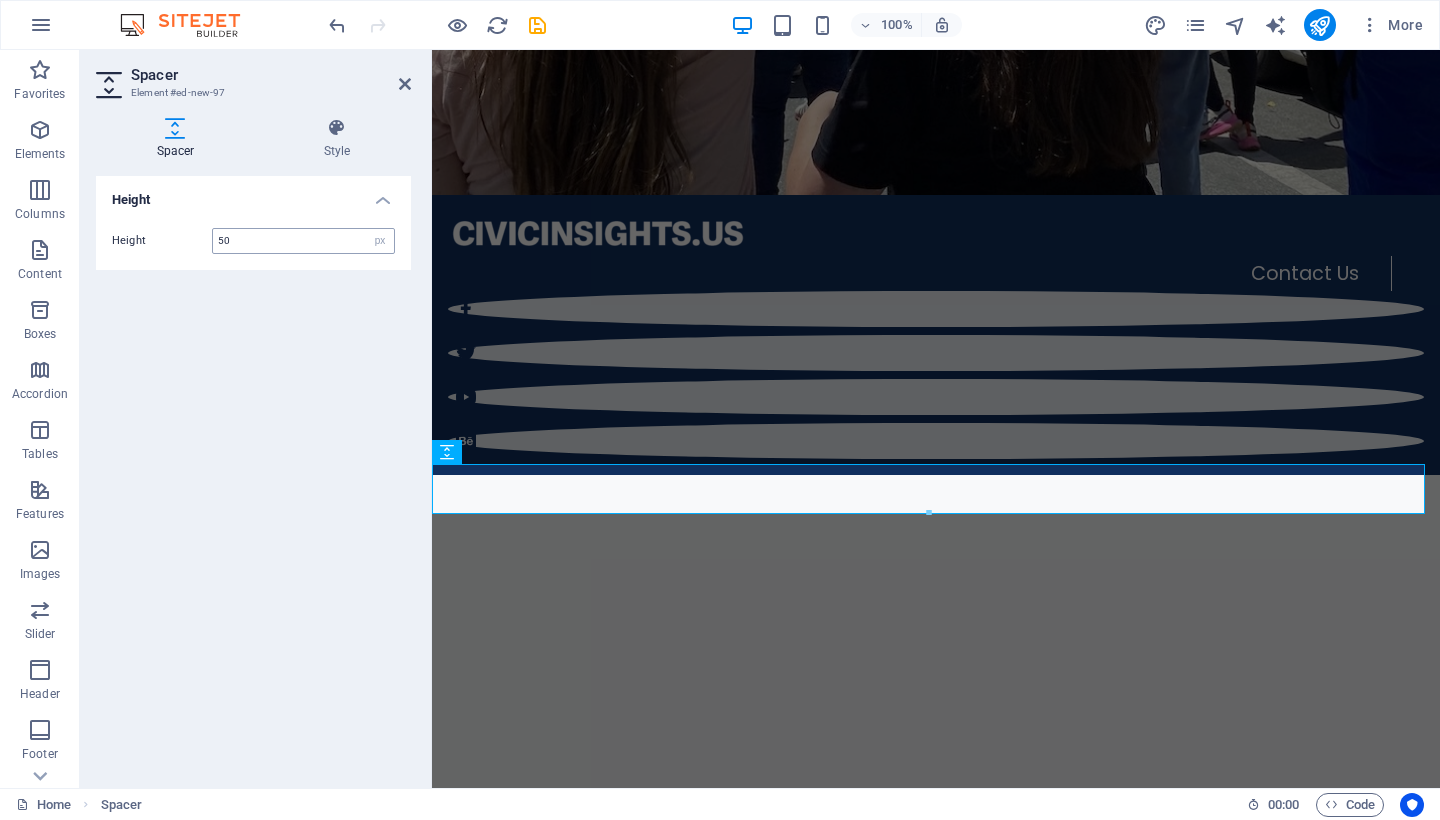 click on "50" at bounding box center [303, 241] 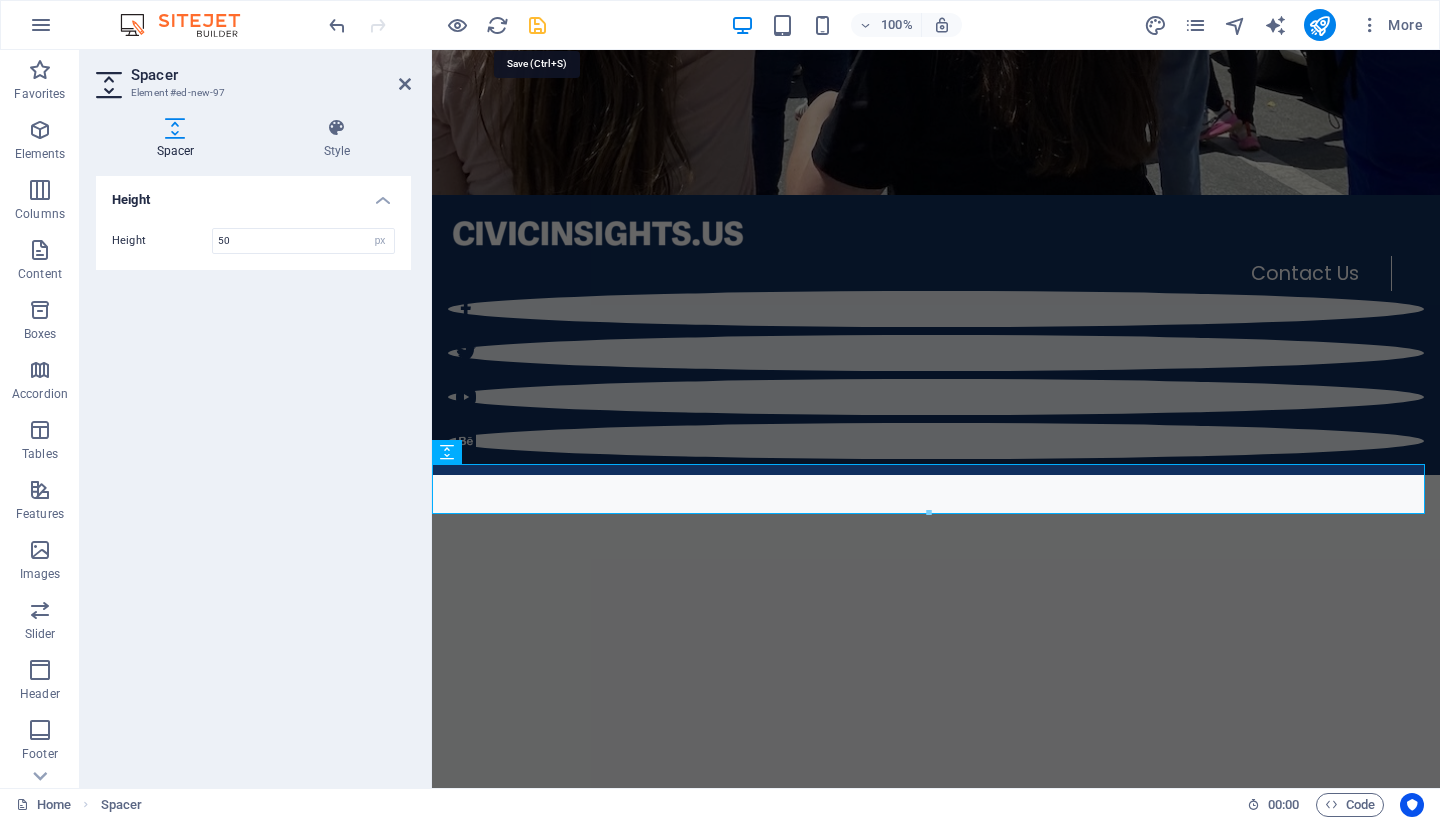 click at bounding box center (537, 25) 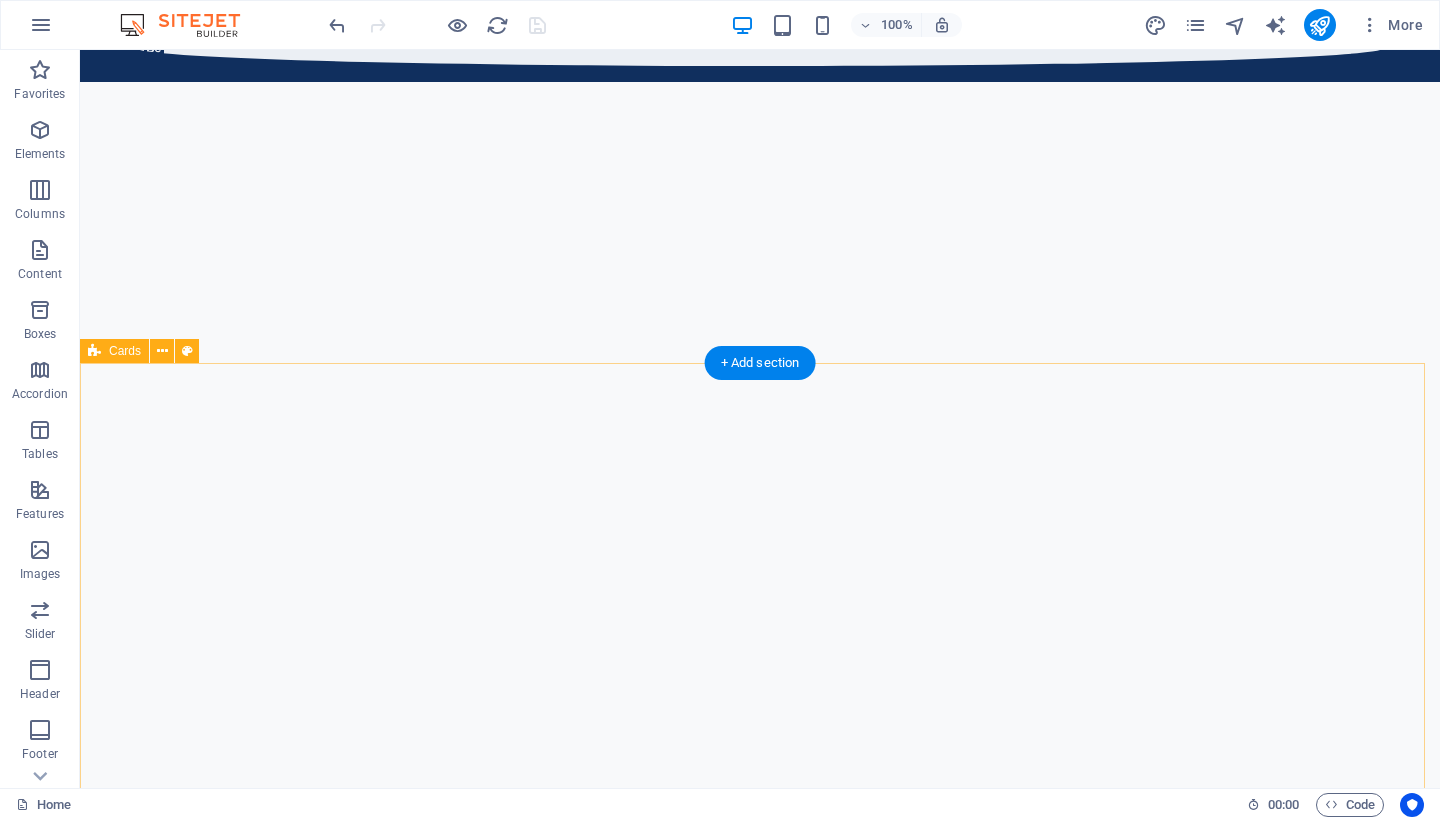 click on "11 Ways to Protect Democracy Democracy demands action. Silence empowers authoritarianism. The fight is now. Speak out, organize, and protect freedom before it is too late. Headline Lorem ipsum dolor sit amet, consectetuer adipiscing elit. Aenean commodo ligula eget dolor. Lorem ipsum dolor sit amet. Headline Lorem ipsum dolor sit amet, consectetuer adipiscing elit. Aenean commodo ligula eget dolor. Lorem ipsum dolor sit amet." at bounding box center [760, 3076] 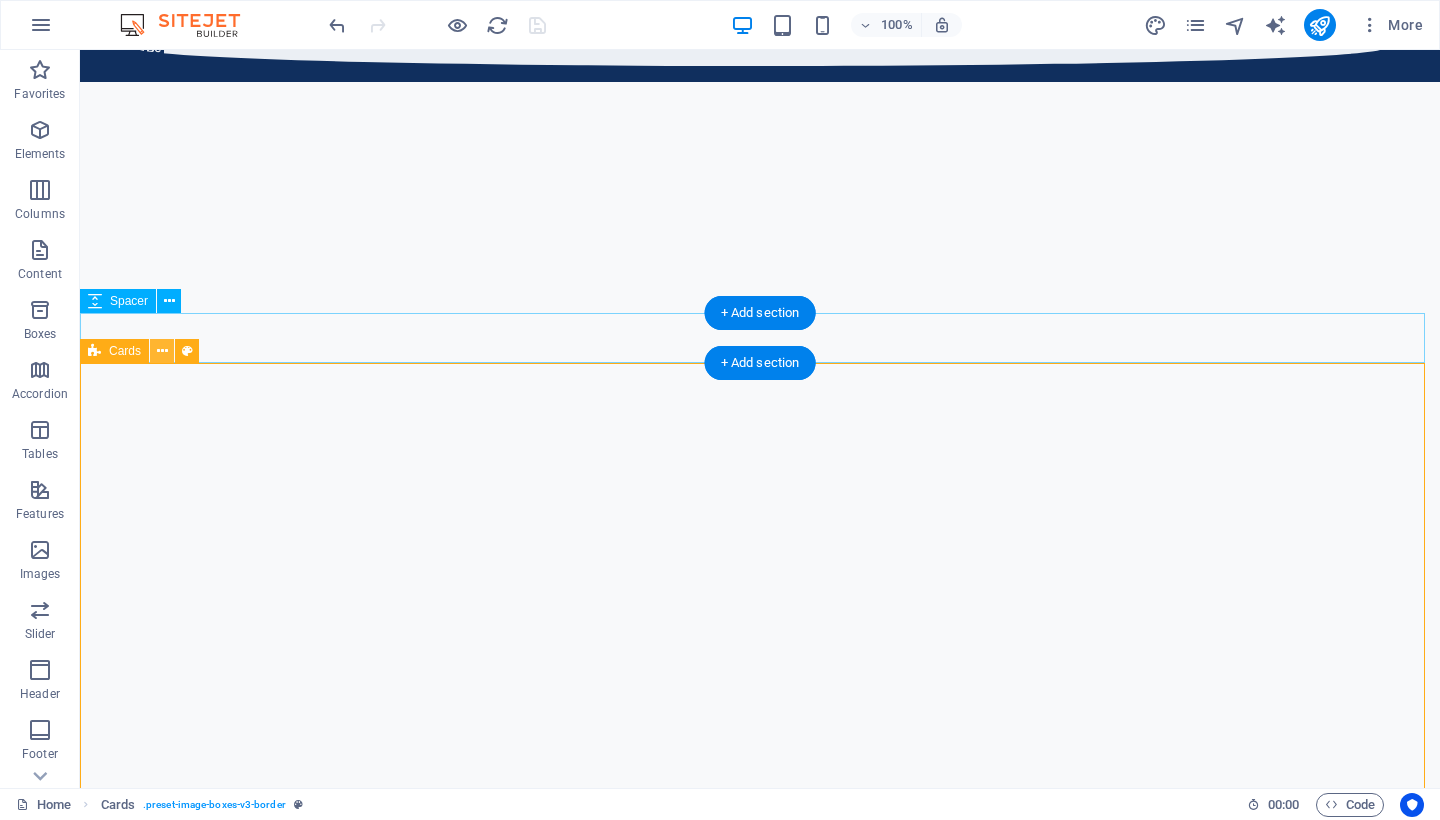click at bounding box center (162, 351) 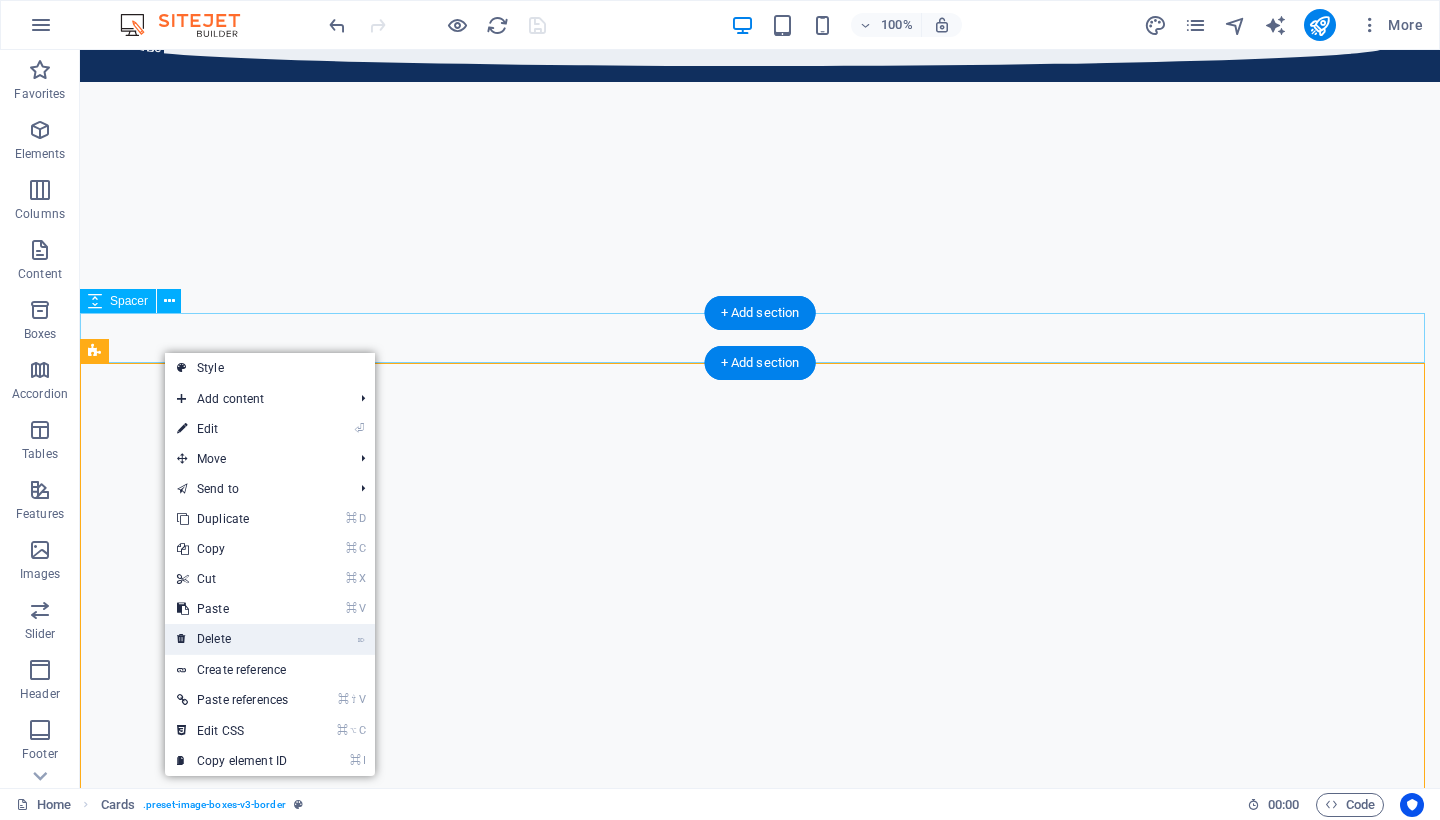 click on "⌦  Delete" at bounding box center [232, 639] 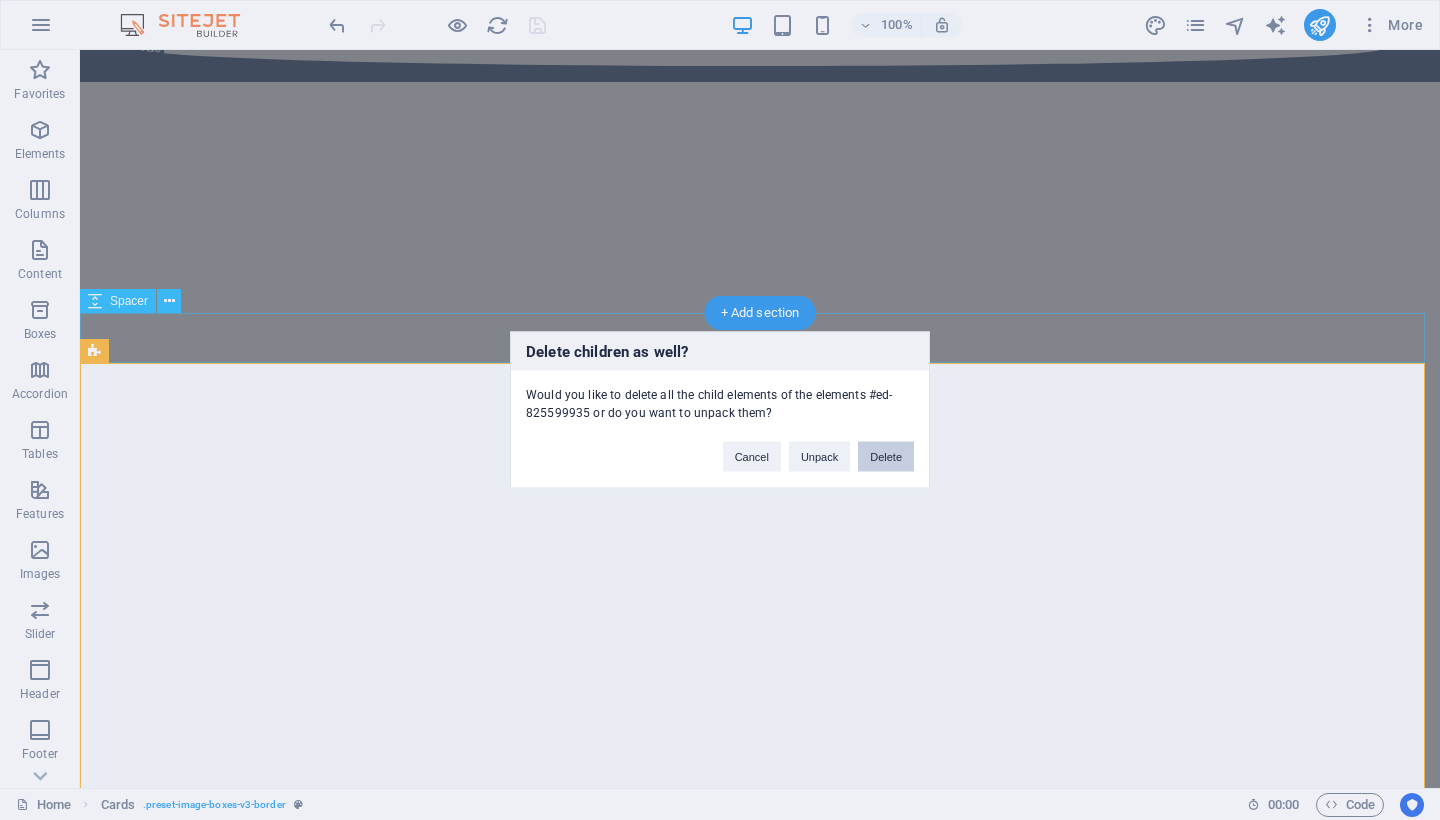 drag, startPoint x: 897, startPoint y: 453, endPoint x: 801, endPoint y: 407, distance: 106.451866 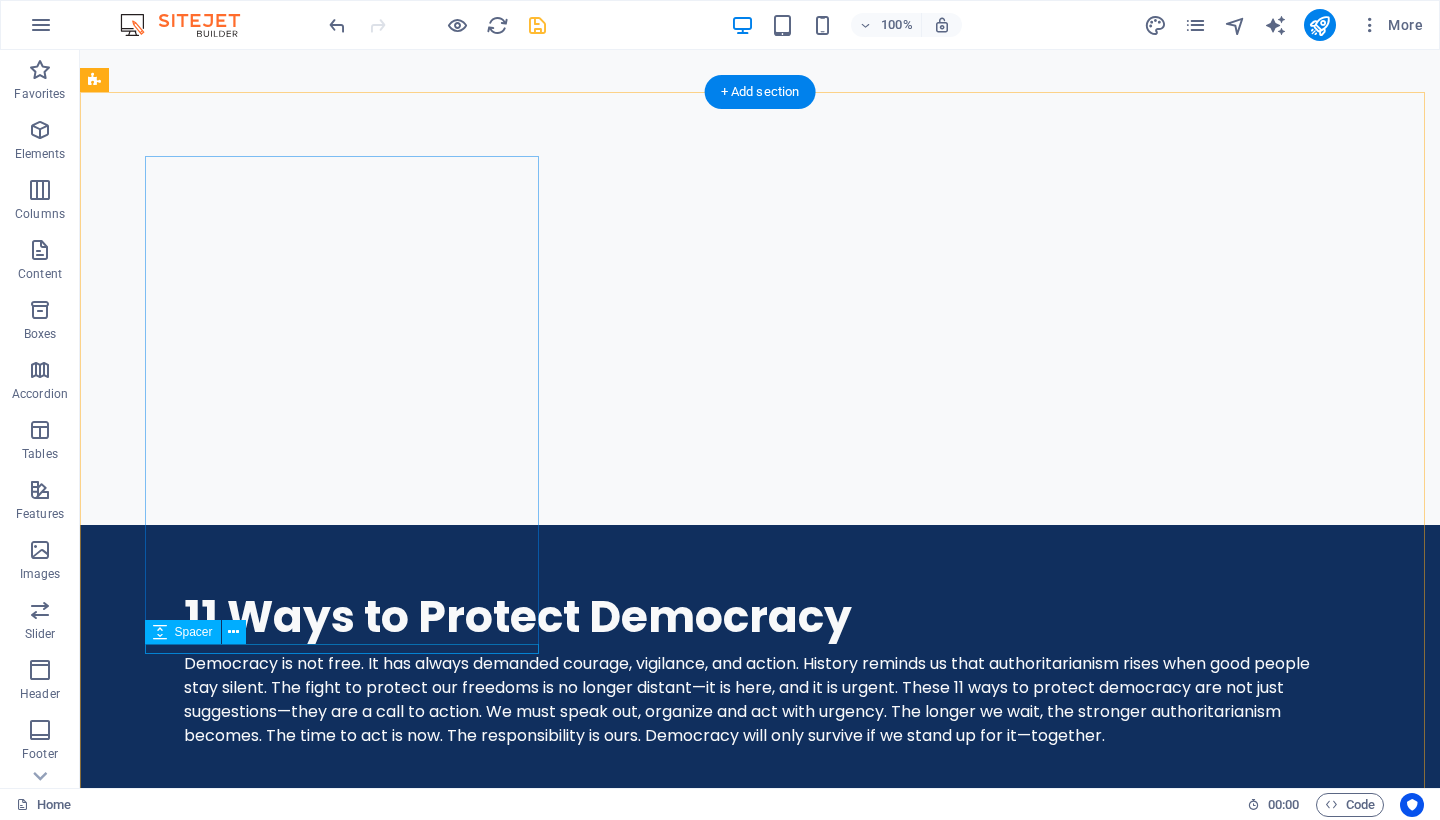 scroll, scrollTop: 1419, scrollLeft: 0, axis: vertical 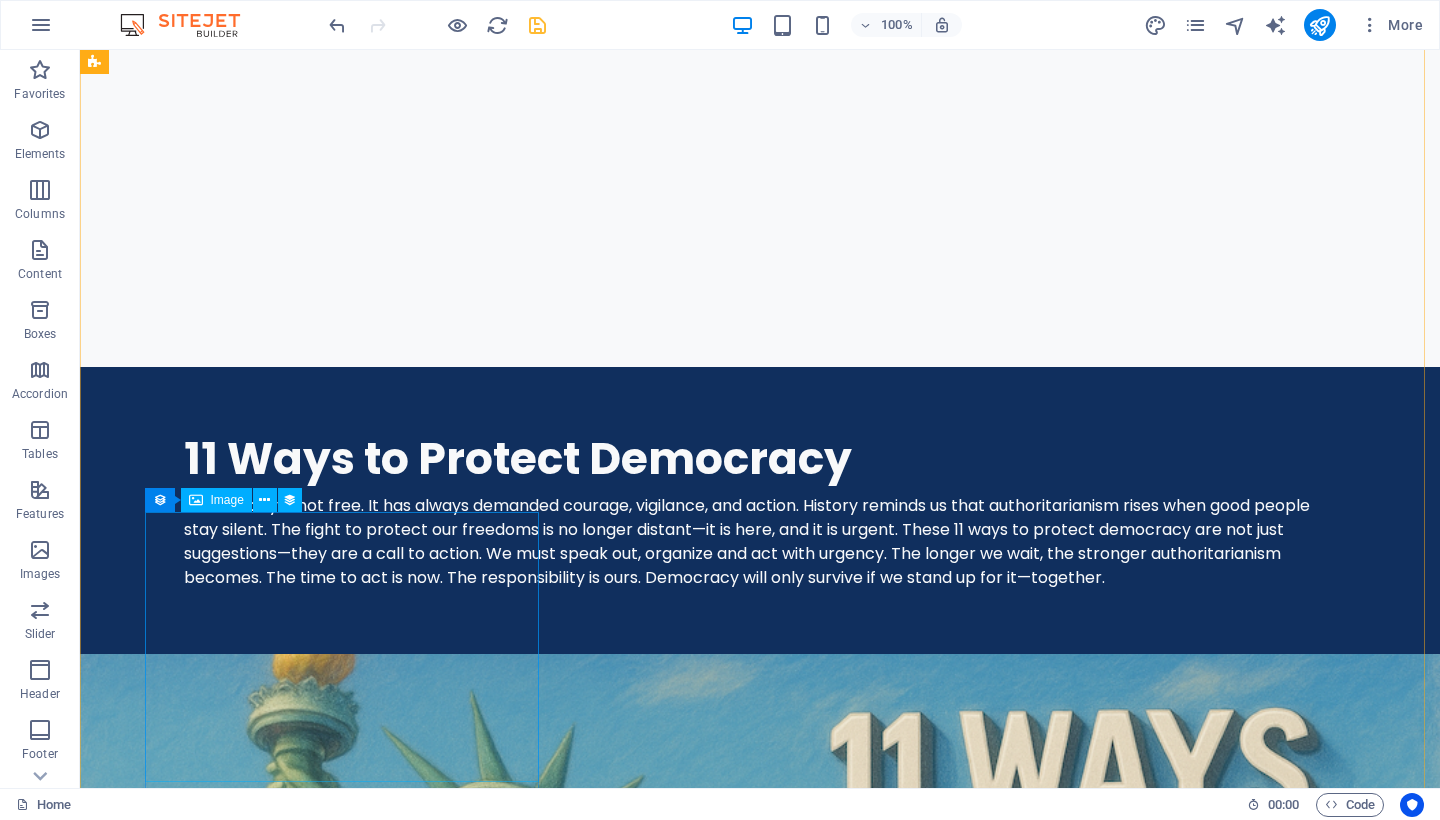click at bounding box center (720, 2758) 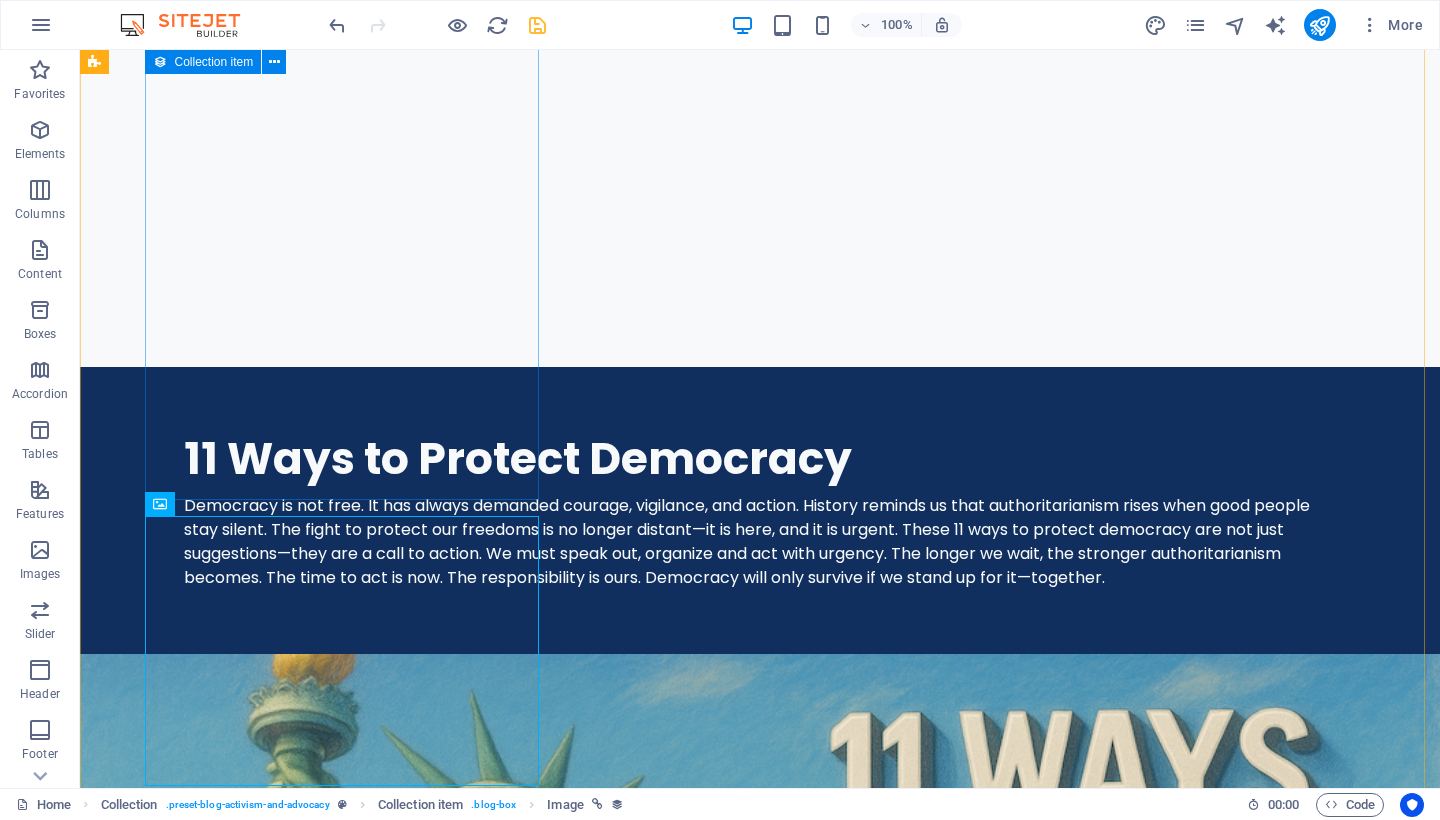 scroll, scrollTop: 1215, scrollLeft: 0, axis: vertical 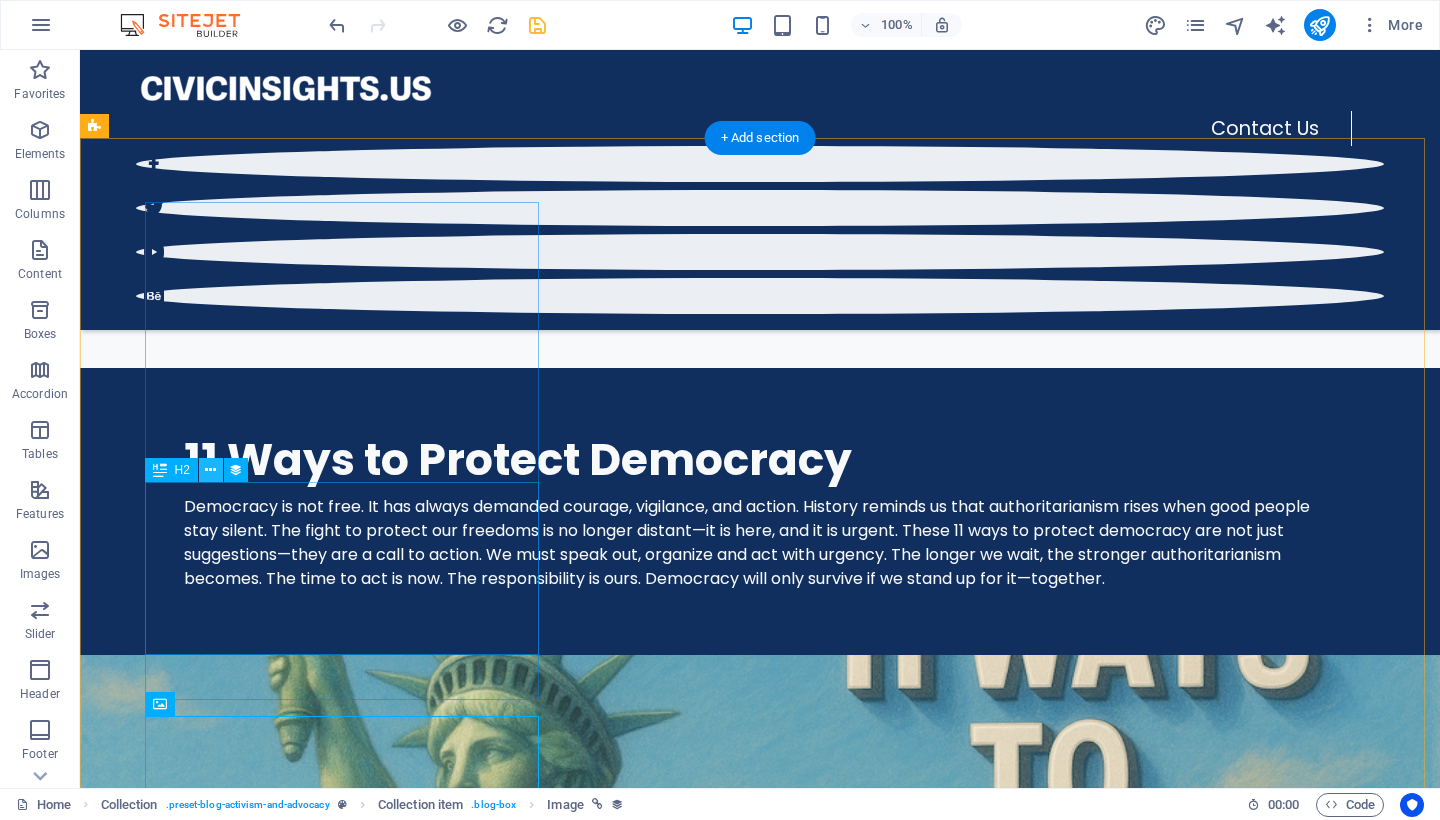 click at bounding box center (210, 470) 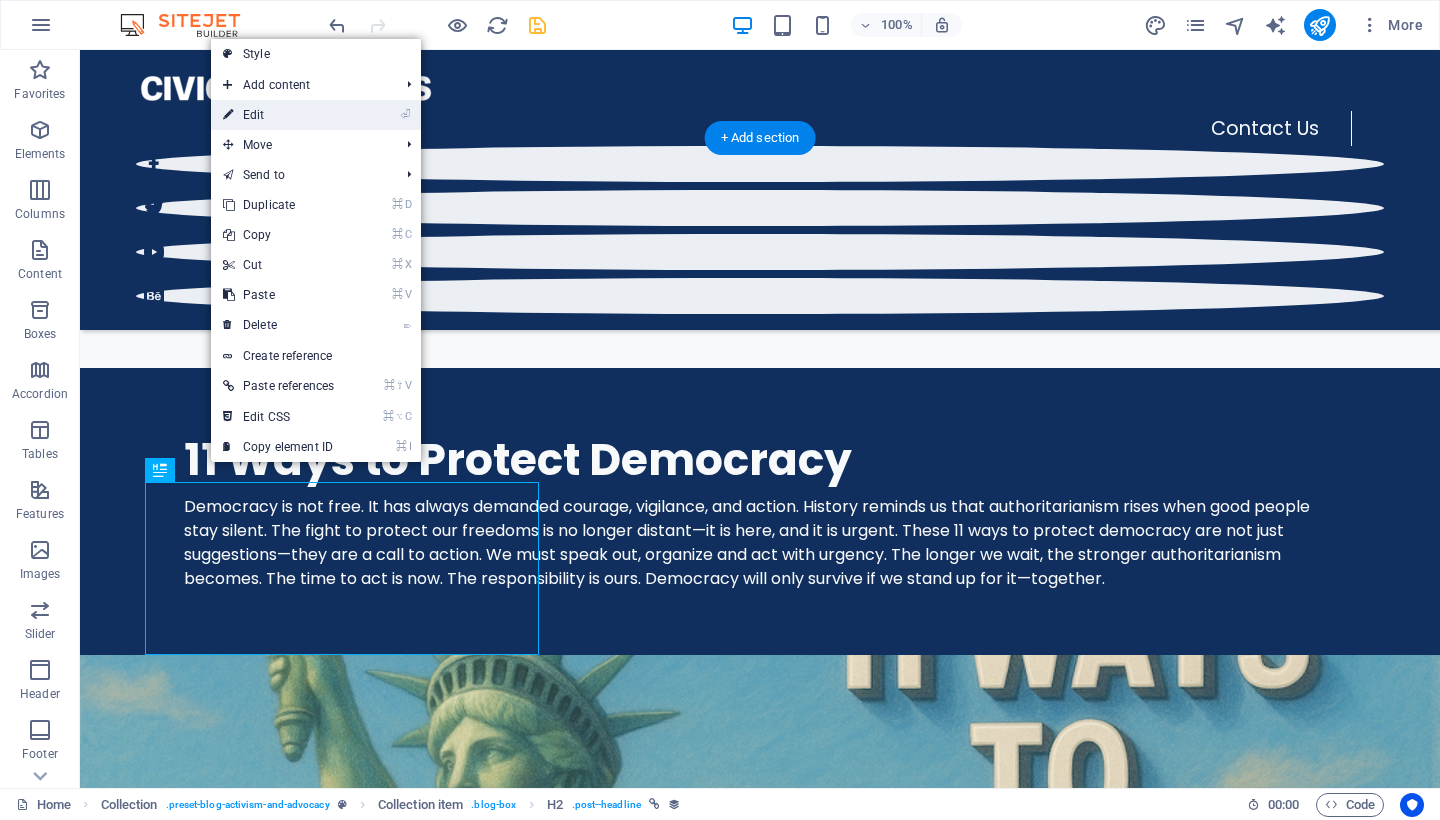 click on "⏎  Edit" at bounding box center (278, 115) 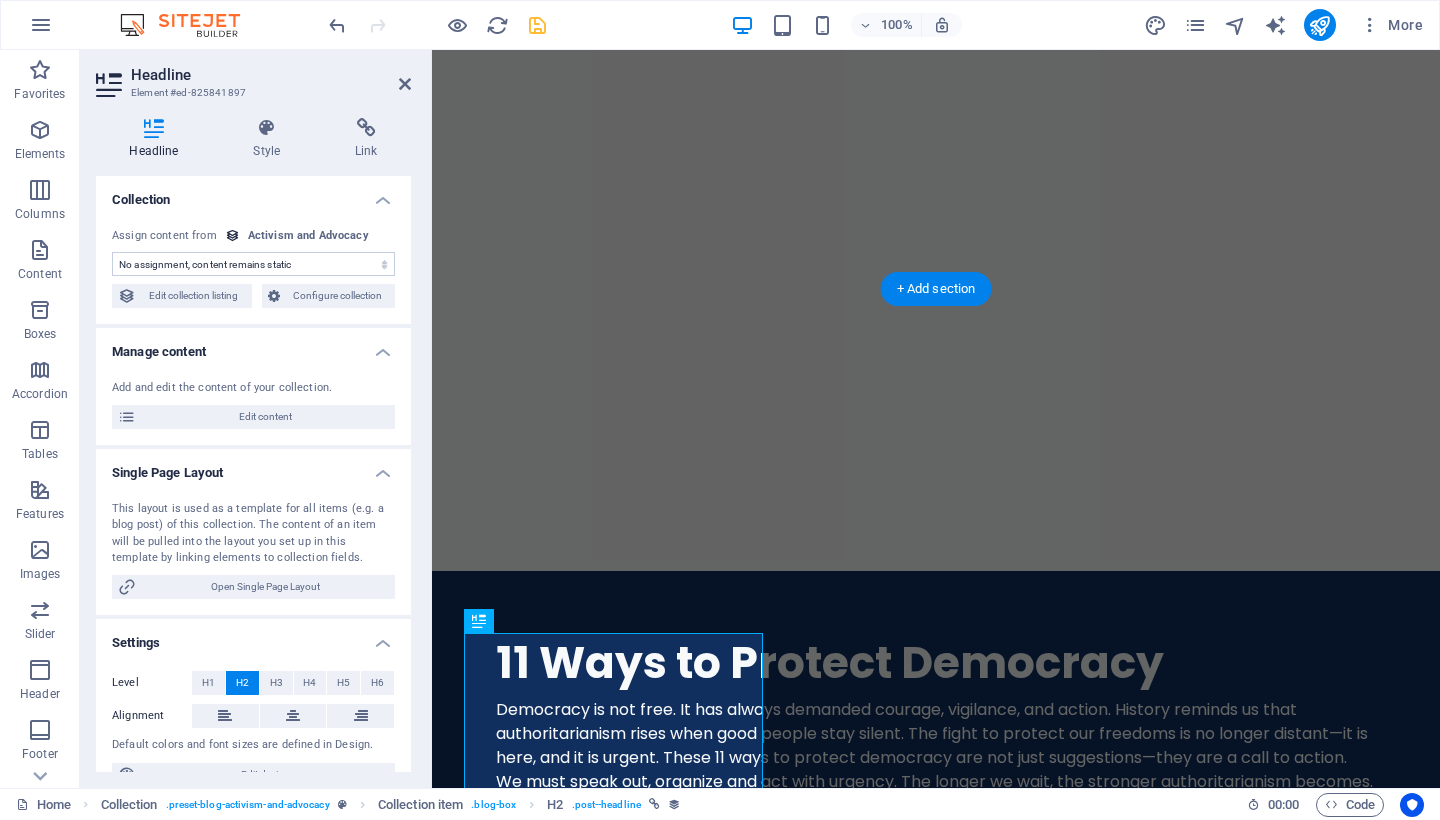 select on "name" 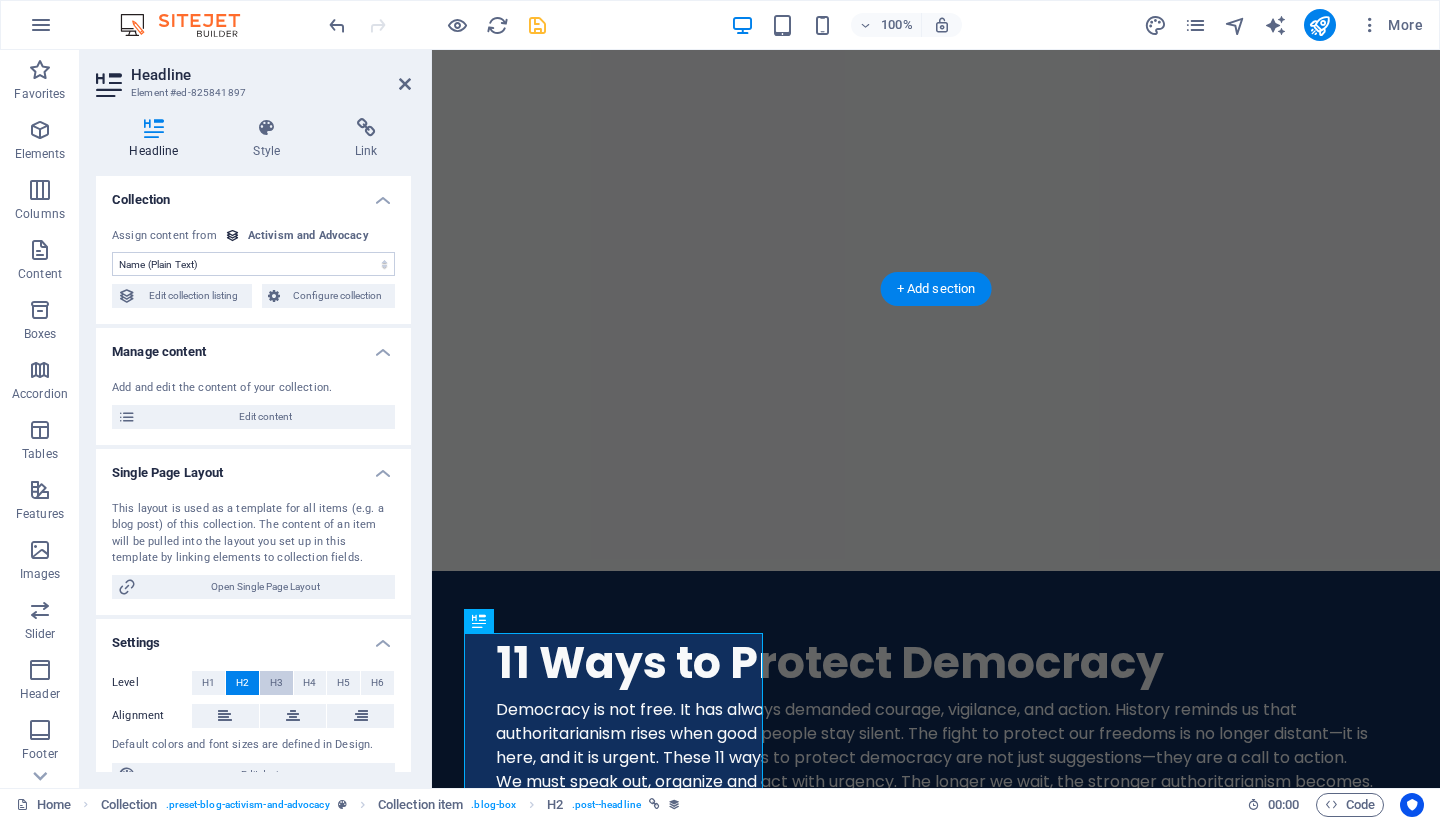 click on "H3" at bounding box center [276, 683] 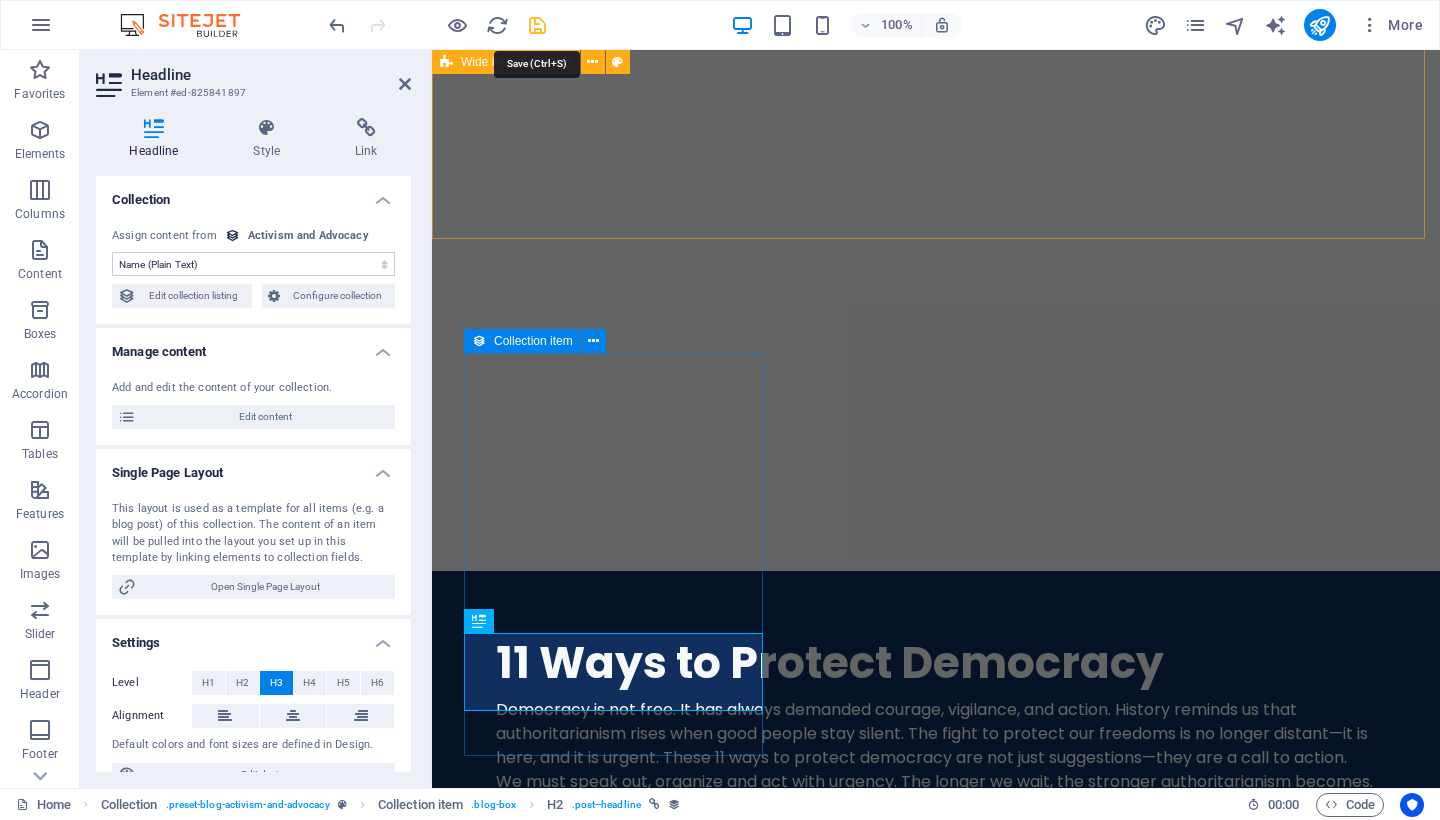 click at bounding box center [537, 25] 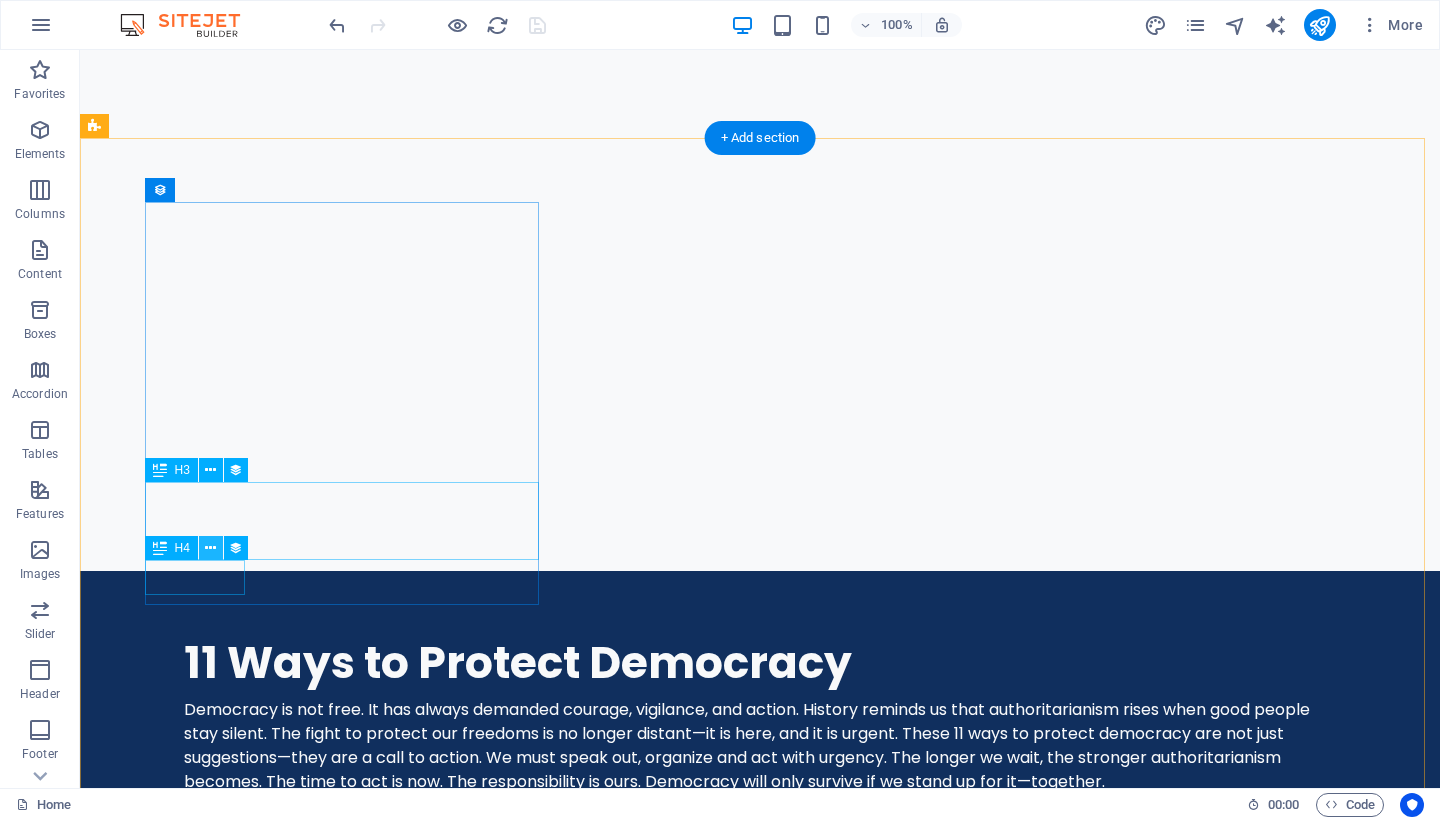 click at bounding box center [210, 548] 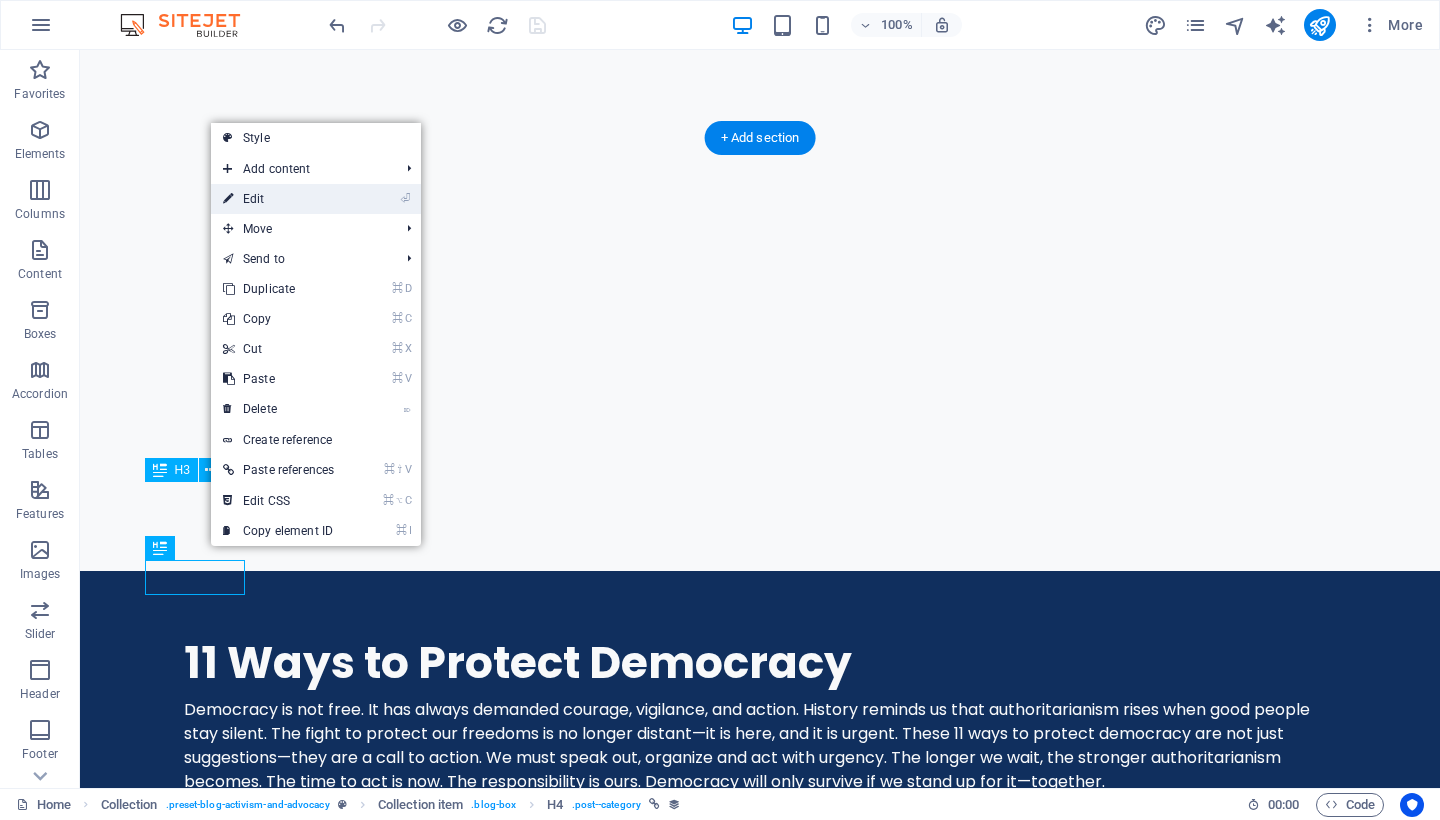 click on "⏎  Edit" at bounding box center [278, 199] 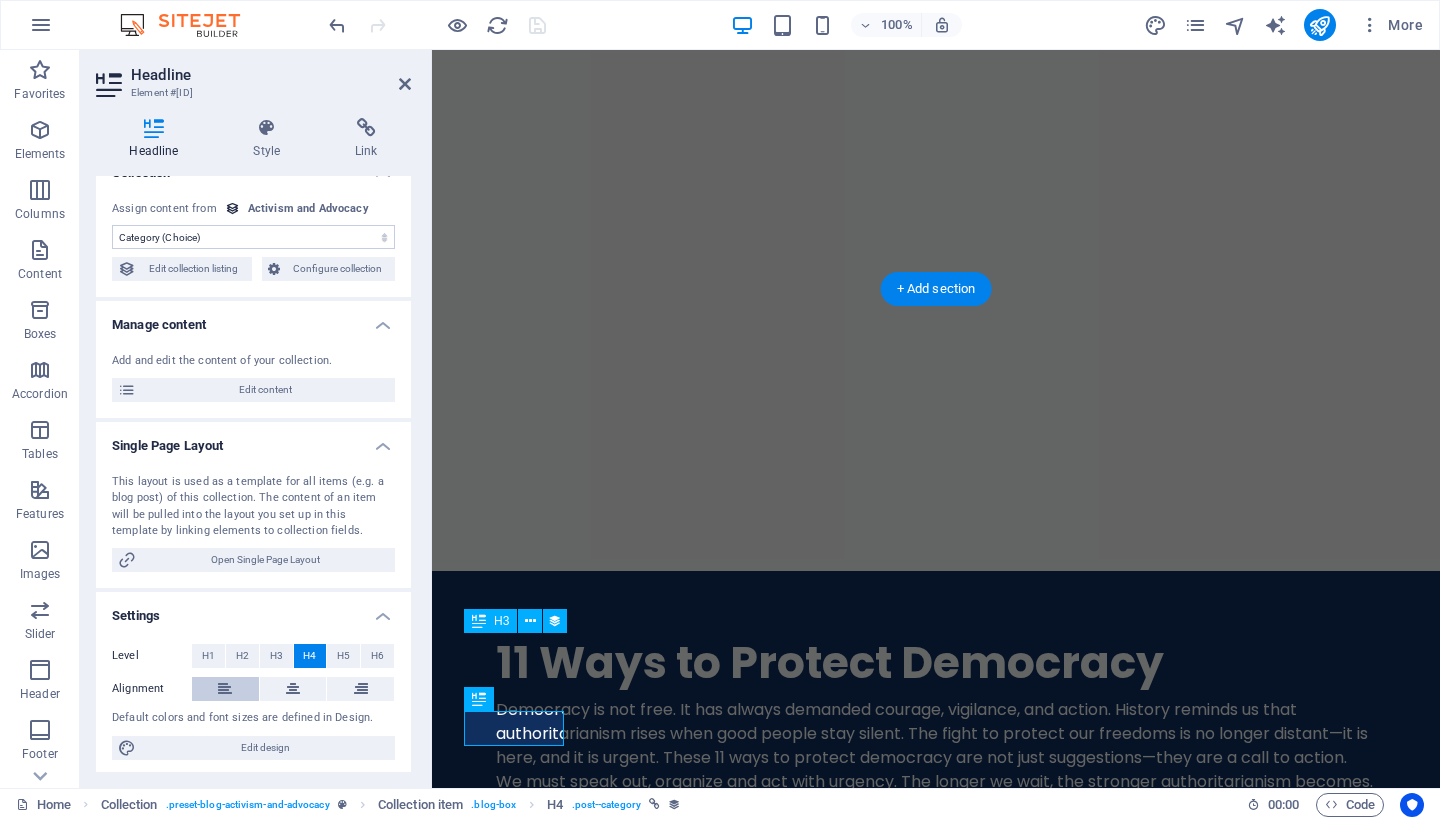 scroll, scrollTop: 0, scrollLeft: 0, axis: both 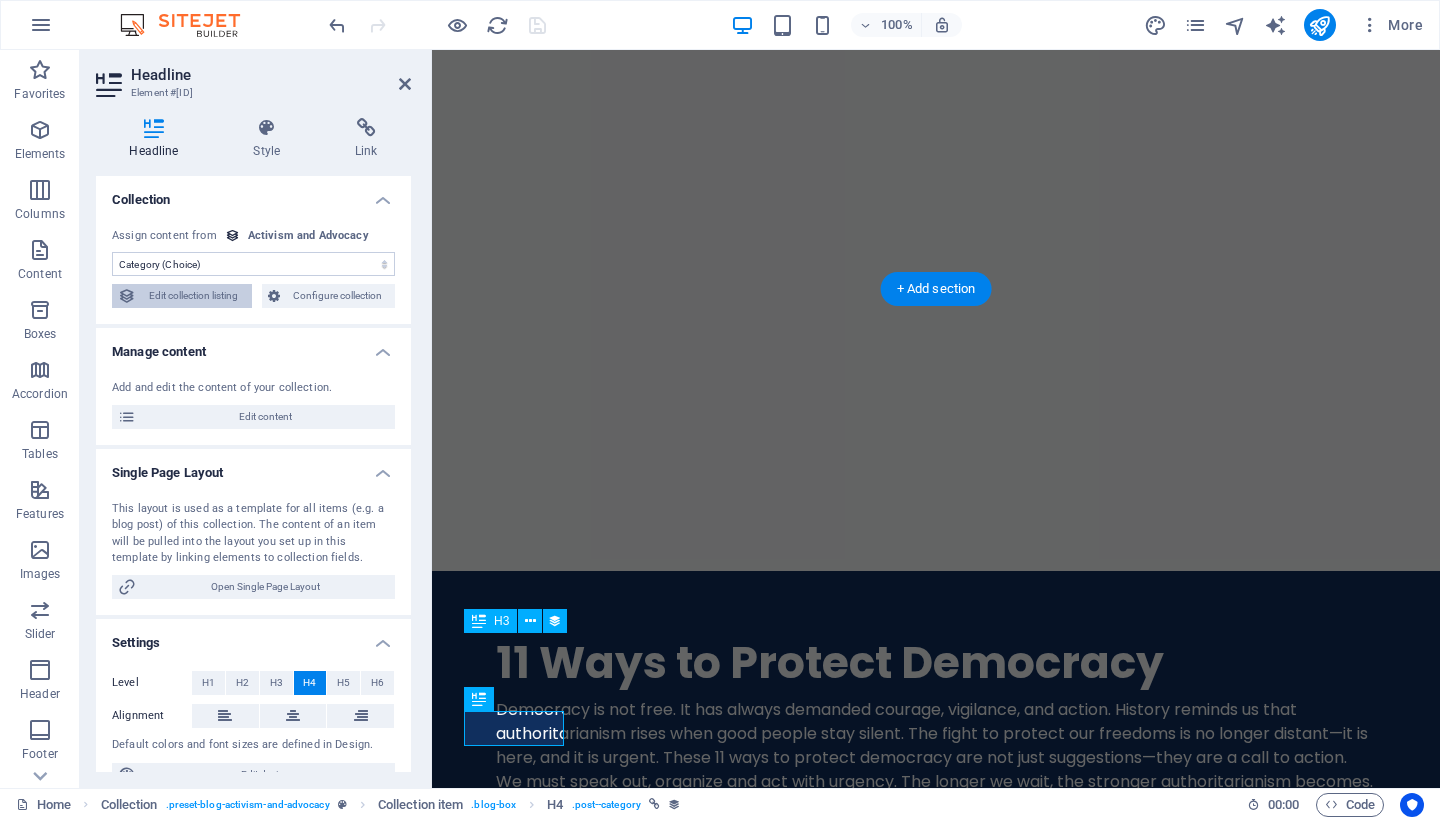 click on "Edit collection listing" at bounding box center [194, 296] 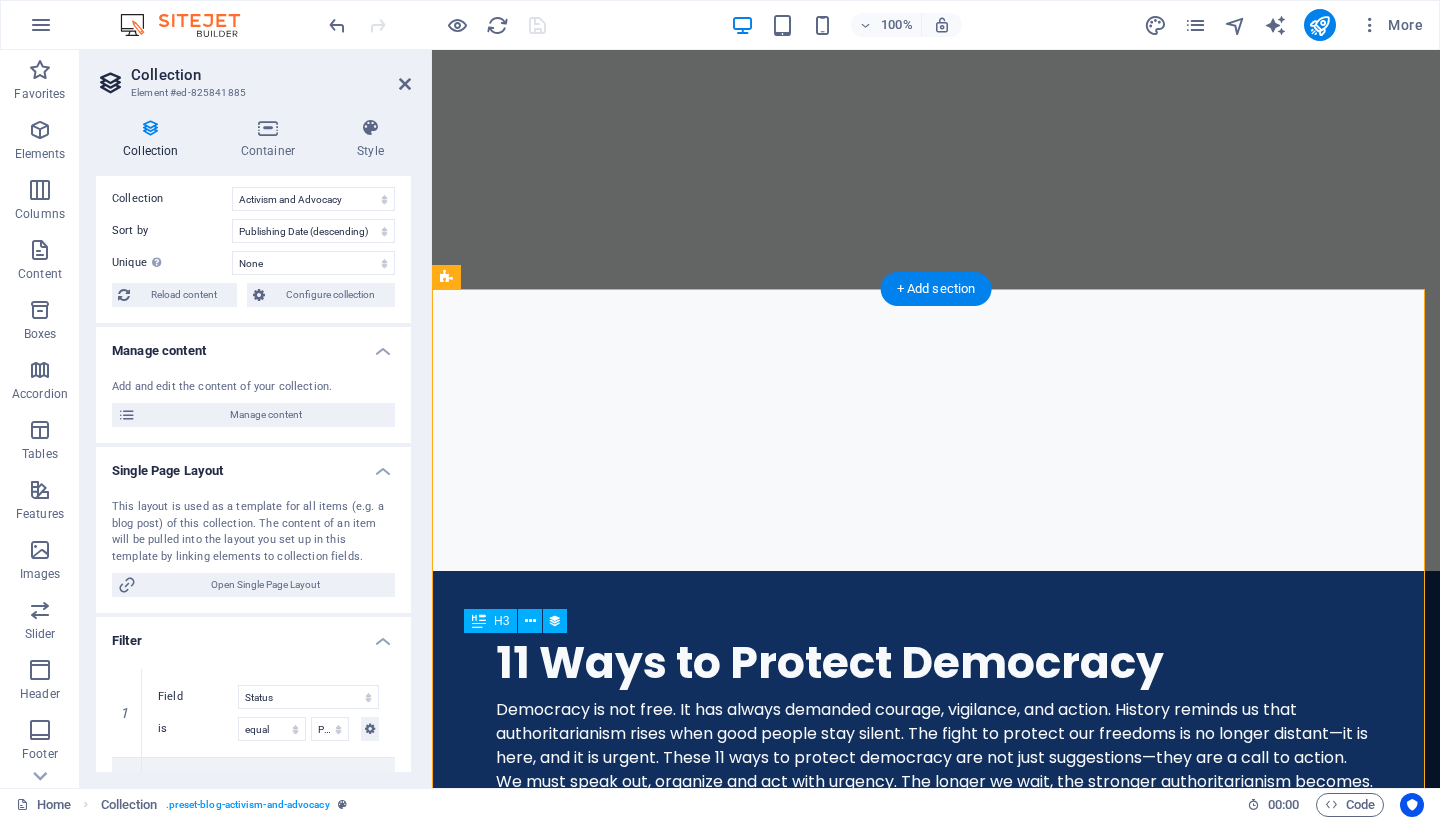scroll, scrollTop: 18, scrollLeft: 0, axis: vertical 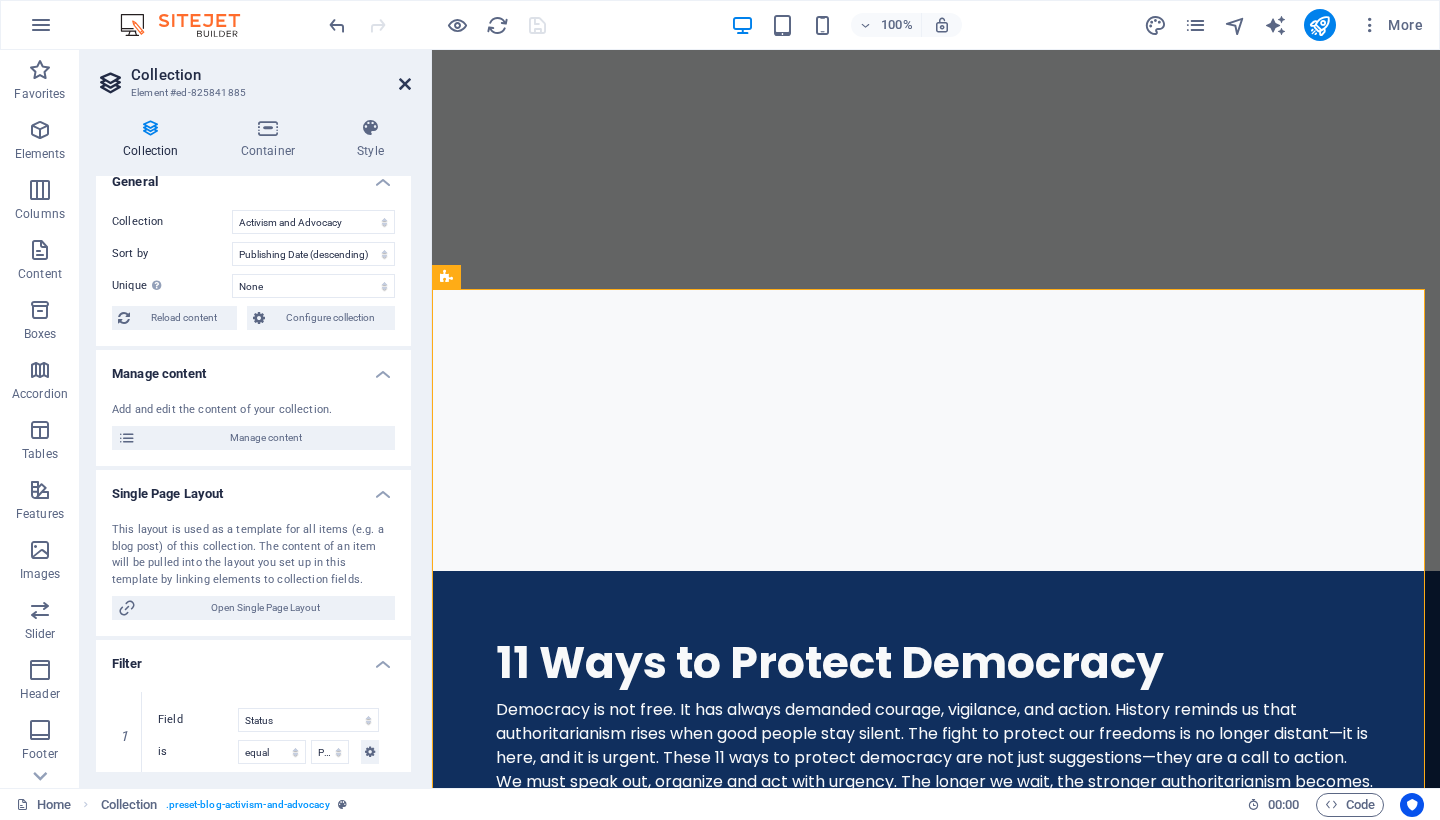 click at bounding box center (405, 84) 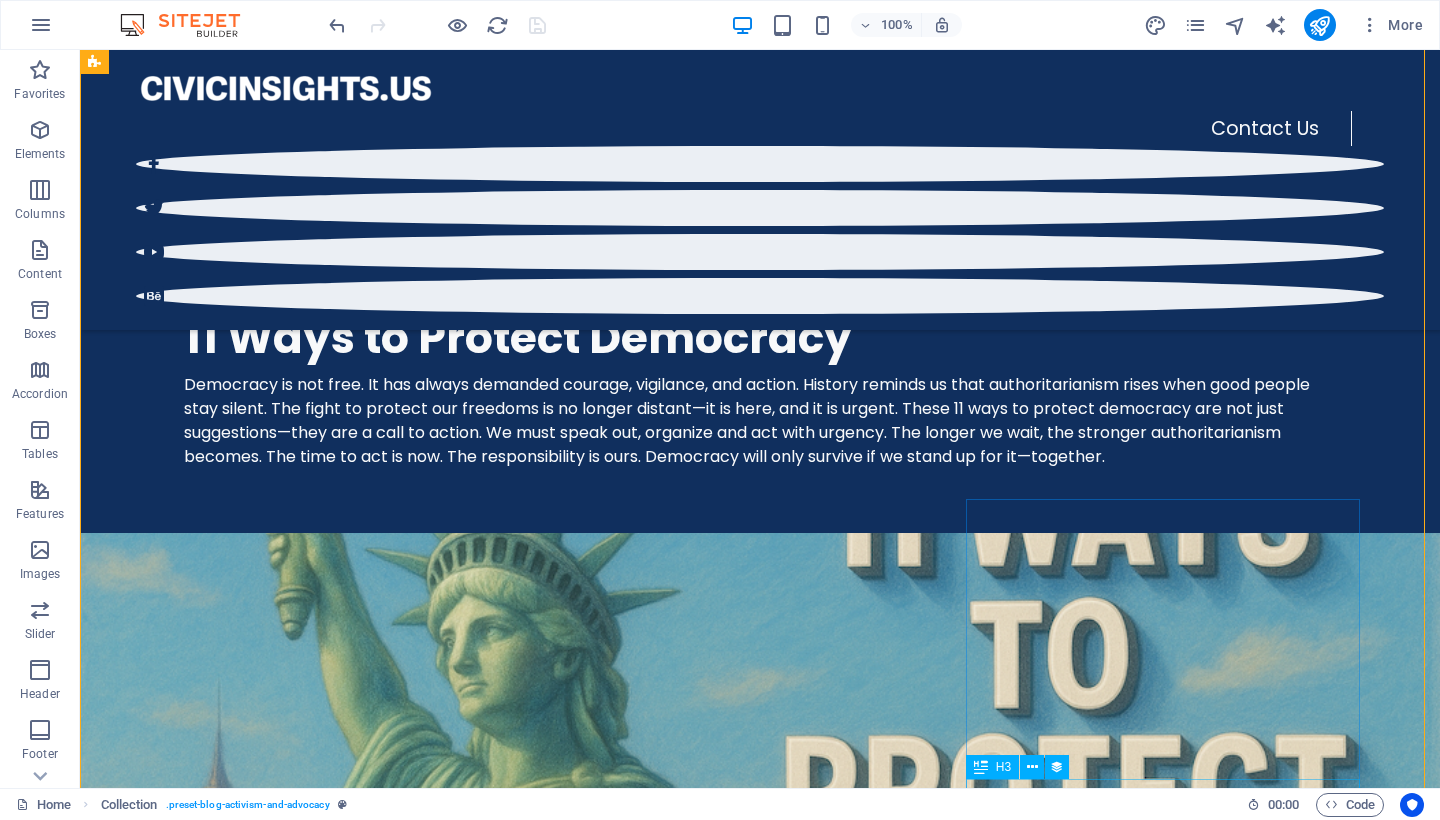 scroll, scrollTop: 1197, scrollLeft: 0, axis: vertical 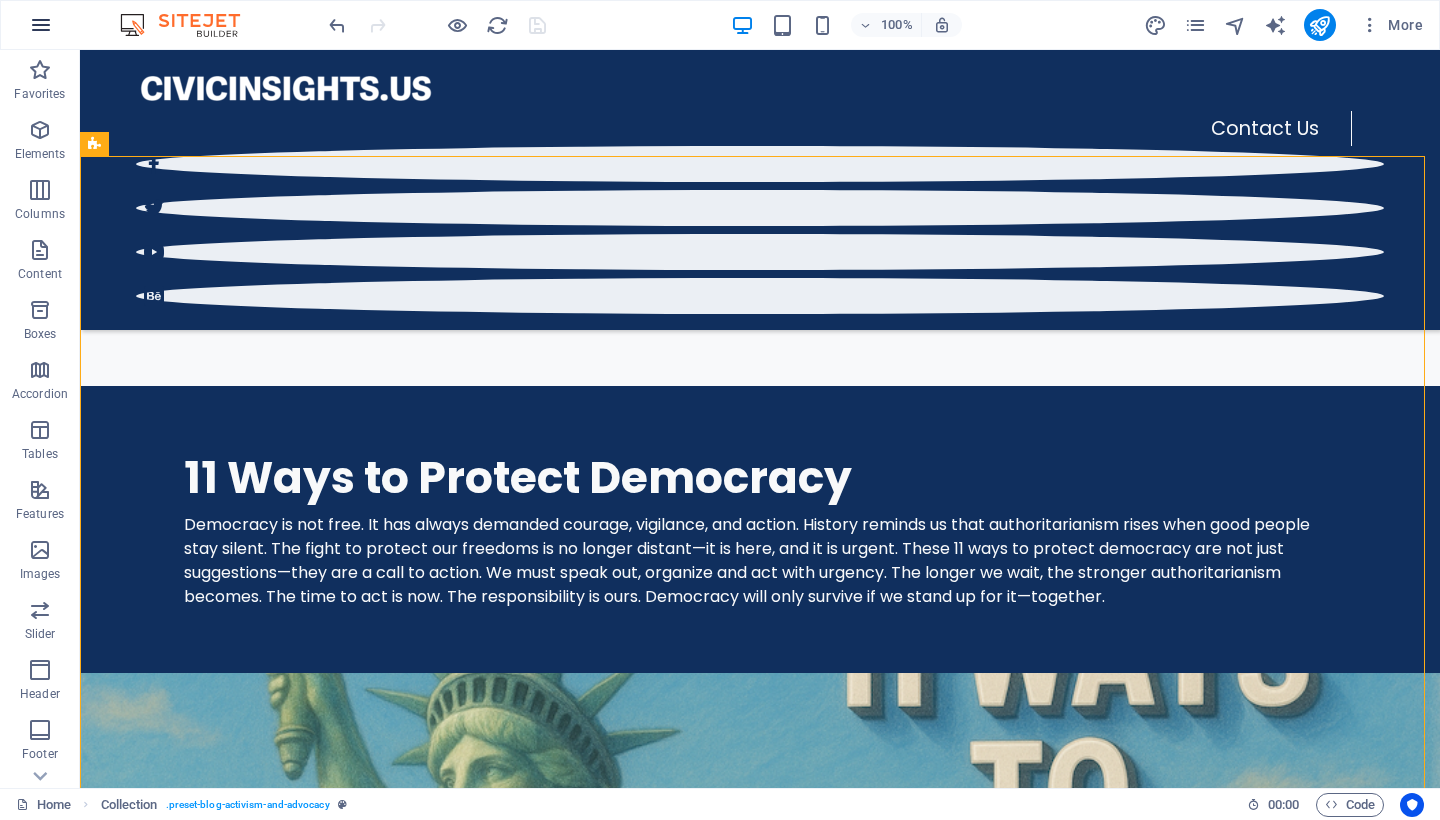 click at bounding box center (41, 25) 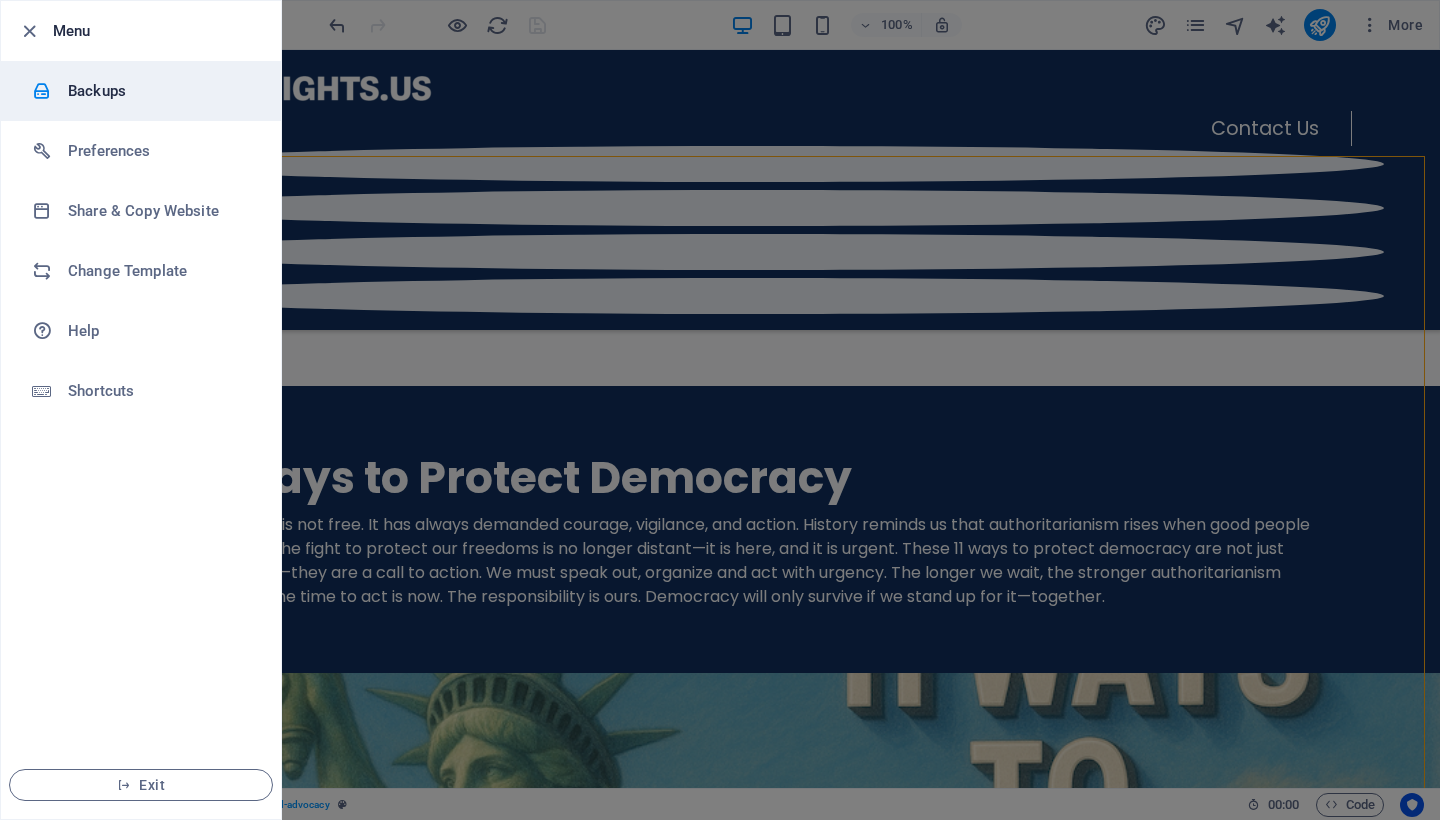 click on "Backups" at bounding box center (160, 91) 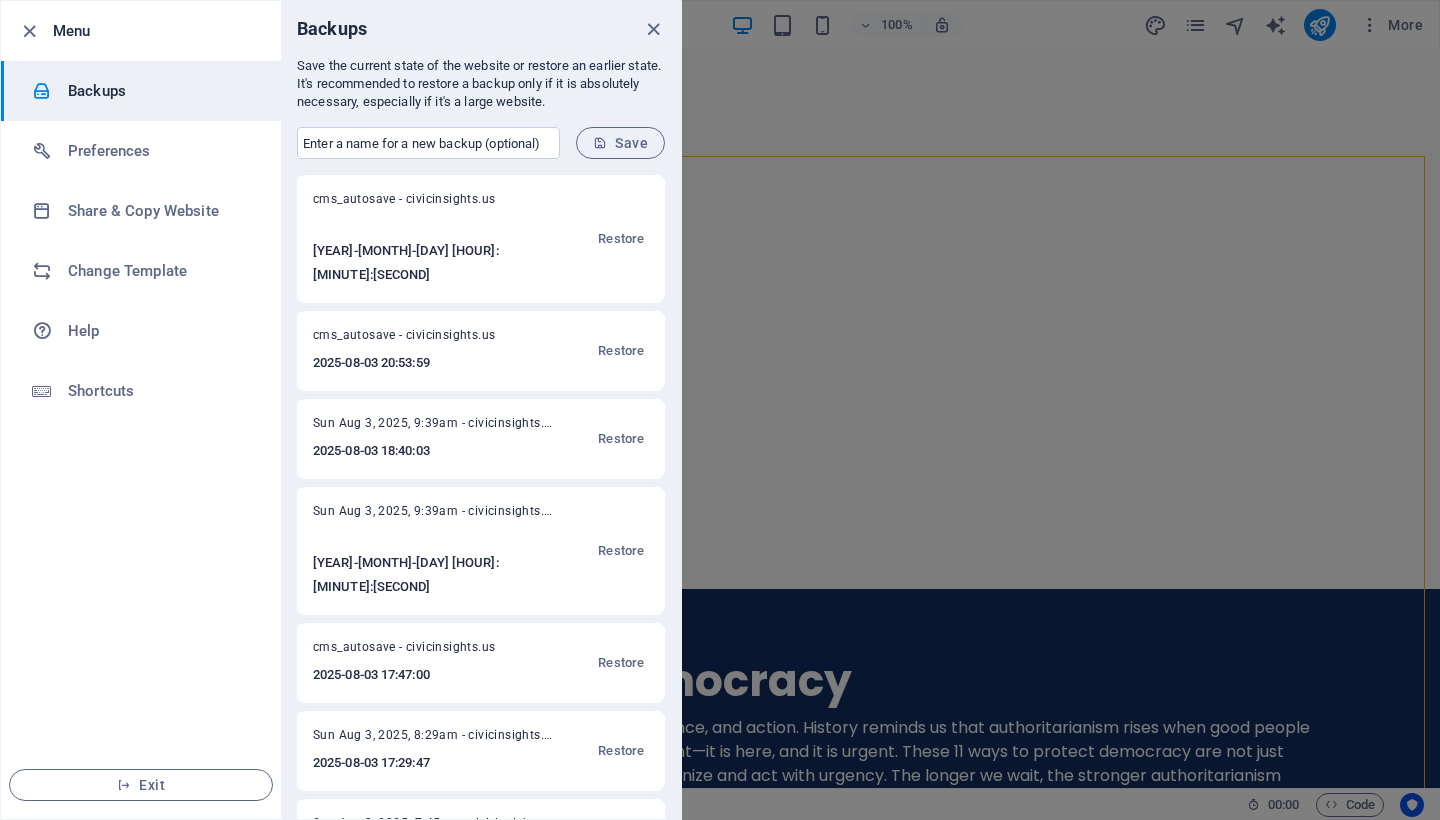type 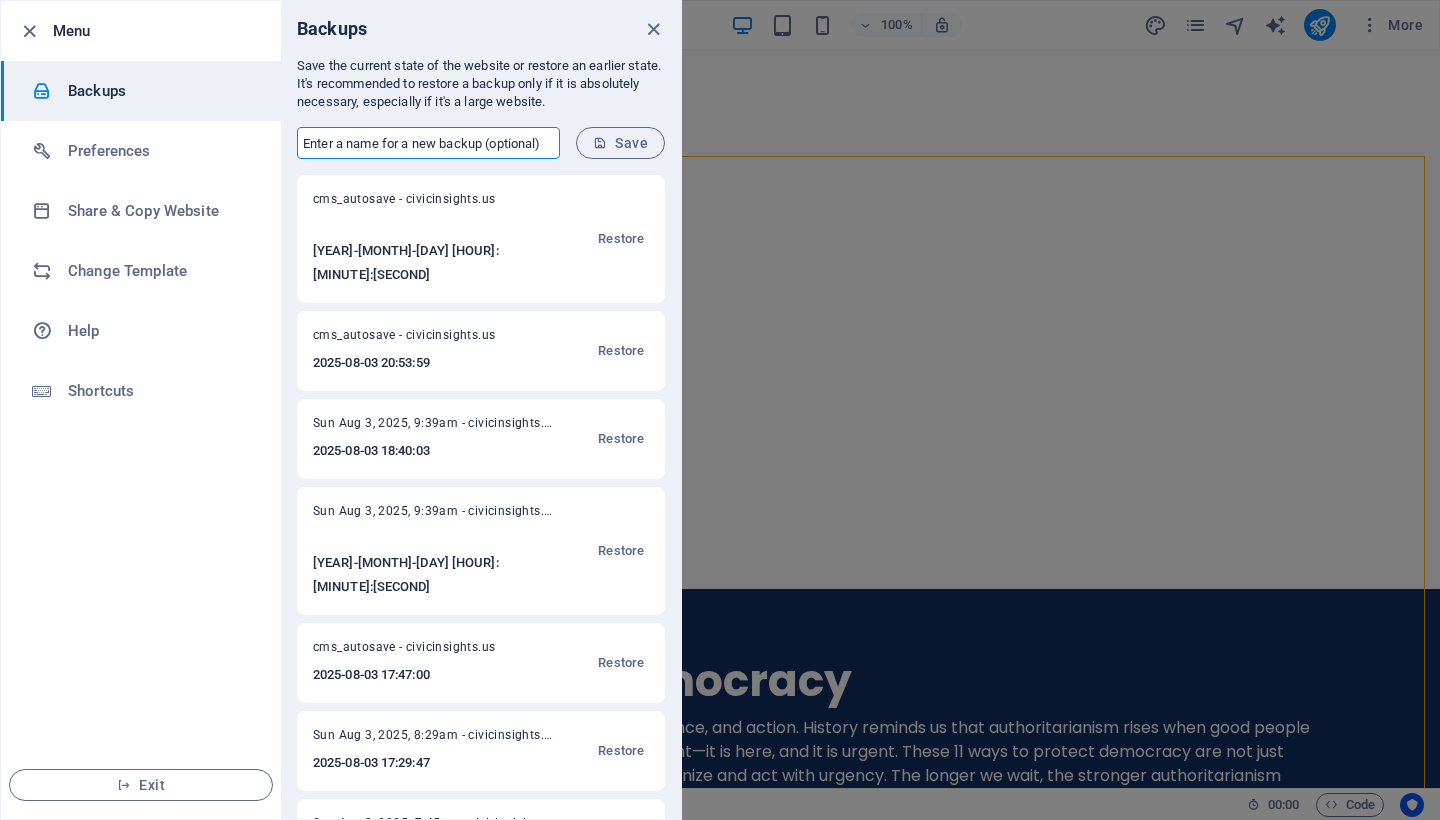 click at bounding box center (428, 143) 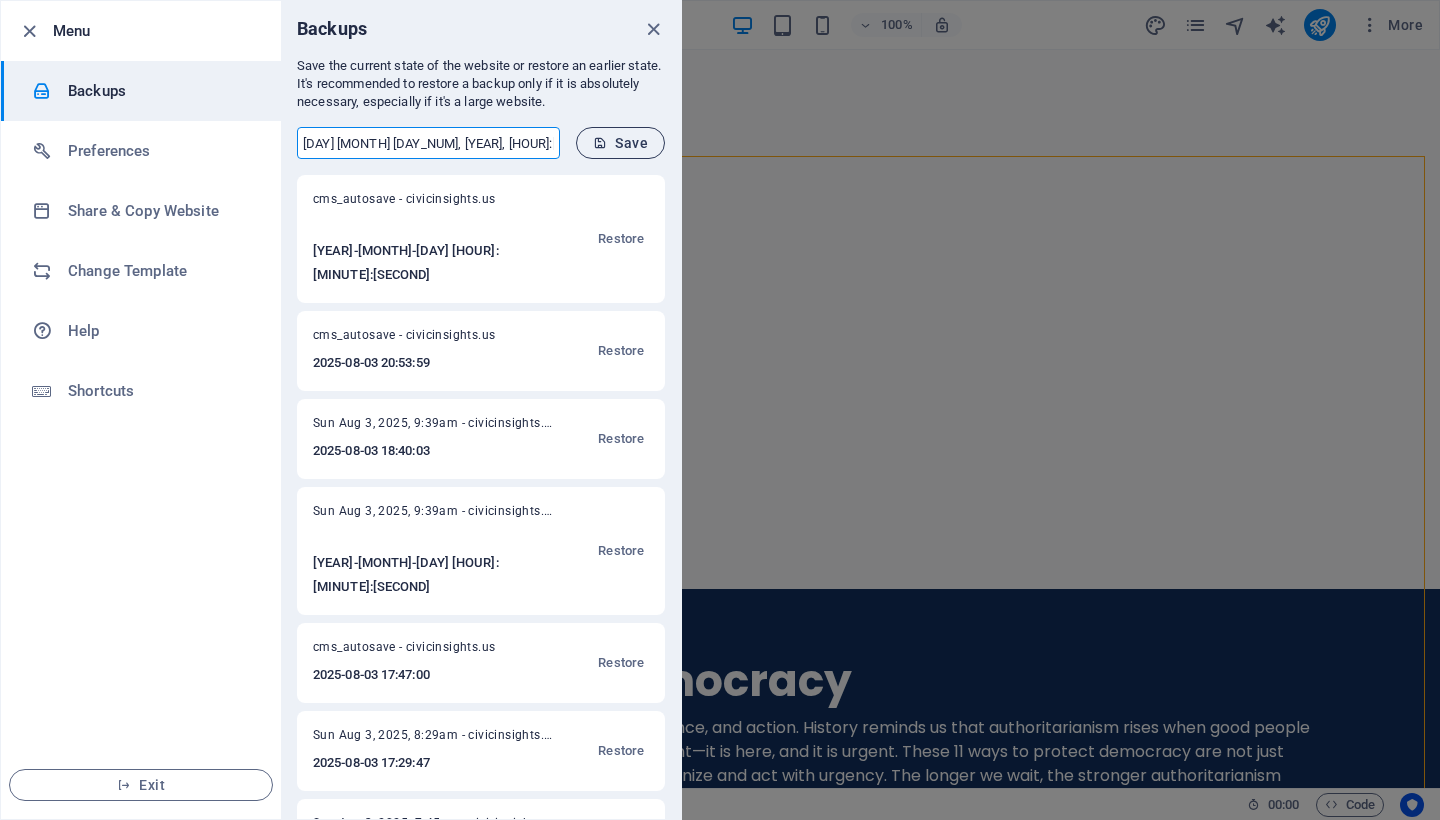 type on "[DAY] [MONTH] [DAY_NUM], [YEAR], [HOUR]:[MINUTE][AM/PM]" 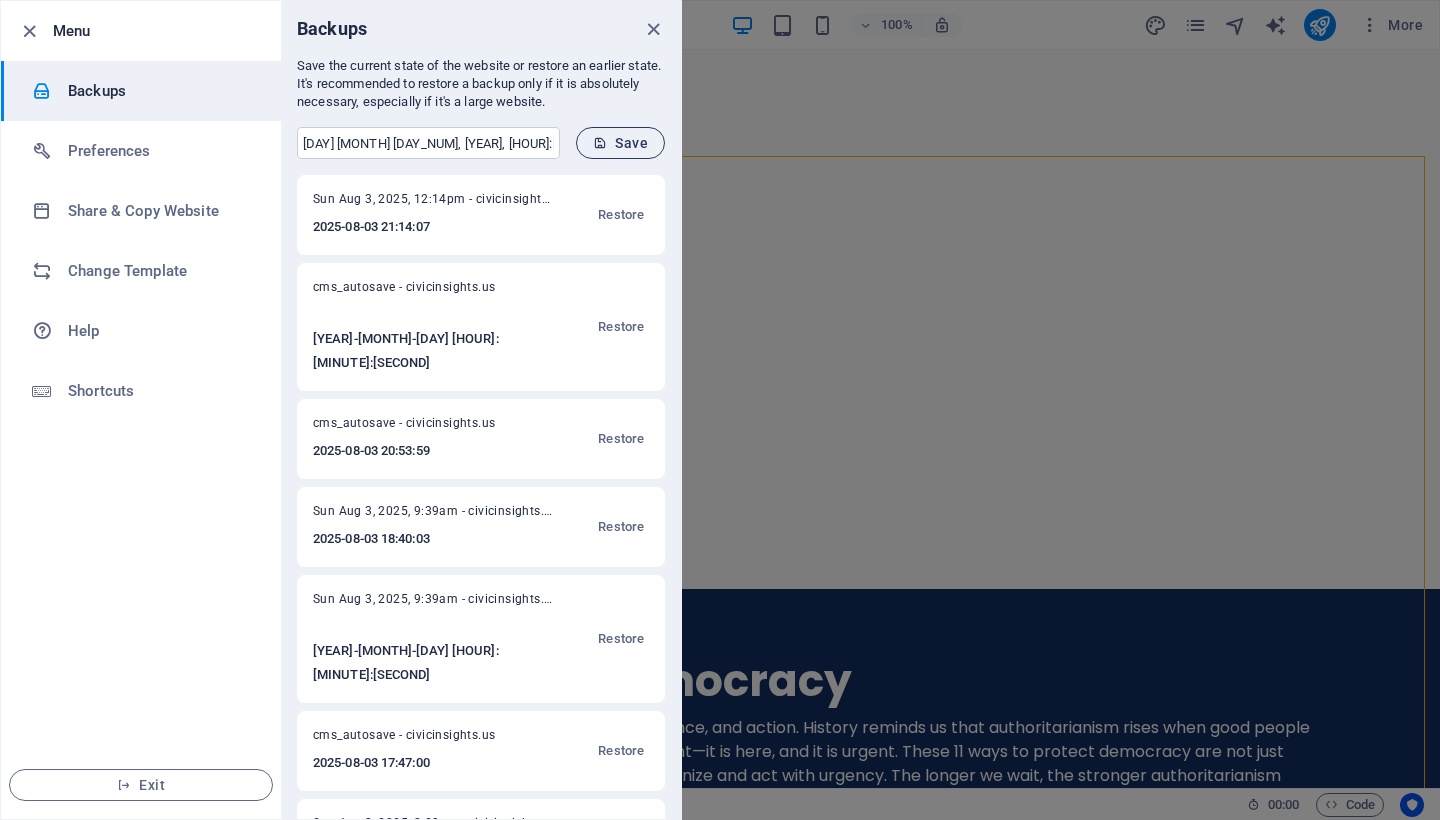 click on "Save" at bounding box center [620, 143] 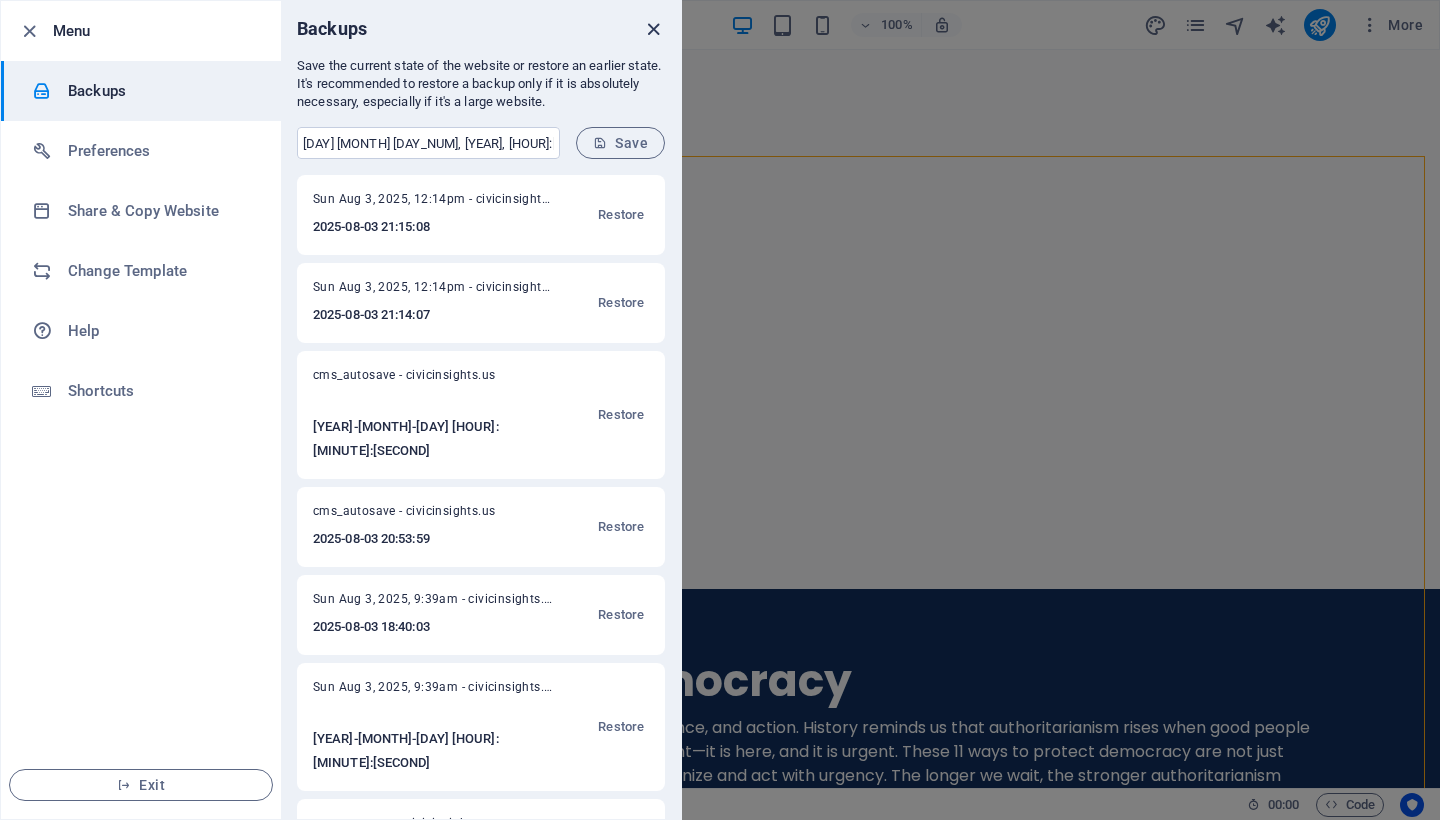 click at bounding box center (653, 29) 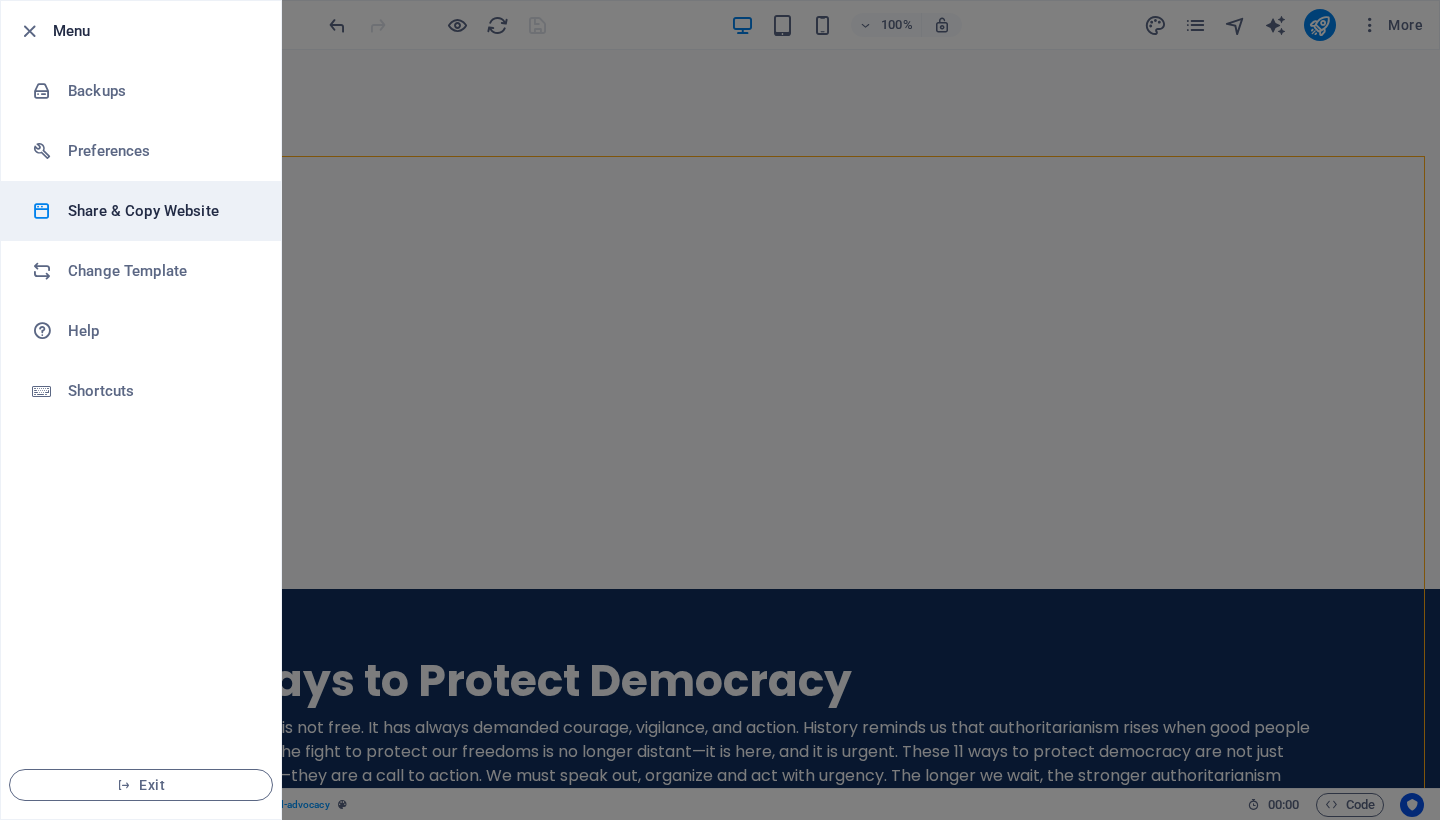 click on "Share & Copy Website" at bounding box center [160, 211] 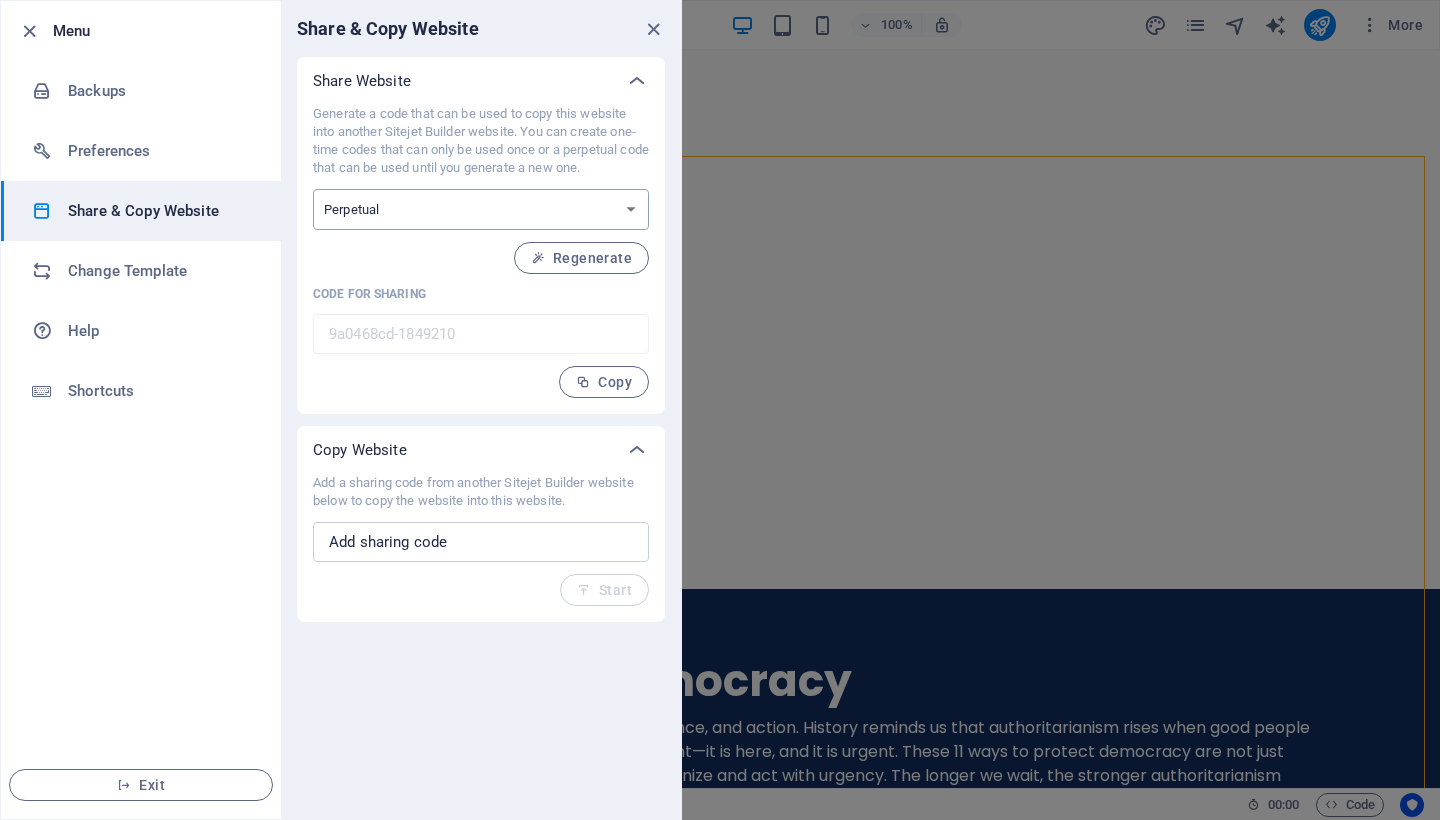 select on "onetime" 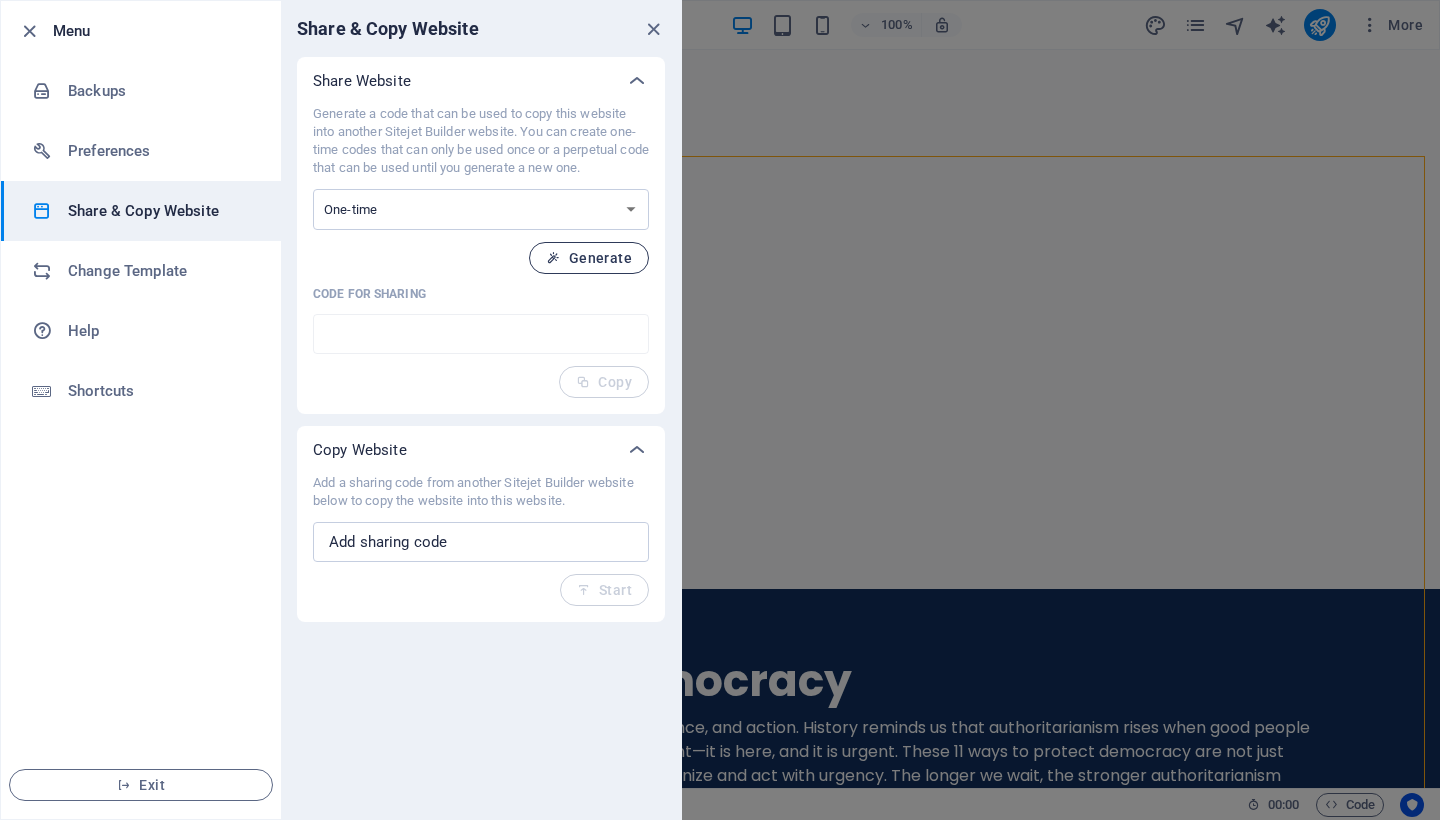 click on "Generate" at bounding box center [589, 258] 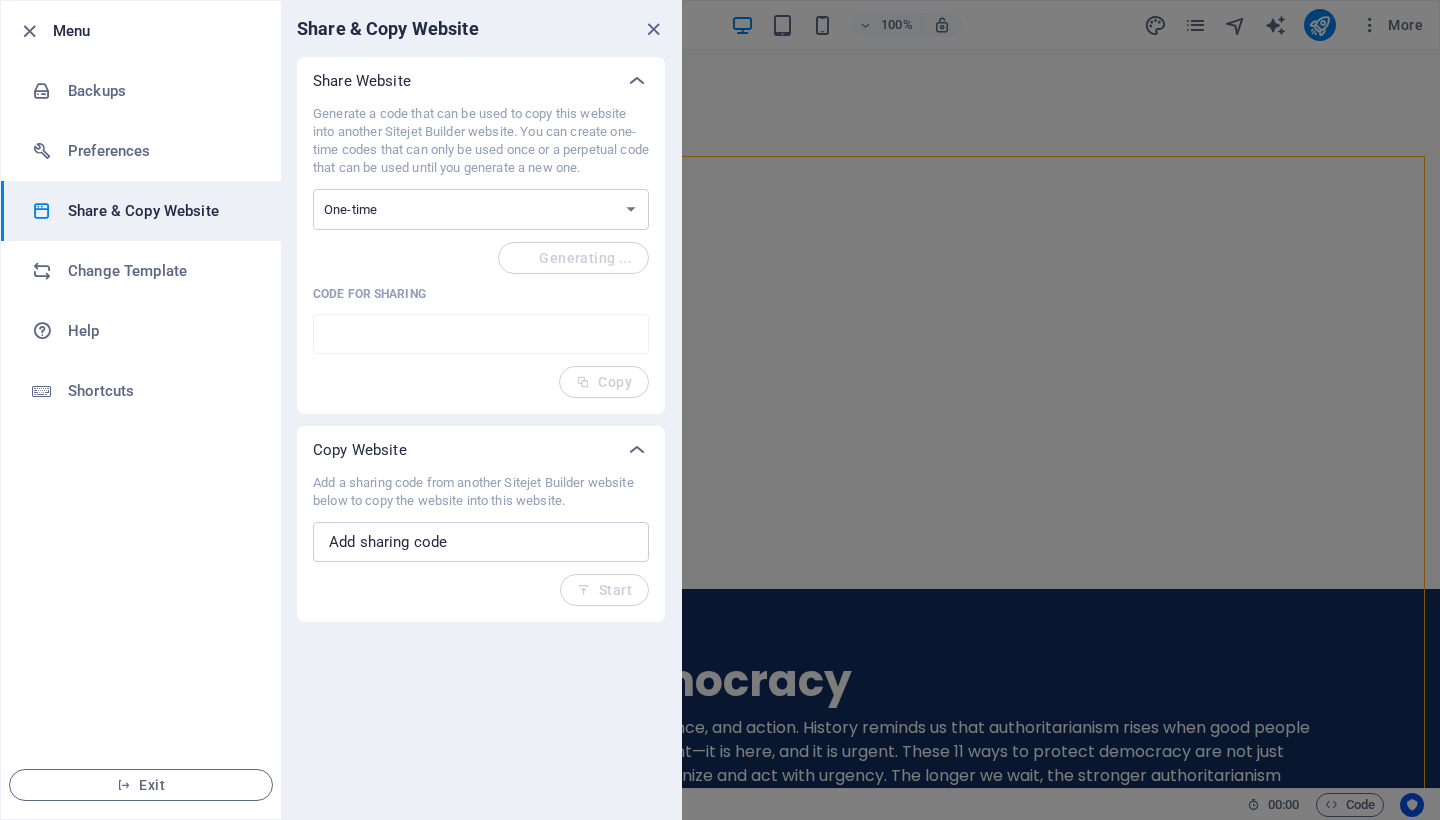 type on "b7613ff8-1849210" 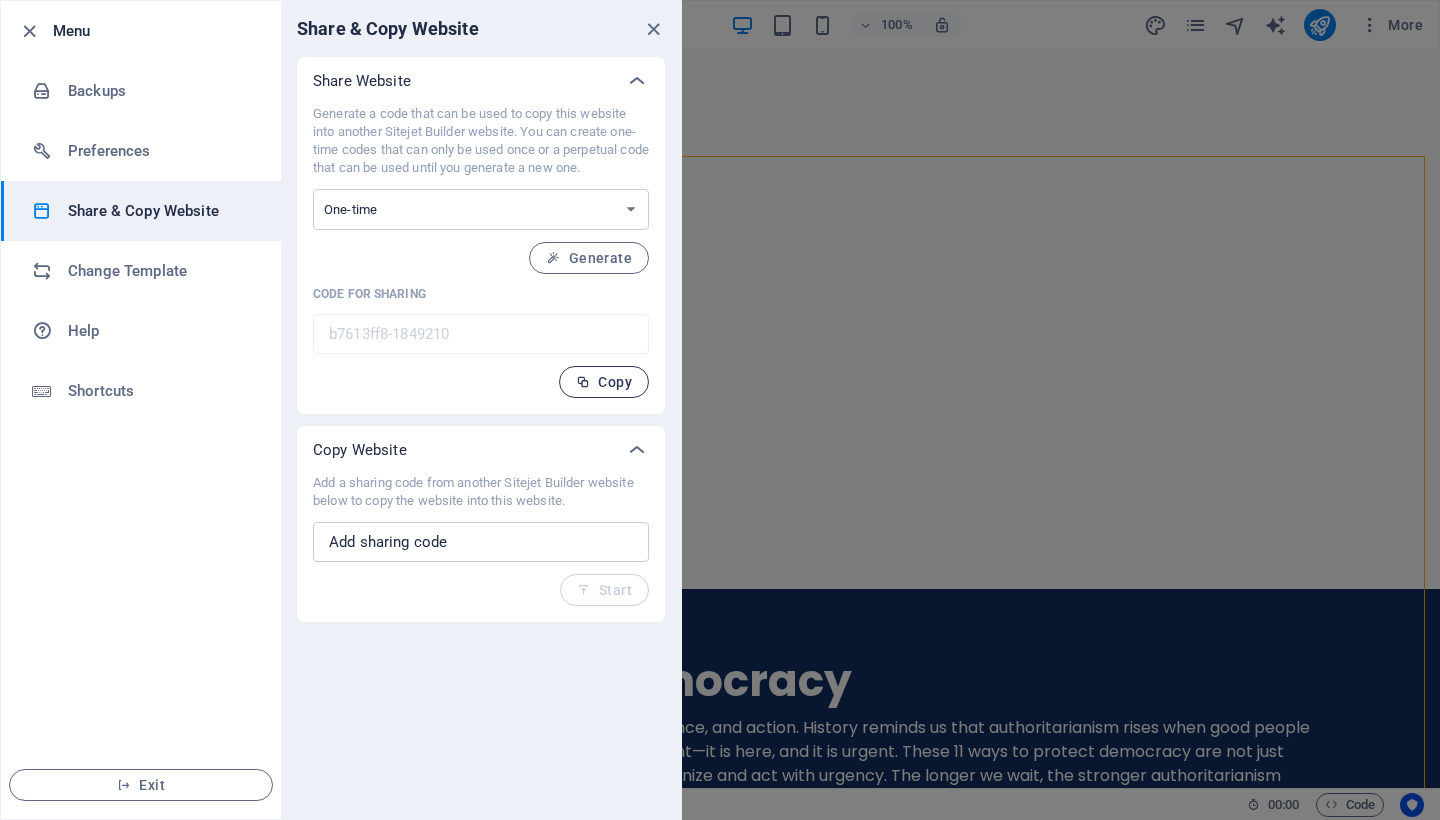 click on "Copy" at bounding box center (604, 382) 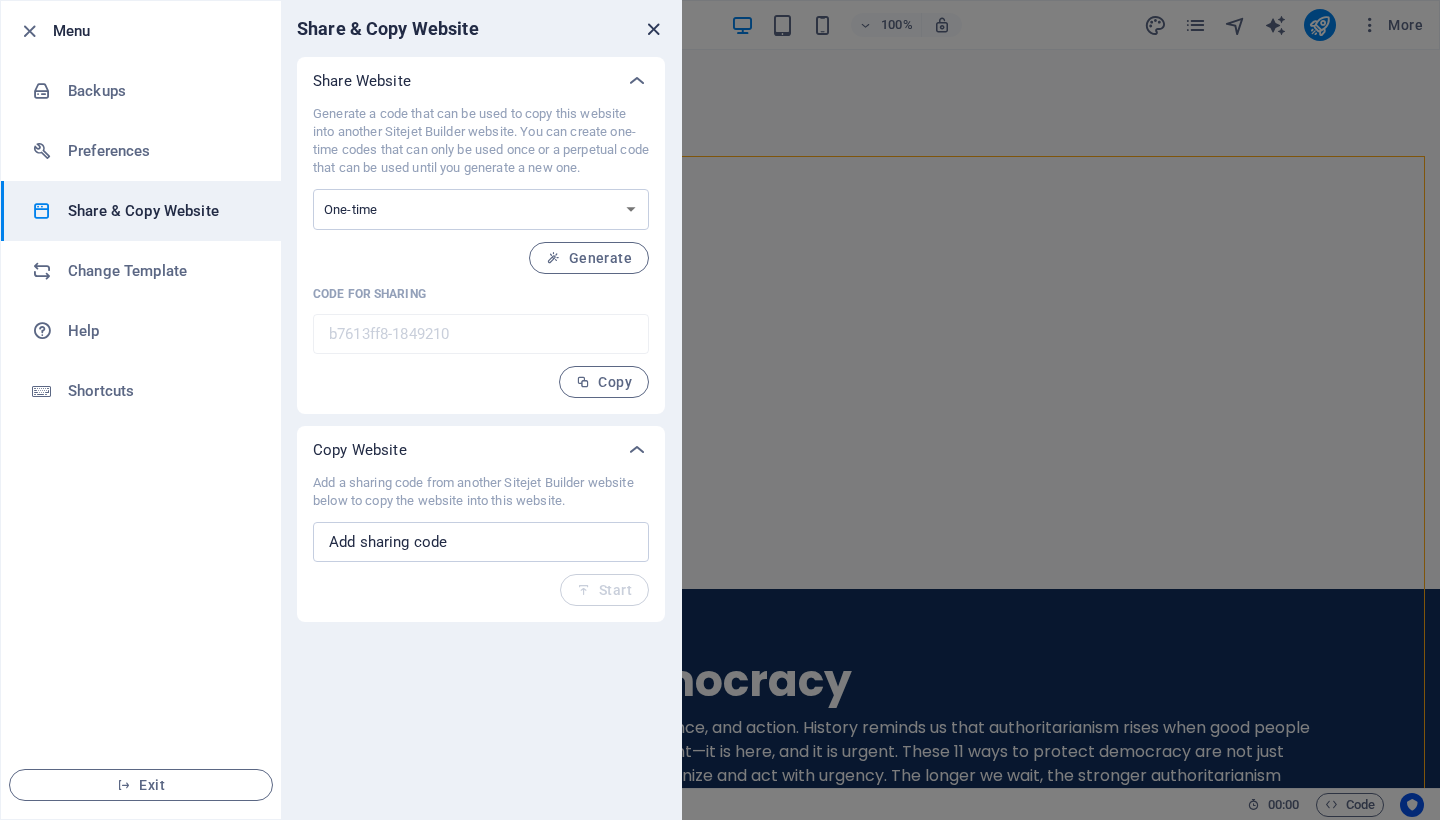 click at bounding box center [653, 29] 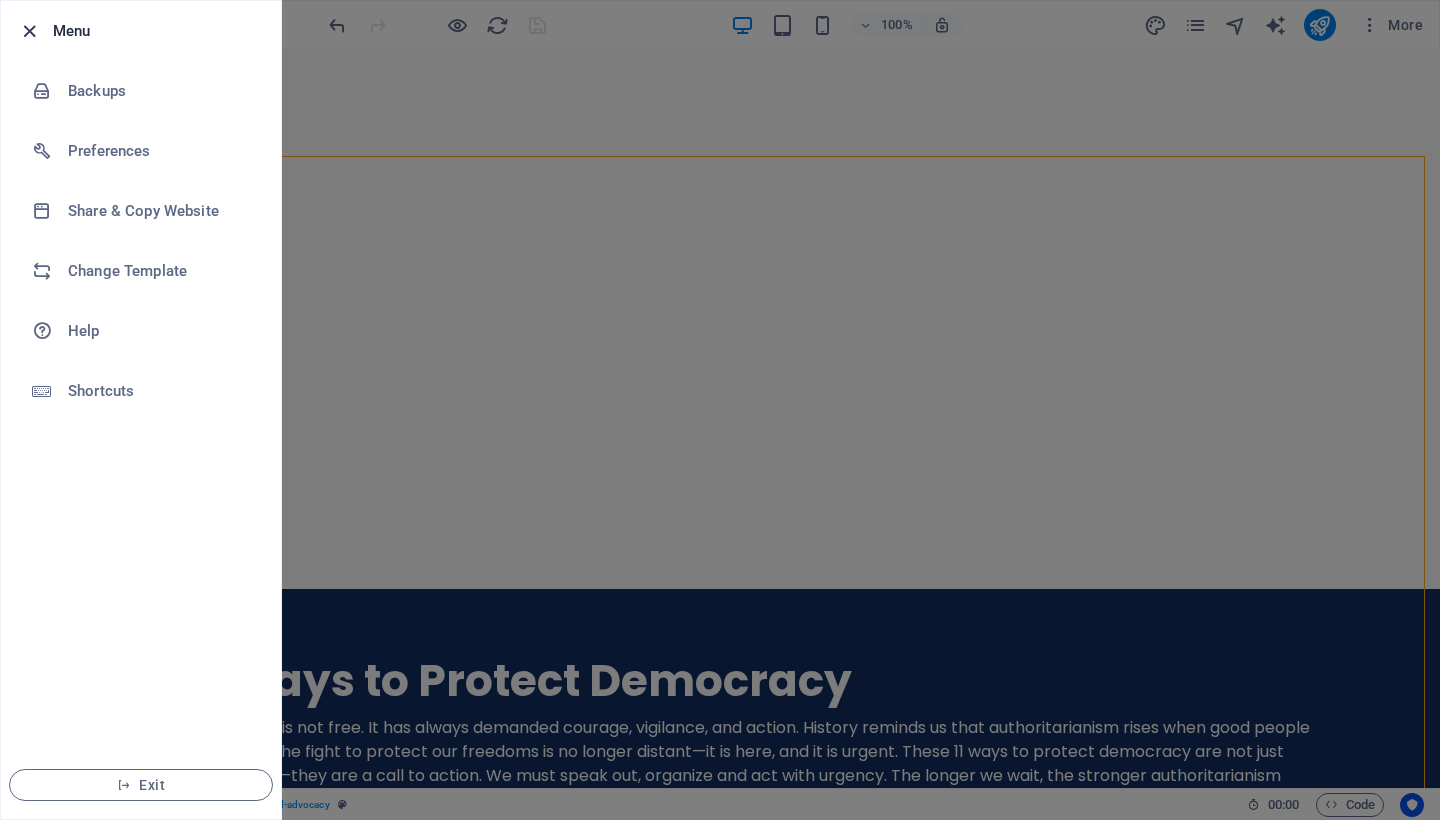 click at bounding box center [29, 31] 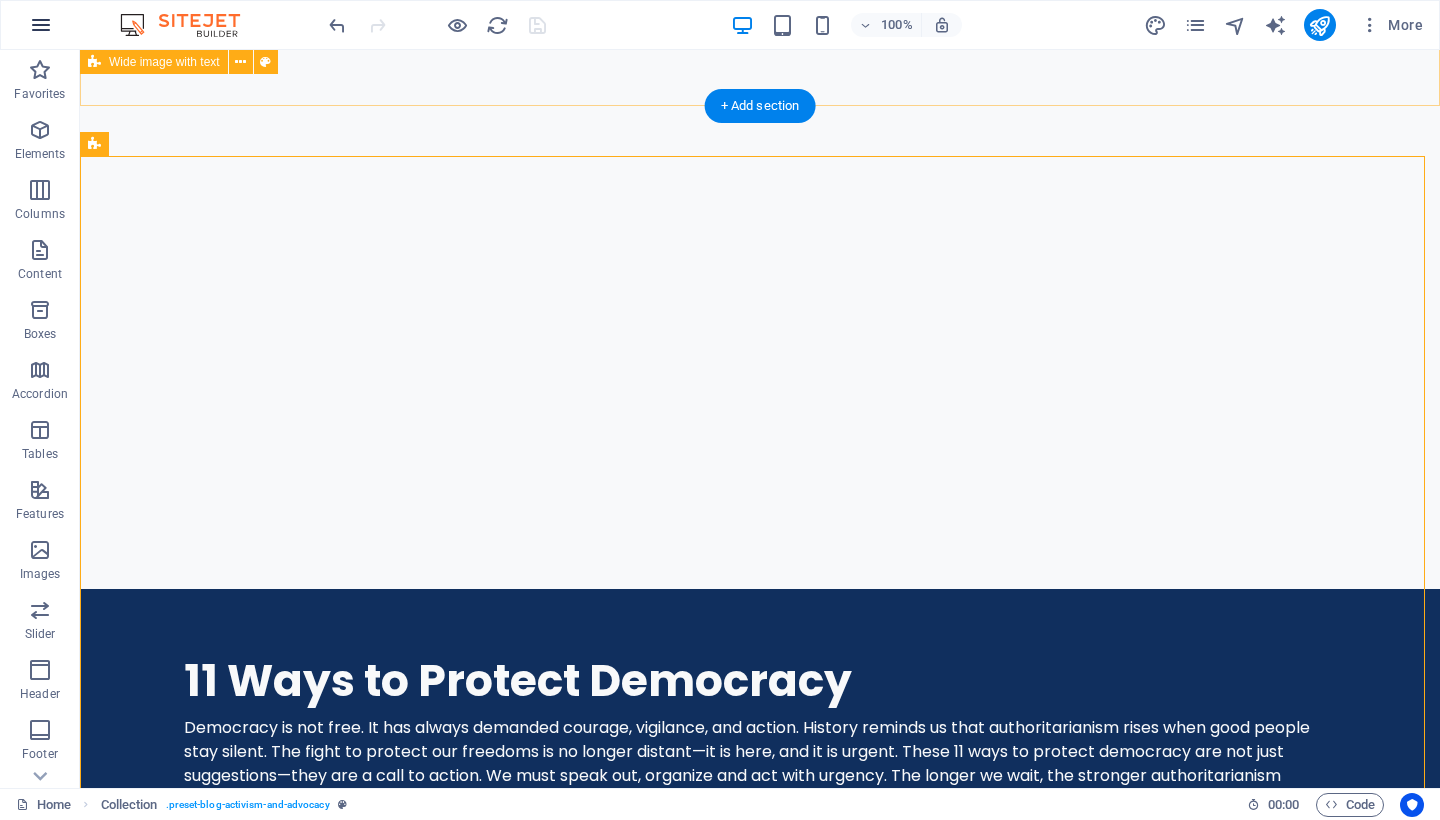 click at bounding box center (41, 25) 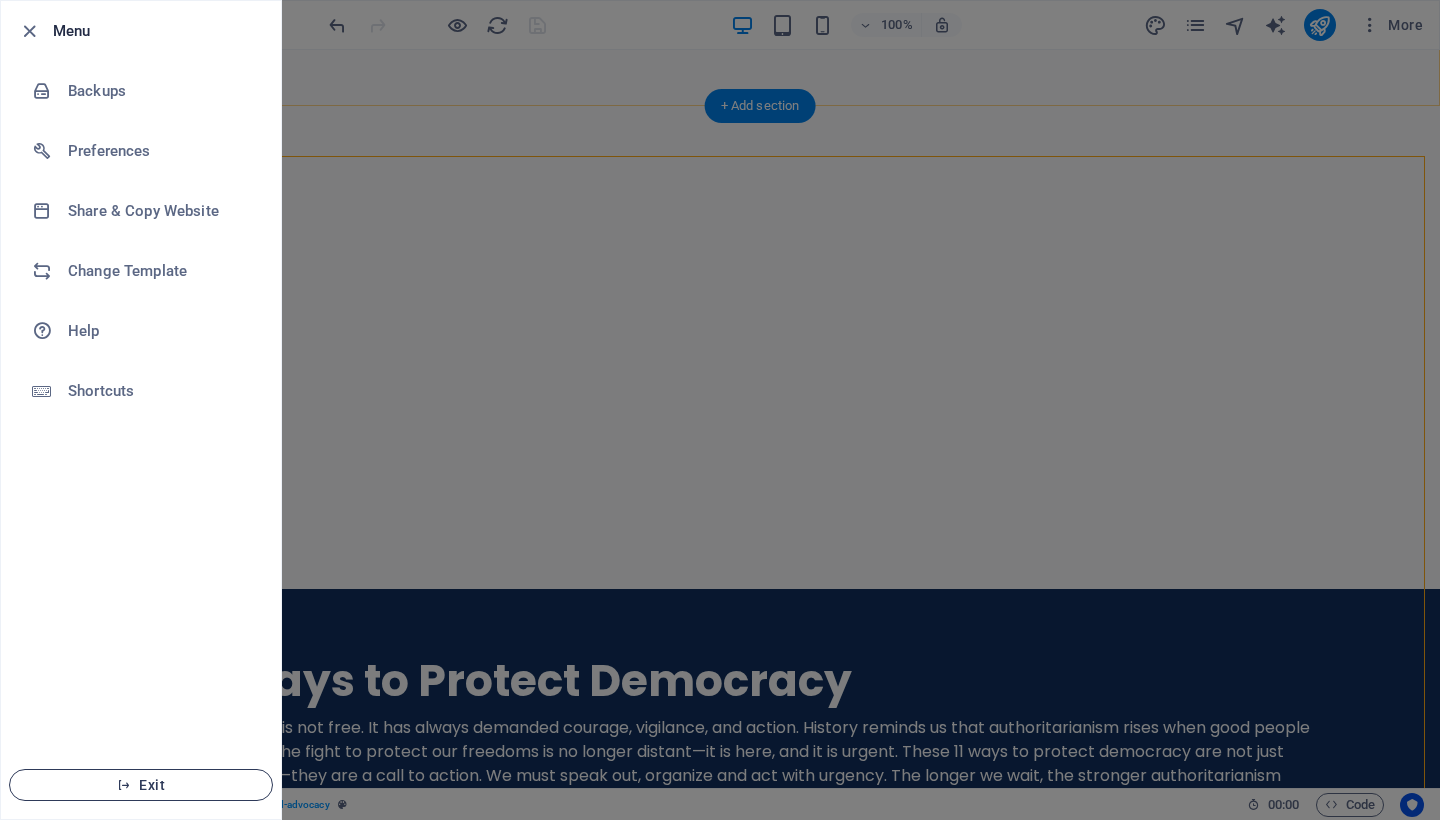 click on "Exit" at bounding box center [141, 785] 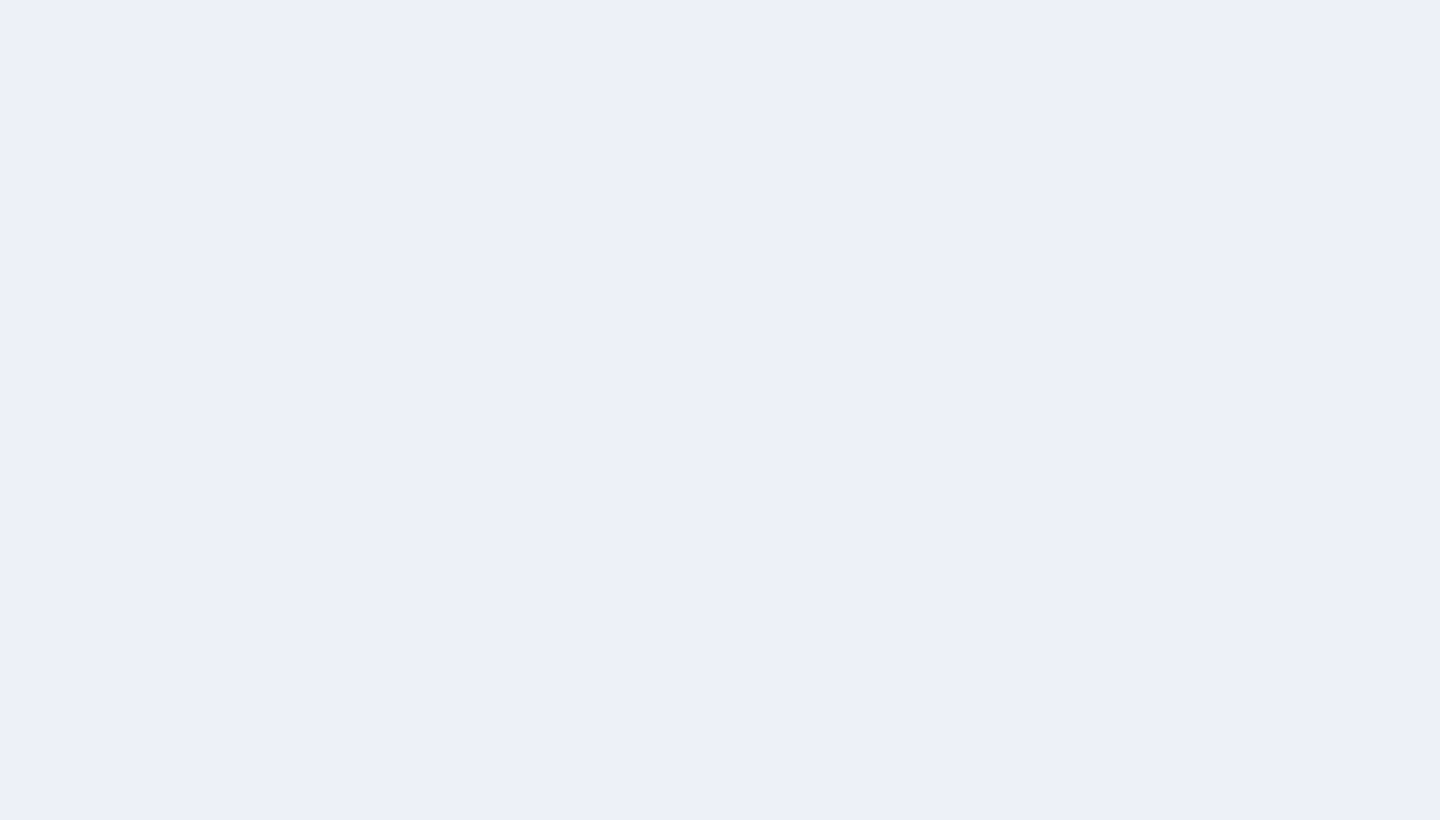 scroll, scrollTop: 0, scrollLeft: 0, axis: both 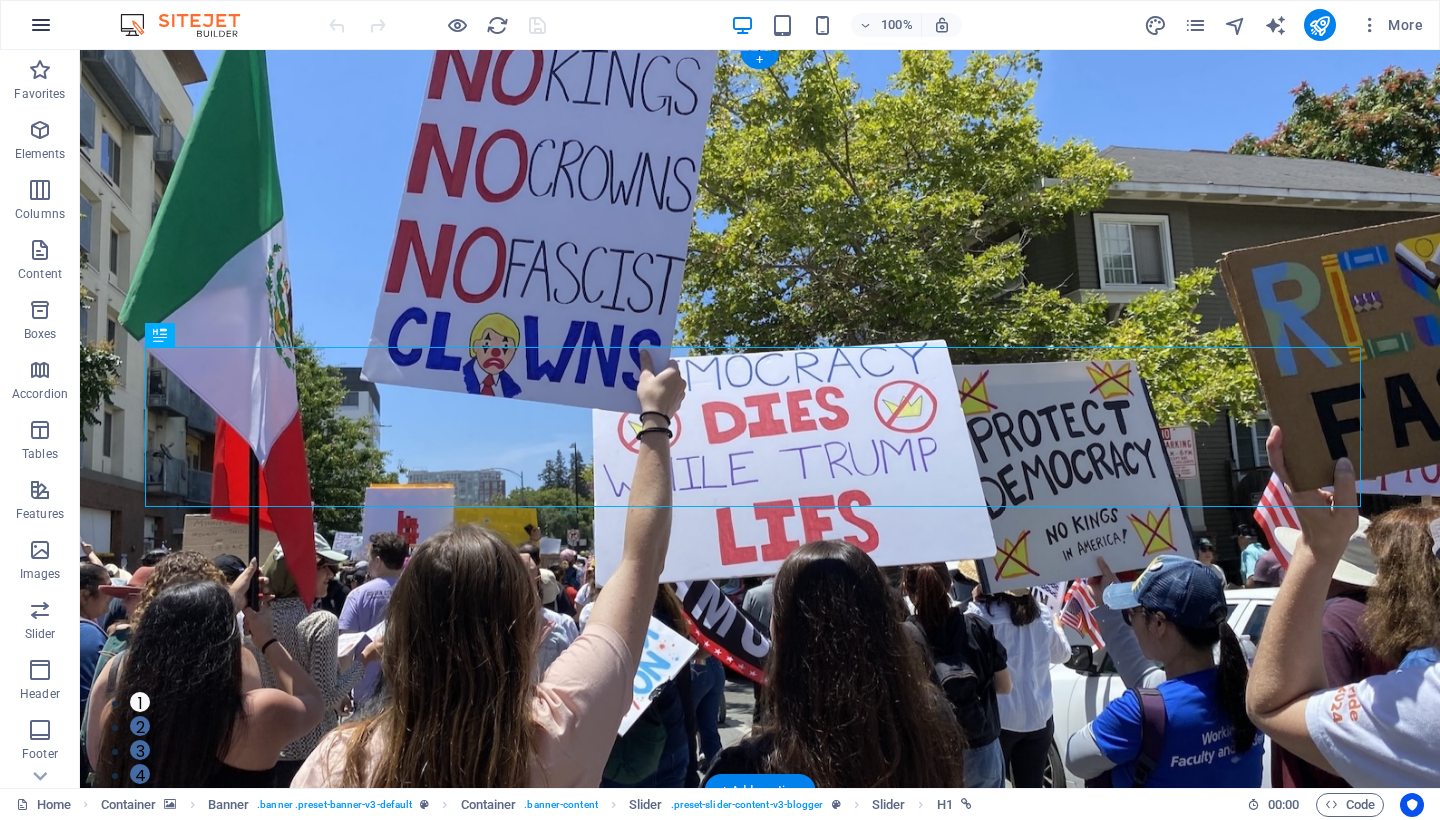click at bounding box center [41, 25] 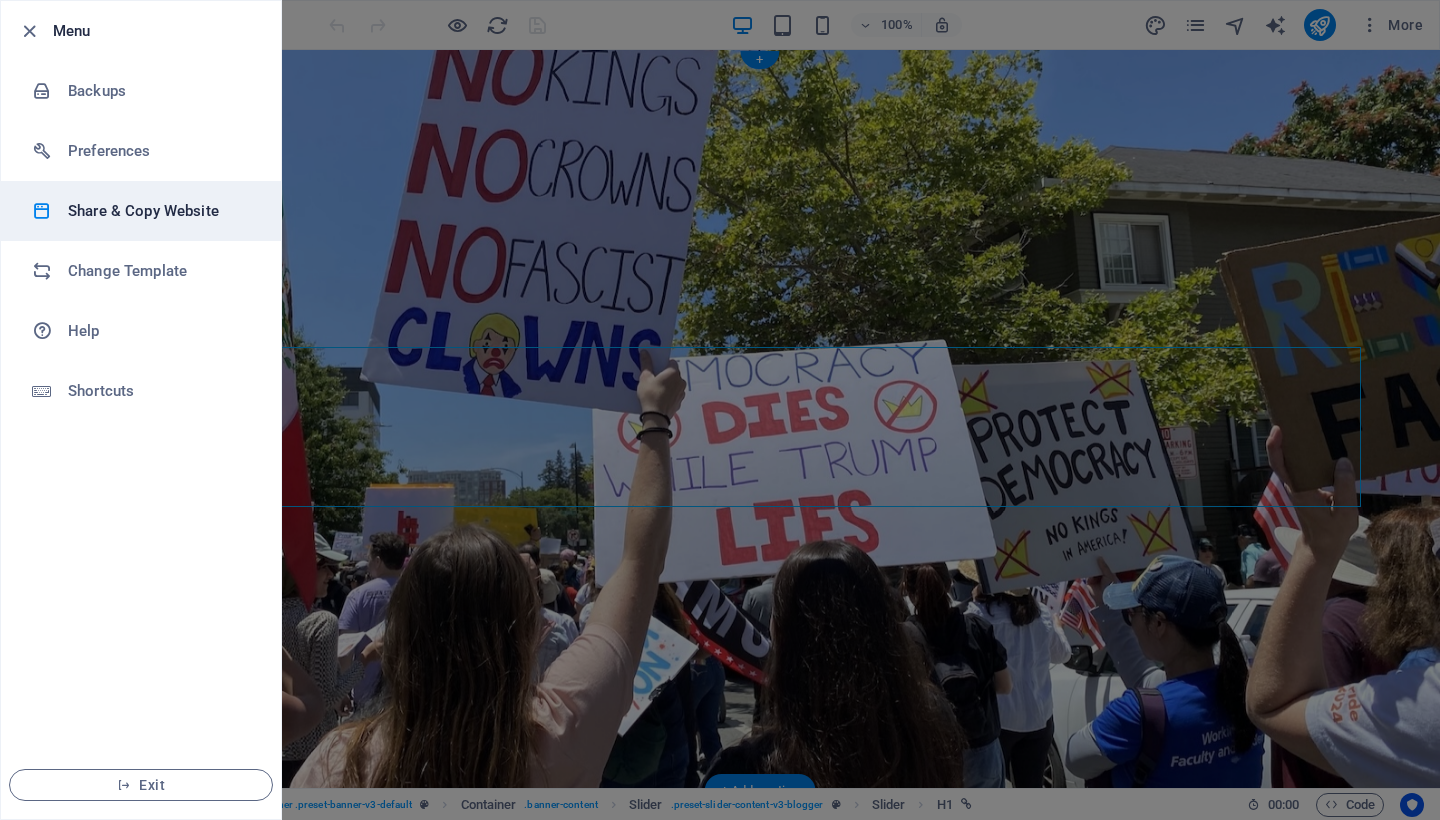 click on "Share & Copy Website" at bounding box center (160, 211) 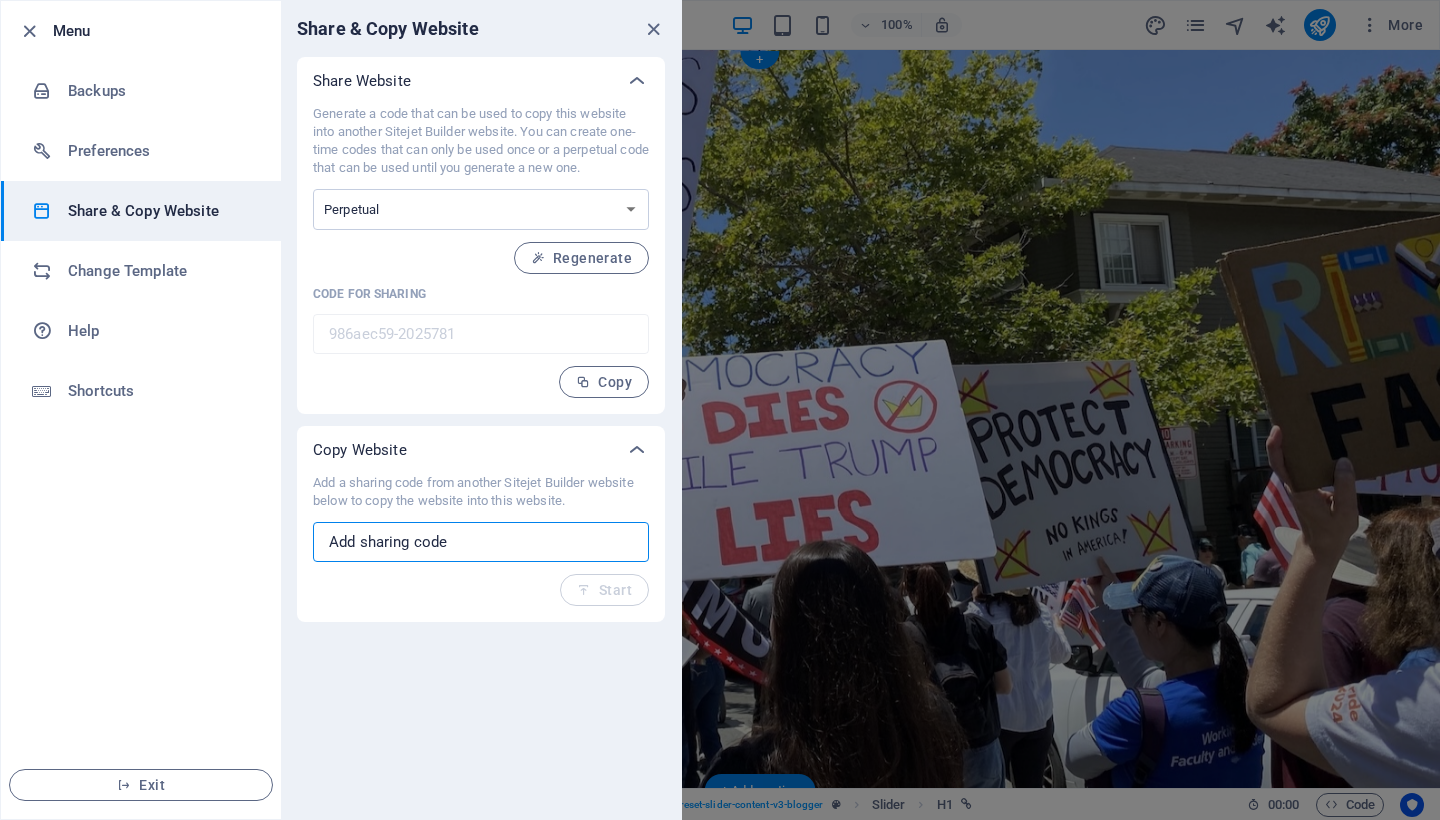 click at bounding box center [481, 542] 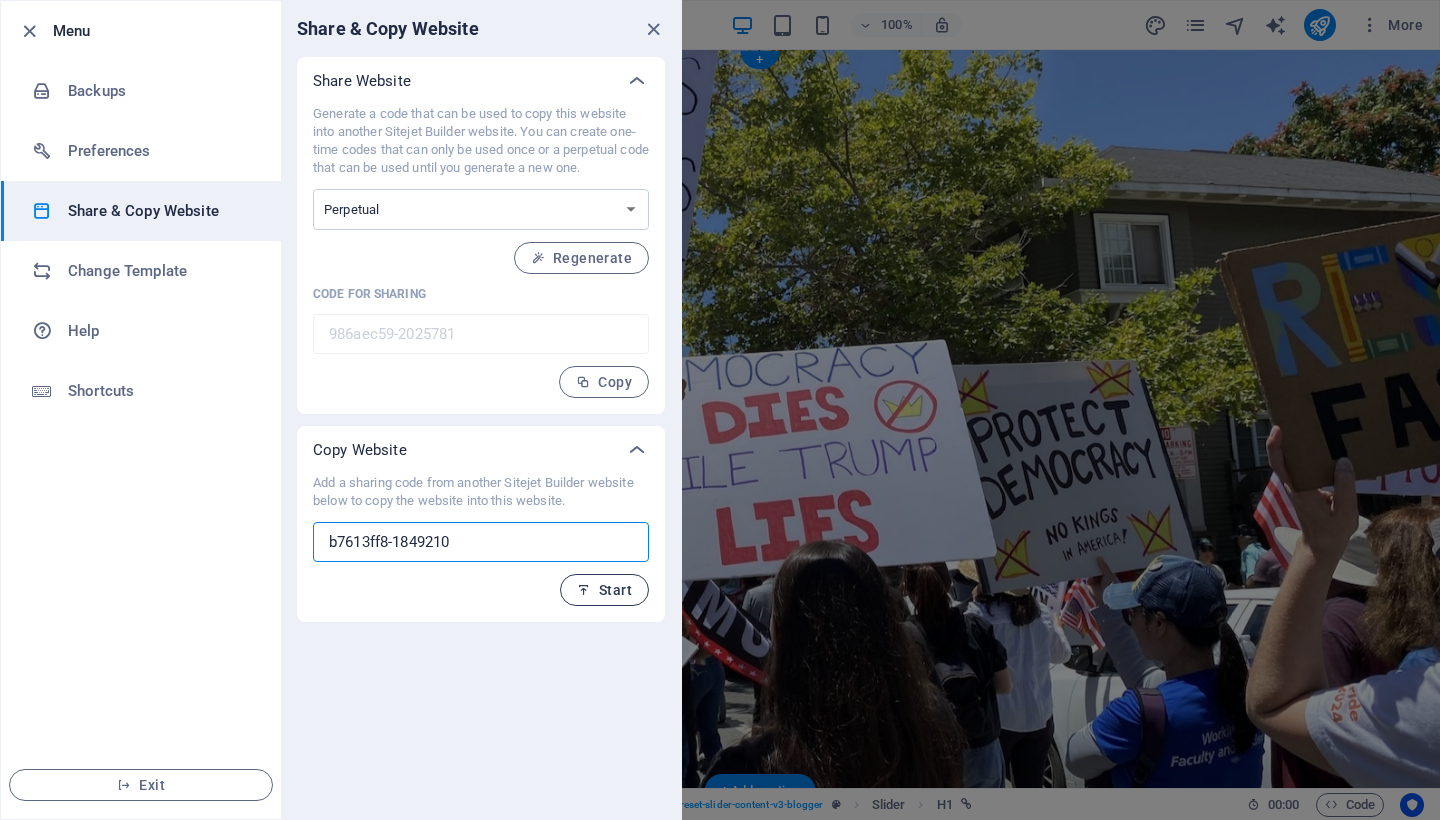 type on "b7613ff8-1849210" 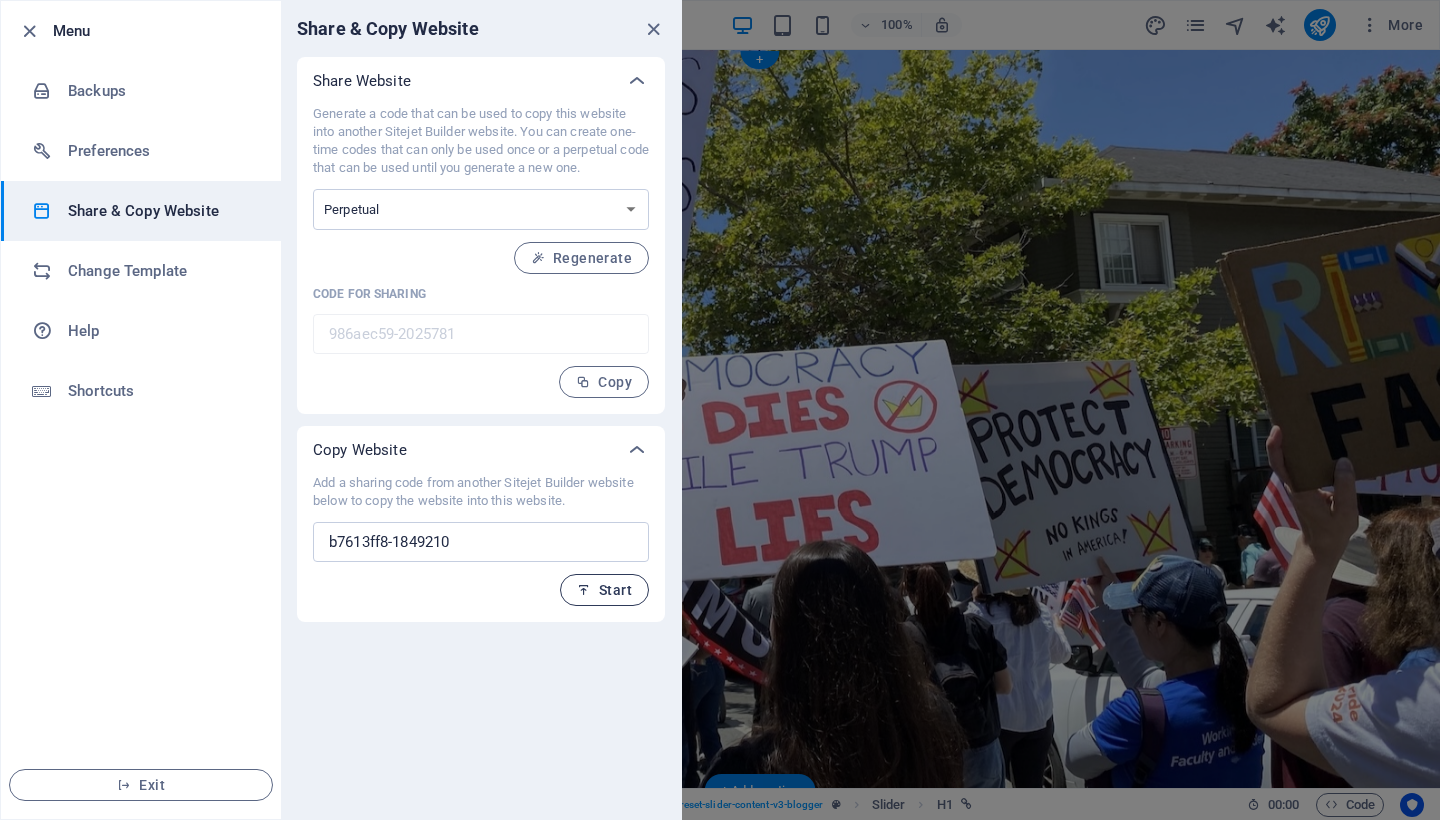 click on "Start" at bounding box center (604, 590) 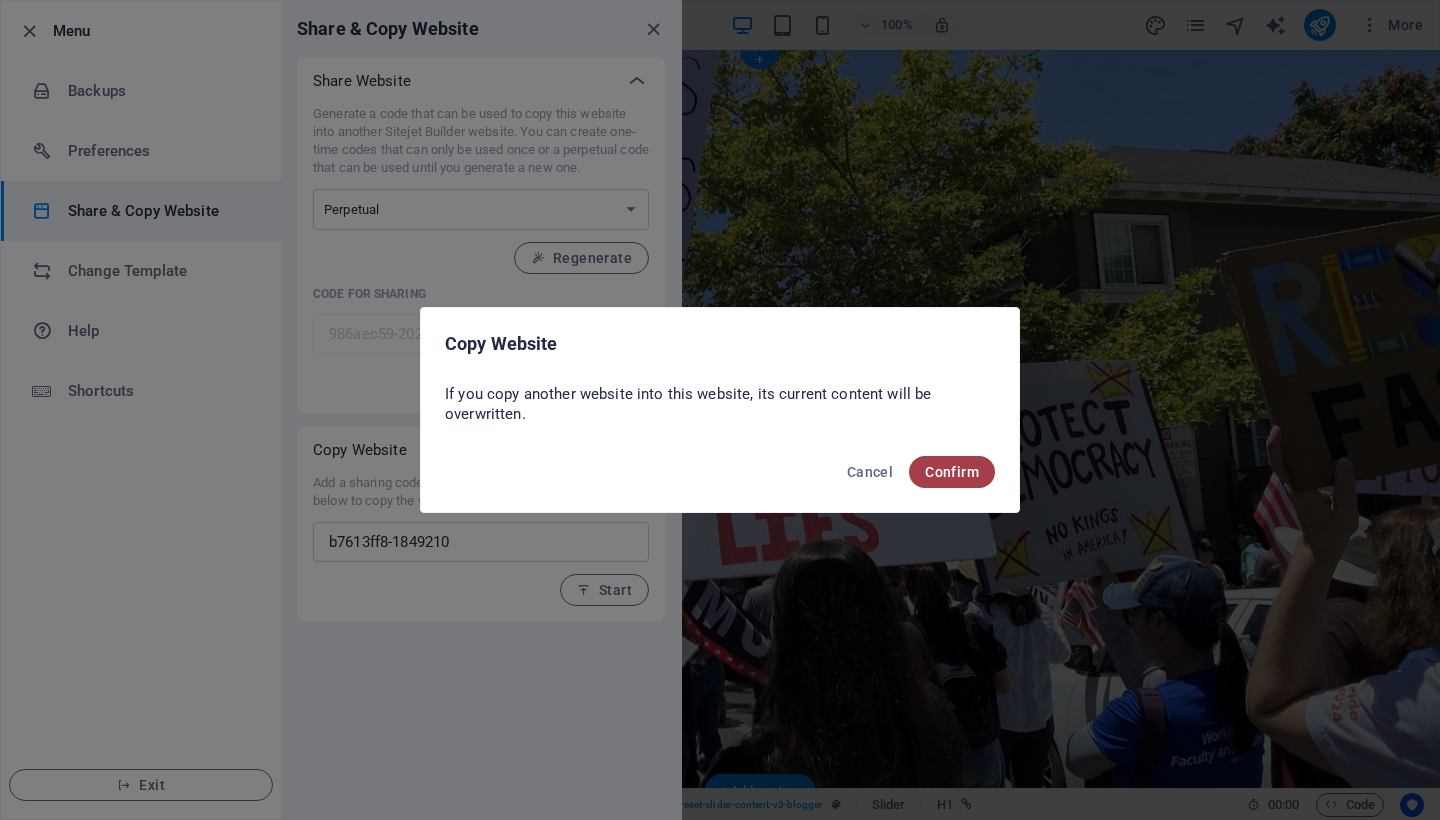 click on "Confirm" at bounding box center [952, 472] 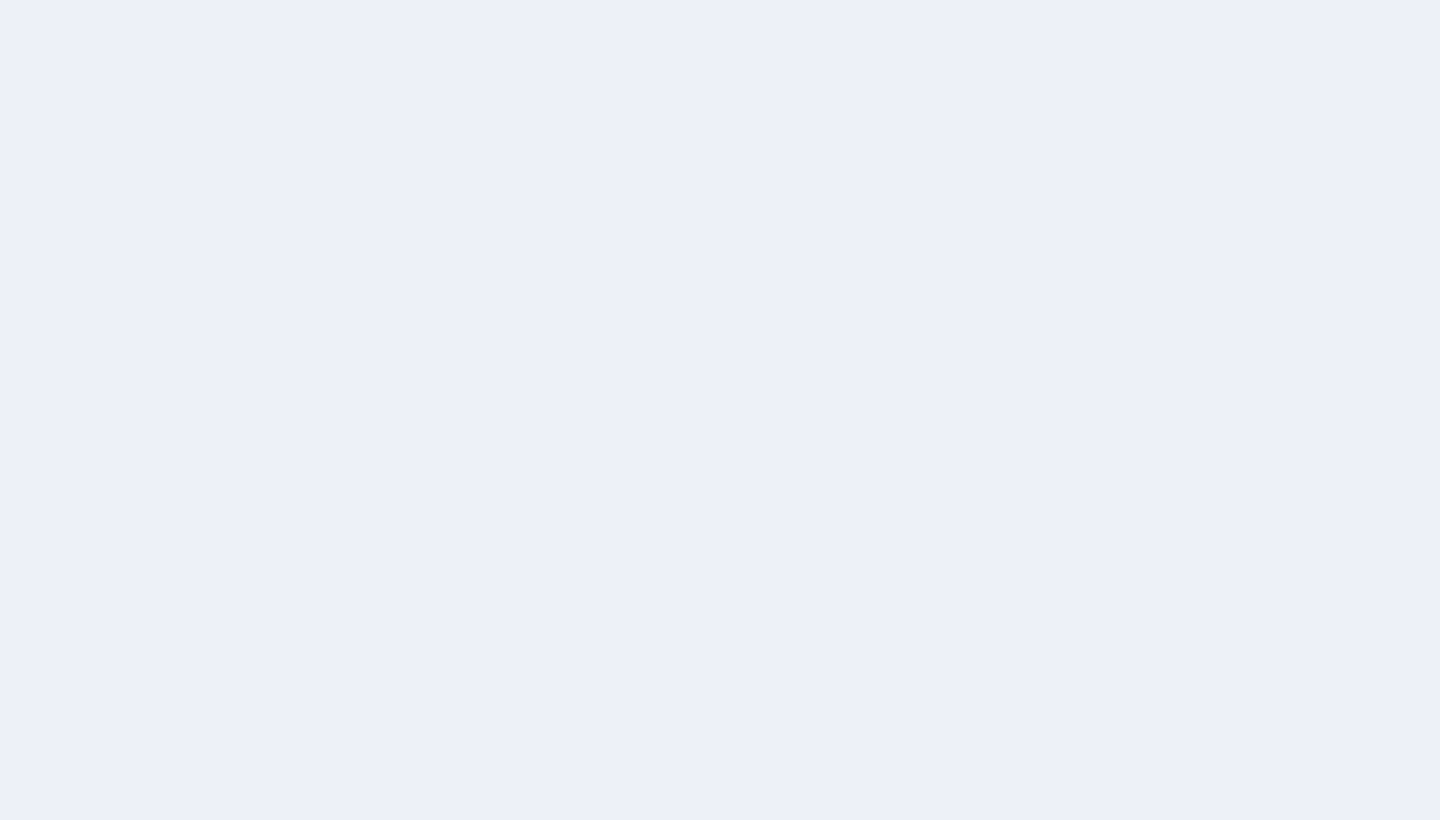 scroll, scrollTop: 0, scrollLeft: 0, axis: both 